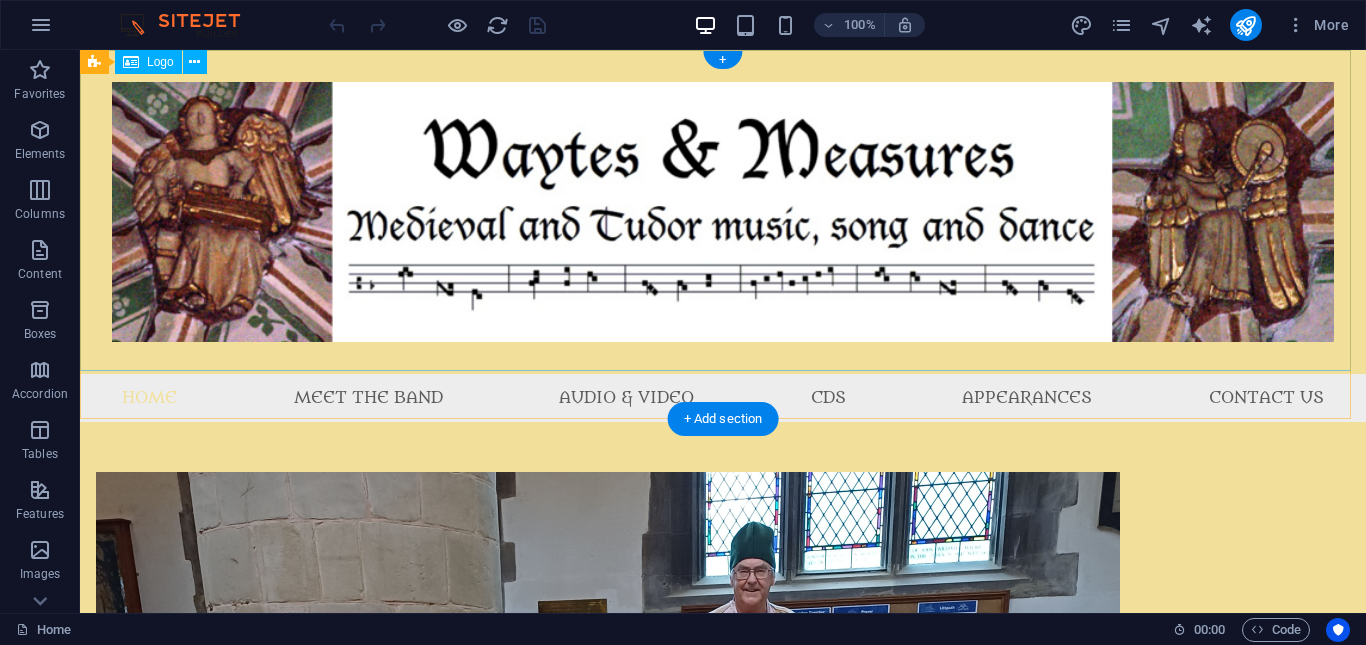 scroll, scrollTop: 0, scrollLeft: 0, axis: both 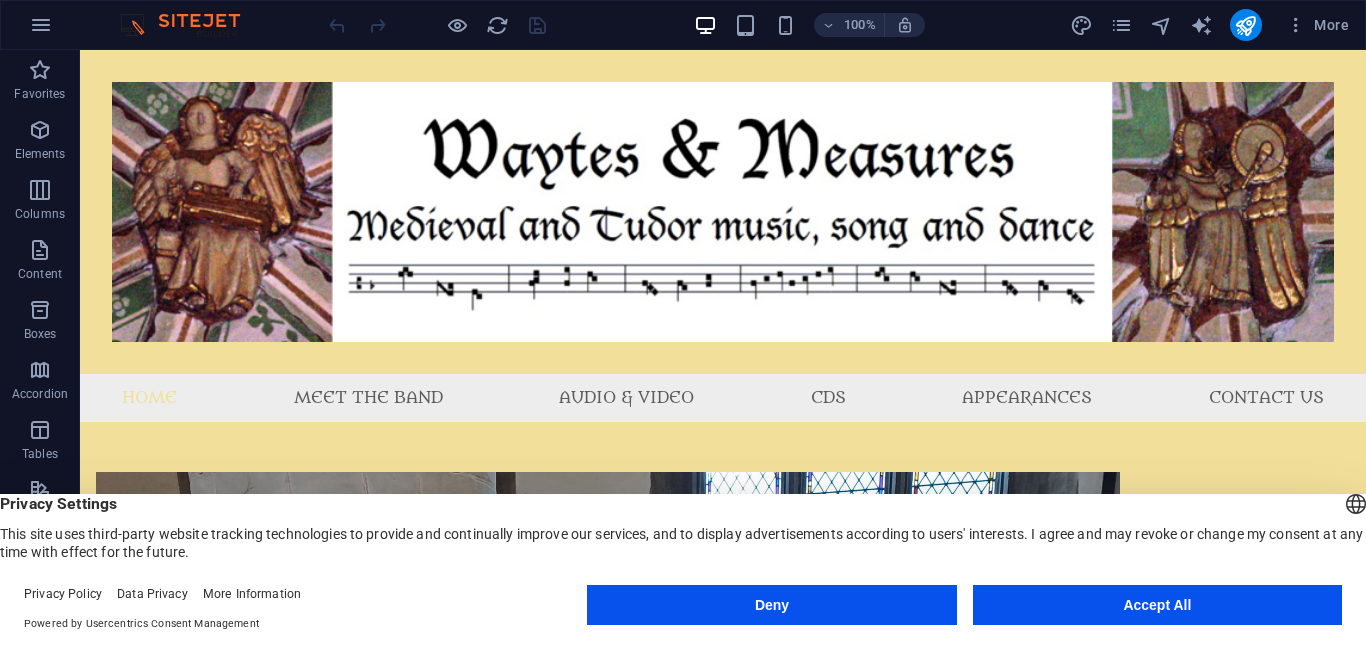 click on "Deny" at bounding box center (771, 605) 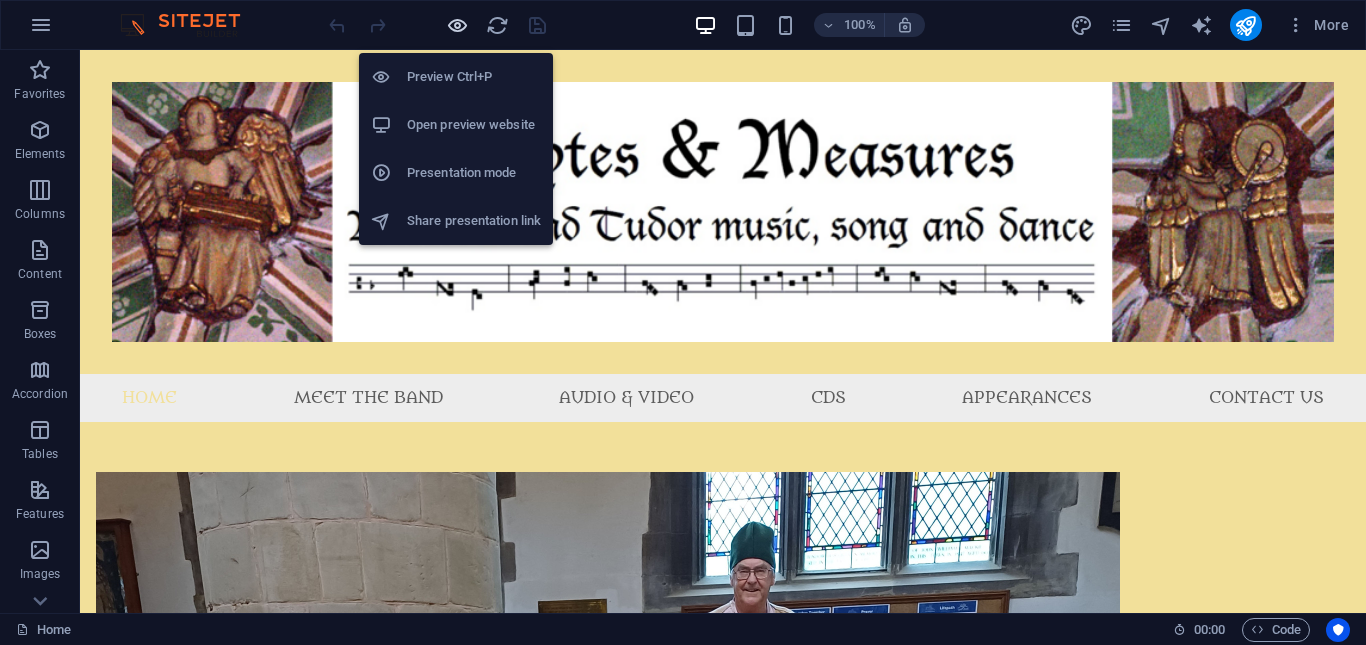 click at bounding box center (457, 25) 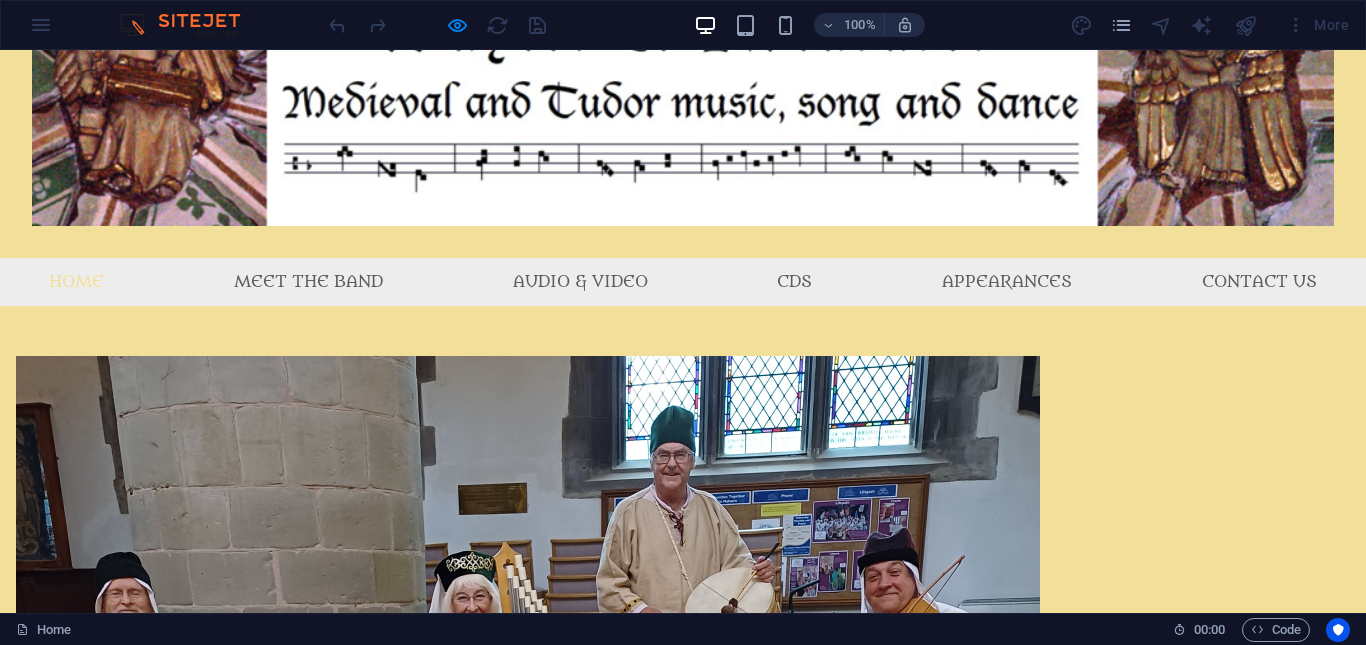 scroll, scrollTop: 134, scrollLeft: 0, axis: vertical 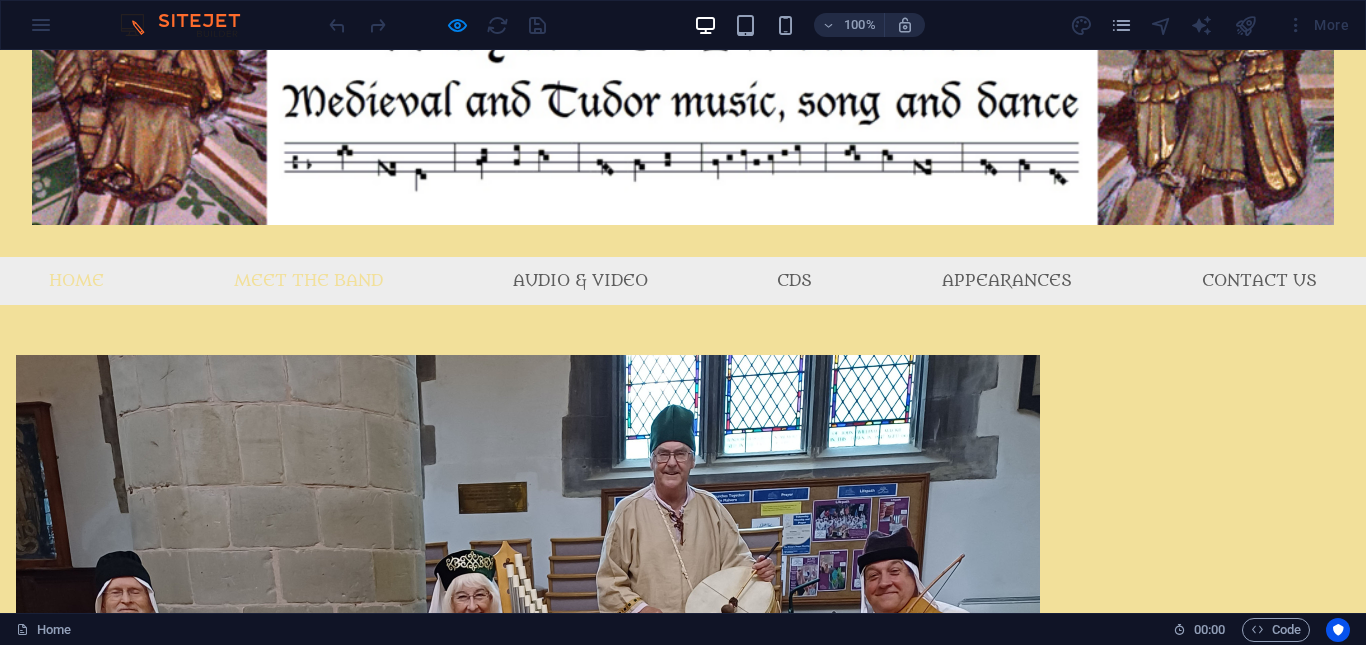 click on "Meet the Band" at bounding box center (308, 281) 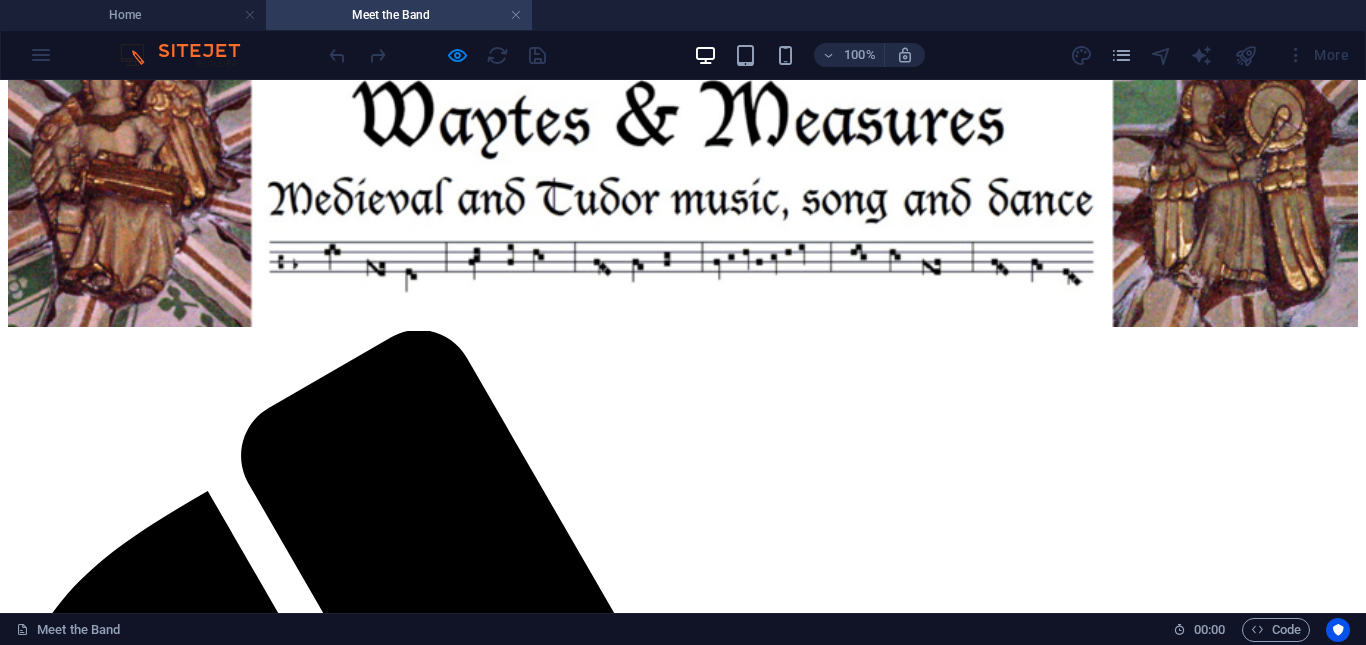 scroll, scrollTop: 69, scrollLeft: 0, axis: vertical 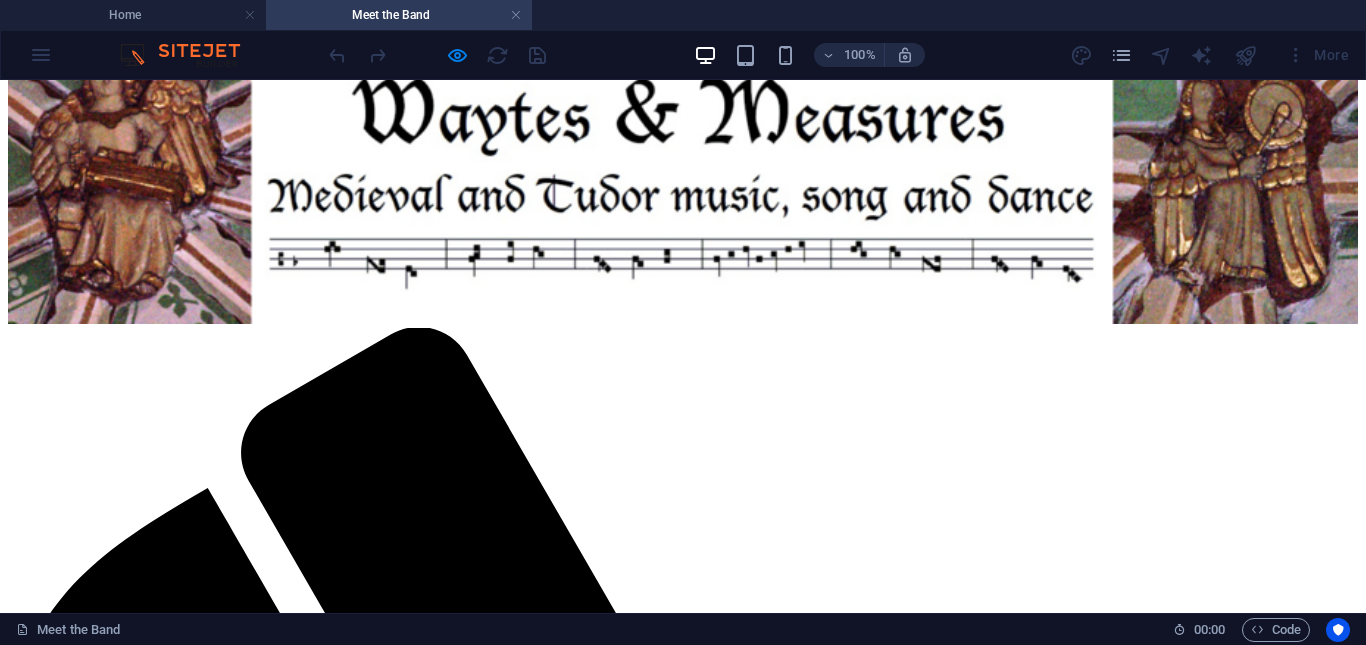 drag, startPoint x: 800, startPoint y: 361, endPoint x: 792, endPoint y: 379, distance: 19.697716 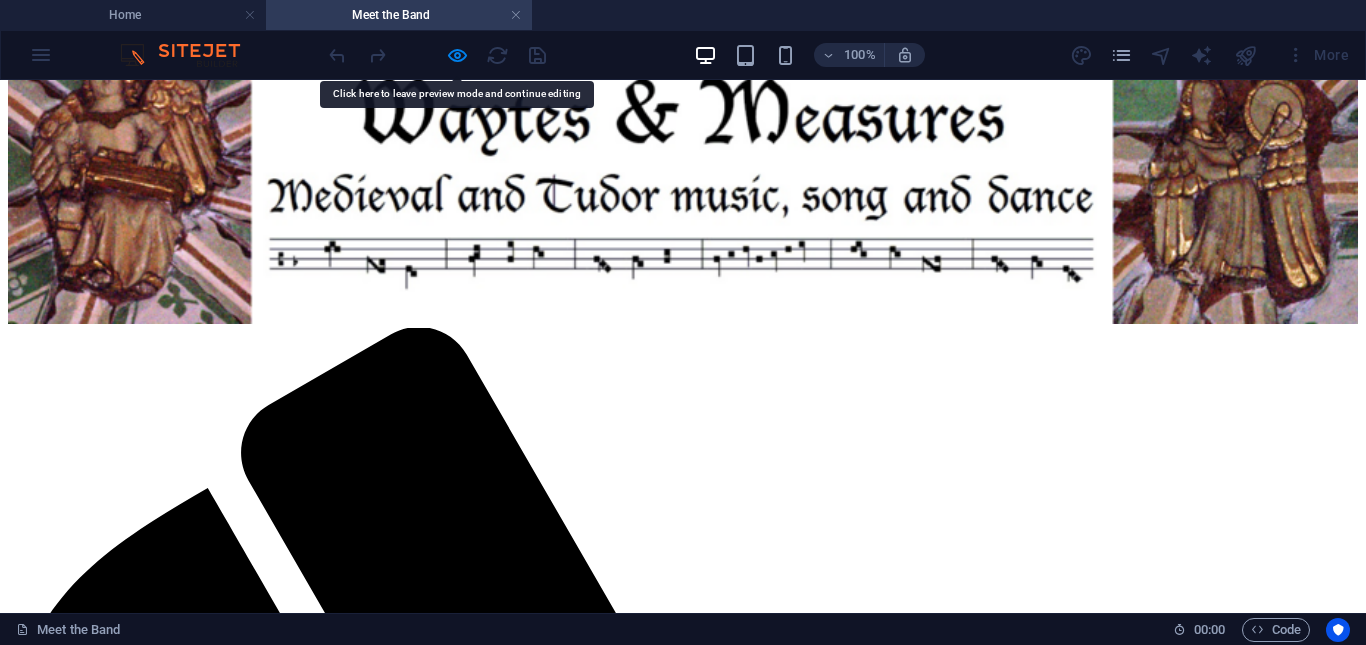 click on "Home Meet the Band Audio & Video CDs Appearances Contact Us" at bounding box center (683, 2194) 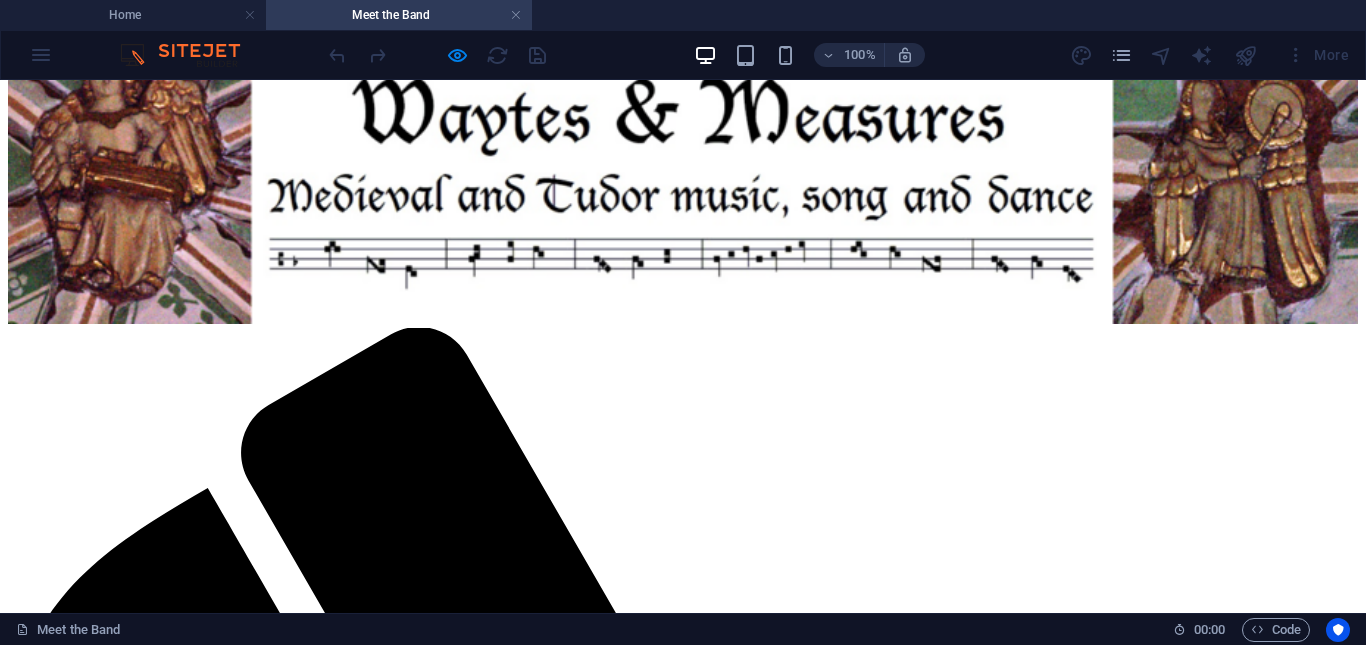 click on "Home Meet the Band Audio & Video CDs Appearances Contact Us" at bounding box center (683, 2194) 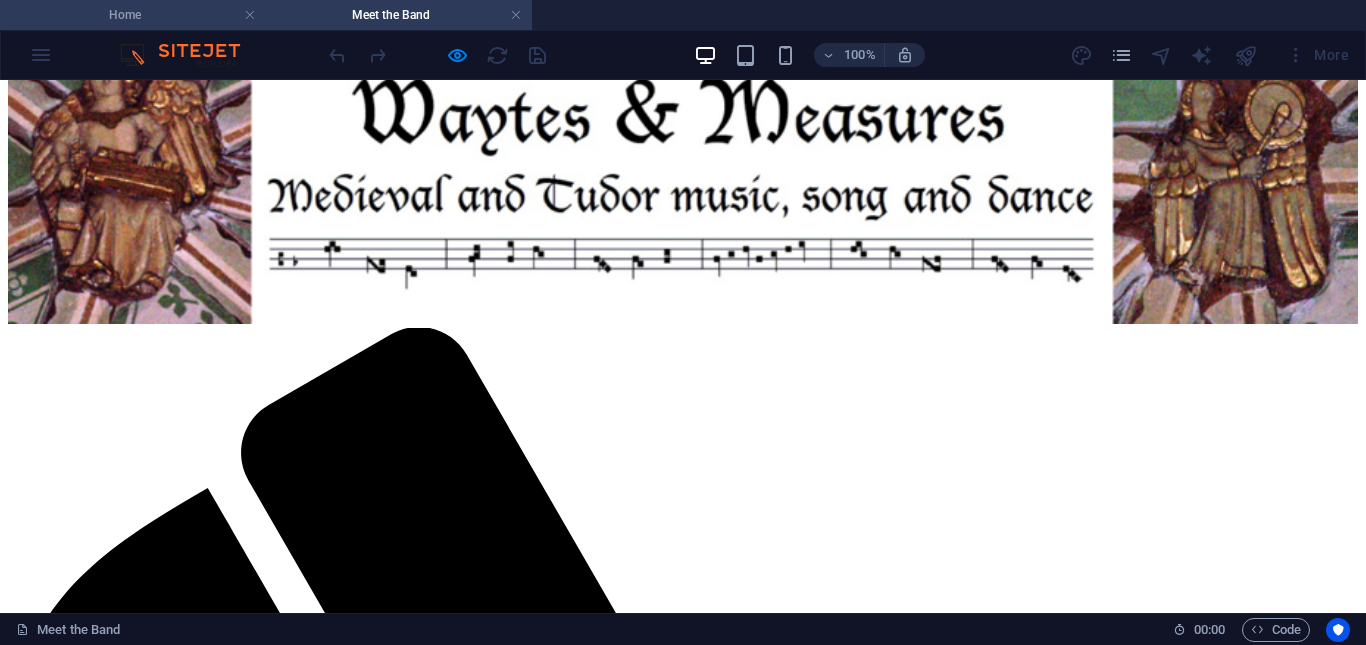 click on "Home" at bounding box center [133, 15] 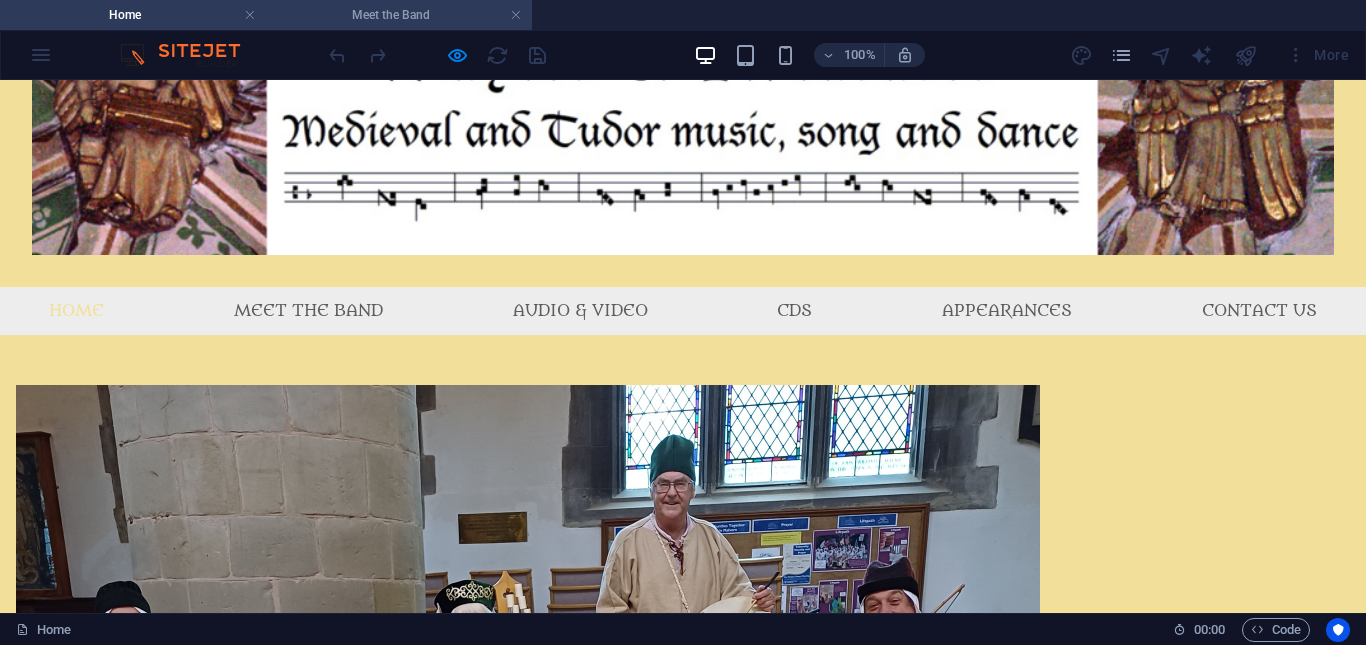 click on "Meet the Band" at bounding box center (399, 15) 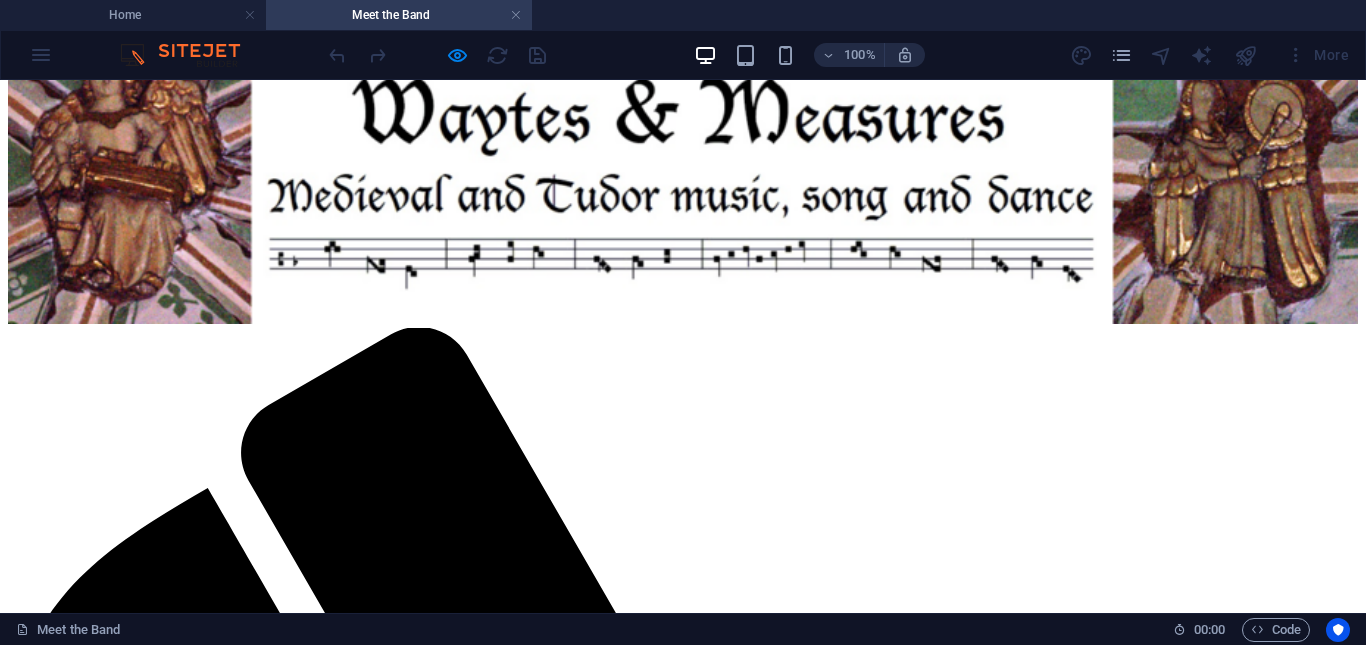 scroll, scrollTop: 0, scrollLeft: 0, axis: both 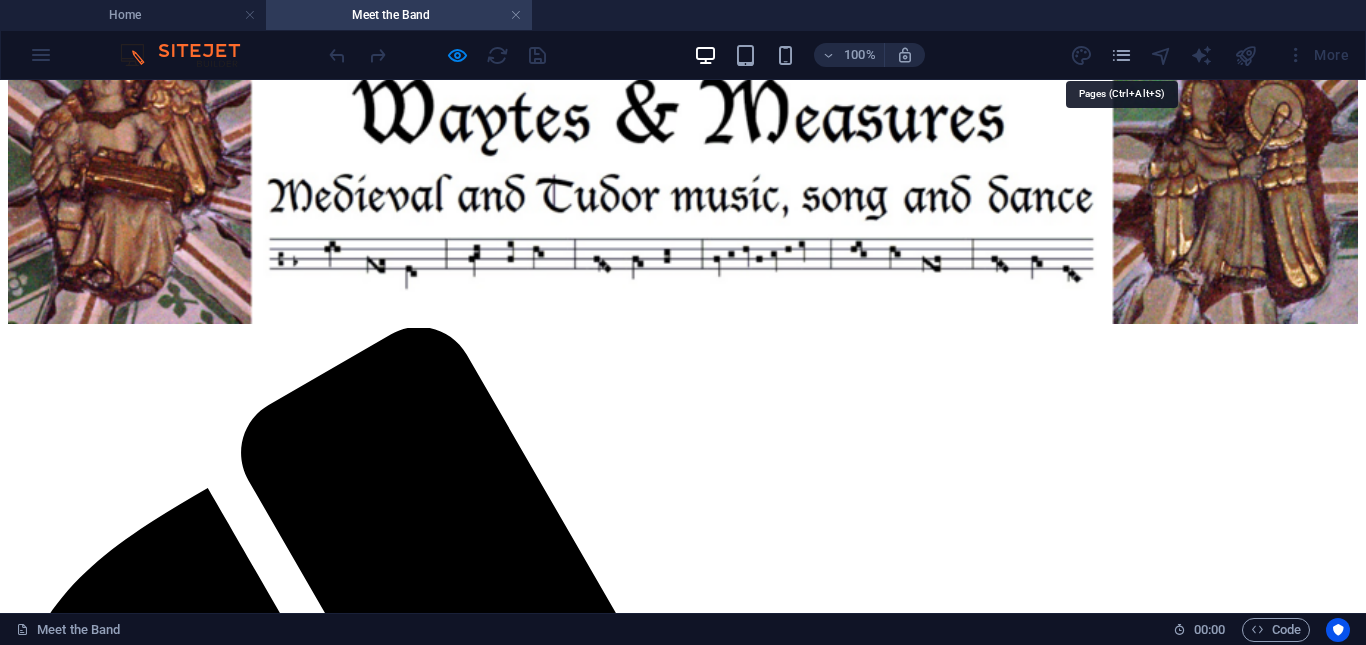 drag, startPoint x: 1117, startPoint y: 61, endPoint x: 1115, endPoint y: 71, distance: 10.198039 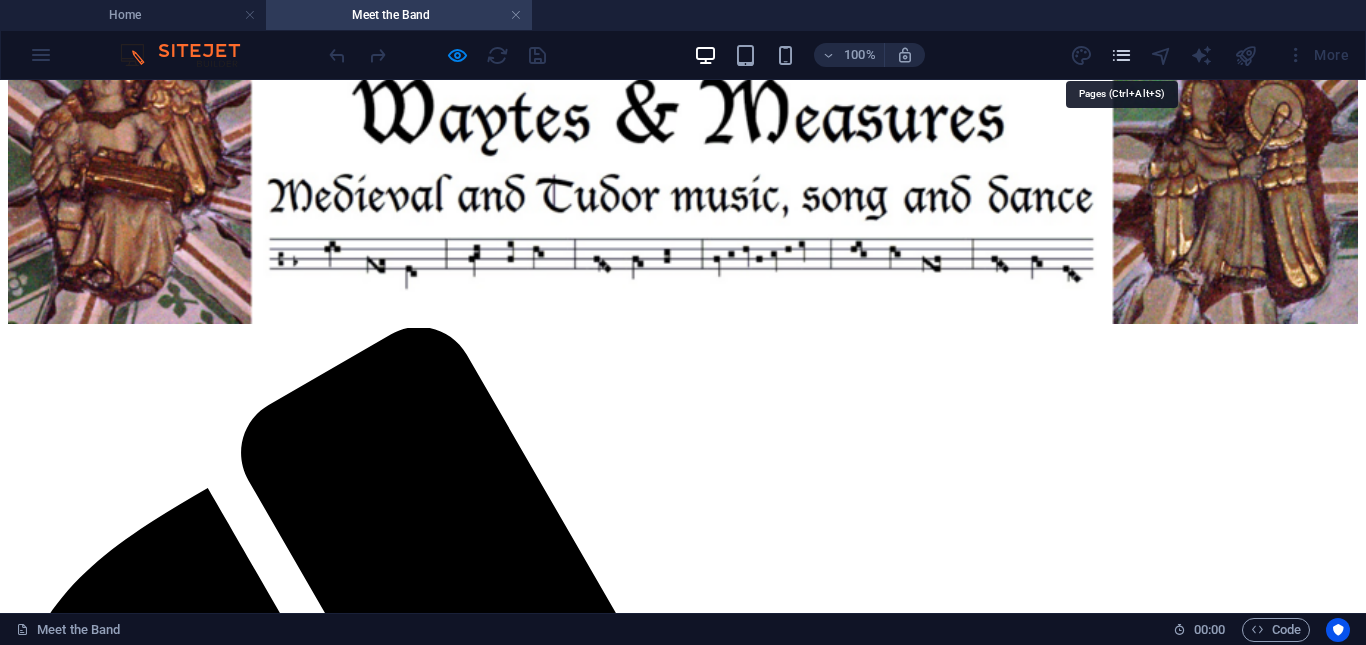 click at bounding box center (1121, 55) 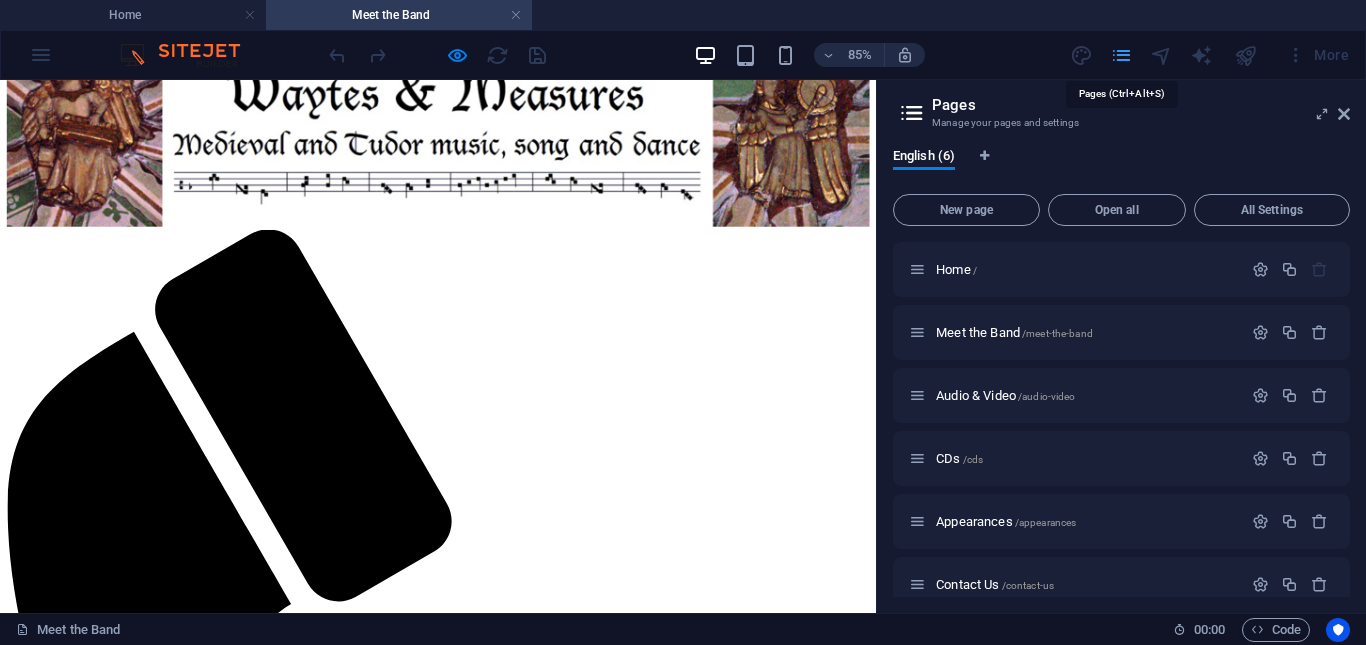 scroll, scrollTop: 58, scrollLeft: 0, axis: vertical 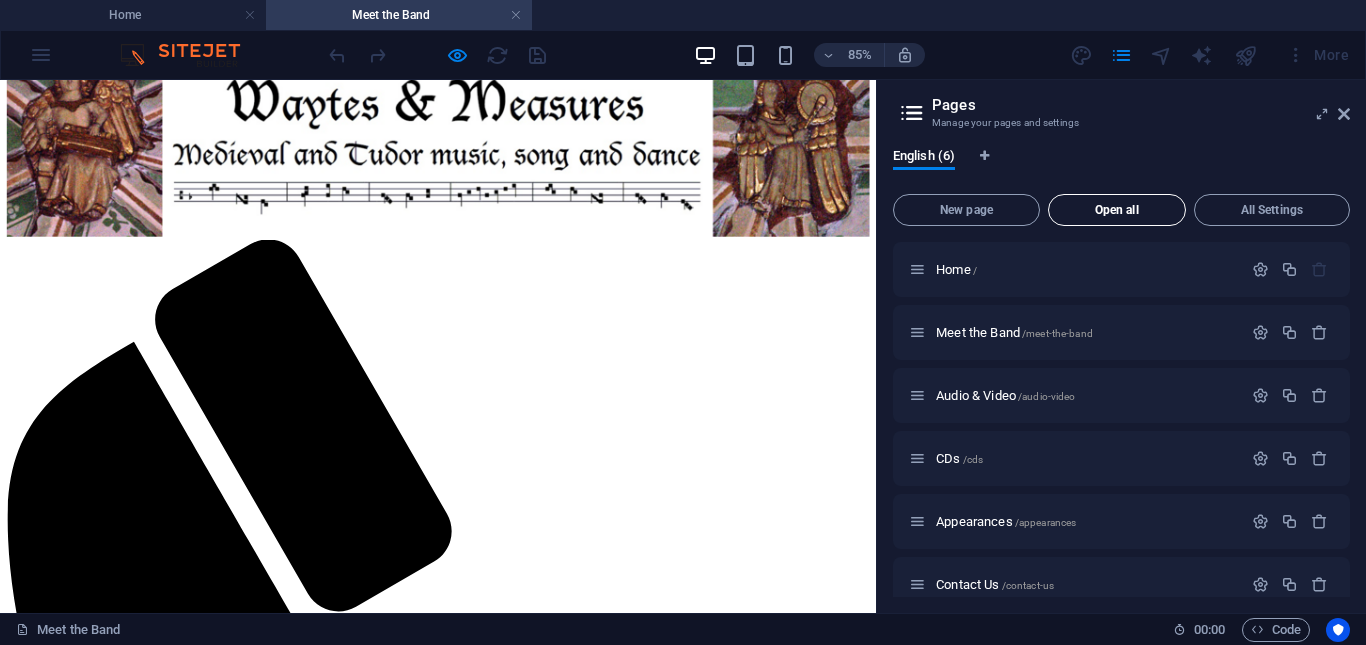 click on "Open all" at bounding box center (1117, 210) 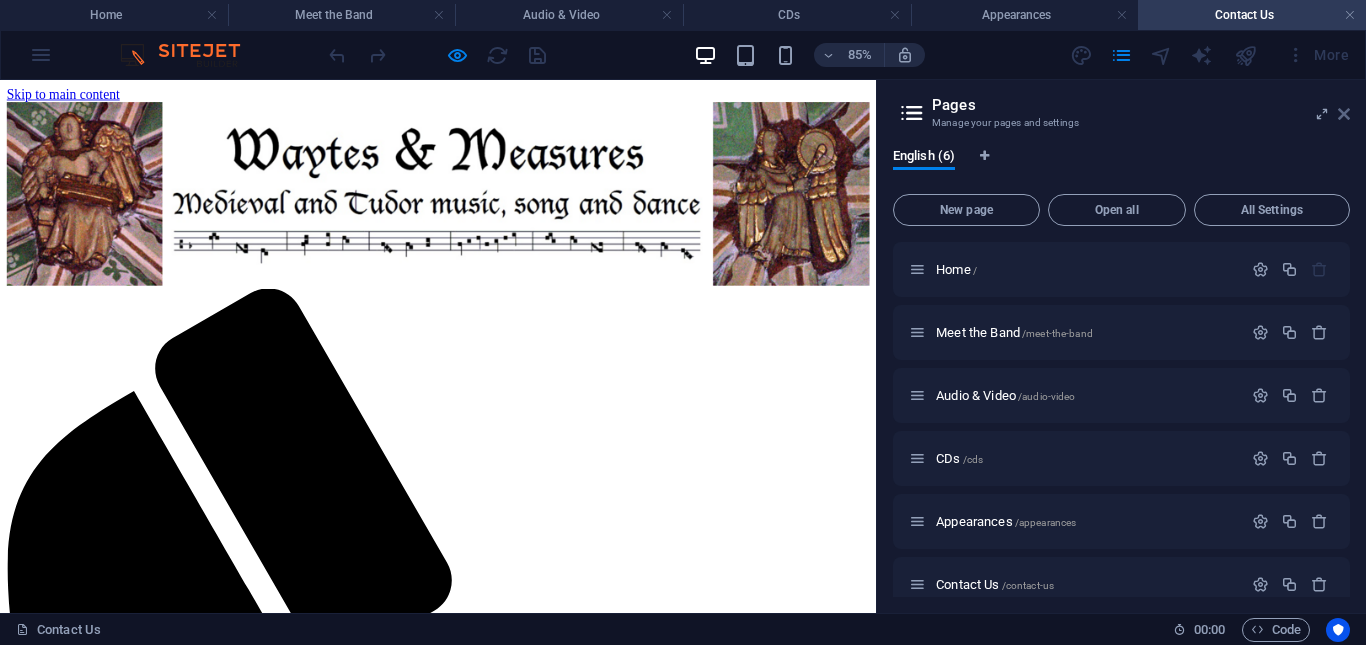 scroll, scrollTop: 0, scrollLeft: 0, axis: both 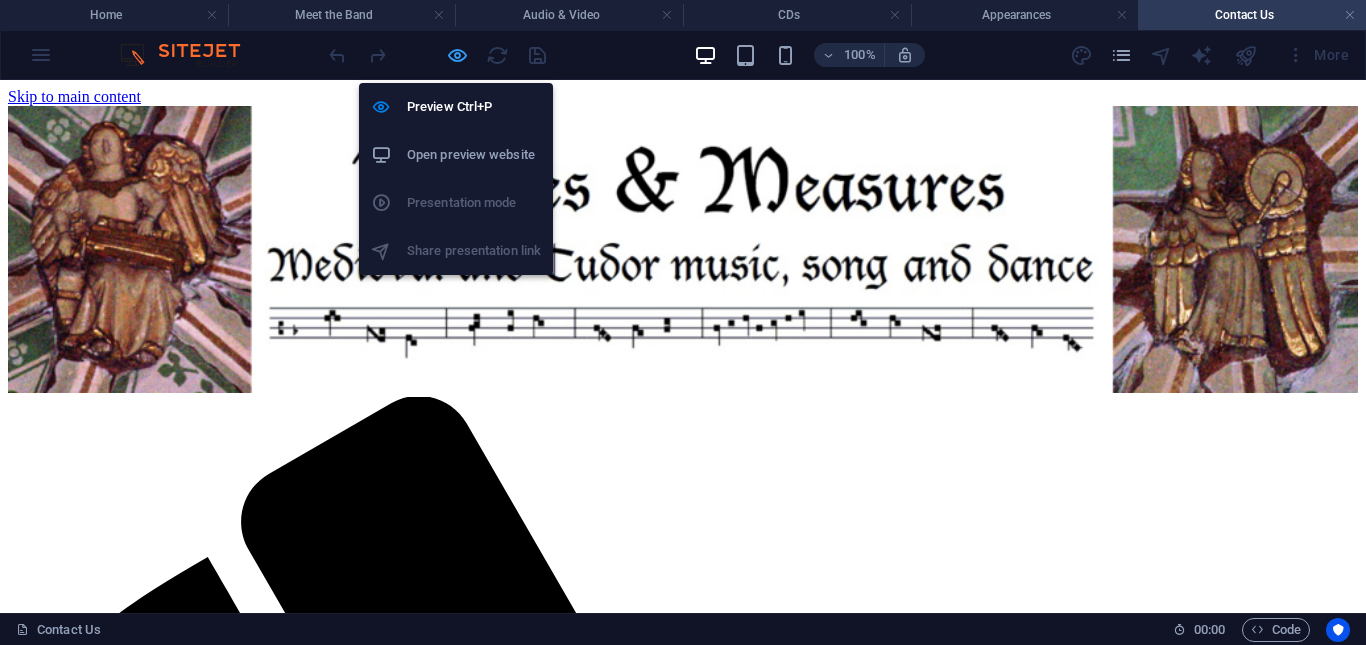 click at bounding box center [457, 55] 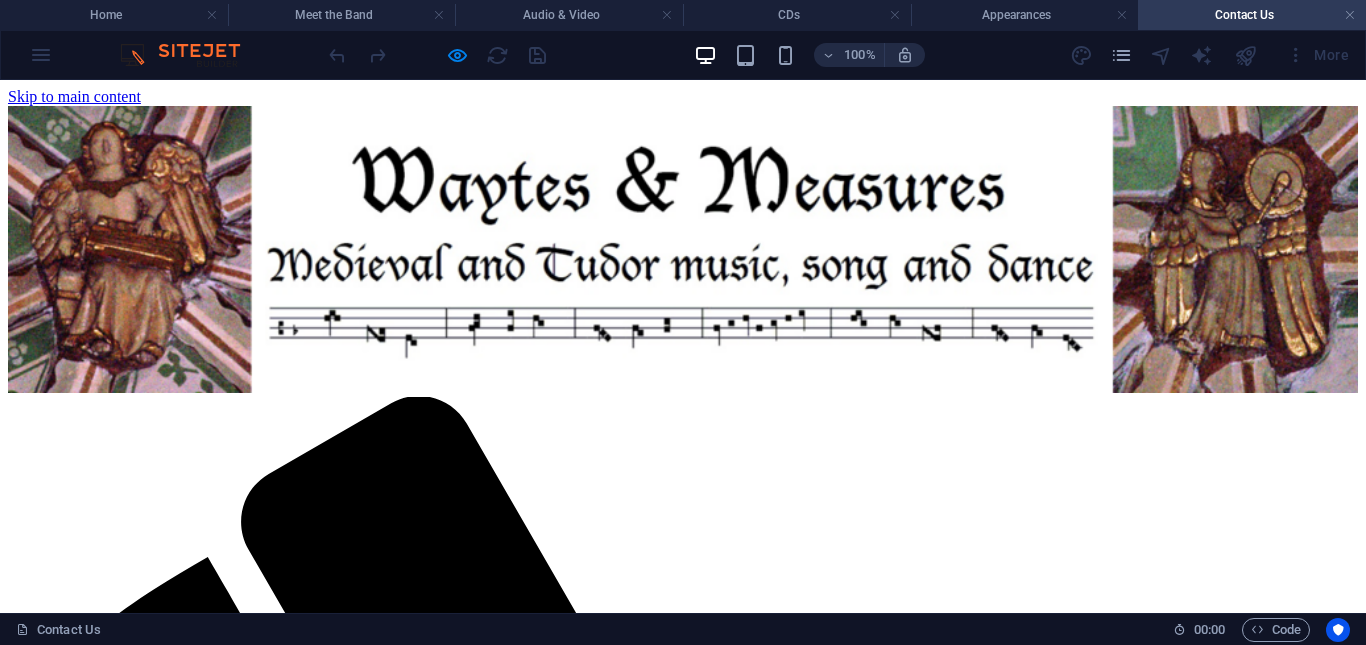 click on "Meet the Band" at bounding box center [95, 2236] 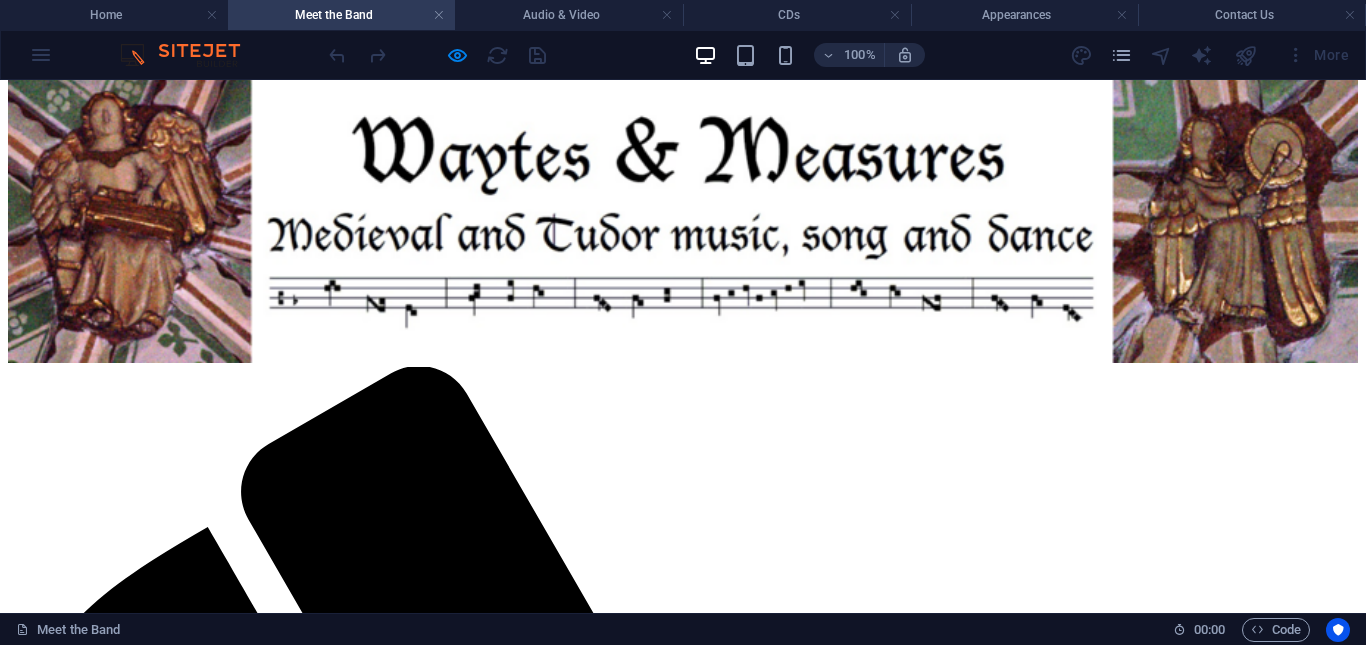 scroll, scrollTop: 8, scrollLeft: 0, axis: vertical 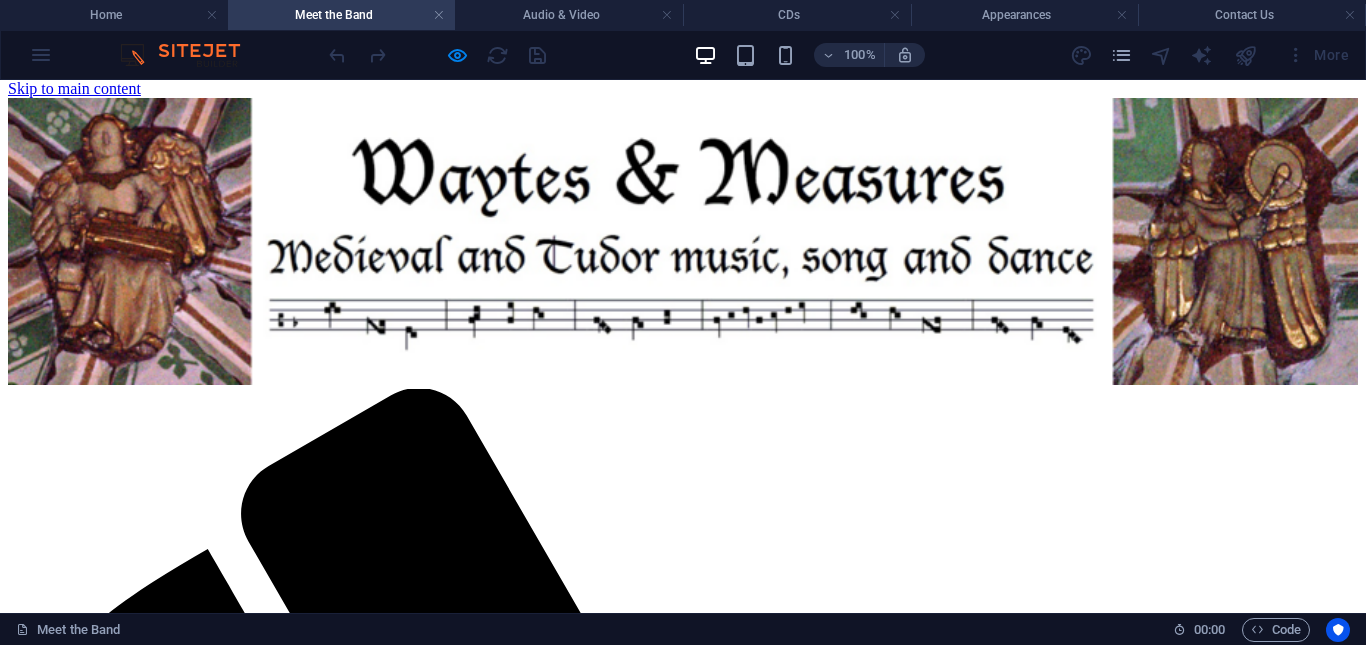 click on "Audio & Video" at bounding box center [97, 2245] 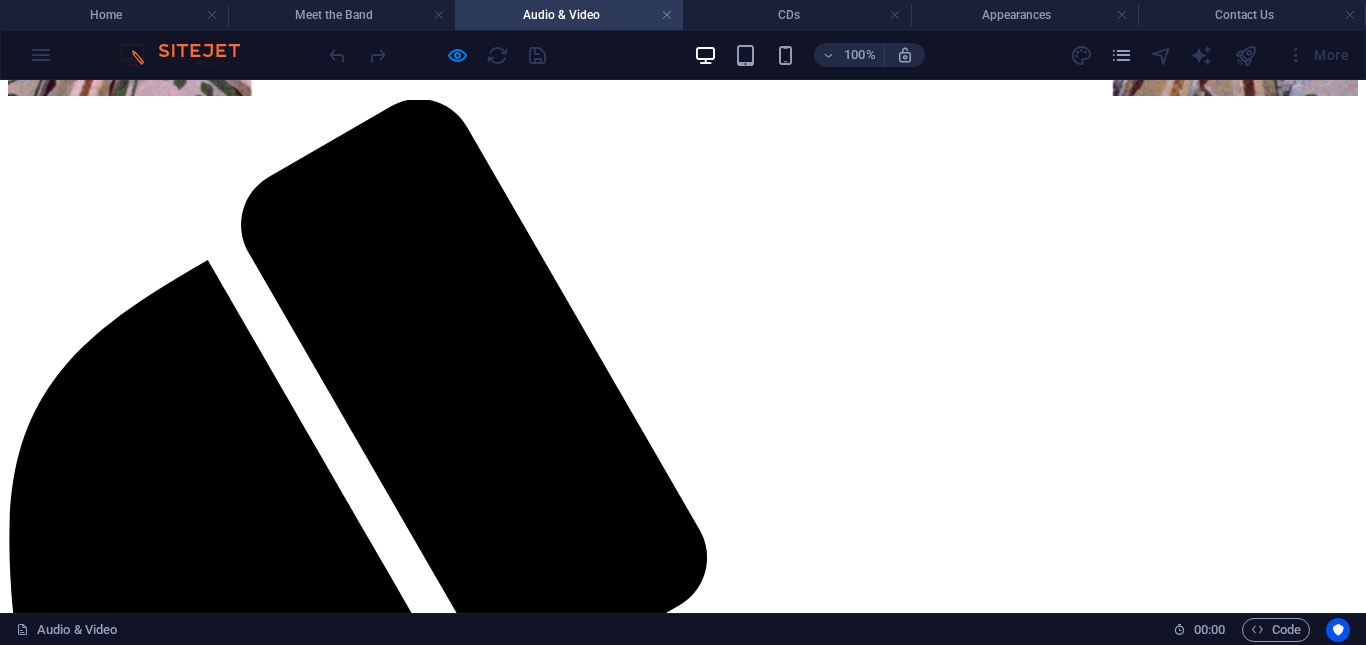 scroll, scrollTop: 0, scrollLeft: 0, axis: both 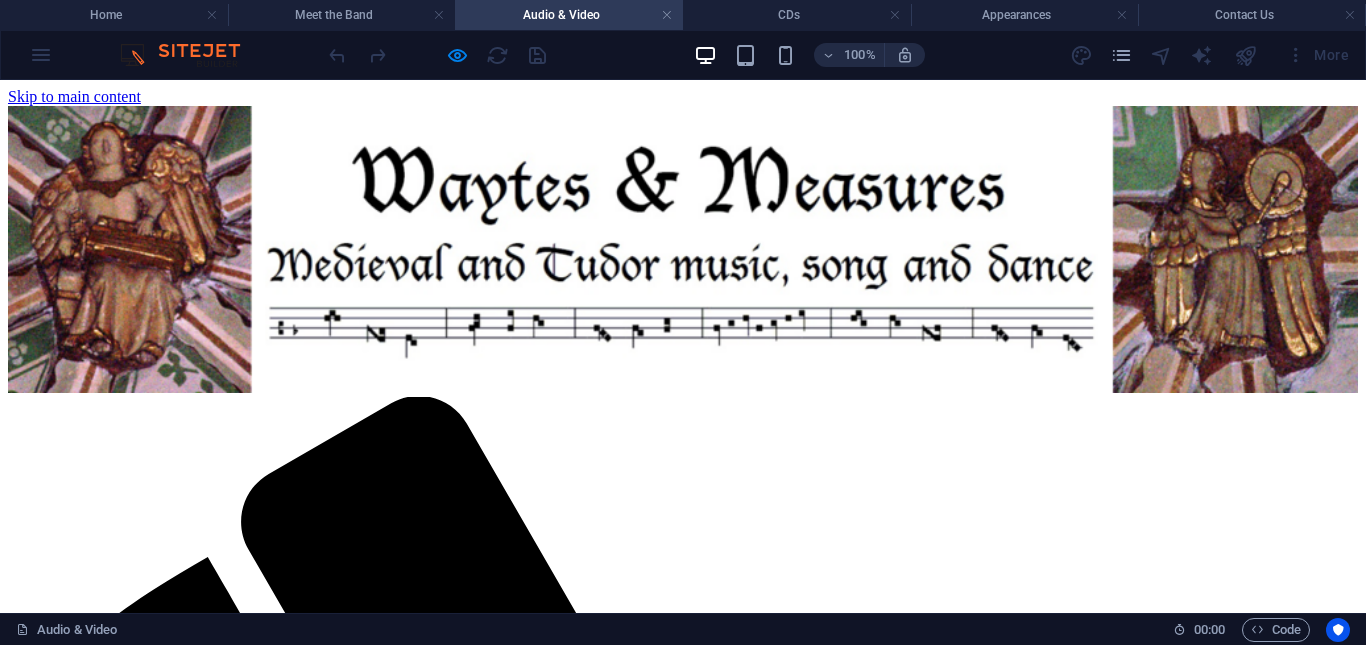 click on "CDs" at bounding box center [62, 2272] 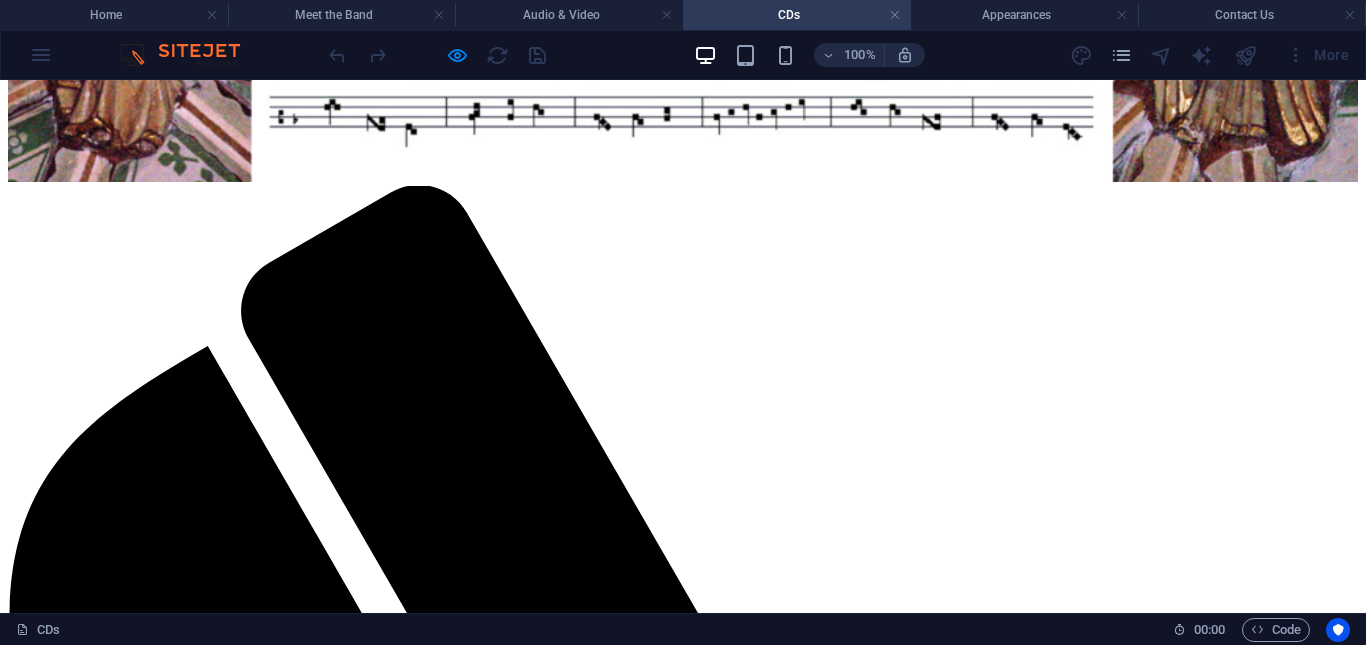 scroll, scrollTop: 221, scrollLeft: 0, axis: vertical 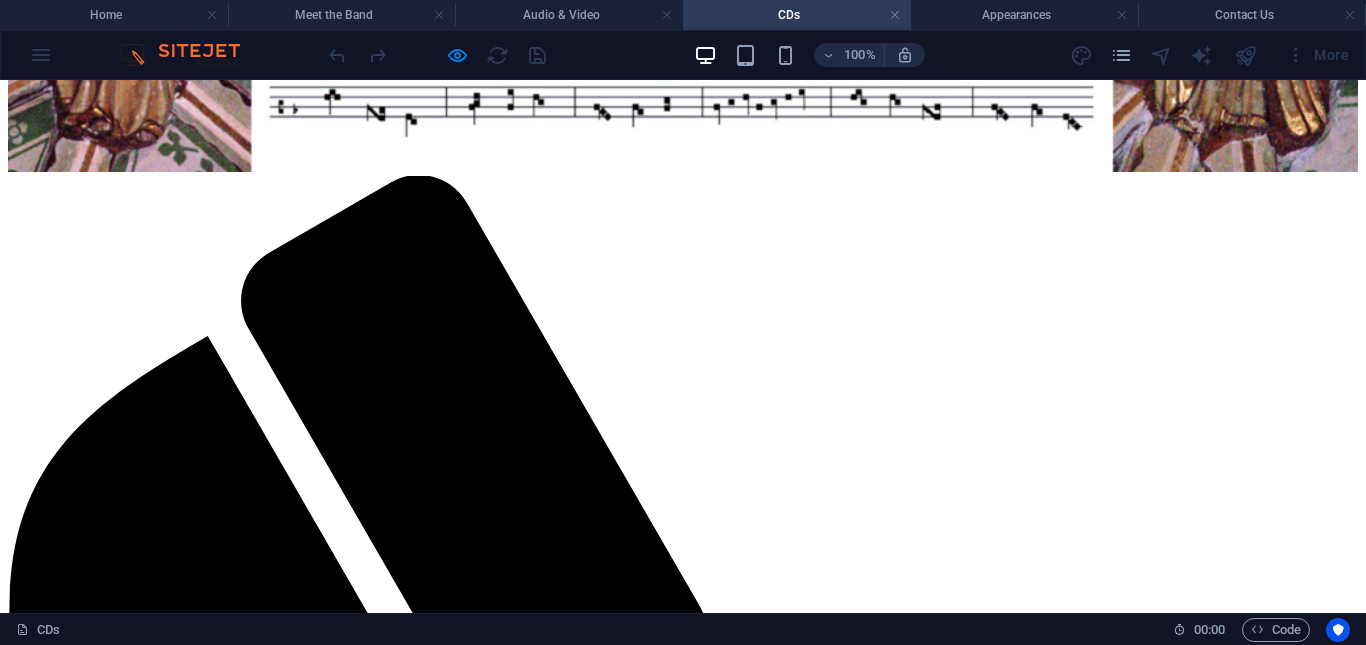 click on "Audio & Video" at bounding box center [97, 2033] 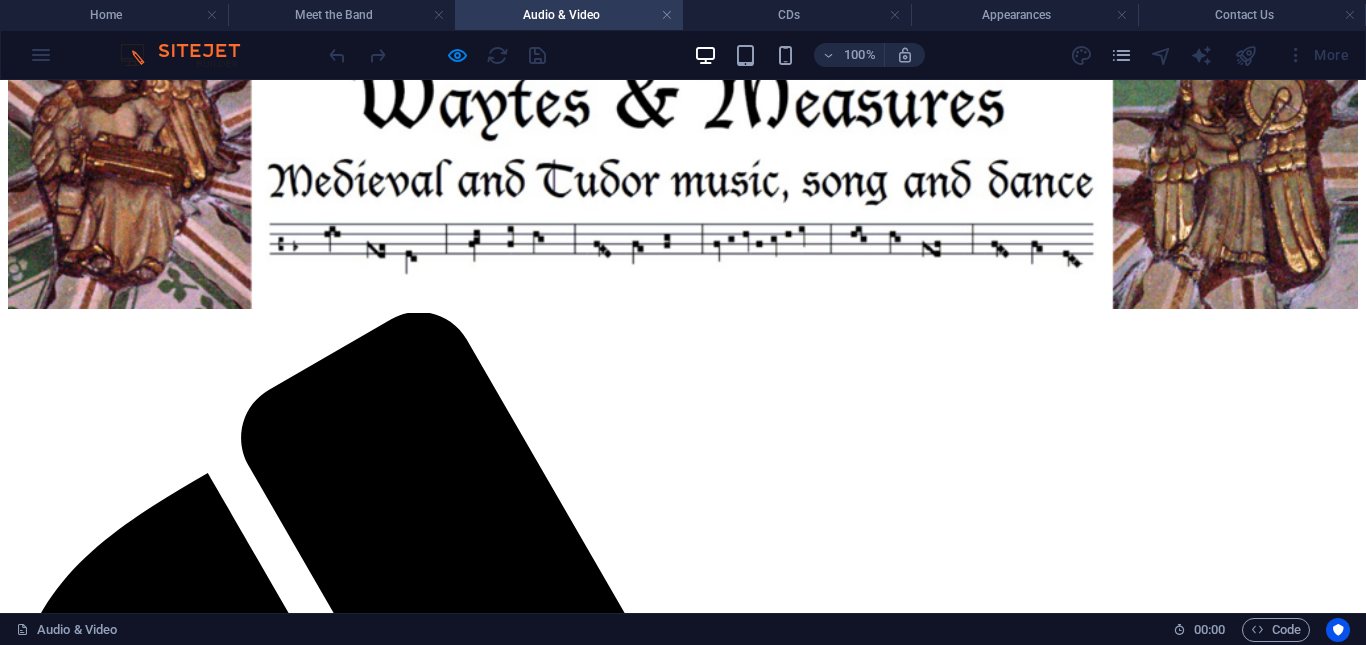 scroll, scrollTop: 0, scrollLeft: 0, axis: both 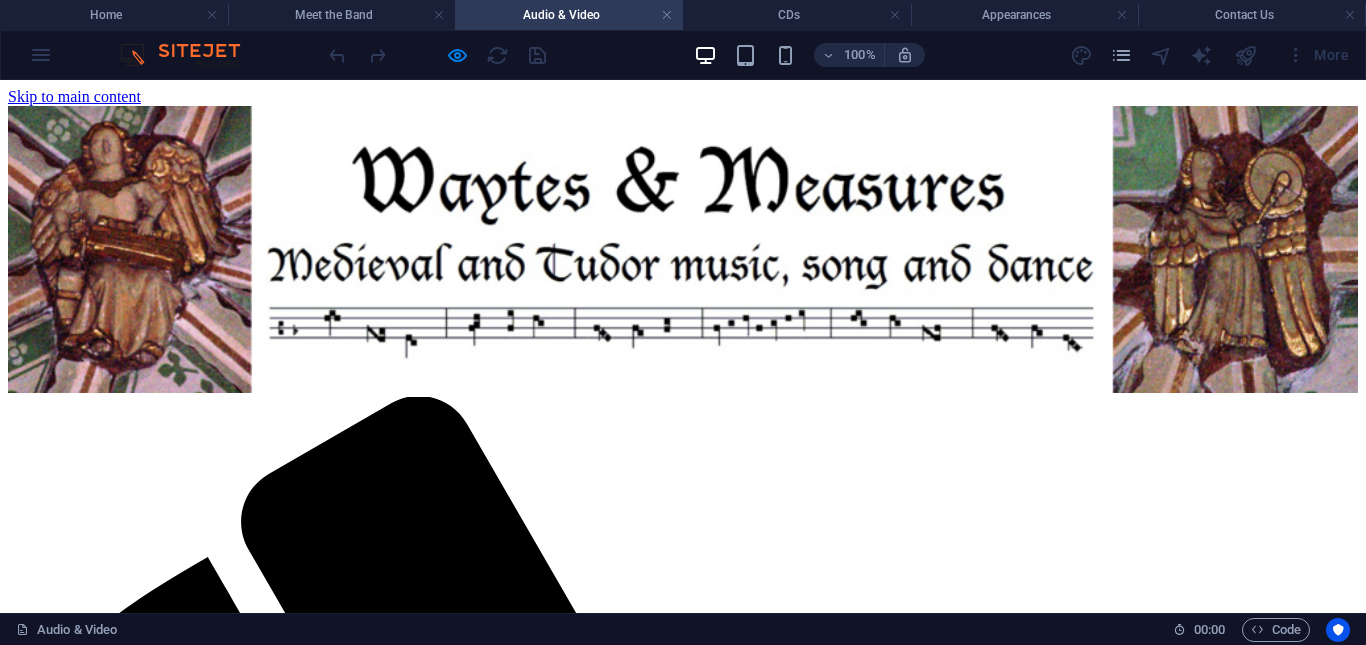 click on "CDs" at bounding box center (62, 2272) 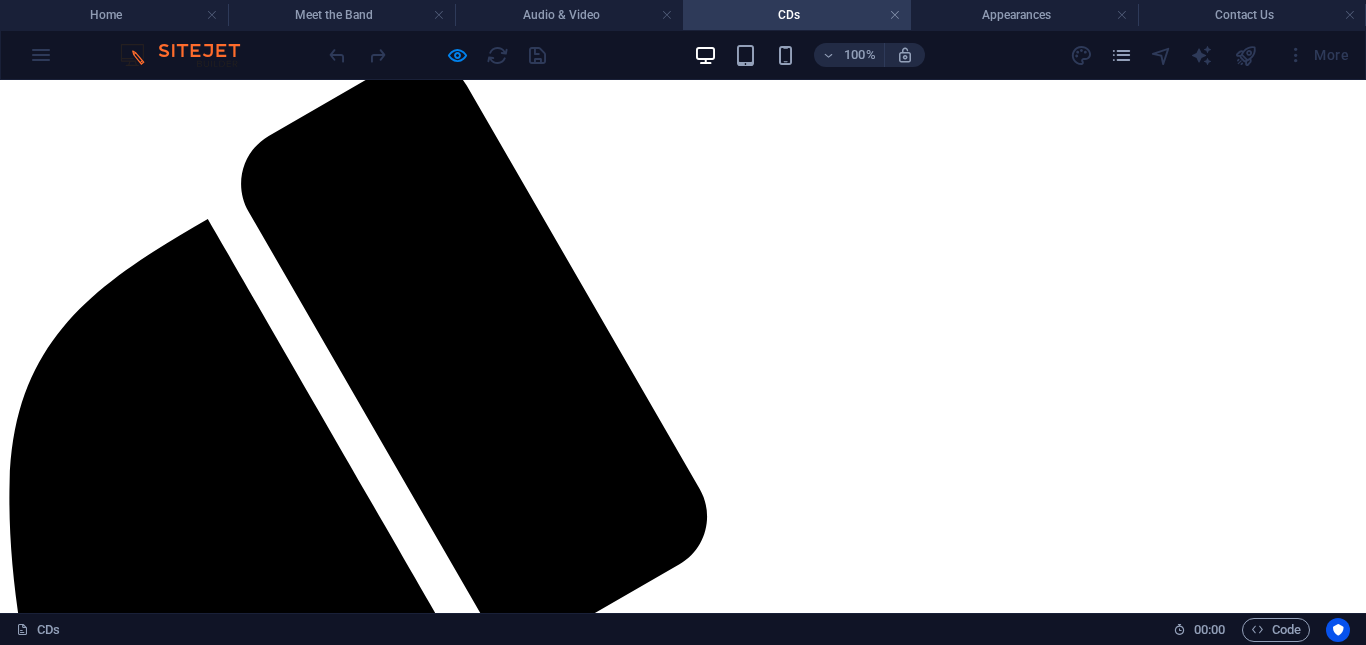 scroll, scrollTop: 348, scrollLeft: 0, axis: vertical 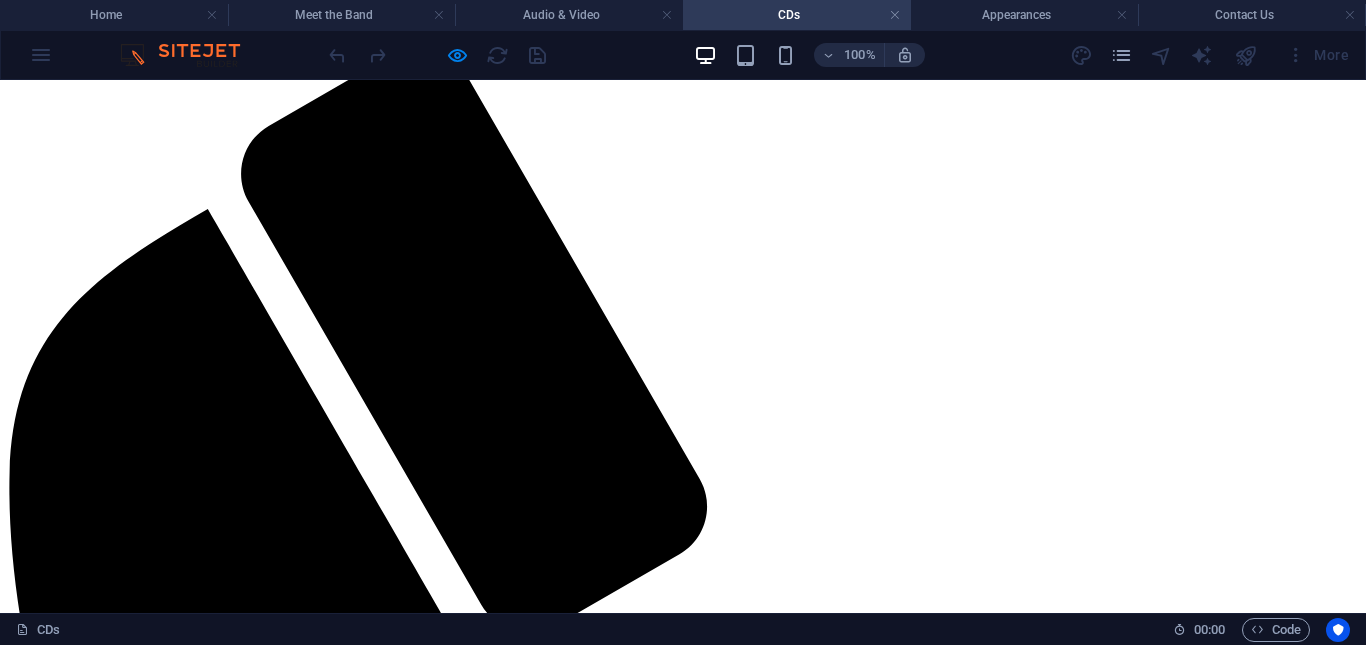 click on "[SONG TITLE]" at bounding box center (683, 2386) 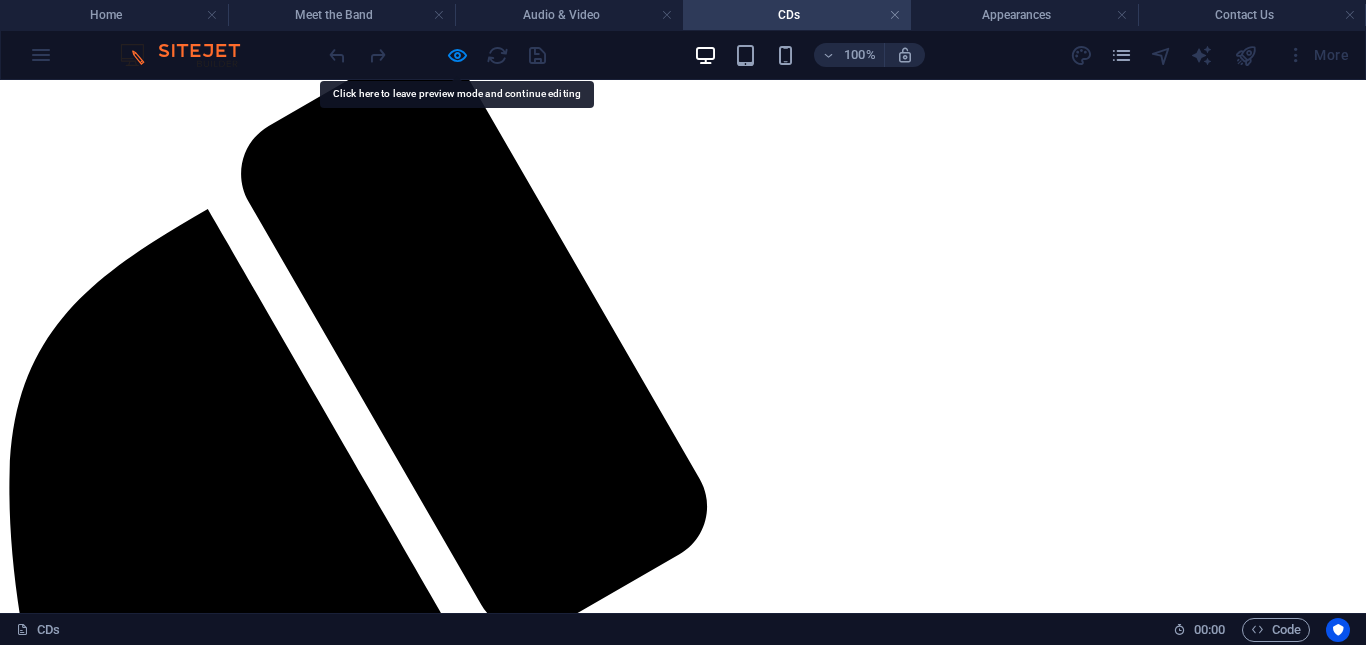 drag, startPoint x: 407, startPoint y: 496, endPoint x: 307, endPoint y: 511, distance: 101.118744 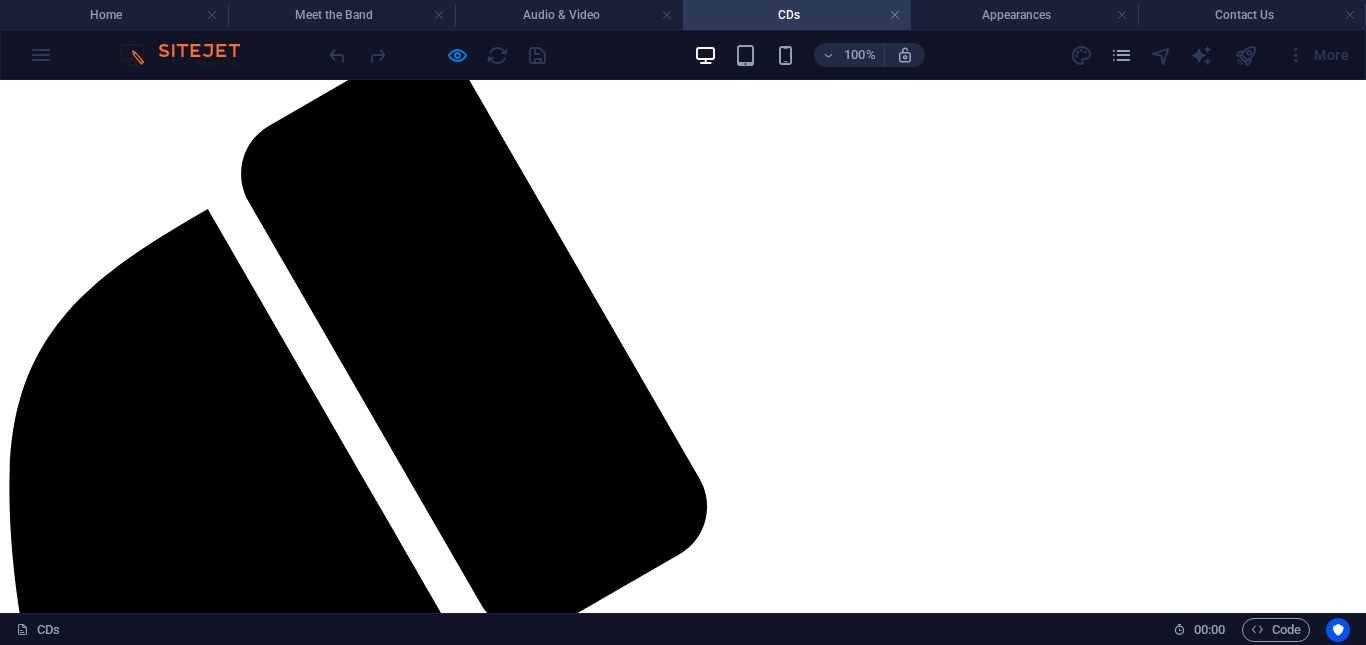 click on "Music and songs from the [DECADE] century up to Tudor times. Track list: [SONG TITLE] [SONG TITLE] [SONG TITLE] [SONG TITLE]/[SONG TITLE] [SONG TITLE]/[SONG TITLE] [SONG TITLE]/[SONG TITLE] [SONG TITLE] [SONG TITLE] [SONG TITLE] [SONG TITLE] [SONG TITLE]/[SONG TITLE] [SONG TITLE] [SONG TITLE]/[SONG TITLE] [SONG TITLE]" at bounding box center [683, 3238] 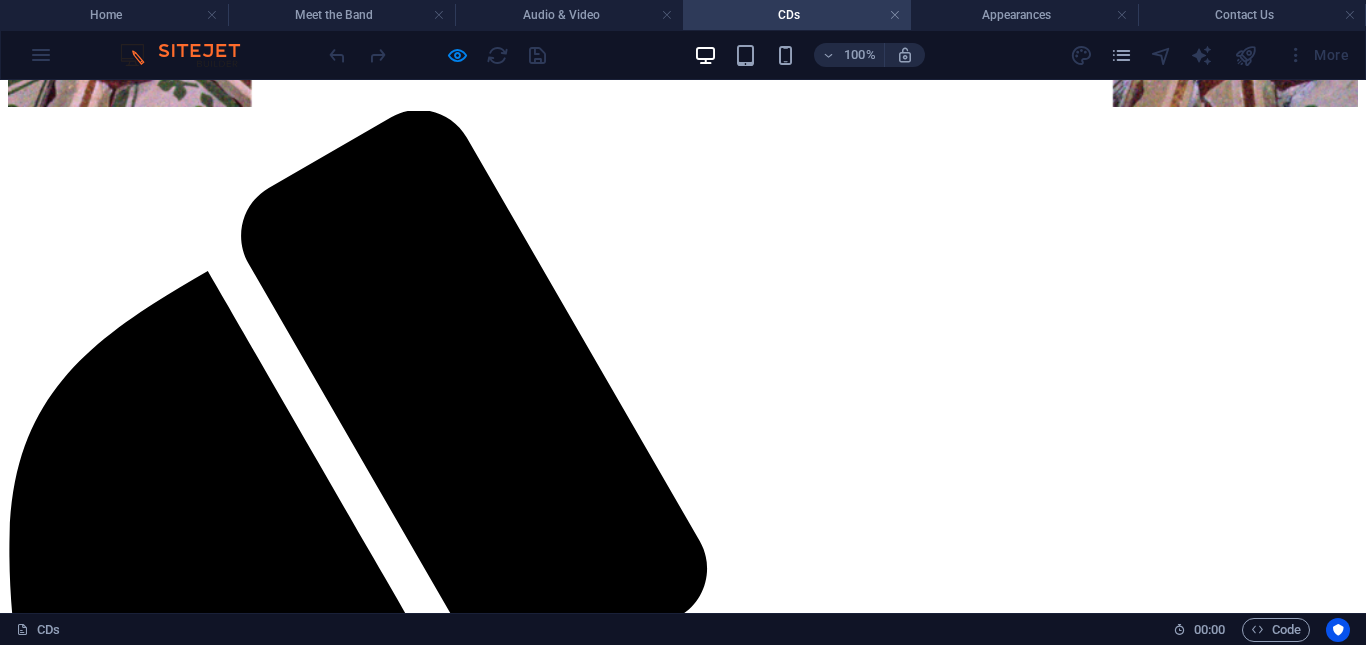 scroll, scrollTop: 285, scrollLeft: 0, axis: vertical 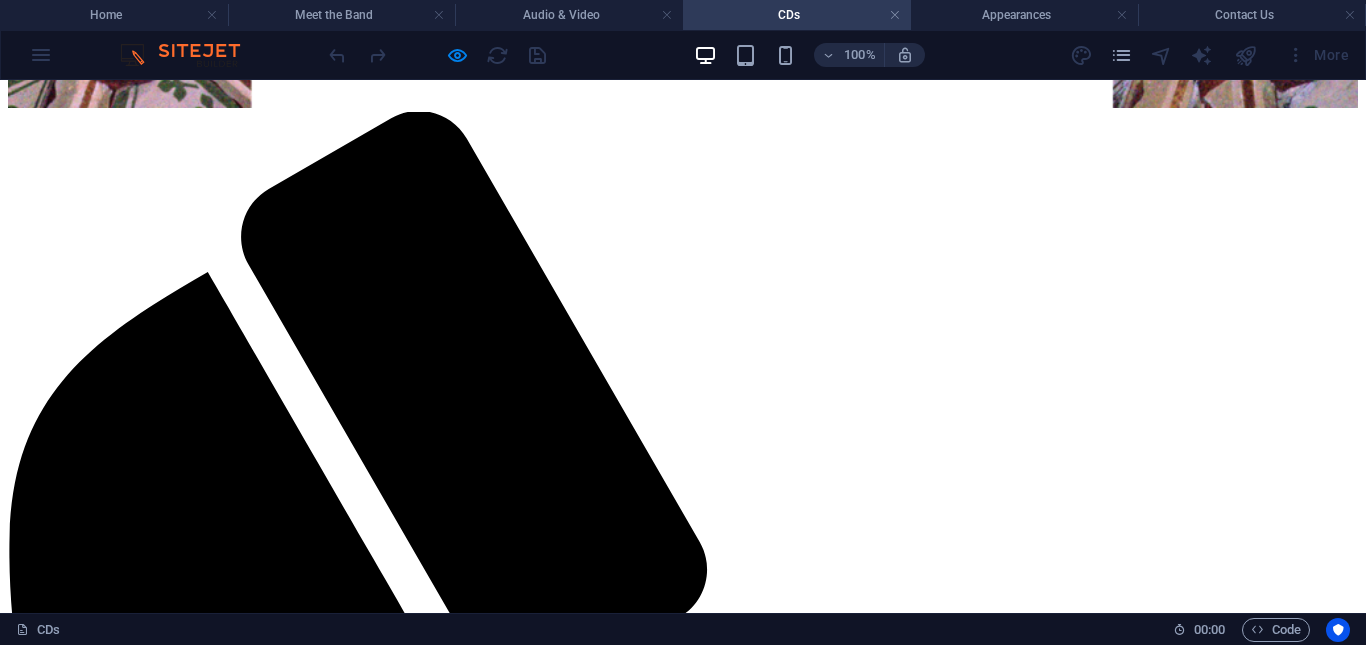 click on "Menu Home Meet the Band Audio & Video CDs Appearances Contact Us" at bounding box center [683, 927] 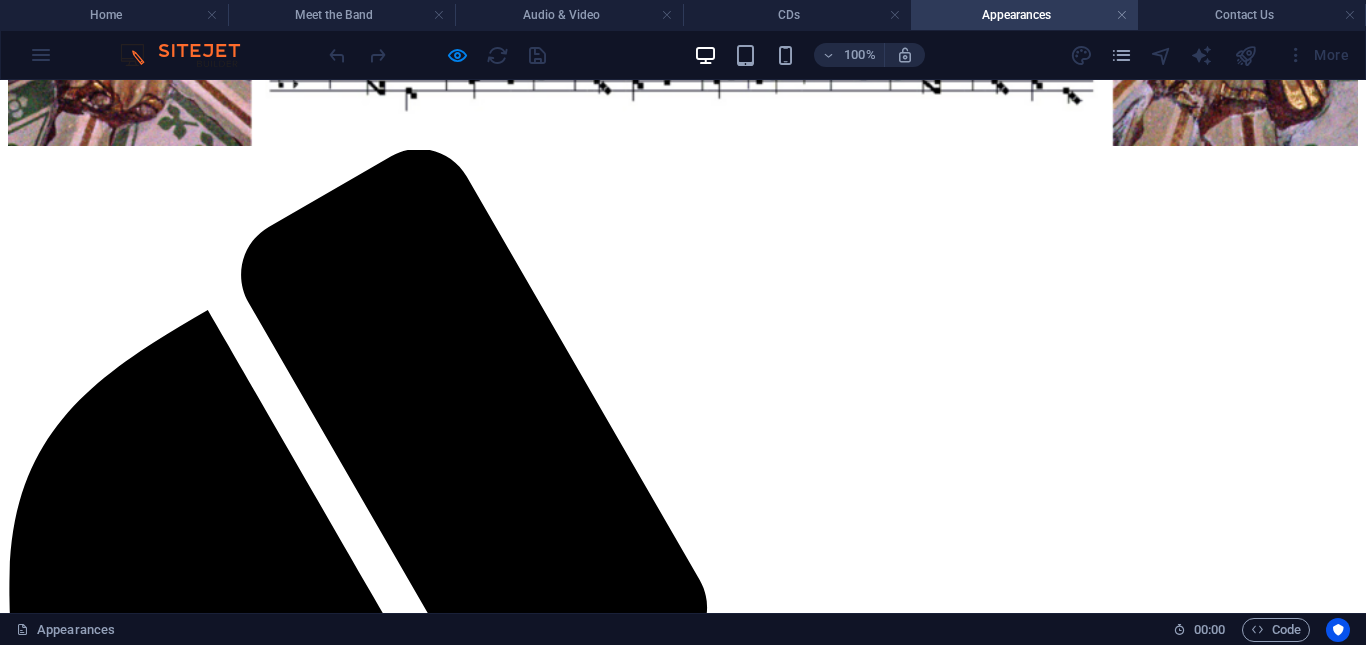 scroll, scrollTop: 248, scrollLeft: 0, axis: vertical 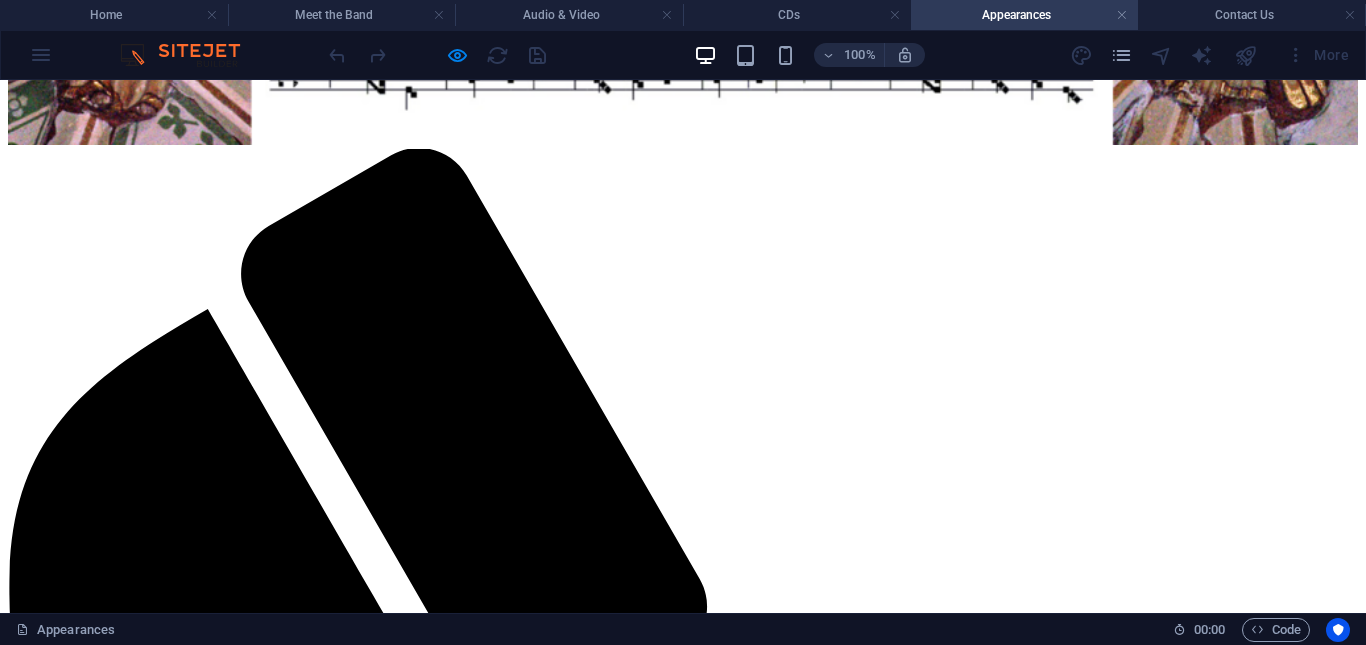 click on "Contact Us" at bounding box center [84, 2060] 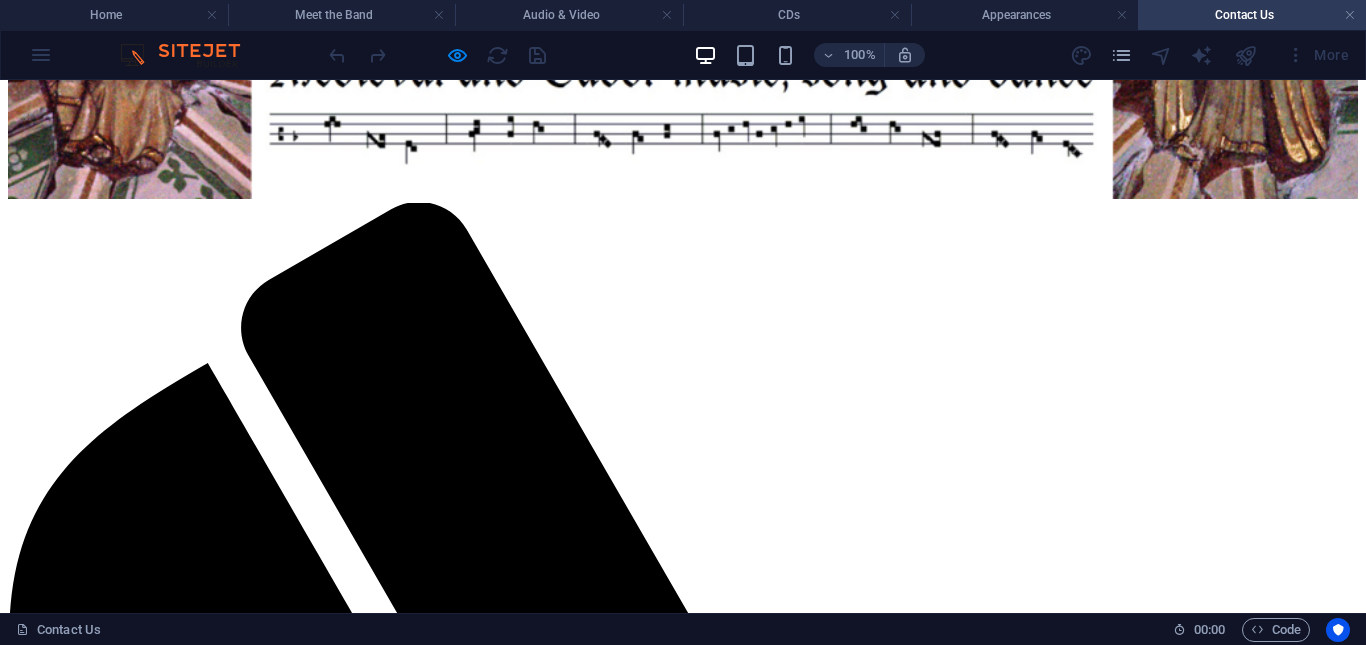 scroll, scrollTop: 193, scrollLeft: 0, axis: vertical 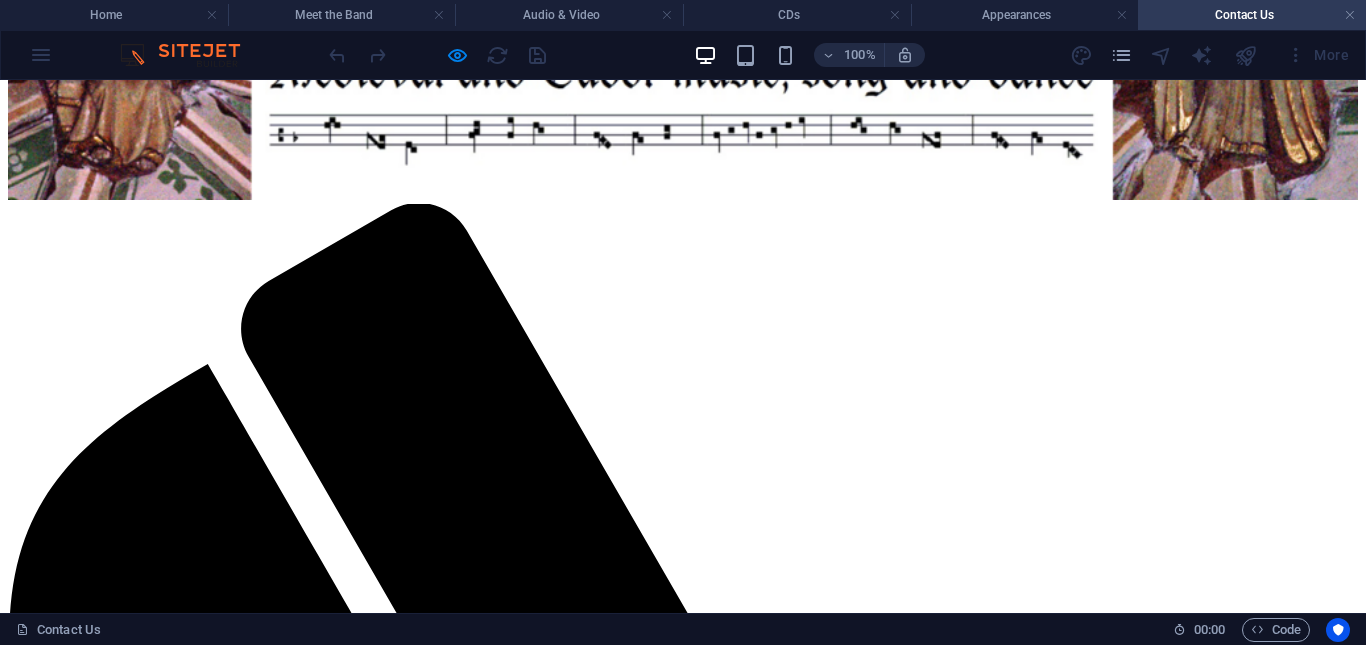 click on "Email contact@[DOMAIN] Phone [PHONE] [PHONE]" at bounding box center [683, 2868] 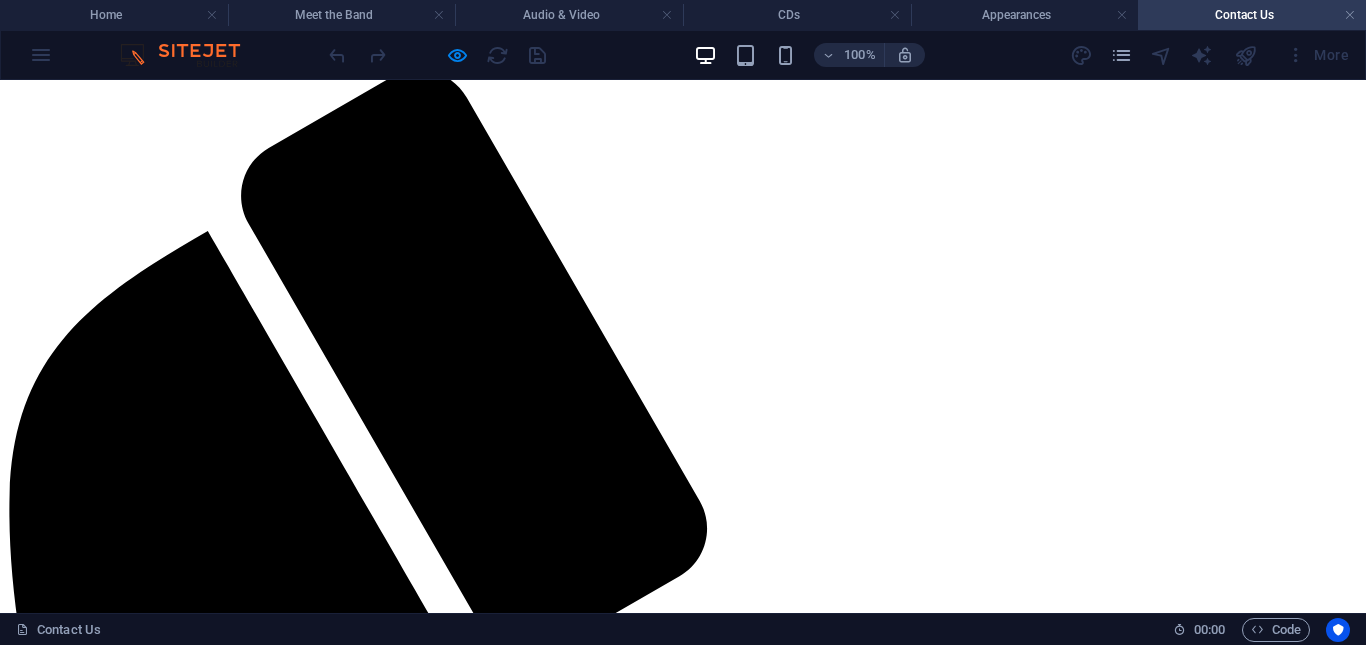 scroll, scrollTop: 328, scrollLeft: 0, axis: vertical 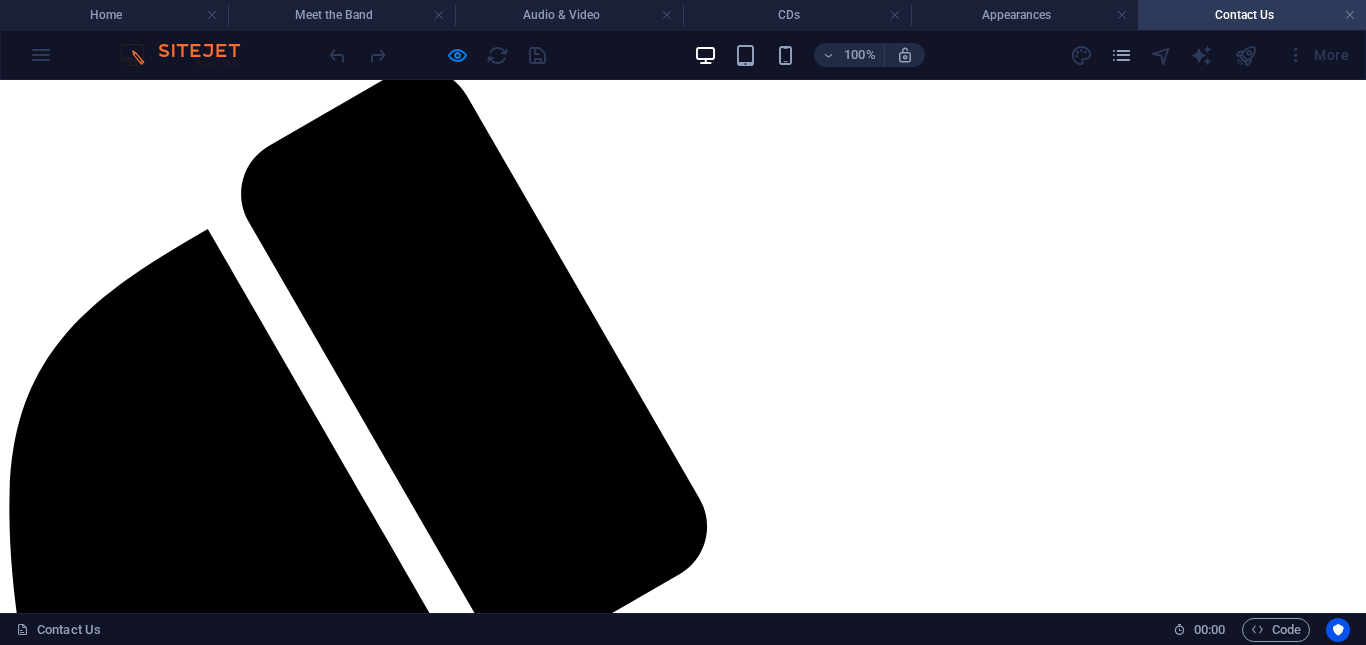 click at bounding box center [150, 2220] 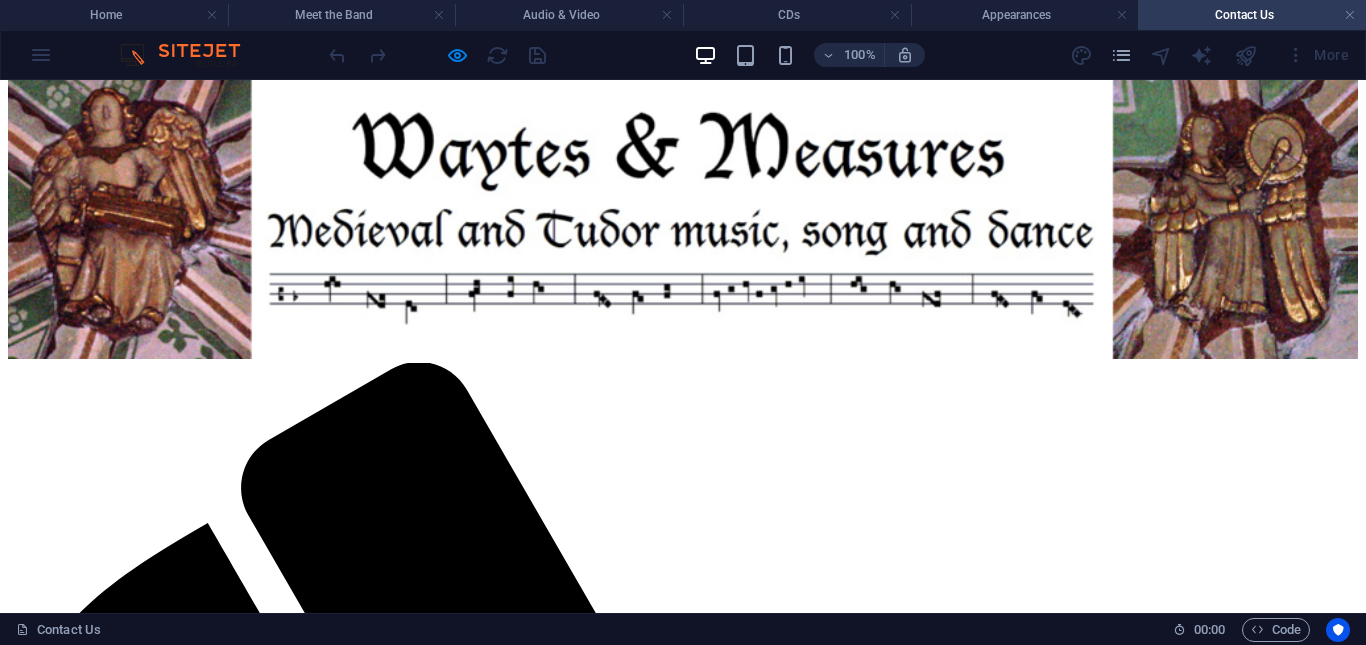 scroll, scrollTop: 33, scrollLeft: 0, axis: vertical 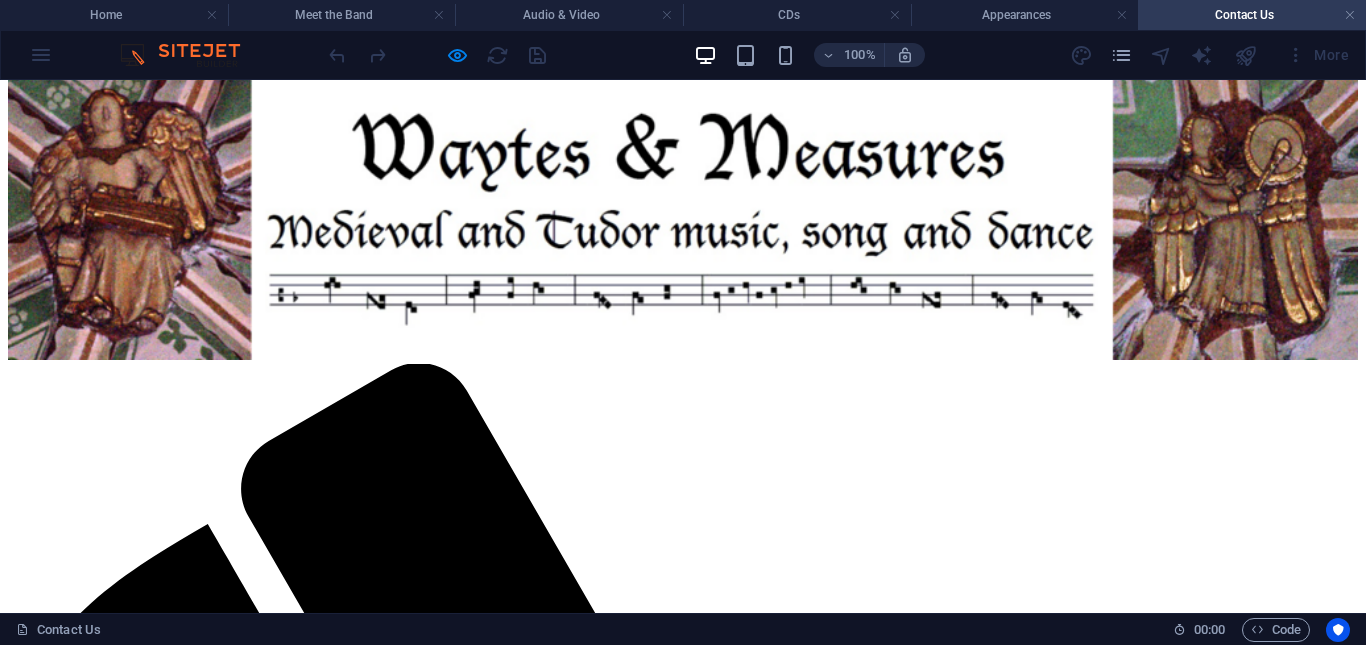 click on "Home" at bounding box center (67, 2185) 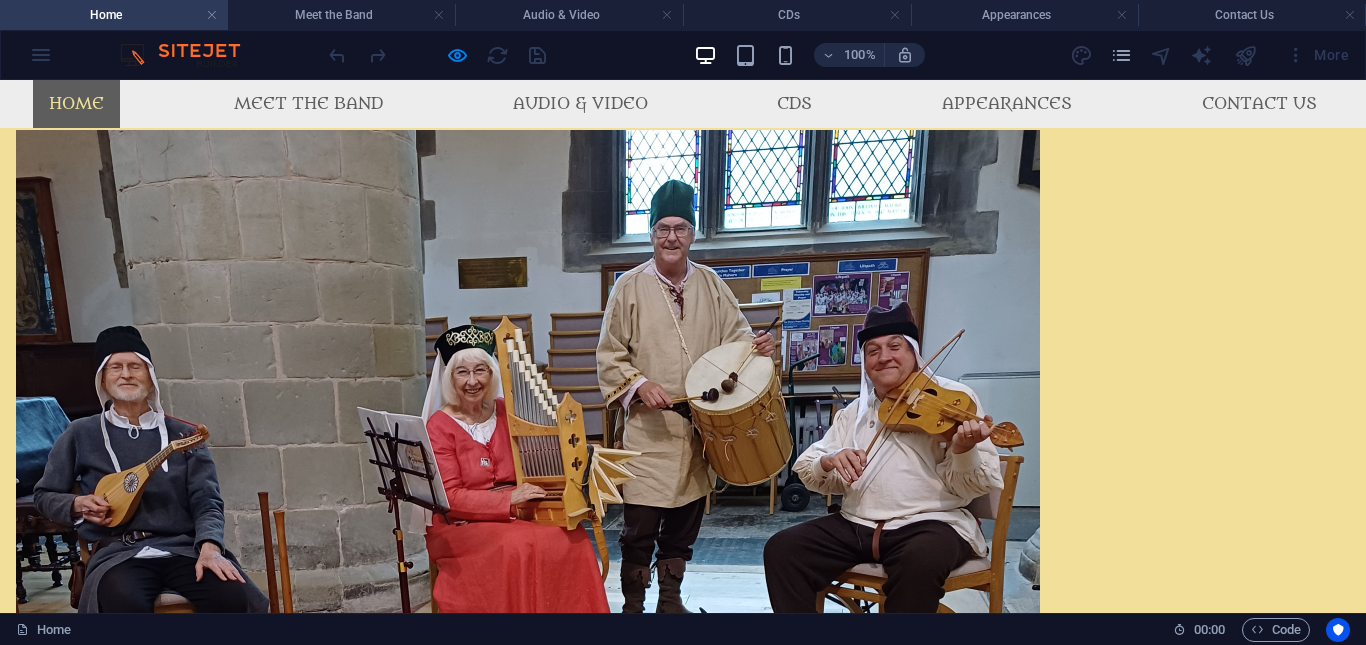 scroll, scrollTop: 0, scrollLeft: 0, axis: both 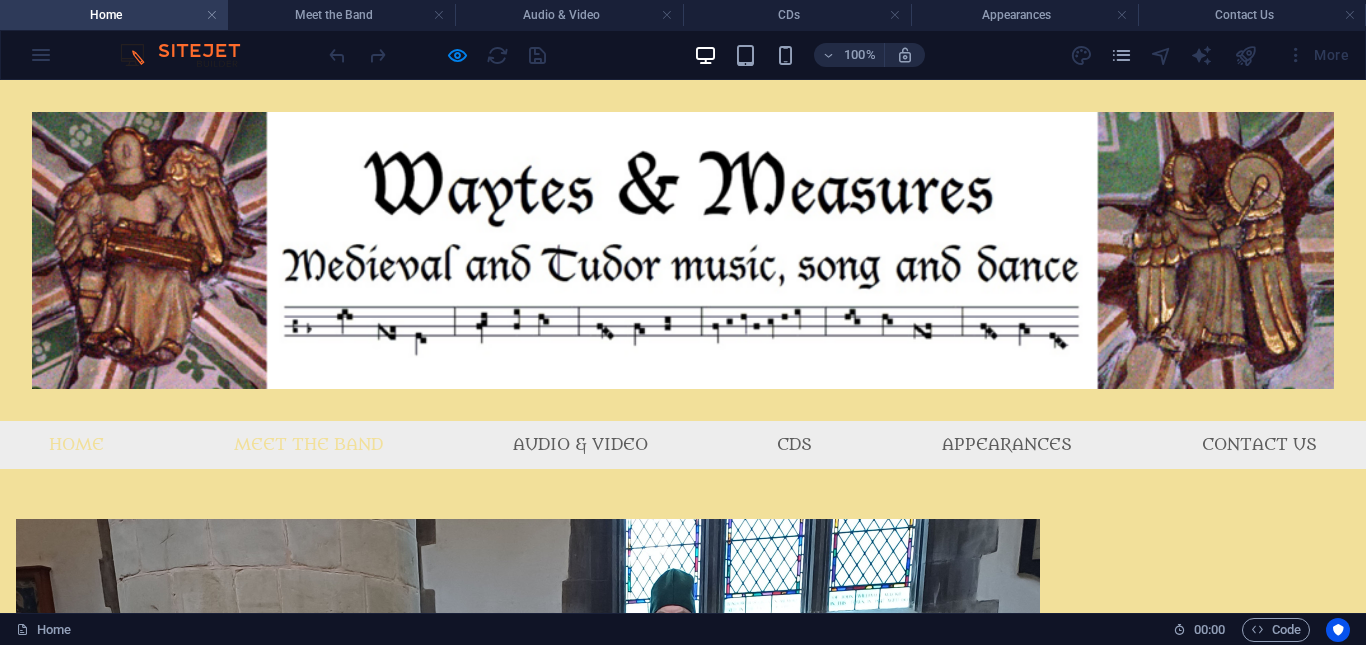 click on "Meet the Band" at bounding box center [308, 445] 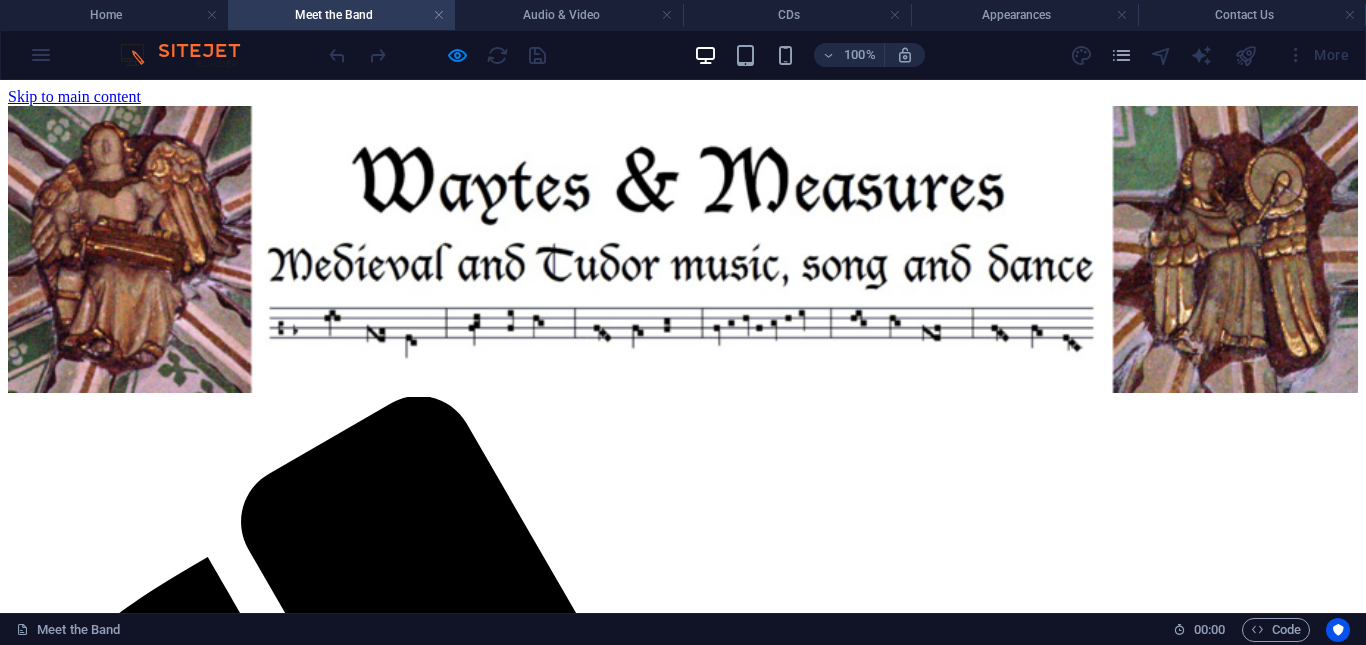 scroll, scrollTop: 8, scrollLeft: 0, axis: vertical 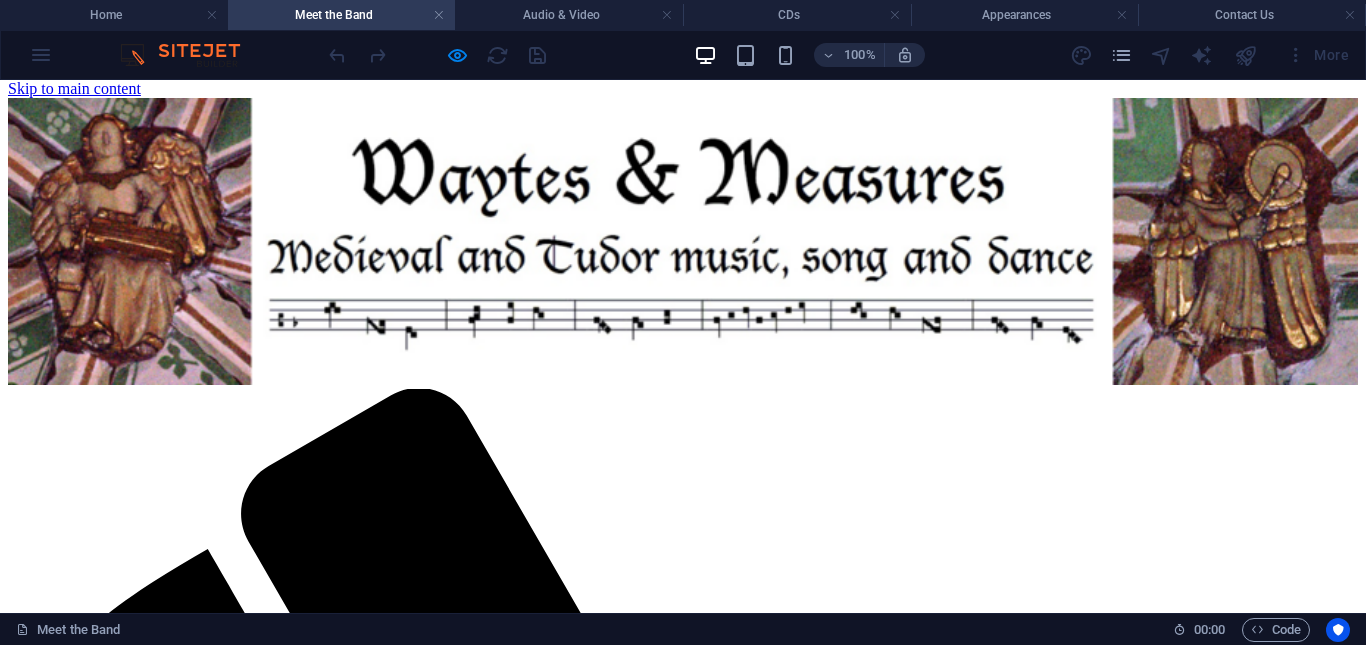 click on "Audio & Video" at bounding box center [97, 2245] 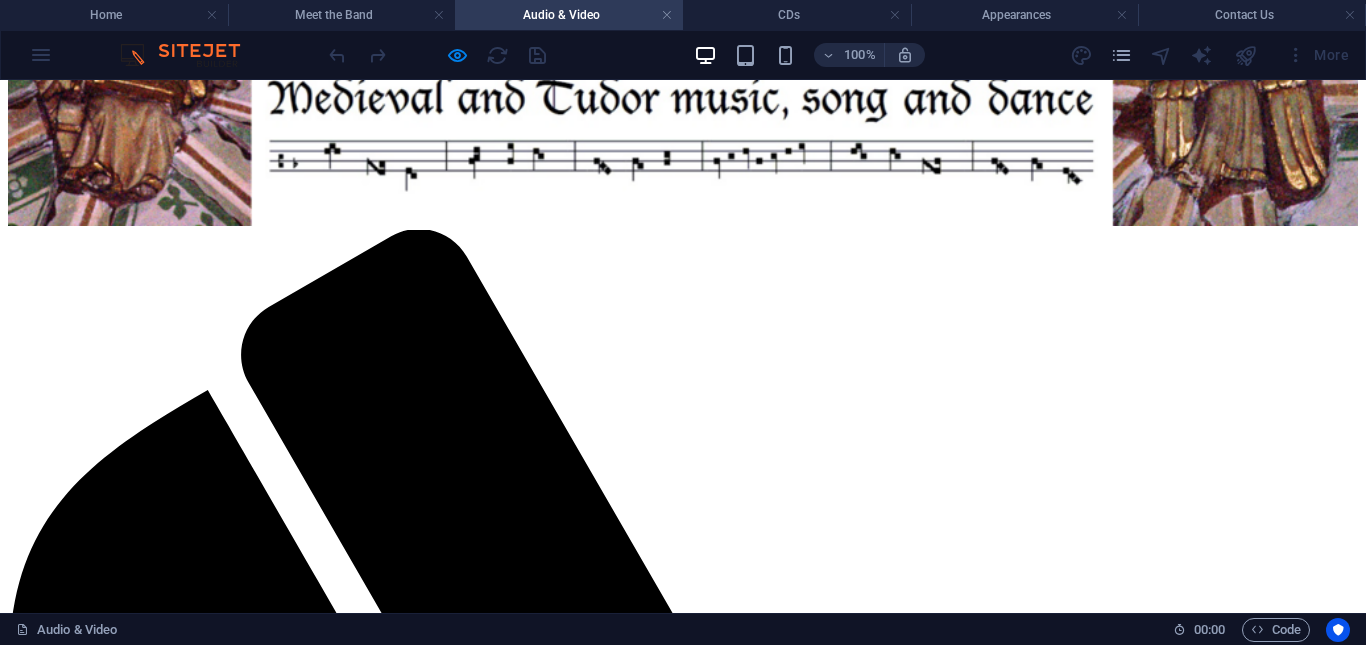 scroll, scrollTop: 166, scrollLeft: 0, axis: vertical 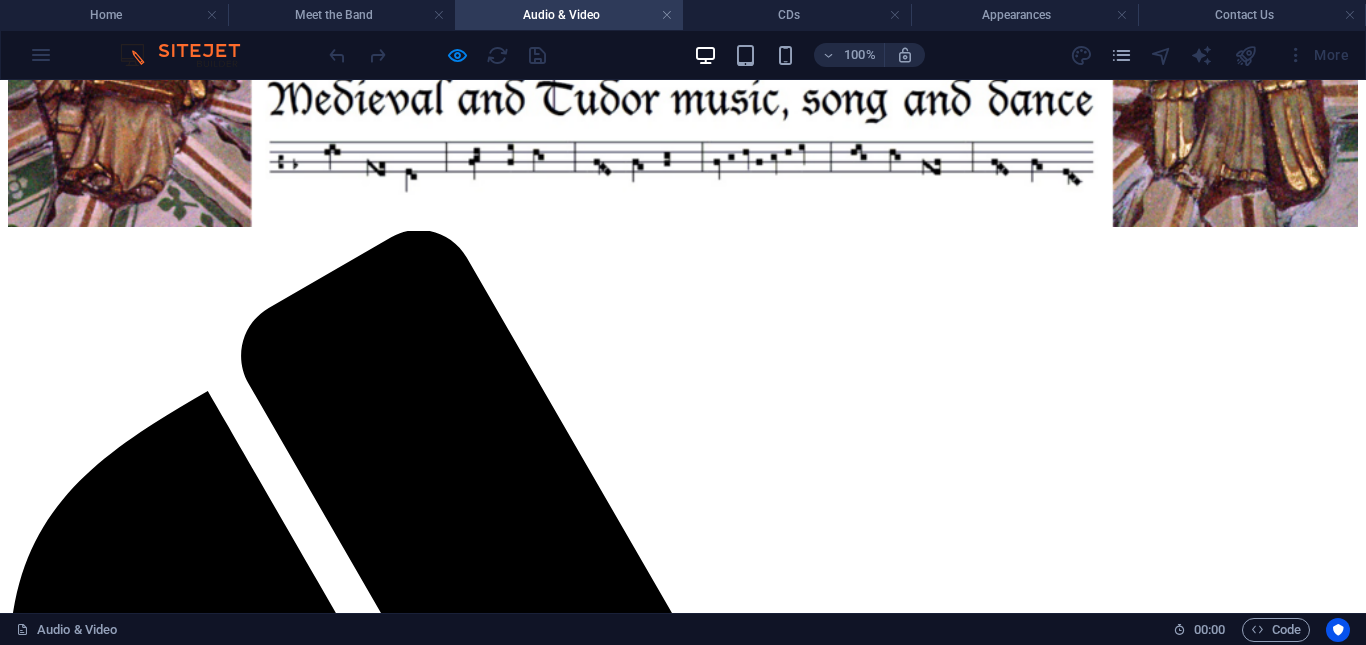 click on "CDs" at bounding box center [62, 2106] 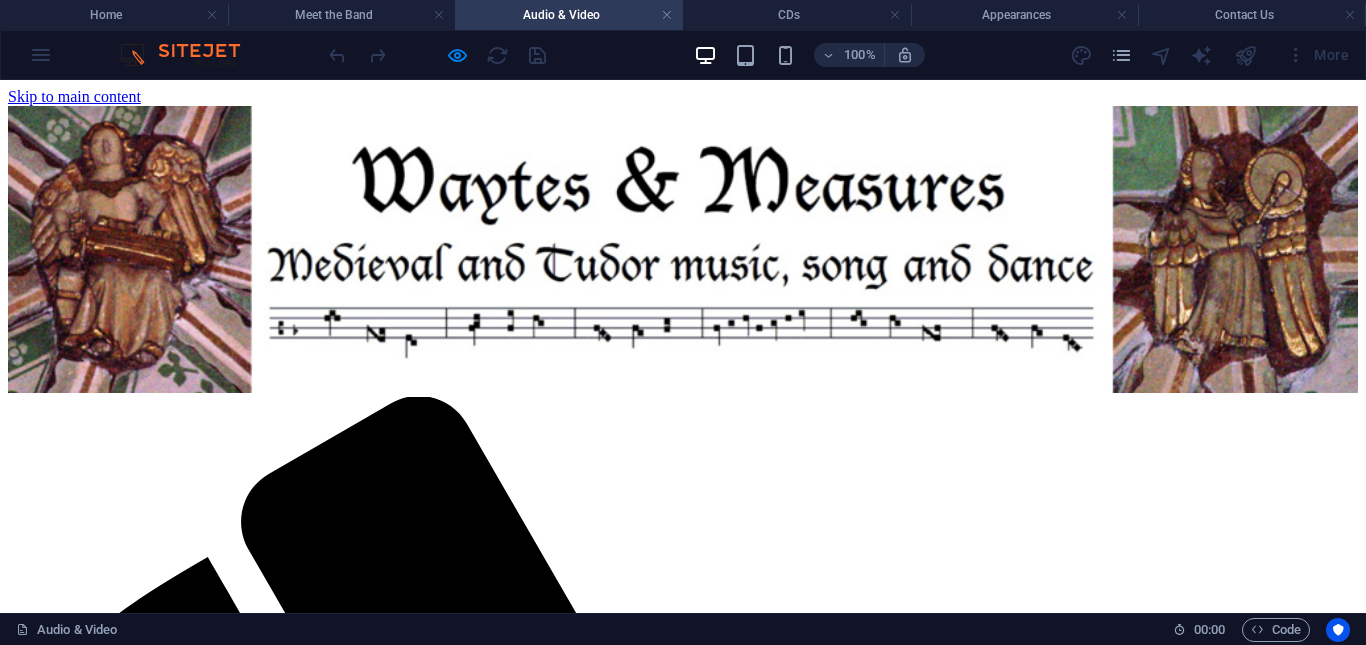 click at bounding box center (0, 0) 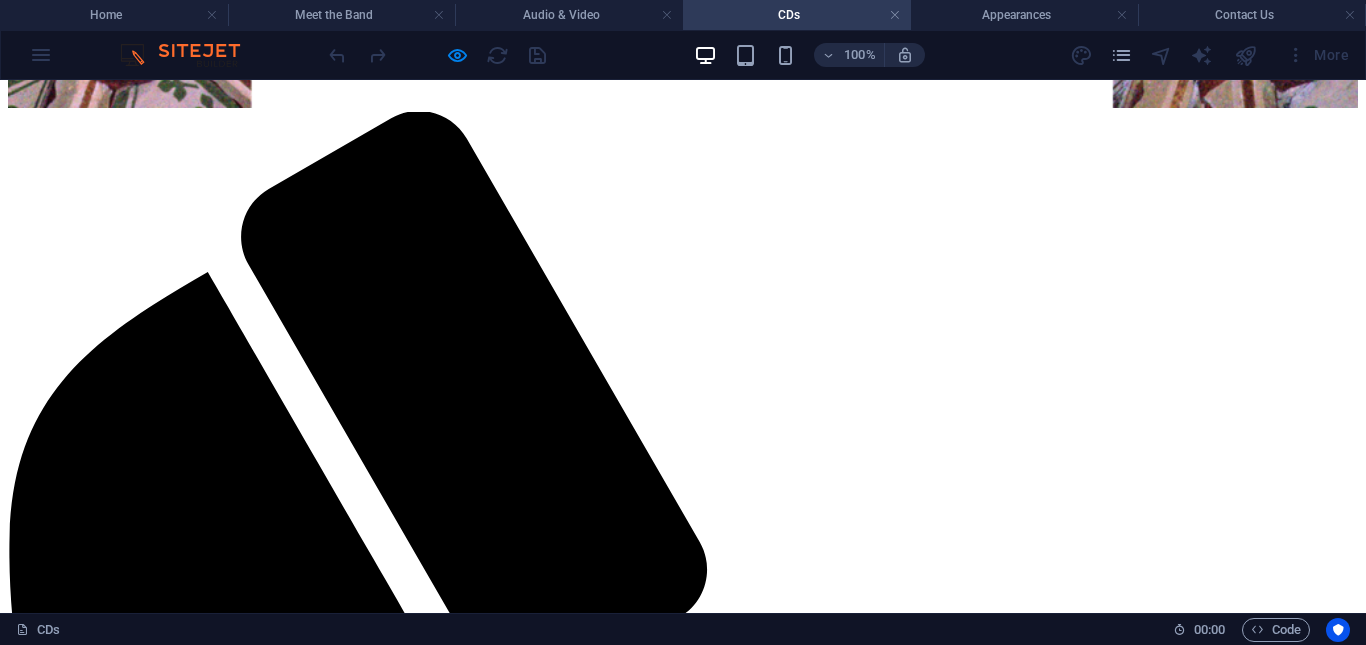 click on "Meet the Band" at bounding box center (95, 1951) 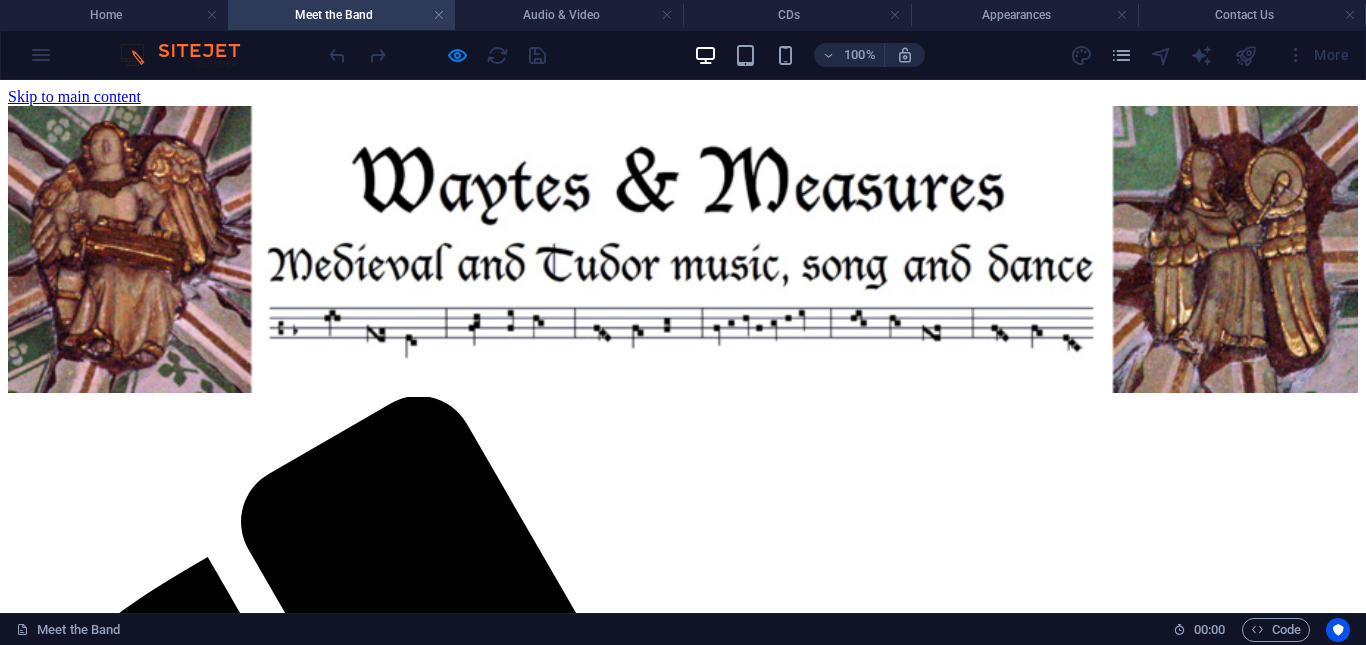 scroll, scrollTop: 8, scrollLeft: 0, axis: vertical 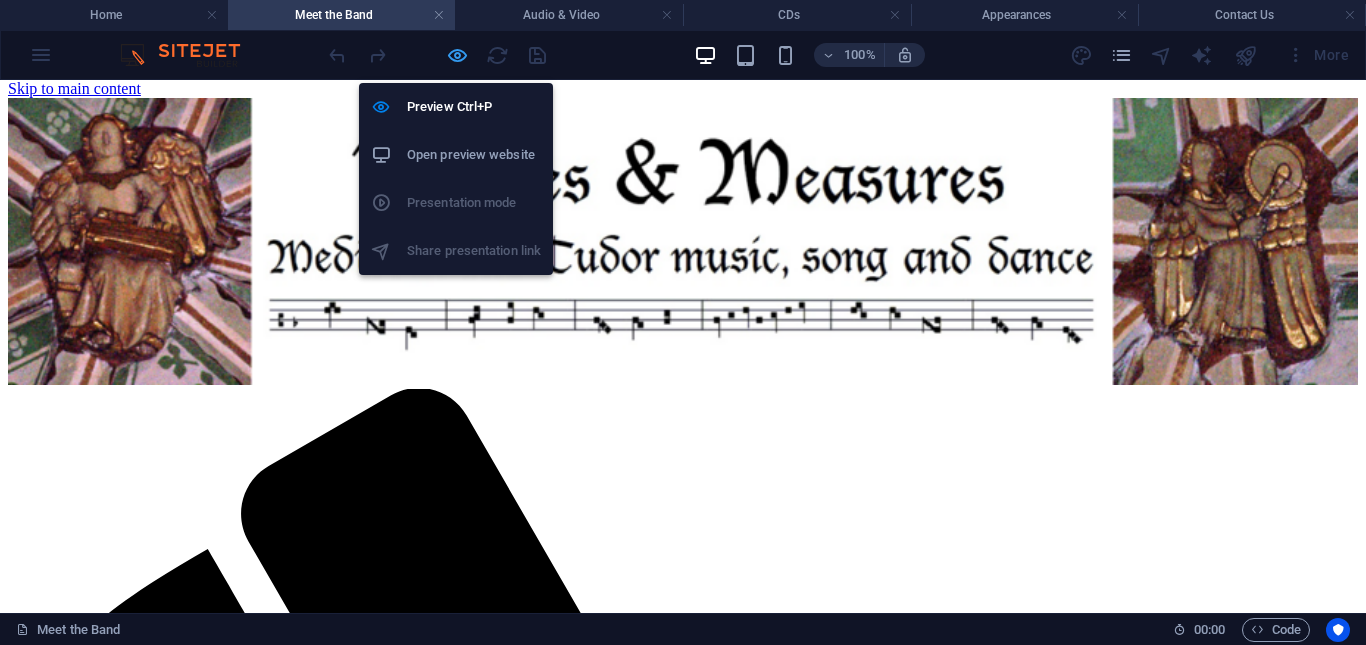 click at bounding box center [457, 55] 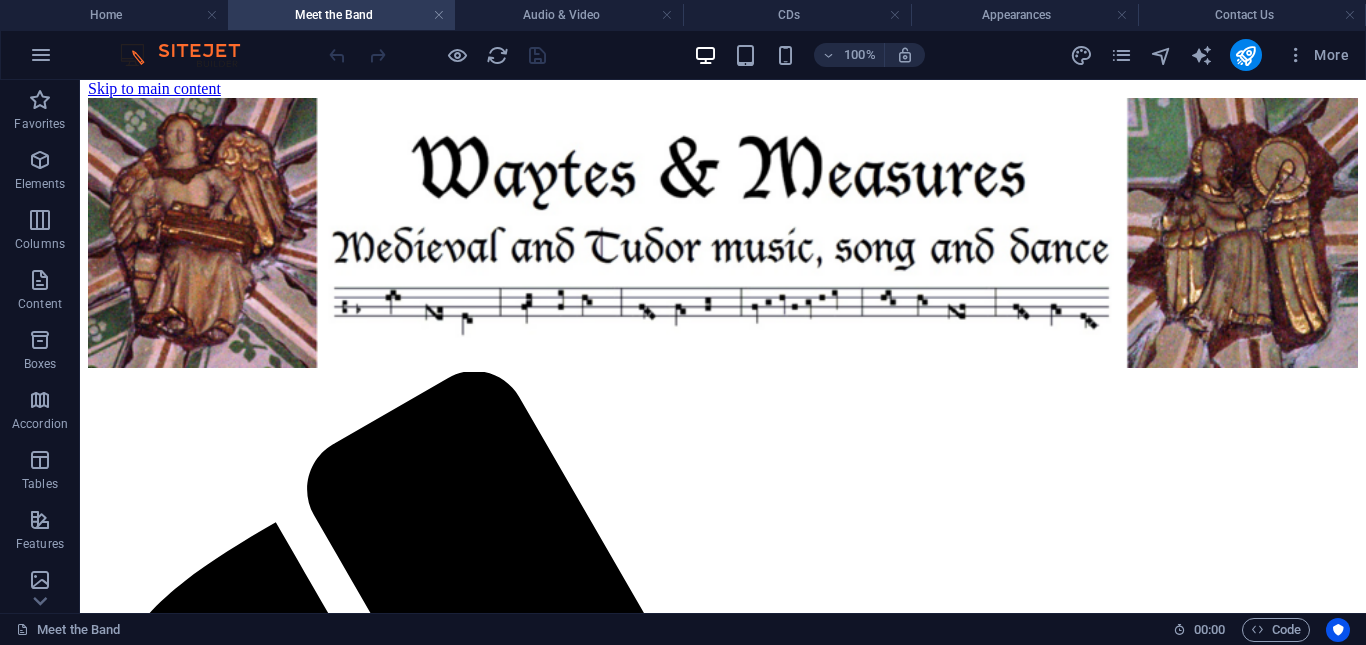 click on "100% More" at bounding box center (841, 55) 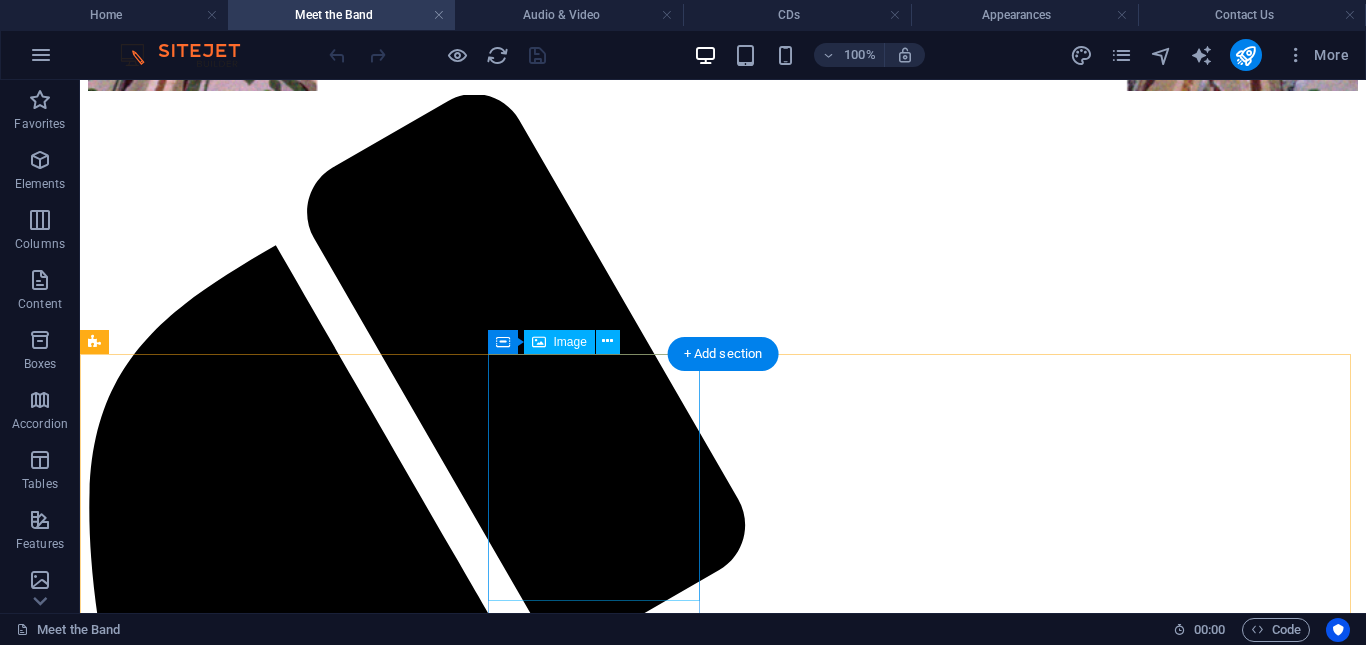 scroll, scrollTop: 286, scrollLeft: 0, axis: vertical 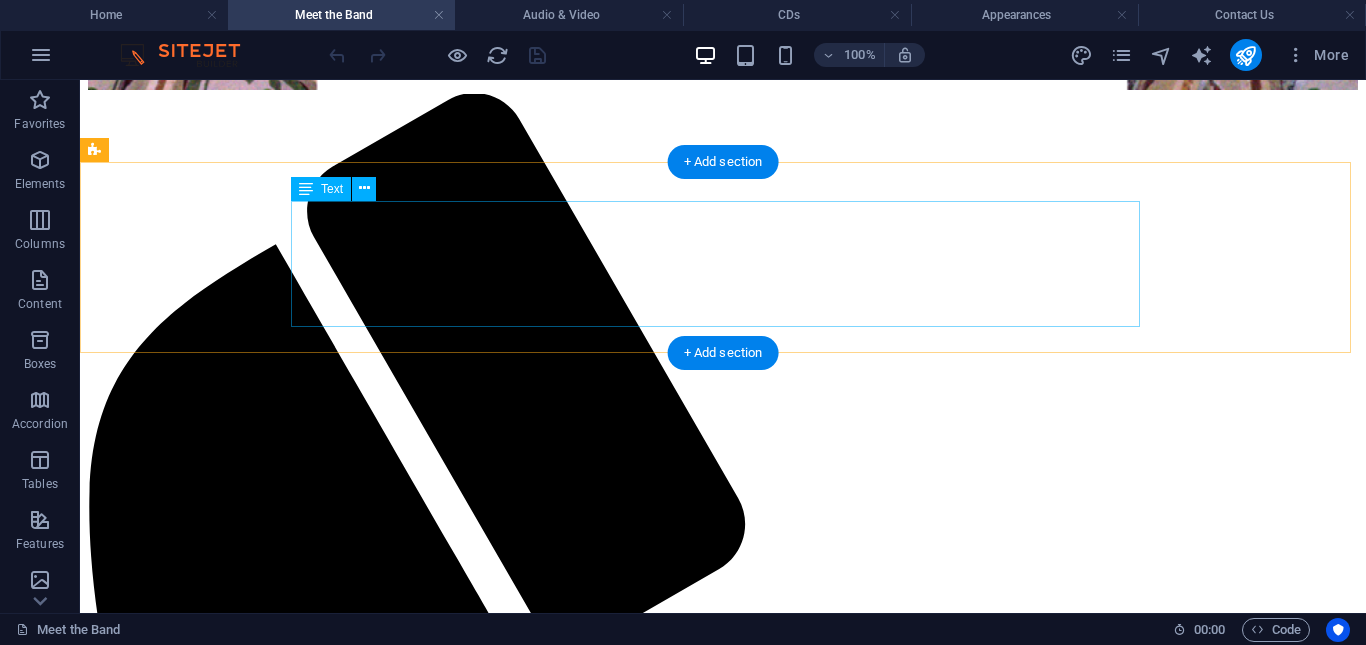 click on "We are a colourful and talented group, just right for your  medieval  or Tudor concert, re-enactment, banquet or other event. We can  sing, play and get you dancing." at bounding box center [723, 2005] 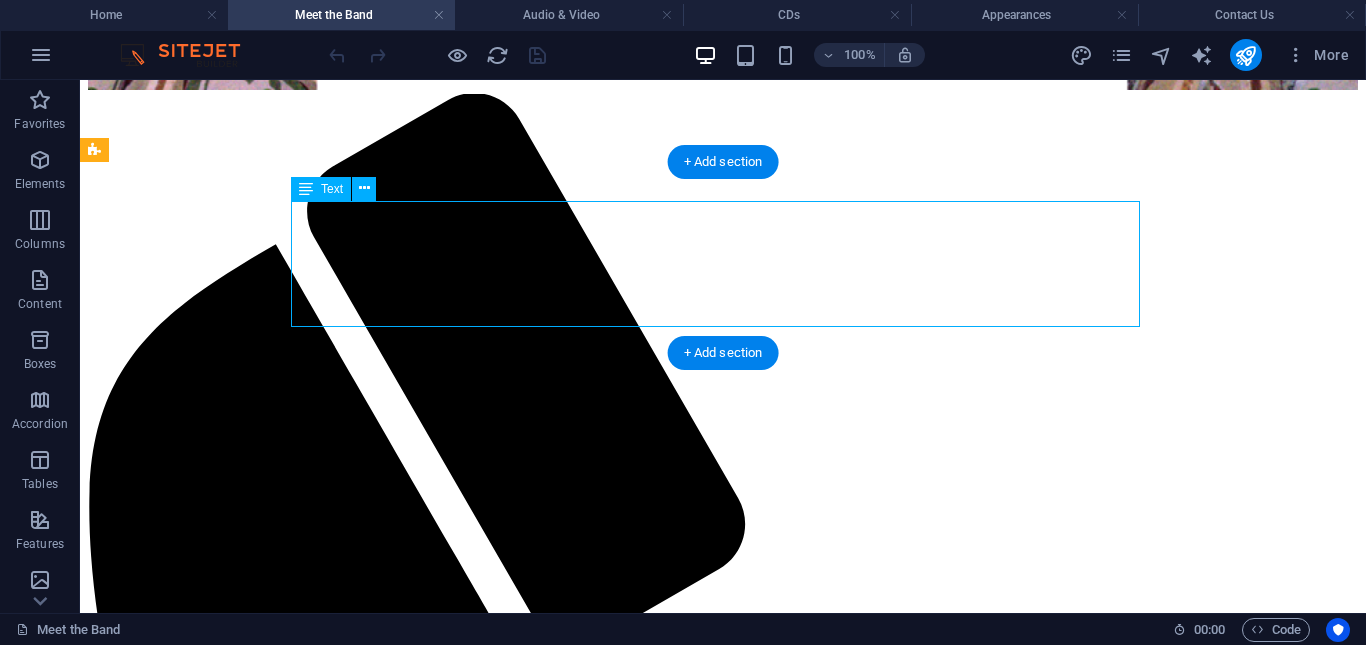 click on "We are a colourful and talented group, just right for your  medieval  or Tudor concert, re-enactment, banquet or other event. We can  sing, play and get you dancing." at bounding box center [723, 2005] 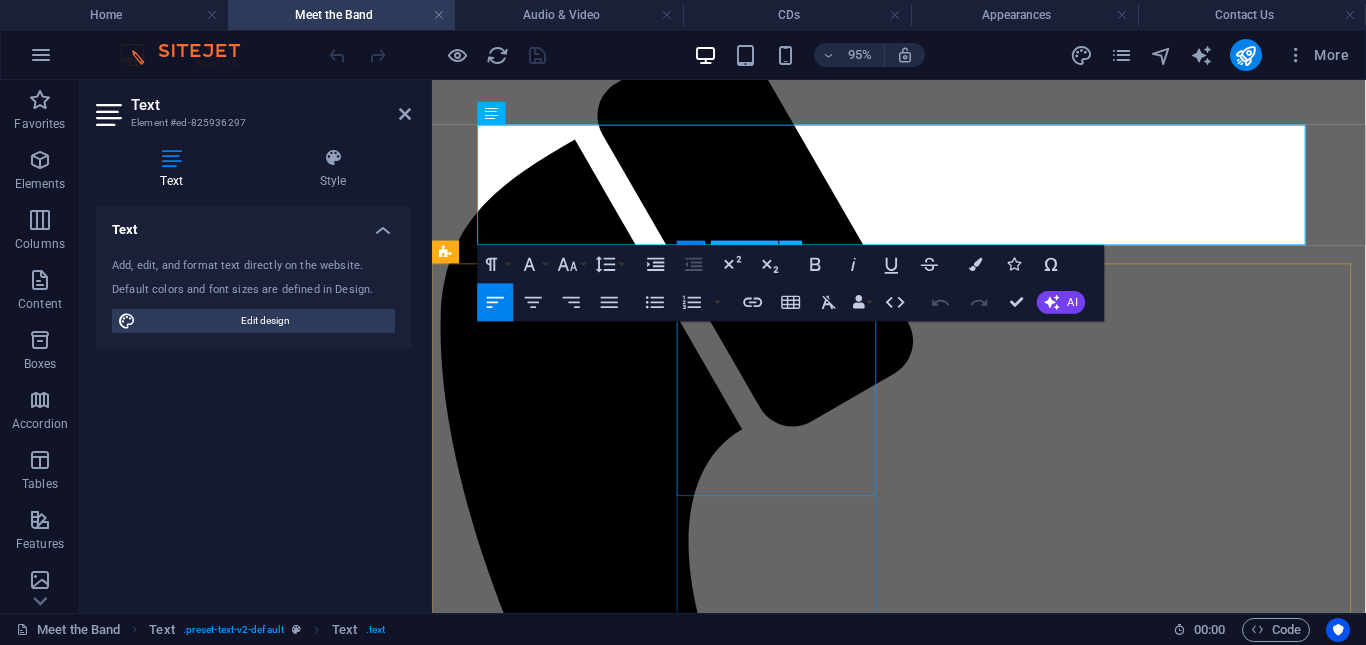 click at bounding box center (923, 2949) 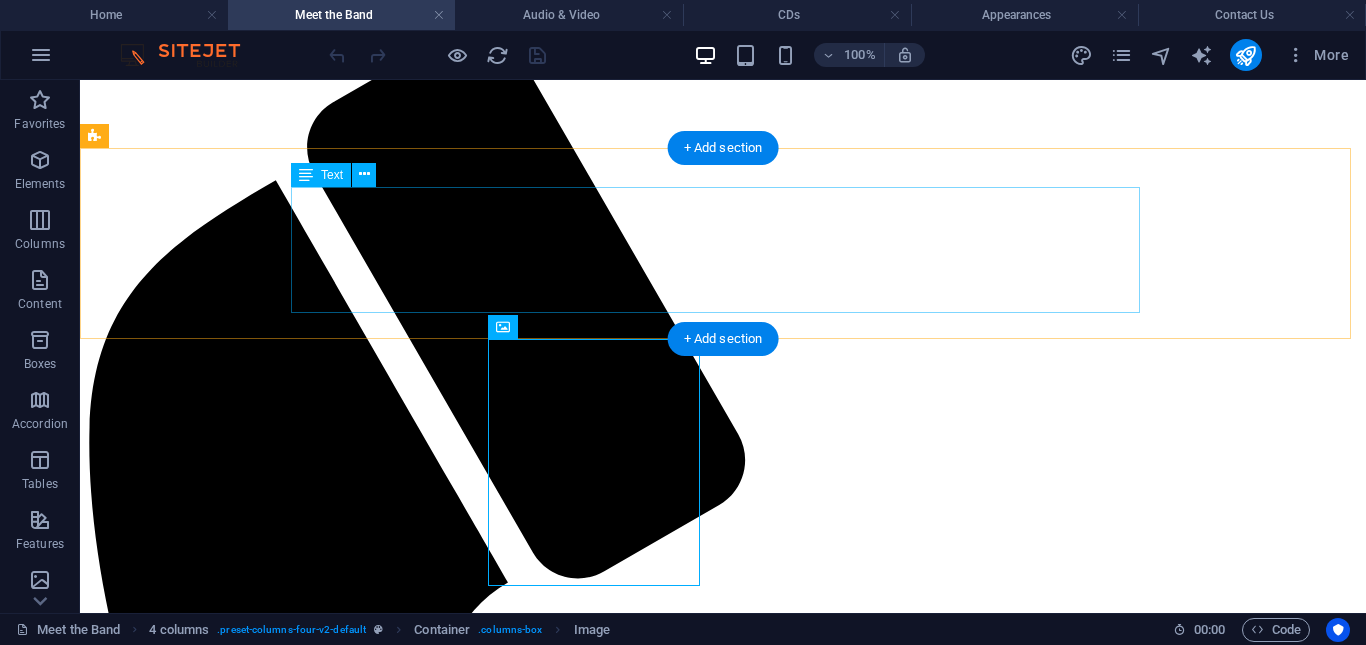 scroll, scrollTop: 275, scrollLeft: 0, axis: vertical 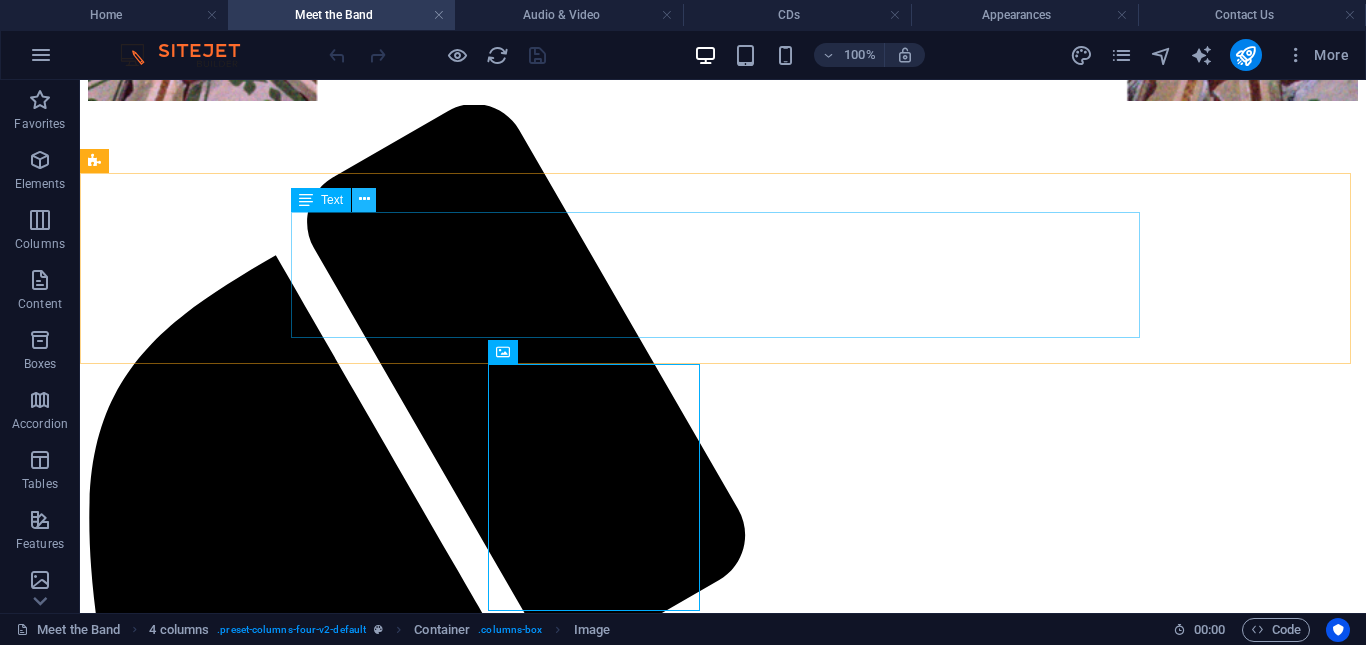 click at bounding box center (364, 199) 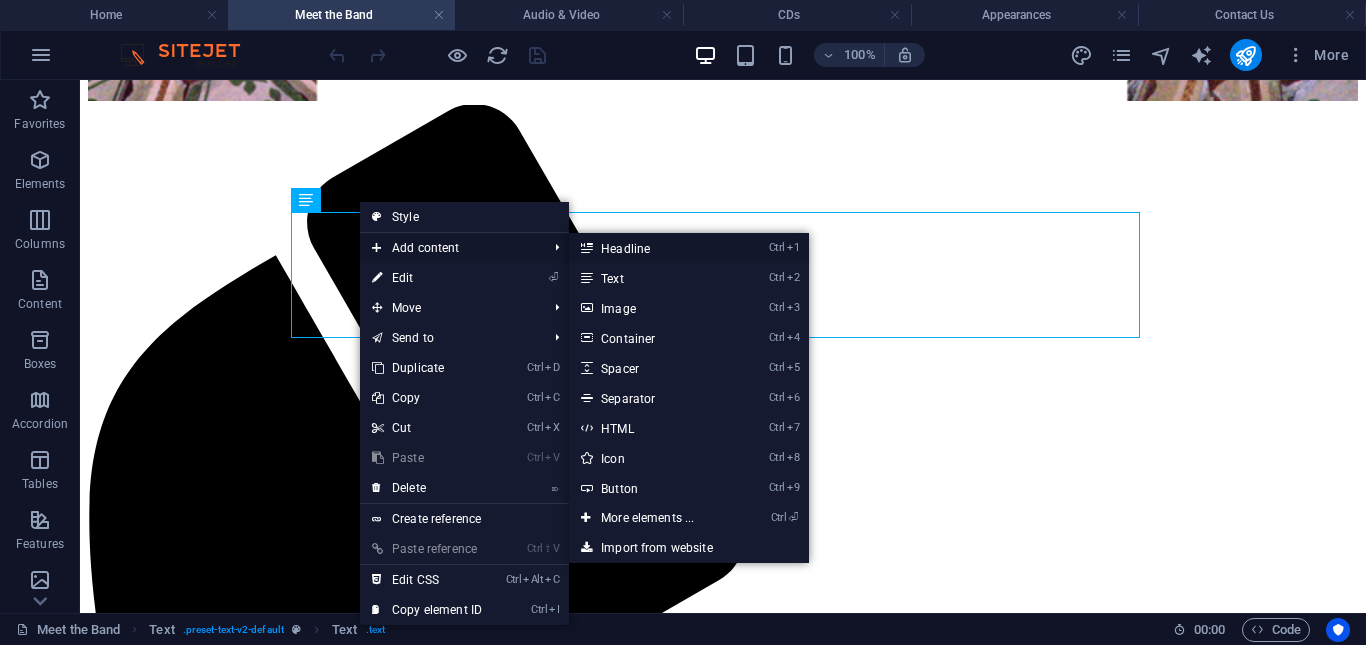 click on "Ctrl 1  Headline" at bounding box center [651, 248] 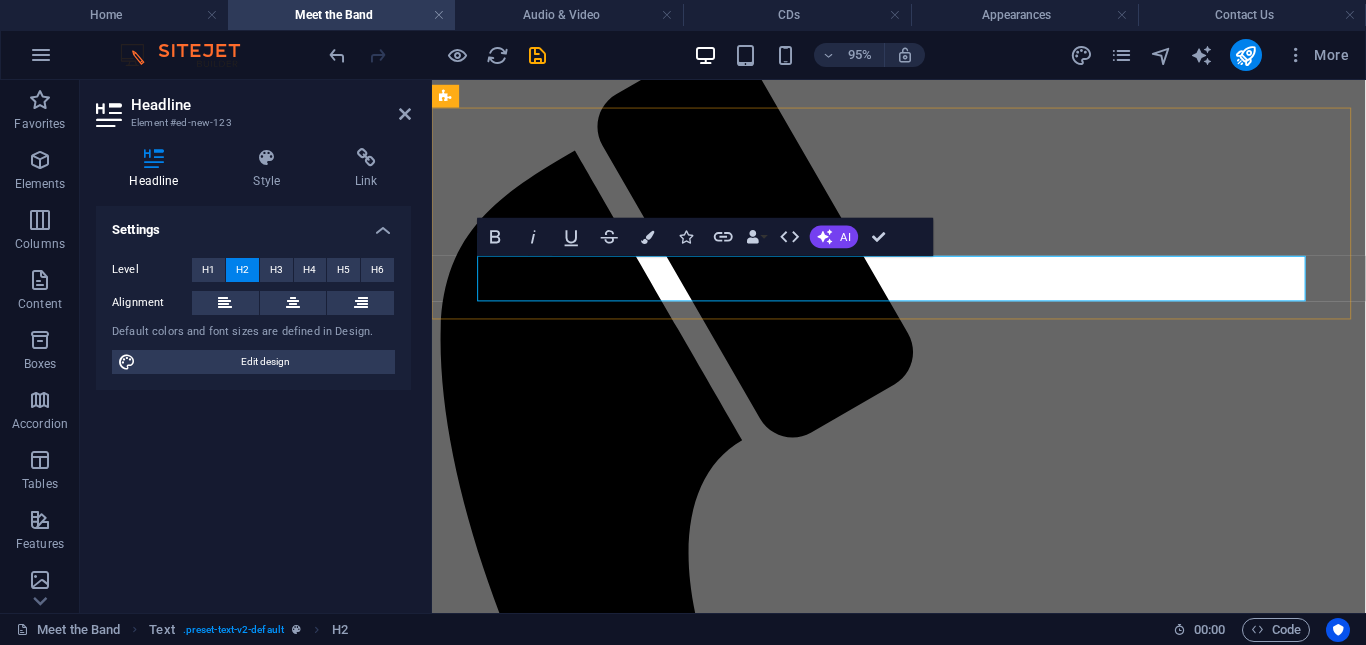 type 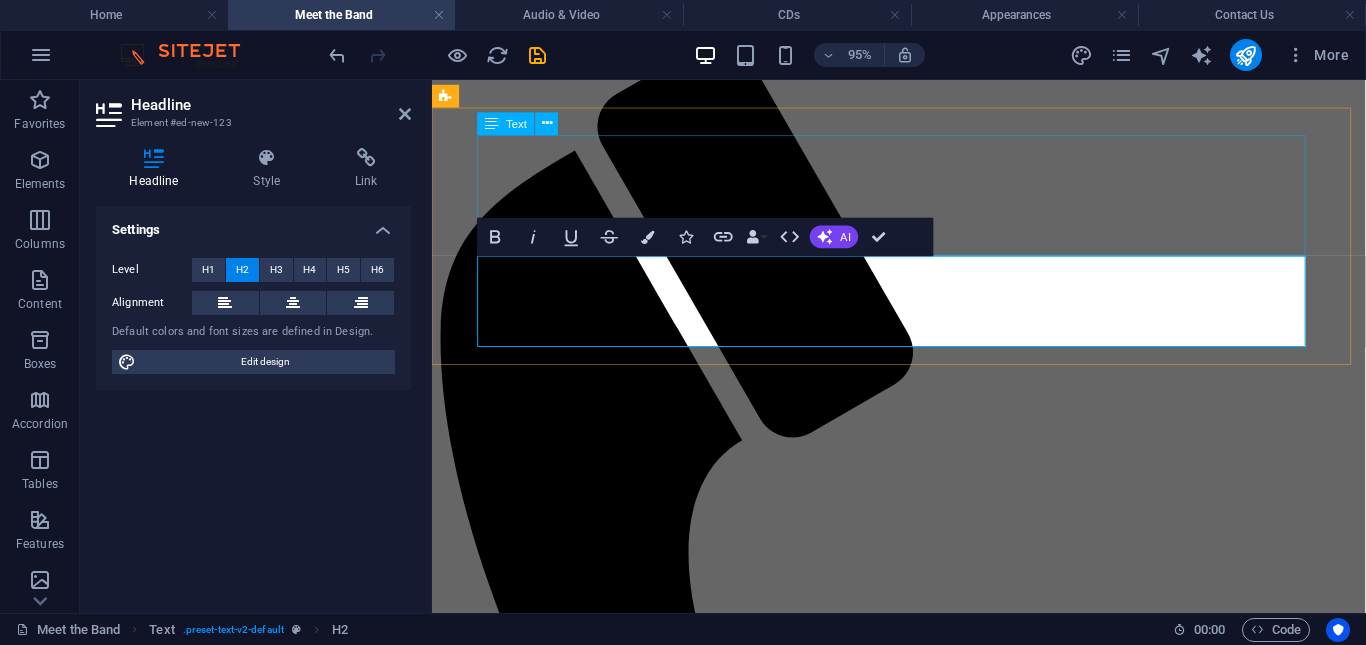 click on "We are a colourful and talented group, just right for your  medieval  or Tudor concert, re-enactment, banquet or other event. We can  sing, play and get you dancing." at bounding box center [923, 1540] 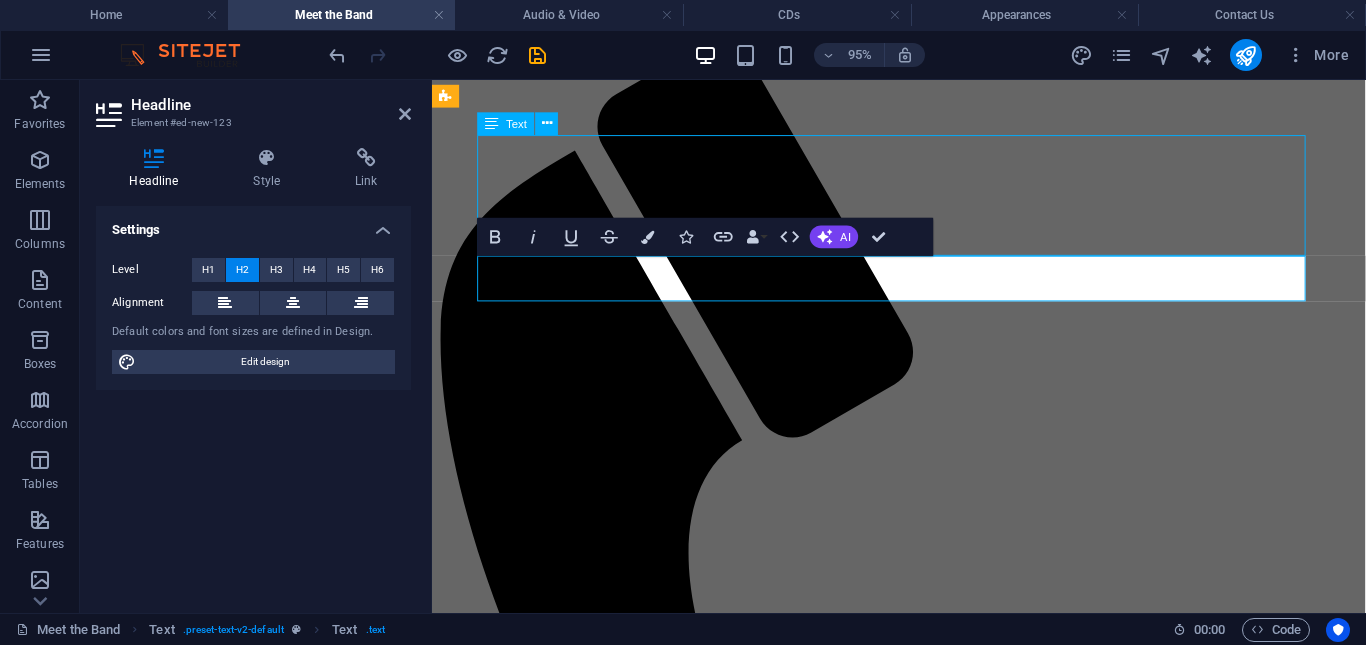 scroll, scrollTop: 339, scrollLeft: 0, axis: vertical 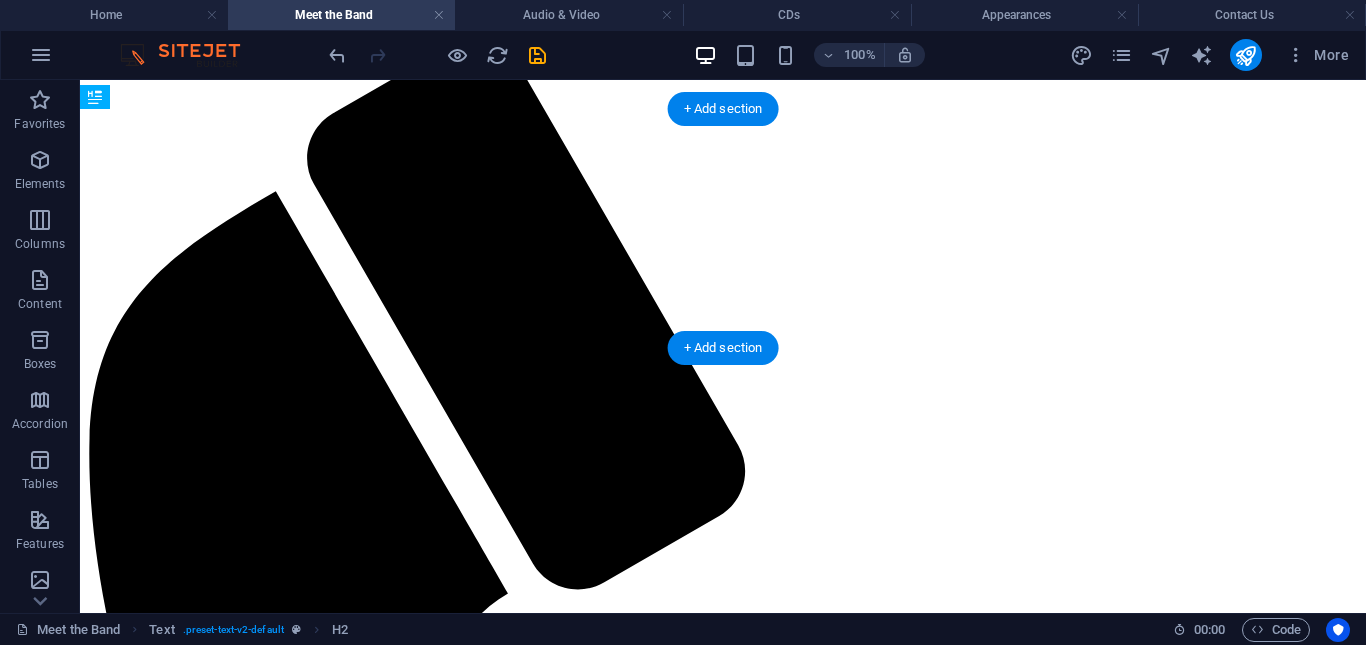 drag, startPoint x: 400, startPoint y: 344, endPoint x: 334, endPoint y: 160, distance: 195.4789 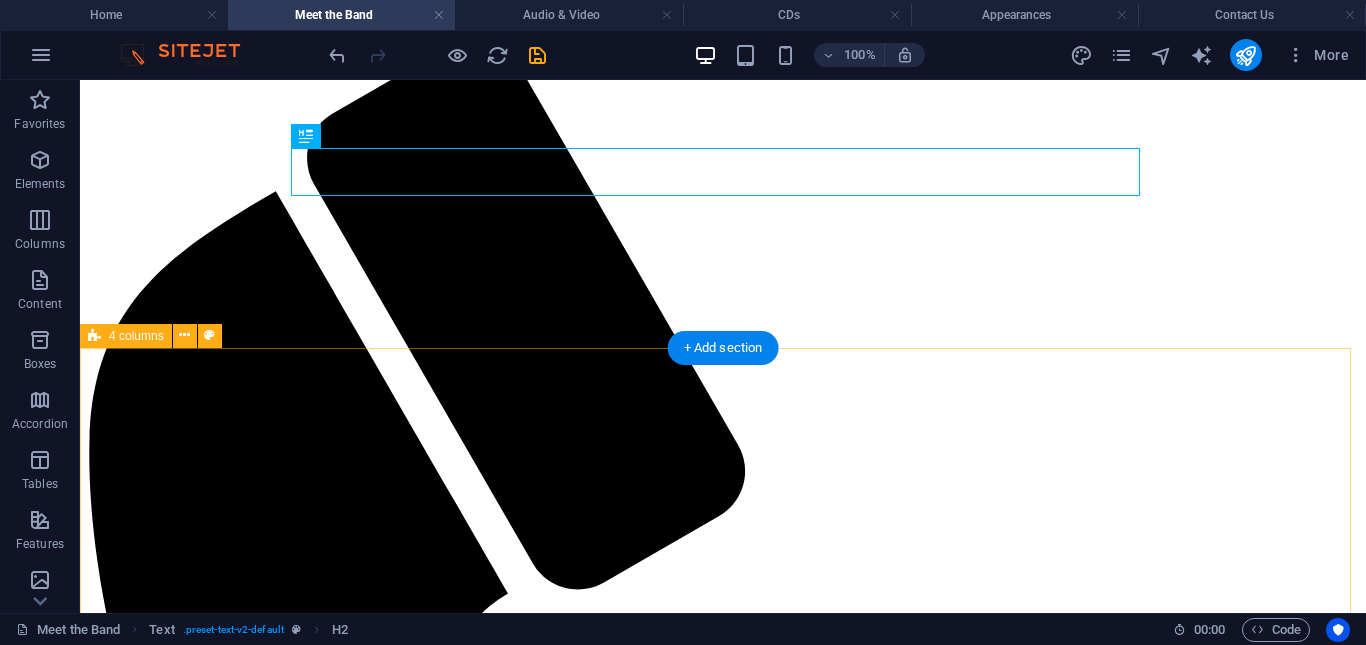 click on "[PERSON] – [PERSON] plays portative organ and leads the singing in many of our performances. [PERSON] – Talented player of various loud shawms and sweet gittern and recorders. [PERSON] (“Boagy”) who lays down the rhythm. [PERSON] – The newest member of our group, a fine medieval fiddle player and singer." at bounding box center (723, 4405) 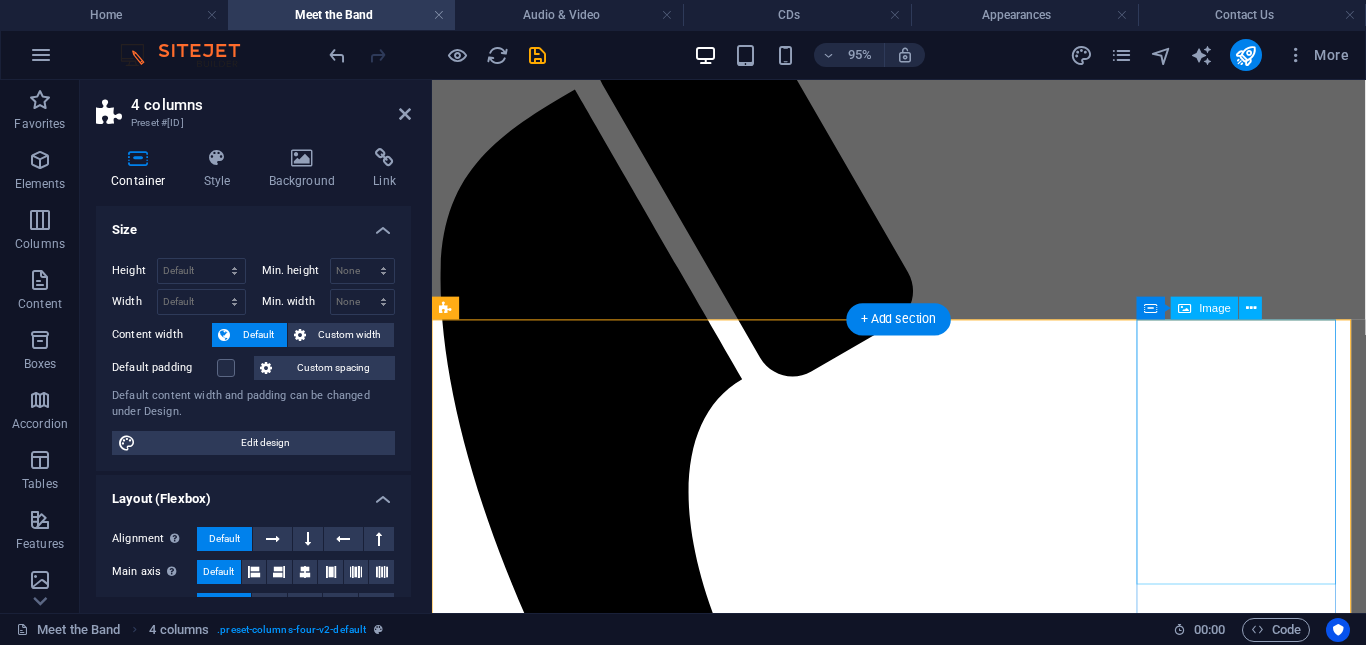 scroll, scrollTop: 275, scrollLeft: 0, axis: vertical 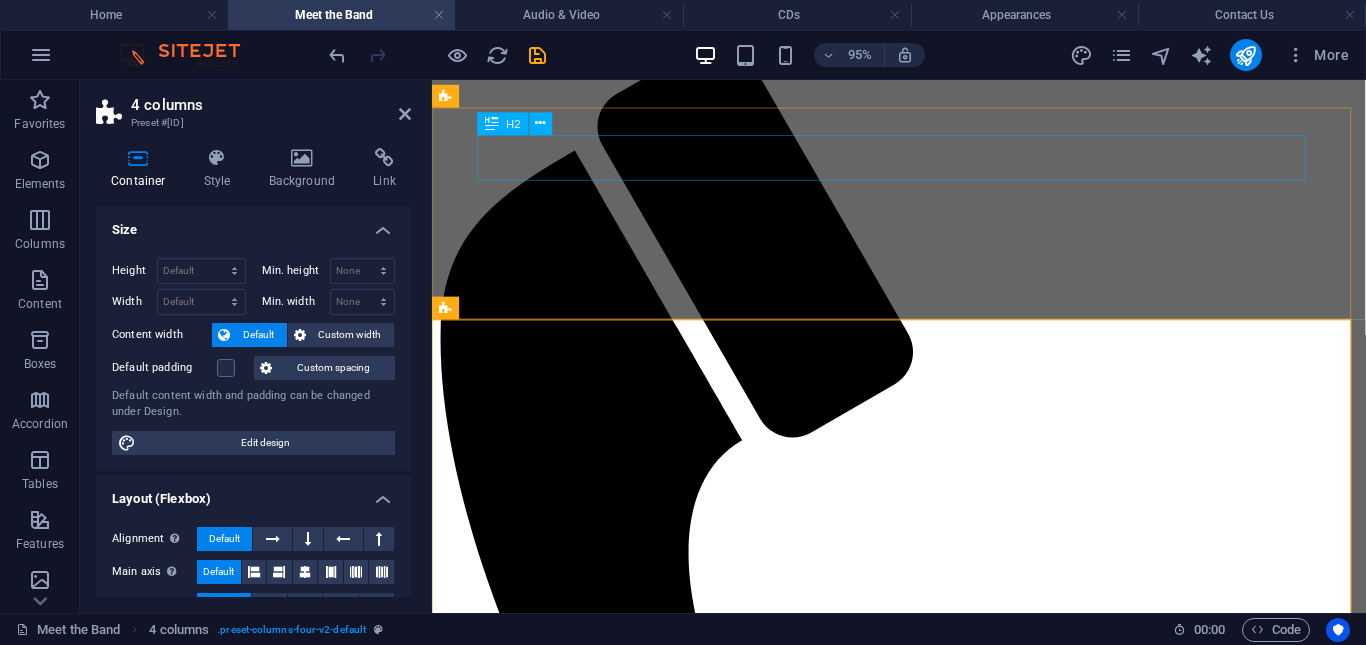 click on "Meet the Band" at bounding box center (923, 1530) 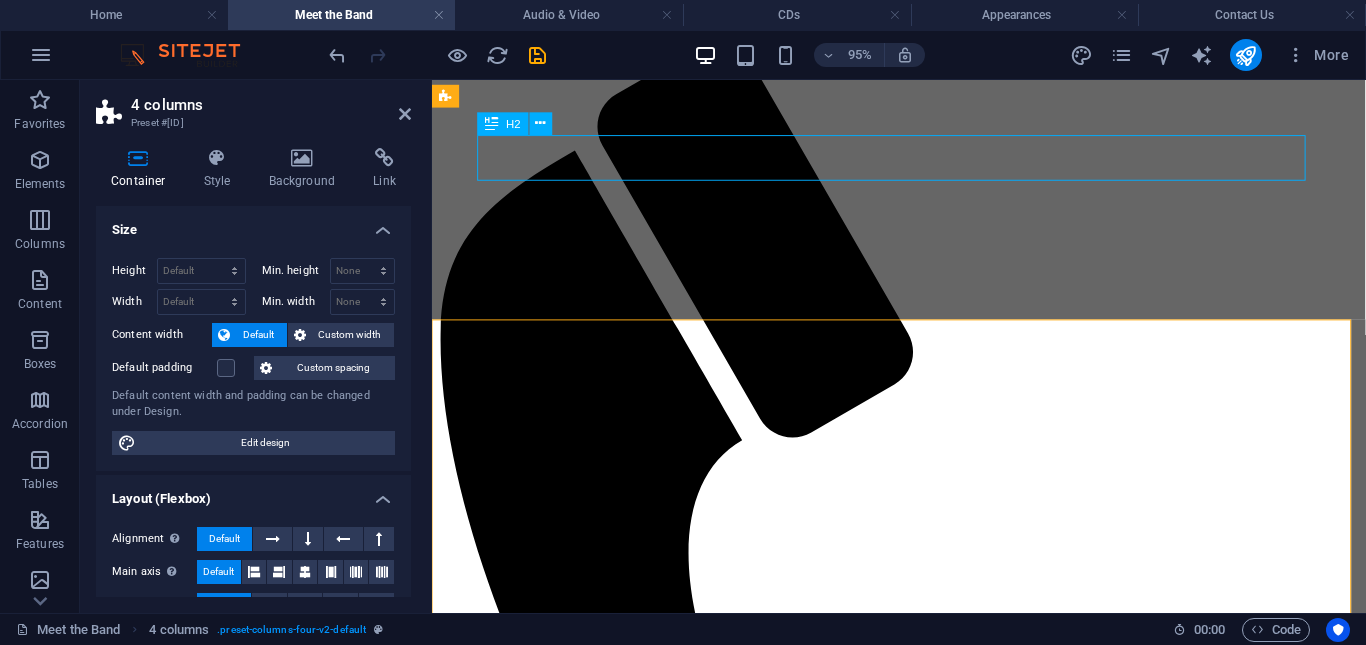 click on "Meet the Band" at bounding box center [923, 1530] 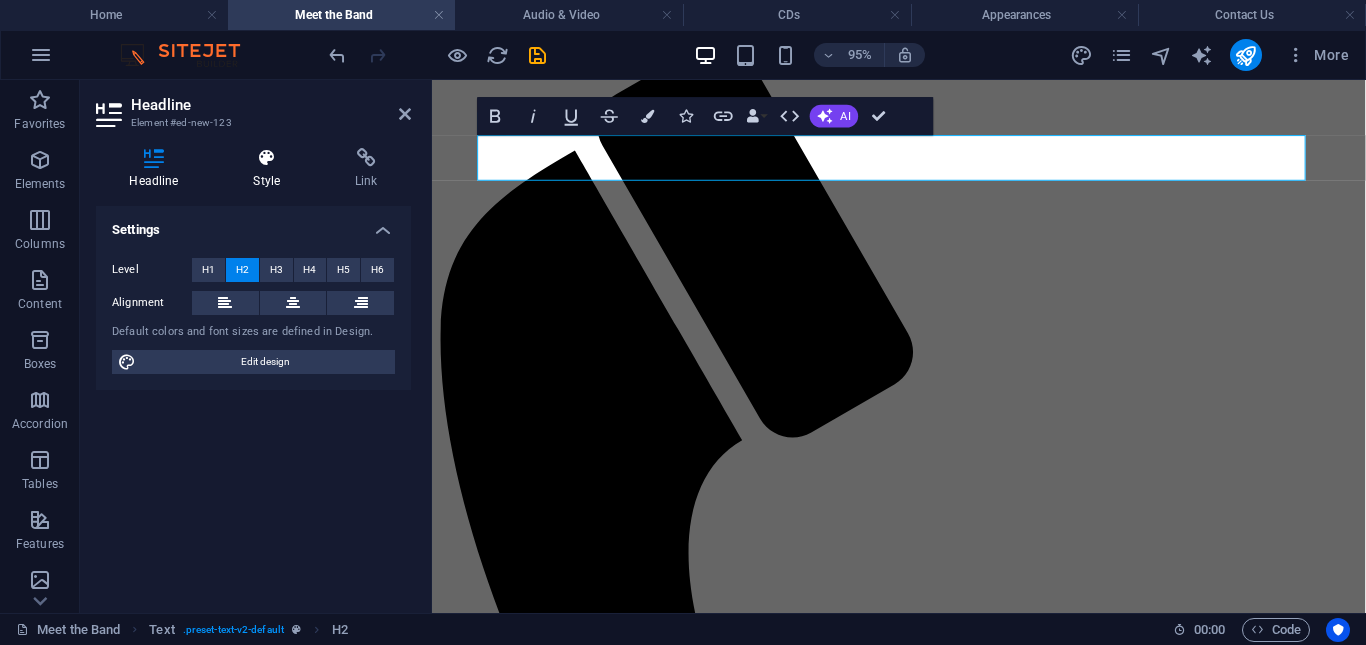 click on "Style" at bounding box center [271, 169] 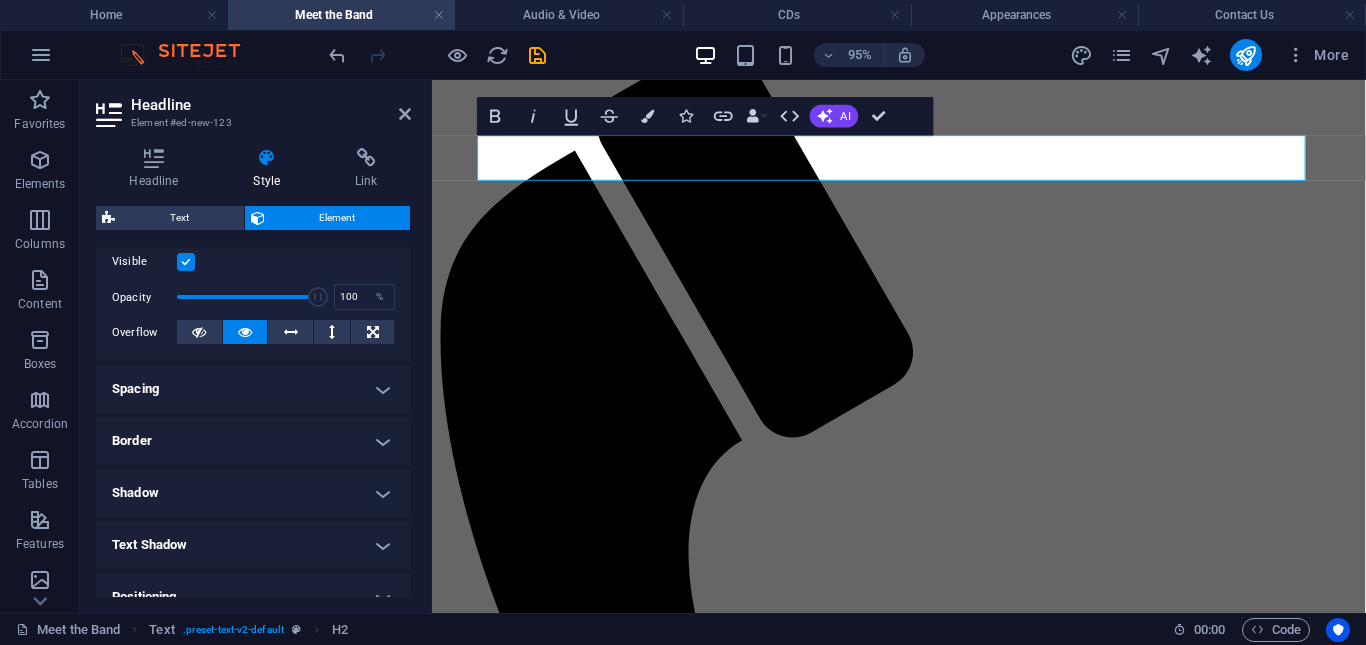 scroll, scrollTop: 260, scrollLeft: 0, axis: vertical 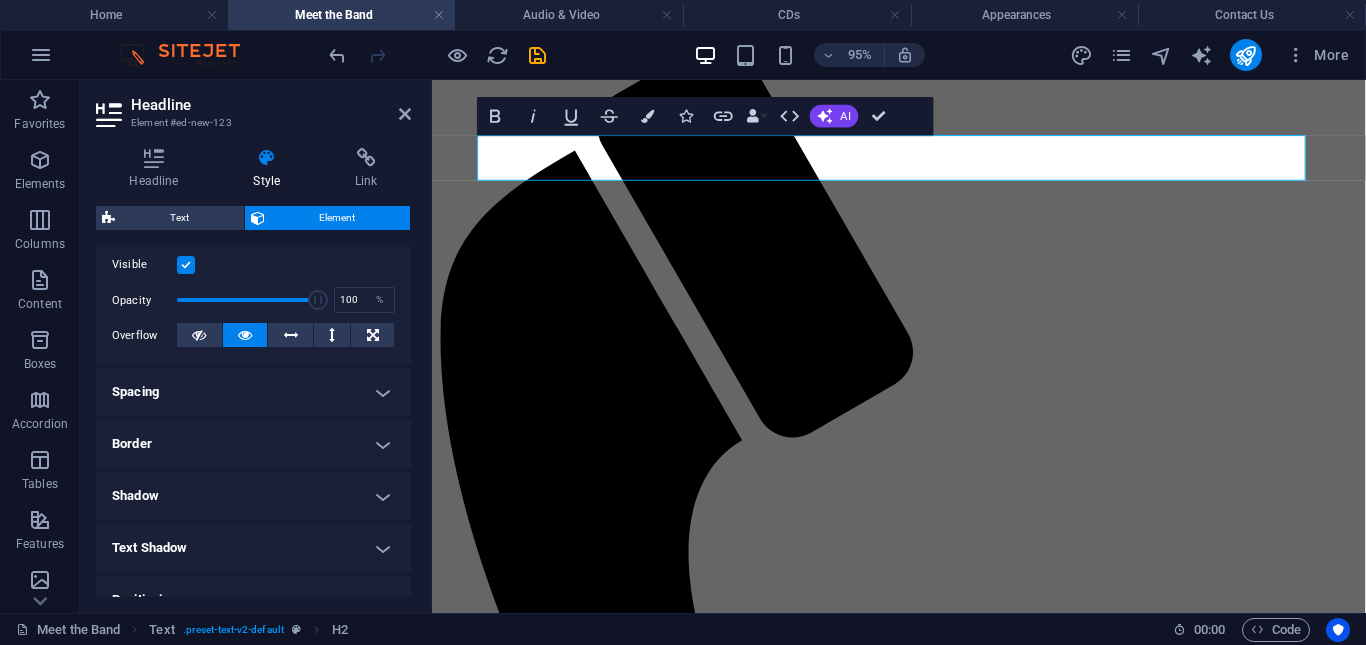 click on "Spacing" at bounding box center (253, 392) 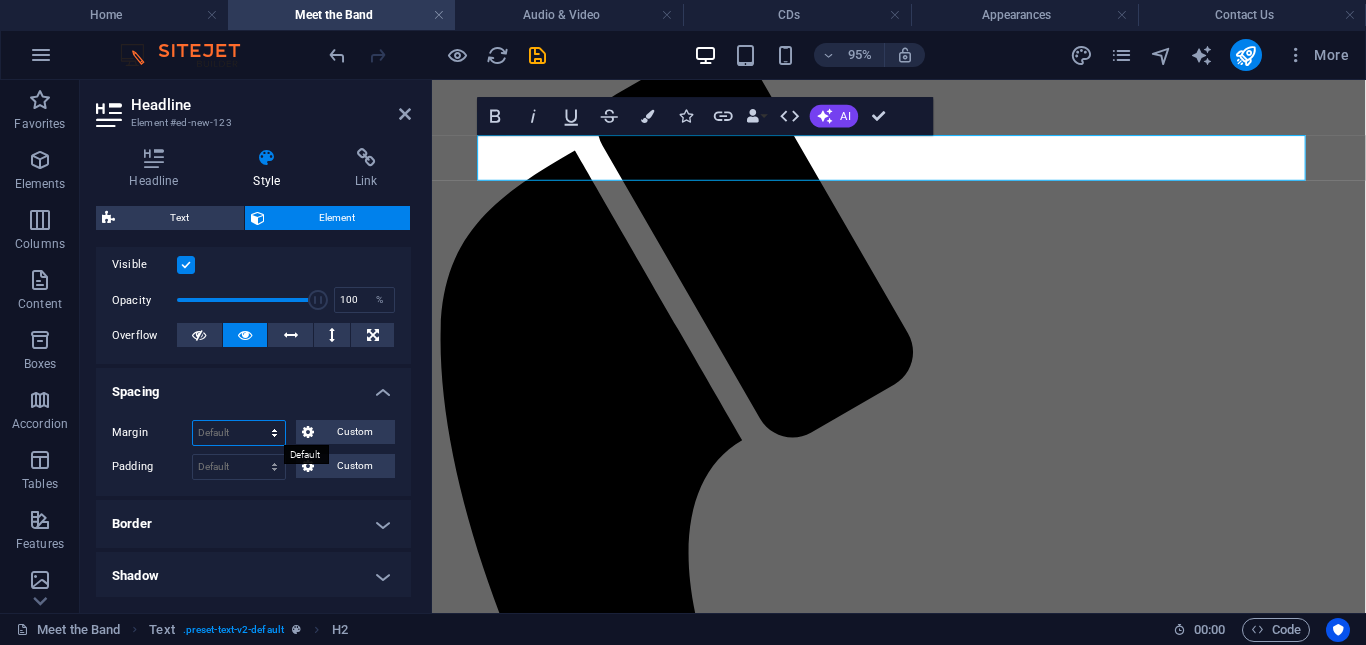 click on "Default auto px % rem vw vh Custom" at bounding box center (239, 433) 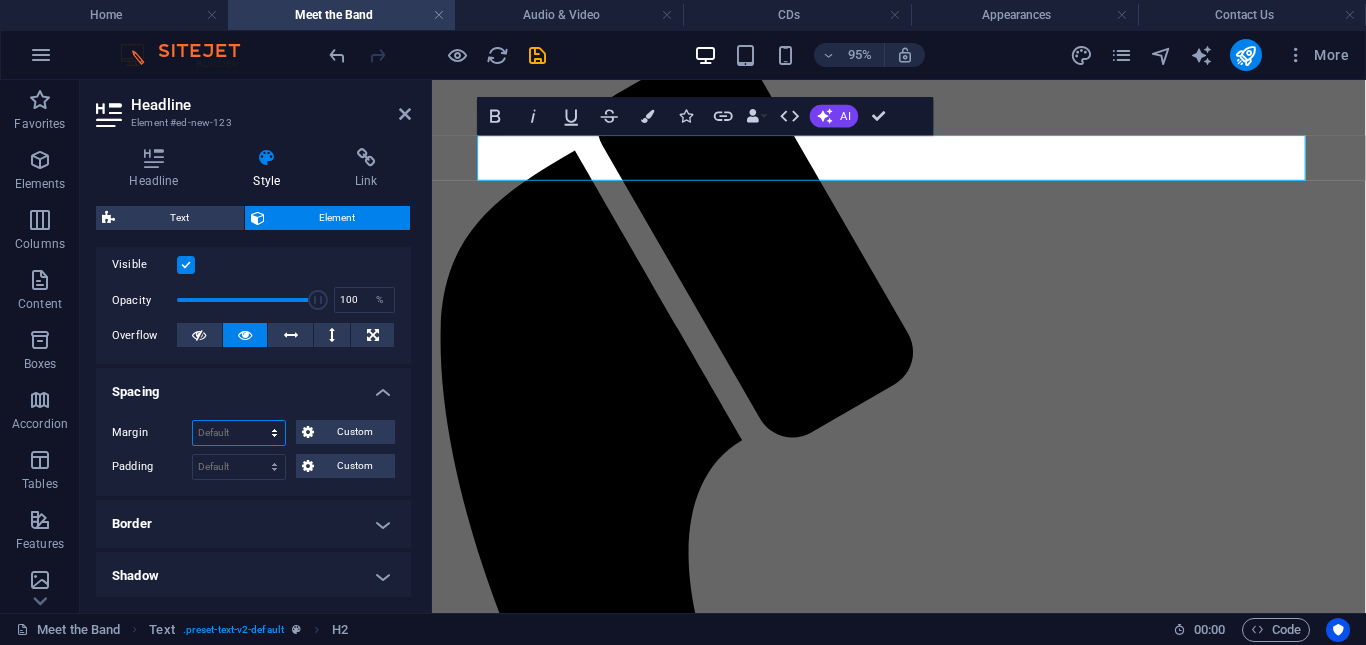 select on "%" 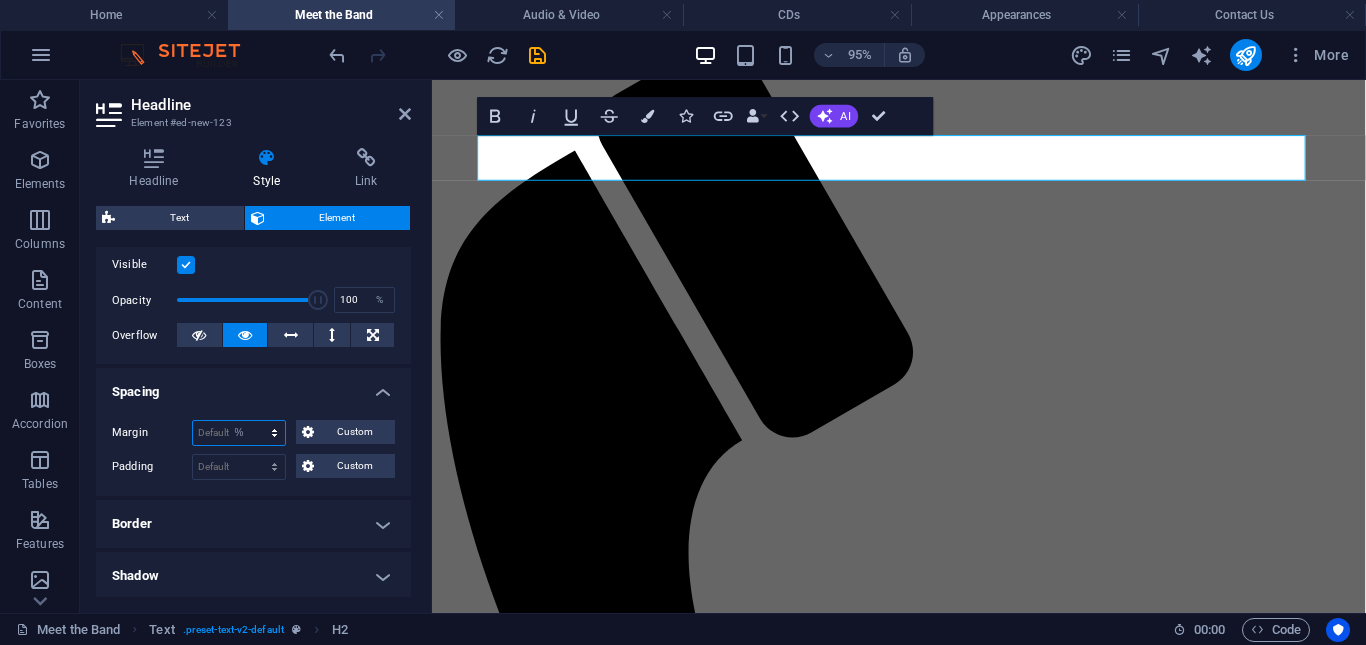 click on "Default auto px % rem vw vh Custom" at bounding box center (239, 433) 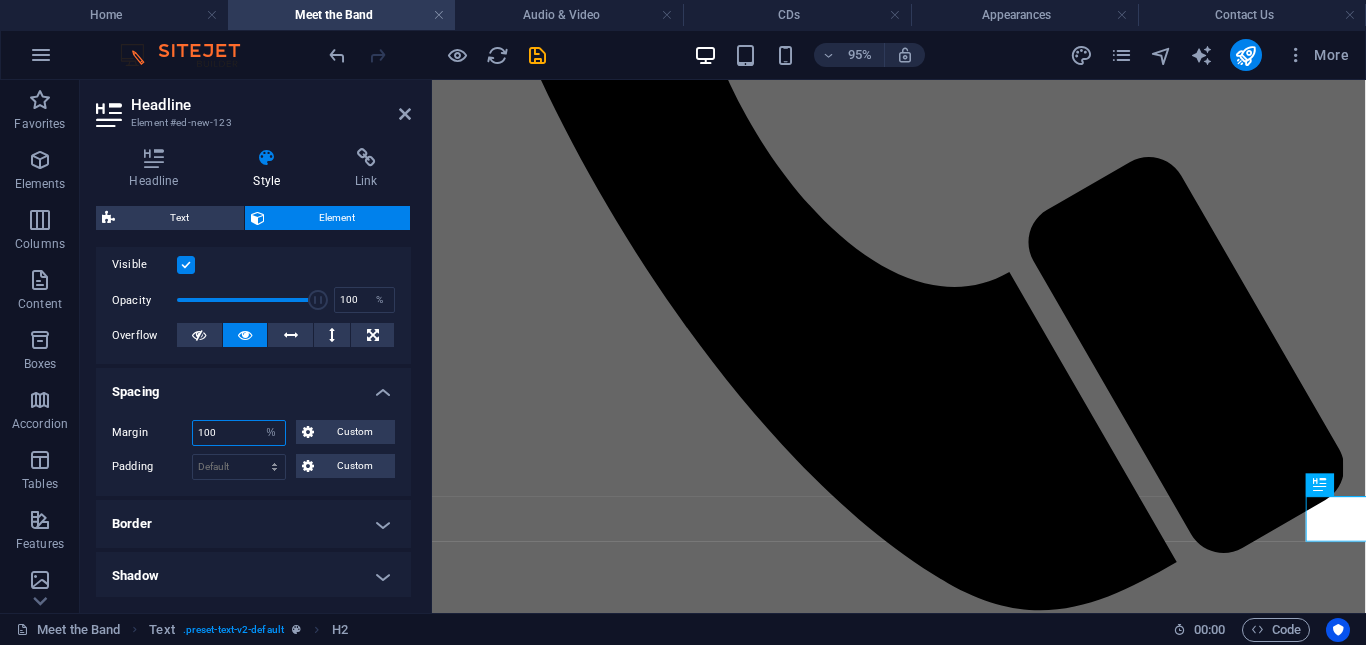 scroll, scrollTop: 699, scrollLeft: 0, axis: vertical 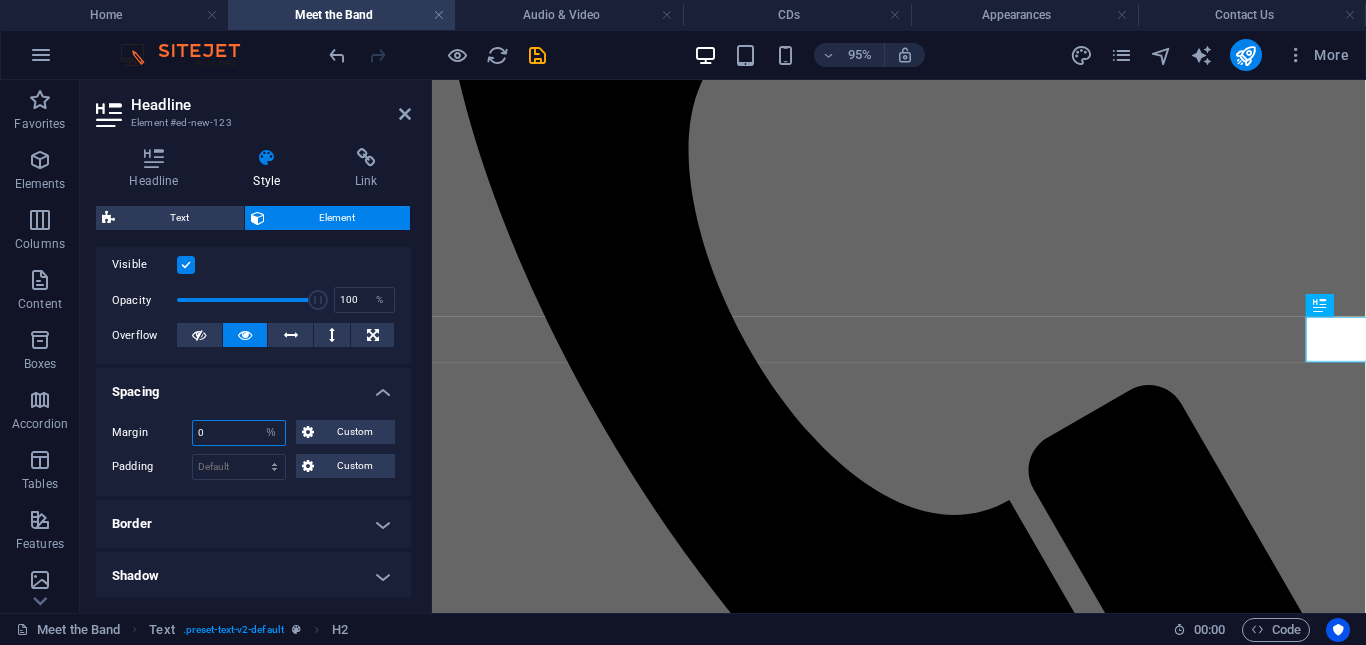 type on "0" 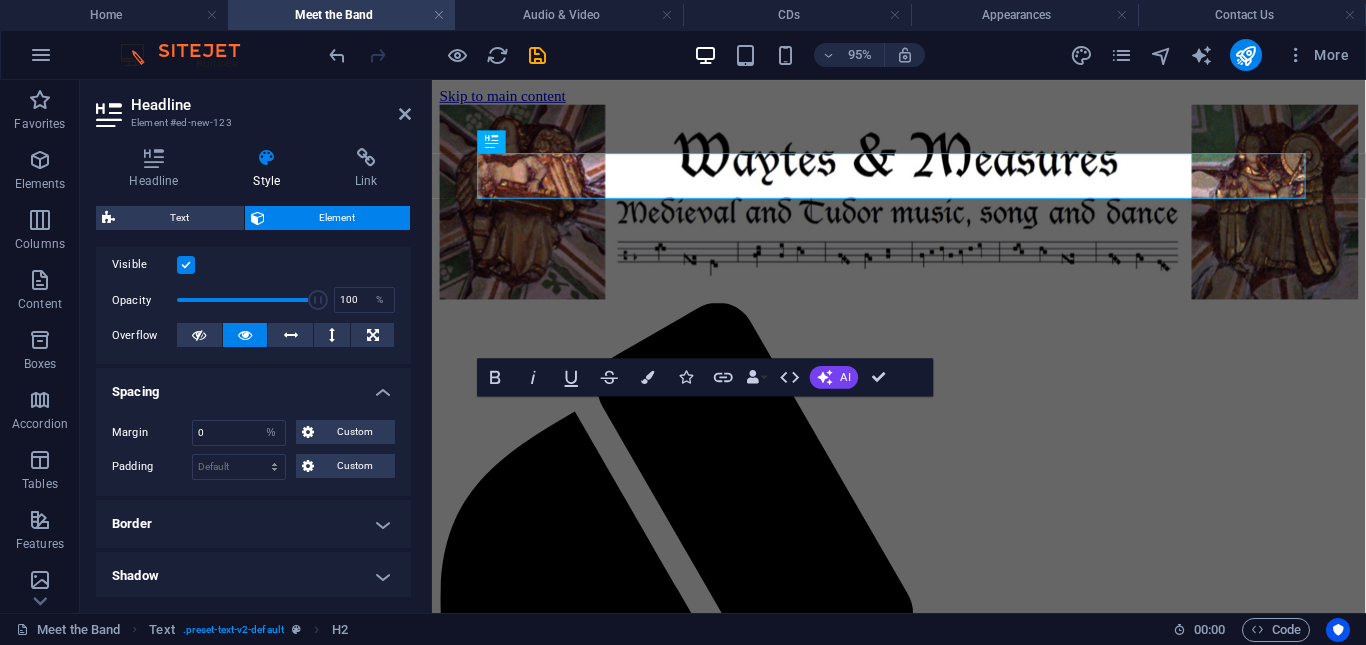 scroll, scrollTop: 84, scrollLeft: 0, axis: vertical 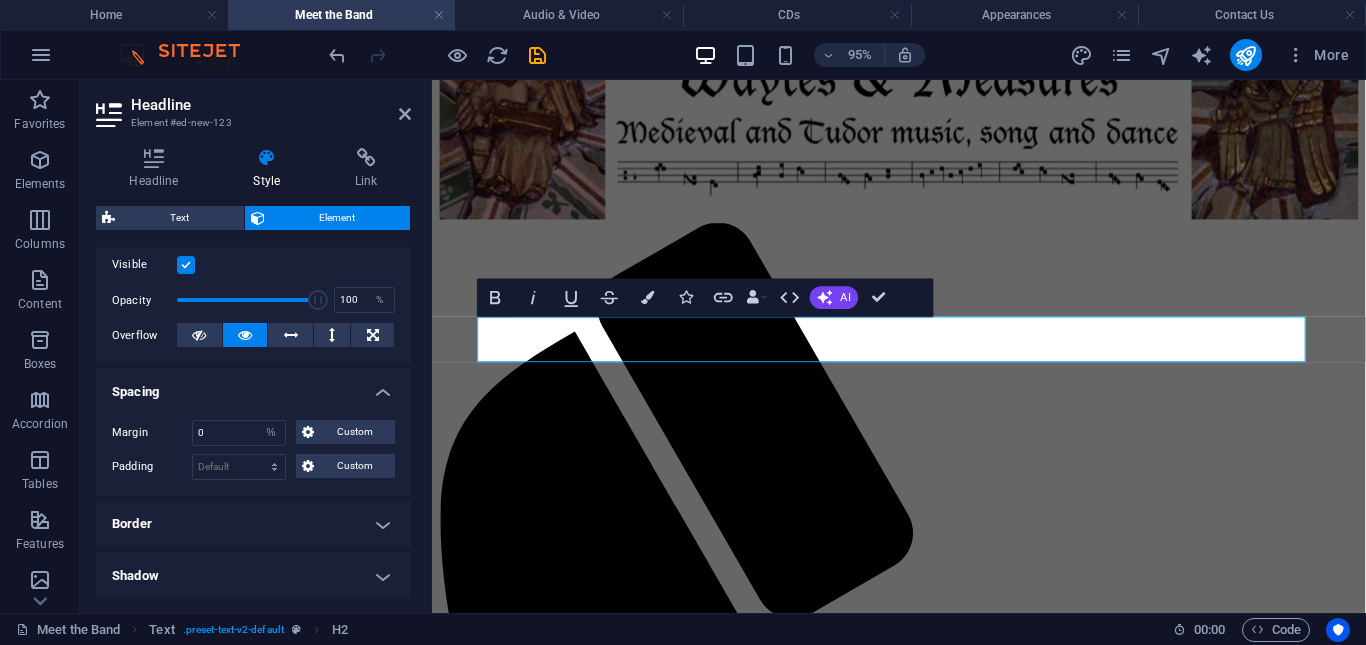 click on "Headline Element #[ID] Headline Style Link Settings Level H1 H2 H3 H4 H5 H6 Alignment Default colors and font sizes are defined in Design. Edit design Text Element Layout How this element expands within the layout (Flexbox). Size Default auto px % 1/1 1/2 1/3 1/4 1/5 1/6 1/7 1/8 1/9 1/10 Grow Shrink Order Container layout Visible Visible Opacity 100 % Overflow Spacing Margin 0 Default auto px % rem vw vh Custom Custom 0 auto px % rem vw vh 0 auto px % rem vw vh 0 auto px % rem vw vh 0 auto px % rem vw vh Padding Default px rem % vh vw Custom Custom px rem % vh vw px rem % vh vw px rem % vh vw px rem % vh vw Border Style              - Width 1 auto px rem % vh vw Custom Custom 1 auto px rem % vh vw 1 auto px rem % vh vw 1 auto px rem % vh vw 1 auto px rem % vh vw  - Color Round corners Default px rem % vh vw Custom Custom px rem % vh vw px rem % vh vw px rem % vh vw px rem % vh vw Shadow Default None Outside Inside Color X offset 0 px rem vh vw Y offset 0 px rem vh vw Blur 0 px rem % vh vw 0 px" at bounding box center (256, 346) 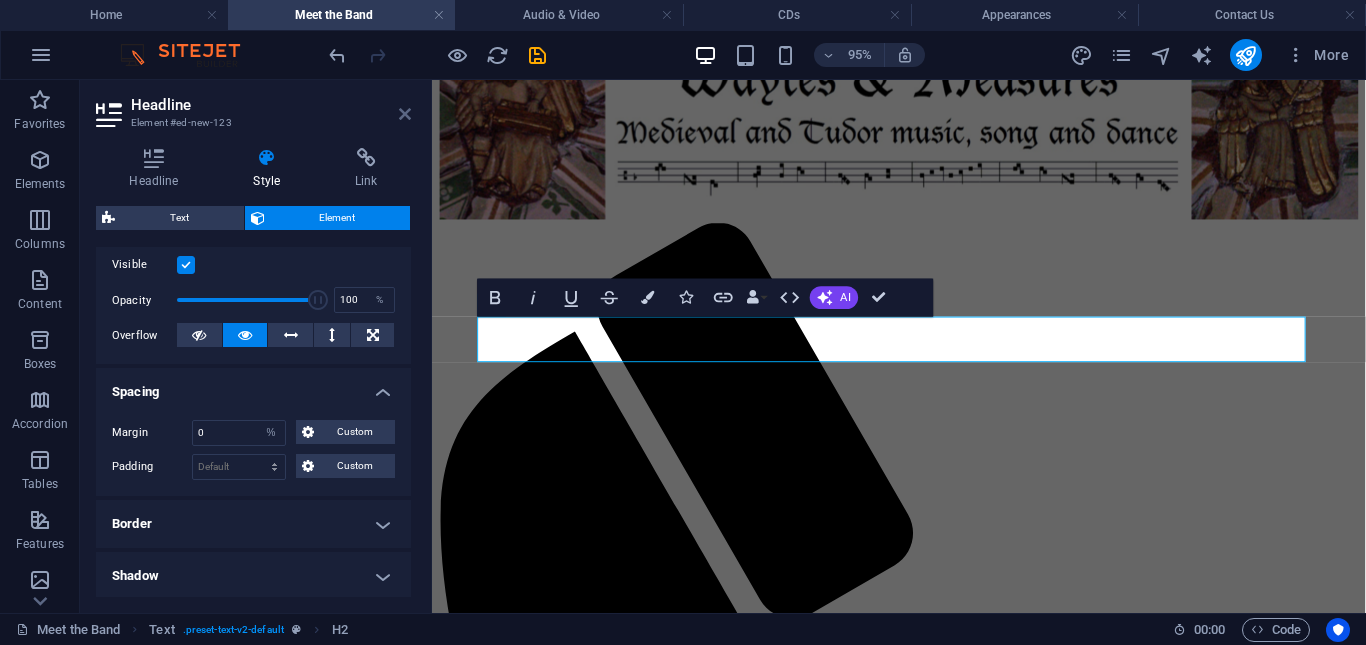 click at bounding box center [405, 114] 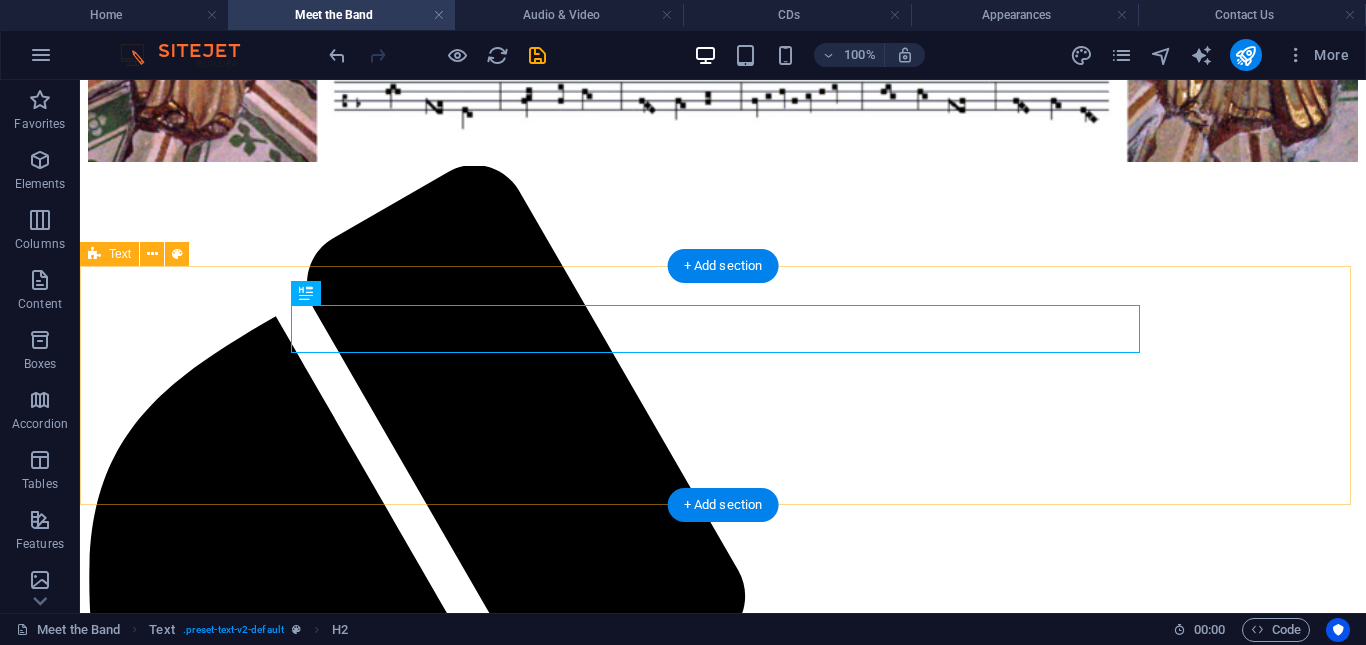 scroll, scrollTop: 171, scrollLeft: 0, axis: vertical 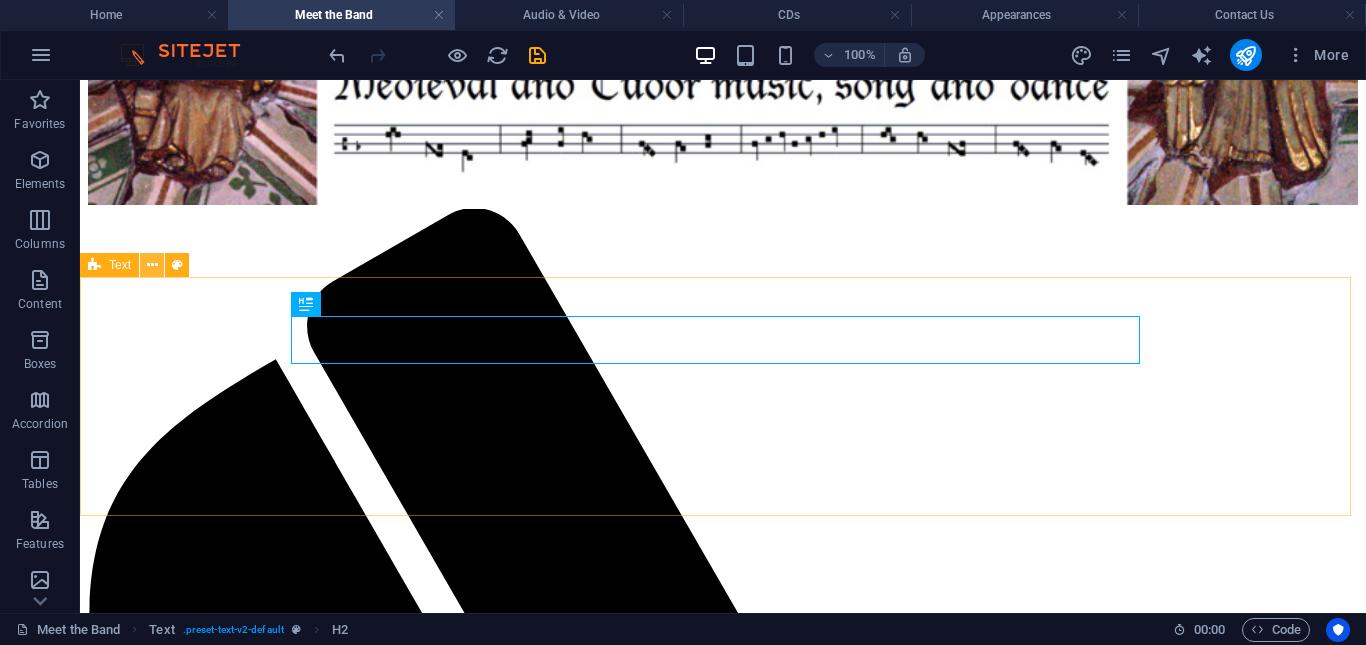 click at bounding box center (152, 265) 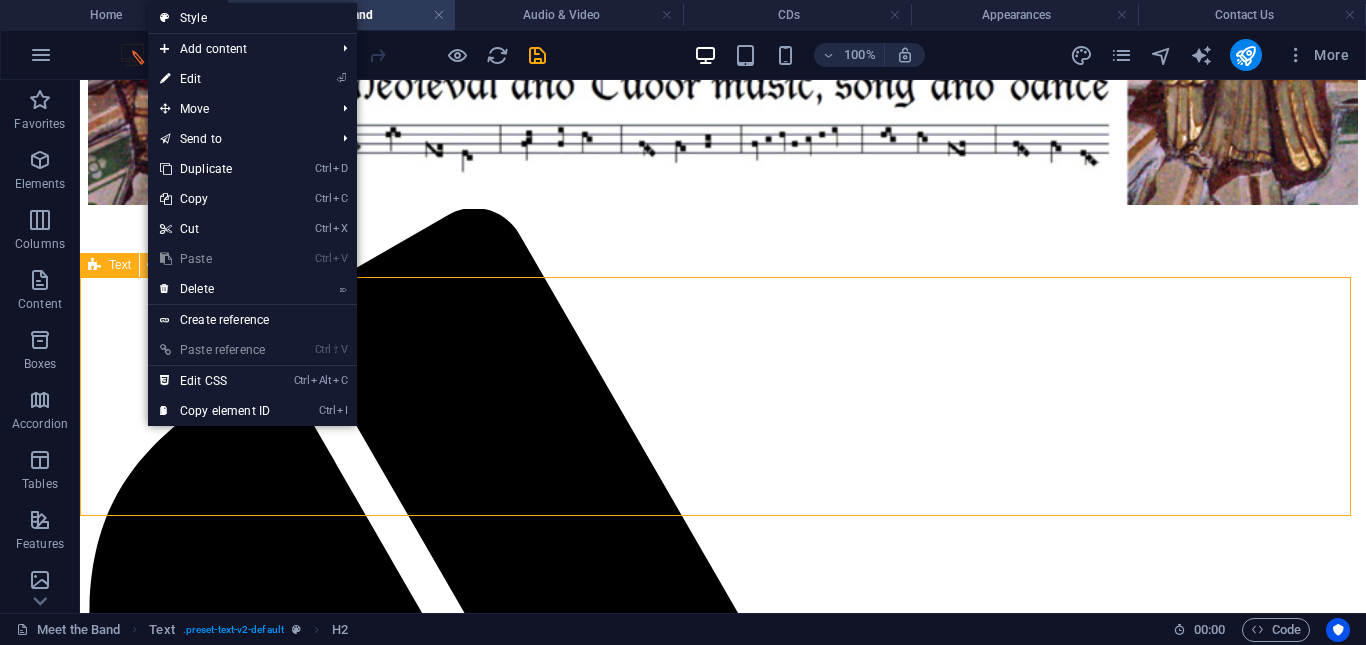 click at bounding box center [152, 265] 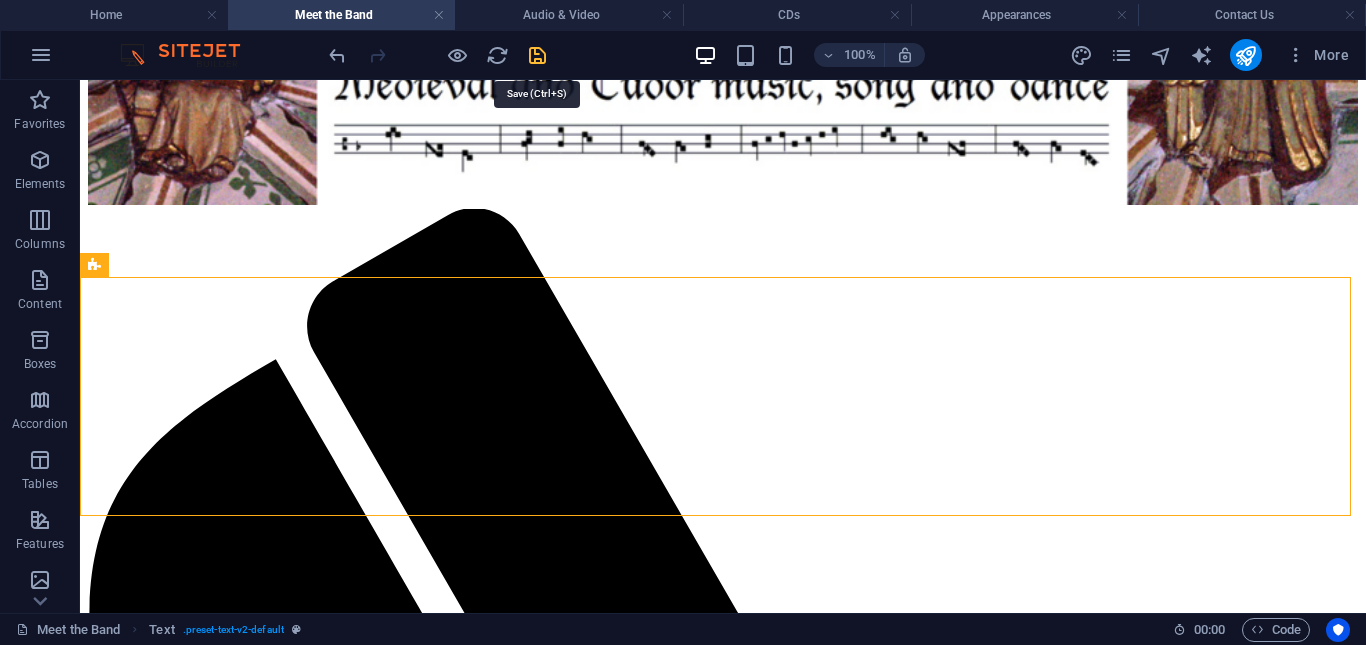 click at bounding box center [537, 55] 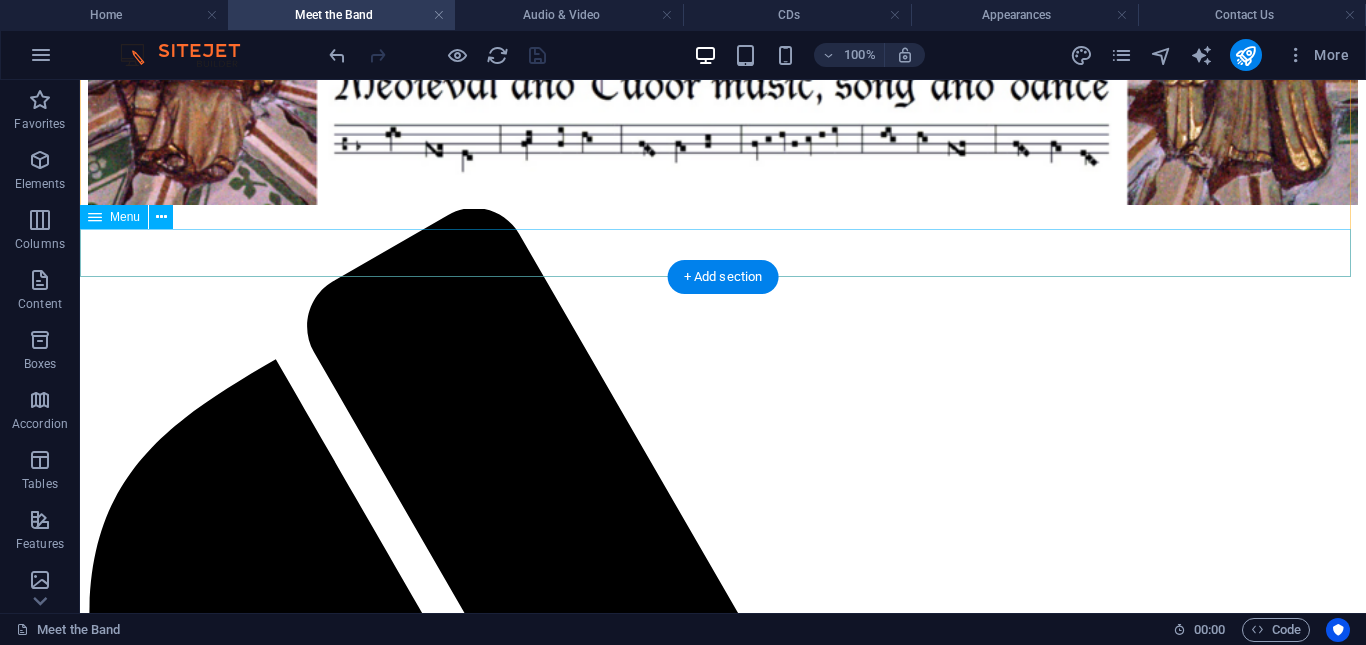 click on "Home Meet the Band Audio & Video CDs Appearances Contact Us" at bounding box center [723, 1969] 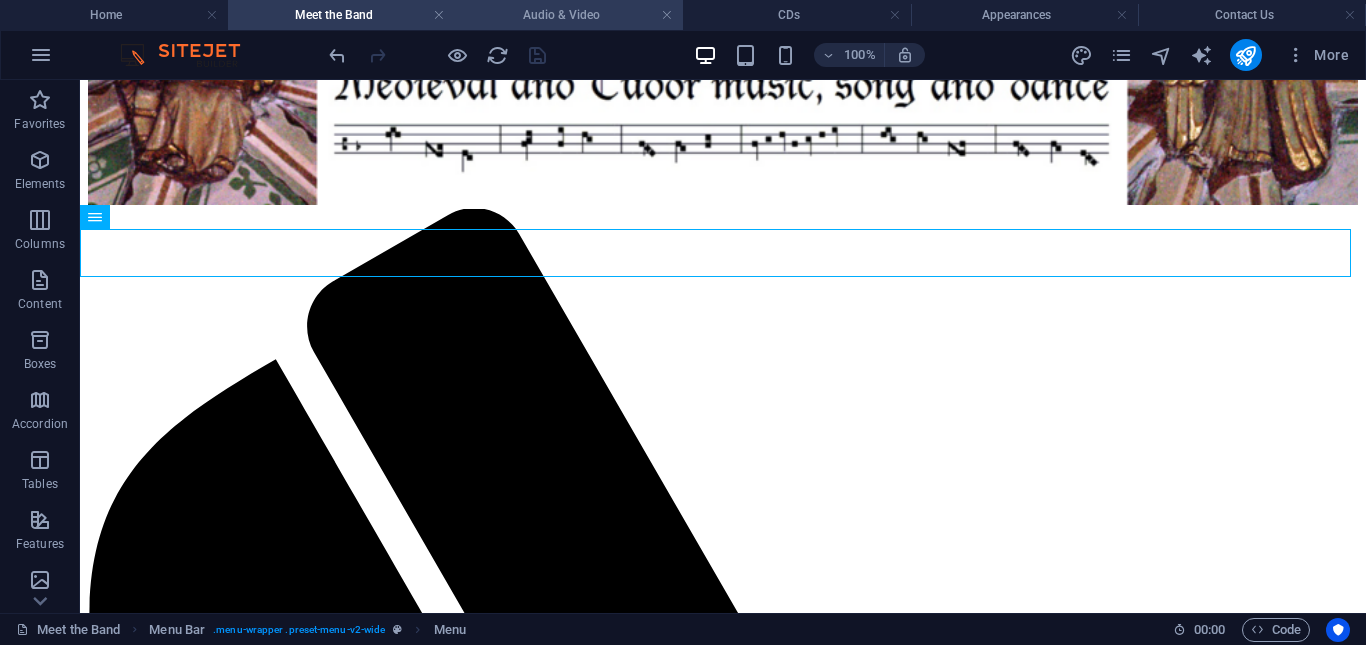 click on "Audio & Video" at bounding box center [569, 15] 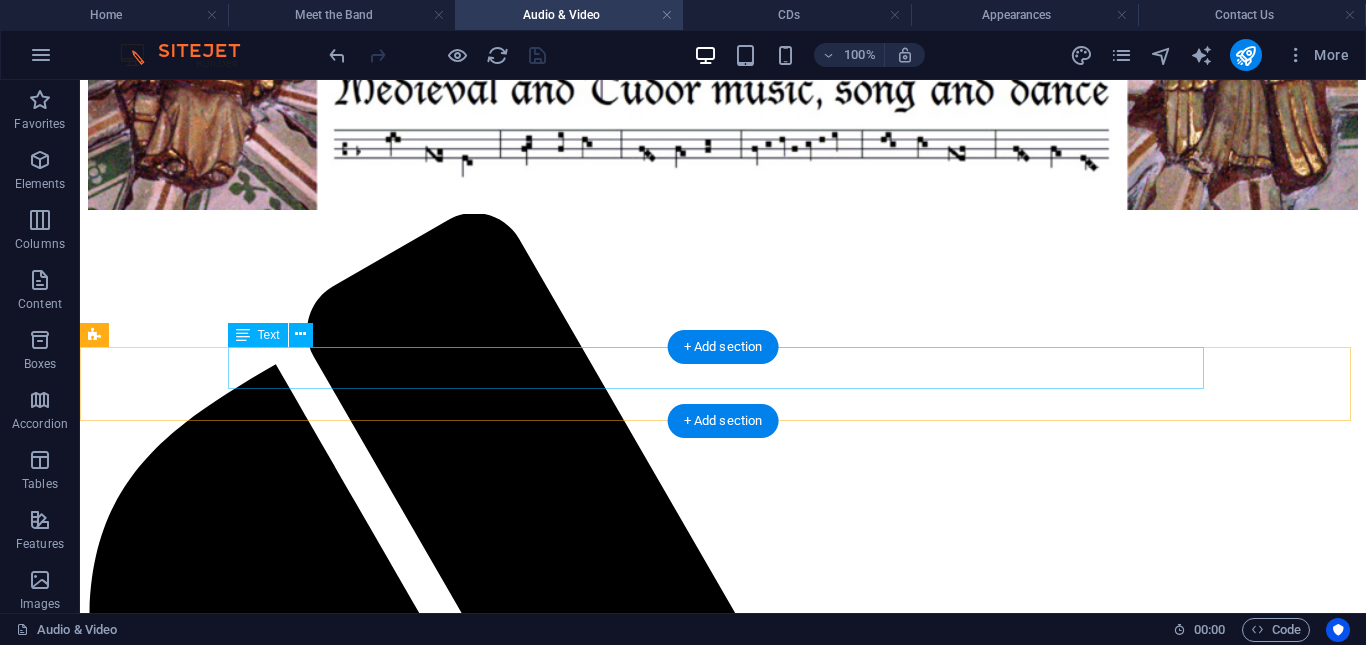 click on "Watch some of our performances" at bounding box center (723, 2105) 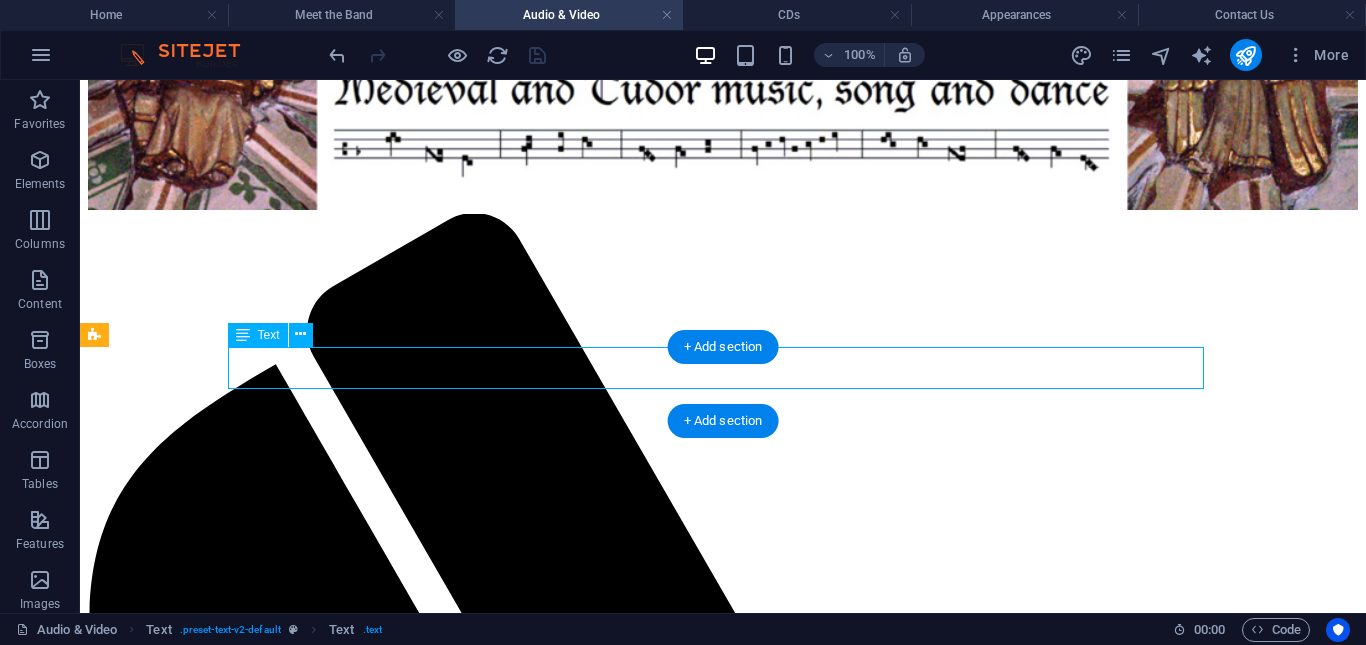 click on "Watch some of our performances" at bounding box center (723, 2105) 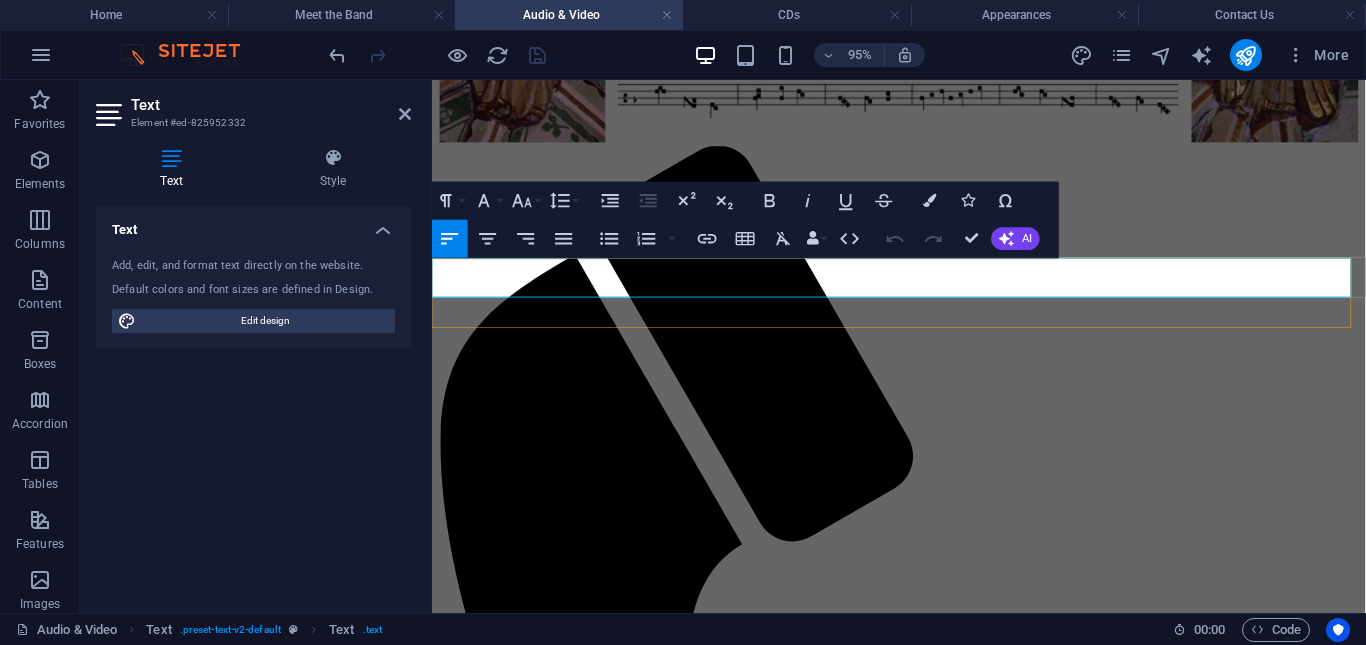click on "Watch some of our performances" at bounding box center (923, 1623) 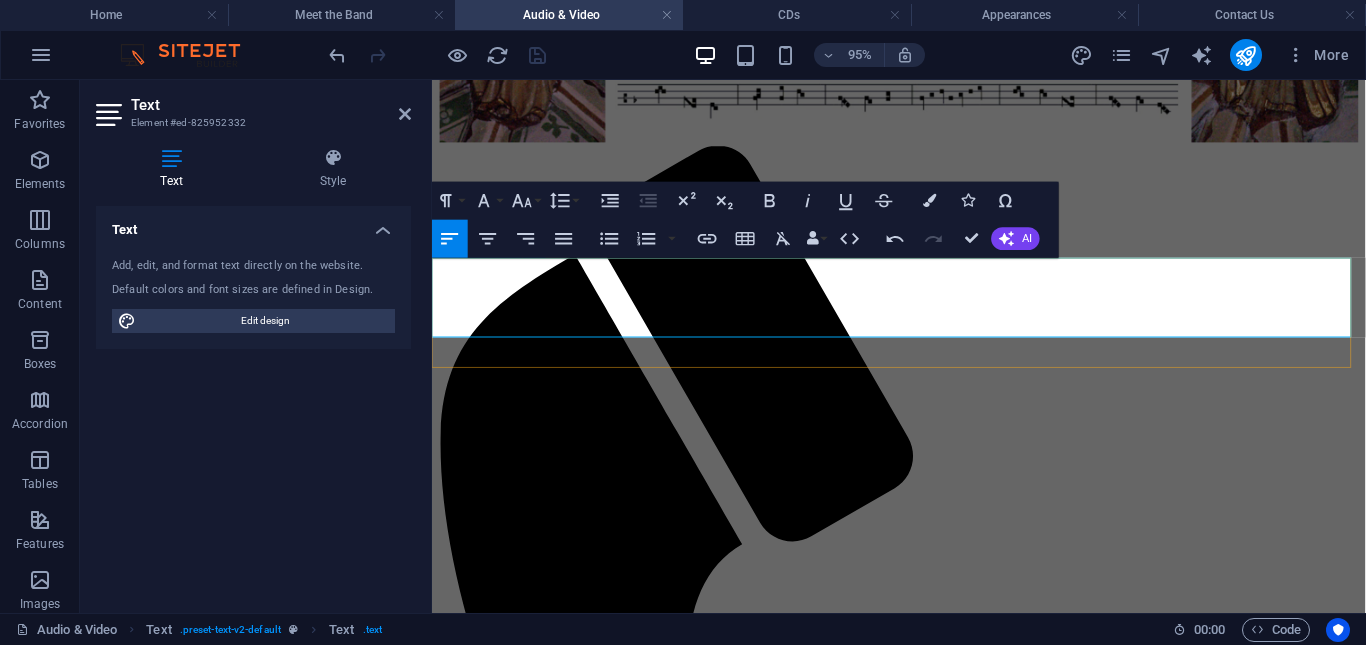 click at bounding box center (923, 1621) 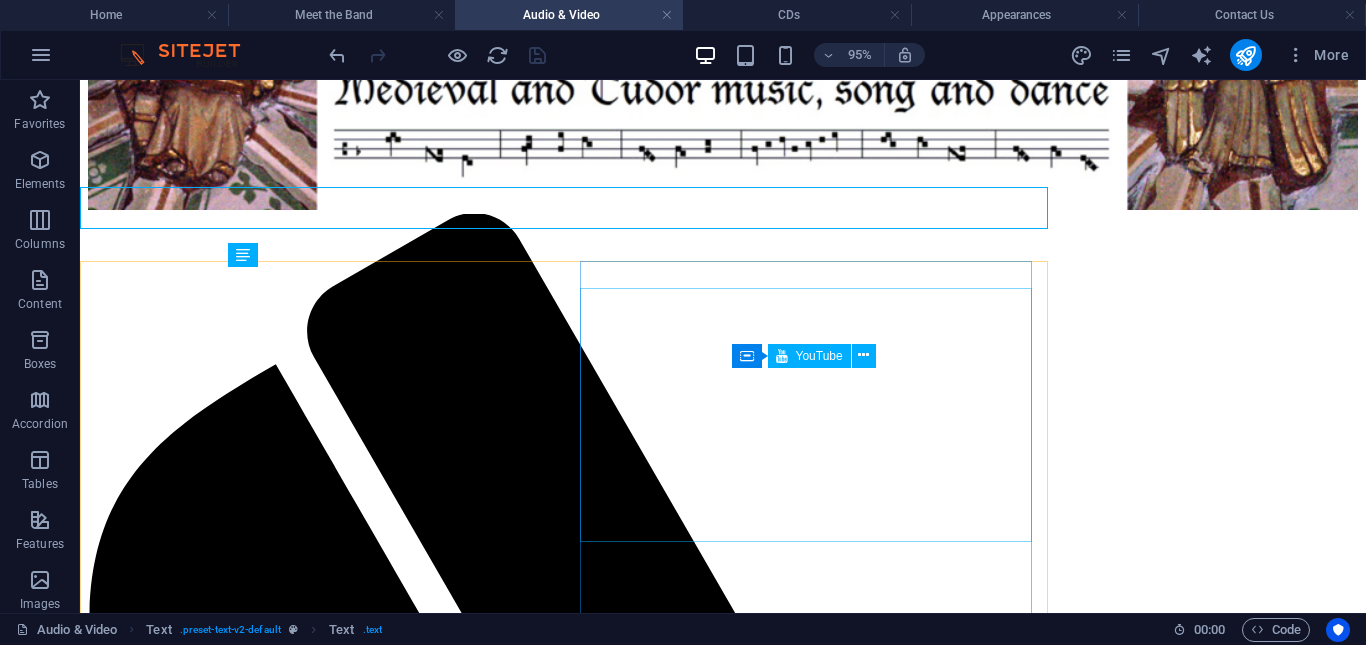 scroll, scrollTop: 246, scrollLeft: 0, axis: vertical 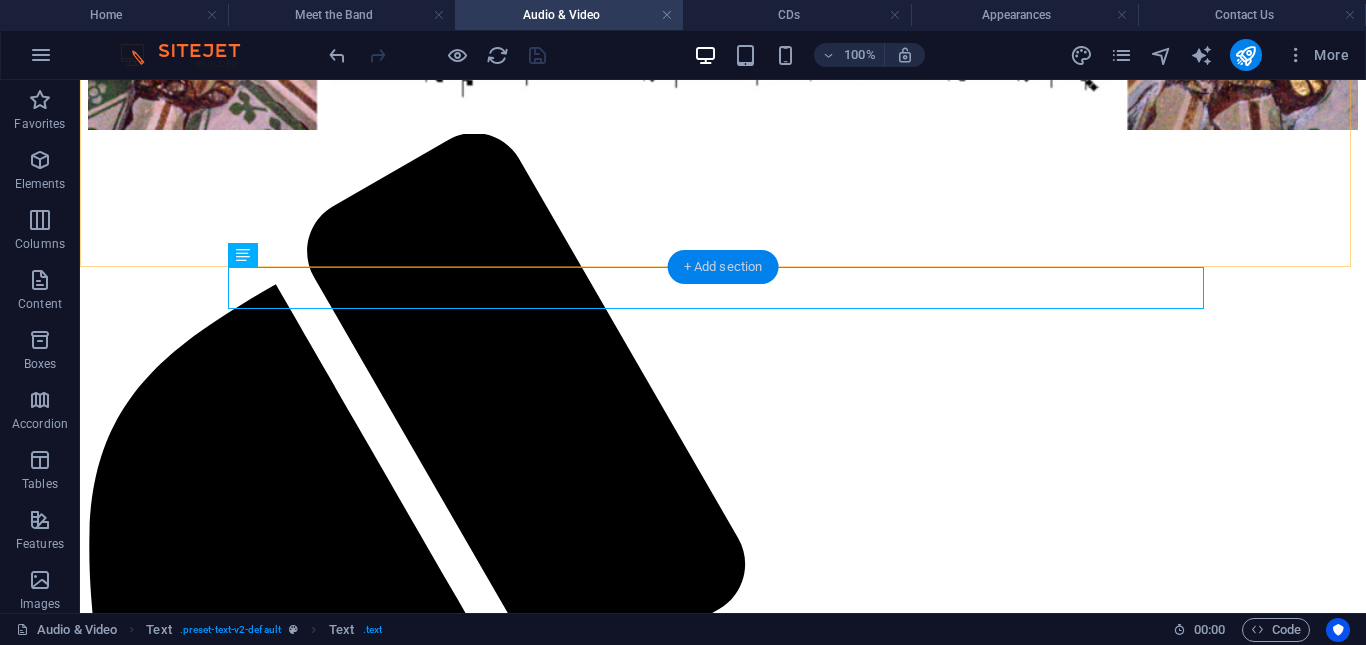 click on "+ Add section" at bounding box center (723, 267) 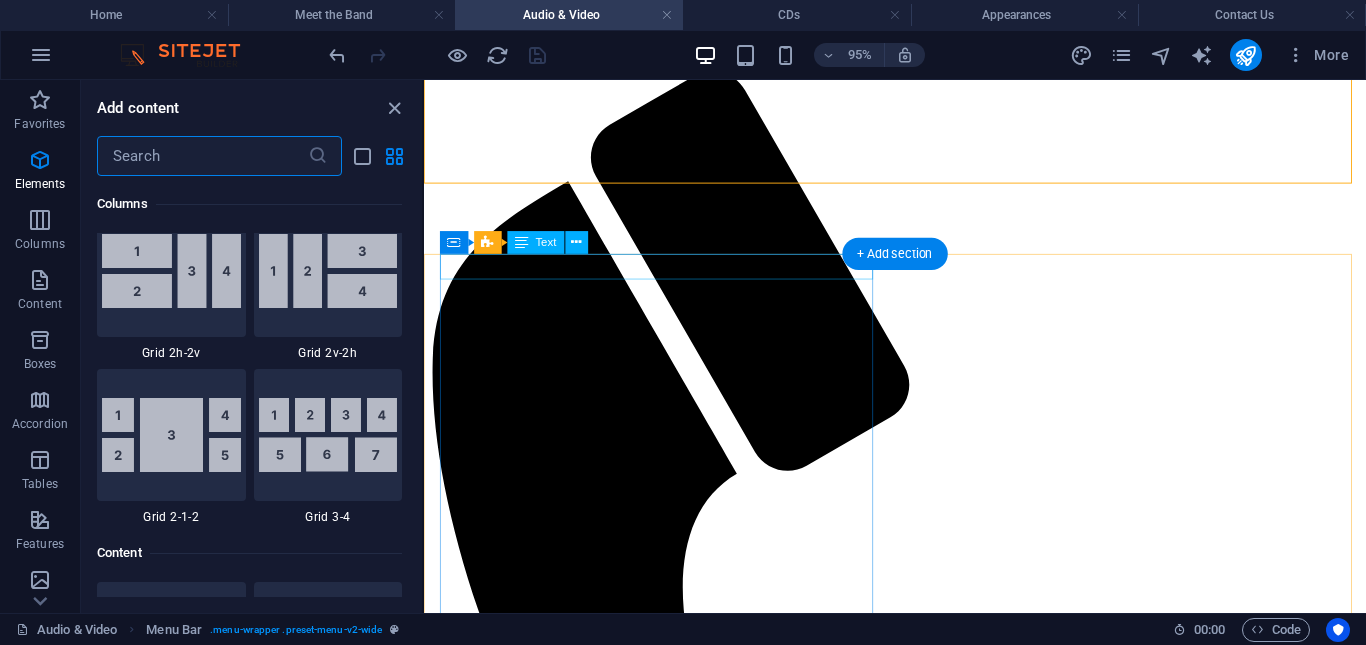 scroll, scrollTop: 3499, scrollLeft: 0, axis: vertical 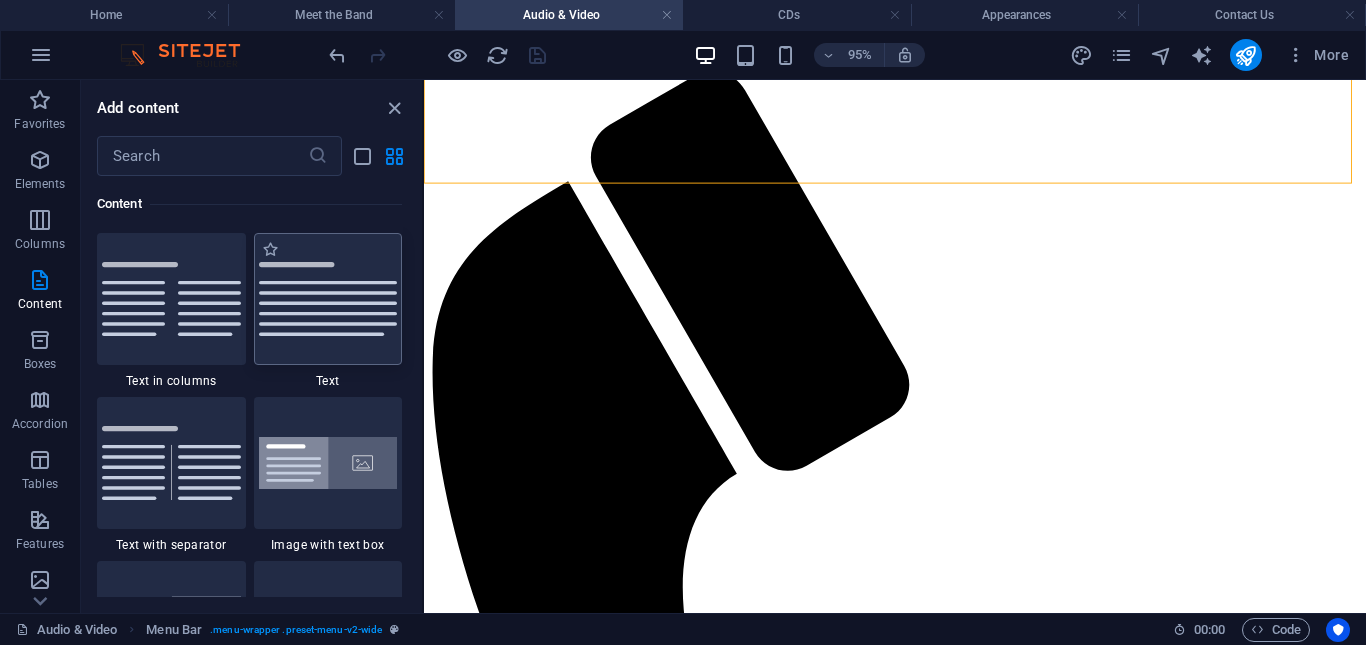 click at bounding box center [328, 299] 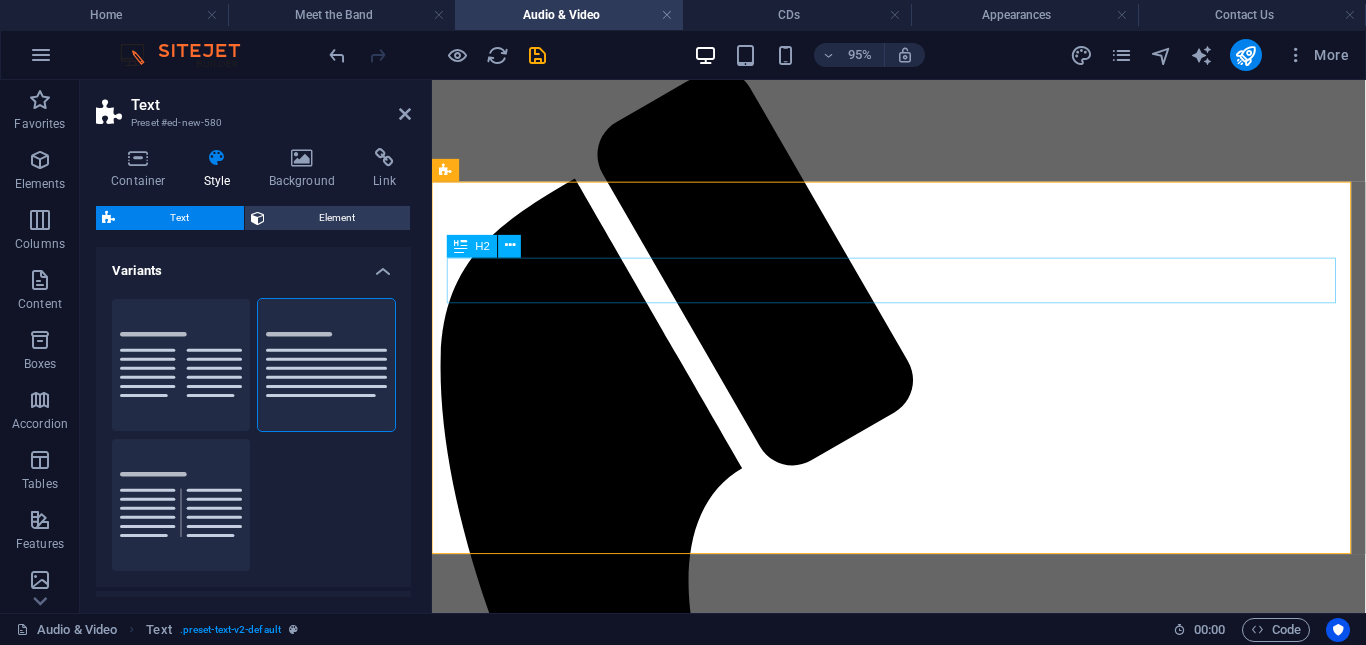 click on "Headline" at bounding box center [923, 1543] 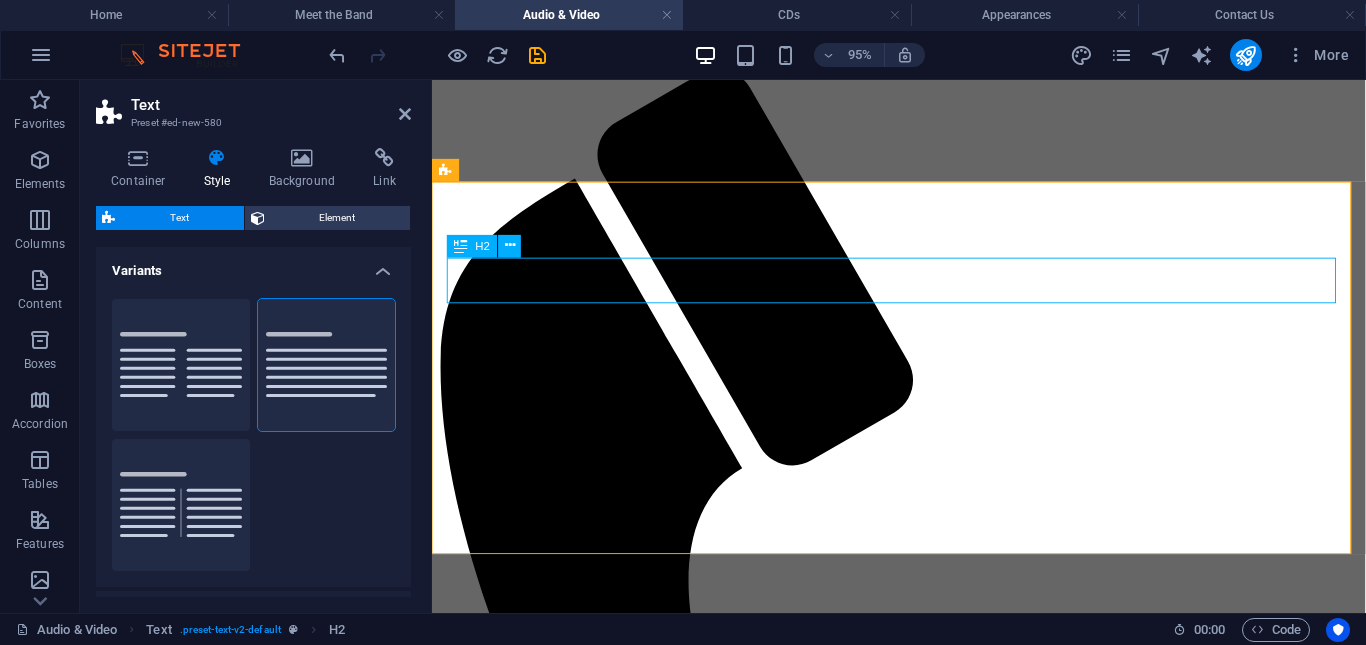 click on "Headline" at bounding box center [923, 1543] 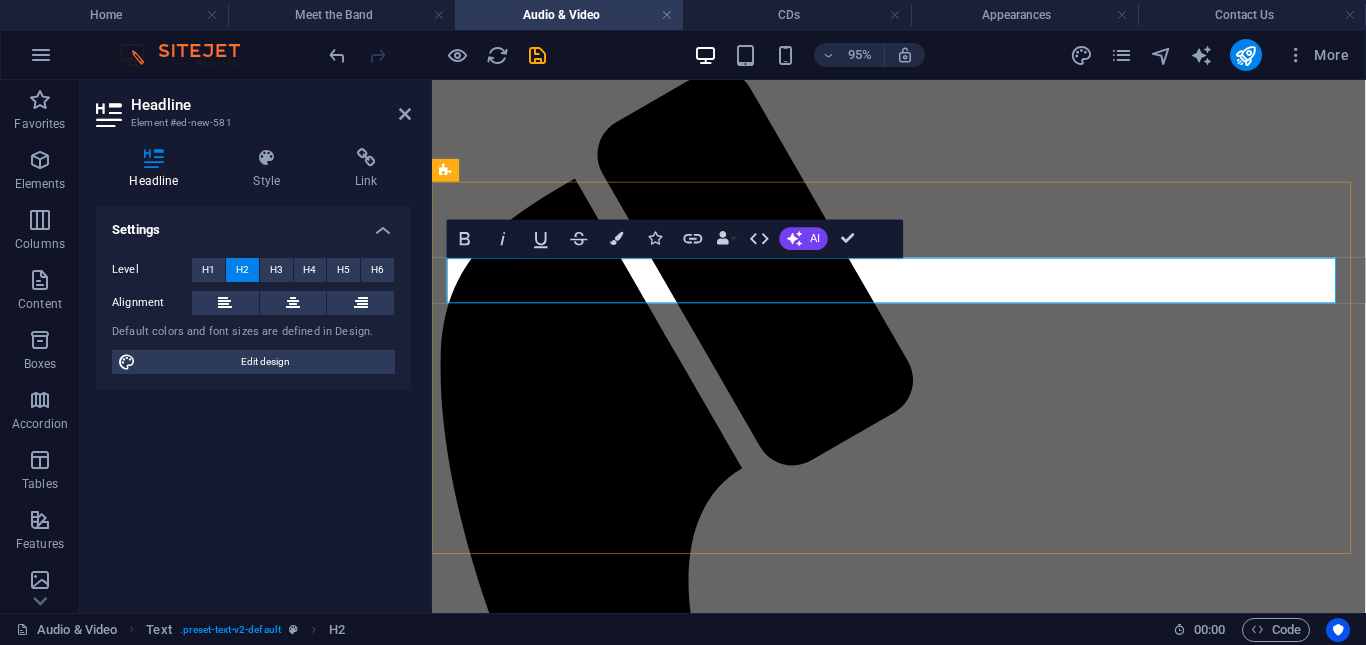 type 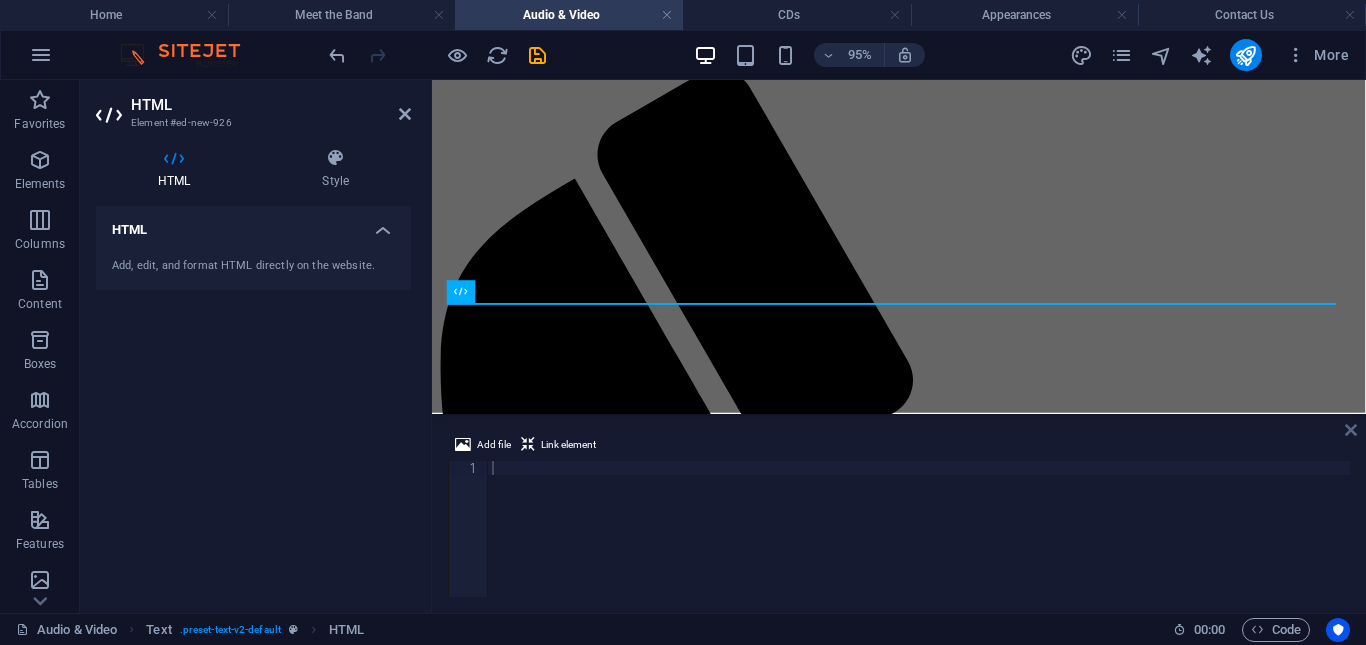 click at bounding box center [1351, 430] 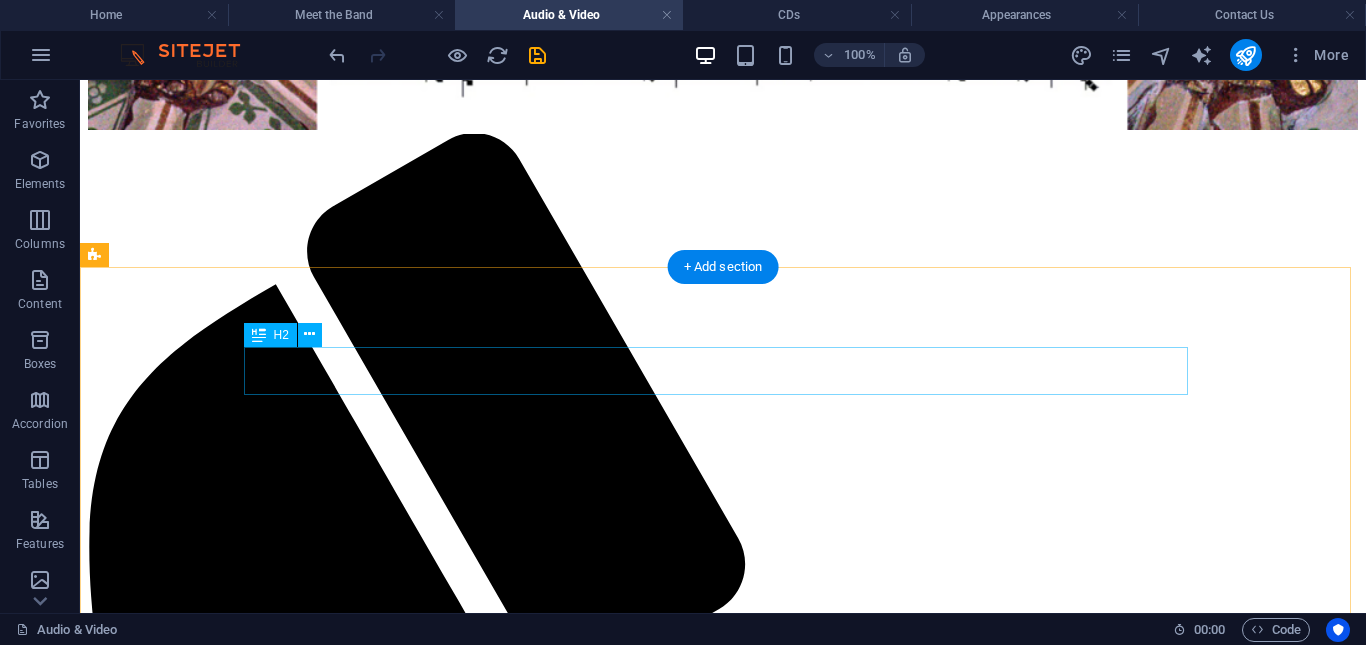 click on "Audio" at bounding box center [723, 2025] 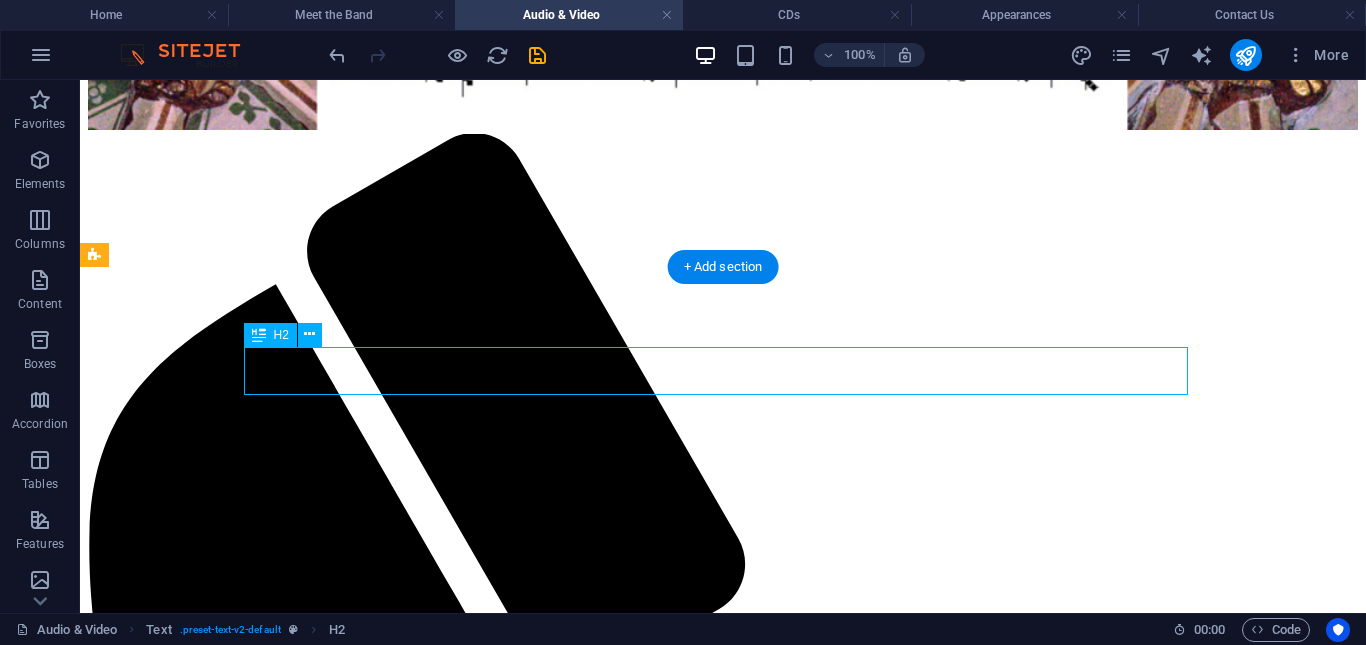 click on "Audio" at bounding box center (723, 2025) 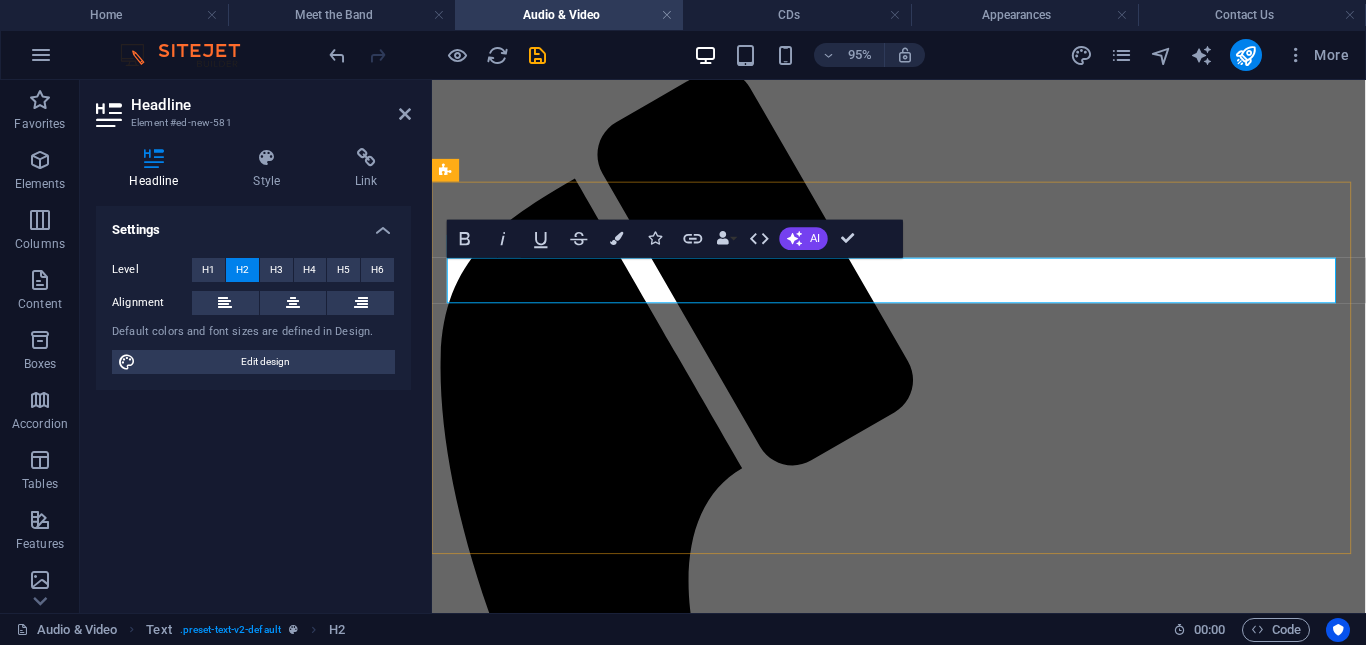 click on "Audio" at bounding box center [923, 1543] 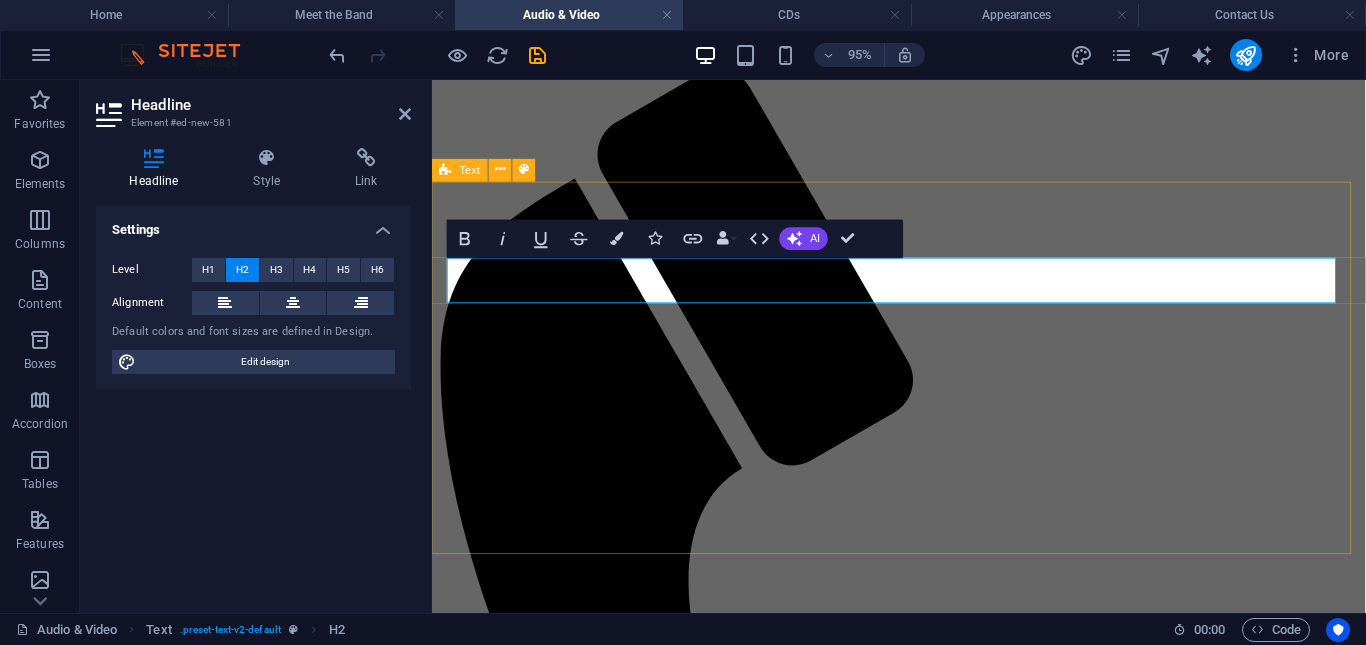 click on "Audio & Video Lorem ipsum dolor sitope amet, consectetur adipisicing elitip. Massumenda, dolore, cum vel modi asperiores consequatur suscipit quidem ducimus eveniet iure expedita consecteture odiogil voluptatum similique fugit voluptates atem accusamus quae quas dolorem tenetur facere tempora maiores adipisci reiciendis accusantium voluptatibus id voluptate tempore dolor harum nisi amet! Nobis, eaque. Aenean commodo ligula eget dolor. Lorem ipsum dolor sit amet, consectetuer adipiscing elit leget odiogil voluptatum similique fugit voluptates dolor. Libero assumenda, dolore, cum vel modi asperiores consequatur." at bounding box center (923, 1614) 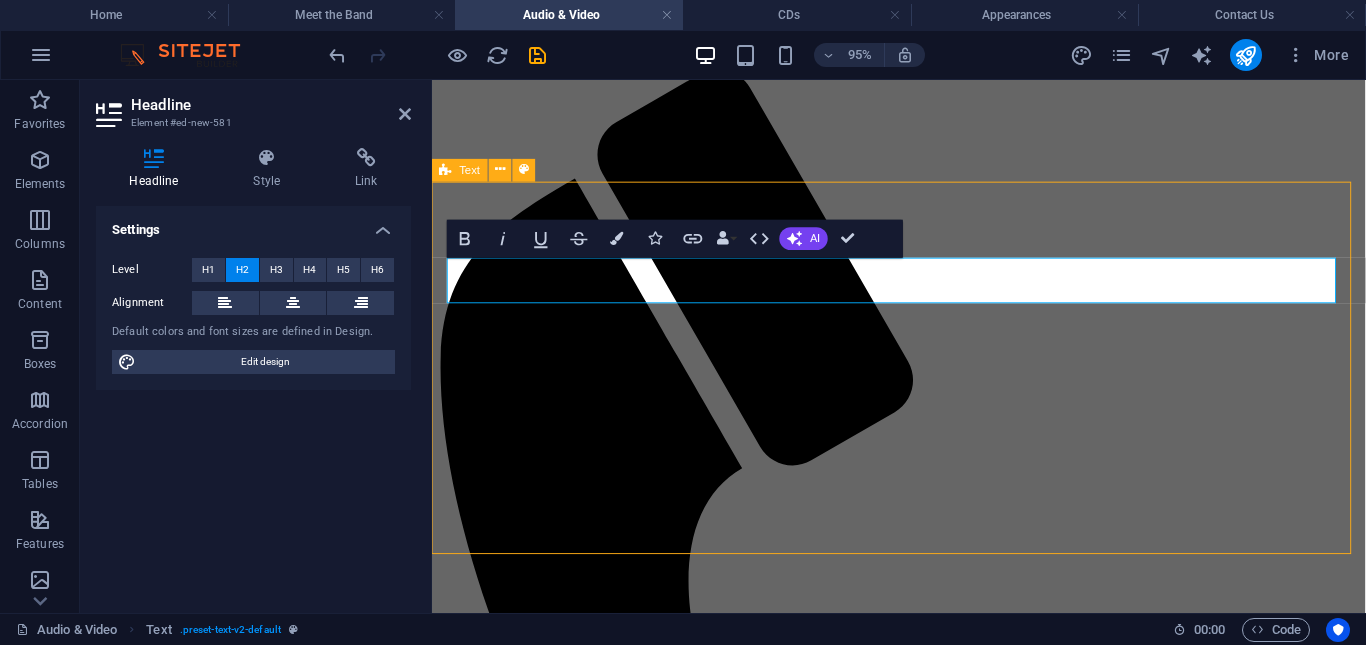 scroll, scrollTop: 326, scrollLeft: 0, axis: vertical 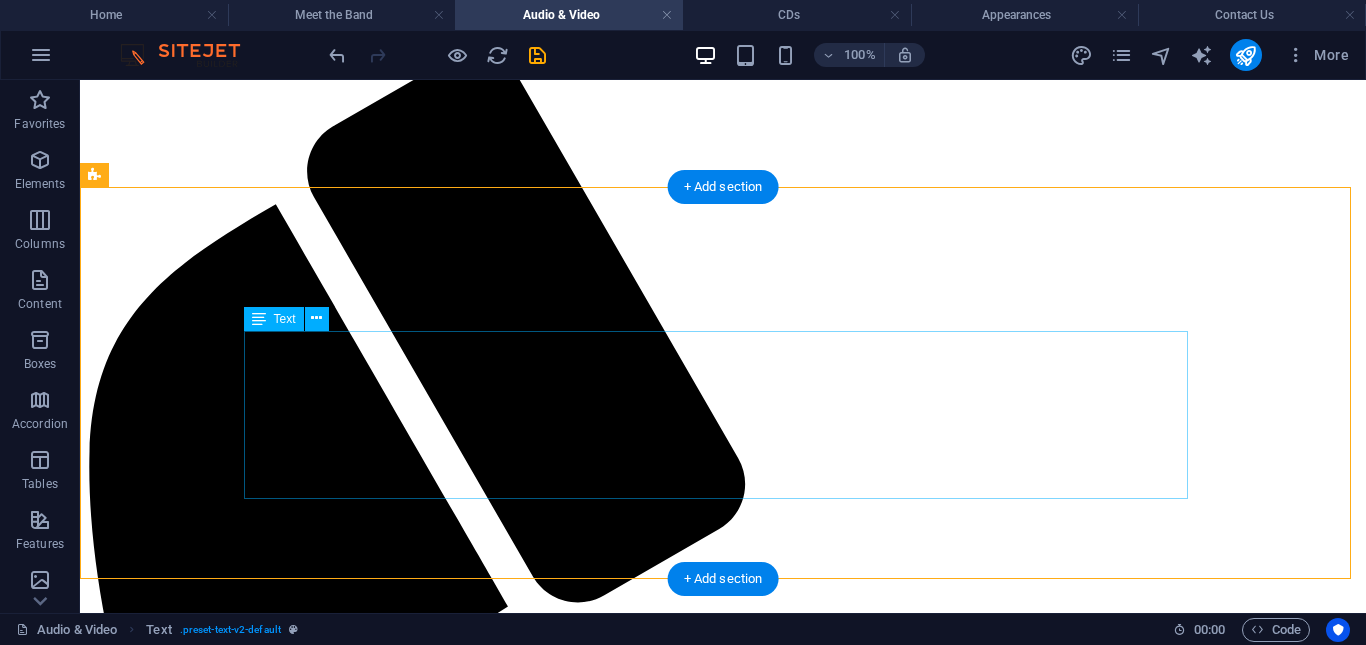 click on "Lorem ipsum dolor sitope amet, consectetur adipisicing elitip. Massumenda, dolore, cum vel modi asperiores consequatur suscipit quidem ducimus eveniet iure expedita consecteture odiogil voluptatum similique fugit voluptates atem accusamus quae quas dolorem tenetur facere tempora maiores adipisci reiciendis accusantium voluptatibus id voluptate tempore dolor harum nisi amet! Nobis, eaque. Aenean commodo ligula eget dolor. Lorem ipsum dolor sit amet, consectetuer adipiscing elit leget odiogil voluptatum similique fugit voluptates dolor. Libero assumenda, dolore, cum vel modi asperiores consequatur." at bounding box center (723, 2047) 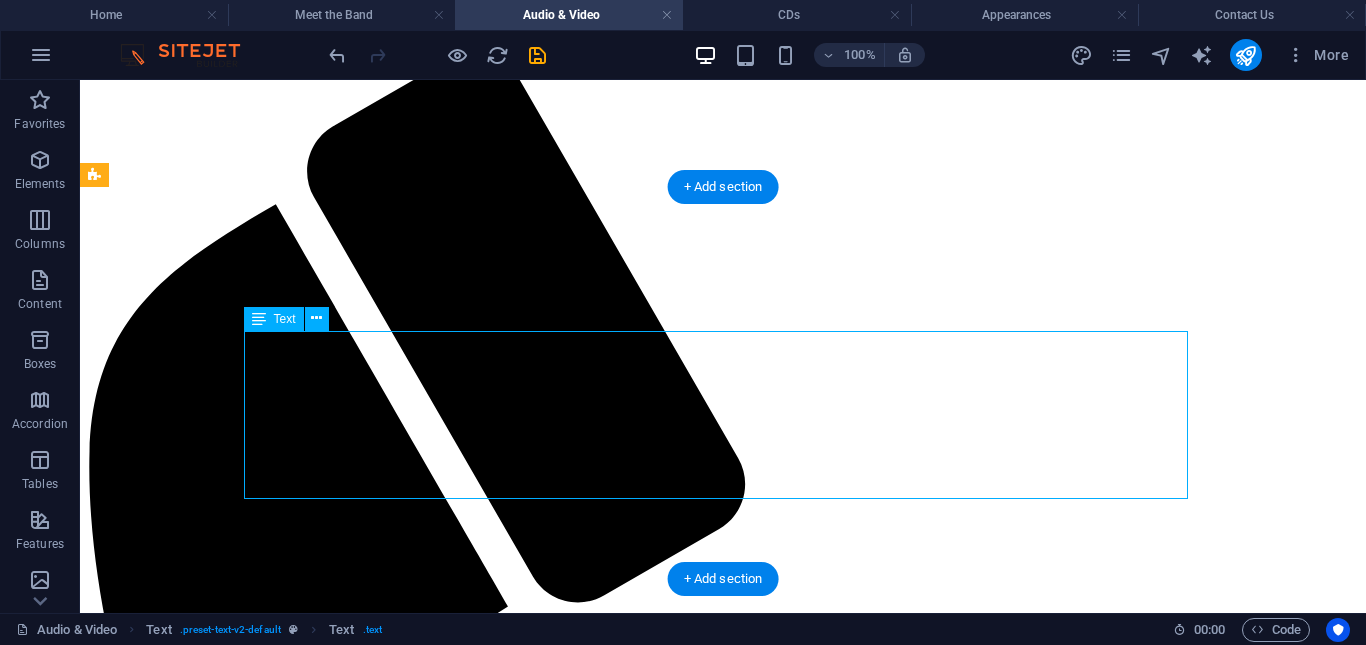 click on "Lorem ipsum dolor sitope amet, consectetur adipisicing elitip. Massumenda, dolore, cum vel modi asperiores consequatur suscipit quidem ducimus eveniet iure expedita consecteture odiogil voluptatum similique fugit voluptates atem accusamus quae quas dolorem tenetur facere tempora maiores adipisci reiciendis accusantium voluptatibus id voluptate tempore dolor harum nisi amet! Nobis, eaque. Aenean commodo ligula eget dolor. Lorem ipsum dolor sit amet, consectetuer adipiscing elit leget odiogil voluptatum similique fugit voluptates dolor. Libero assumenda, dolore, cum vel modi asperiores consequatur." at bounding box center (723, 2047) 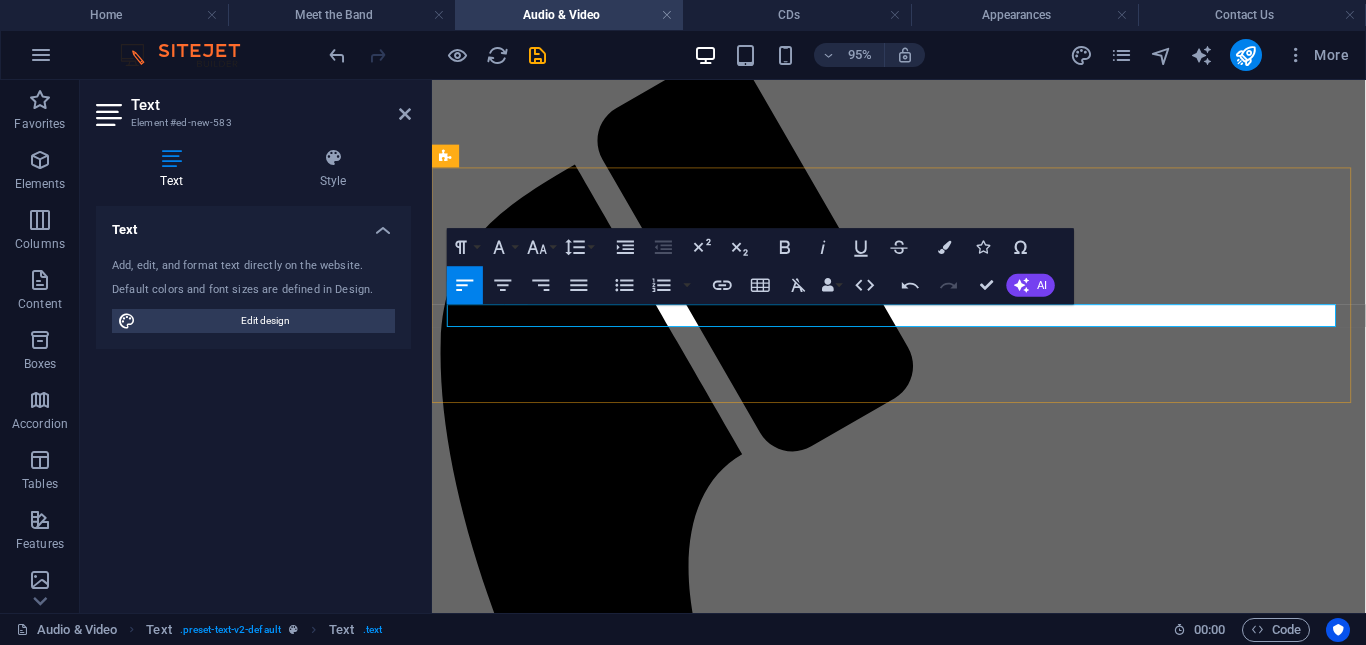 click at bounding box center [923, 1603] 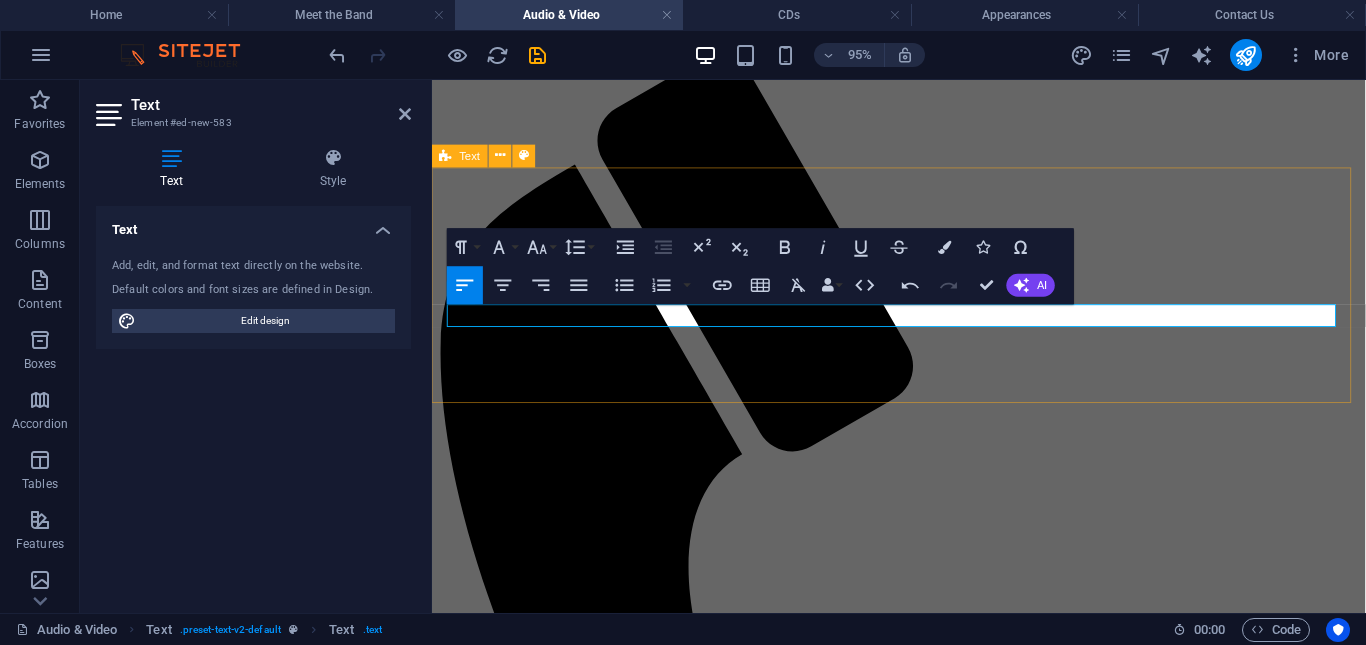 click on "Audio & Video" at bounding box center (923, 1563) 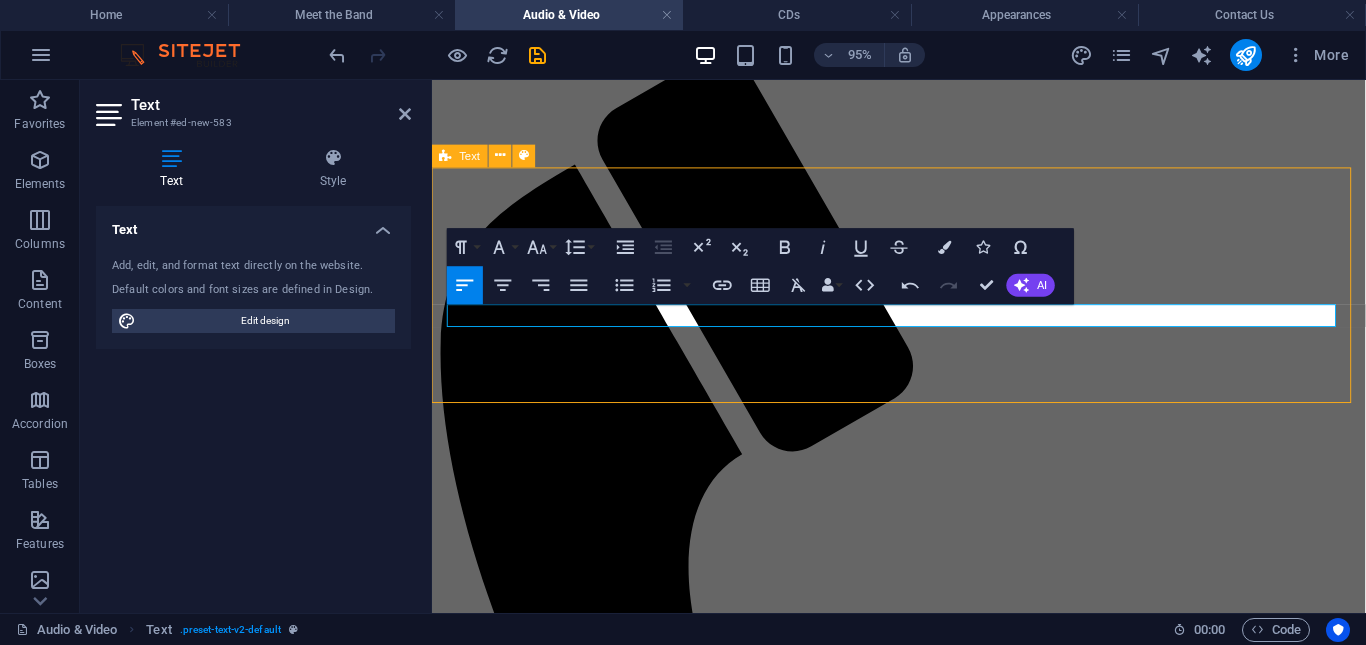 scroll, scrollTop: 341, scrollLeft: 0, axis: vertical 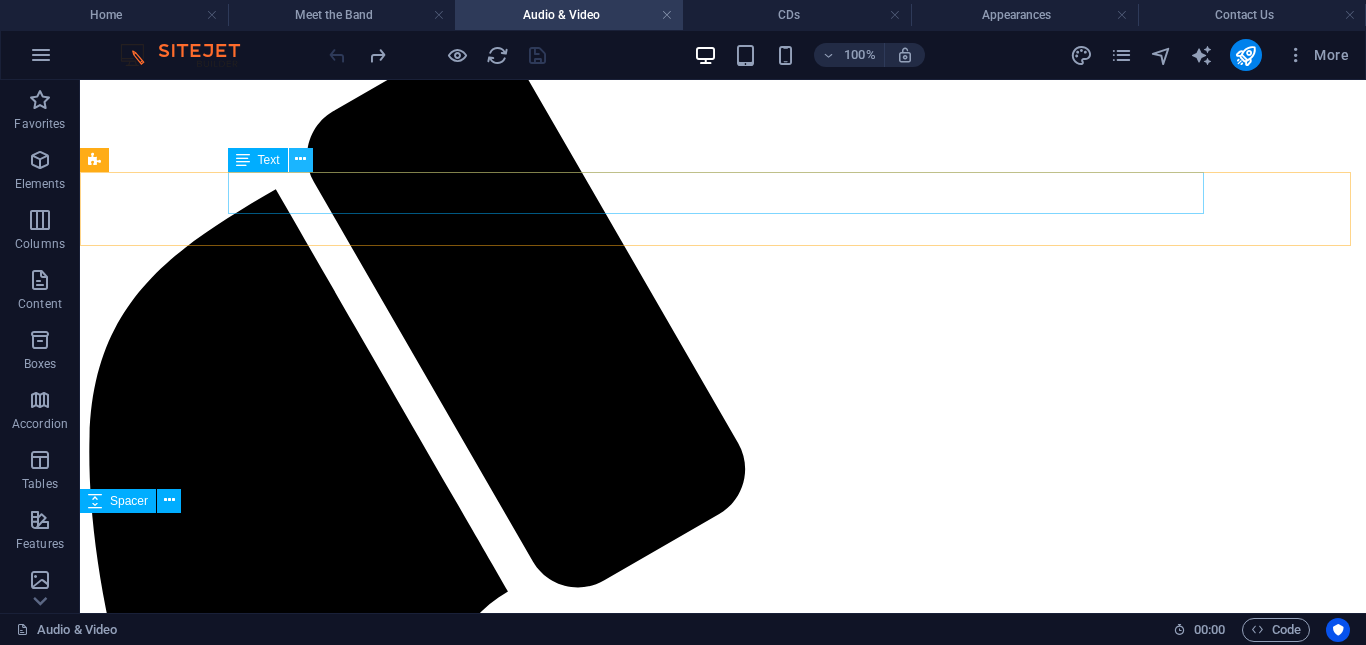 click at bounding box center [300, 159] 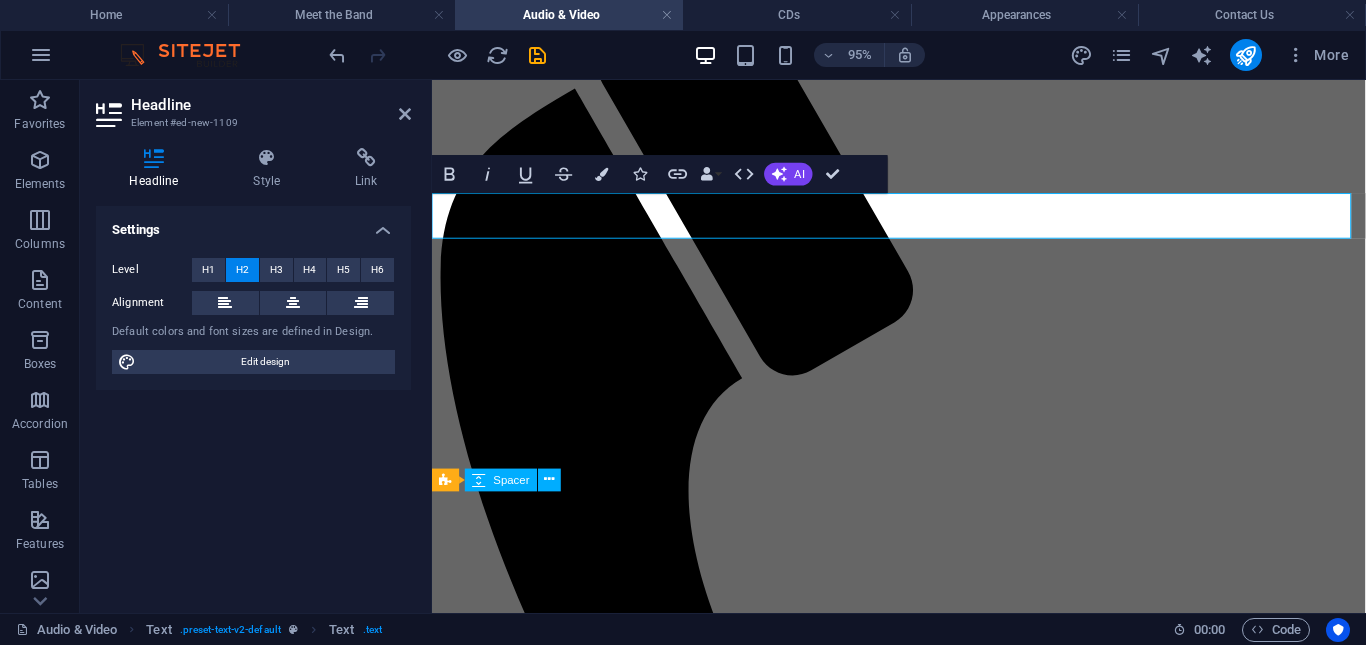 scroll, scrollTop: 276, scrollLeft: 0, axis: vertical 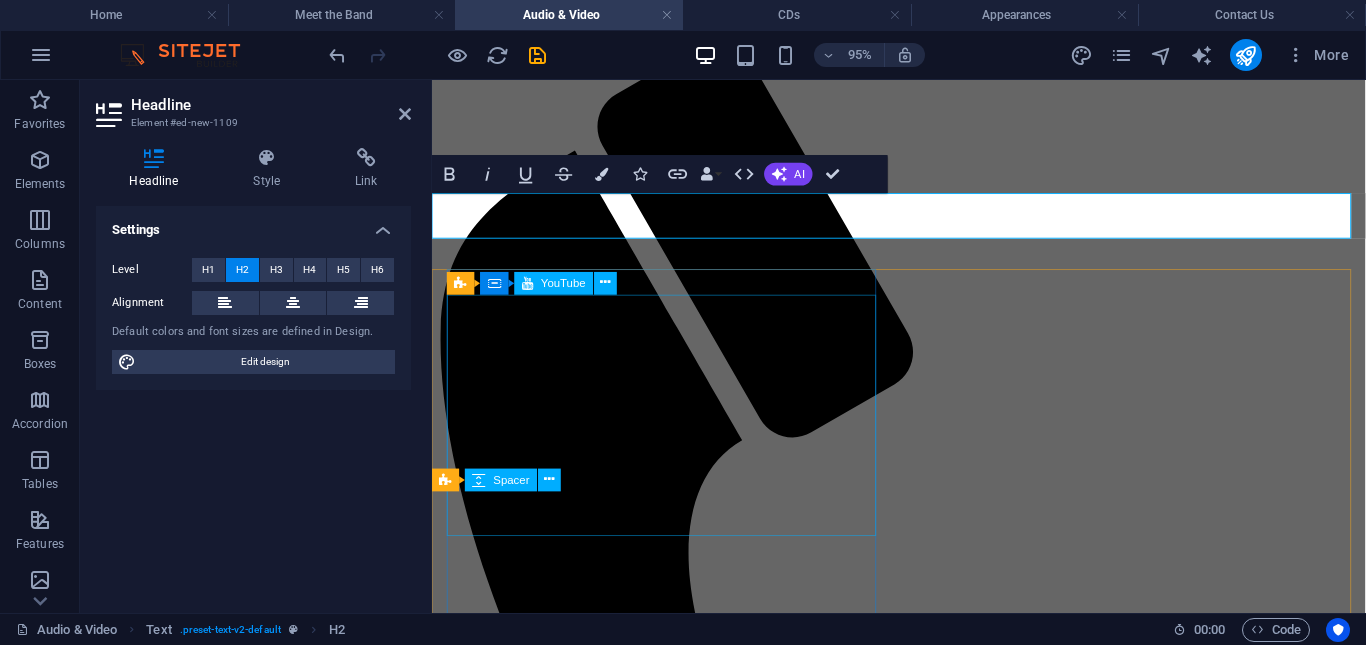 type 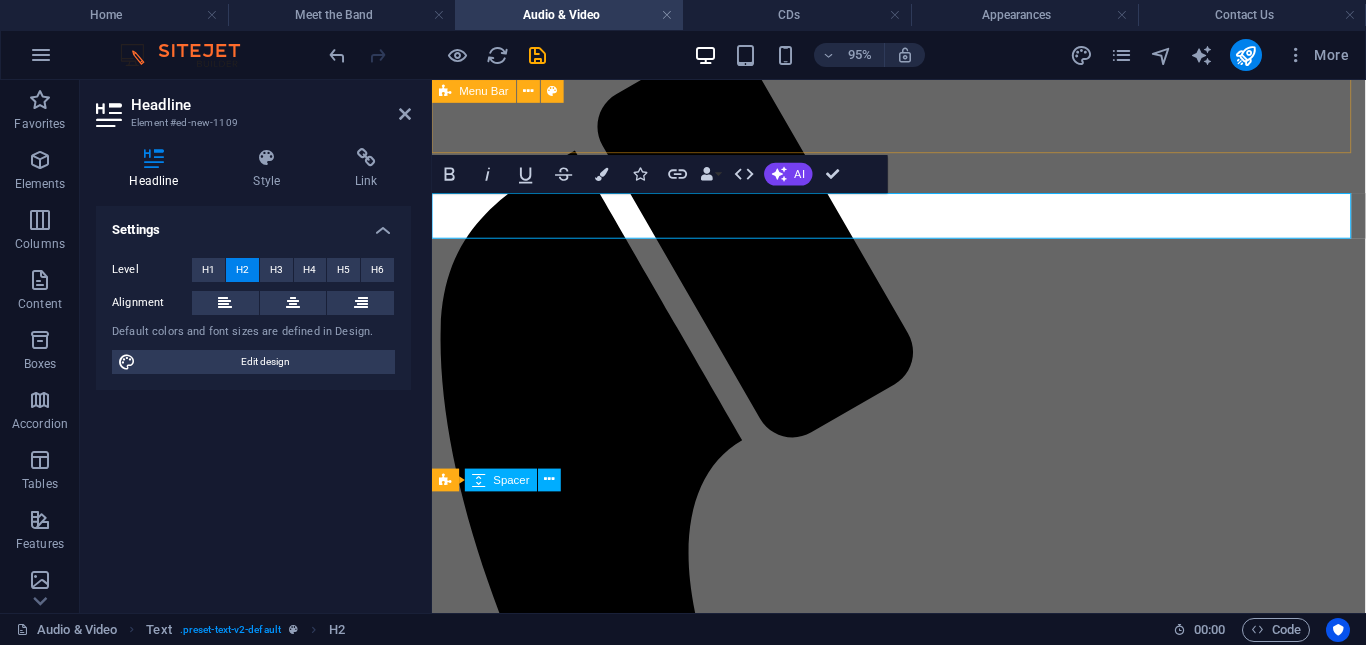 click on "Menu Home Meet the Band Audio & Video CDs Appearances Contact Us" at bounding box center [923, 641] 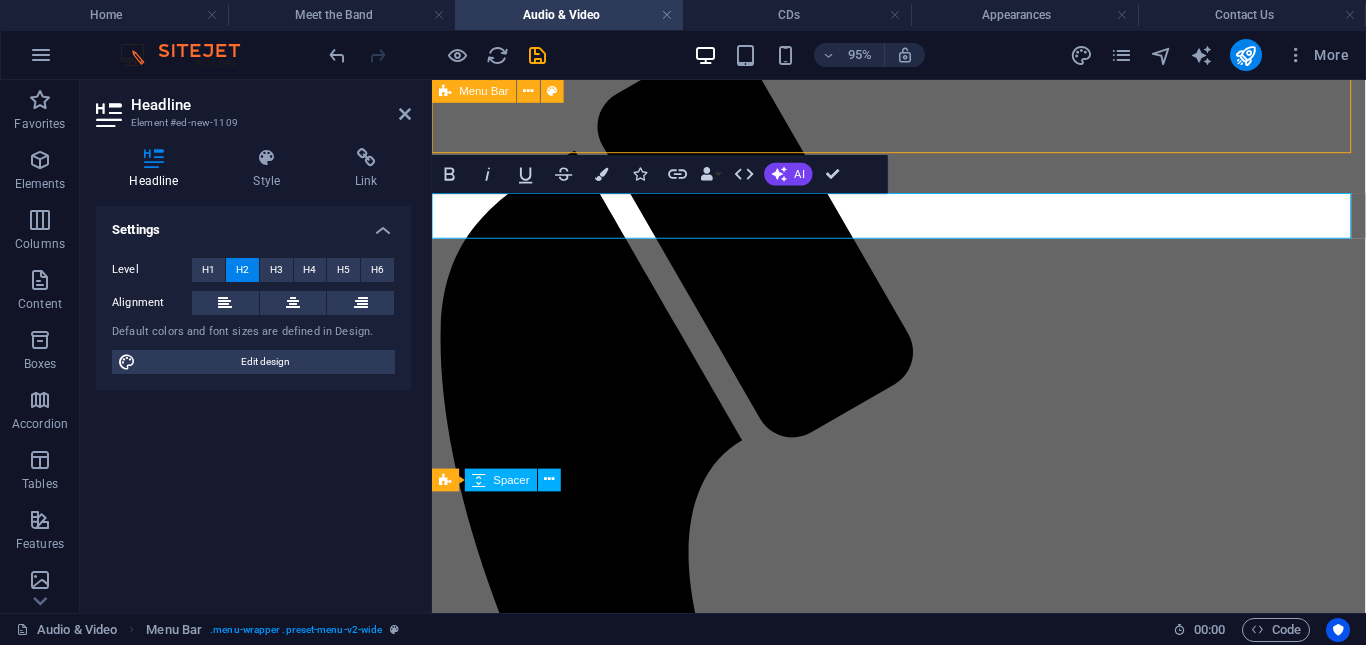 scroll, scrollTop: 341, scrollLeft: 0, axis: vertical 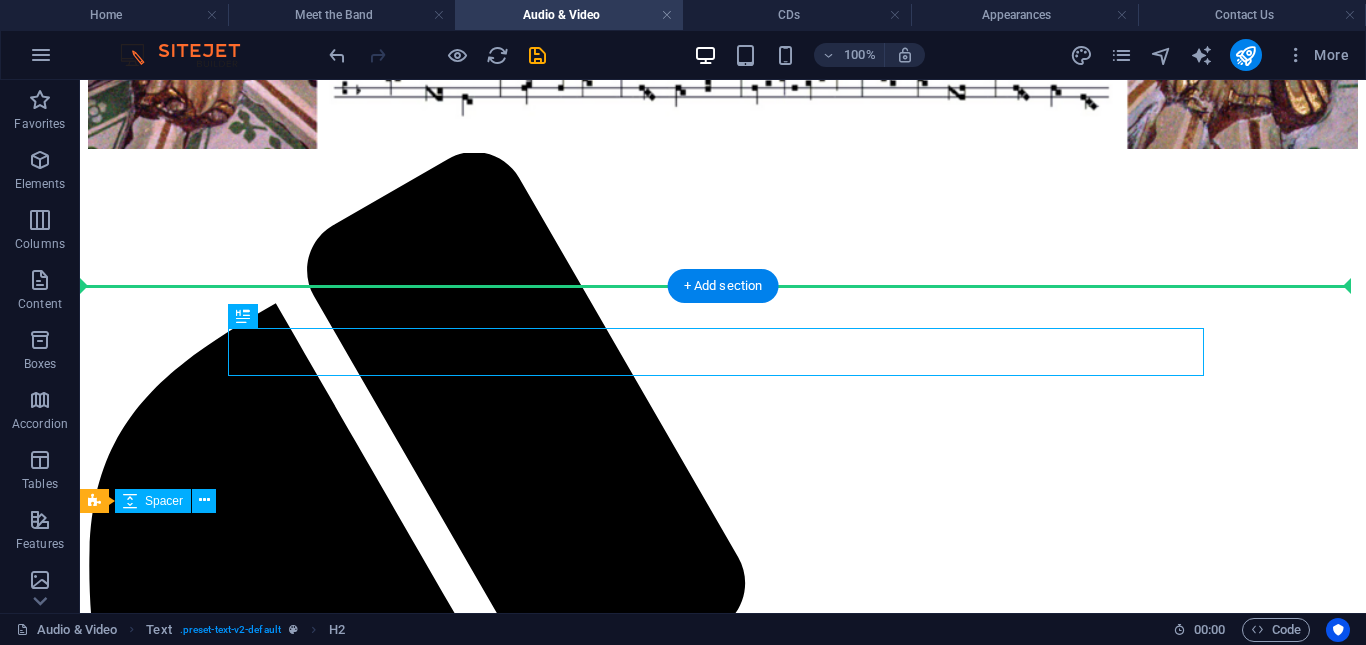 drag, startPoint x: 343, startPoint y: 284, endPoint x: 292, endPoint y: 278, distance: 51.351727 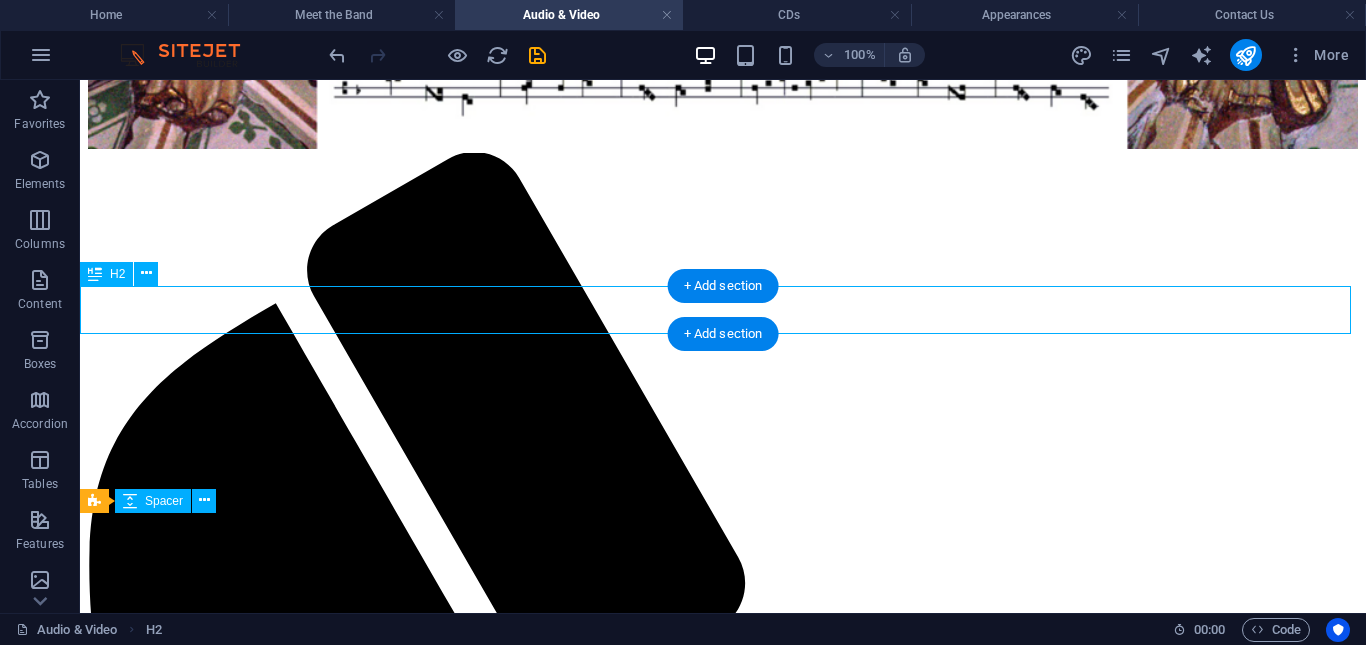 click on "Audio & Video" at bounding box center (723, 2044) 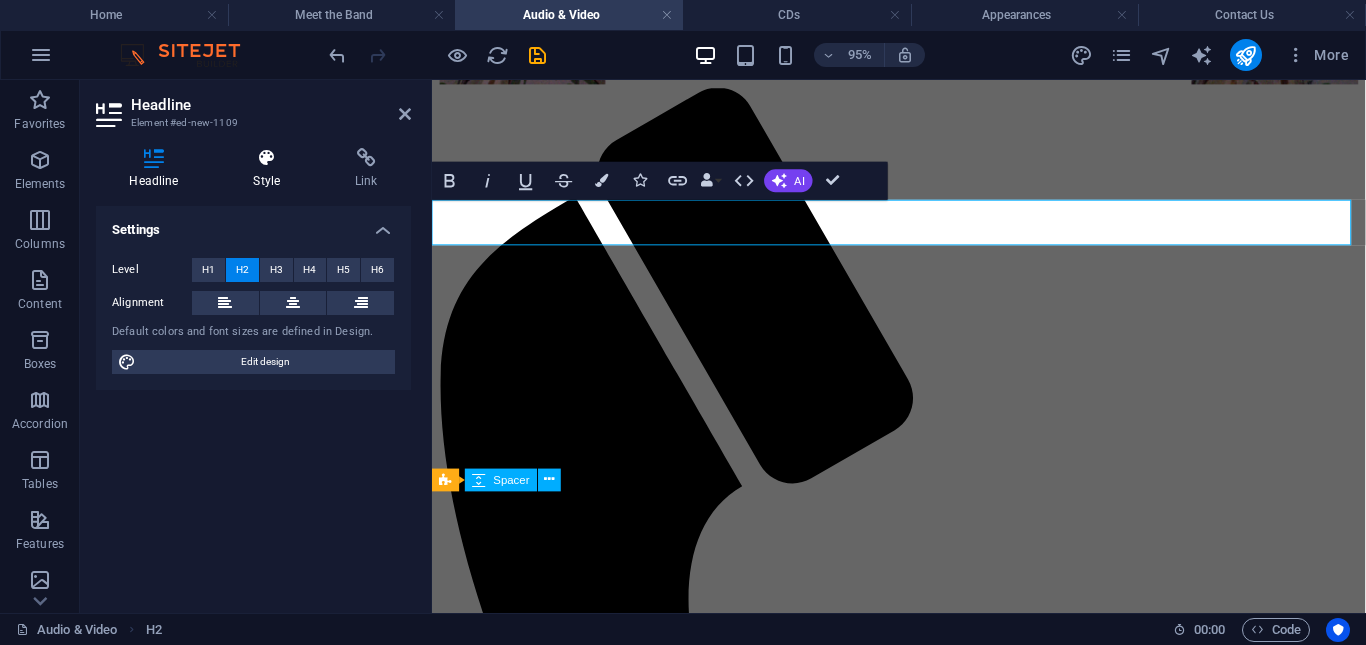 click on "Style" at bounding box center [271, 169] 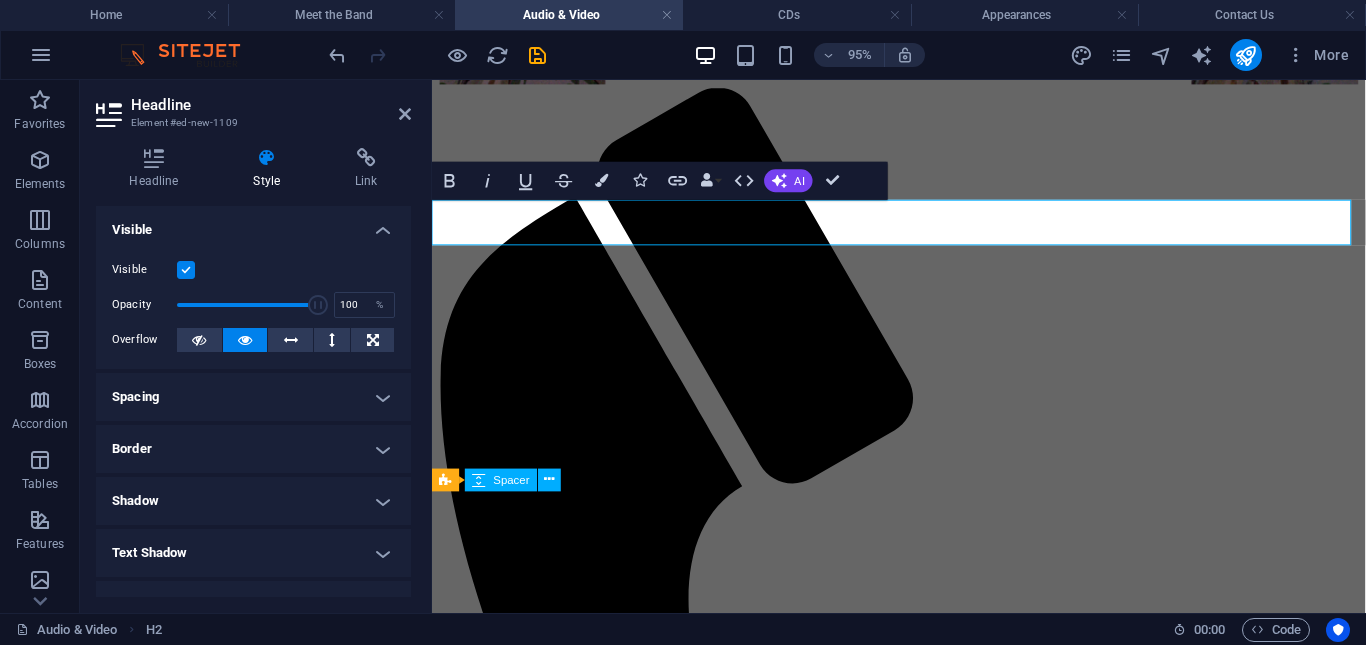 click on "Spacing" at bounding box center (253, 397) 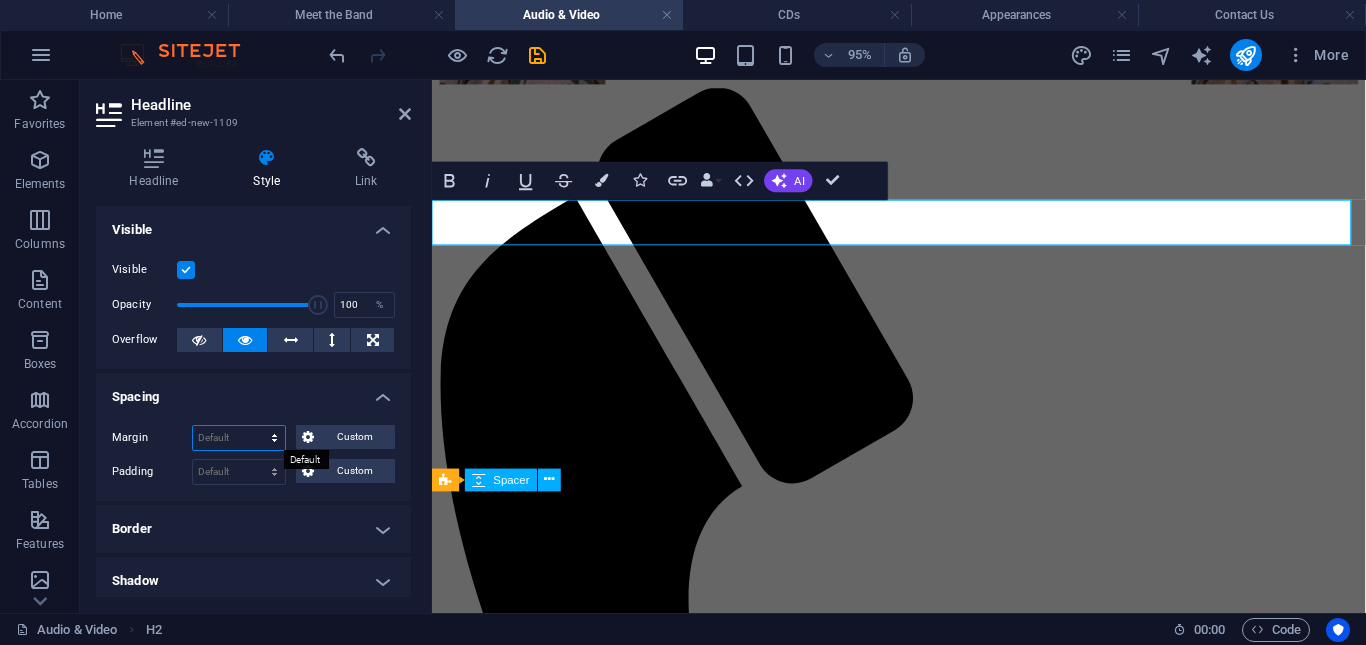 click on "Default auto px % rem vw vh Custom" at bounding box center (239, 438) 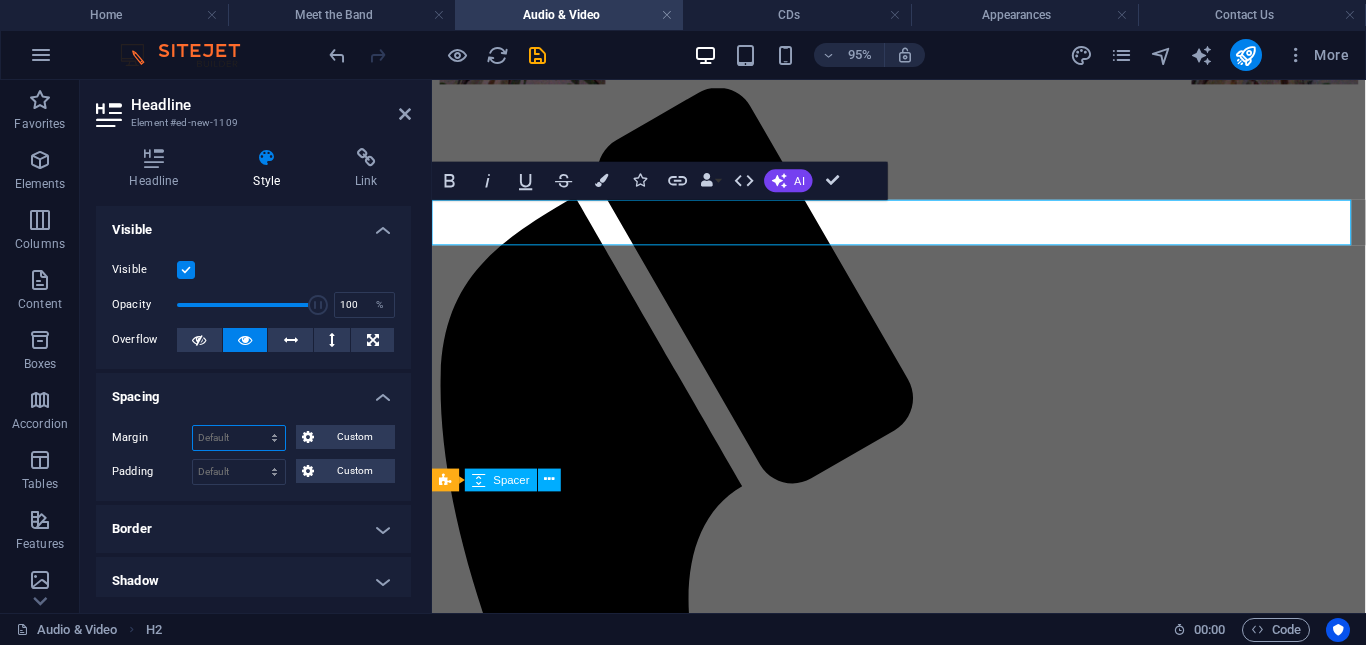 select on "%" 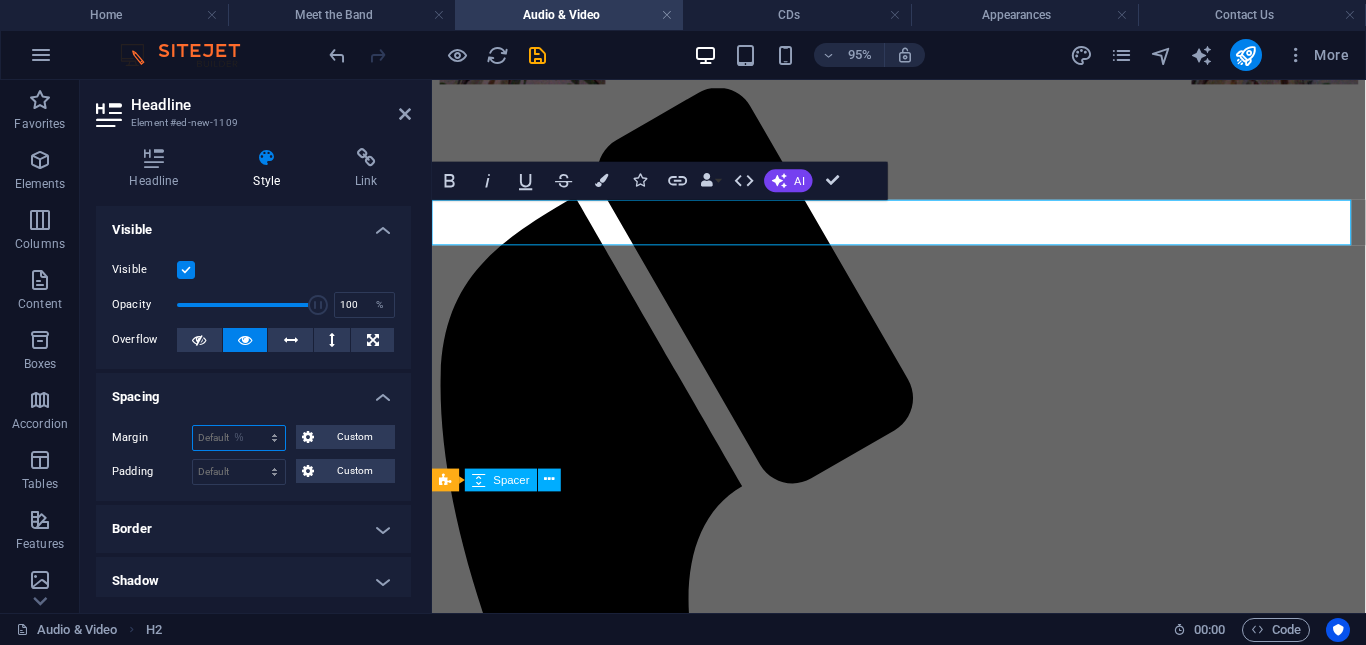 click on "Default auto px % rem vw vh Custom" at bounding box center [239, 438] 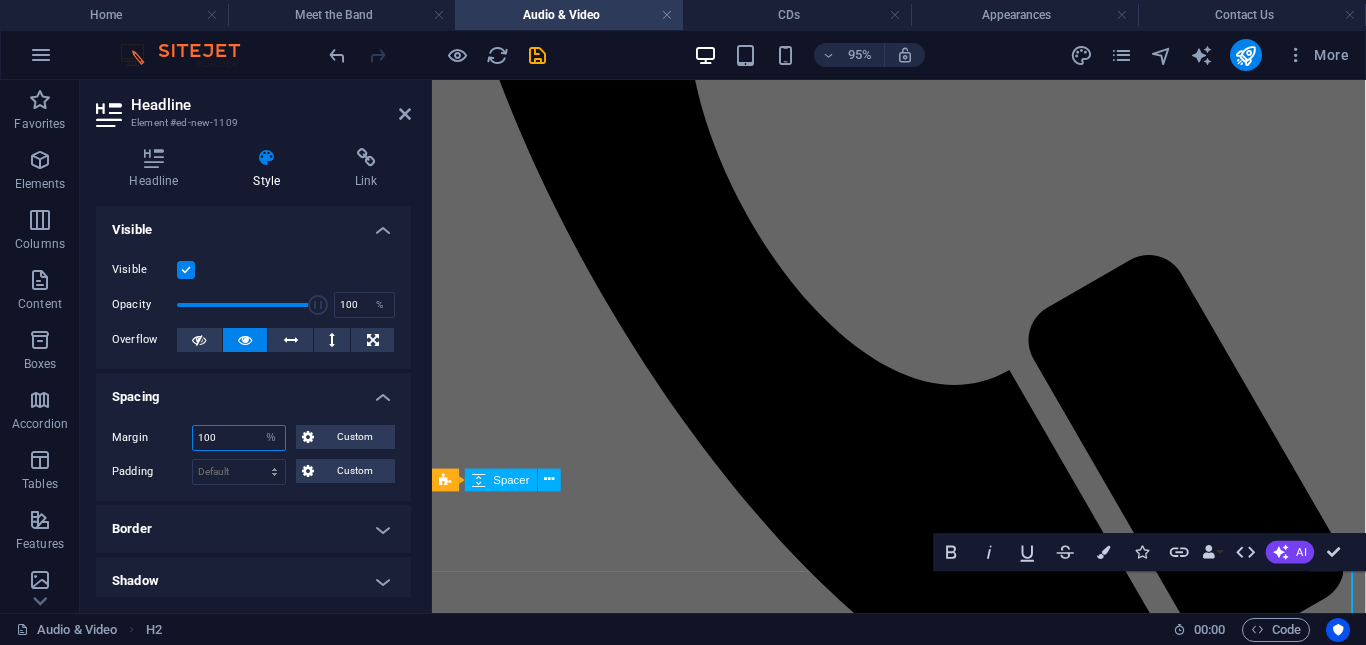 scroll, scrollTop: 1007, scrollLeft: 0, axis: vertical 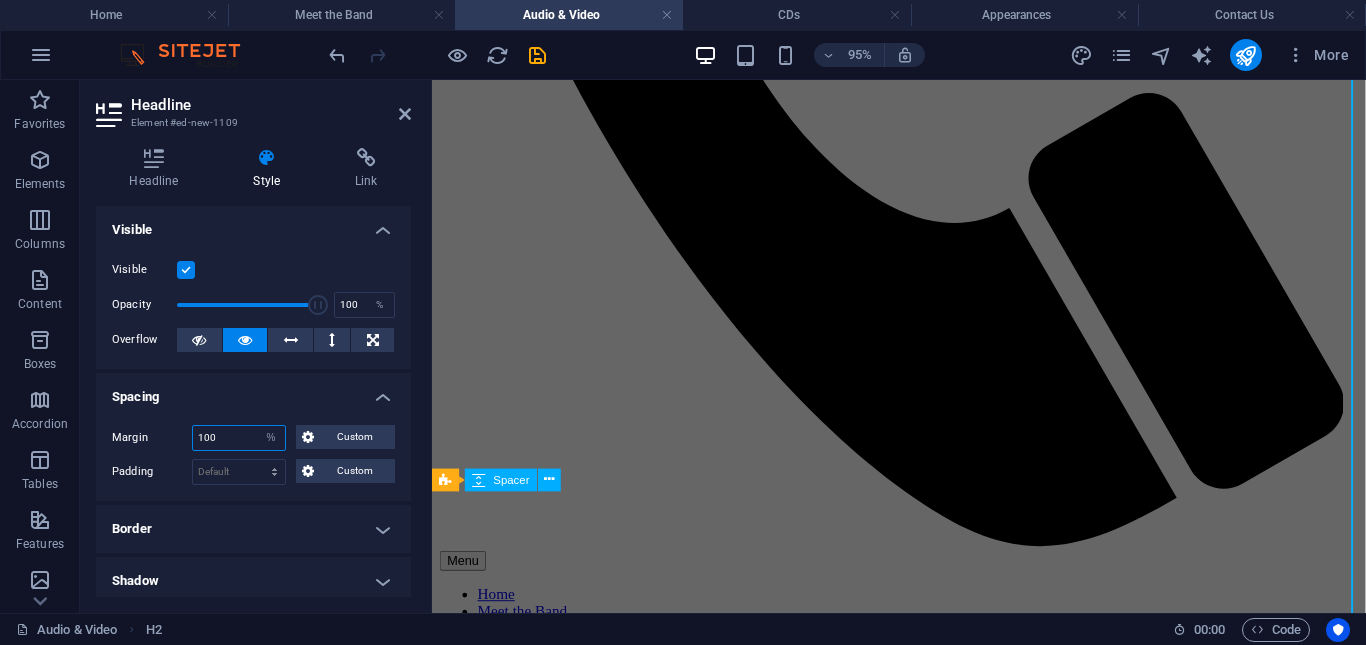 type on "3" 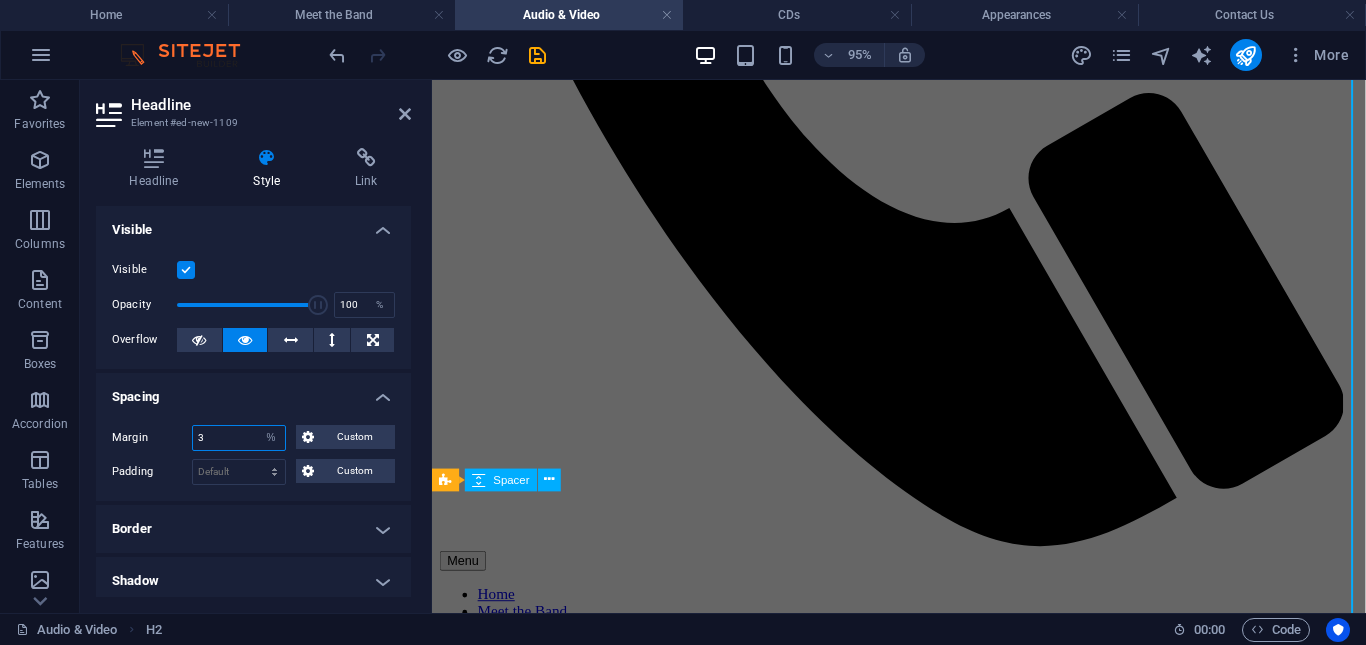 scroll, scrollTop: 68, scrollLeft: 0, axis: vertical 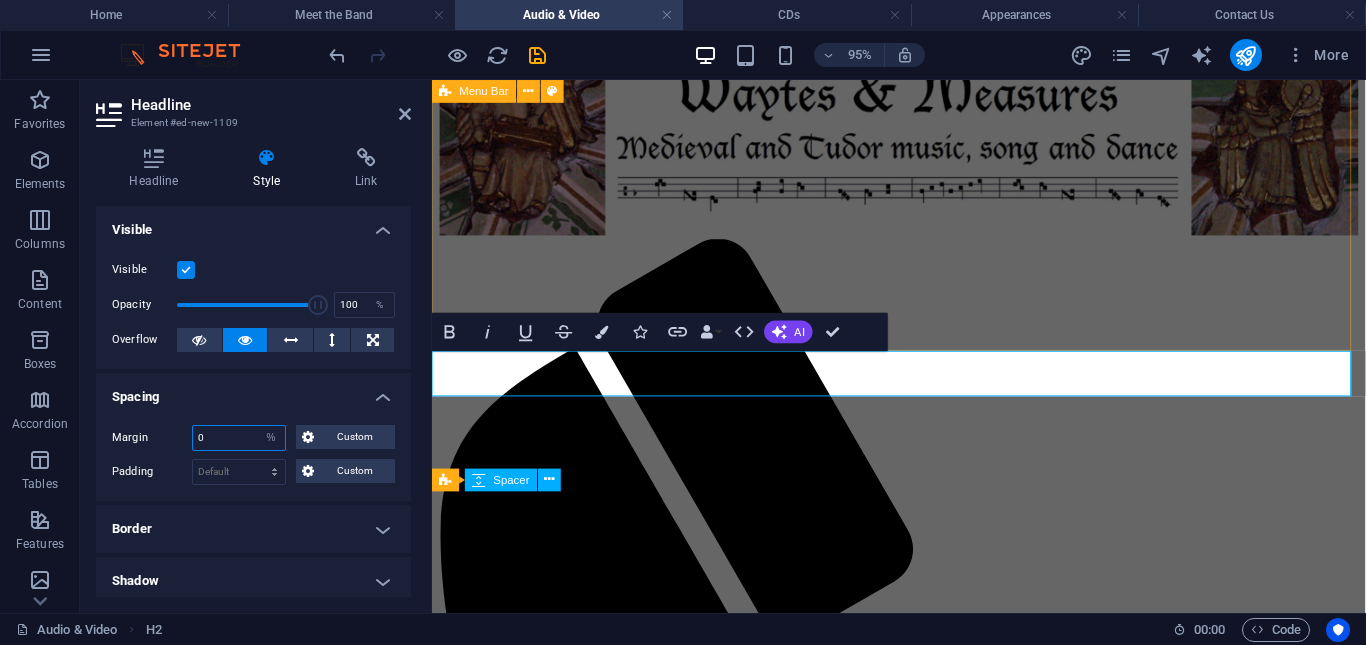 type on "0" 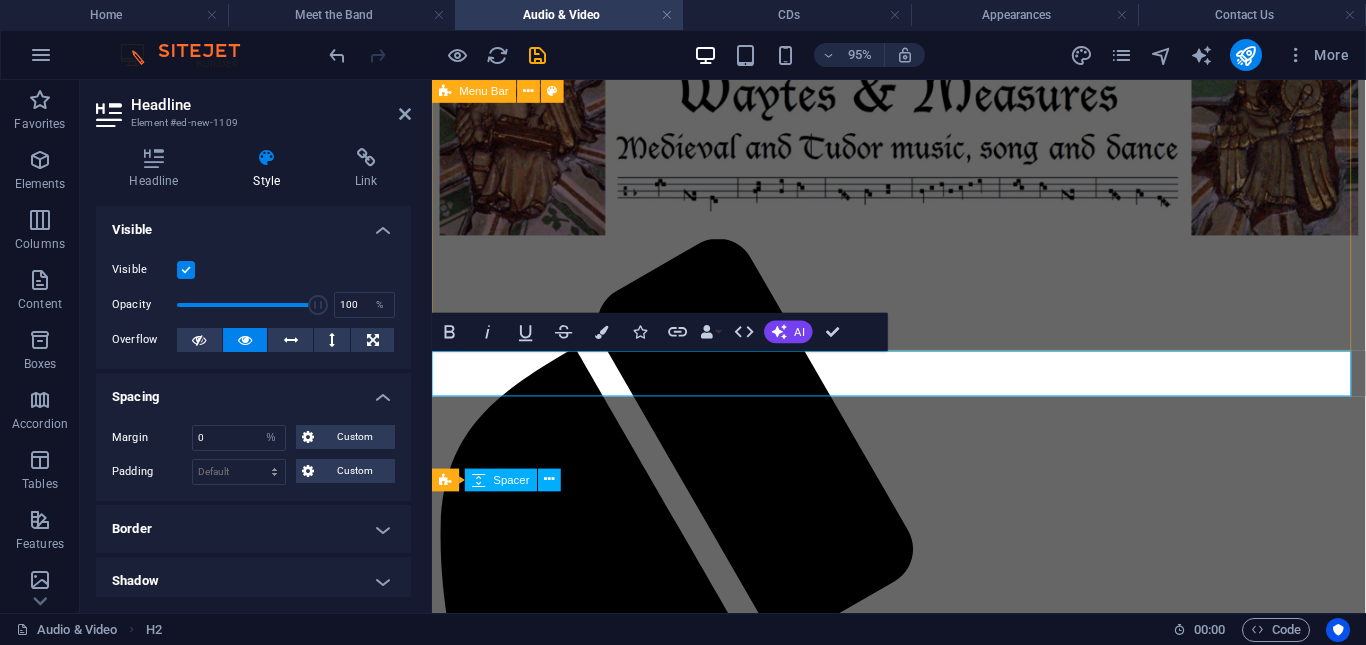click on "Menu Home Meet the Band Audio & Video CDs Appearances Contact Us" at bounding box center [923, 849] 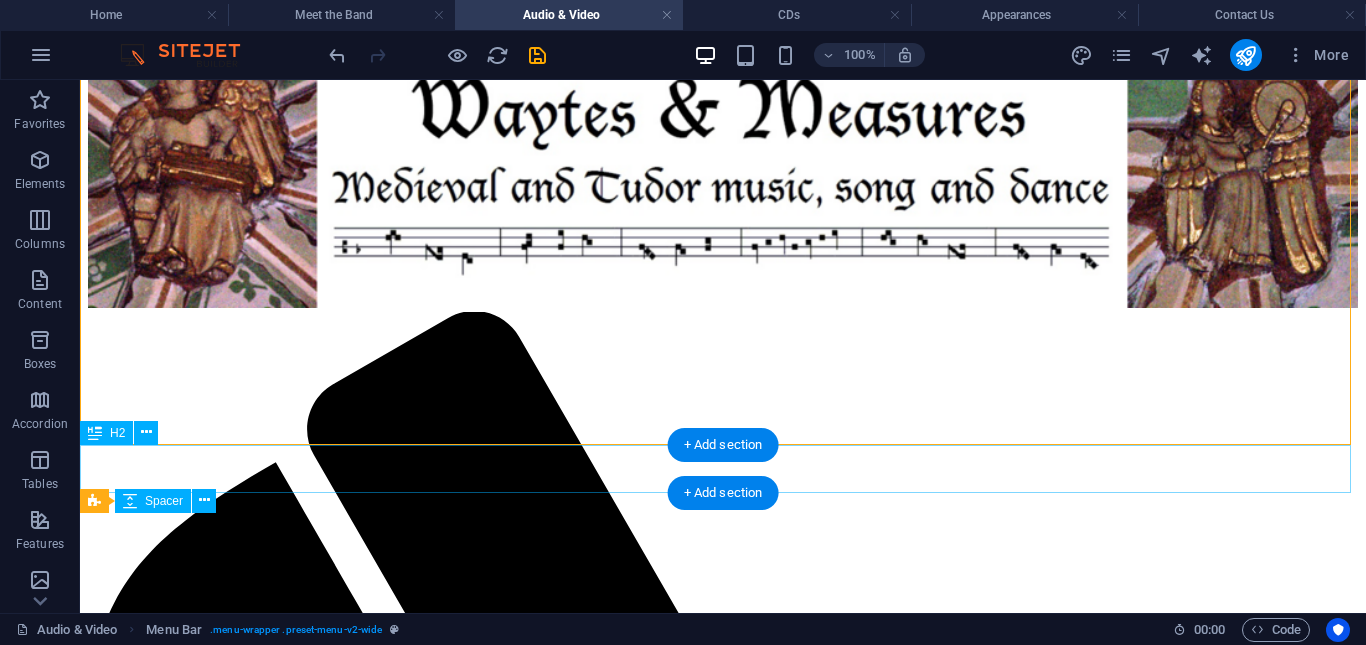 click on "Audio & Video" at bounding box center [723, 2203] 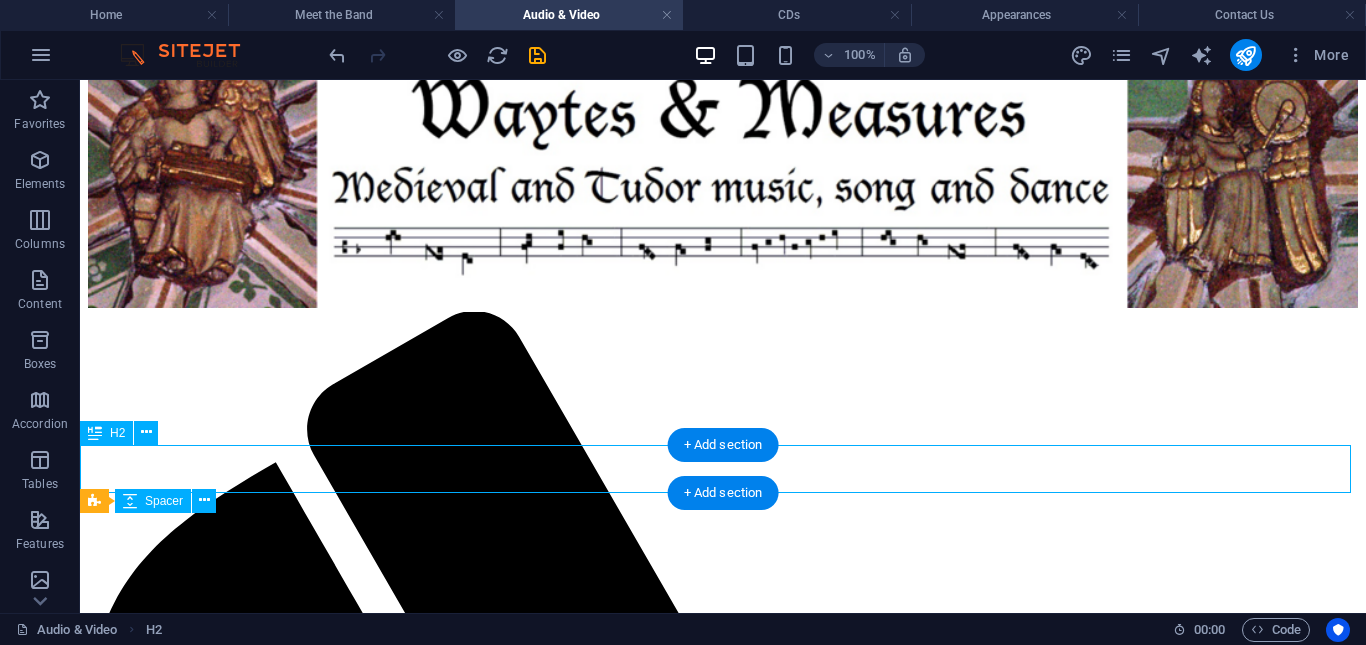 click on "Audio & Video" at bounding box center [723, 2203] 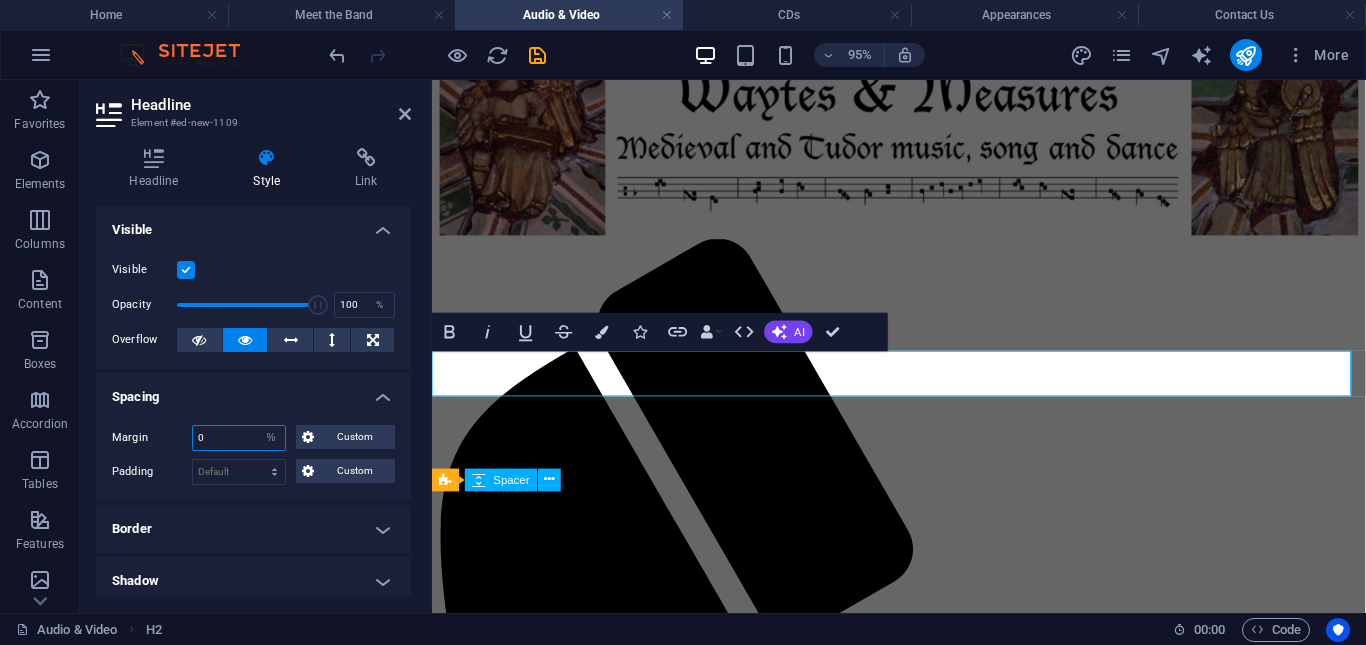 click on "0" at bounding box center (239, 438) 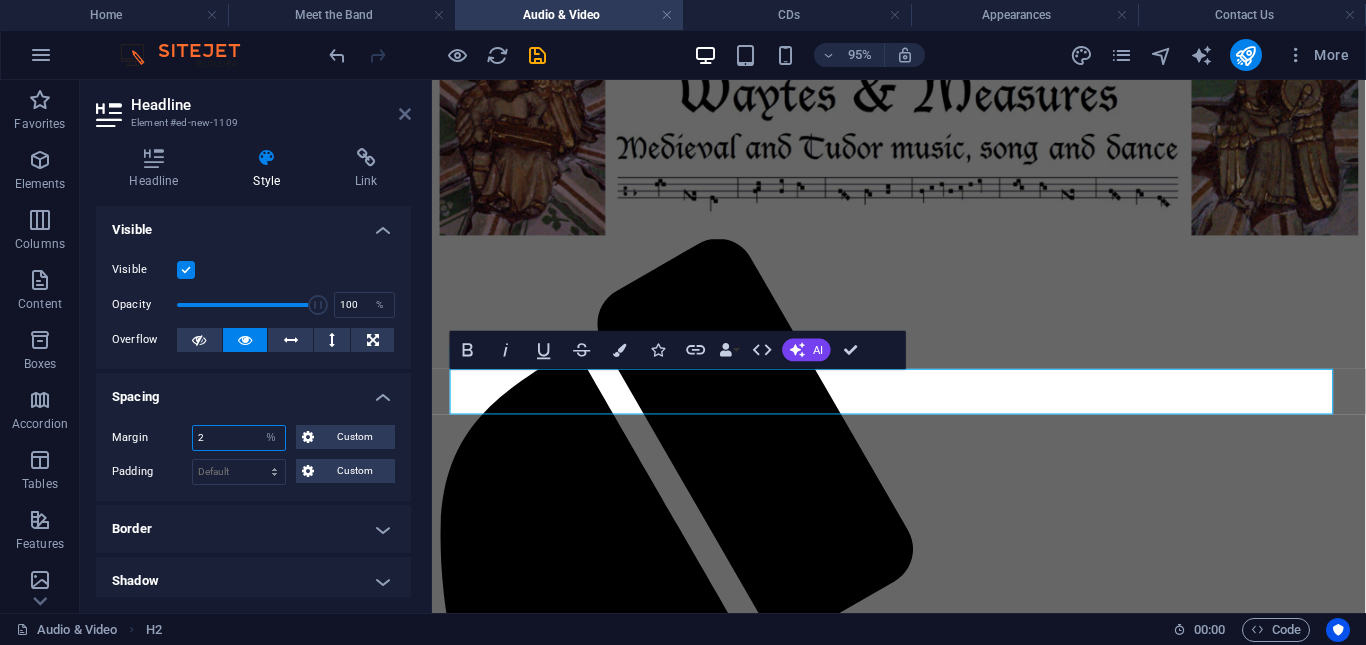 type on "2" 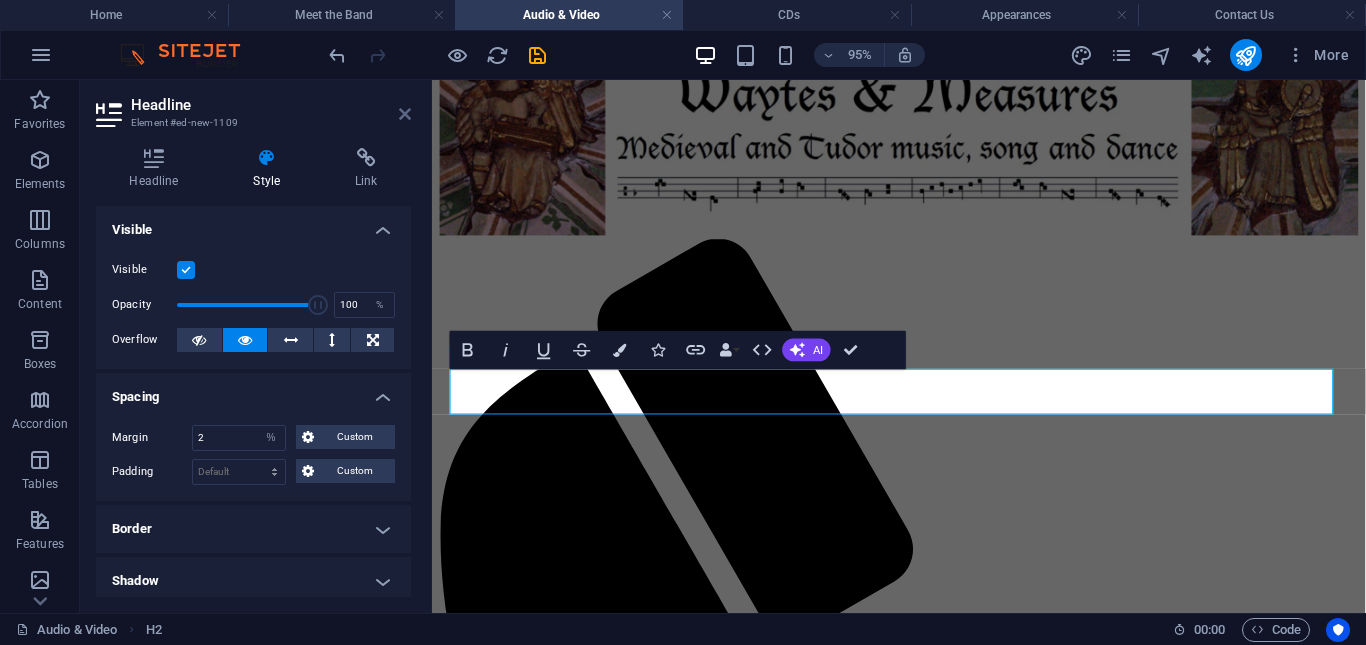 click at bounding box center [405, 114] 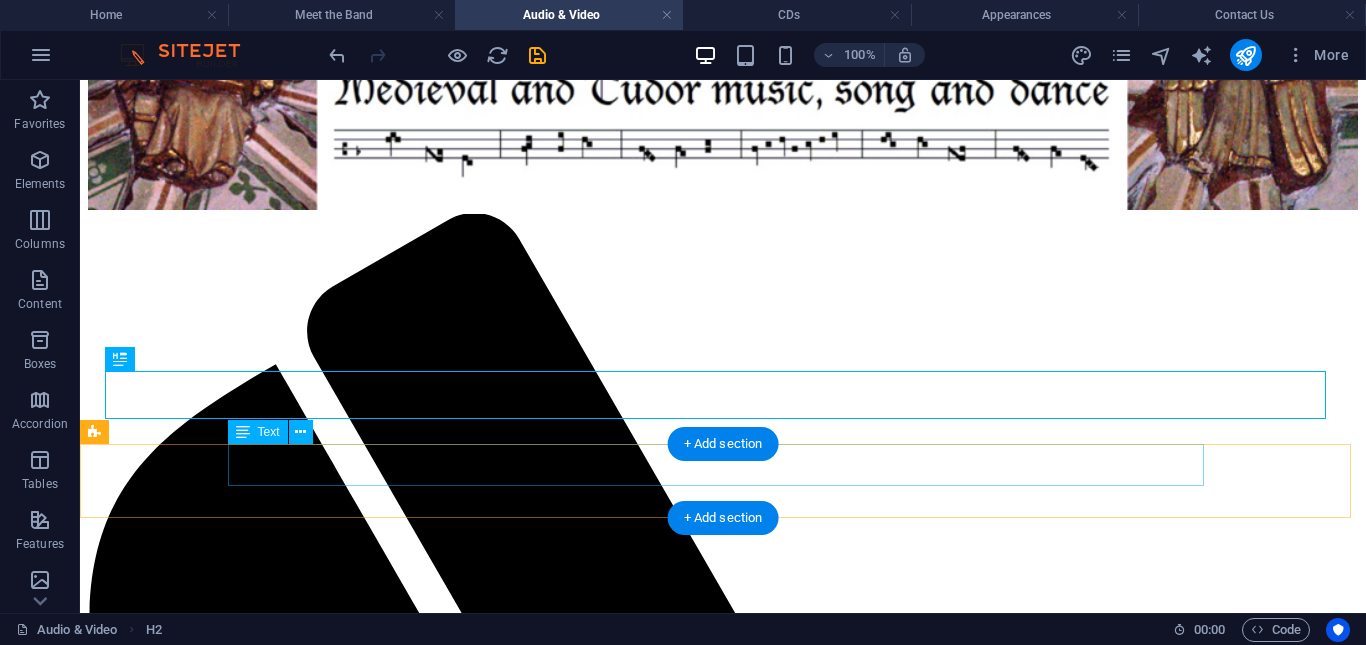 scroll, scrollTop: 167, scrollLeft: 0, axis: vertical 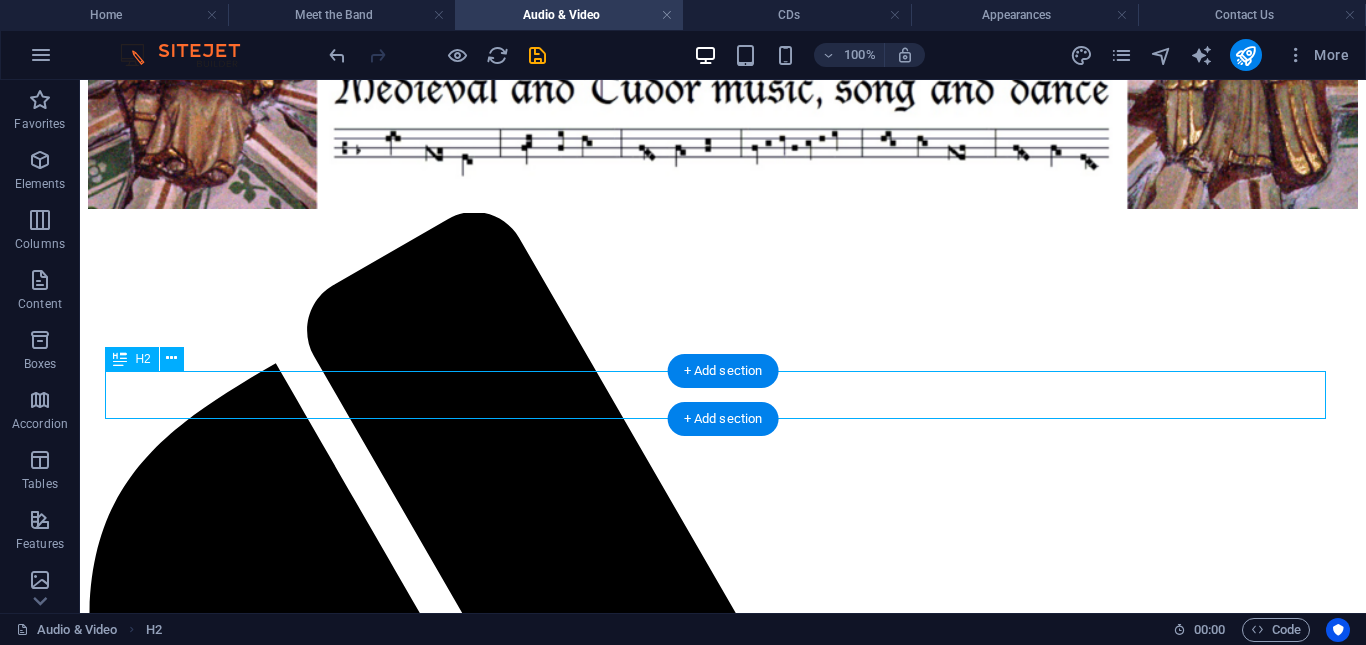 click on "Audio & Video" at bounding box center [722, 2104] 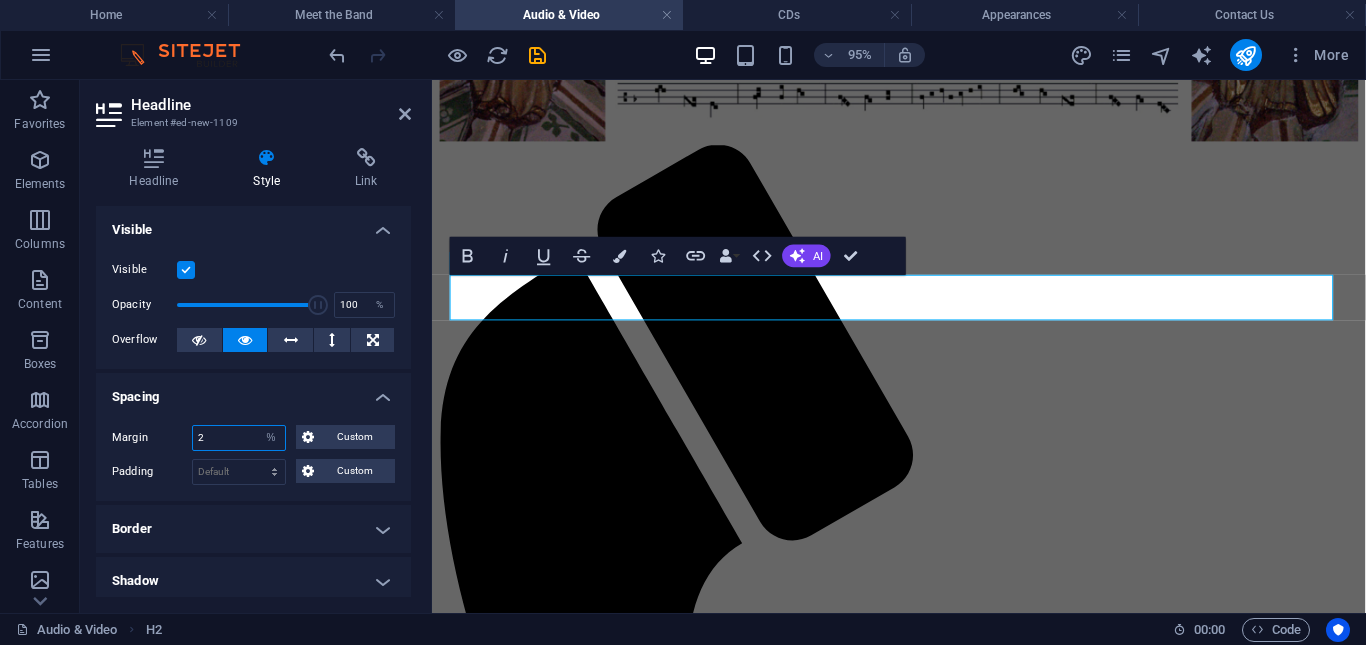 click on "2" at bounding box center [239, 438] 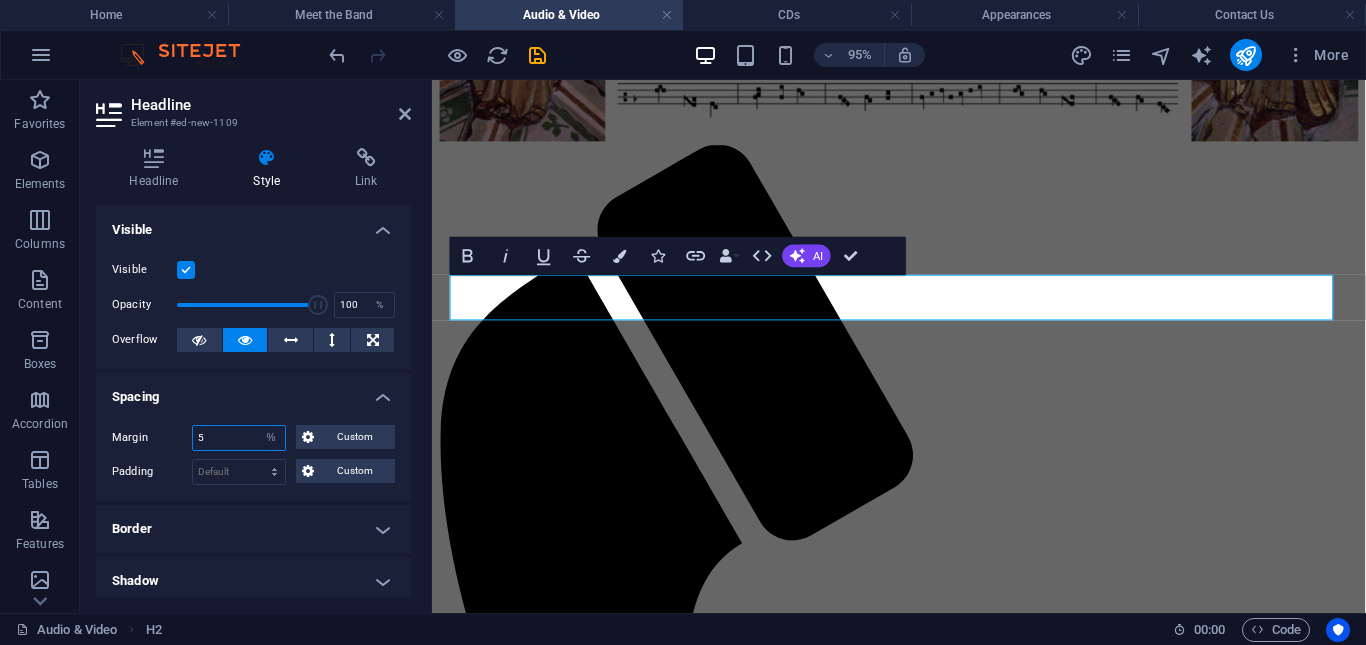 type on "5" 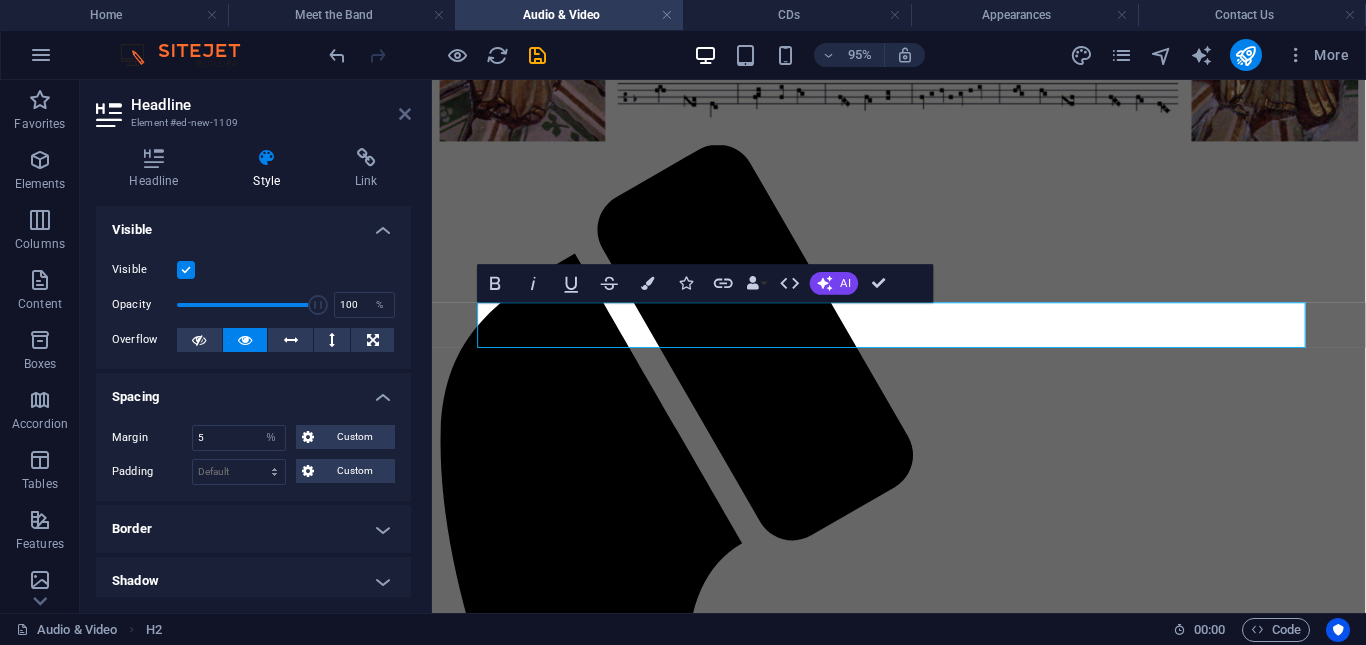 click at bounding box center (405, 114) 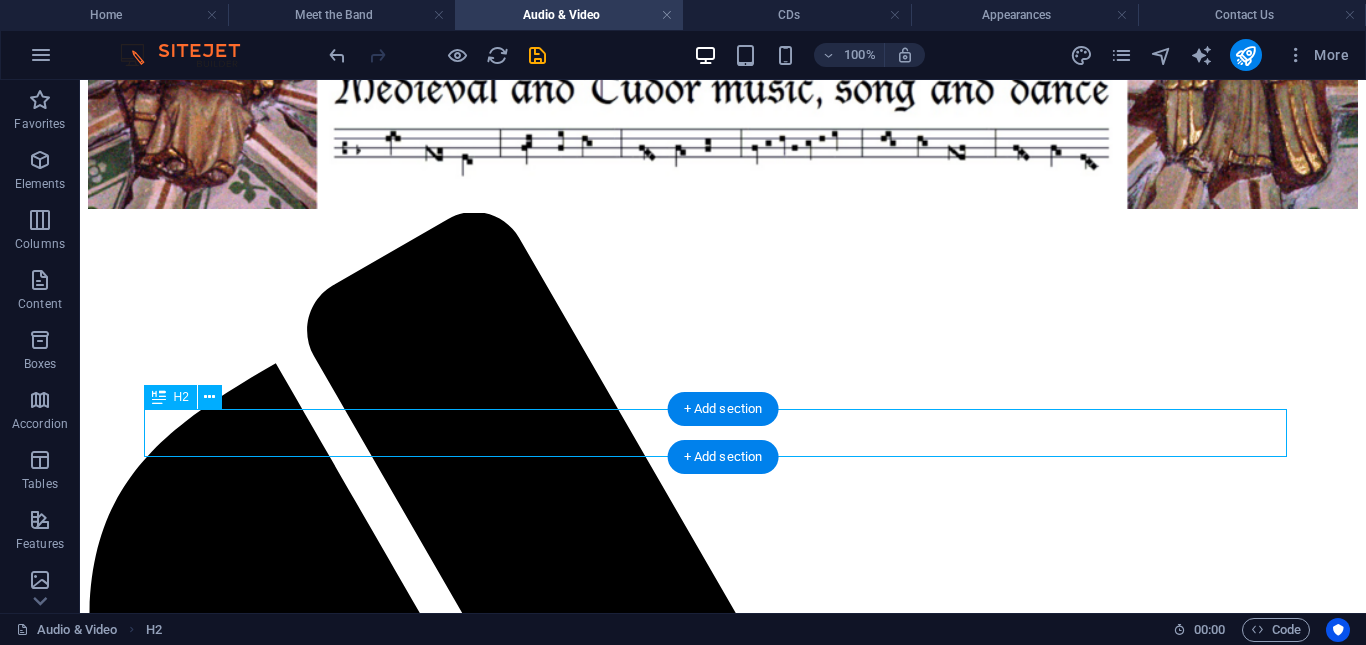 click on "Audio & Video" at bounding box center (723, 2104) 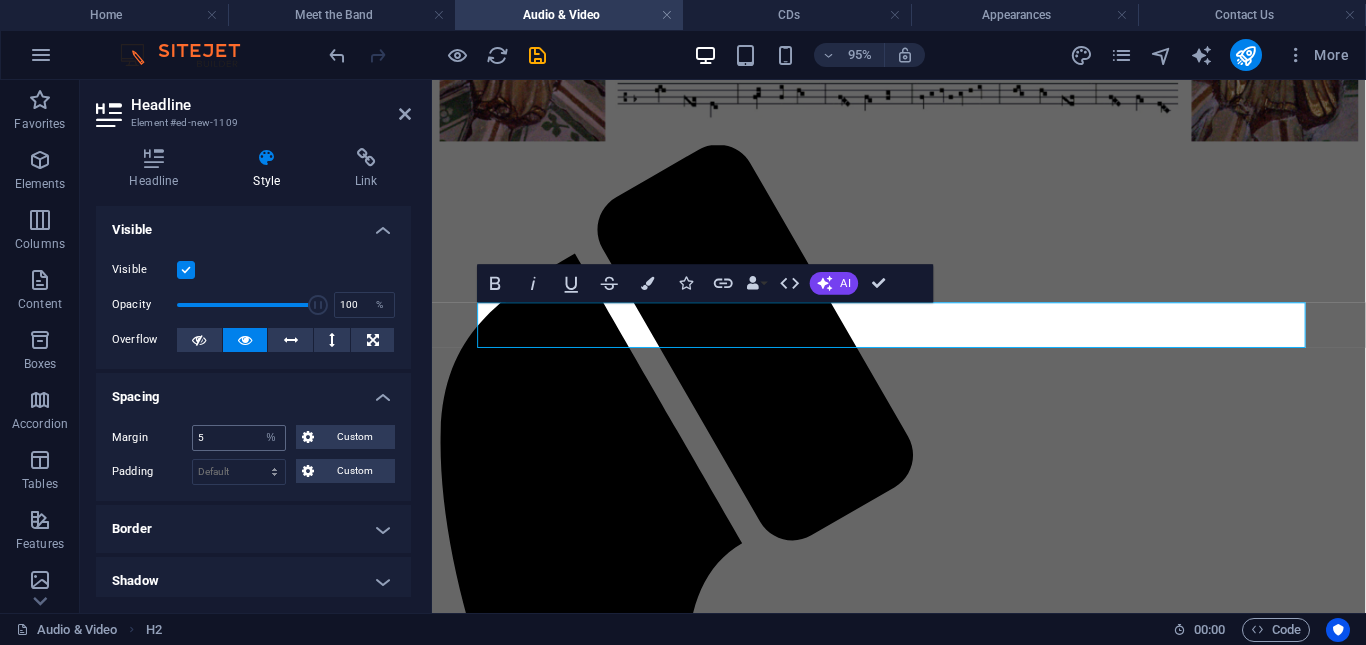 click on "5" at bounding box center (239, 438) 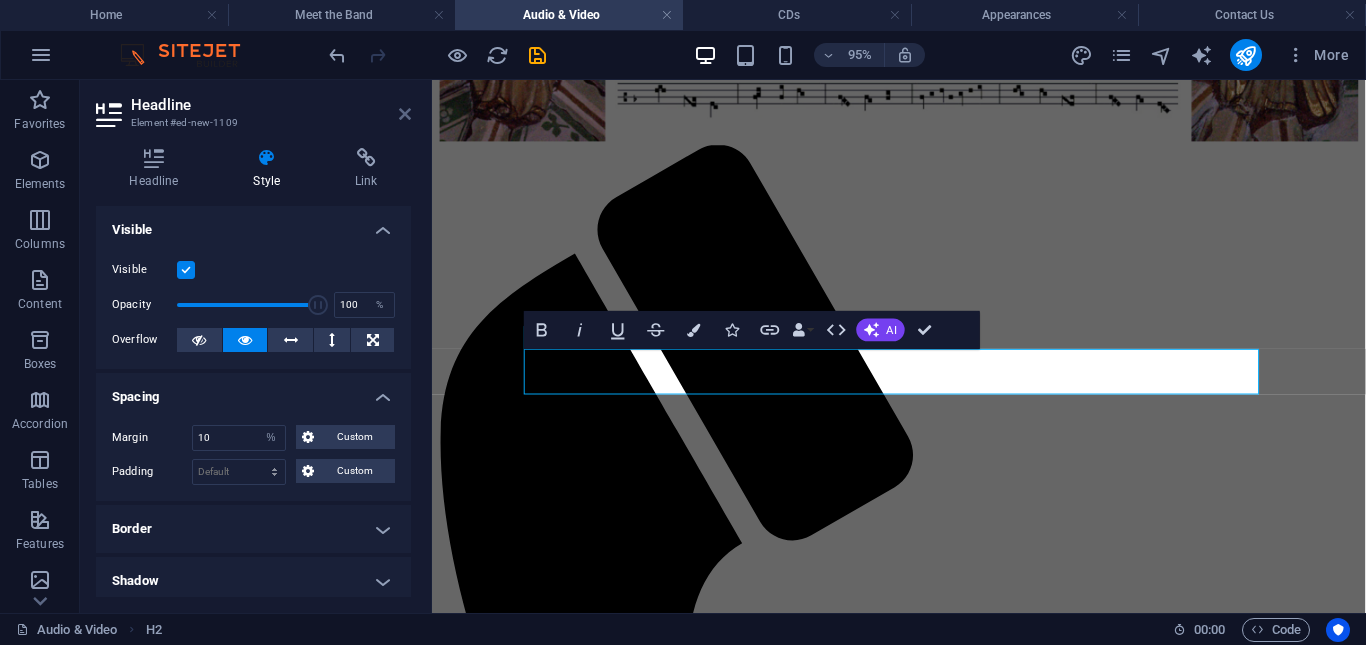 type on "10" 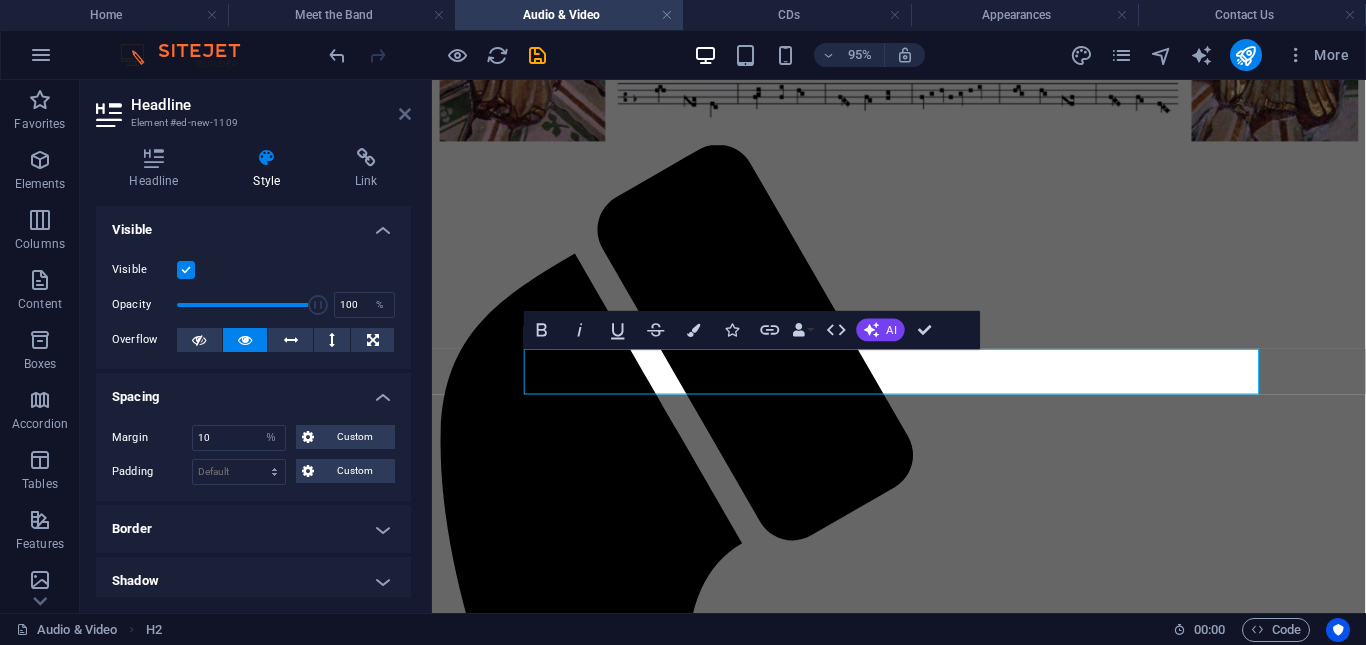 click at bounding box center (405, 114) 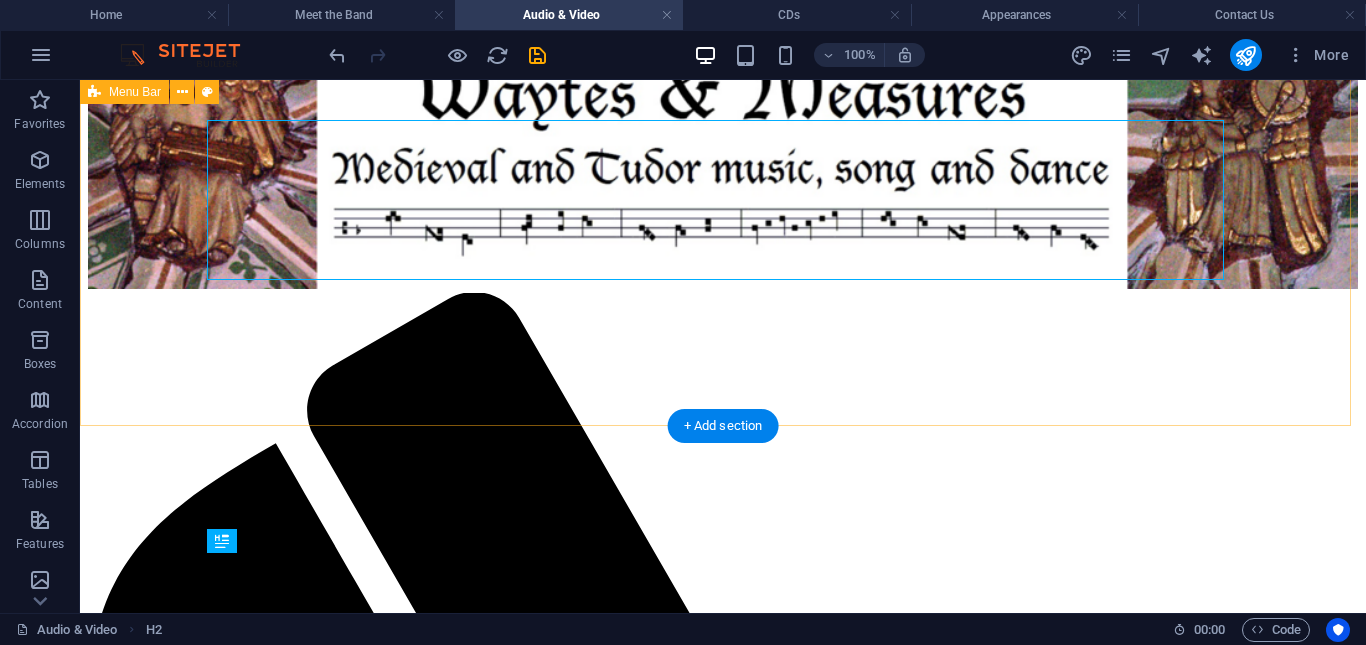 scroll, scrollTop: 86, scrollLeft: 0, axis: vertical 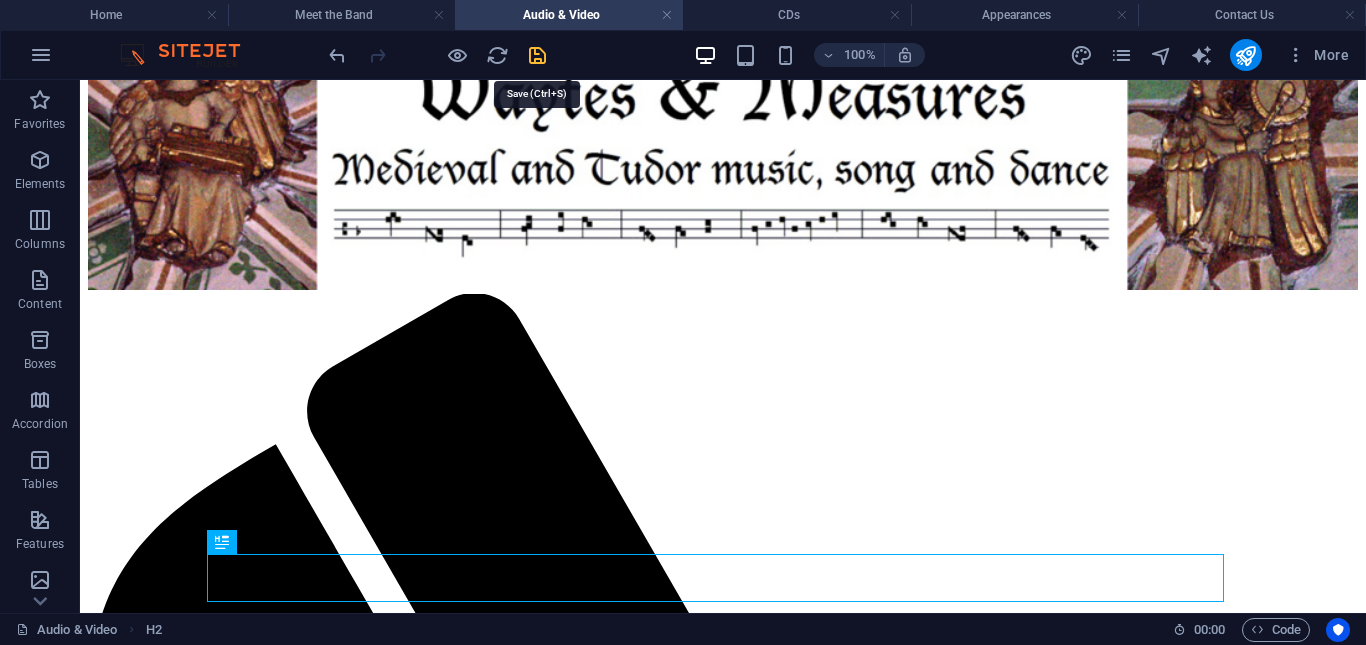 click at bounding box center [537, 55] 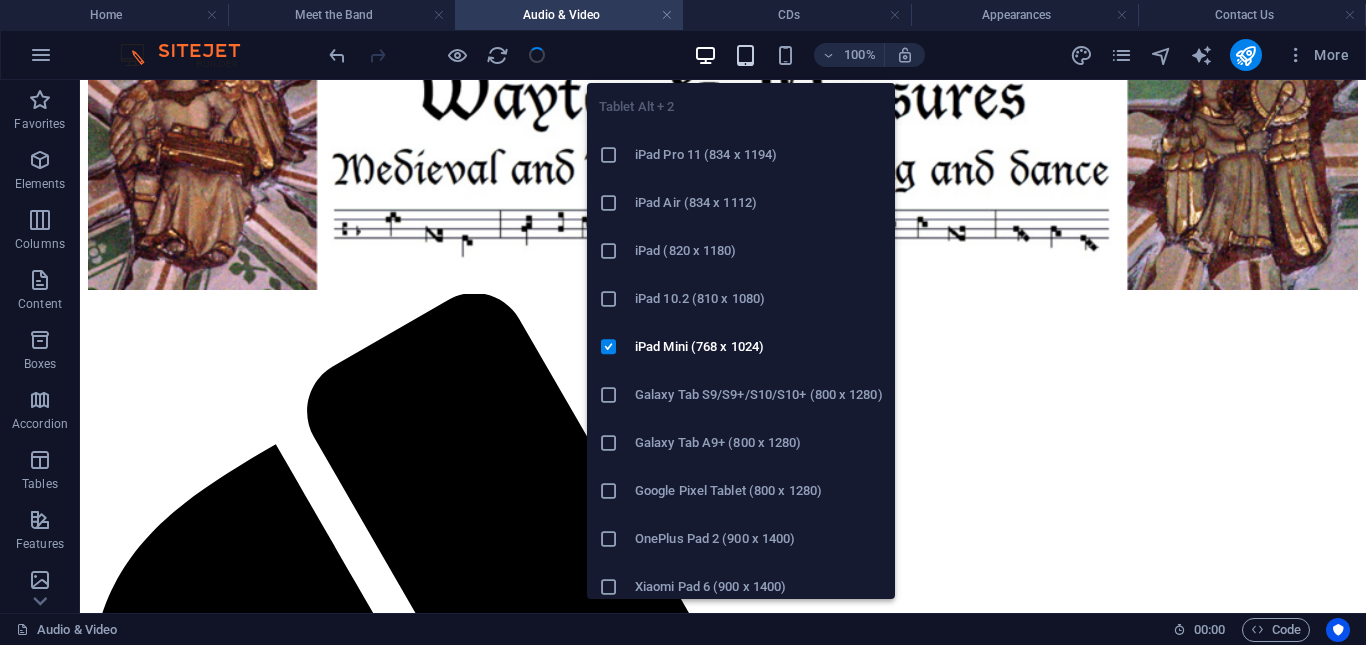 click at bounding box center (745, 55) 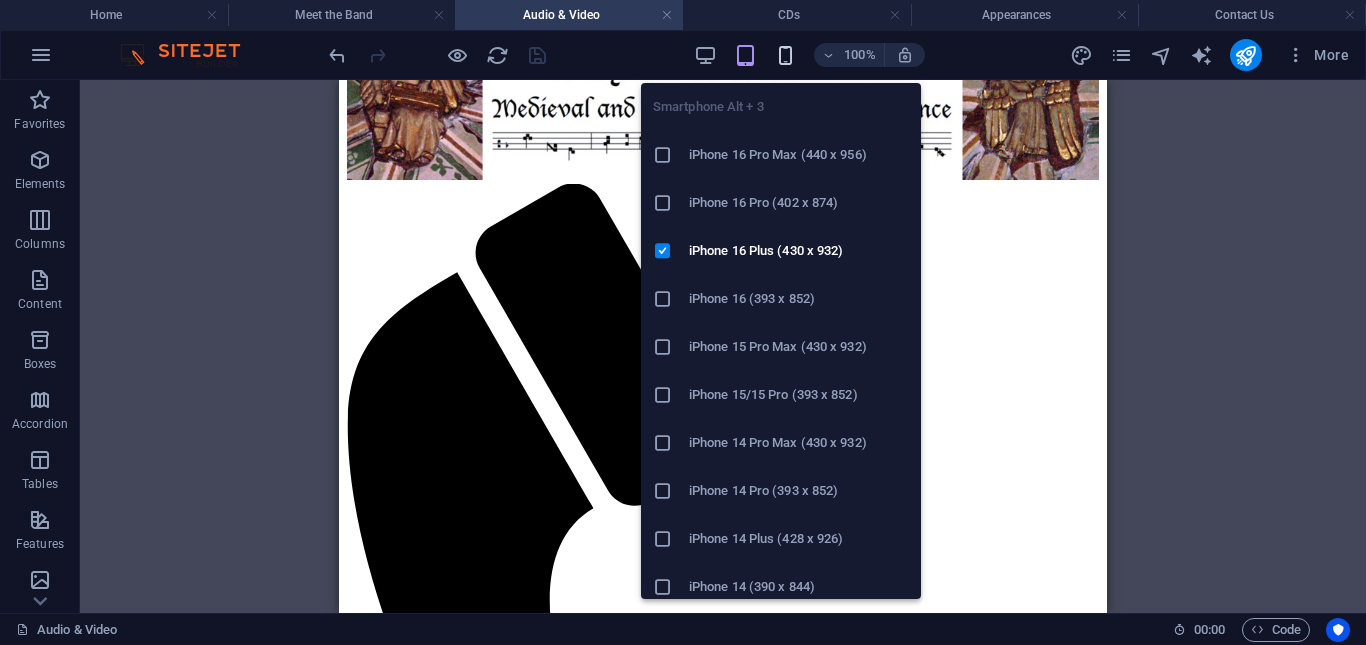 click at bounding box center [785, 55] 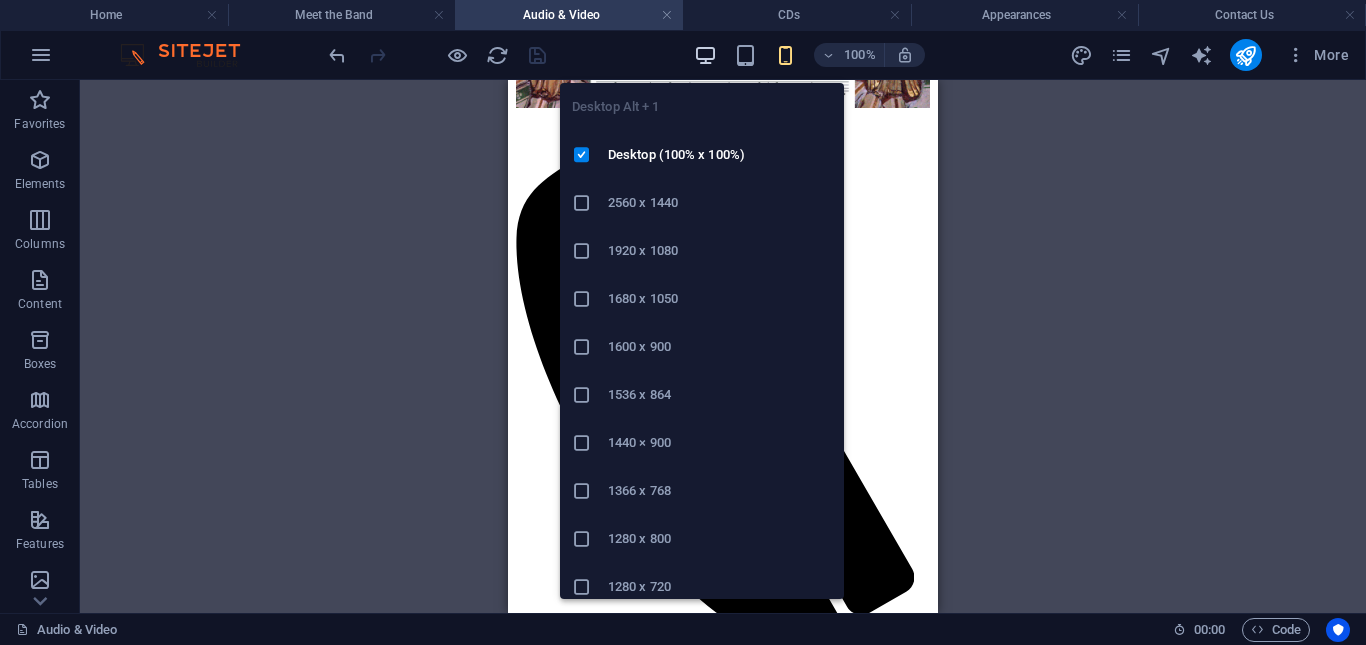click at bounding box center [705, 55] 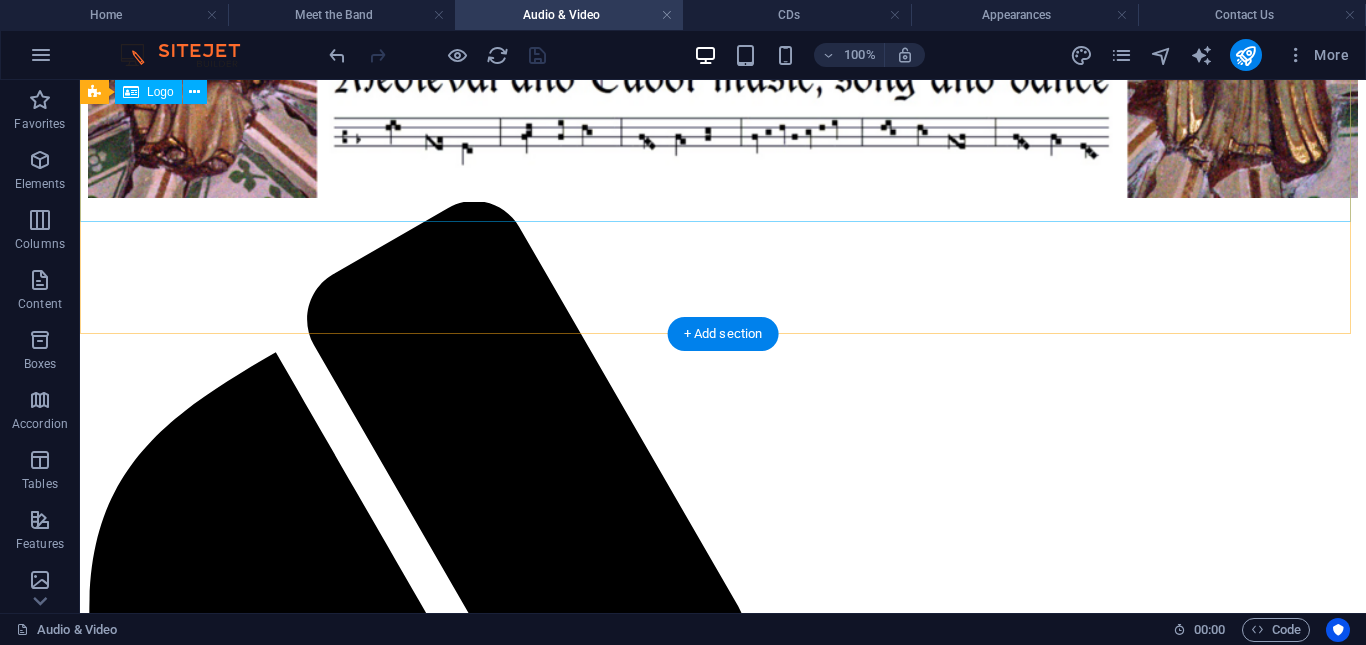 scroll, scrollTop: 179, scrollLeft: 0, axis: vertical 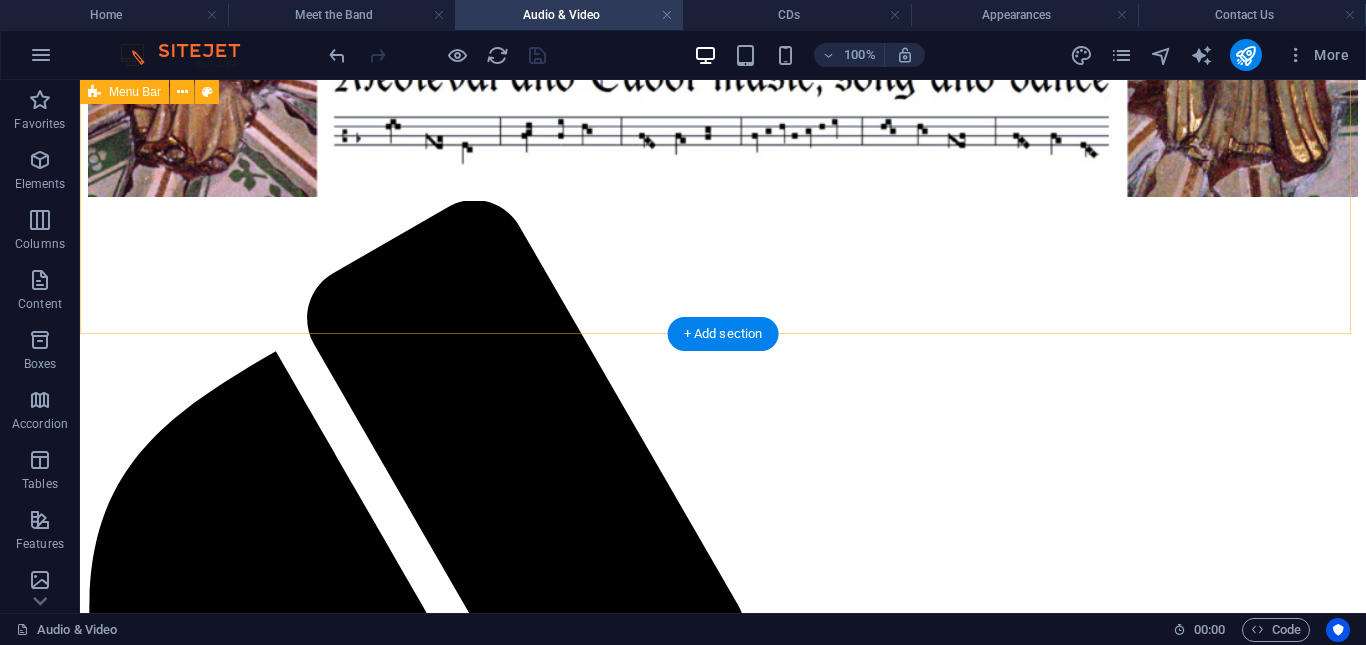 click on "Menu Home Meet the Band Audio & Video CDs Appearances Contact Us" at bounding box center (723, 971) 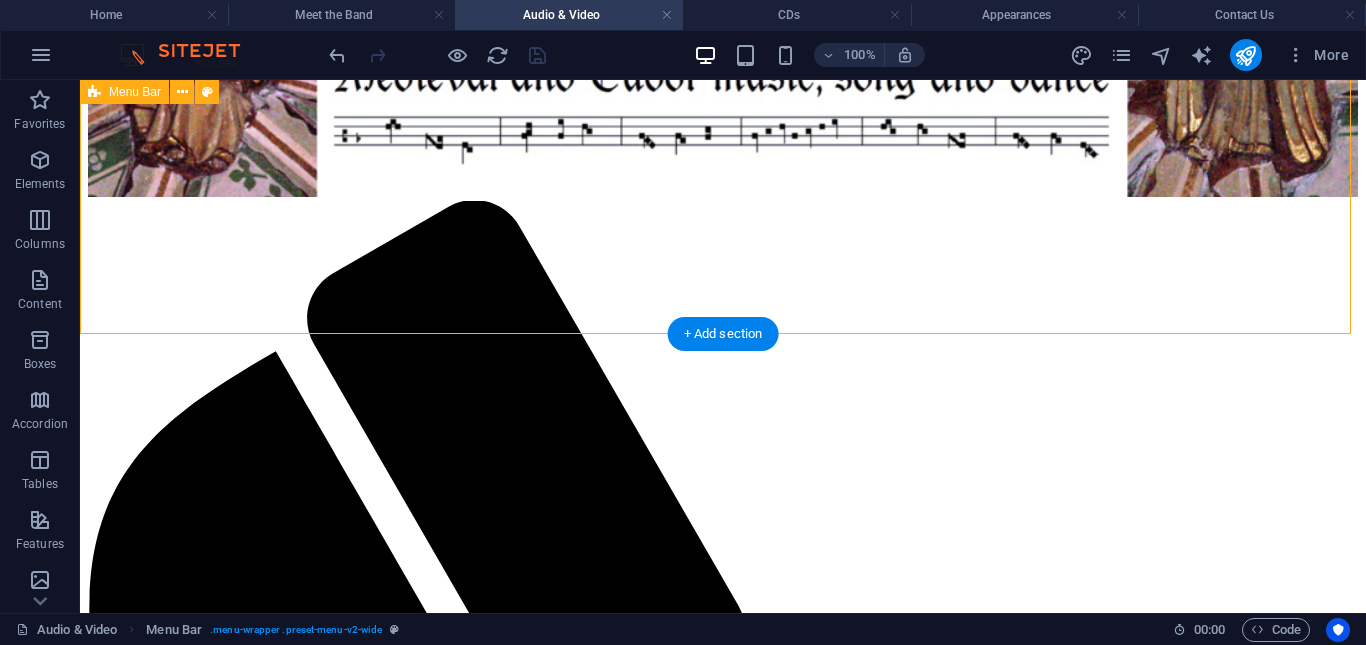 click on "Menu Home Meet the Band Audio & Video CDs Appearances Contact Us" at bounding box center [723, 971] 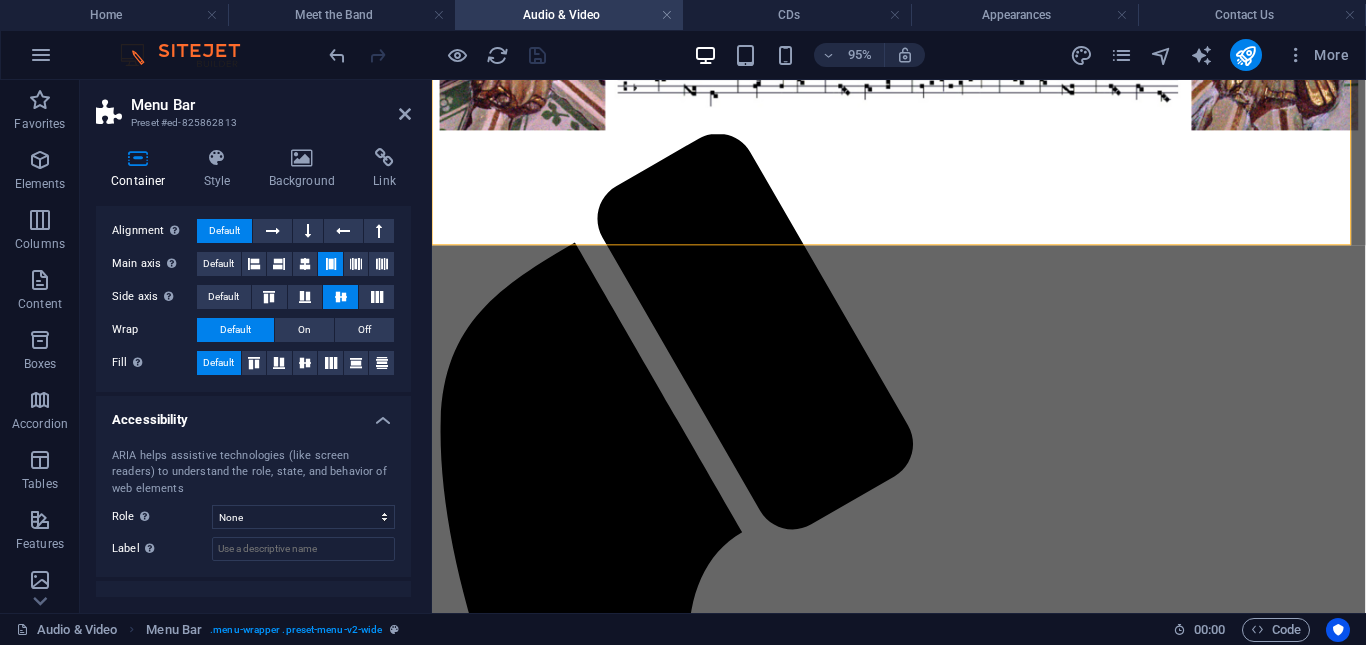 scroll, scrollTop: 325, scrollLeft: 0, axis: vertical 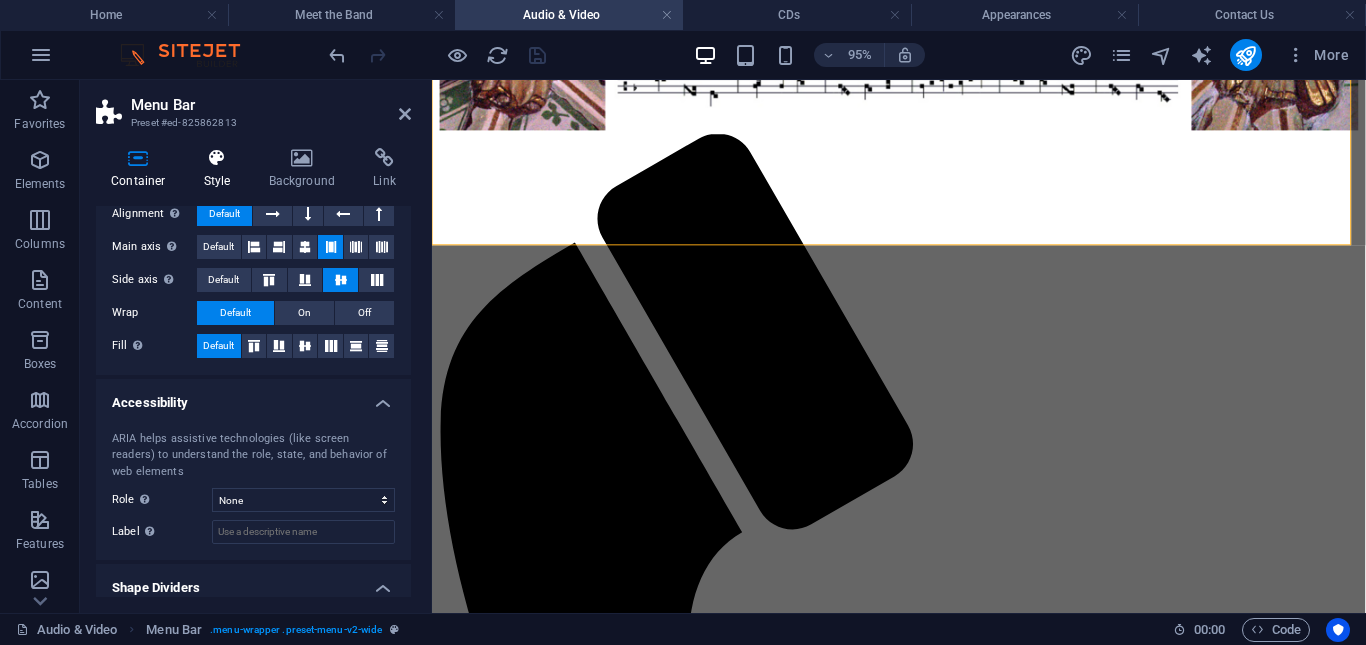 click at bounding box center (217, 158) 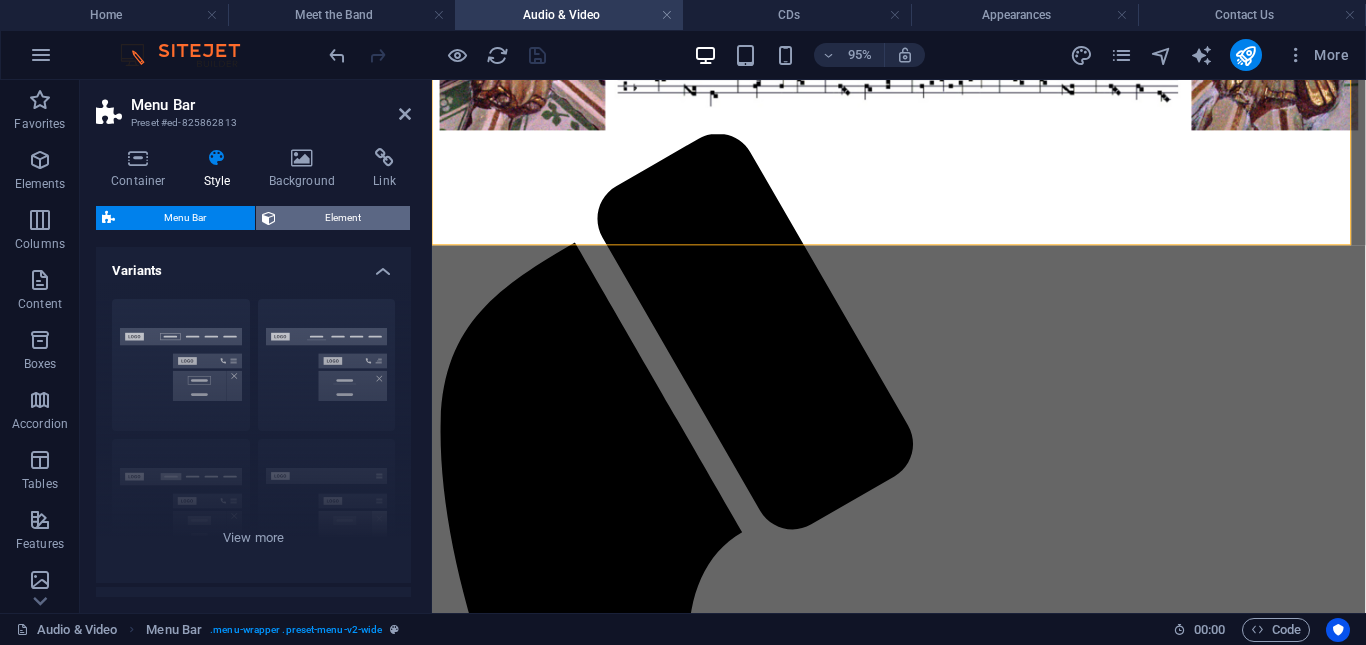 click on "Element" at bounding box center (343, 218) 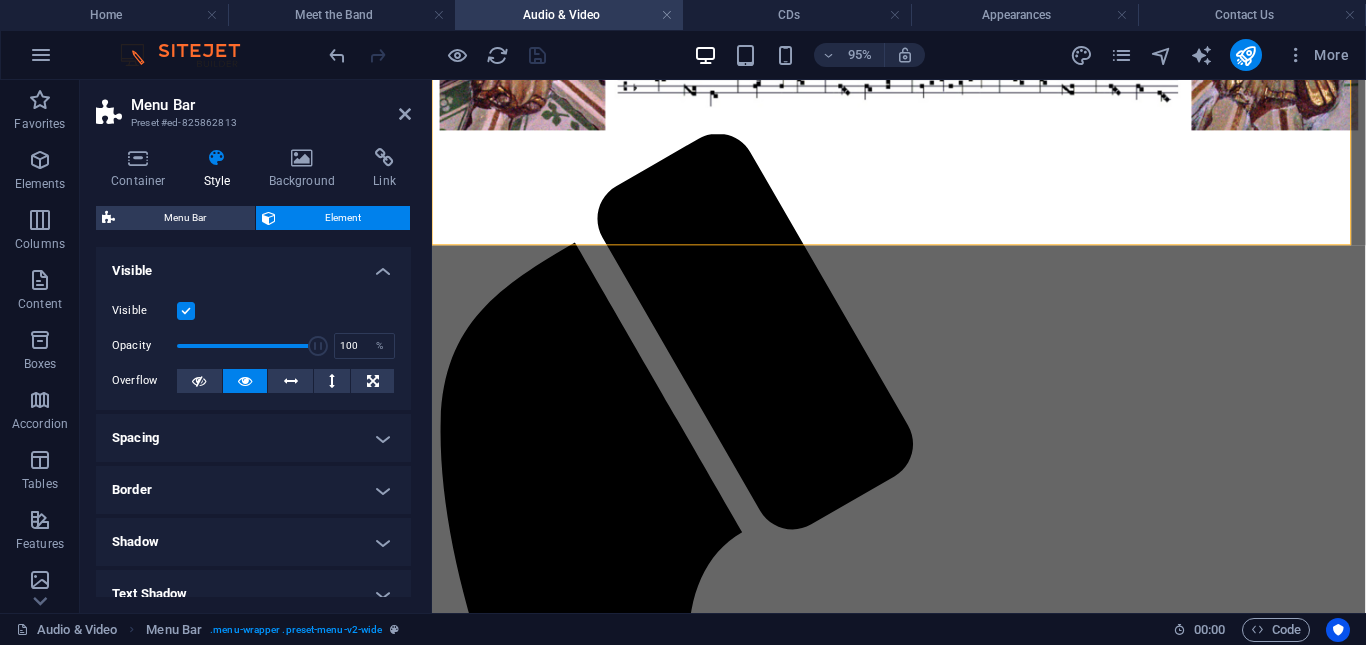 click on "Spacing" at bounding box center (253, 438) 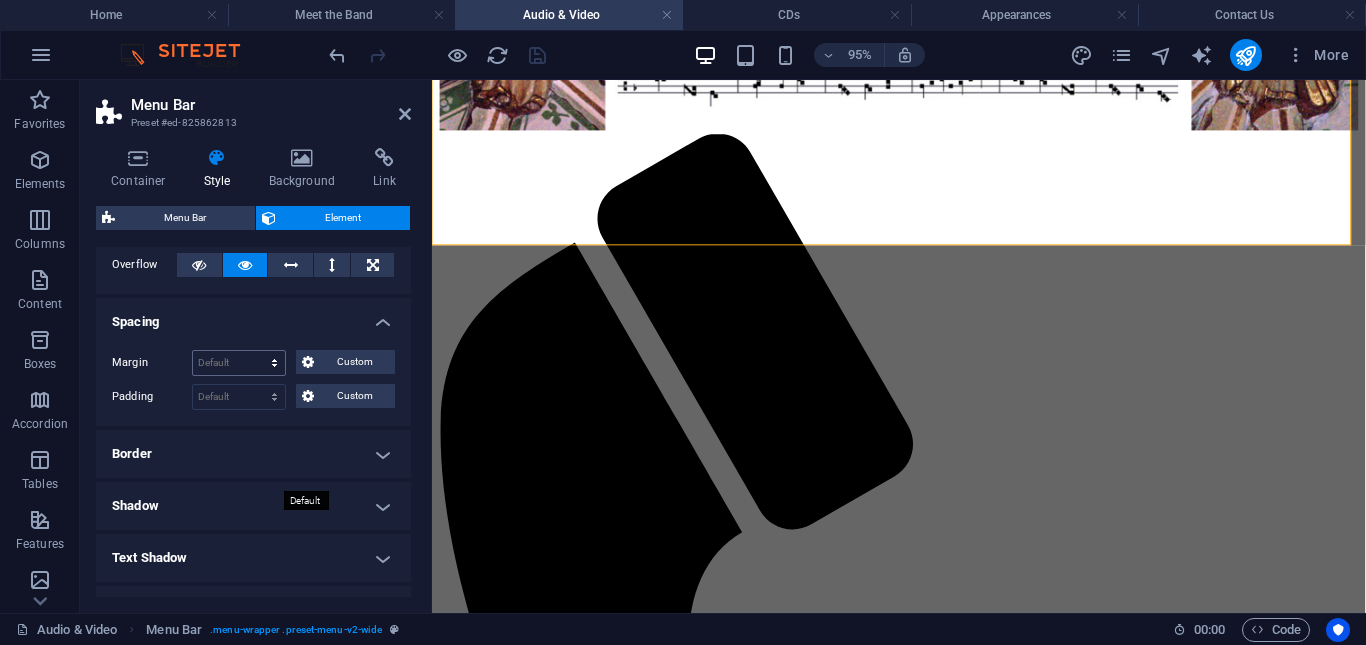 scroll, scrollTop: 115, scrollLeft: 0, axis: vertical 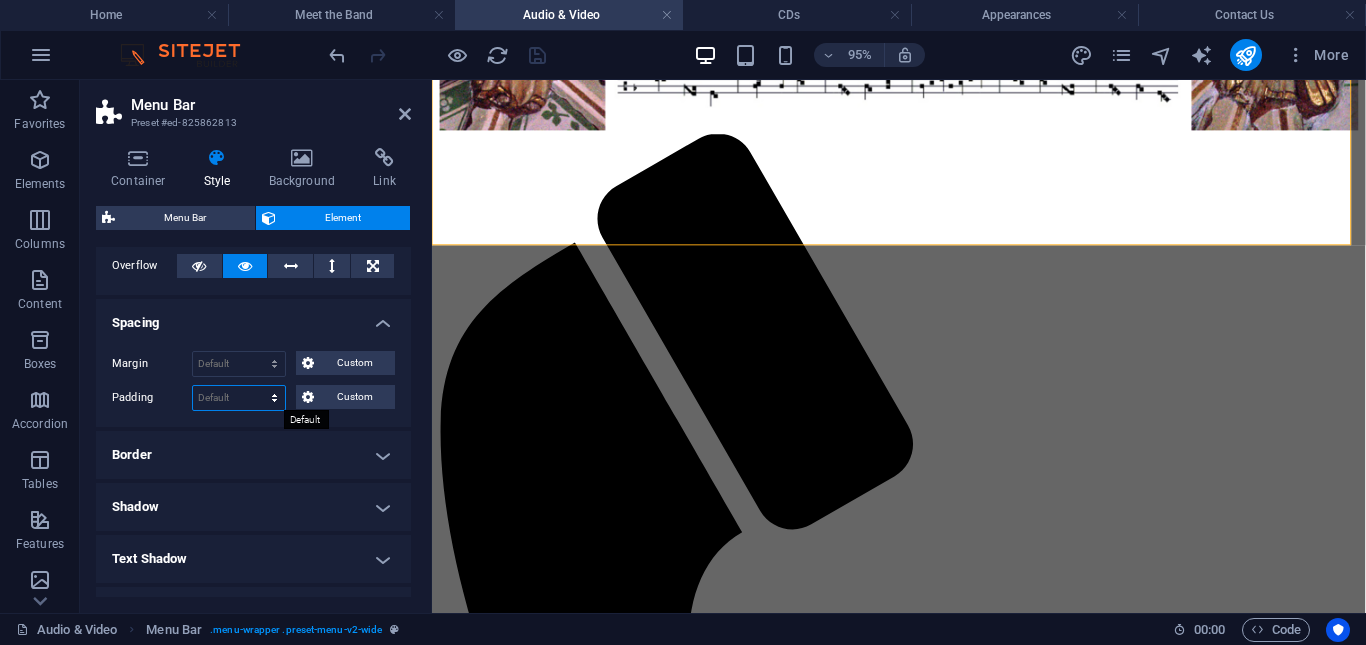 click on "Default px rem % vh vw Custom" at bounding box center [239, 398] 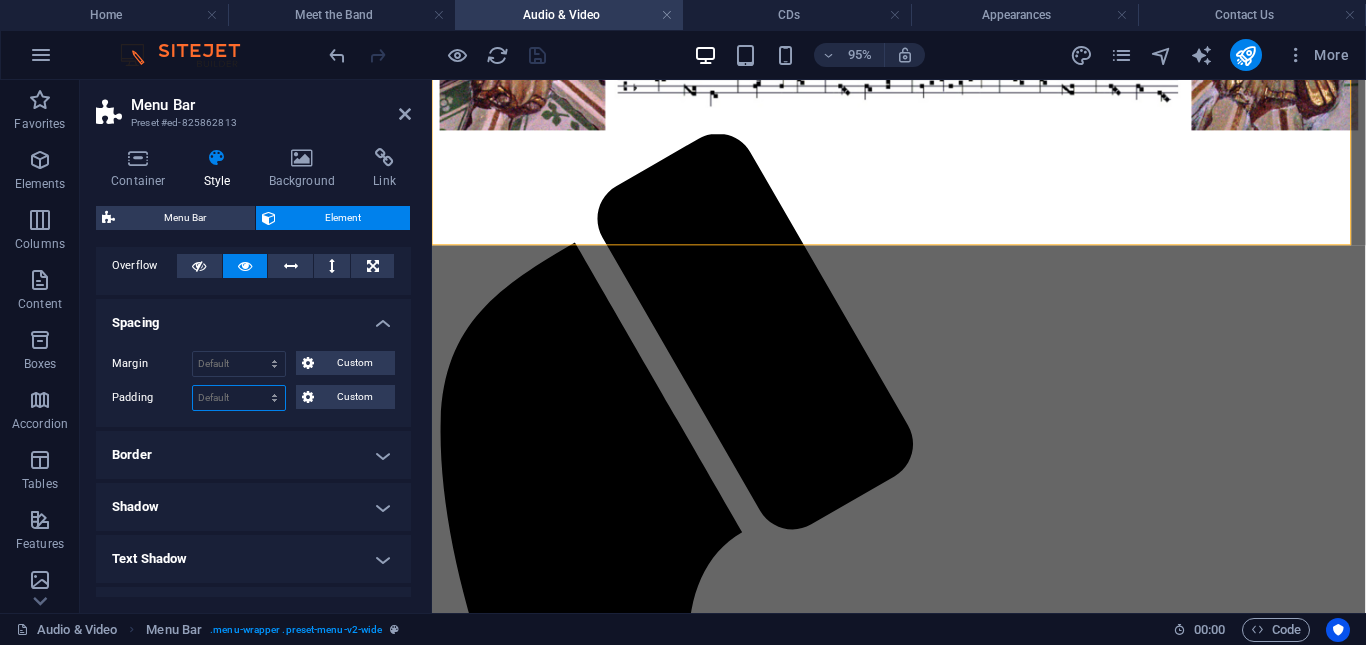 select on "%" 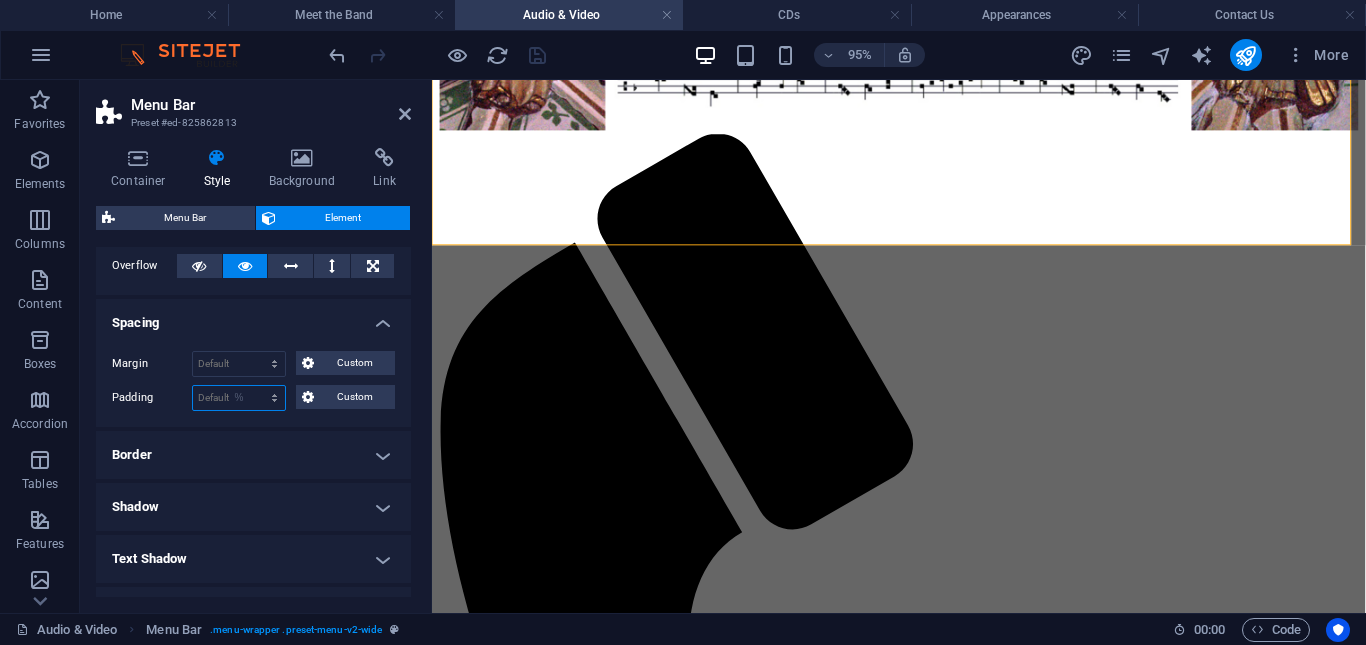 click on "Default px rem % vh vw Custom" at bounding box center [239, 398] 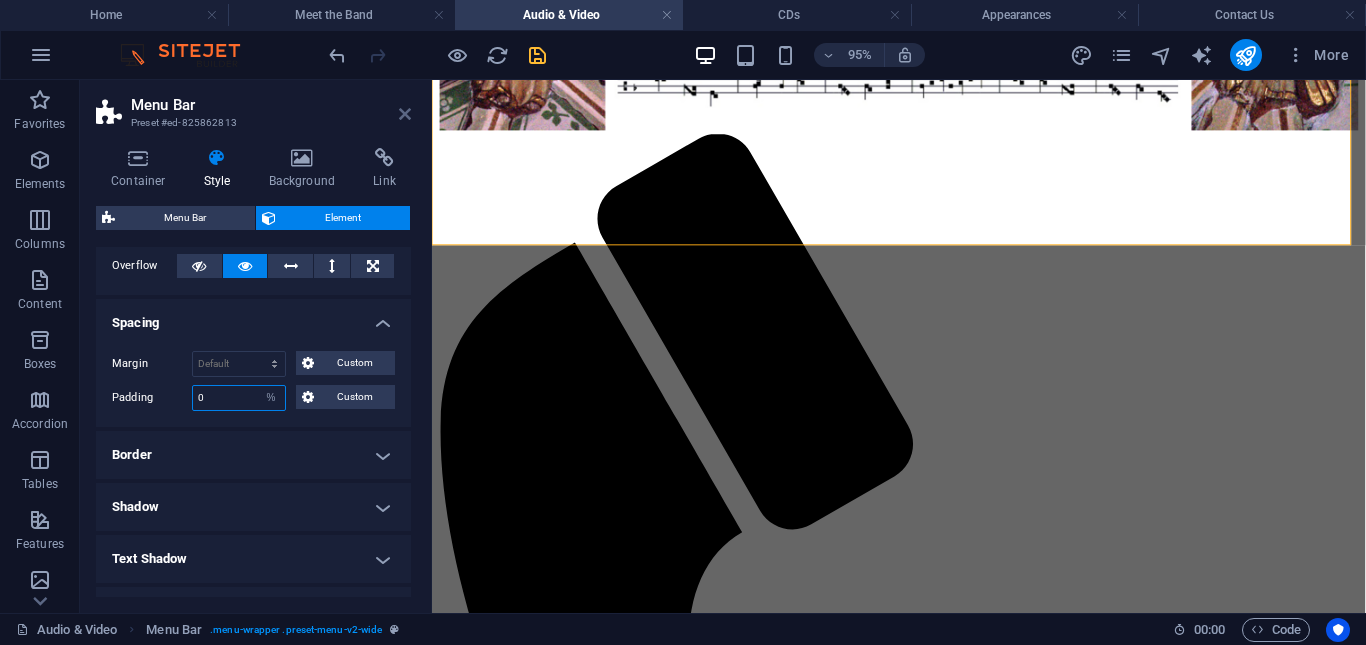 type on "0" 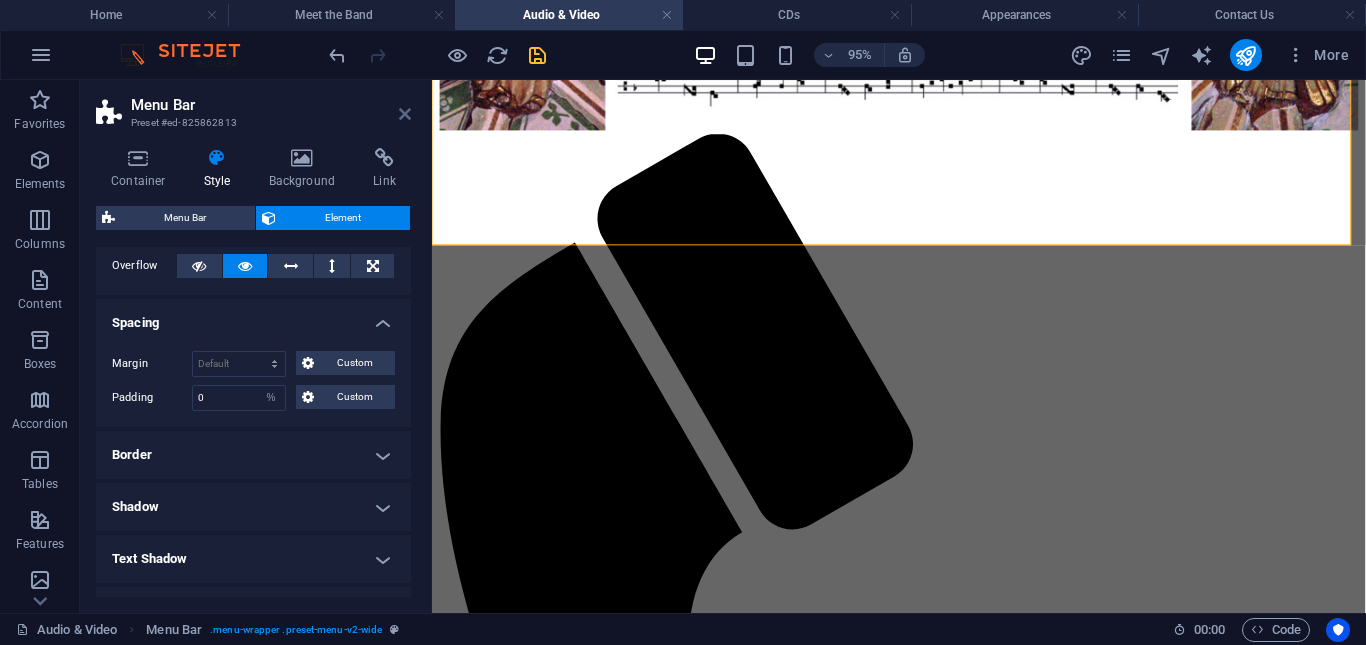 click at bounding box center [405, 114] 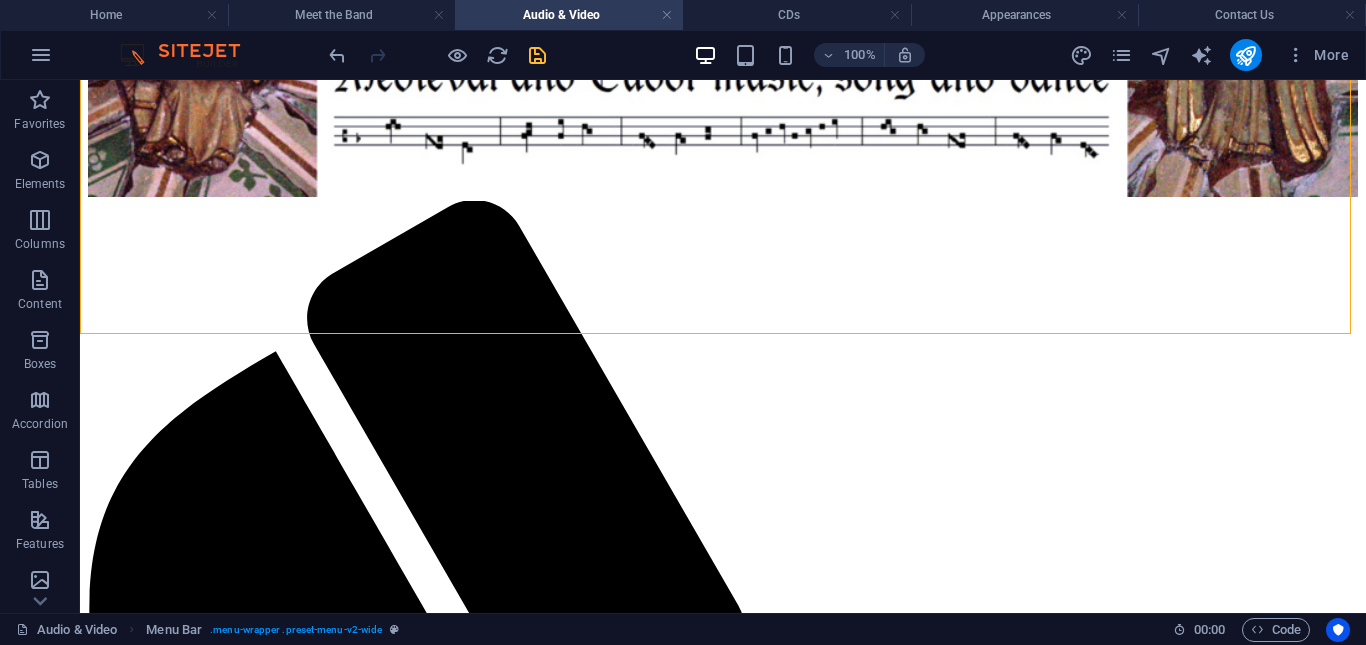 click on "Hija Mia ("My Daughter") This song comes from the Sephardic tradition of Spanish-speaking Jews expelled from Spain in the 15th Century.  The language is Ladino, a dialect of Spanish with archaic features. [LOCATION]'s Family Tudor Day [YEAR]
"Les Bouffons" and "Helas Madame" played and sung at [LOCATION], Hampshire.  Helas Madame was allegedly written by Henry VIII to proclaim undying love to one woman for all of his life.  The video includes our late percussionist [PERSON].  Family Tudor Day
Tewkesbury Concert
Listen to some of our Songs Como Podem Hija Mia Lamento de Tristano / La Rotta" at bounding box center [723, 2195] 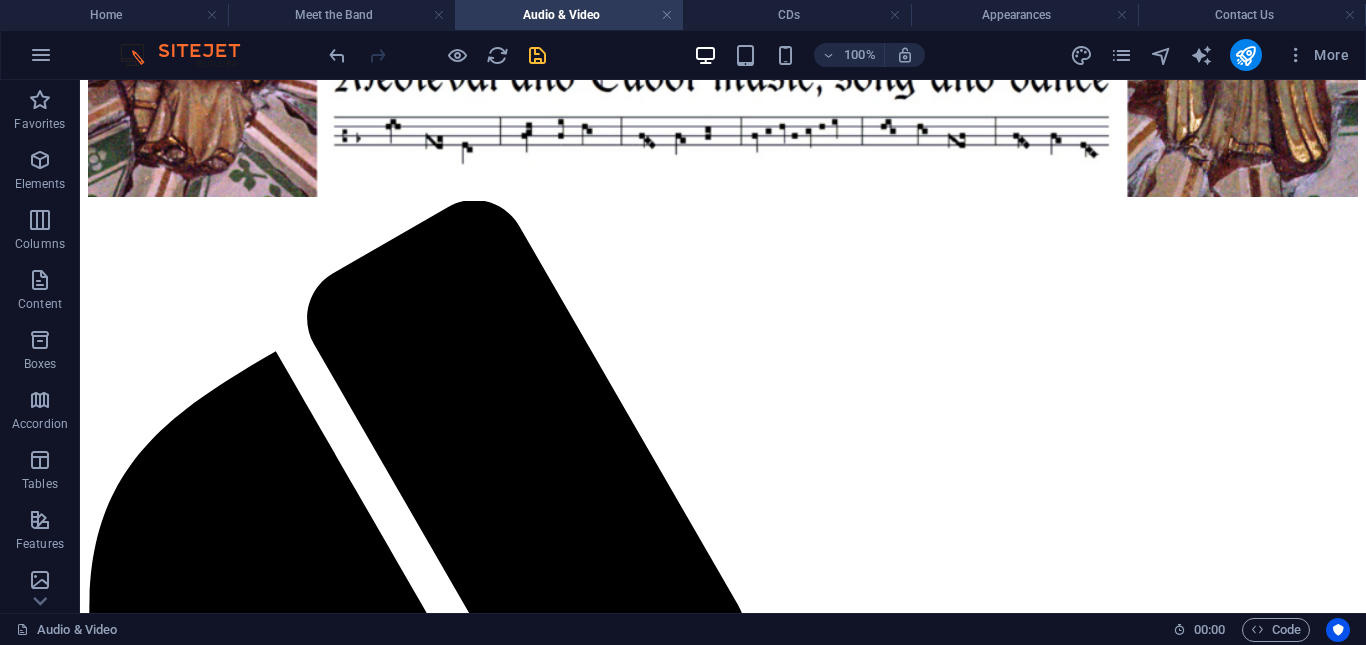 click on "Hija Mia ("My Daughter") This song comes from the Sephardic tradition of Spanish-speaking Jews expelled from Spain in the 15th Century.  The language is Ladino, a dialect of Spanish with archaic features. [LOCATION]'s Family Tudor Day [YEAR]
"Les Bouffons" and "Helas Madame" played and sung at [LOCATION], Hampshire.  Helas Madame was allegedly written by Henry VIII to proclaim undying love to one woman for all of his life.  The video includes our late percussionist [PERSON].  Family Tudor Day
Tewkesbury Concert
Listen to some of our Songs Como Podem Hija Mia Lamento de Tristano / La Rotta" at bounding box center (723, 2195) 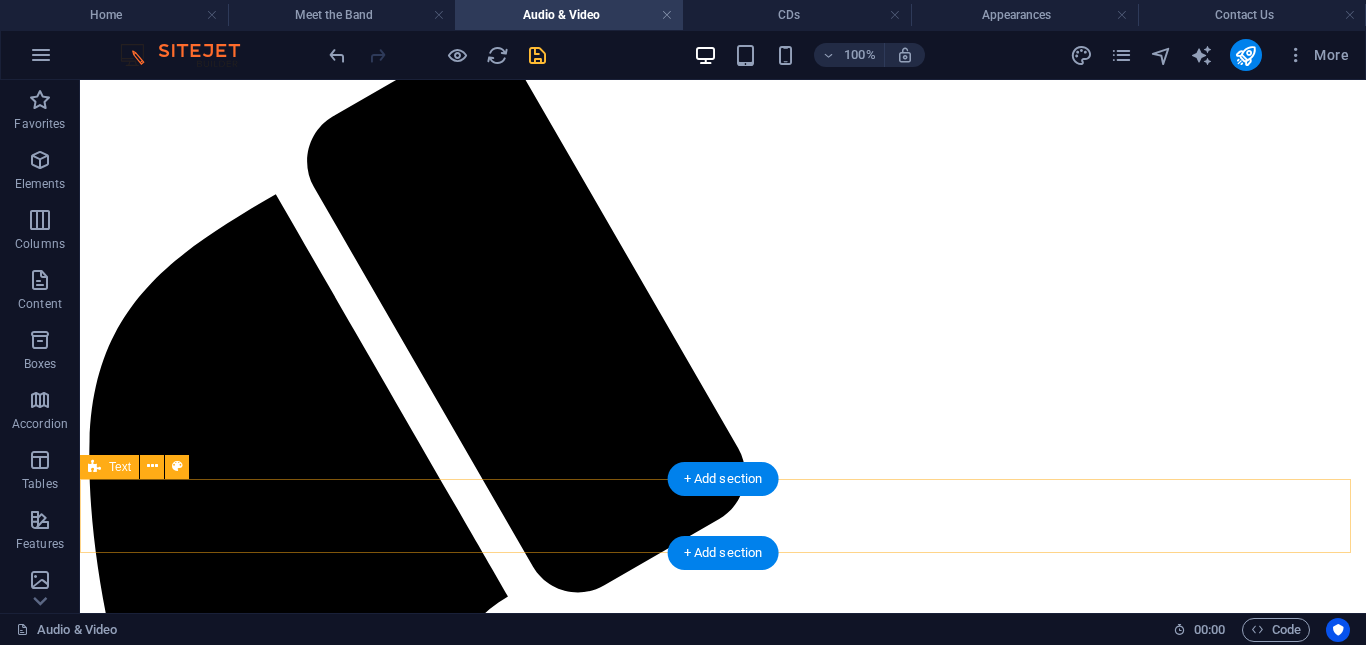 scroll, scrollTop: 337, scrollLeft: 0, axis: vertical 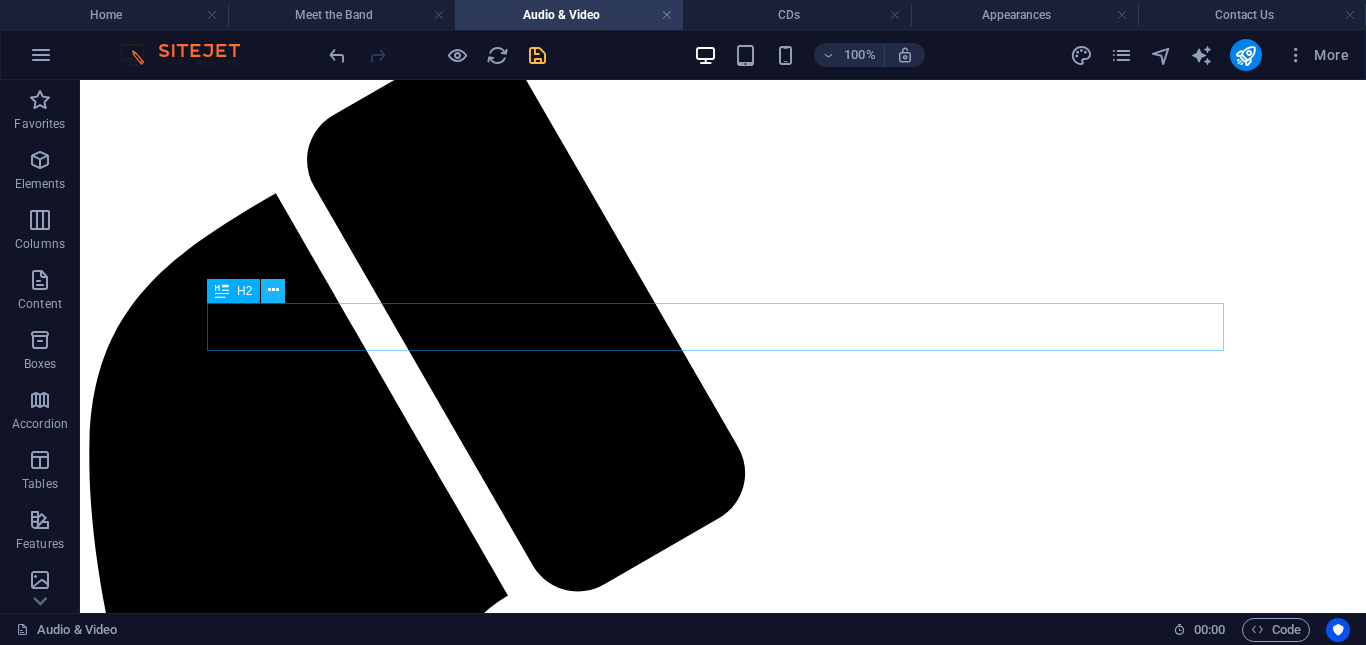 click at bounding box center (273, 290) 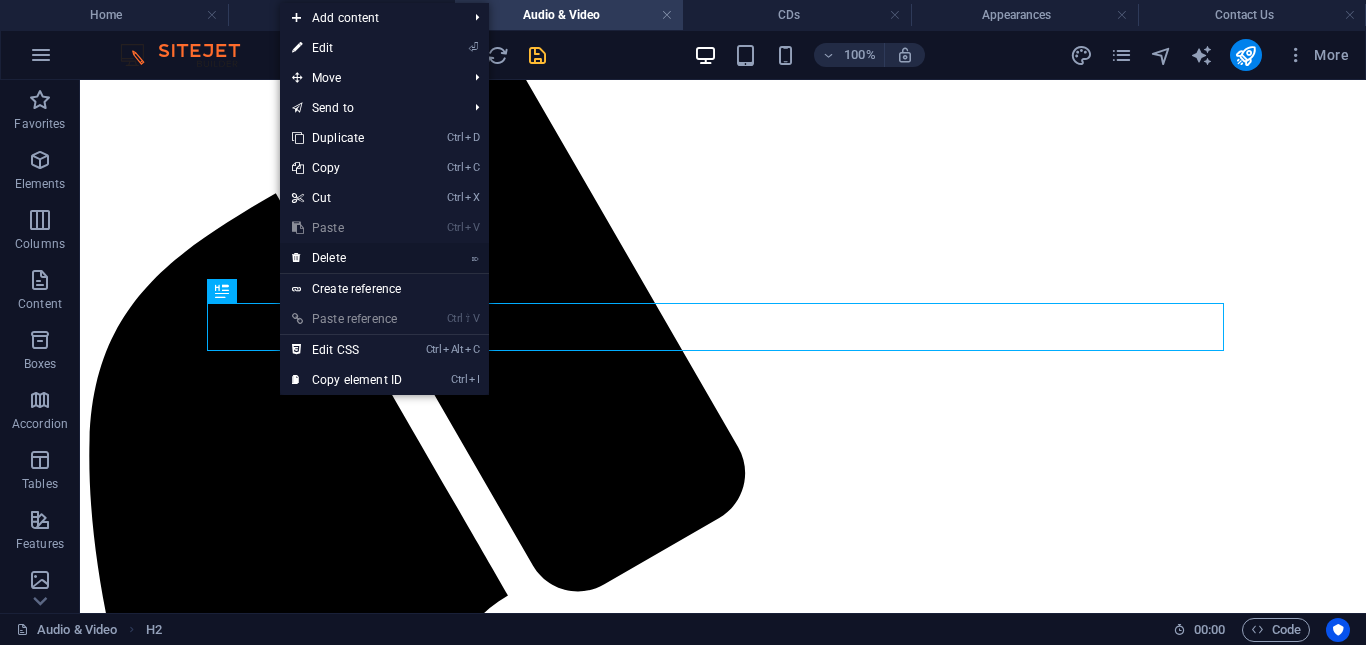 click on "⌦  Delete" at bounding box center [347, 258] 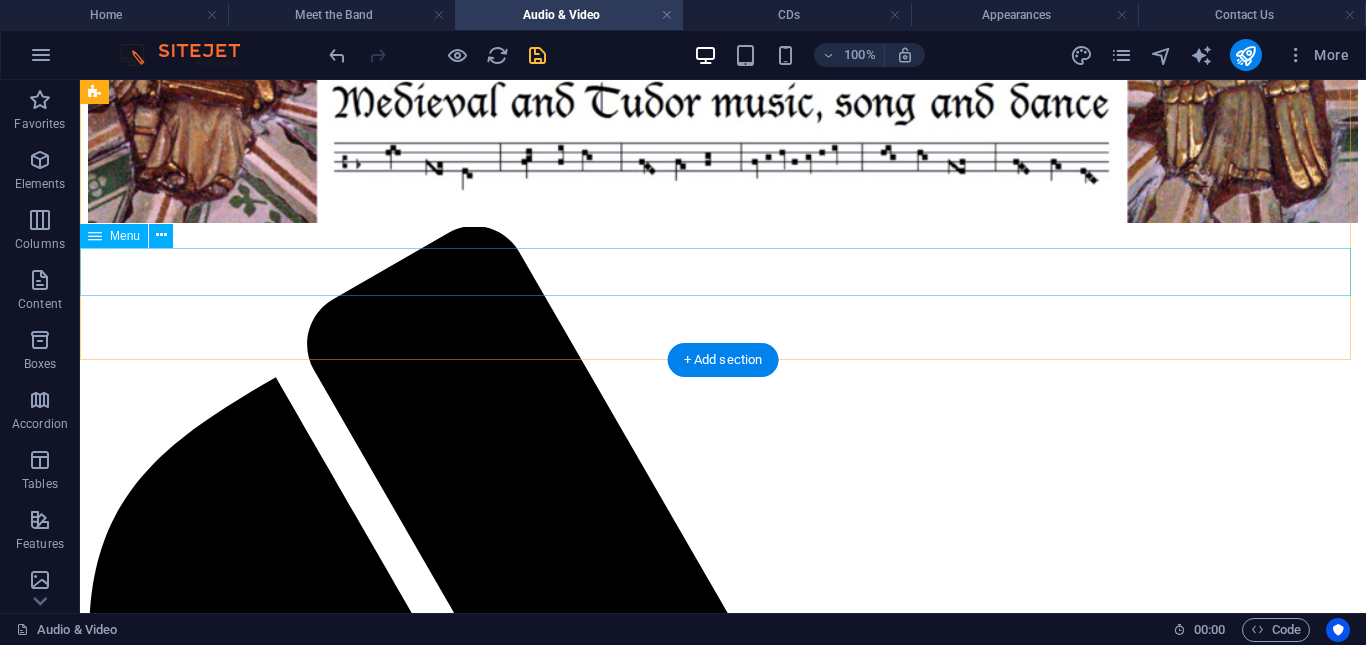 scroll, scrollTop: 152, scrollLeft: 0, axis: vertical 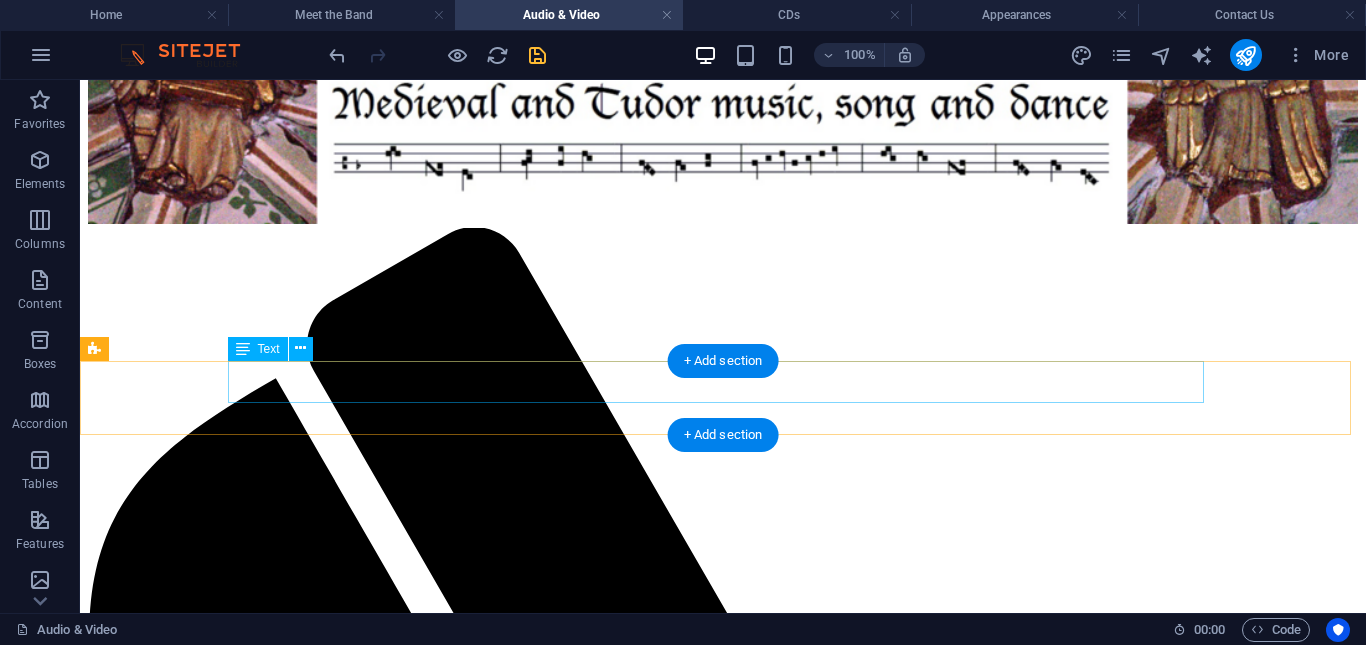 click on "Watch some of our performances" at bounding box center (723, 2119) 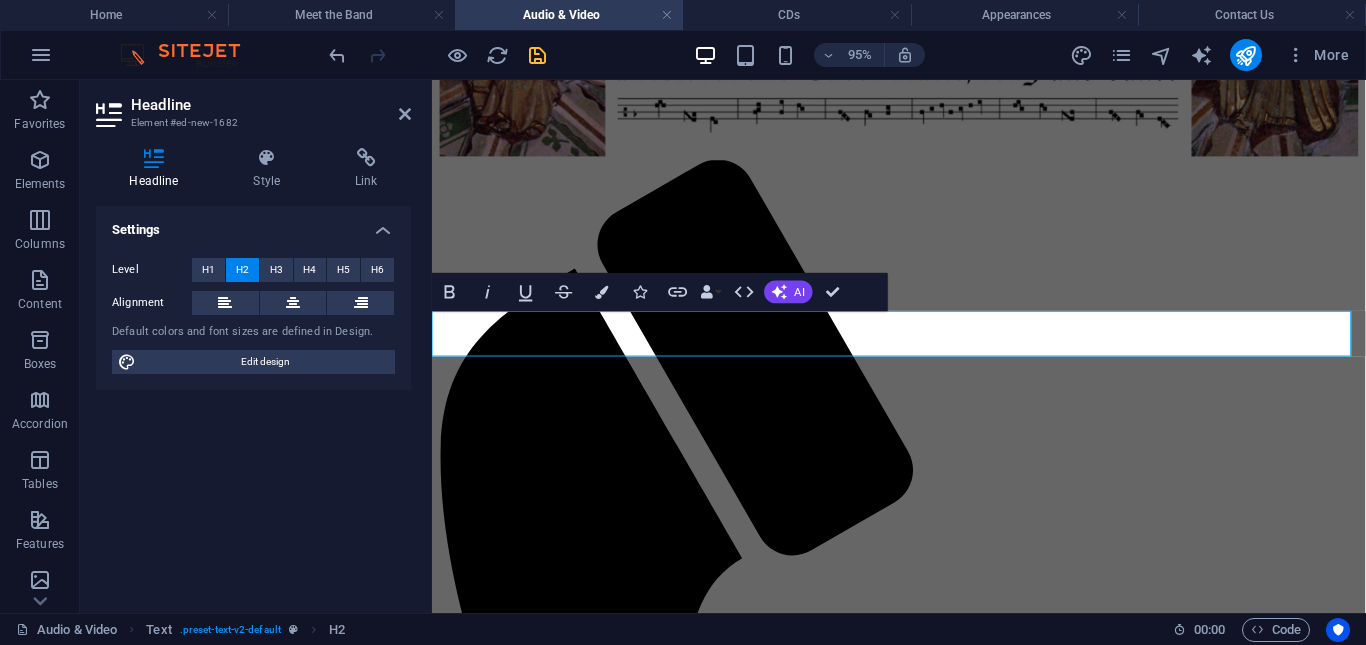 type 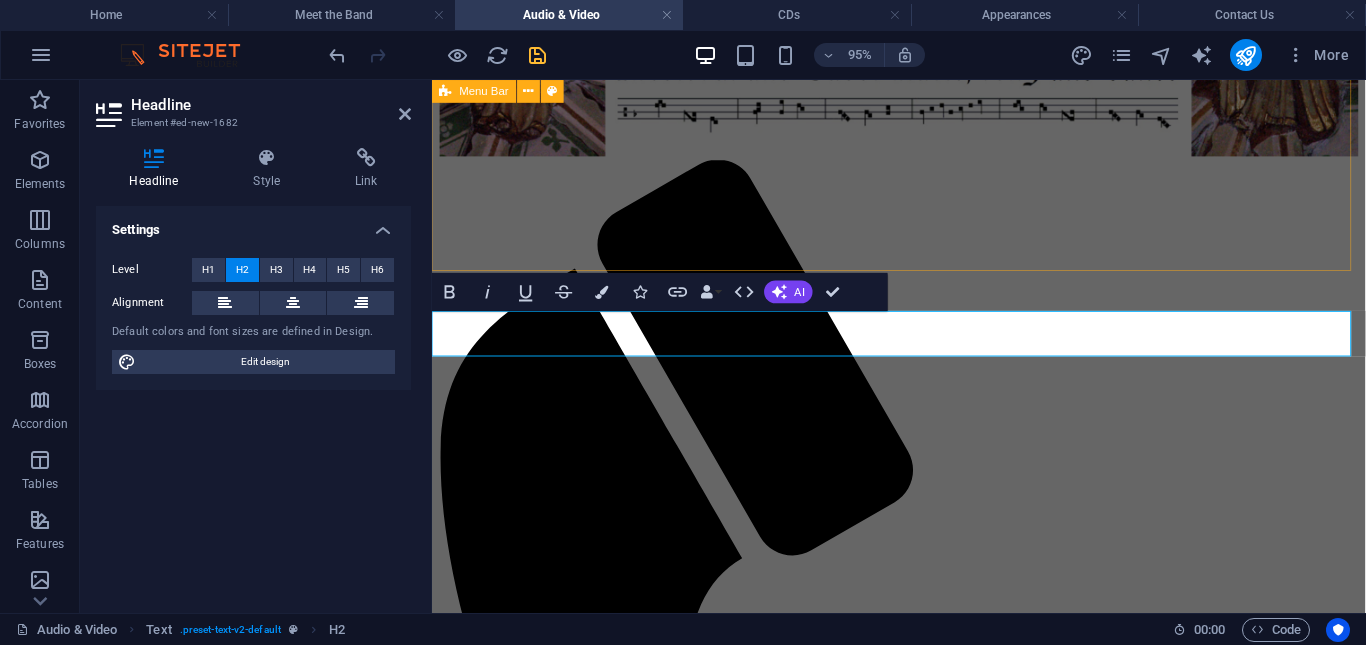 click on "Menu Home Meet the Band Audio & Video CDs Appearances Contact Us" at bounding box center [923, 765] 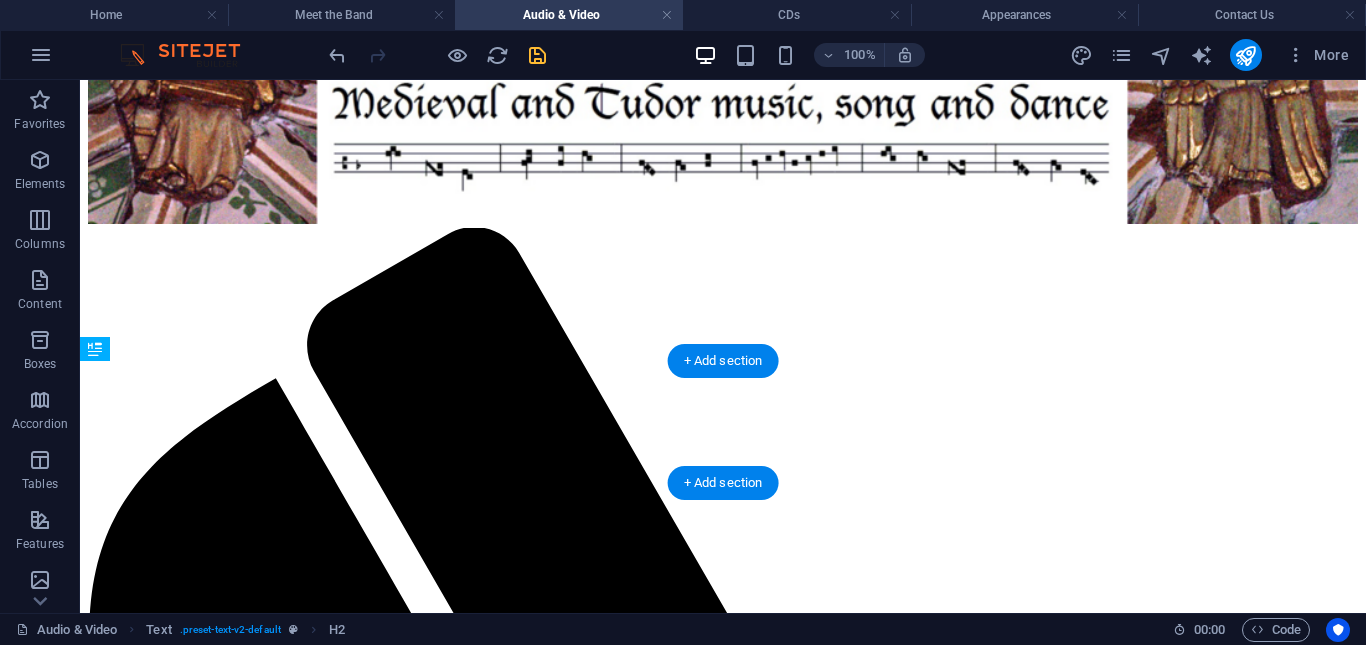 drag, startPoint x: 343, startPoint y: 468, endPoint x: 264, endPoint y: 372, distance: 124.32619 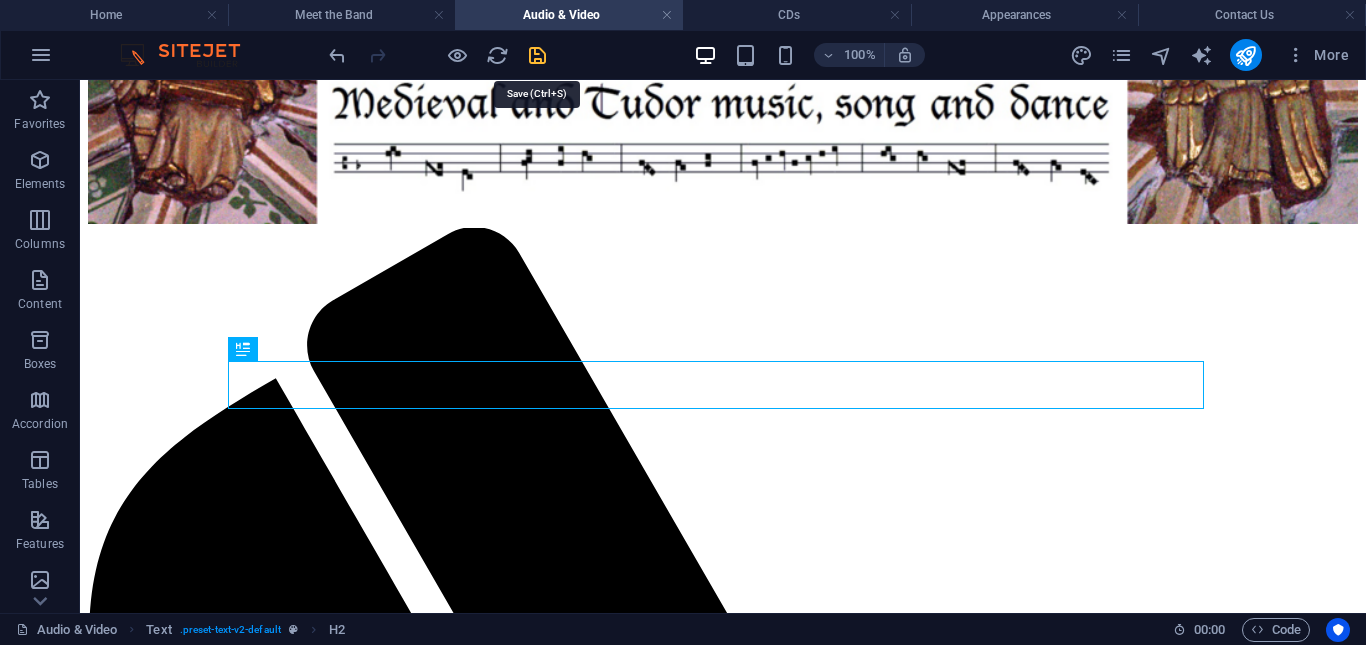 click at bounding box center [537, 55] 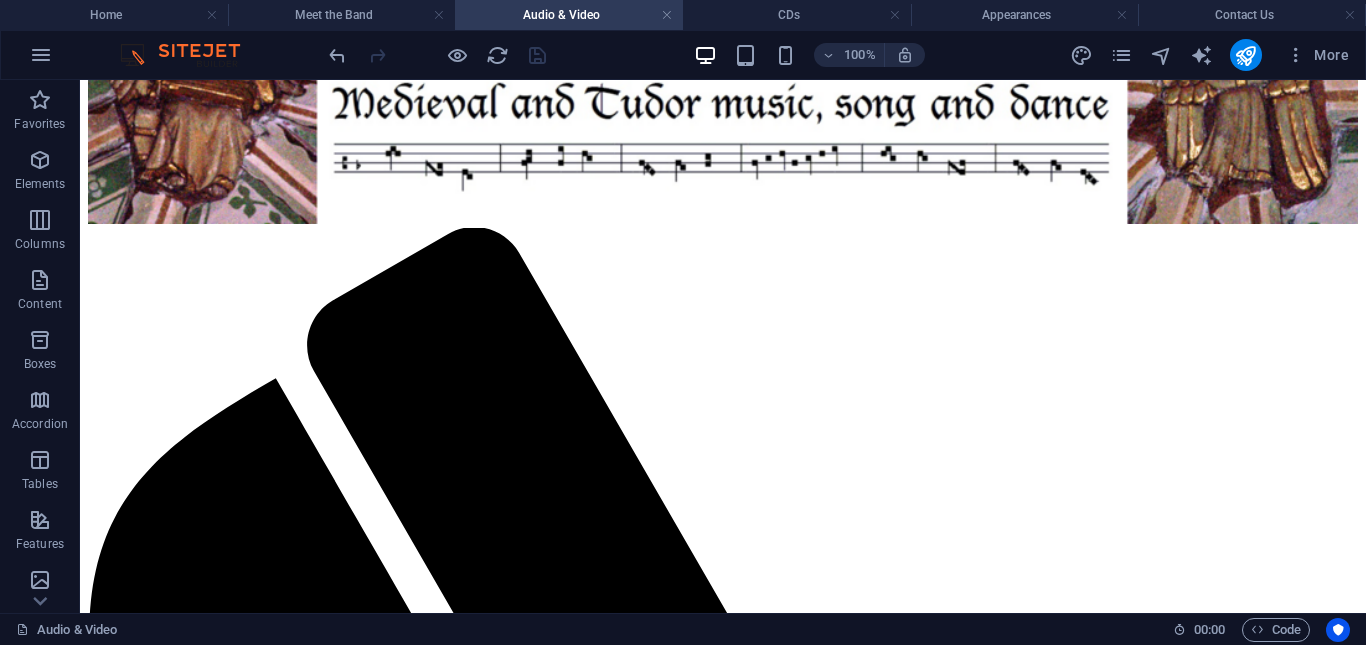 click on "100% More" at bounding box center (841, 55) 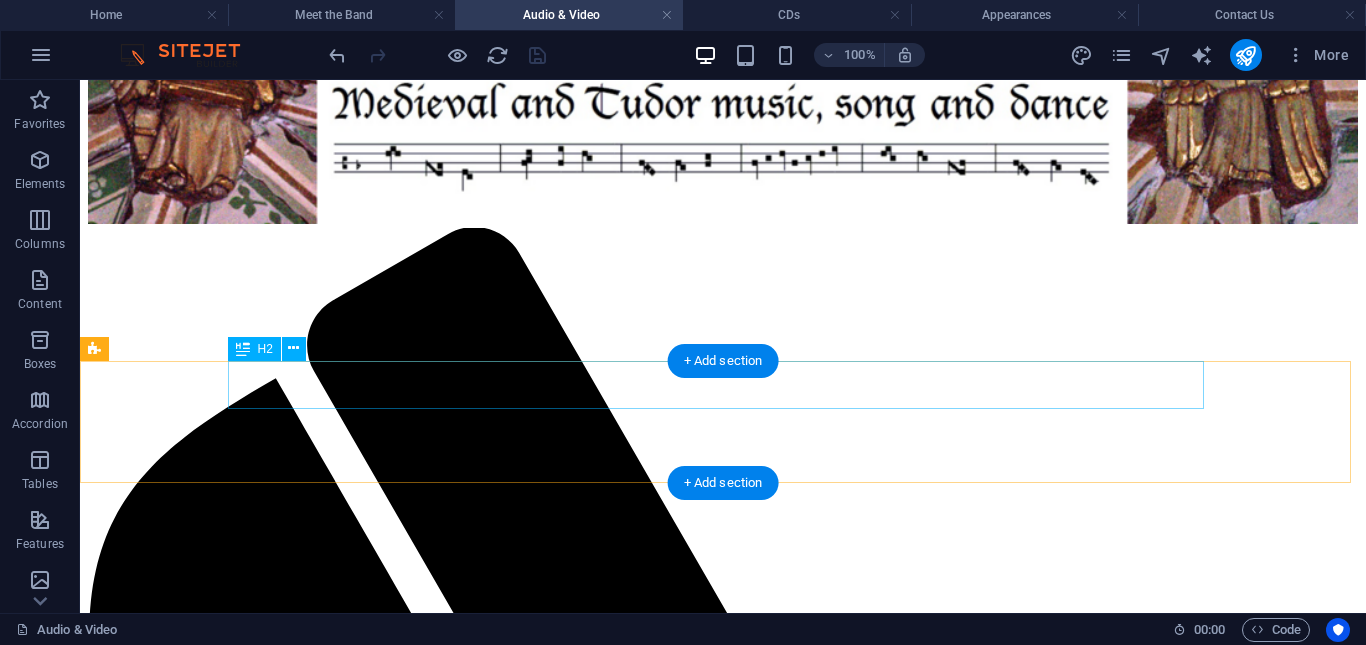 click on "Audio & Video" at bounding box center [723, 2119] 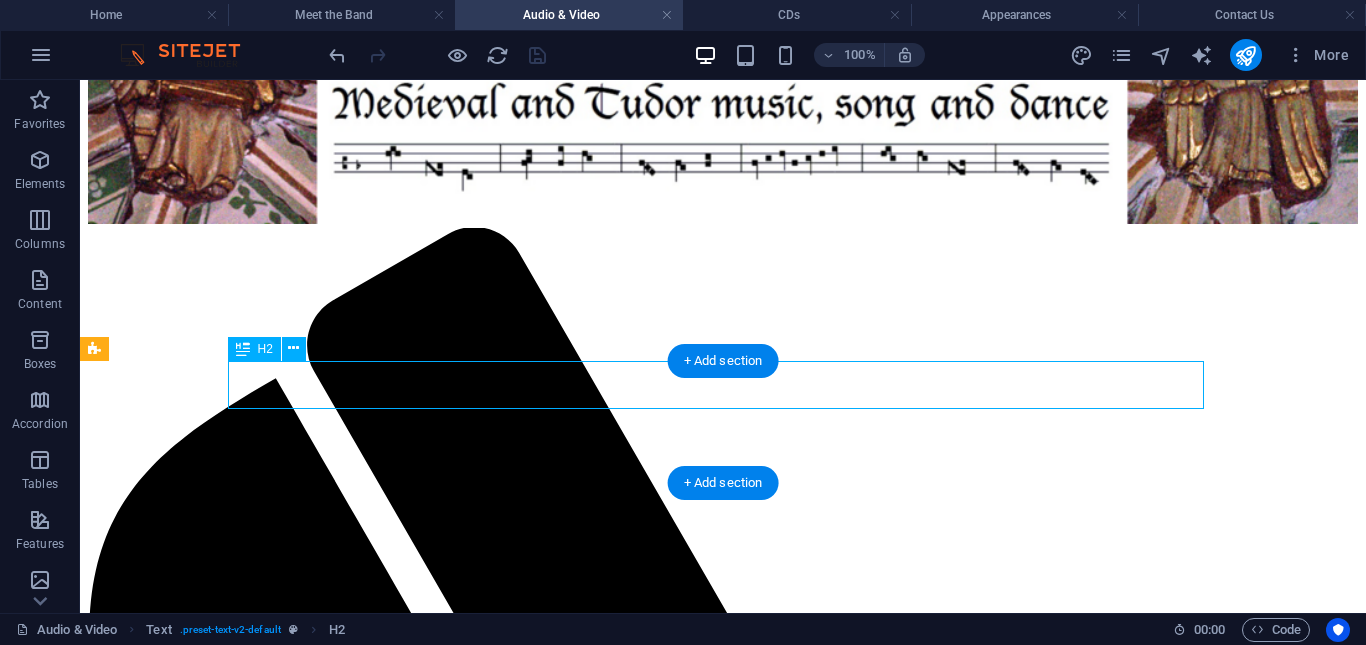 select on "px" 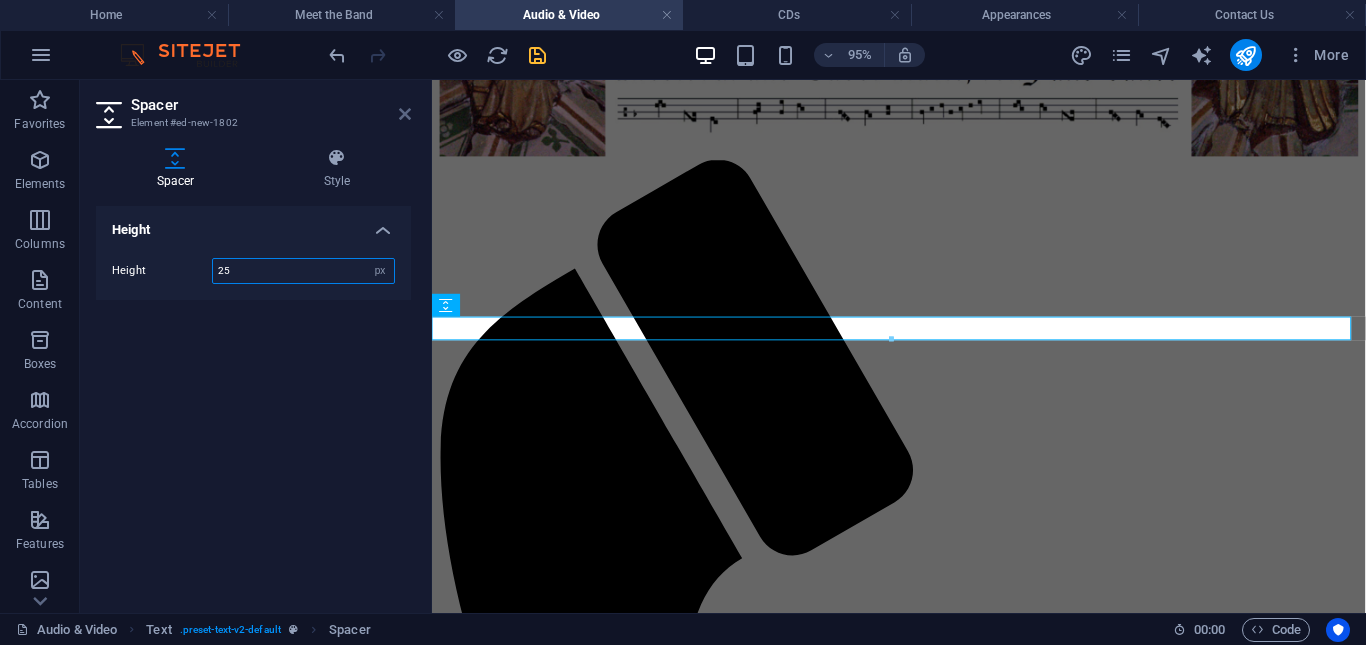 type on "25" 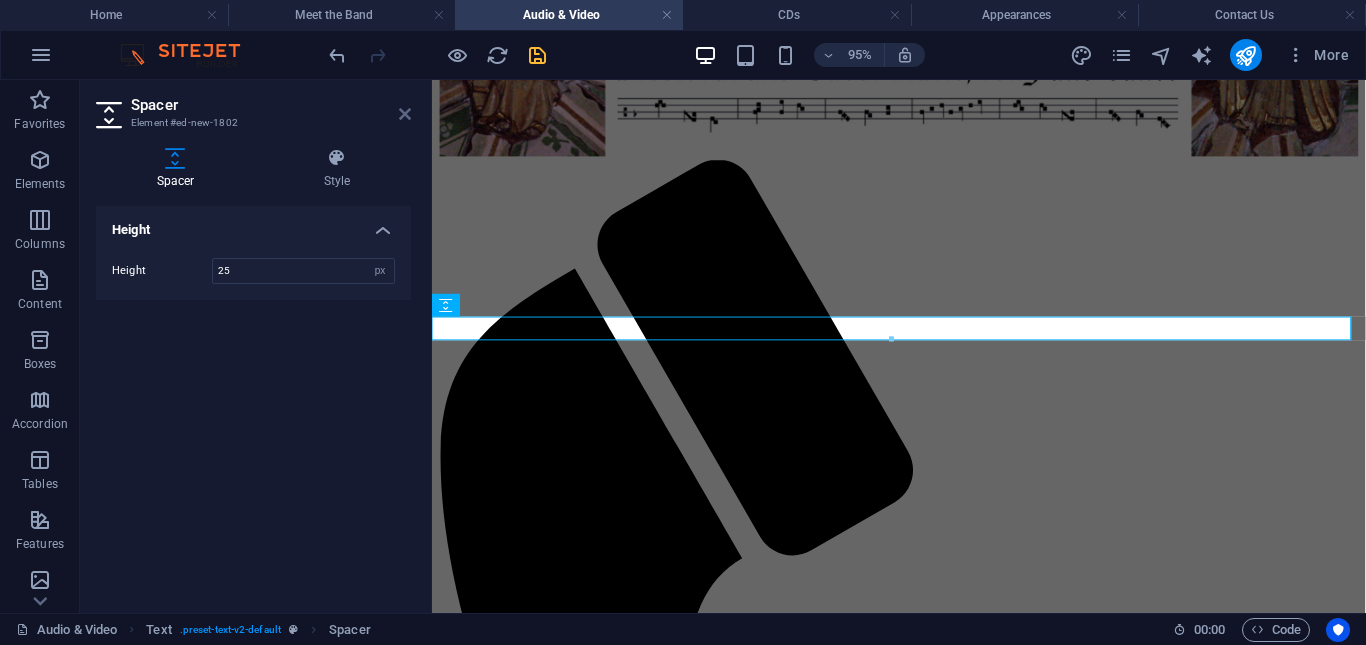 click at bounding box center (405, 114) 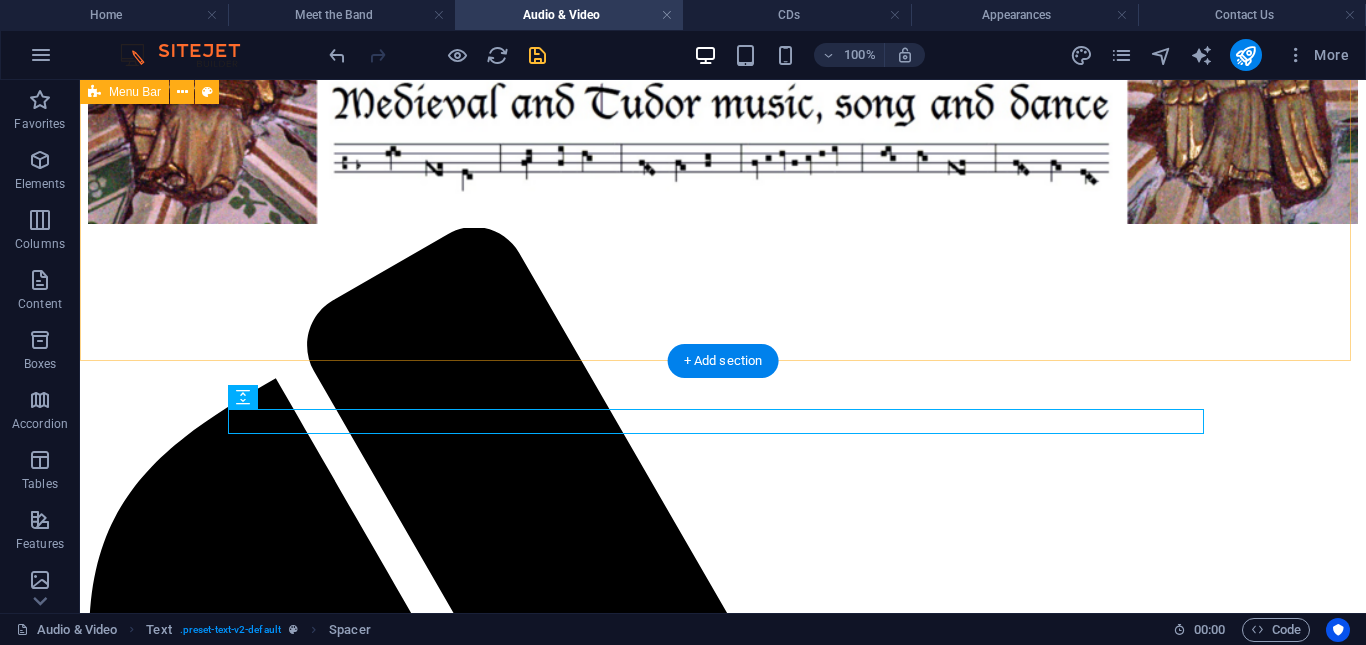 click on "Menu Home Meet the Band Audio & Video CDs Appearances Contact Us" at bounding box center [723, 998] 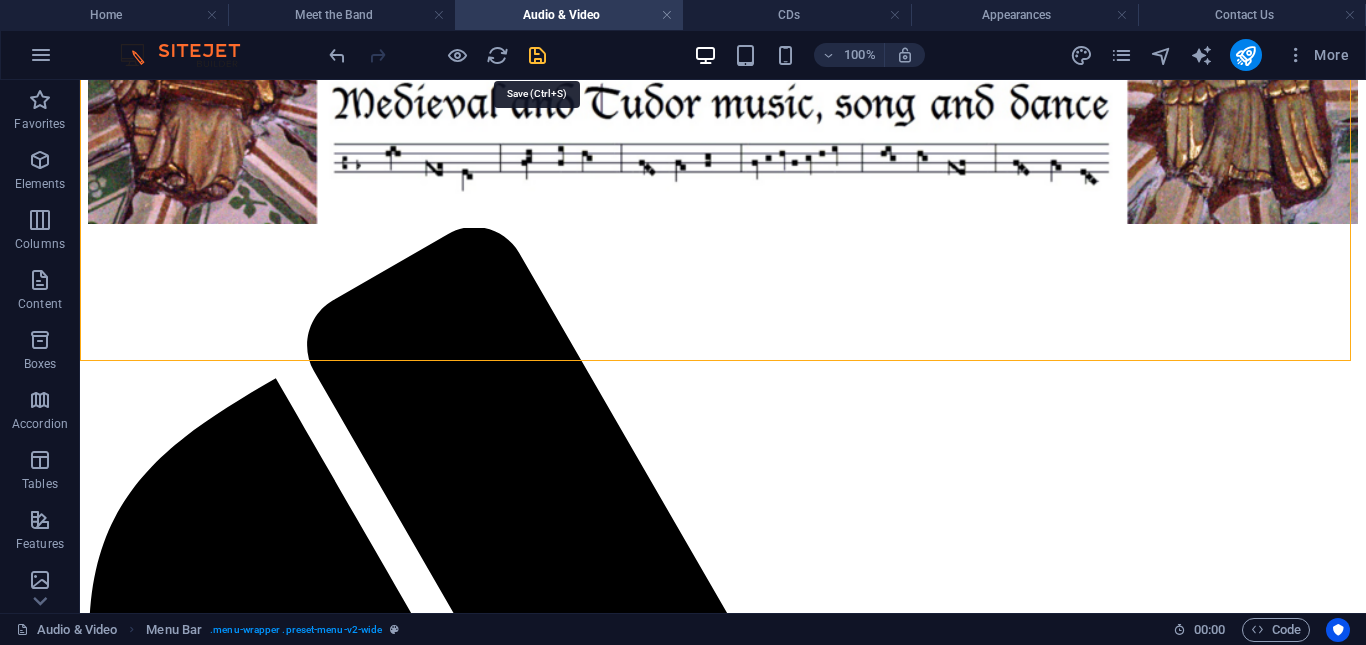 click at bounding box center [537, 55] 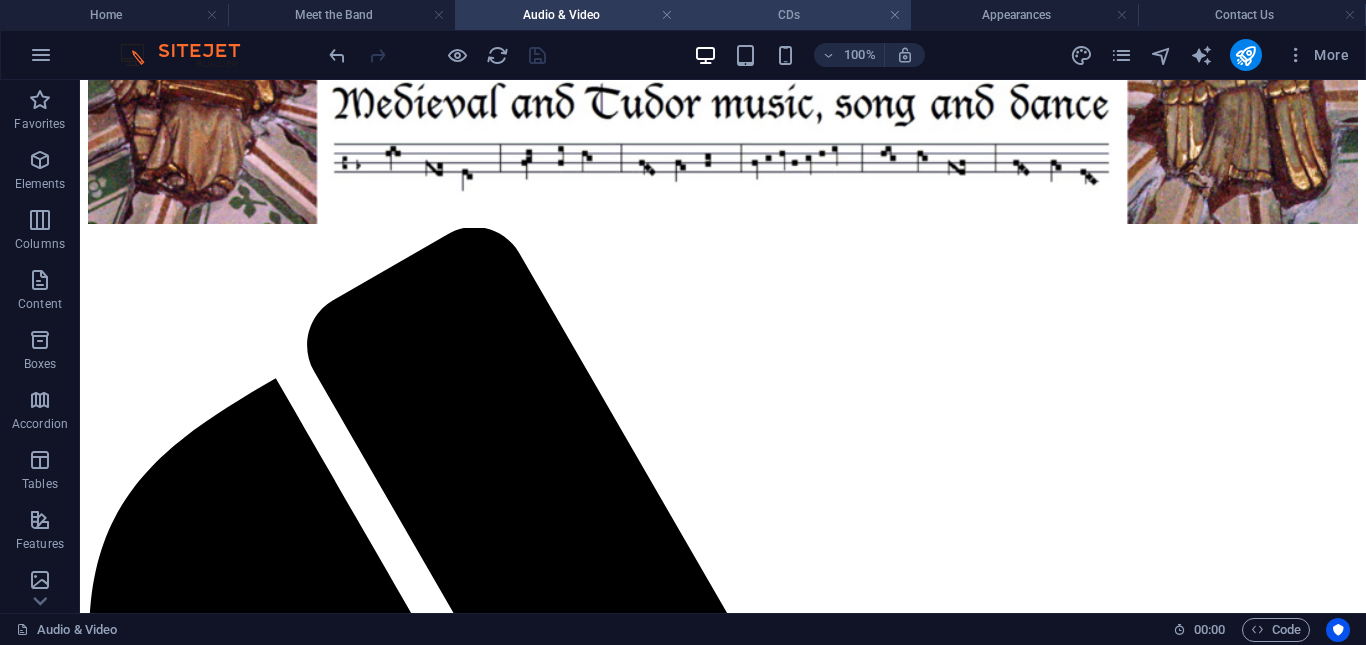 click on "CDs" at bounding box center (797, 15) 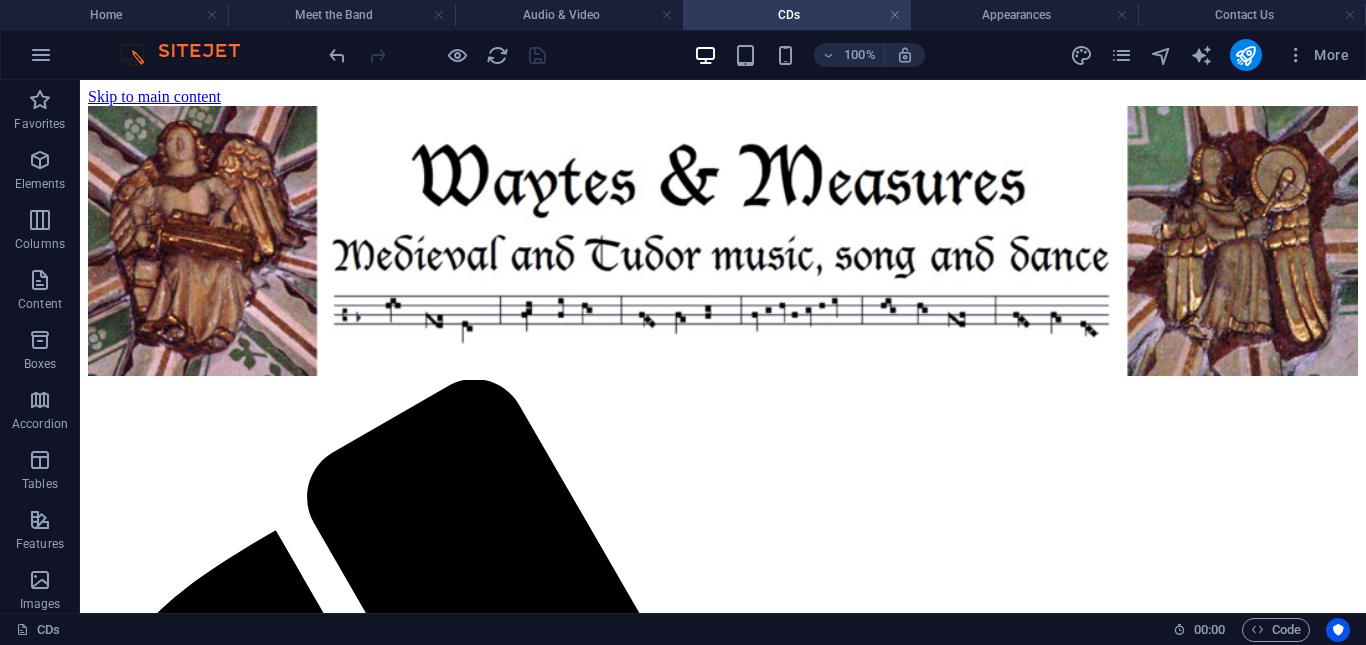 scroll, scrollTop: 0, scrollLeft: 0, axis: both 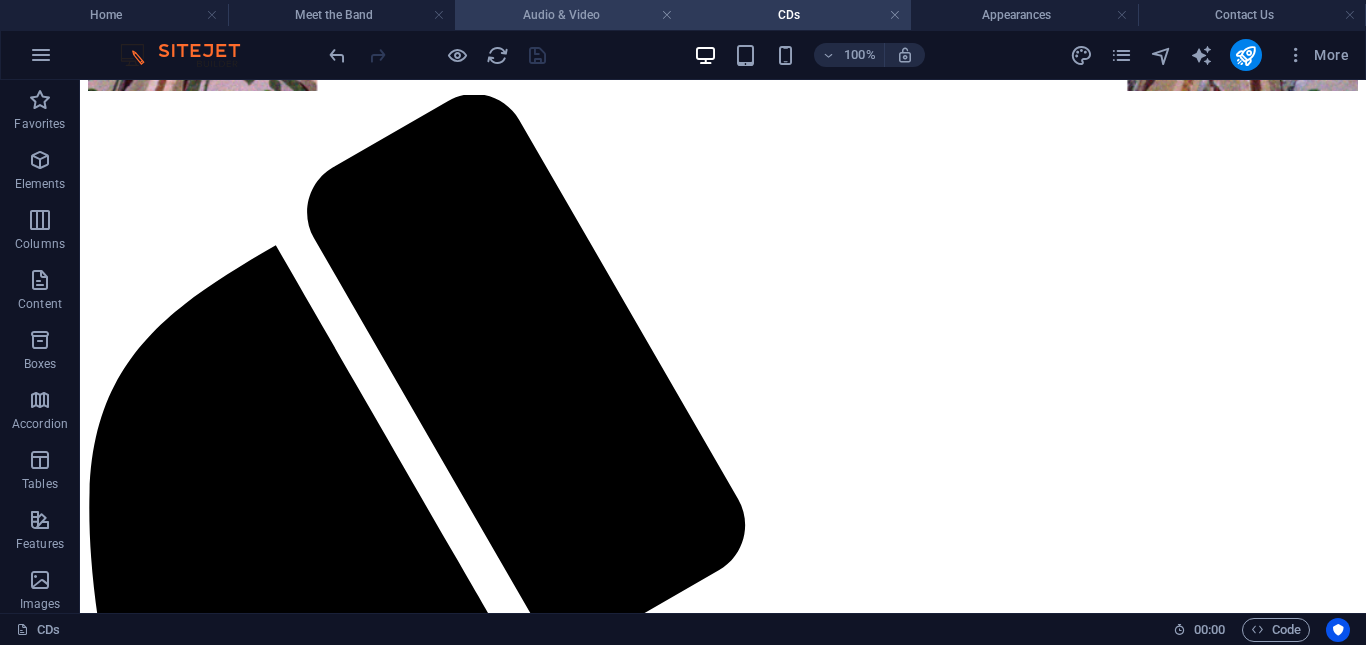 click on "Audio & Video" at bounding box center (569, 15) 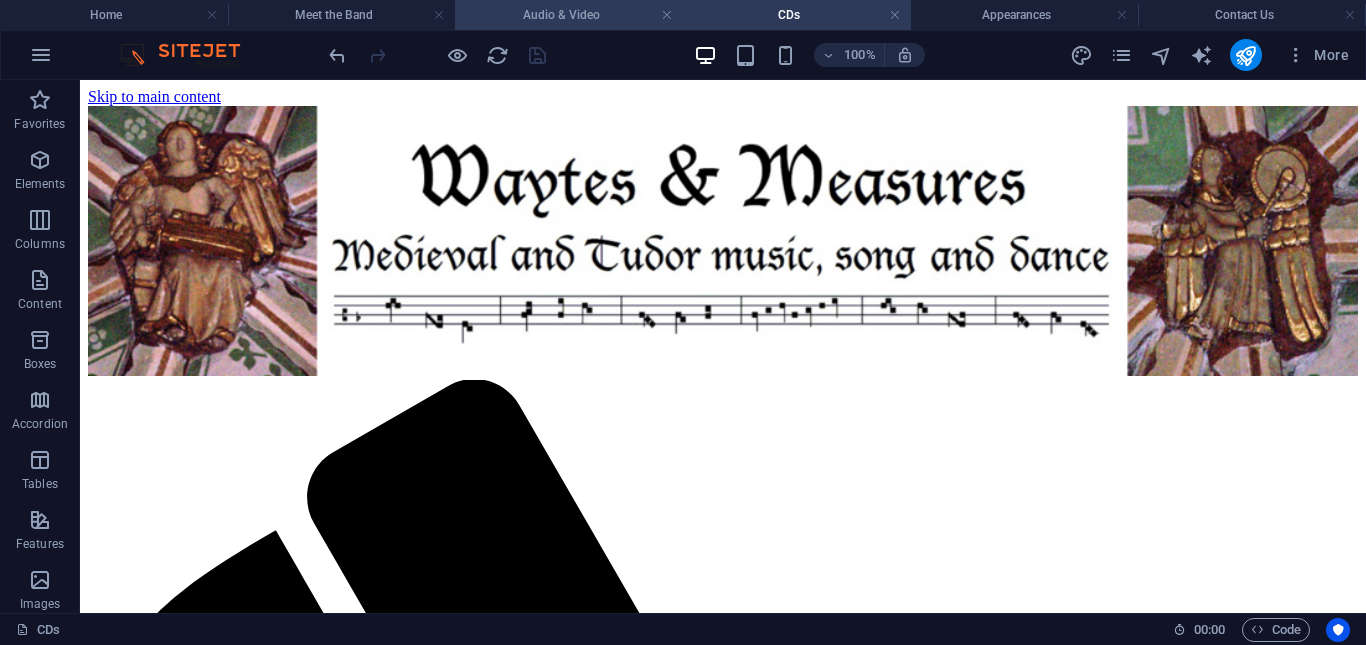 scroll, scrollTop: 152, scrollLeft: 0, axis: vertical 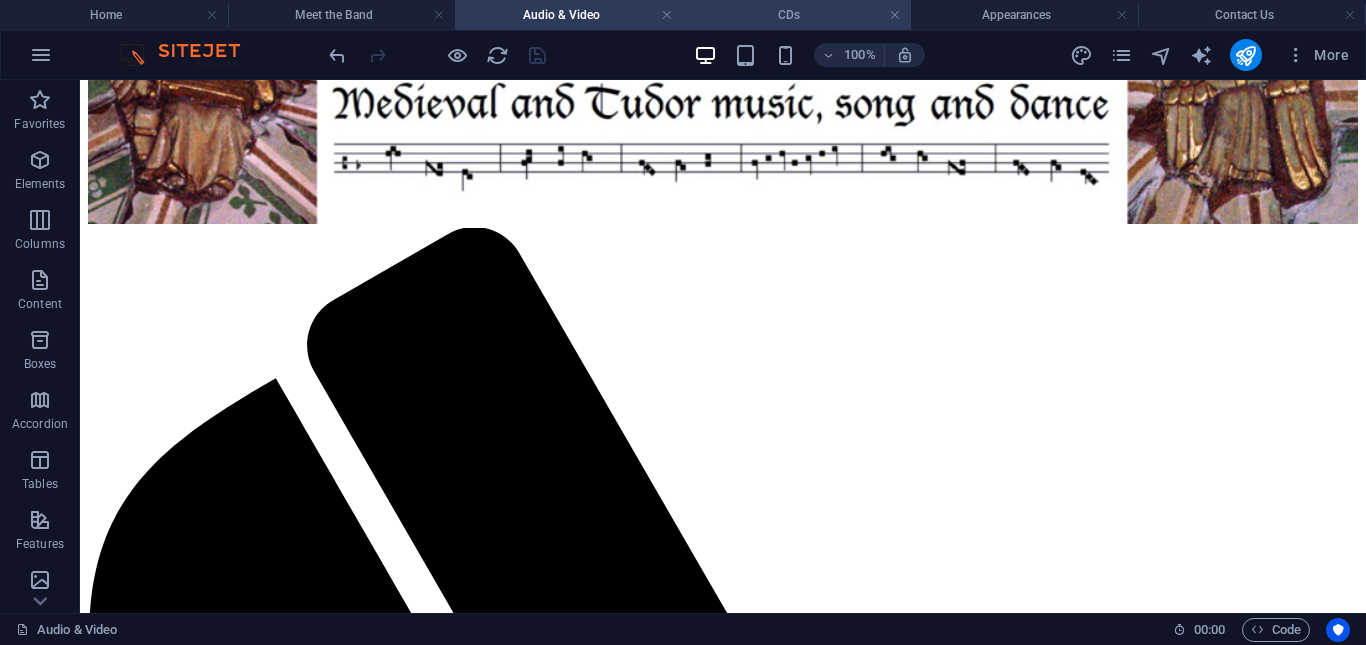 click on "CDs" at bounding box center (797, 15) 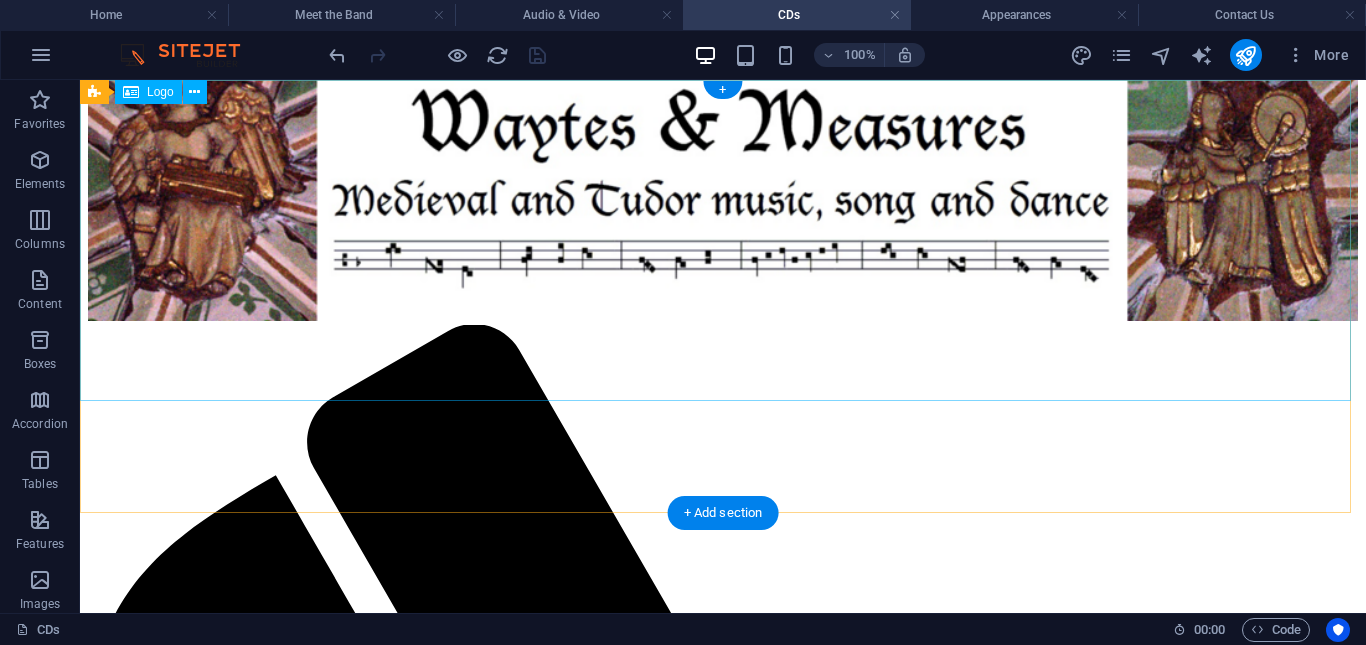 scroll, scrollTop: 0, scrollLeft: 0, axis: both 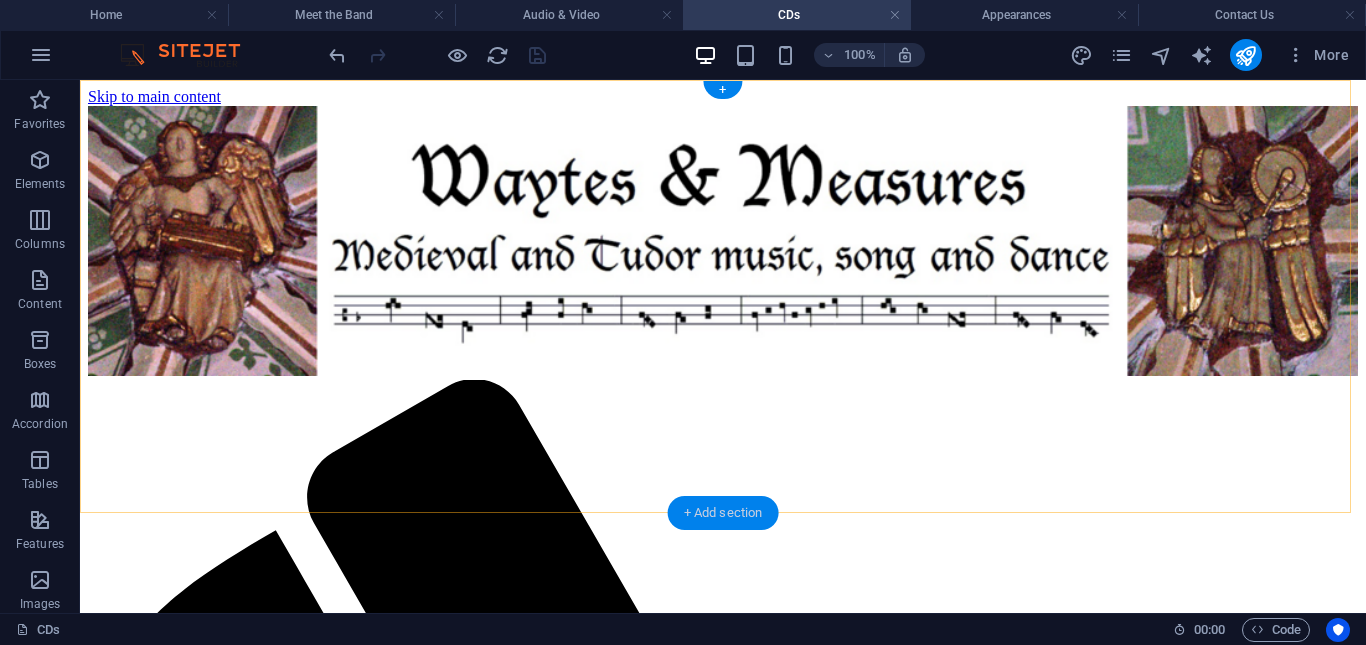 click on "+ Add section" at bounding box center [723, 513] 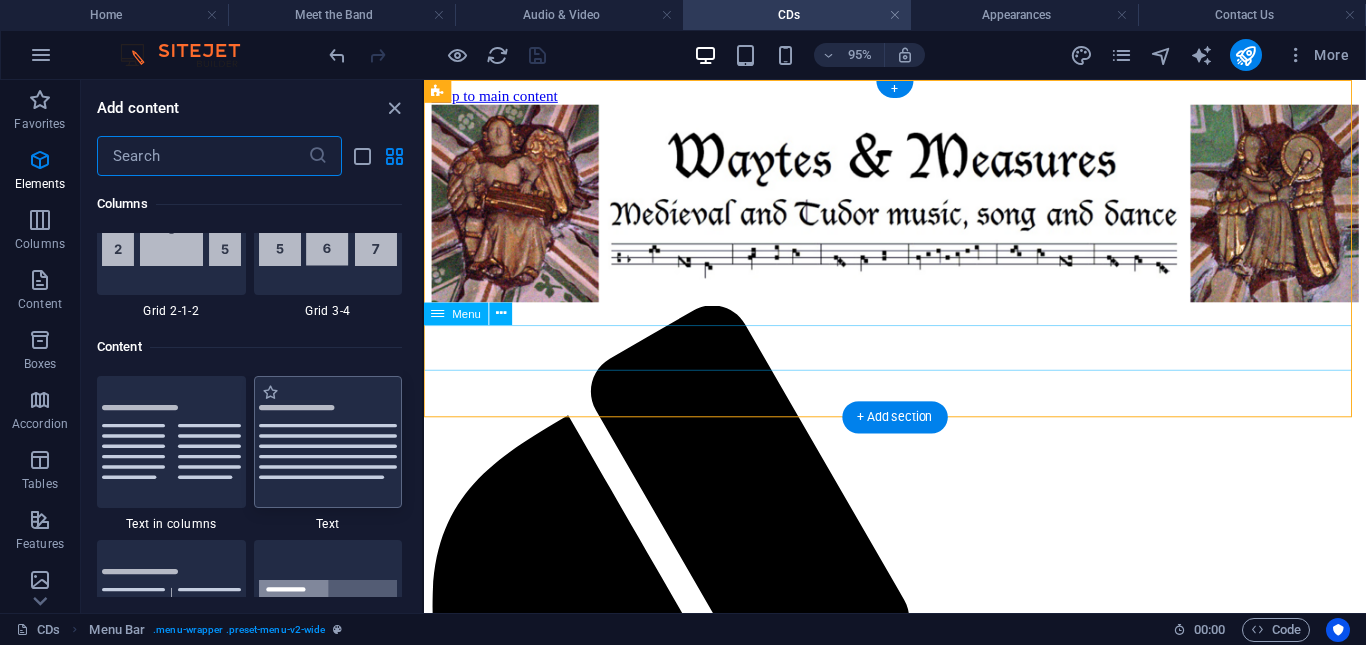 scroll, scrollTop: 3499, scrollLeft: 0, axis: vertical 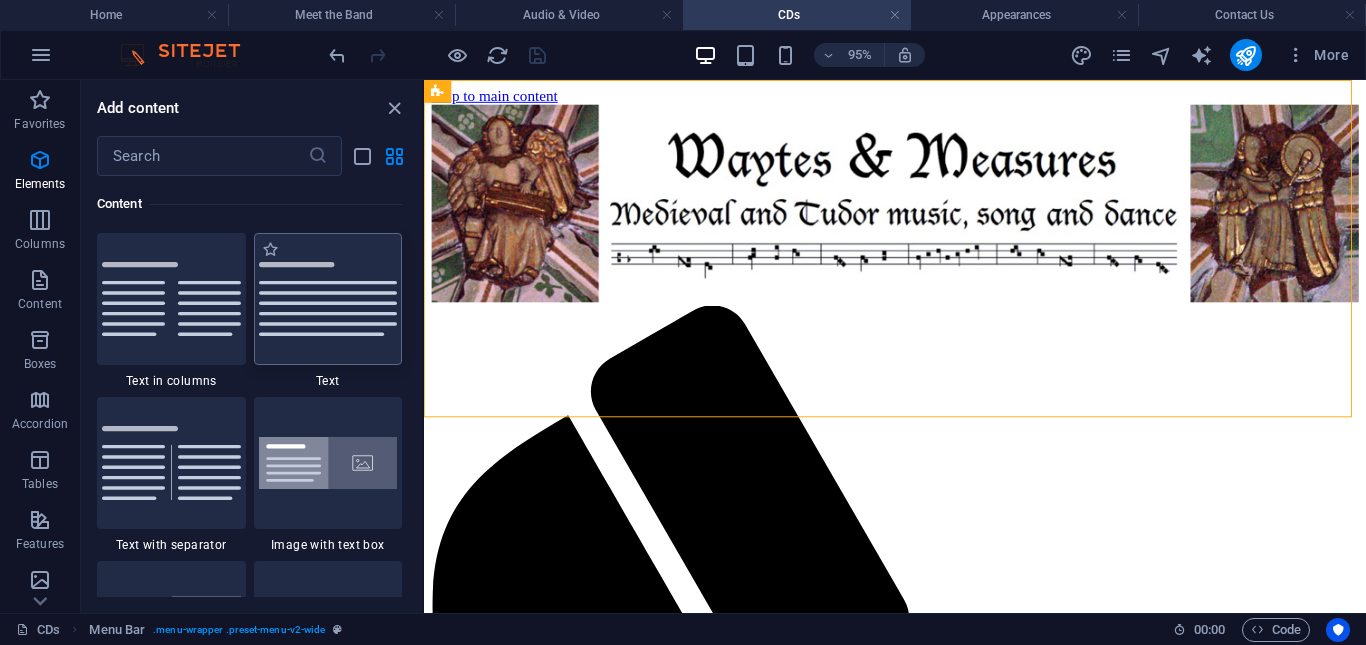 click at bounding box center (328, 299) 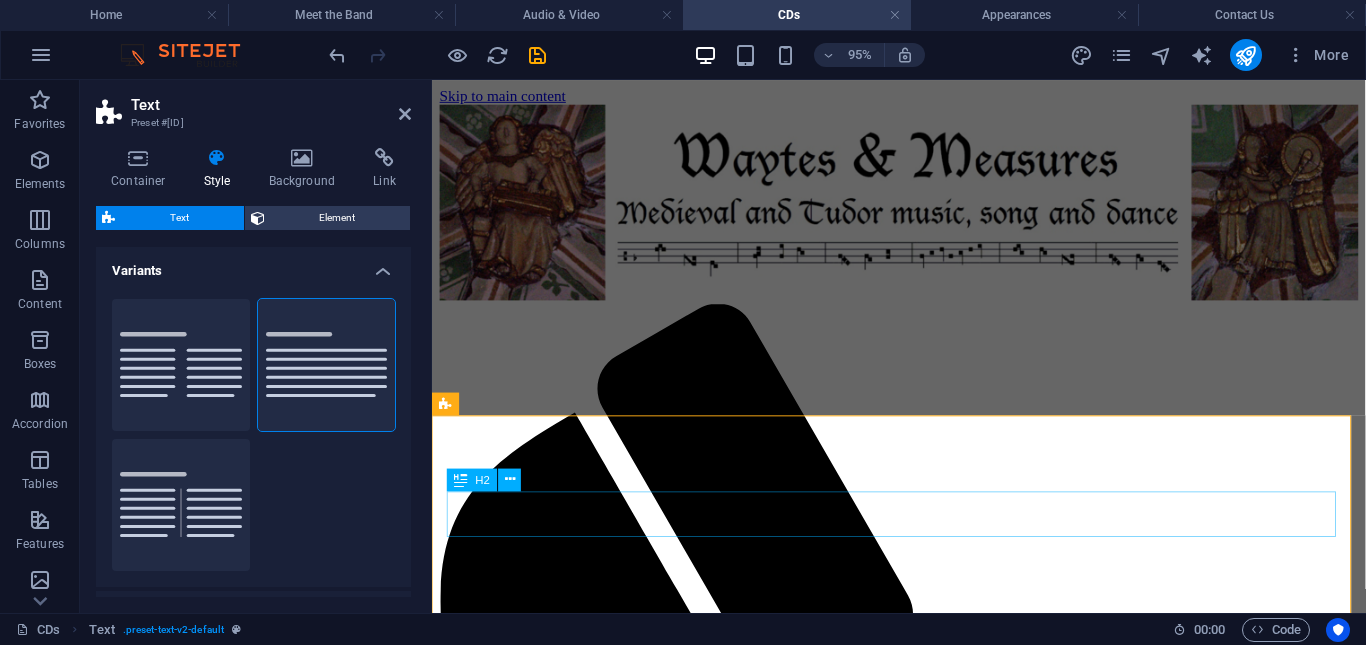 click on "Headline" at bounding box center [923, 1789] 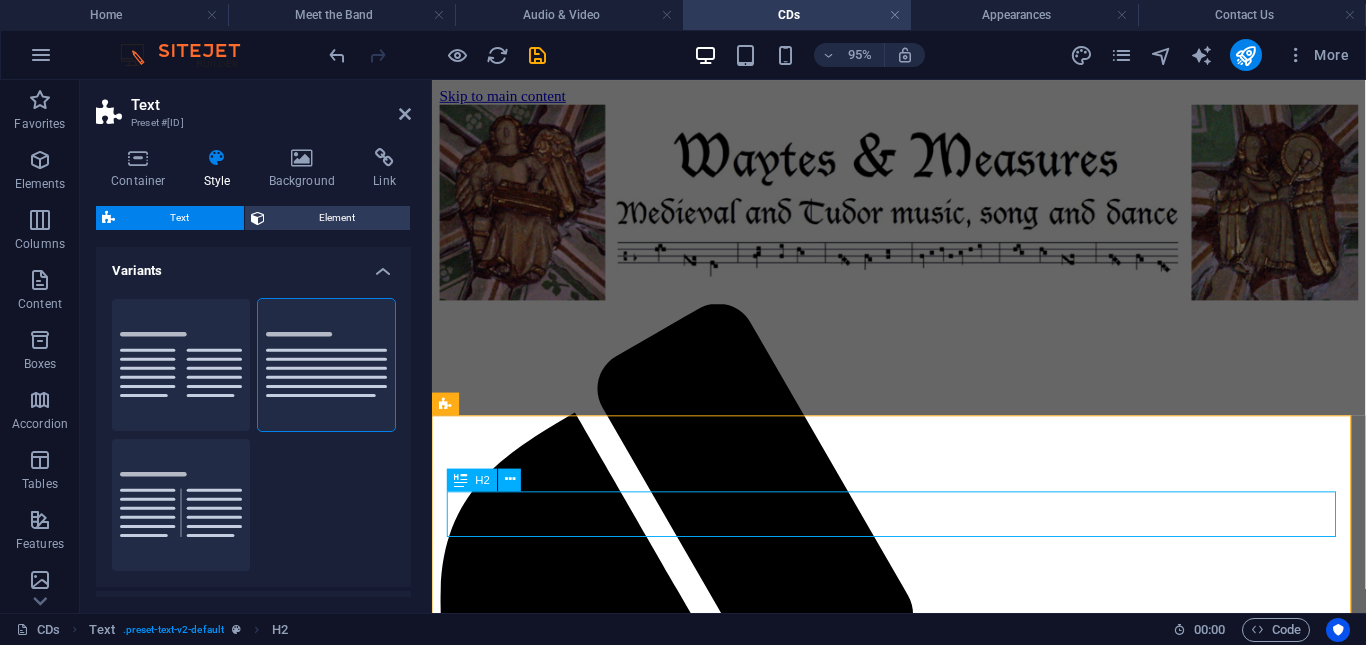 click on "Headline" at bounding box center (923, 1789) 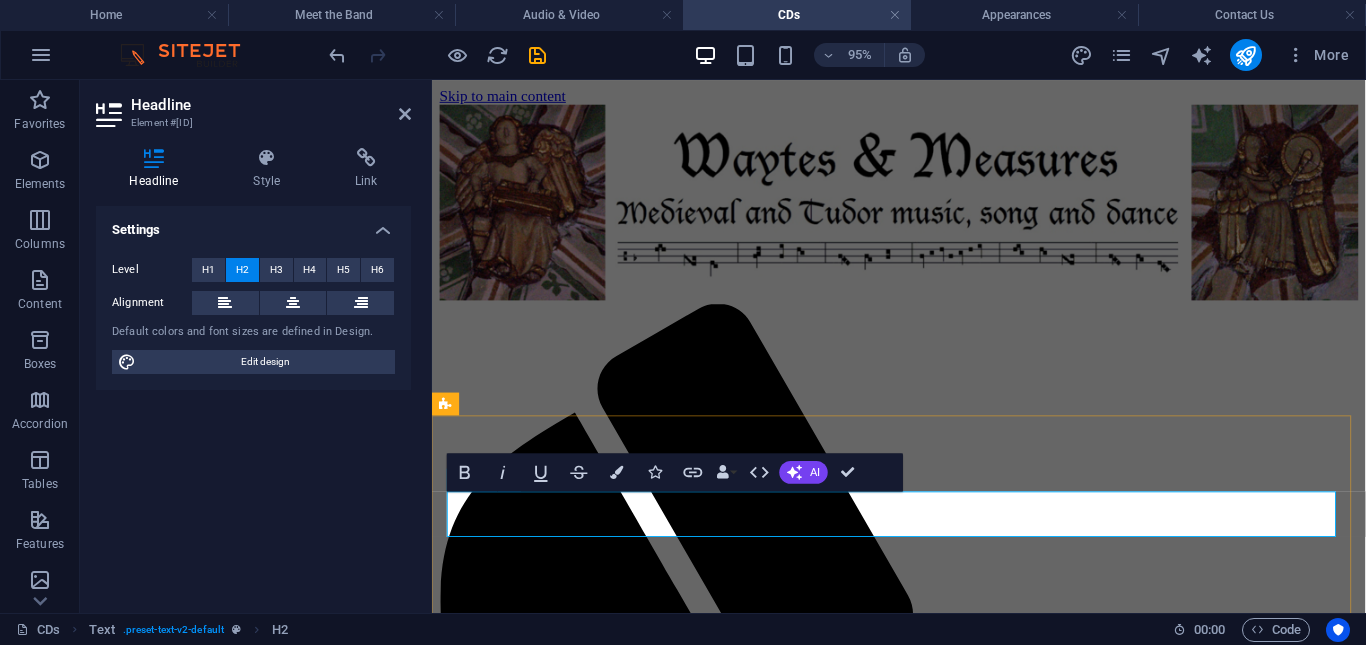 type 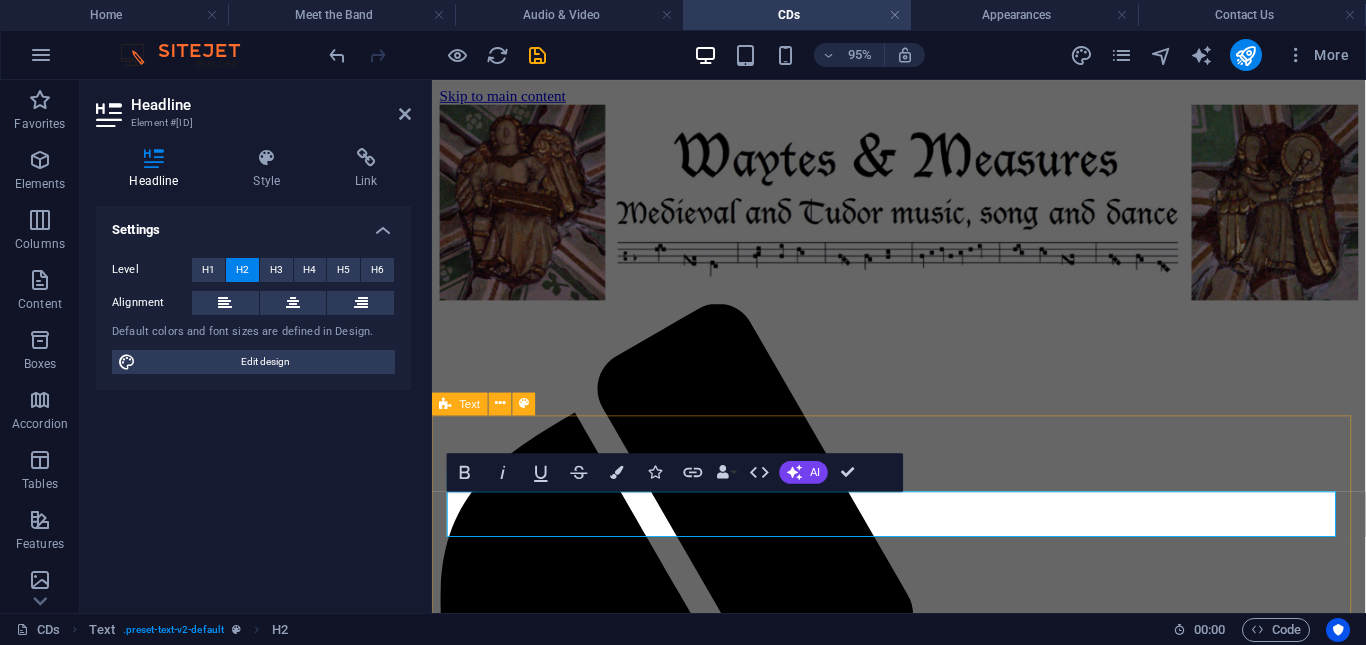 click on "CDs Lorem ipsum dolor sitope amet, consectetur adipisicing elitip. Massumenda, dolore, cum vel modi asperiores consequatur suscipit quidem ducimus eveniet iure expedita consecteture odiogil voluptatum similique fugit voluptates atem accusamus quae quas dolorem tenetur facere tempora maiores adipisci reiciendis accusantium voluptatibus id voluptate tempore dolor harum nisi amet! Nobis, eaque. Aenean commodo ligula eget dolor. Lorem ipsum dolor sit amet, consectetuer adipiscing elit leget odiogil voluptatum similique fugit voluptates dolor. Libero assumenda, dolore, cum vel modi asperiores consequatur." at bounding box center (923, 1860) 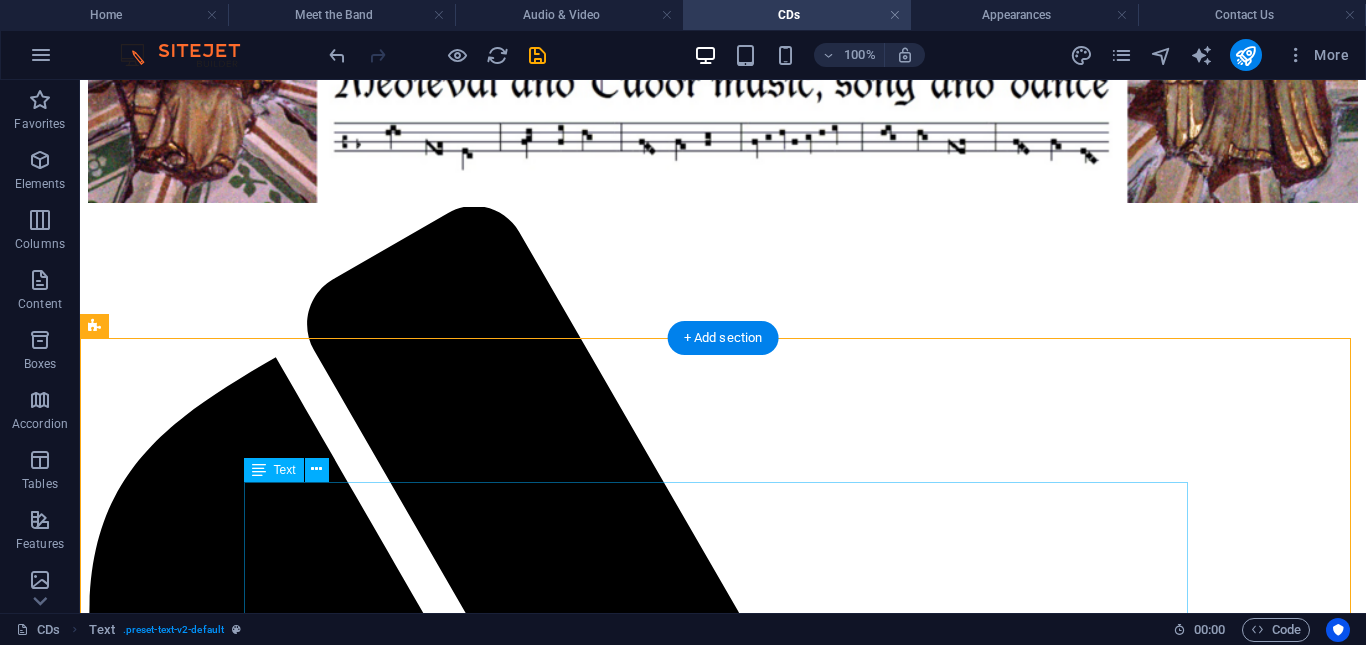 scroll, scrollTop: 174, scrollLeft: 0, axis: vertical 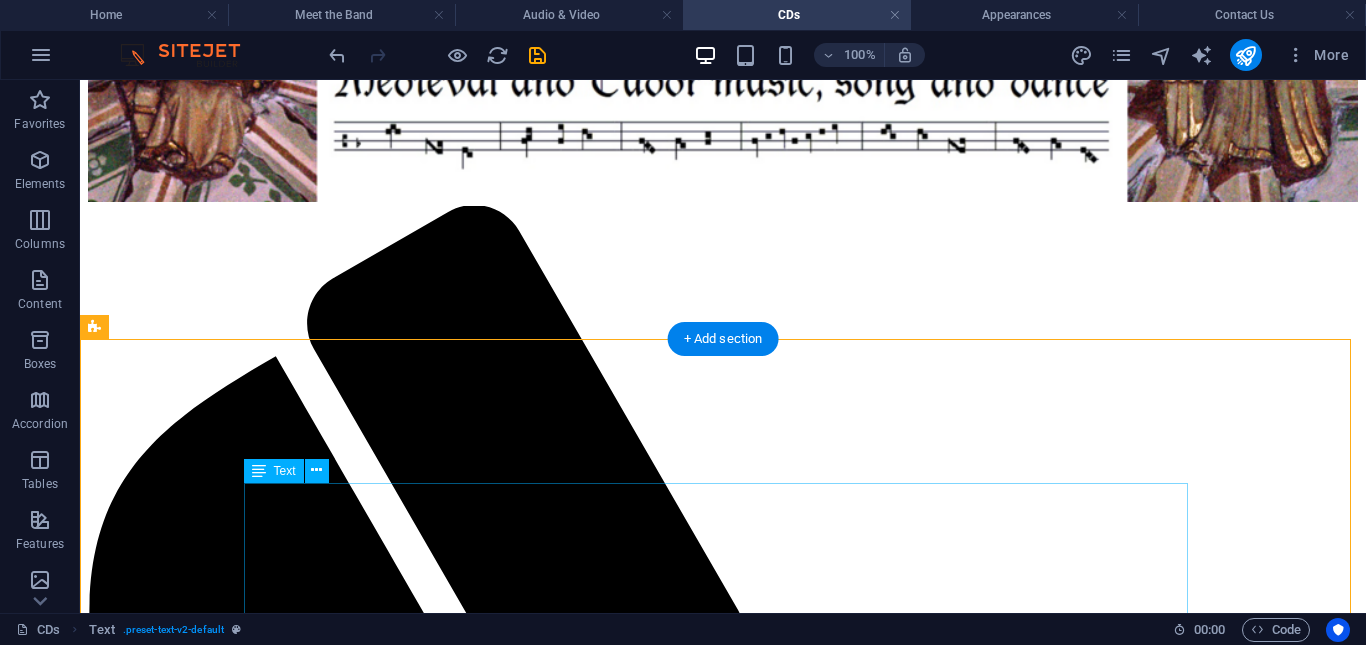 click on "Lorem ipsum dolor sitope amet, consectetur adipisicing elitip. Massumenda, dolore, cum vel modi asperiores consequatur suscipit quidem ducimus eveniet iure expedita consecteture odiogil voluptatum similique fugit voluptates atem accusamus quae quas dolorem tenetur facere tempora maiores adipisci reiciendis accusantium voluptatibus id voluptate tempore dolor harum nisi amet! Nobis, eaque. Aenean commodo ligula eget dolor. Lorem ipsum dolor sit amet, consectetuer adipiscing elit leget odiogil voluptatum similique fugit voluptates dolor. Libero assumenda, dolore, cum vel modi asperiores consequatur." at bounding box center (723, 2199) 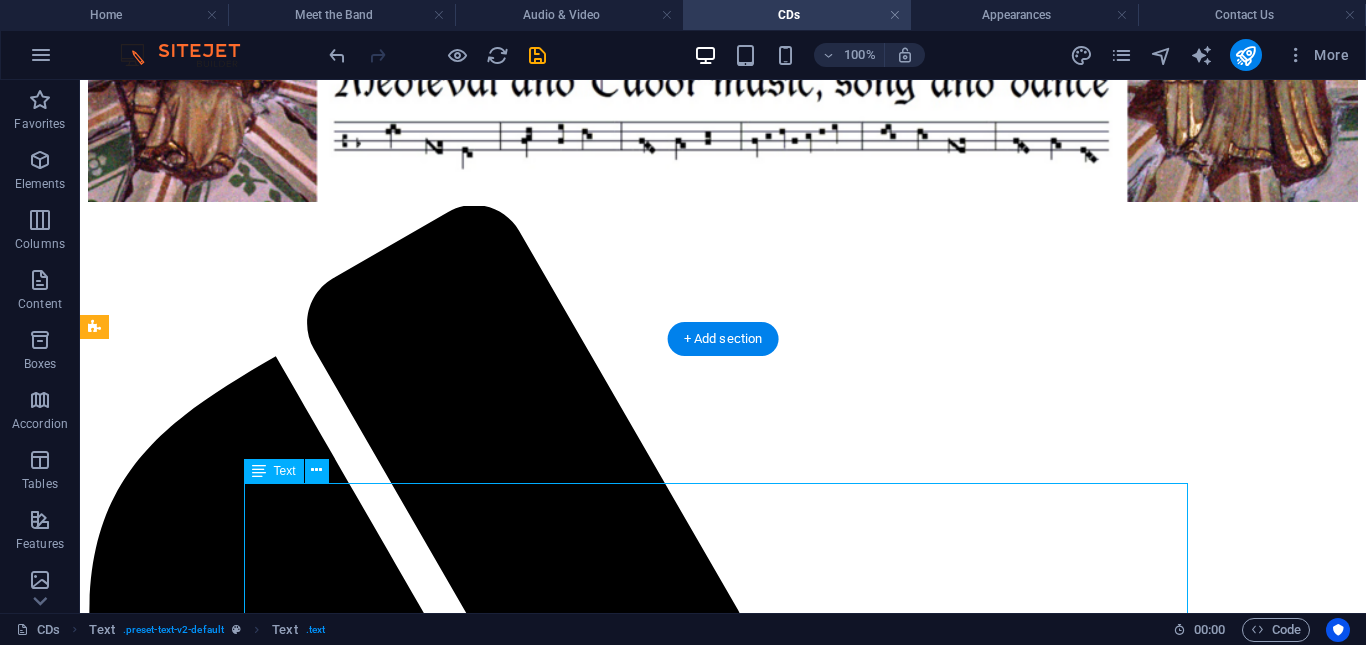click on "Lorem ipsum dolor sitope amet, consectetur adipisicing elitip. Massumenda, dolore, cum vel modi asperiores consequatur suscipit quidem ducimus eveniet iure expedita consecteture odiogil voluptatum similique fugit voluptates atem accusamus quae quas dolorem tenetur facere tempora maiores adipisci reiciendis accusantium voluptatibus id voluptate tempore dolor harum nisi amet! Nobis, eaque. Aenean commodo ligula eget dolor. Lorem ipsum dolor sit amet, consectetuer adipiscing elit leget odiogil voluptatum similique fugit voluptates dolor. Libero assumenda, dolore, cum vel modi asperiores consequatur." at bounding box center (723, 2199) 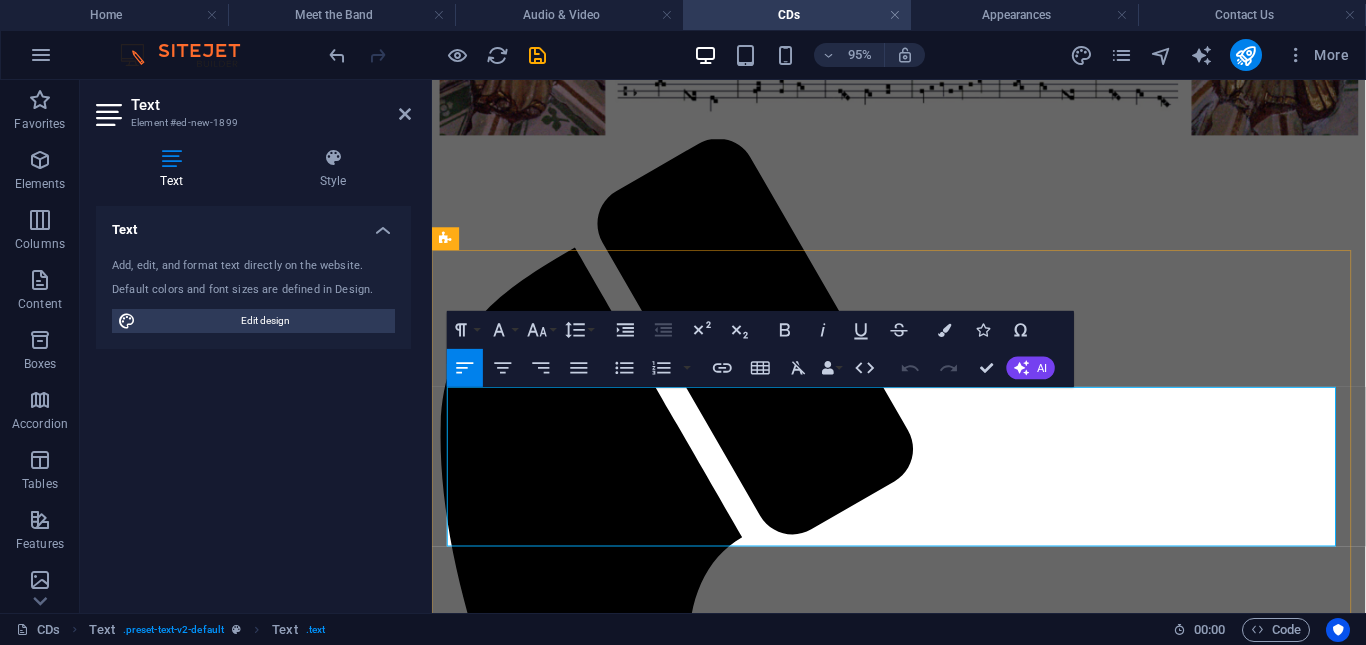 type 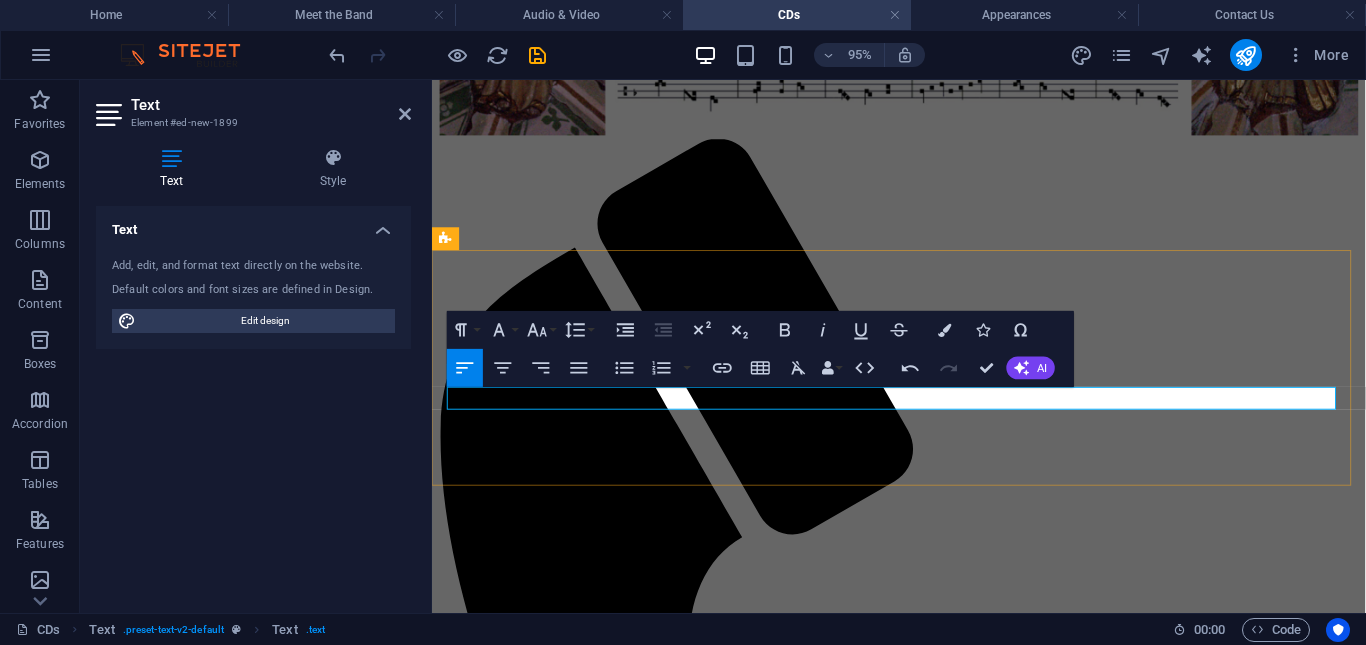 click on "We have recorded theree CDs" at bounding box center (923, 1690) 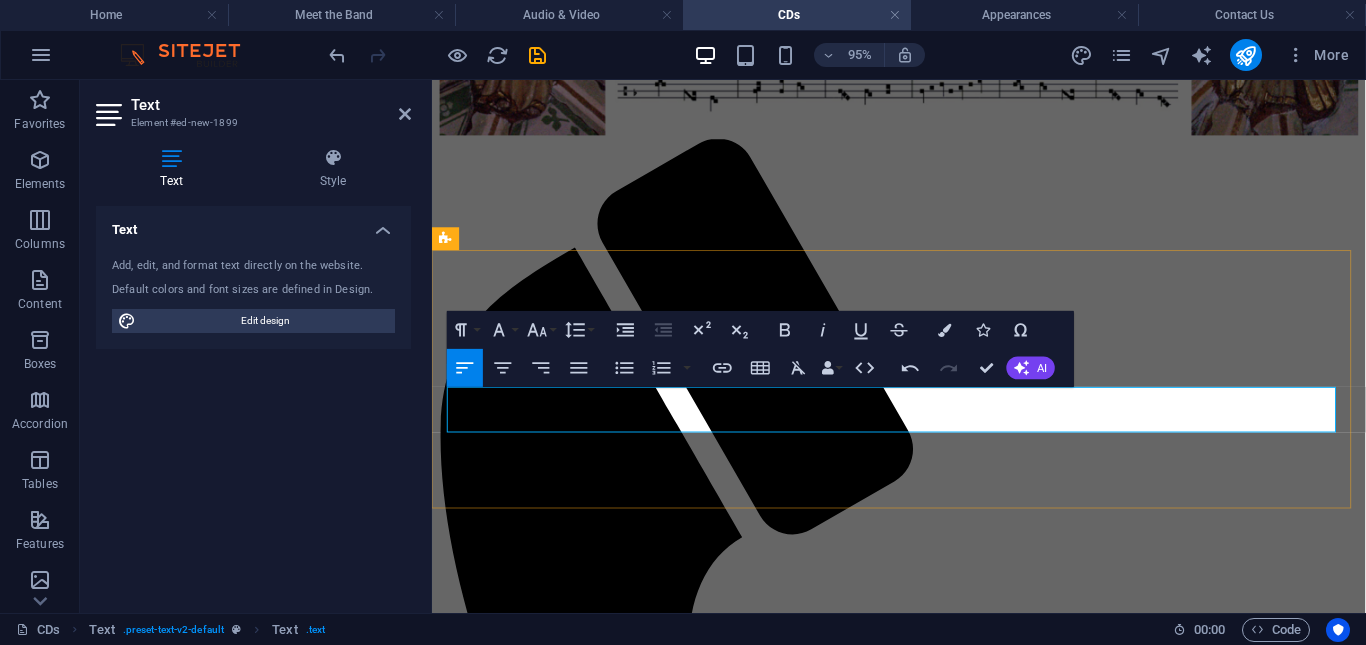 click on "We have recorded three CDs. Below you will fin dhe track lists for each of them, if you wnat to listen to some of the tracks," at bounding box center [923, 1690] 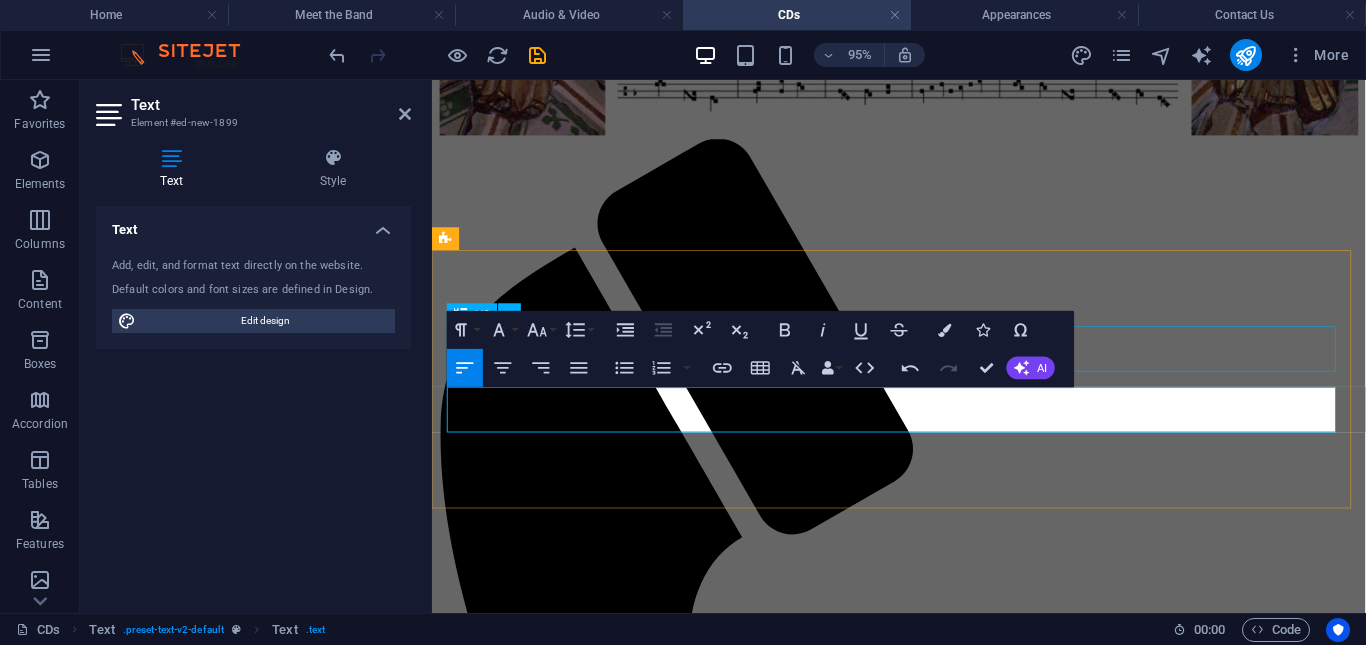 click on "CDs" at bounding box center [923, 1615] 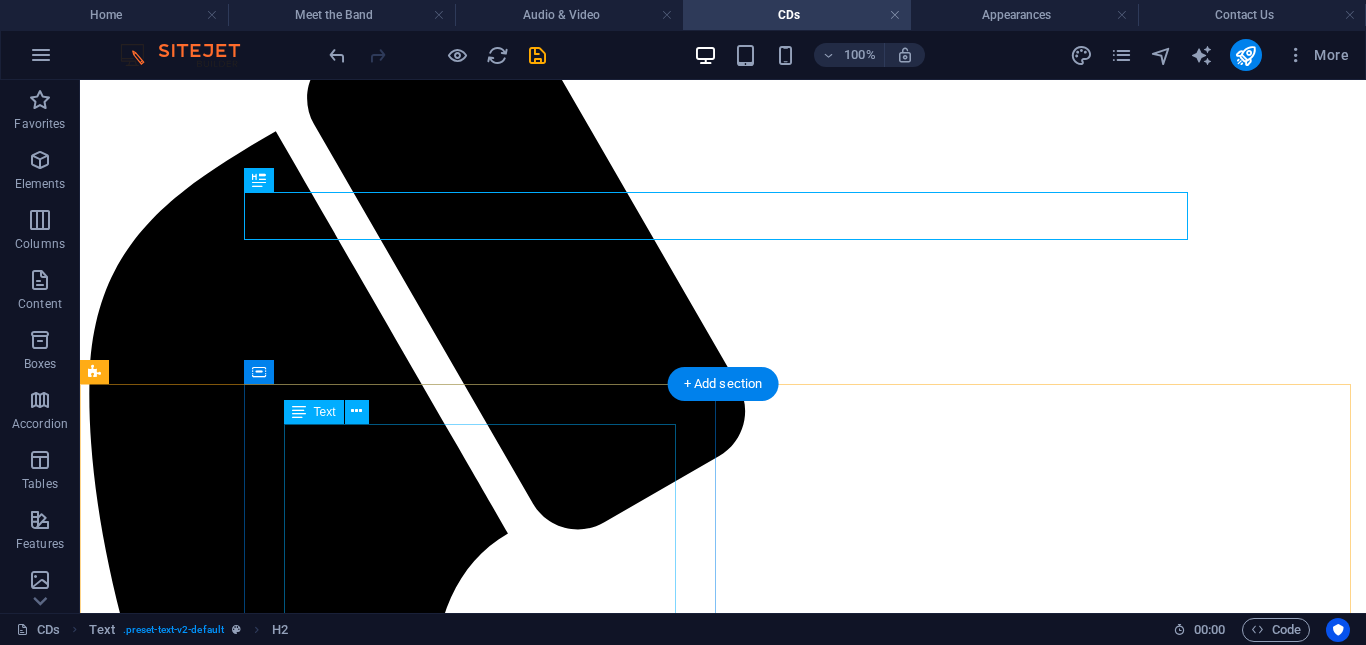 scroll, scrollTop: 323, scrollLeft: 0, axis: vertical 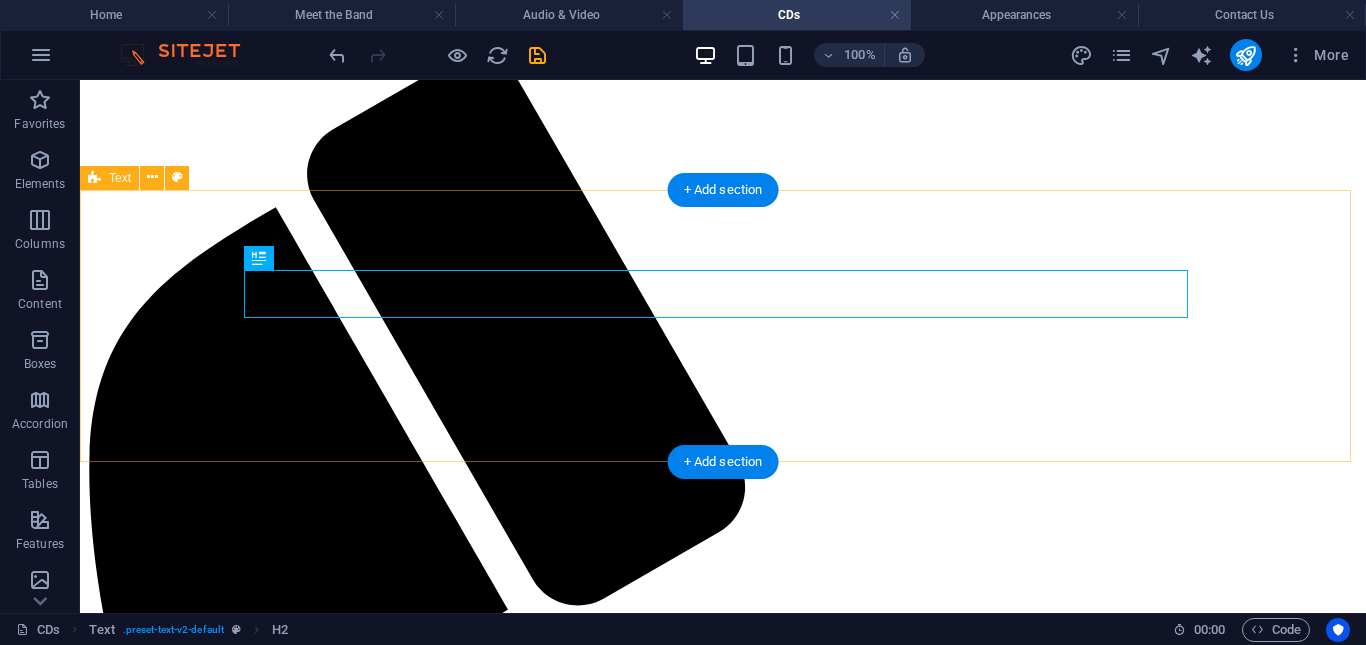 click on "CDs We have recorded three CDs. Below you will find the track lists for each of them. if you want to listen to some of the tracks, there are recordings on the Audio & Video page." at bounding box center (723, 1983) 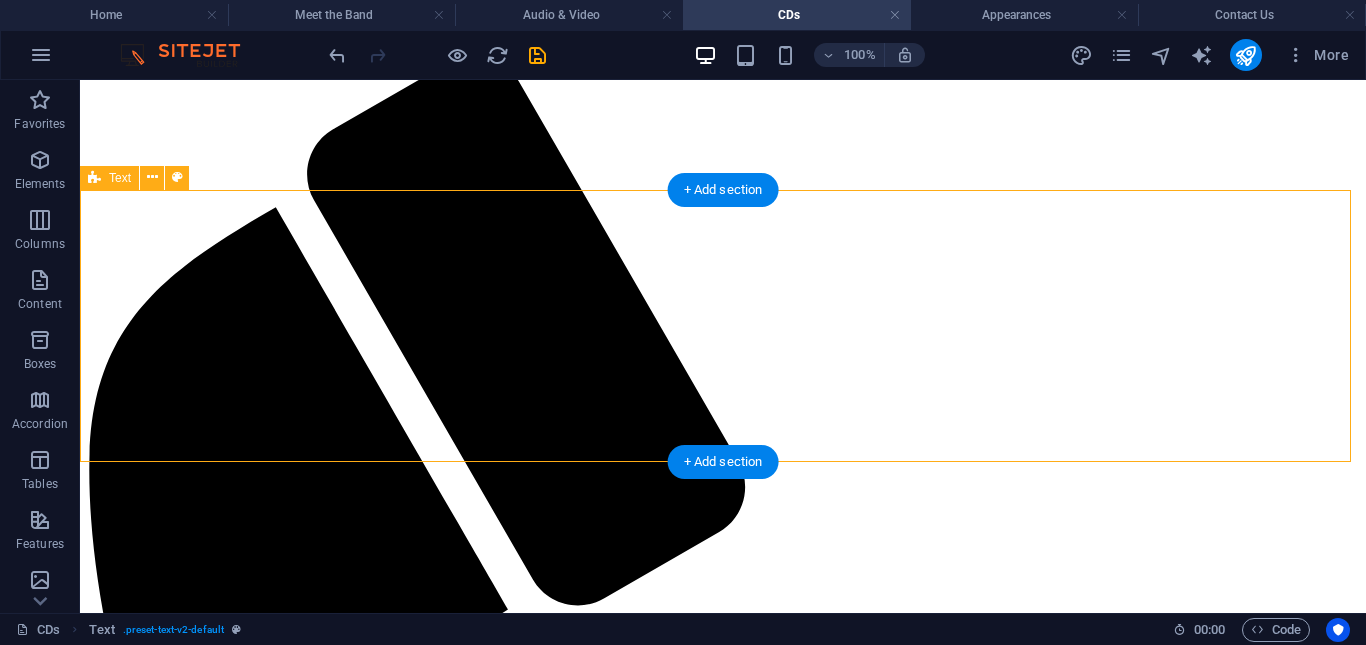 click on "CDs We have recorded three CDs. Below you will find the track lists for each of them. if you want to listen to some of the tracks, there are recordings on the Audio & Video page." at bounding box center [723, 1983] 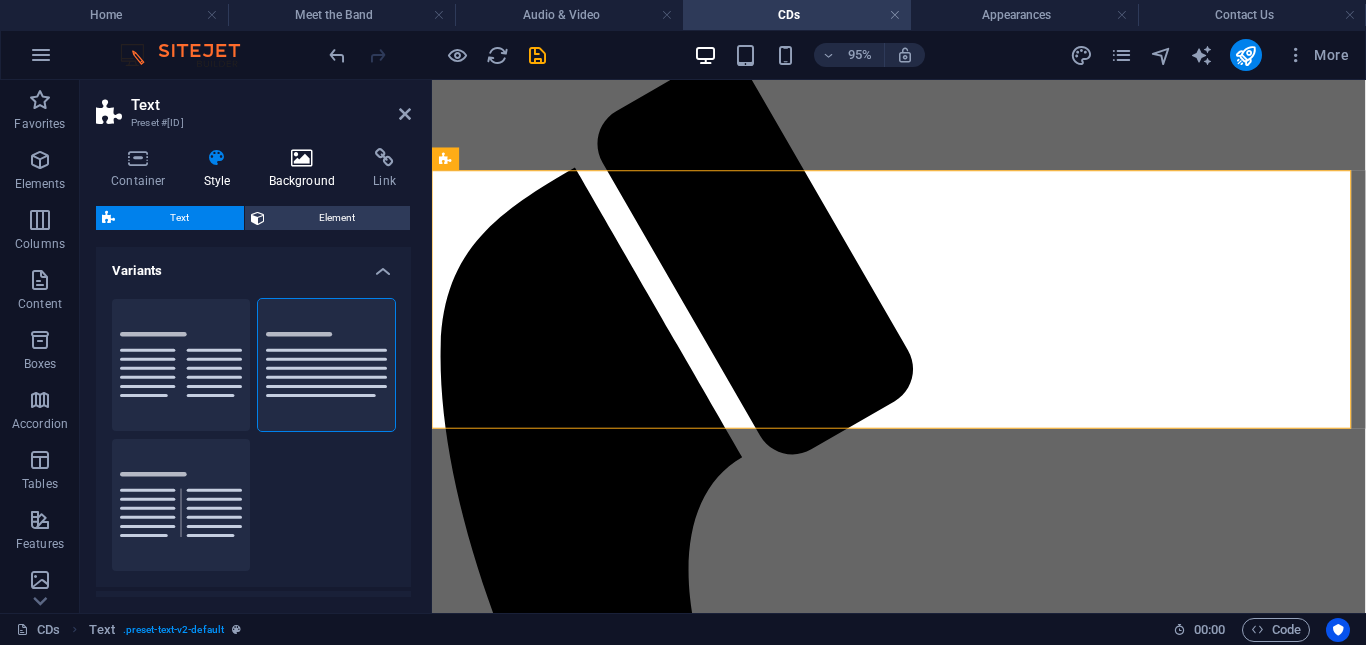 click at bounding box center (302, 158) 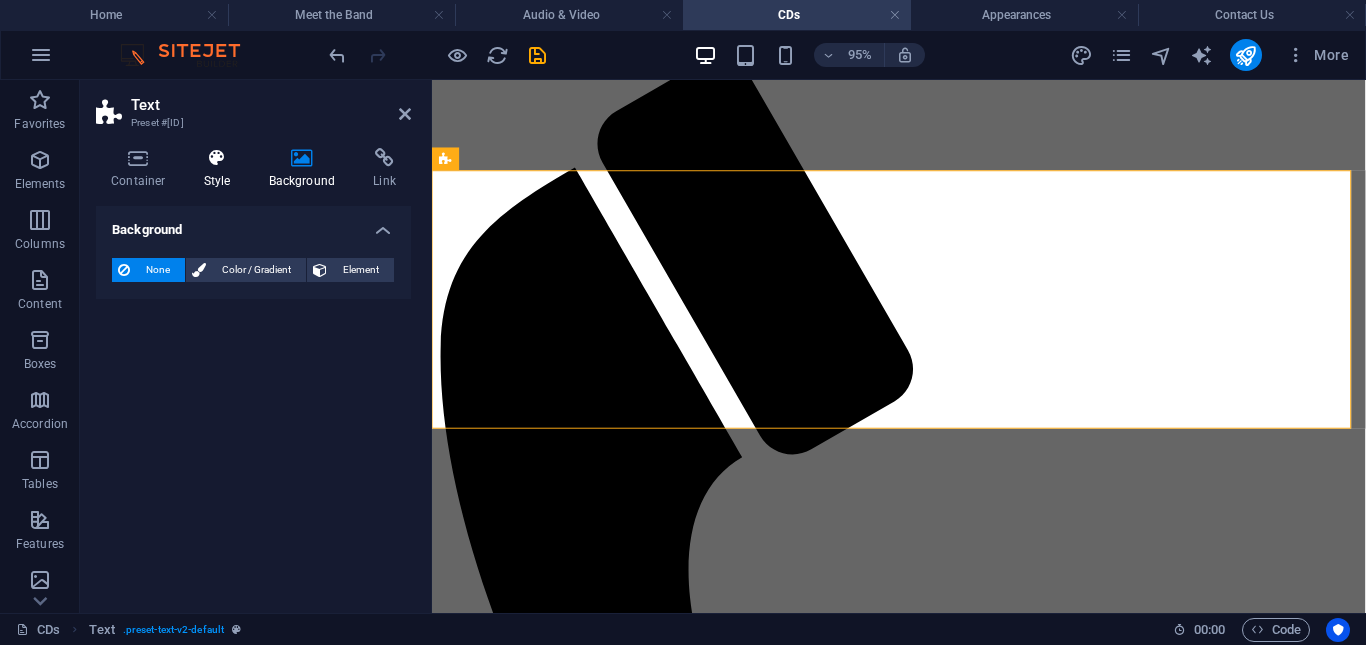 click at bounding box center (217, 158) 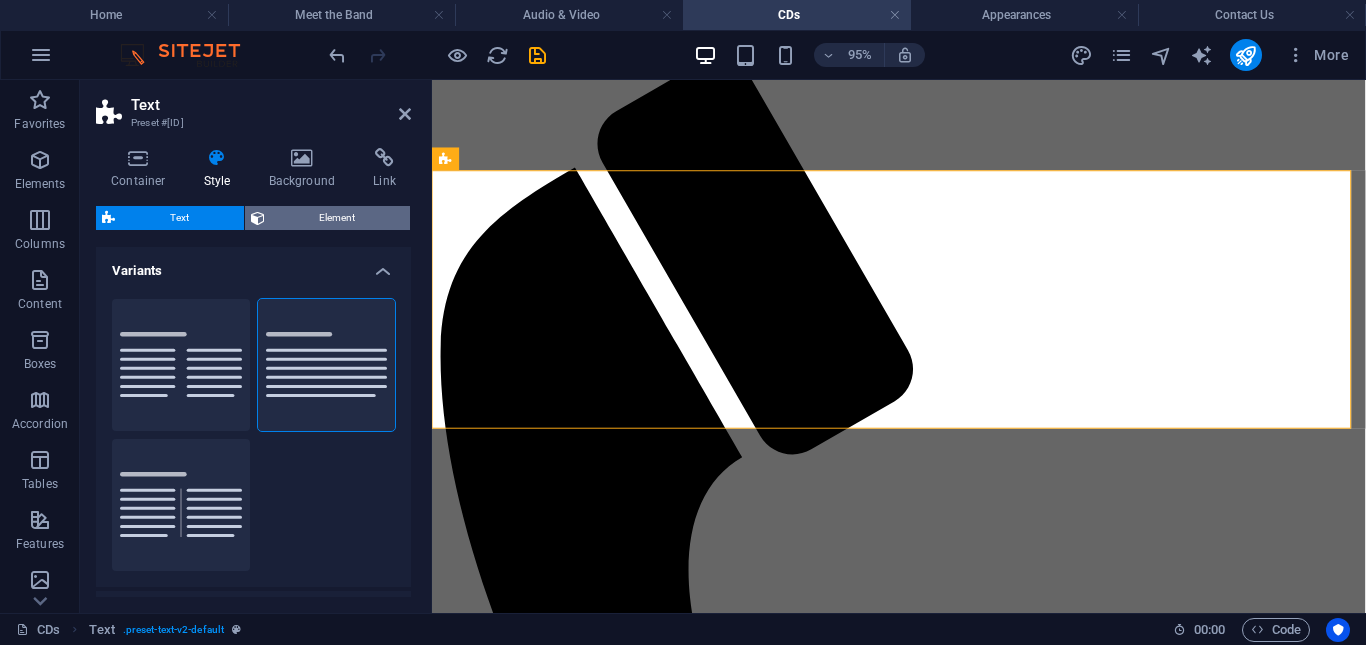 click on "Element" at bounding box center [338, 218] 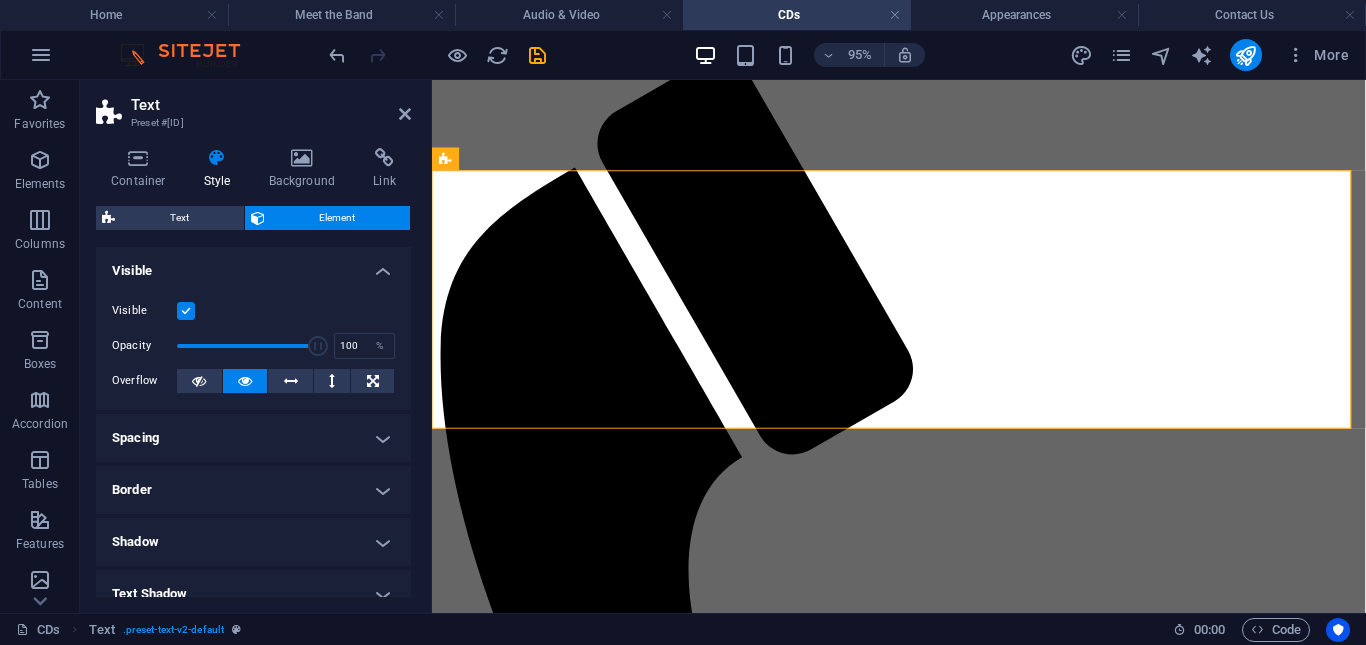 click on "Spacing" at bounding box center (253, 438) 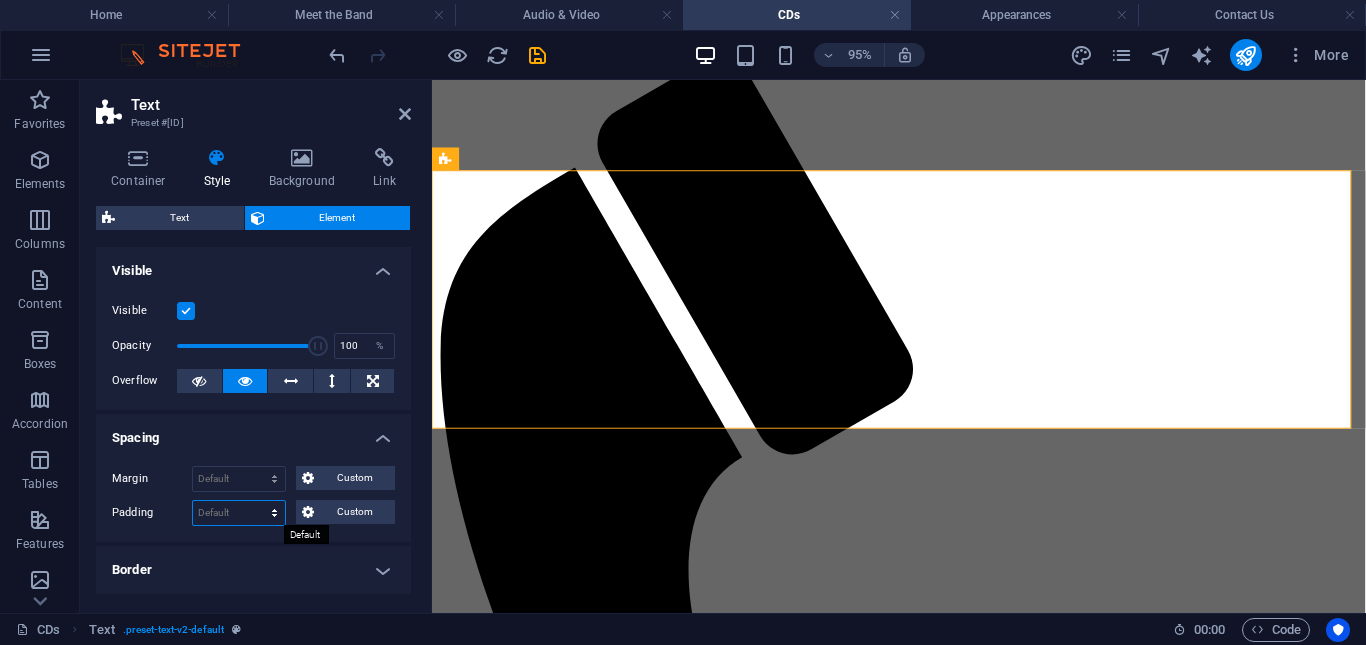 click on "Default px rem % vh vw Custom" at bounding box center (239, 513) 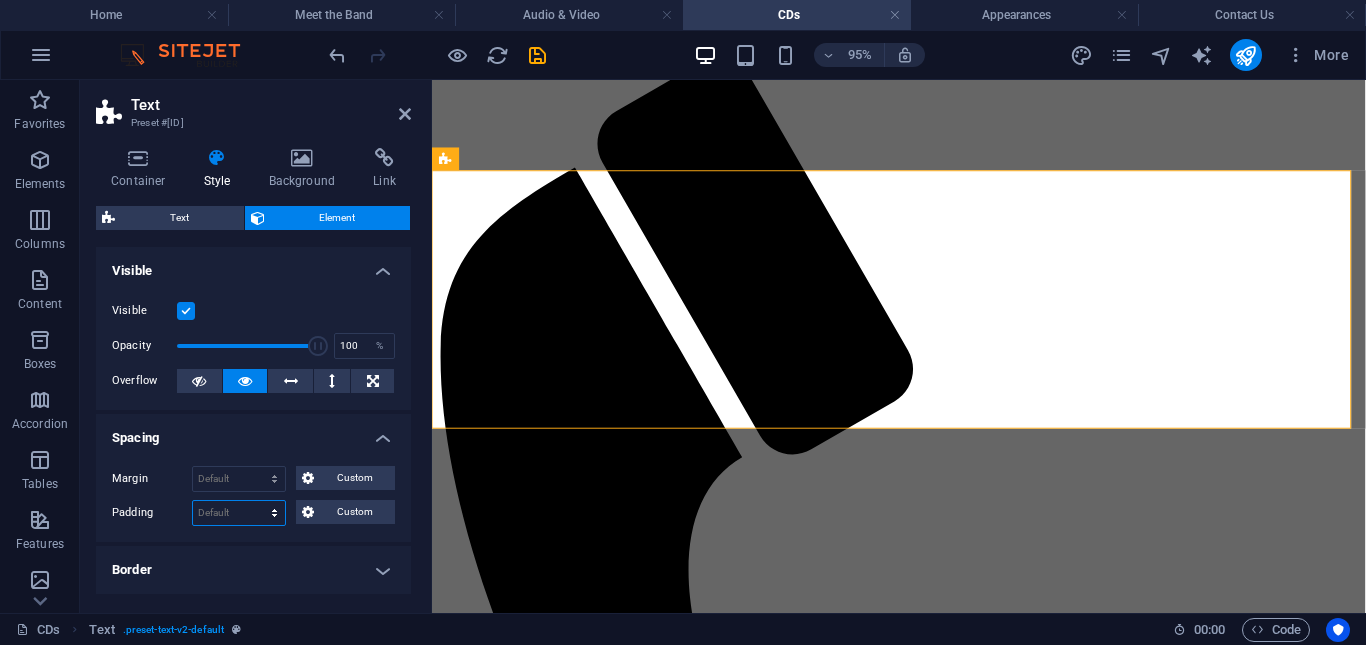 click on "Default px rem % vh vw Custom" at bounding box center (239, 513) 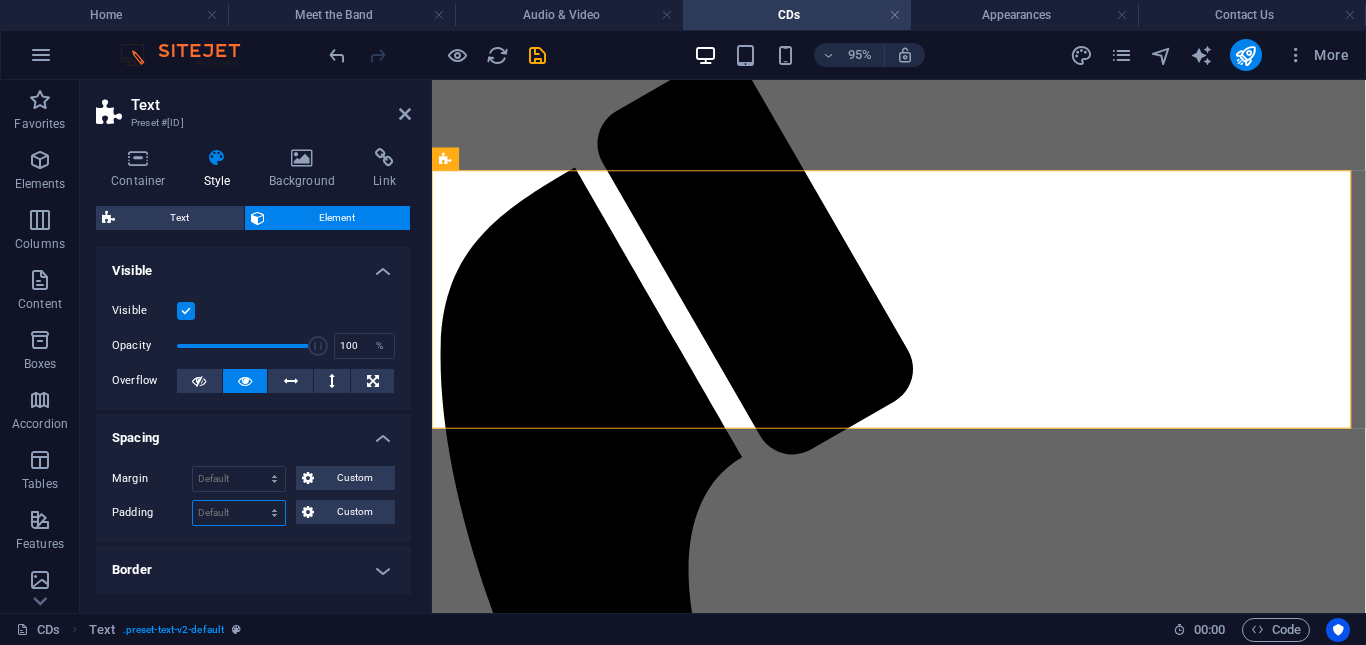 select on "%" 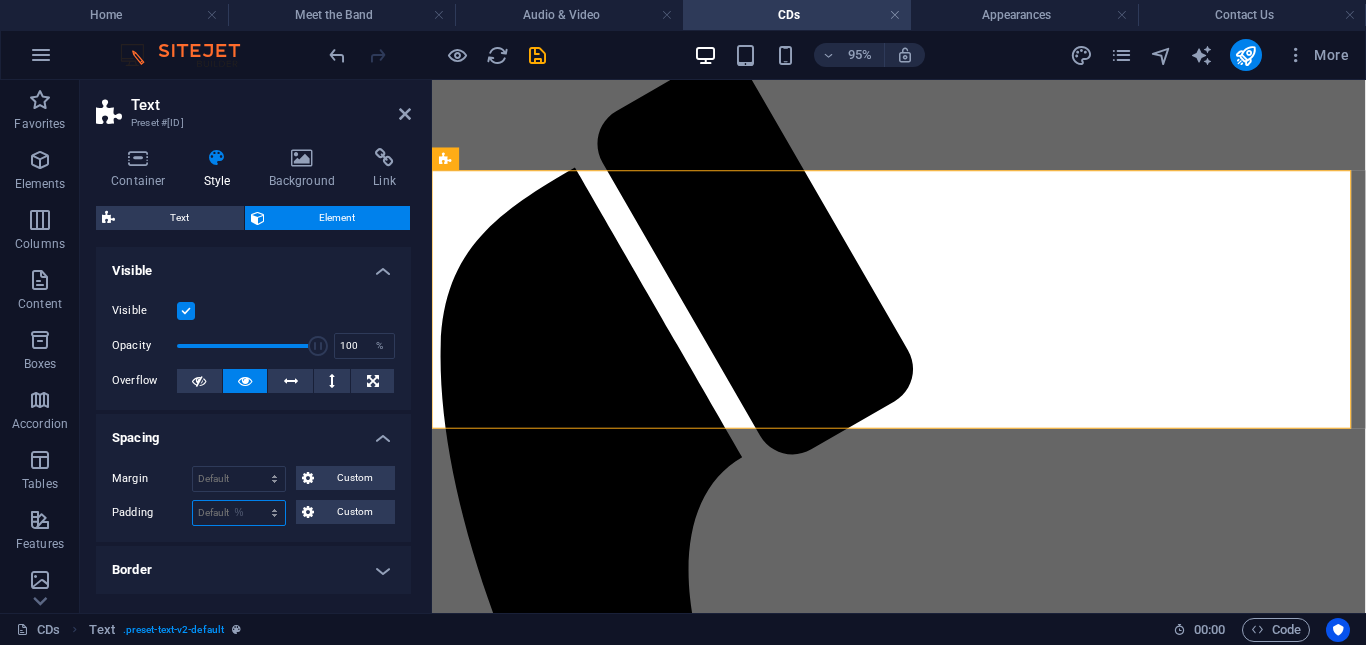 click on "Default px rem % vh vw Custom" at bounding box center (239, 513) 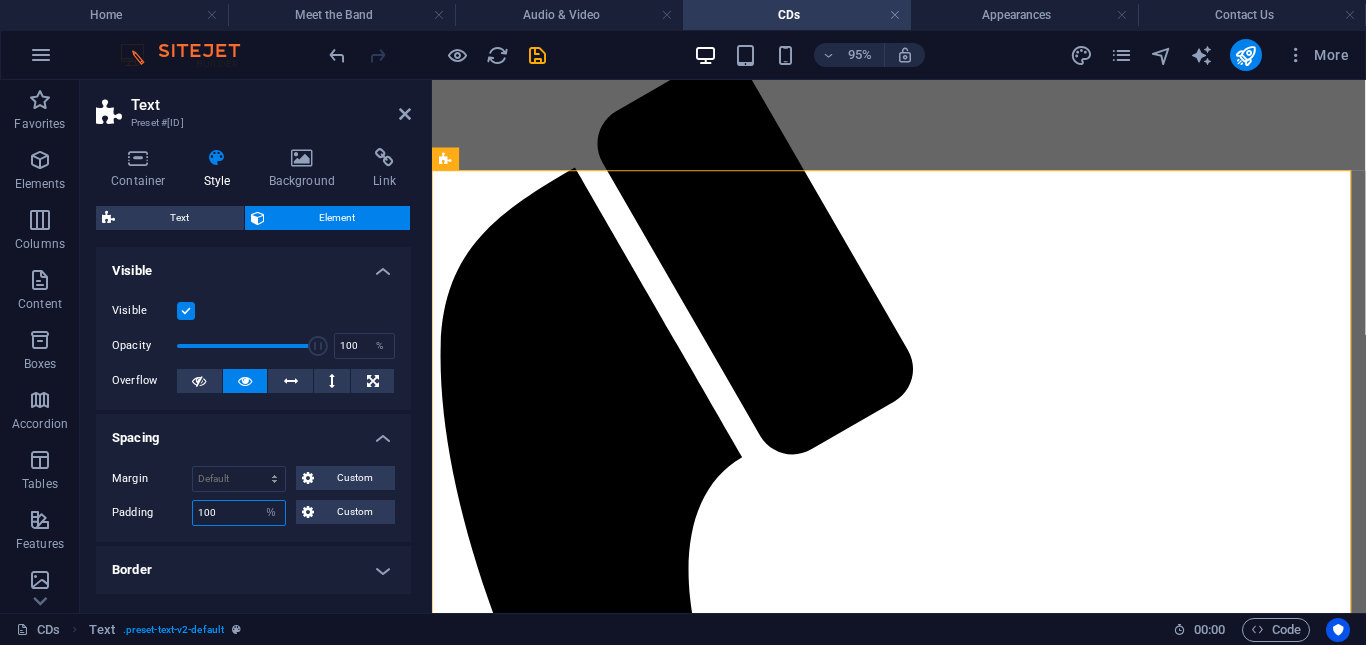 type on "0" 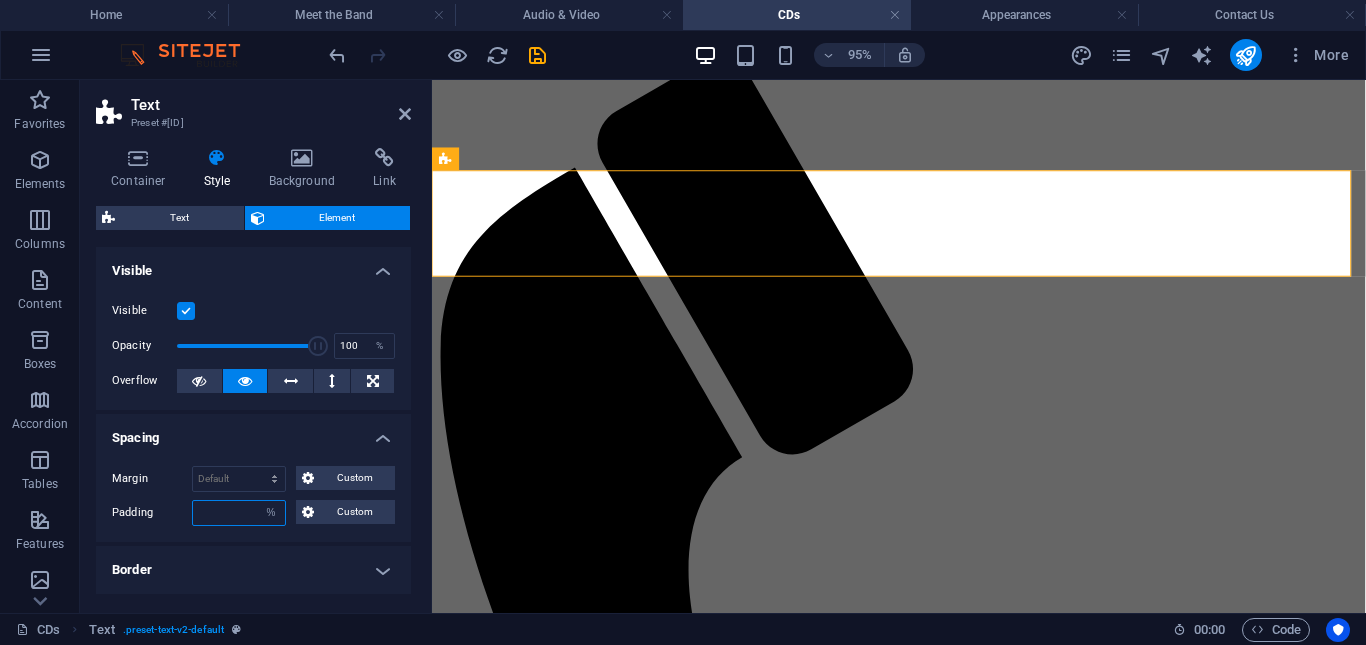 type on "5" 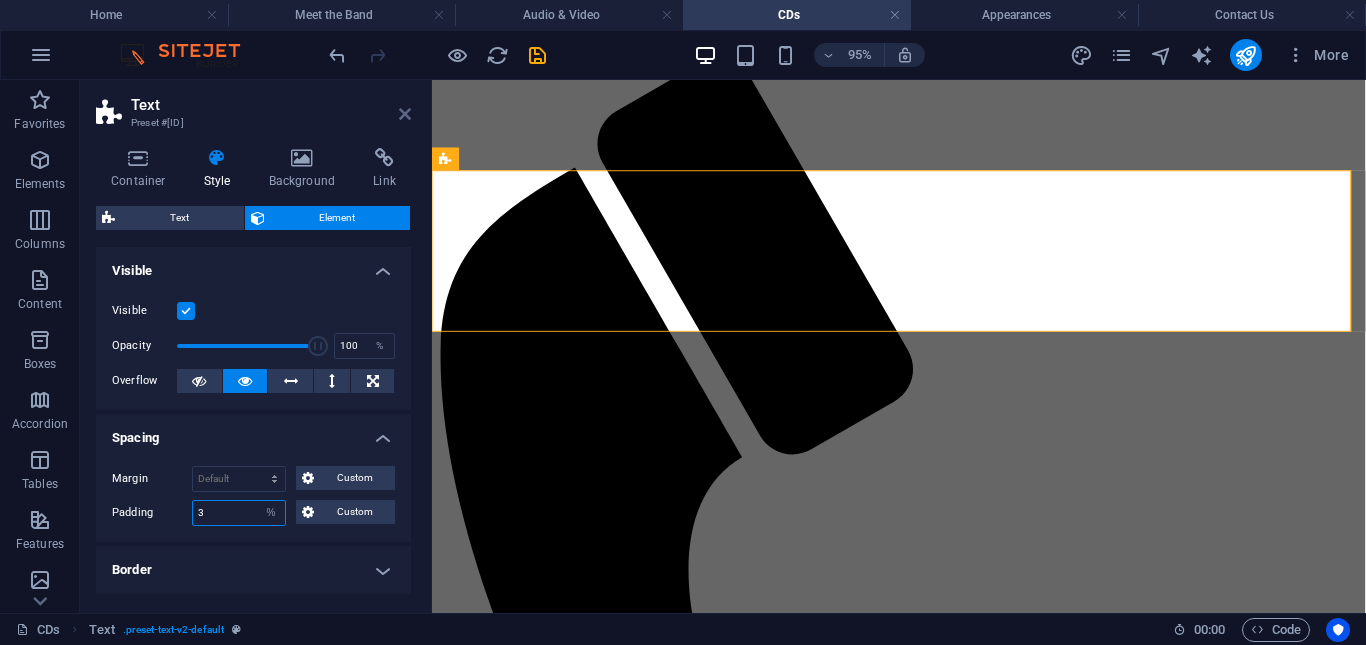 type on "3" 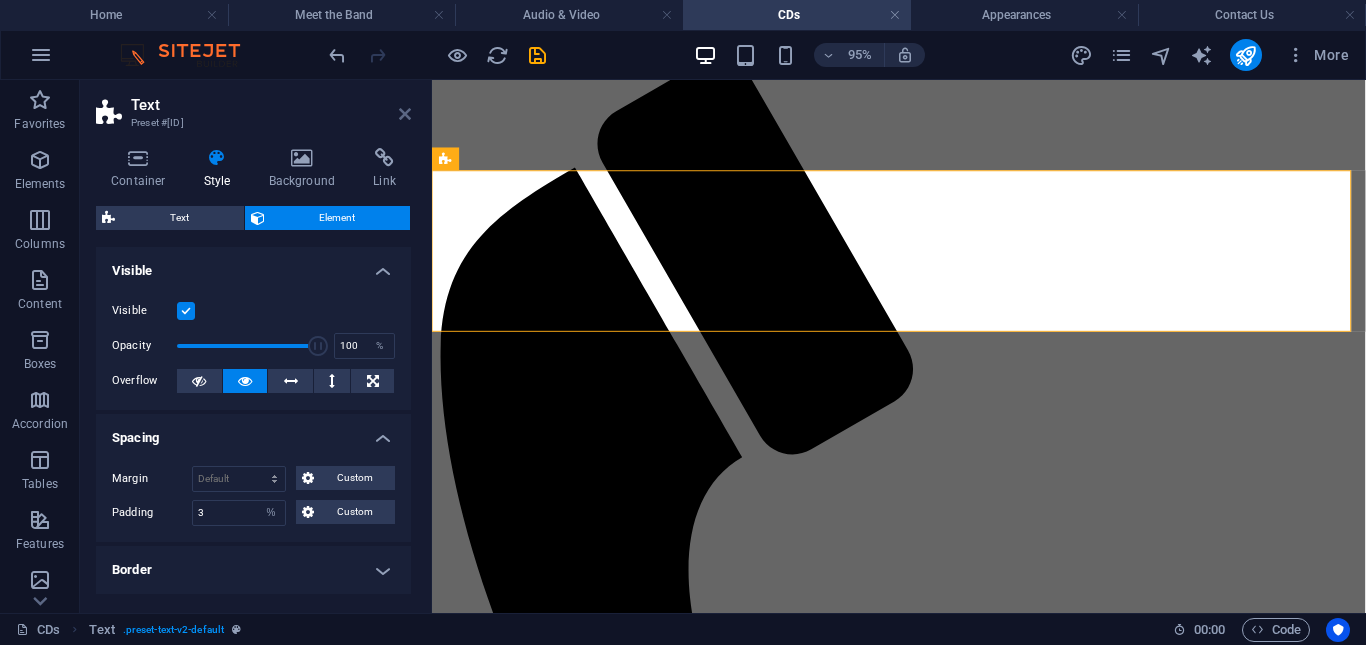click at bounding box center [405, 114] 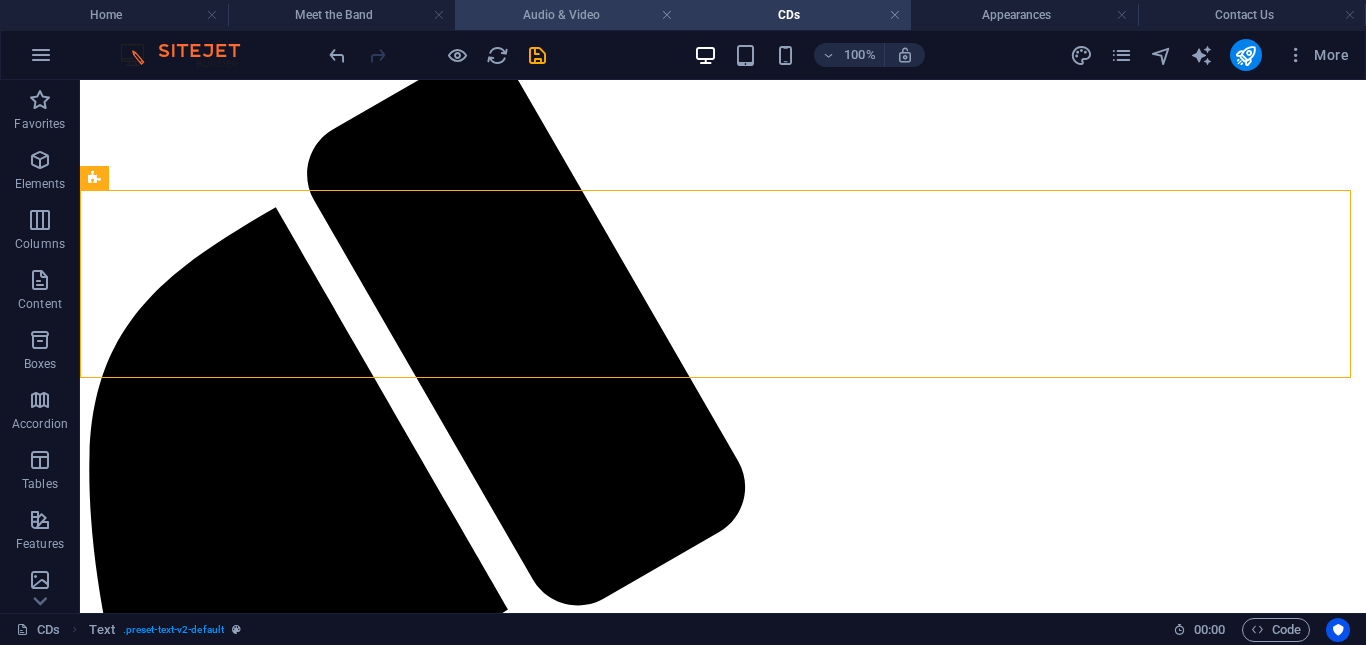 click on "Audio & Video" at bounding box center (569, 15) 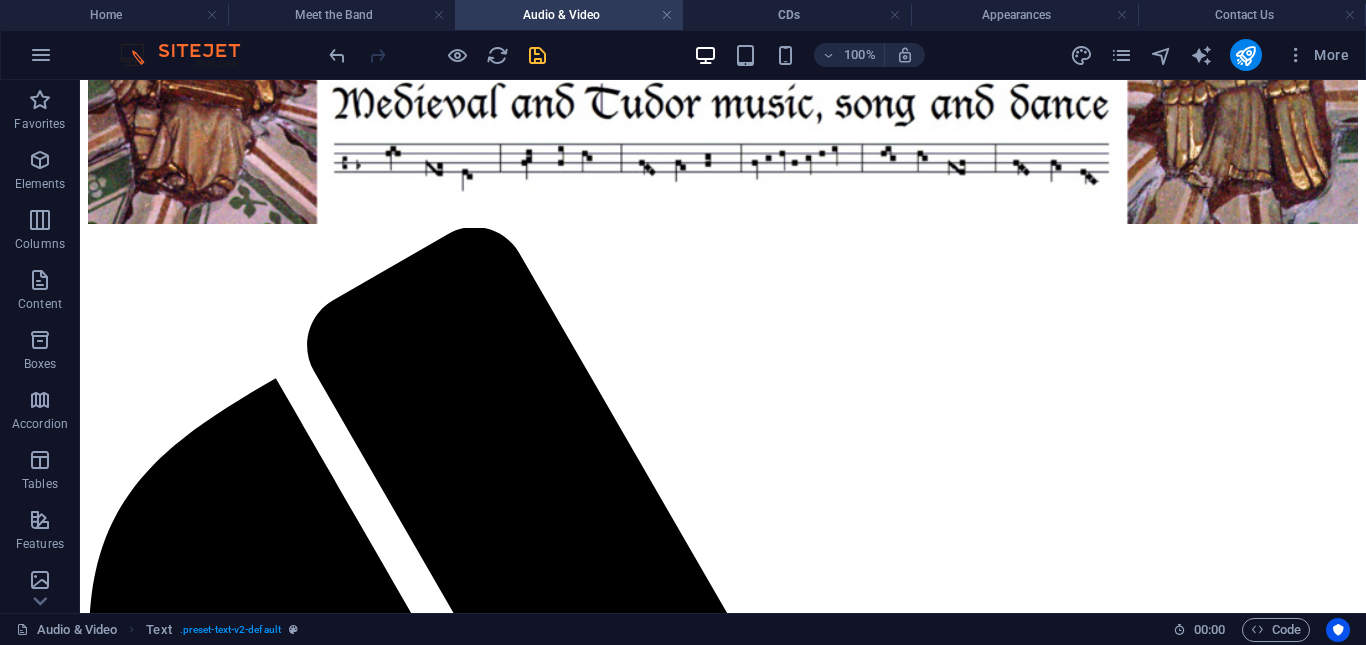 scroll, scrollTop: 0, scrollLeft: 0, axis: both 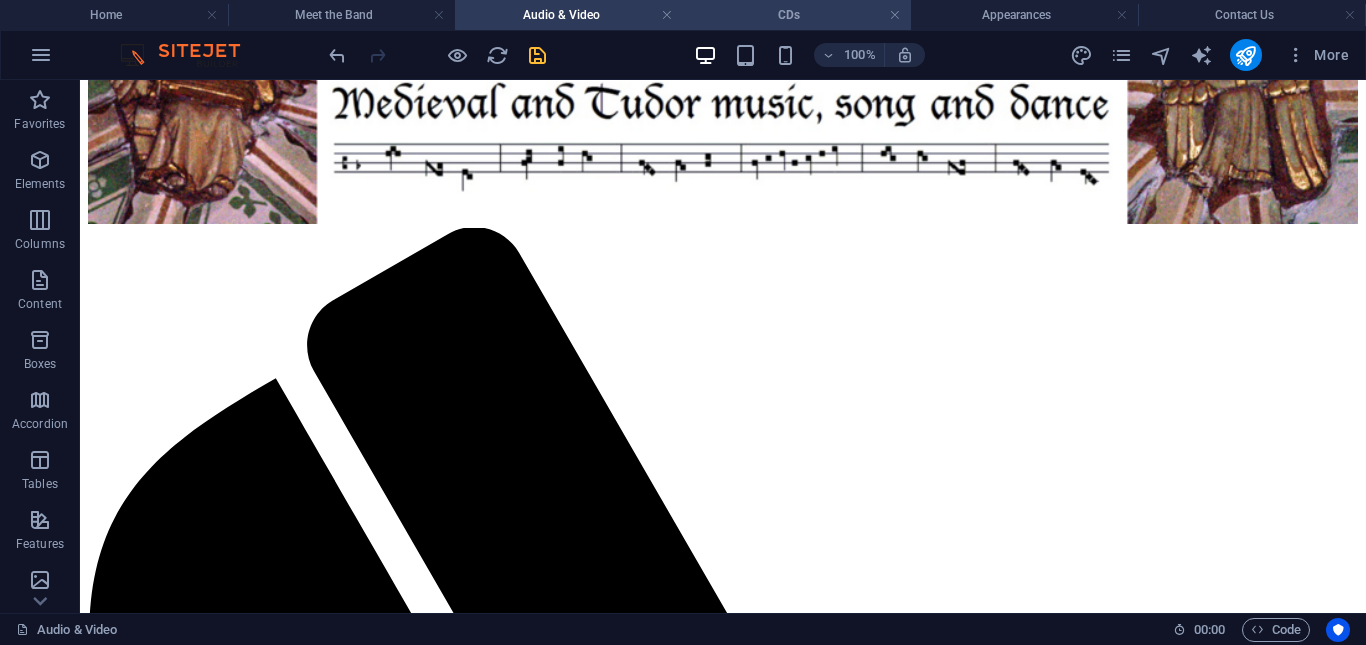 click on "CDs" at bounding box center [797, 15] 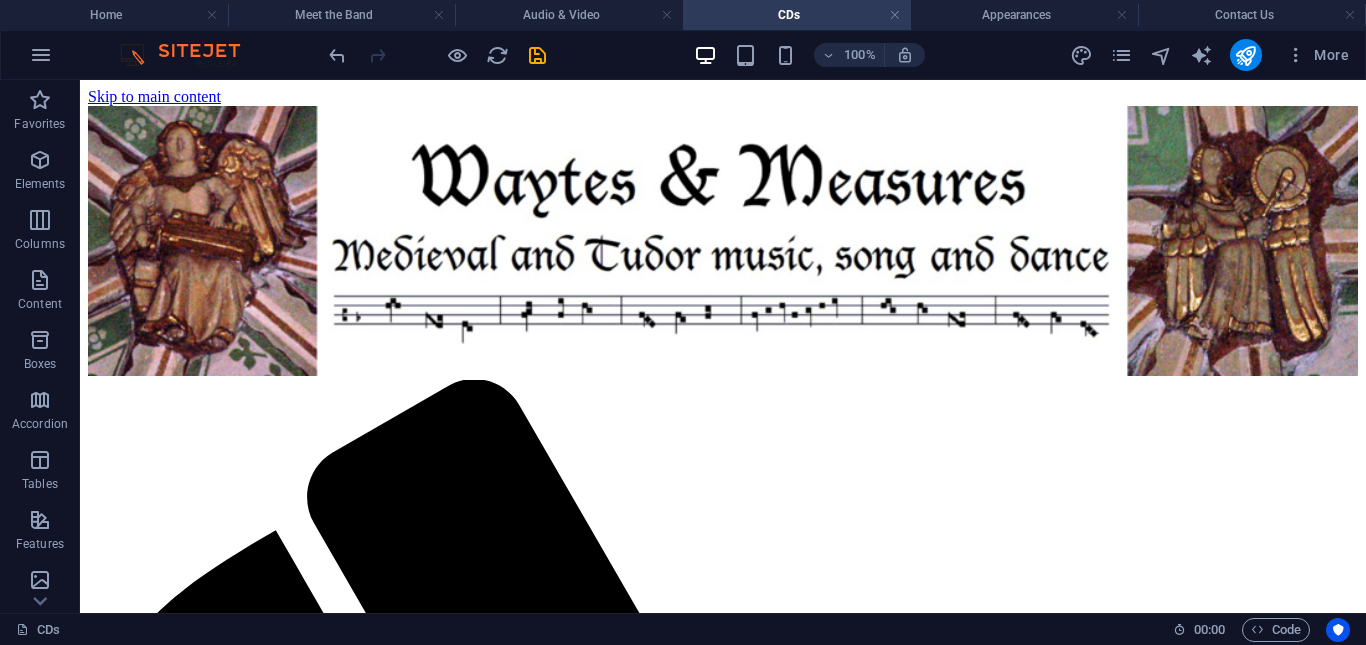 scroll, scrollTop: 323, scrollLeft: 0, axis: vertical 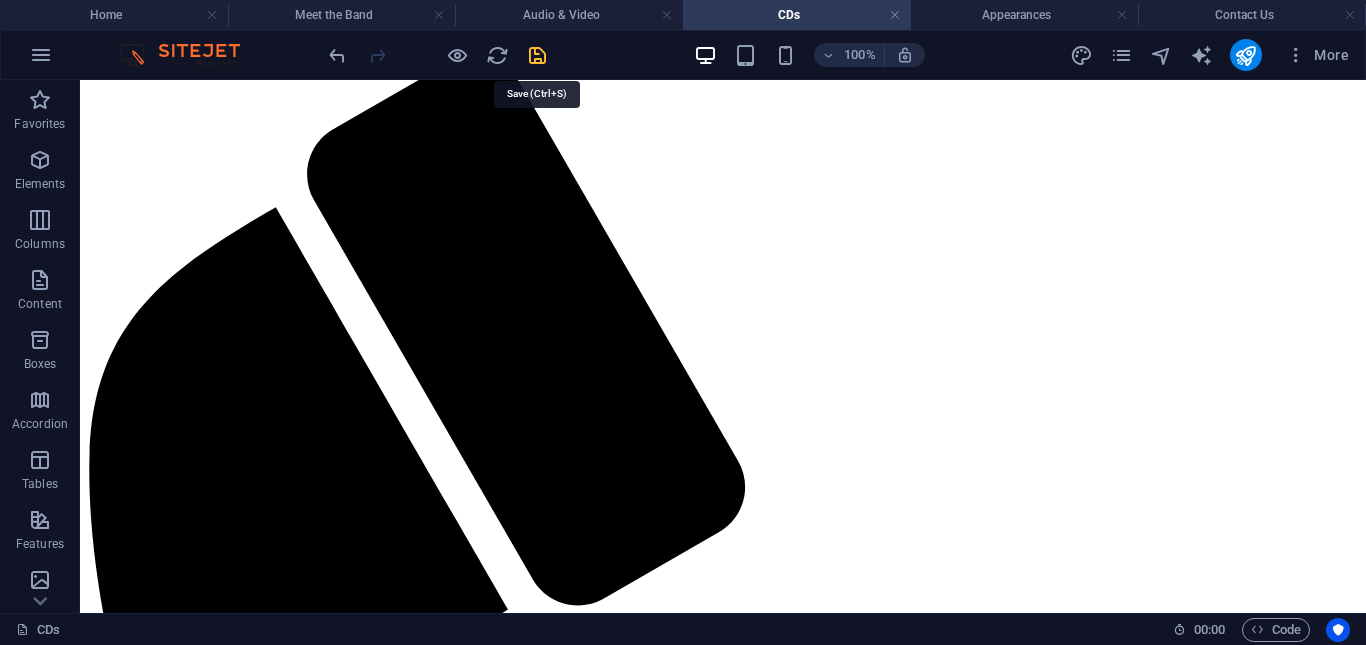 click at bounding box center (537, 55) 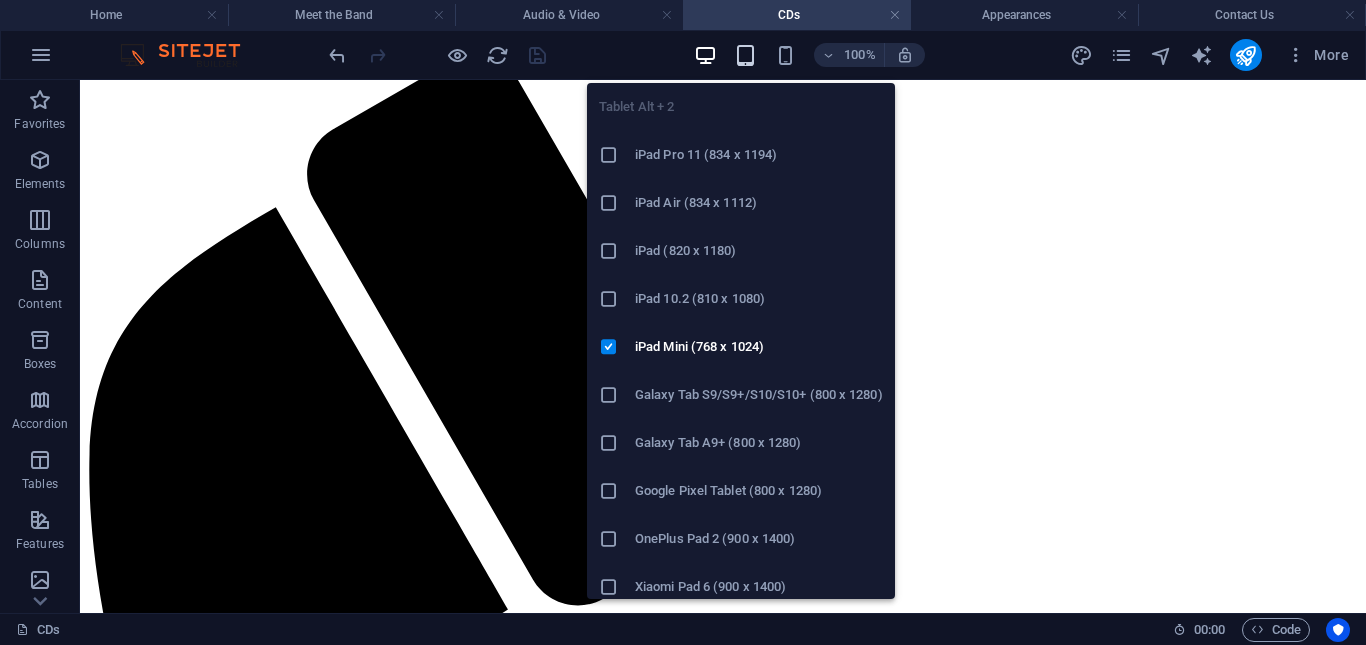 click at bounding box center [745, 55] 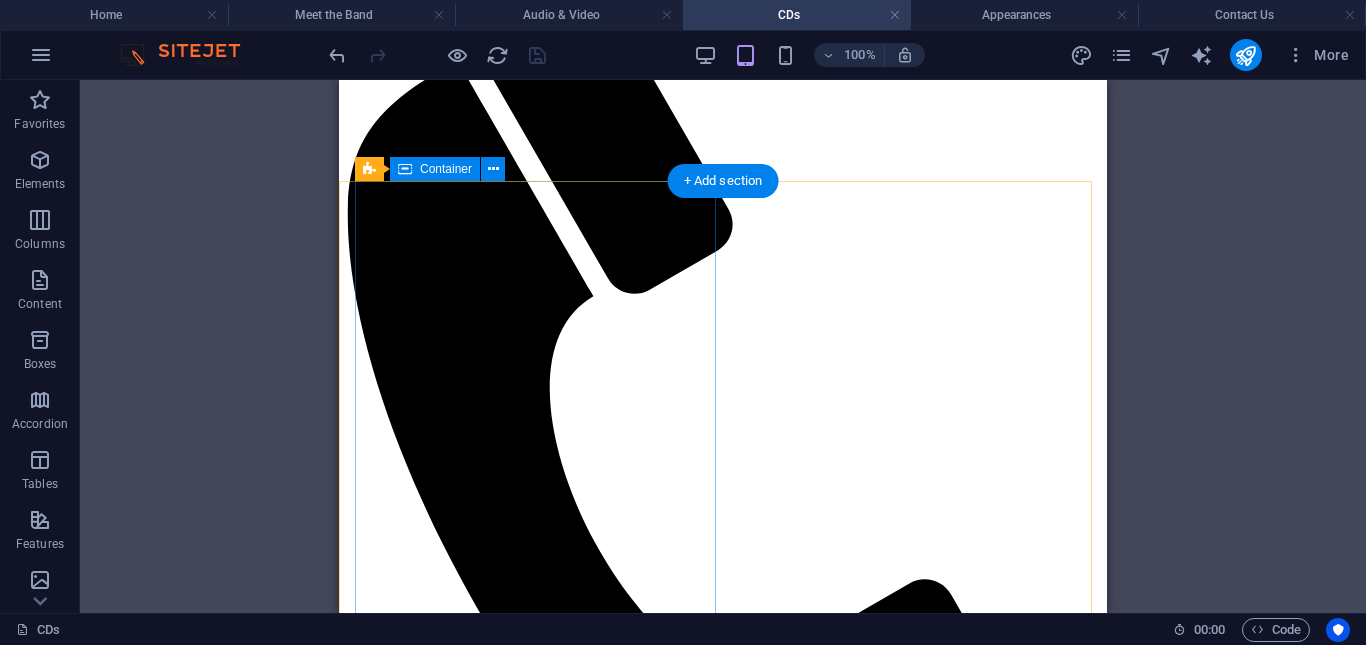scroll, scrollTop: 297, scrollLeft: 0, axis: vertical 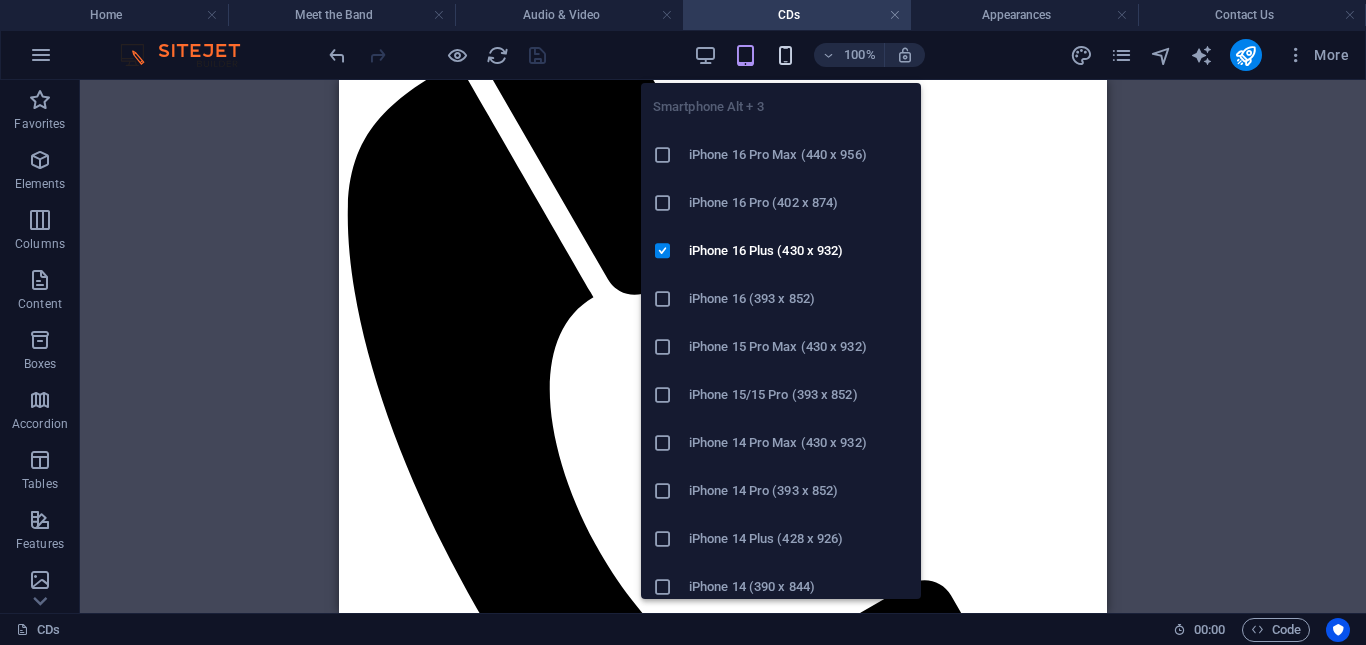 click at bounding box center (785, 55) 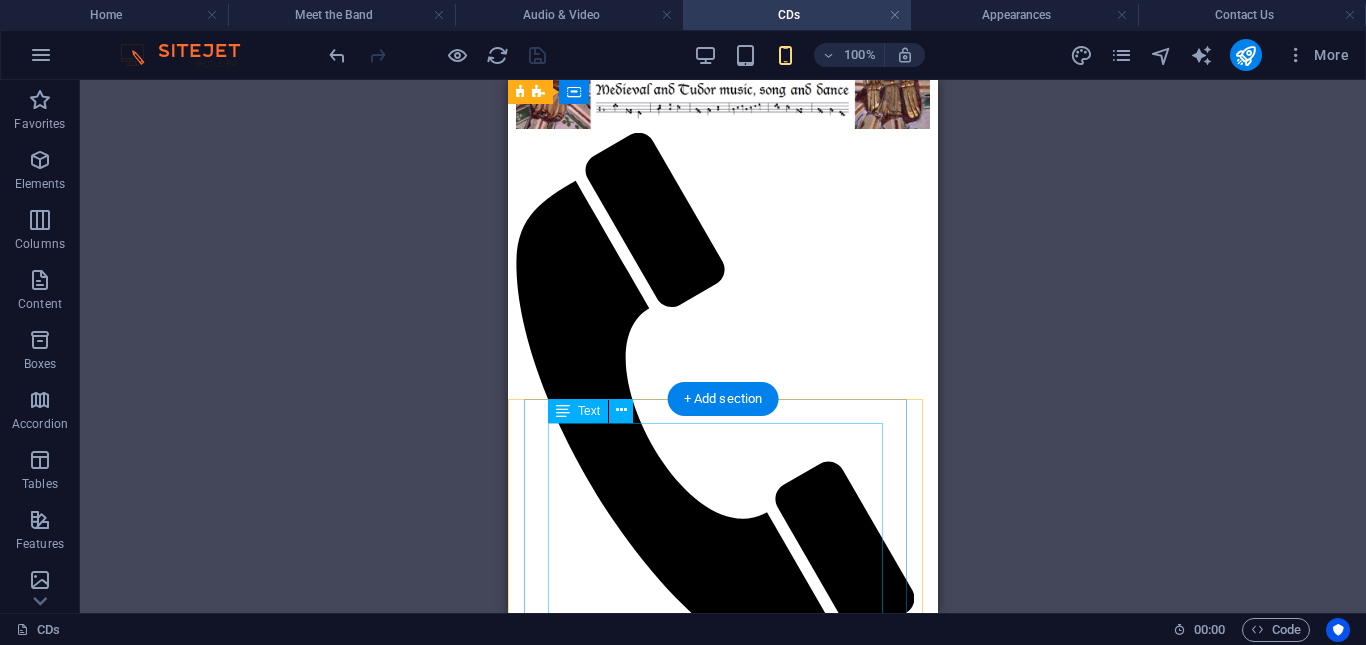 scroll, scrollTop: 0, scrollLeft: 0, axis: both 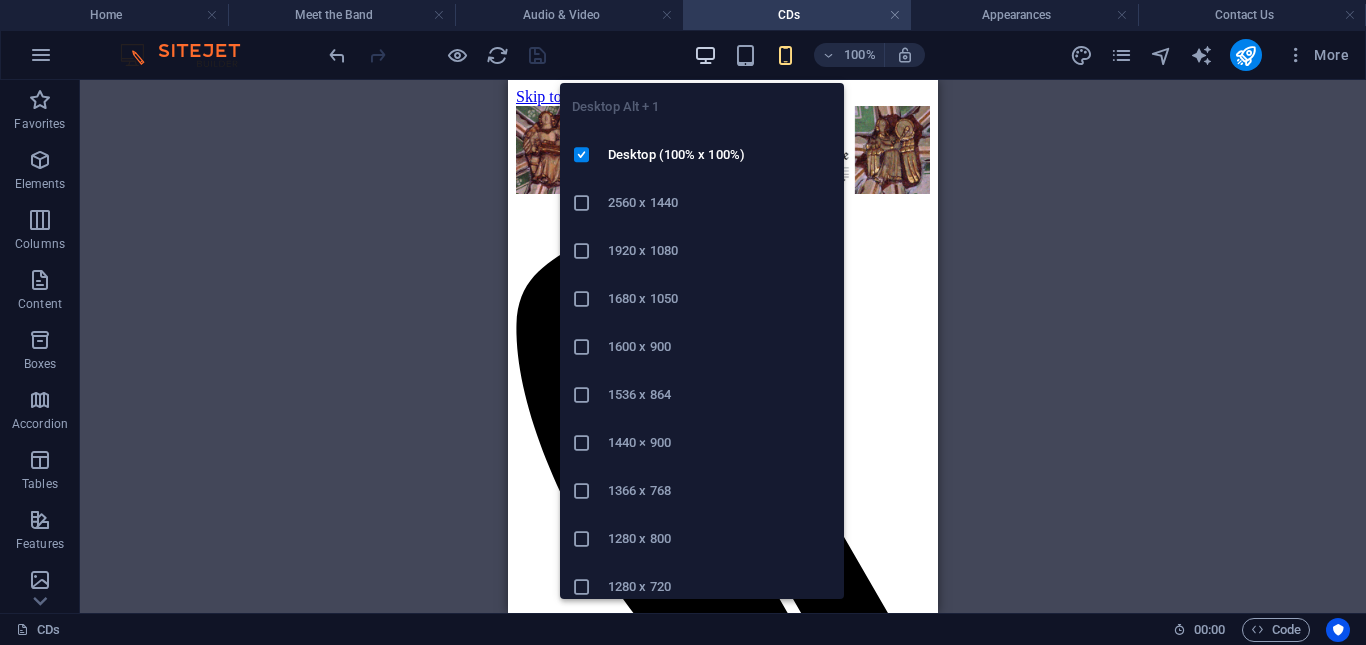 click at bounding box center (705, 55) 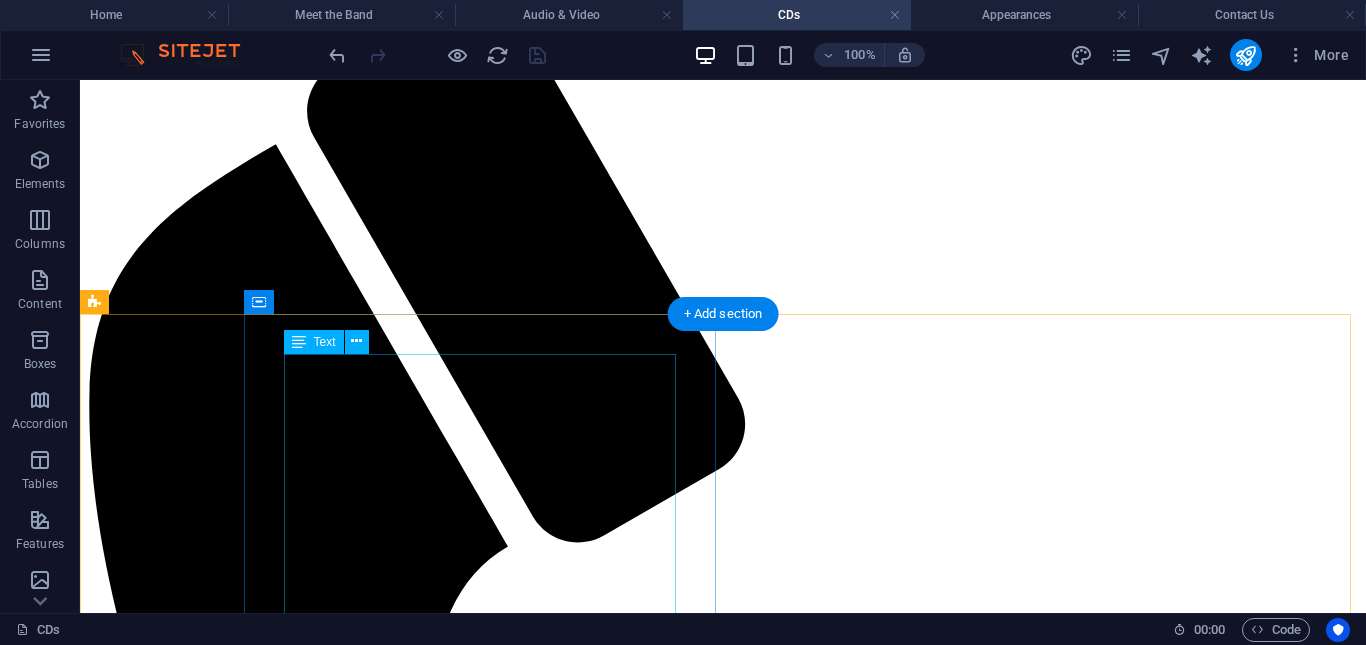 scroll, scrollTop: 387, scrollLeft: 0, axis: vertical 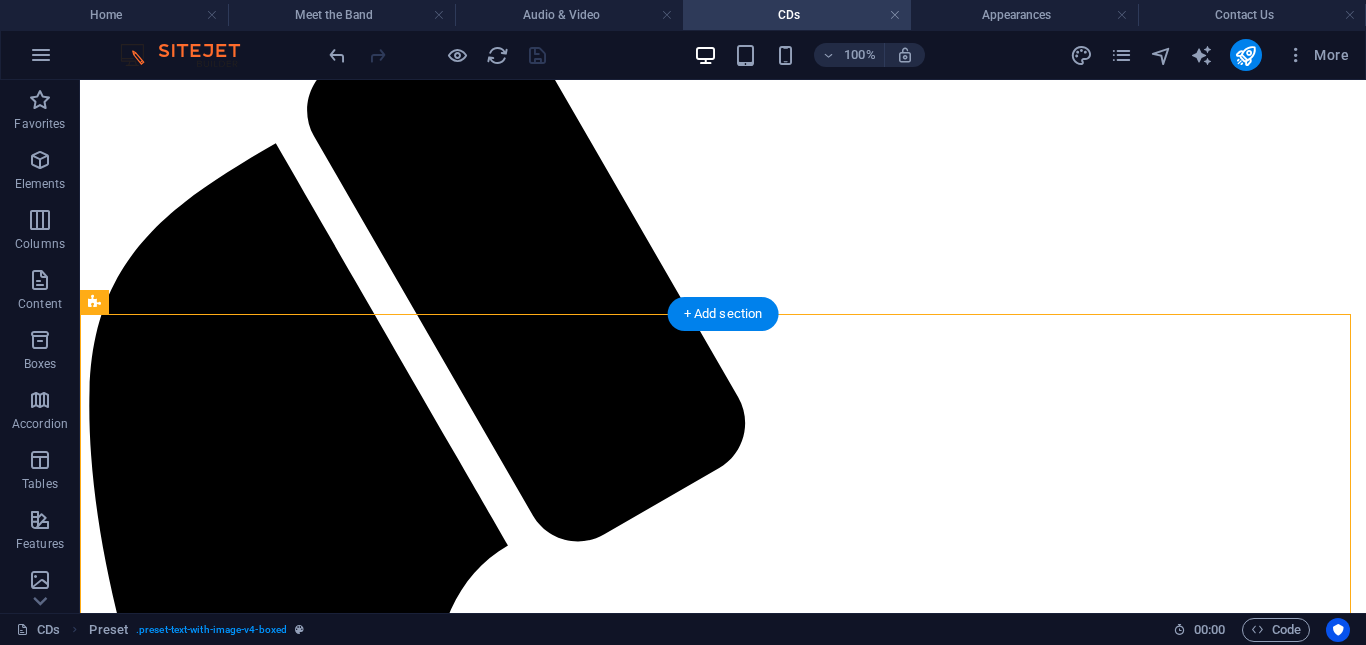 drag, startPoint x: 372, startPoint y: 381, endPoint x: 928, endPoint y: 351, distance: 556.8088 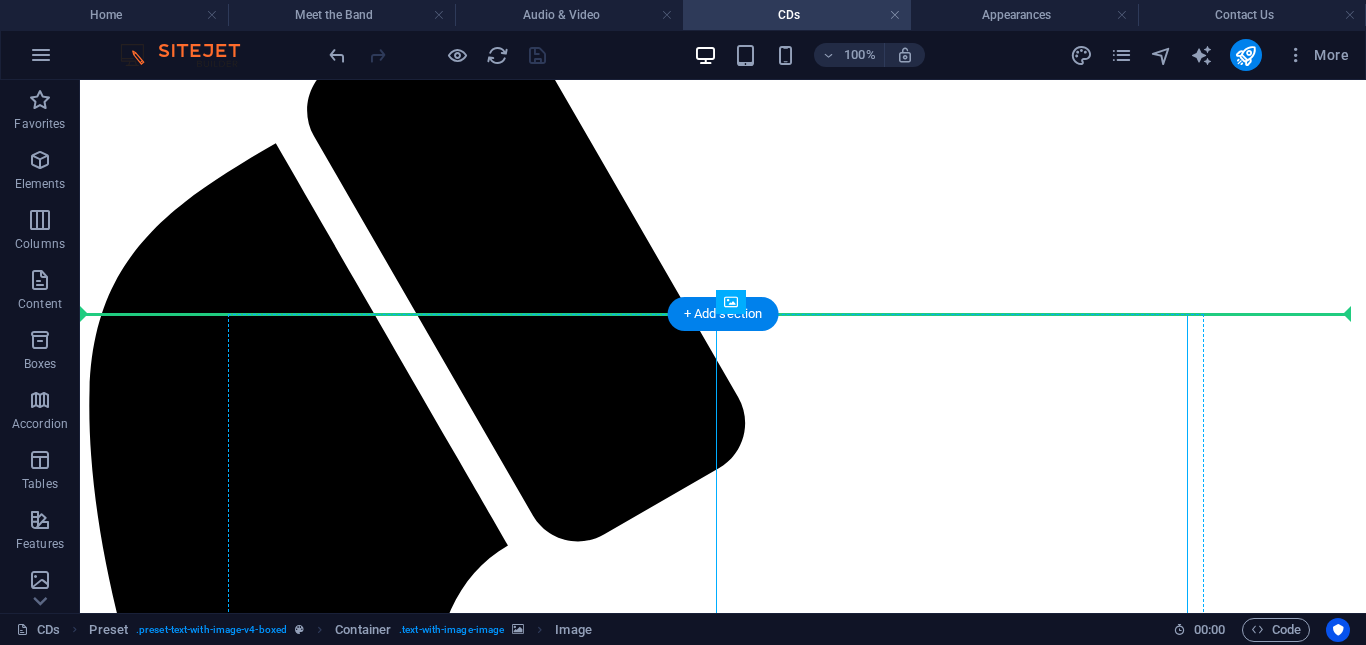 drag, startPoint x: 876, startPoint y: 381, endPoint x: 392, endPoint y: 352, distance: 484.868 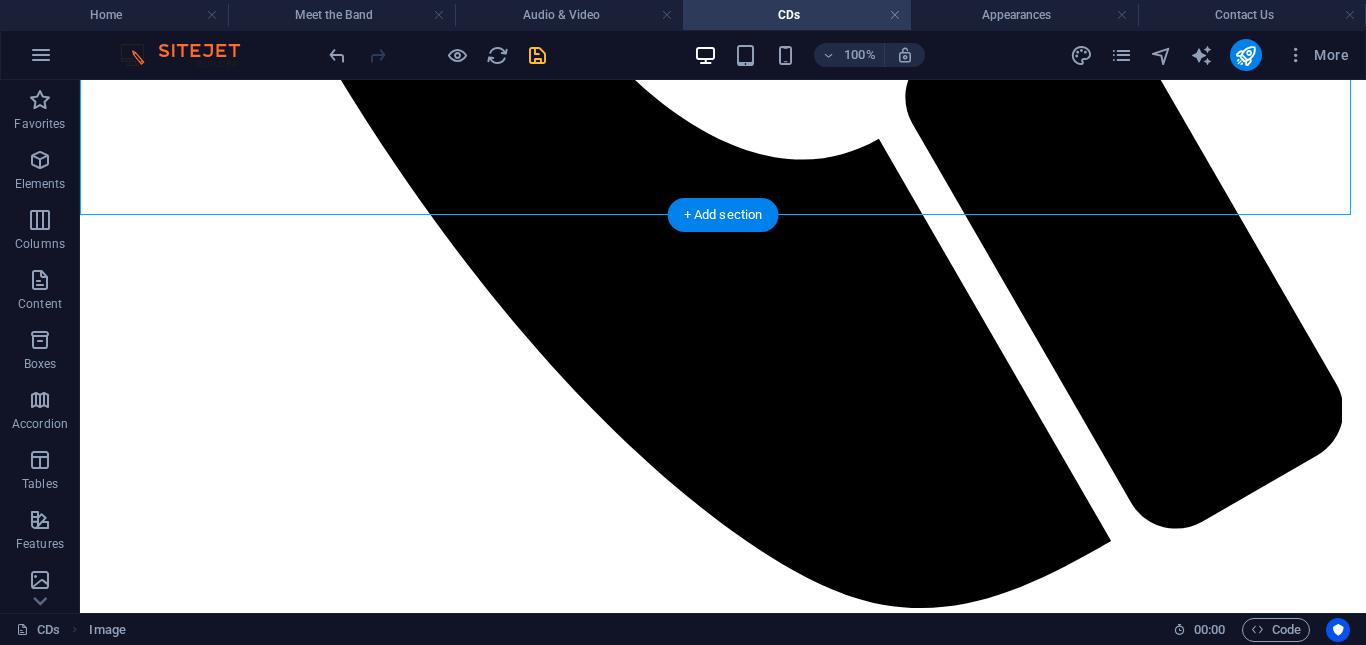 scroll, scrollTop: 165, scrollLeft: 0, axis: vertical 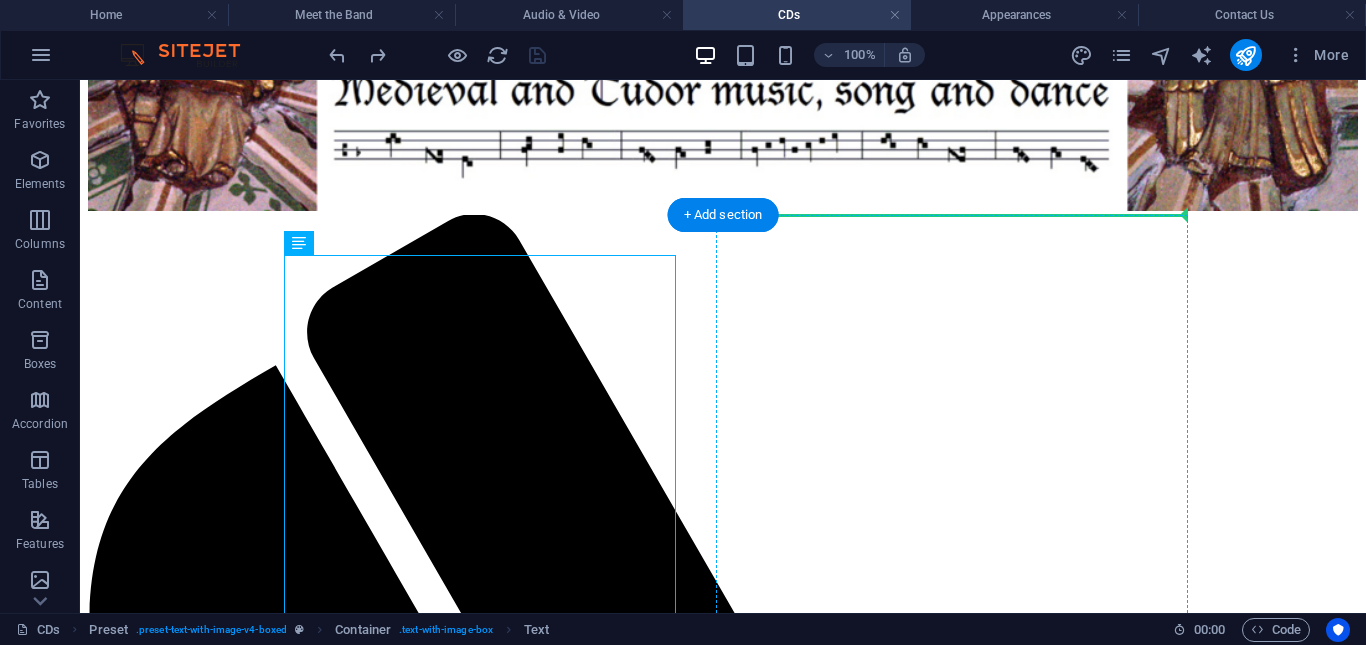 drag, startPoint x: 401, startPoint y: 322, endPoint x: 878, endPoint y: 310, distance: 477.1509 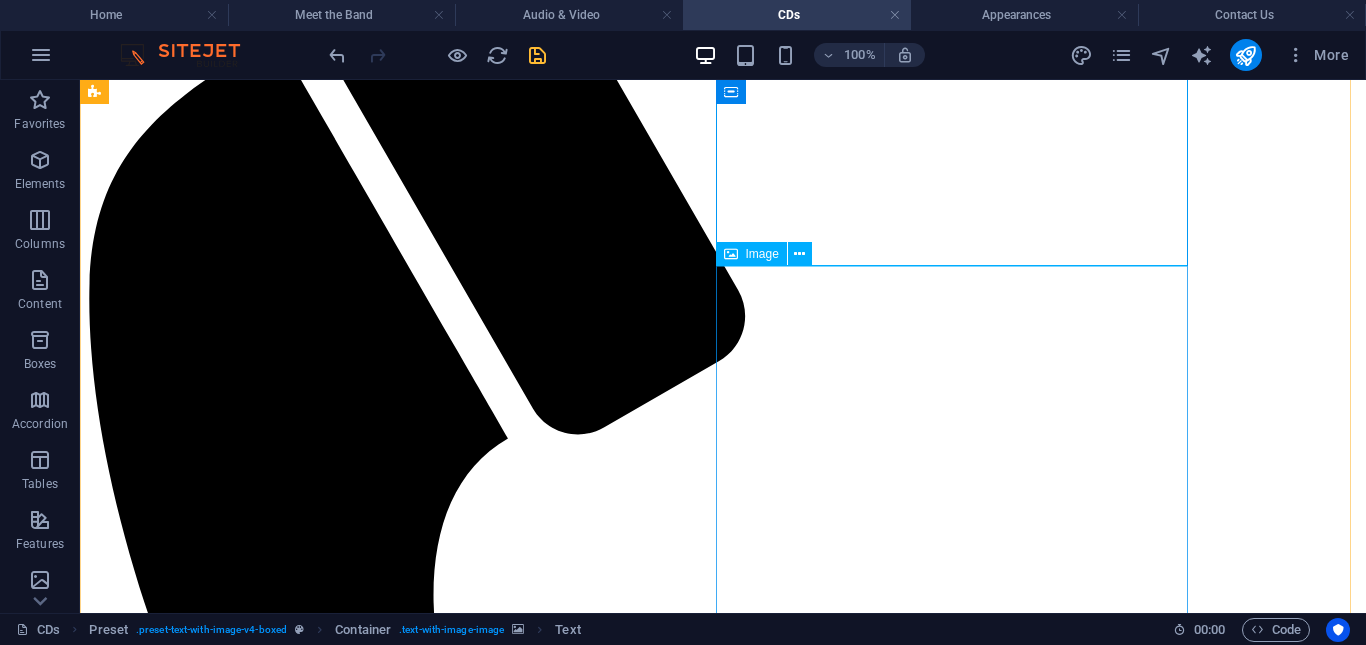 scroll, scrollTop: 485, scrollLeft: 0, axis: vertical 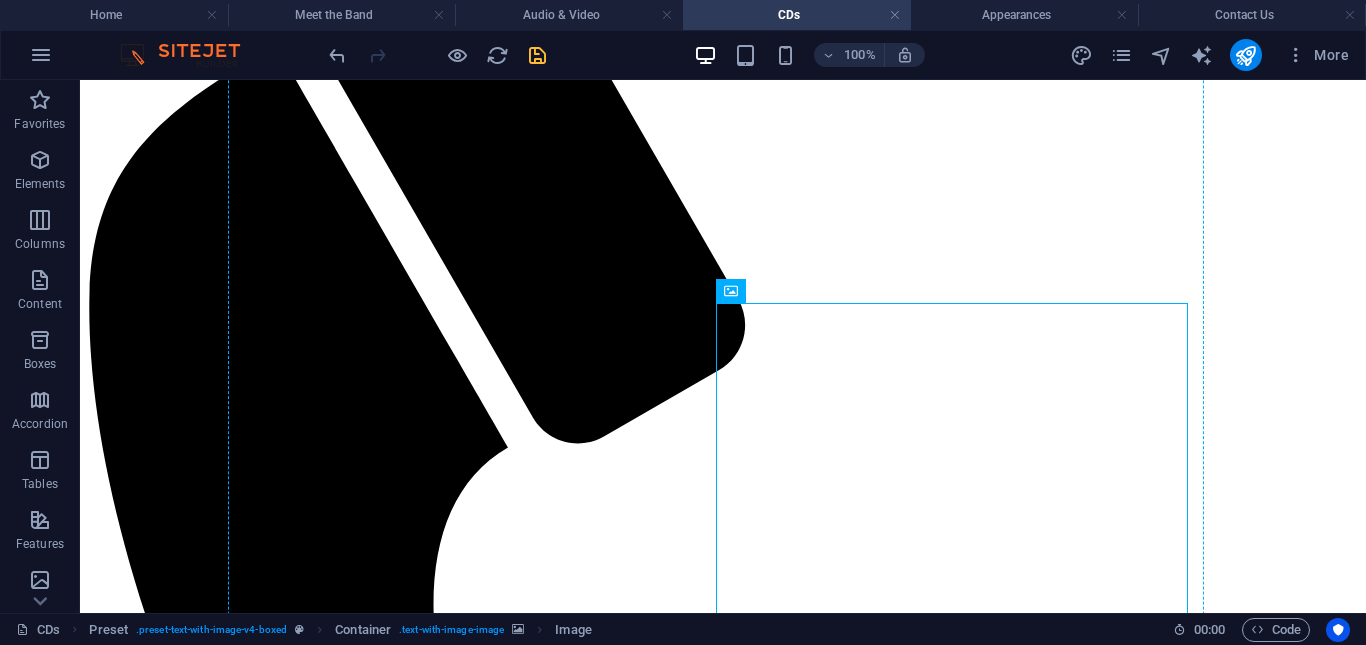 drag, startPoint x: 835, startPoint y: 374, endPoint x: 616, endPoint y: 277, distance: 239.52036 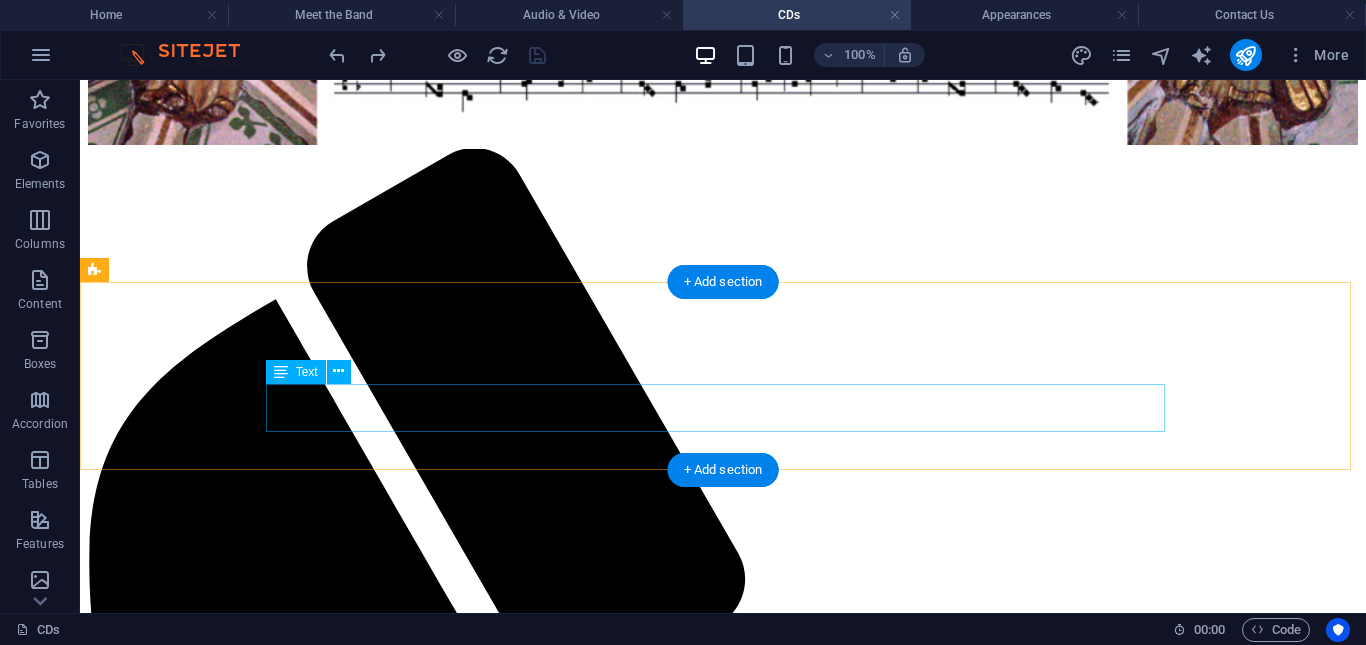 scroll, scrollTop: 230, scrollLeft: 0, axis: vertical 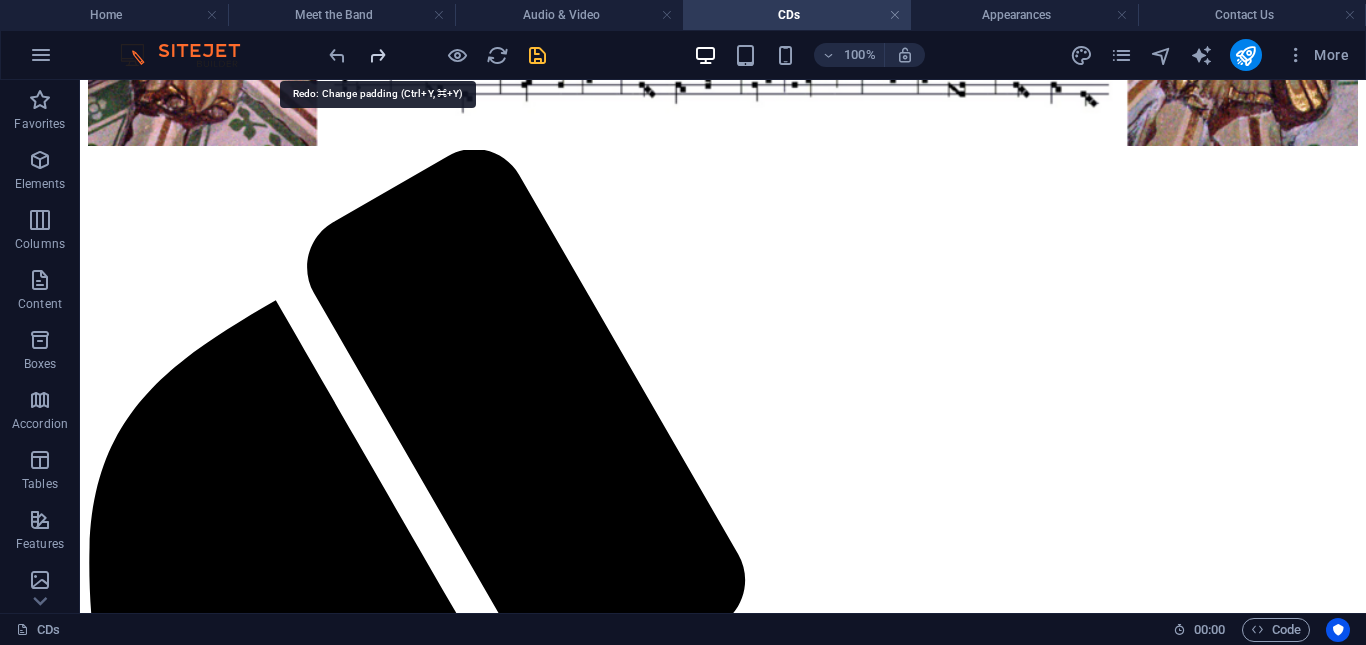 click at bounding box center [377, 55] 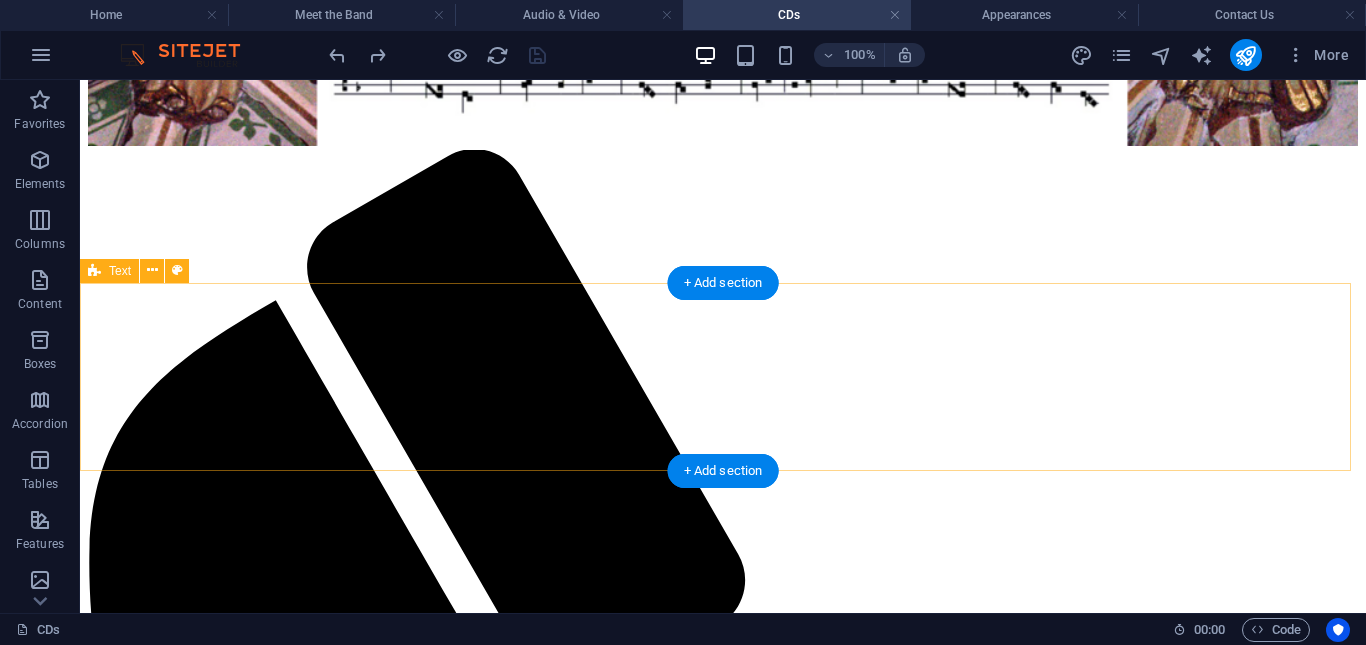 click on "CDs We have recorded three CDs. Below you will find the track lists for each of them. if you want to listen to some of the tracks, there are recordings on the Audio & Video page." at bounding box center (723, 2132) 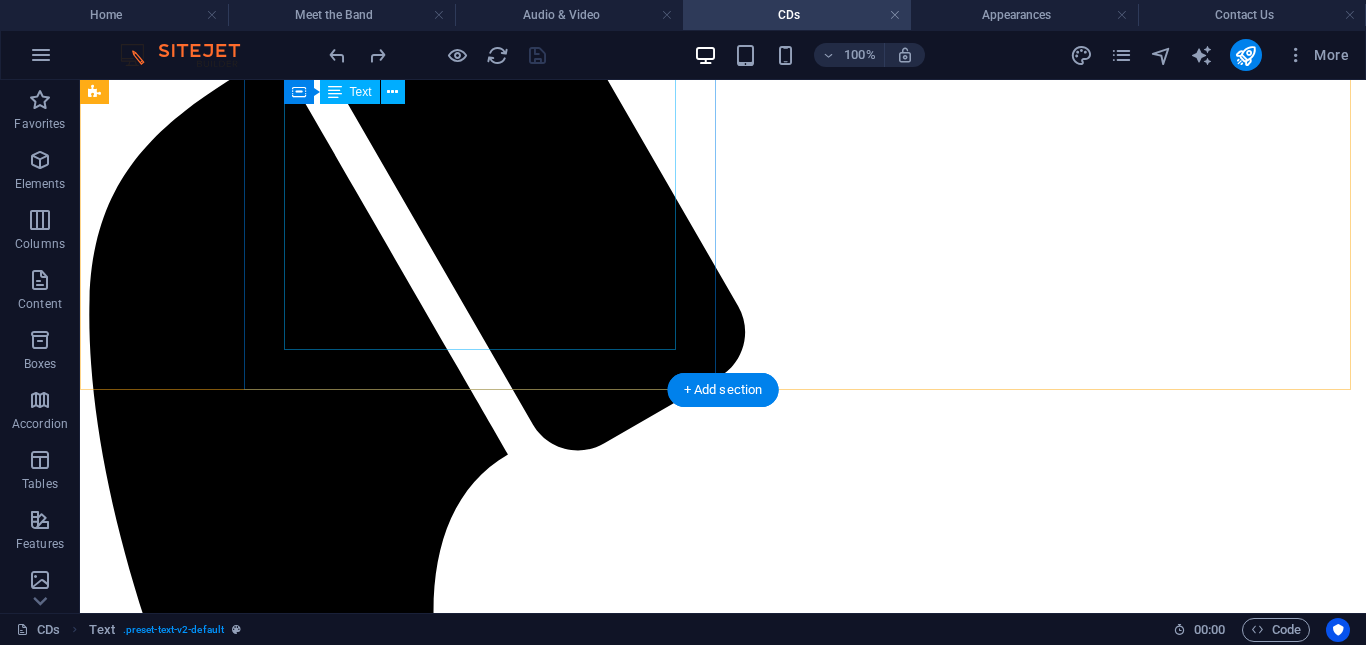 scroll, scrollTop: 477, scrollLeft: 0, axis: vertical 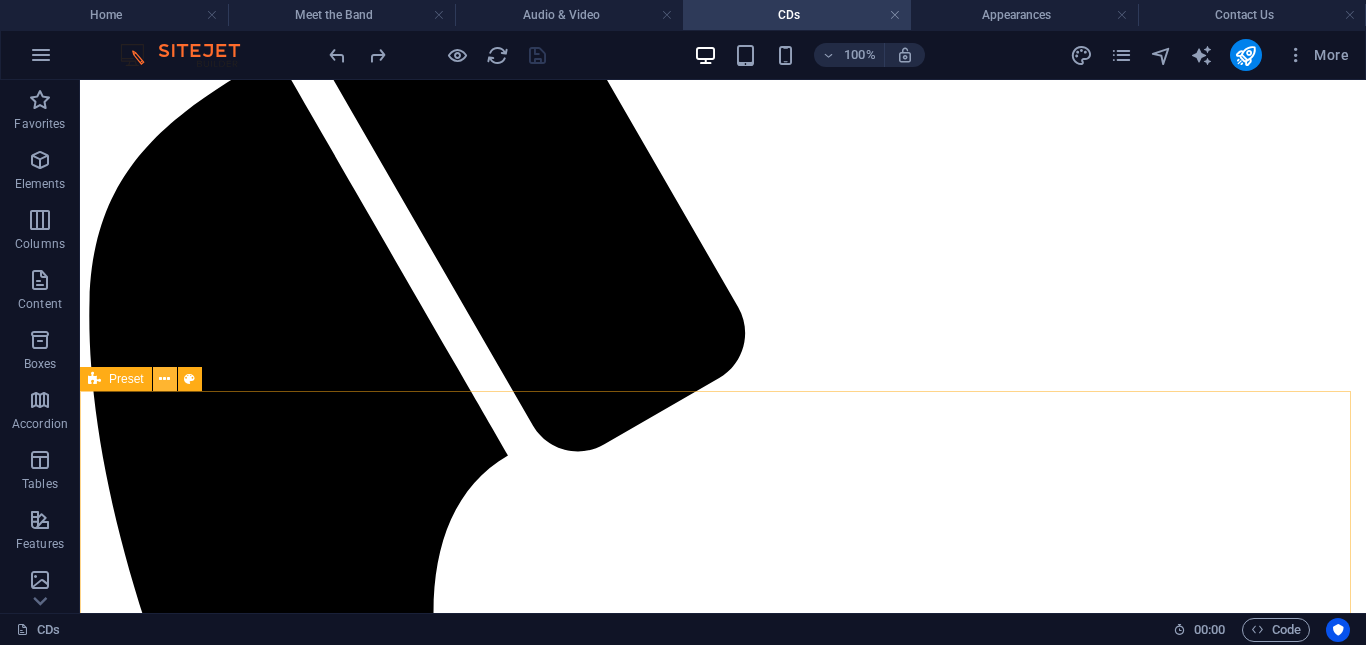 click at bounding box center (164, 379) 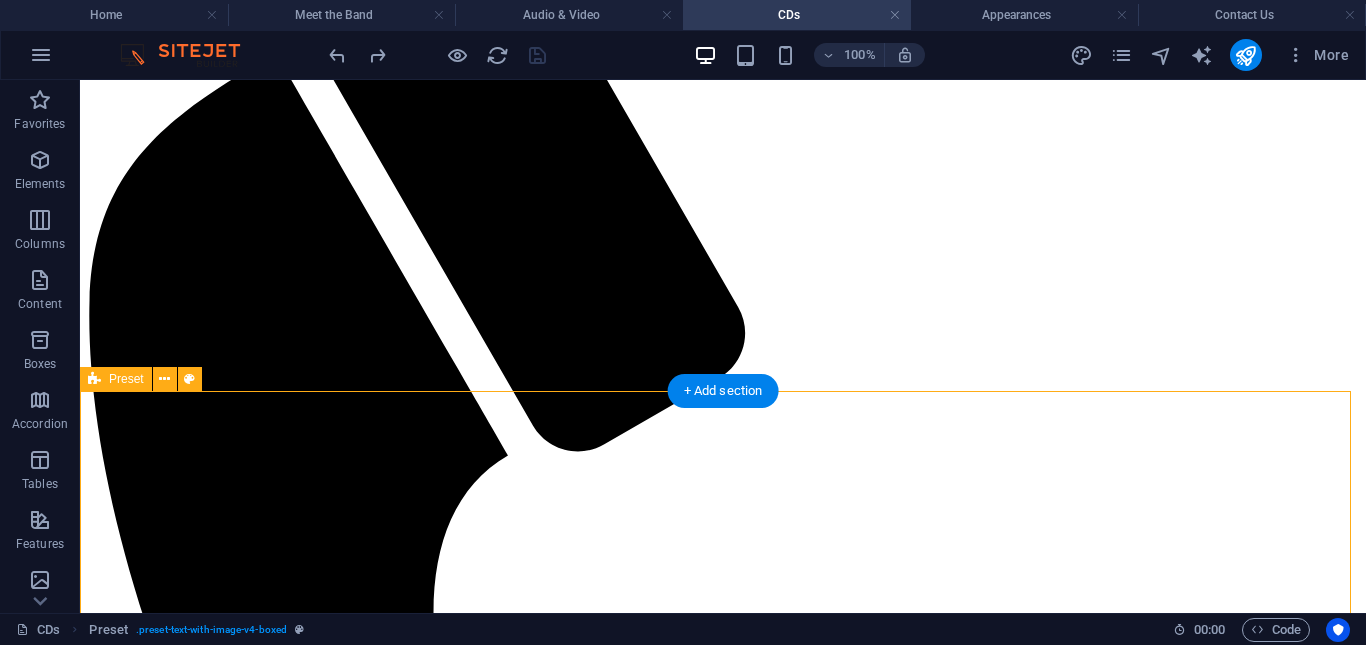 click on "Period music to celebrate Christmas. Track list: Hey ey, hey ey (Now is Yole Comen) Past Three O'Clock Sainte Nicholaes Godes Druth Maria Durch ein Dormwald ging/Winter wie ist nu dein Kraft Rondella The Boar's Head Green Groweth the Holly Now we merthe All and Sum El Noi de la Mare Angelus ad Virginum Quando Nascette Ninno Branle de l'Officiel Coventry Carol Brockweir Wassail Winter wie ist nu dein Kraft (reprise)" at bounding box center (723, 5266) 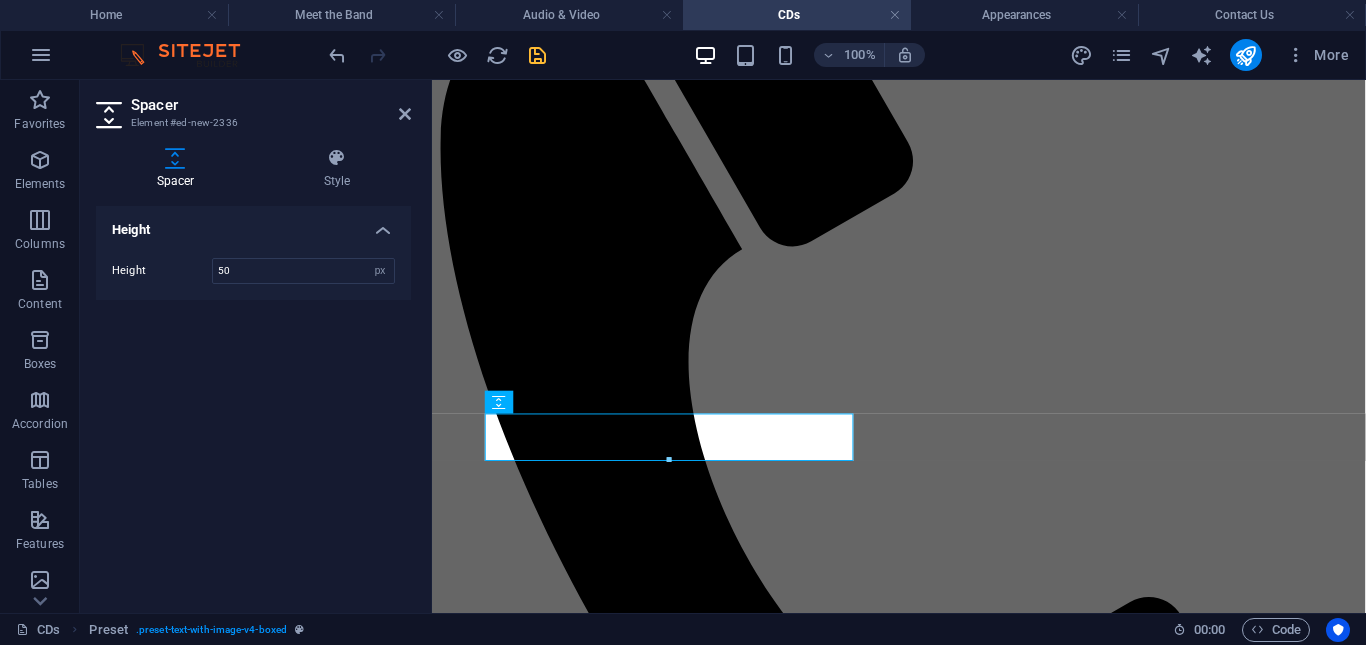 scroll, scrollTop: 443, scrollLeft: 0, axis: vertical 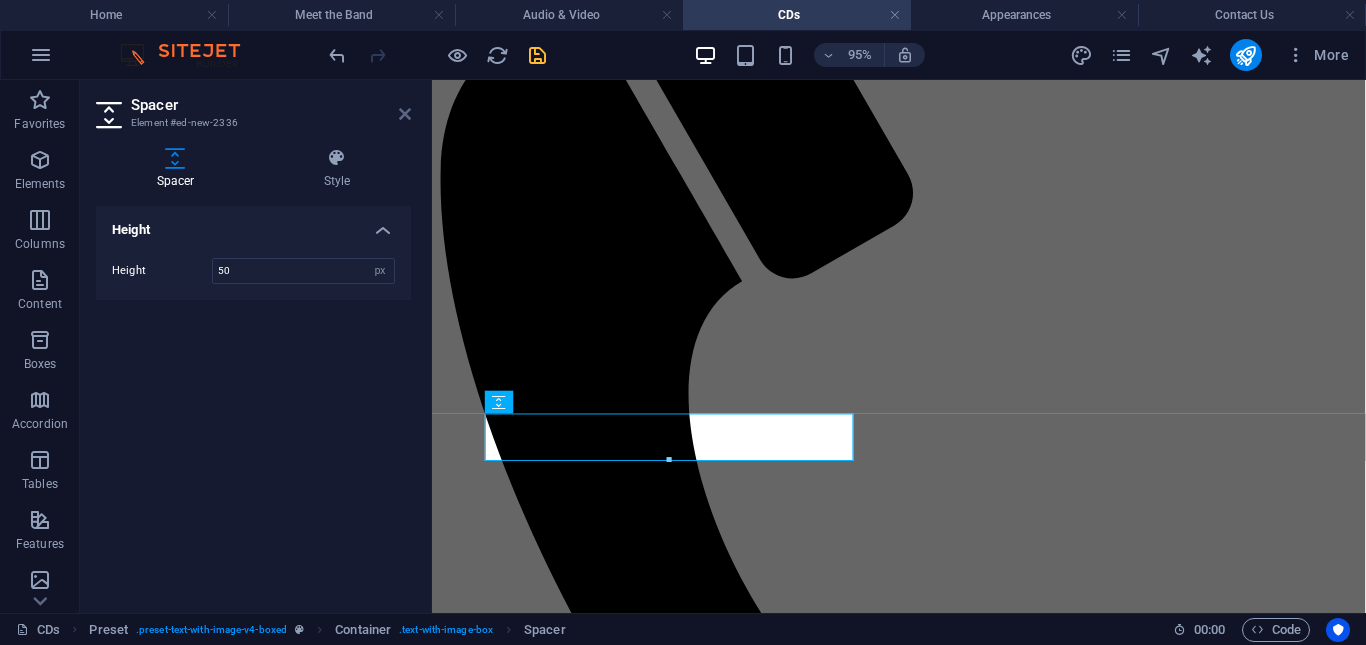 click at bounding box center [405, 114] 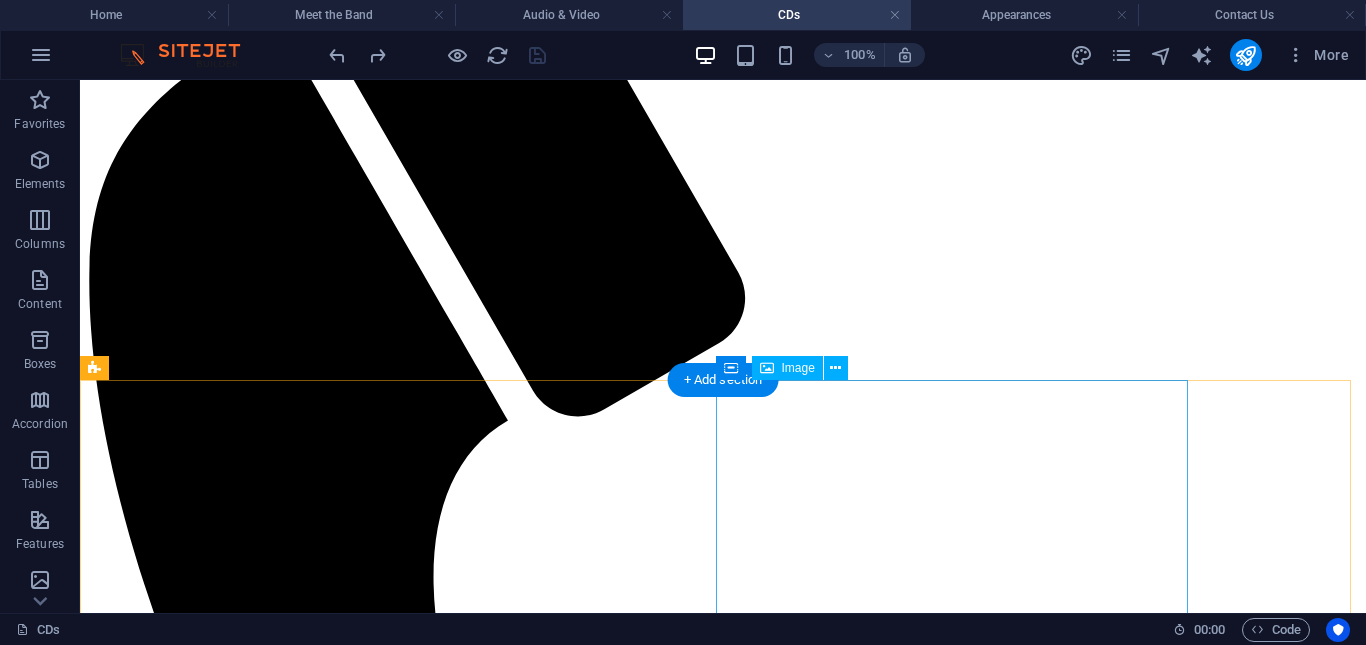 scroll, scrollTop: 488, scrollLeft: 0, axis: vertical 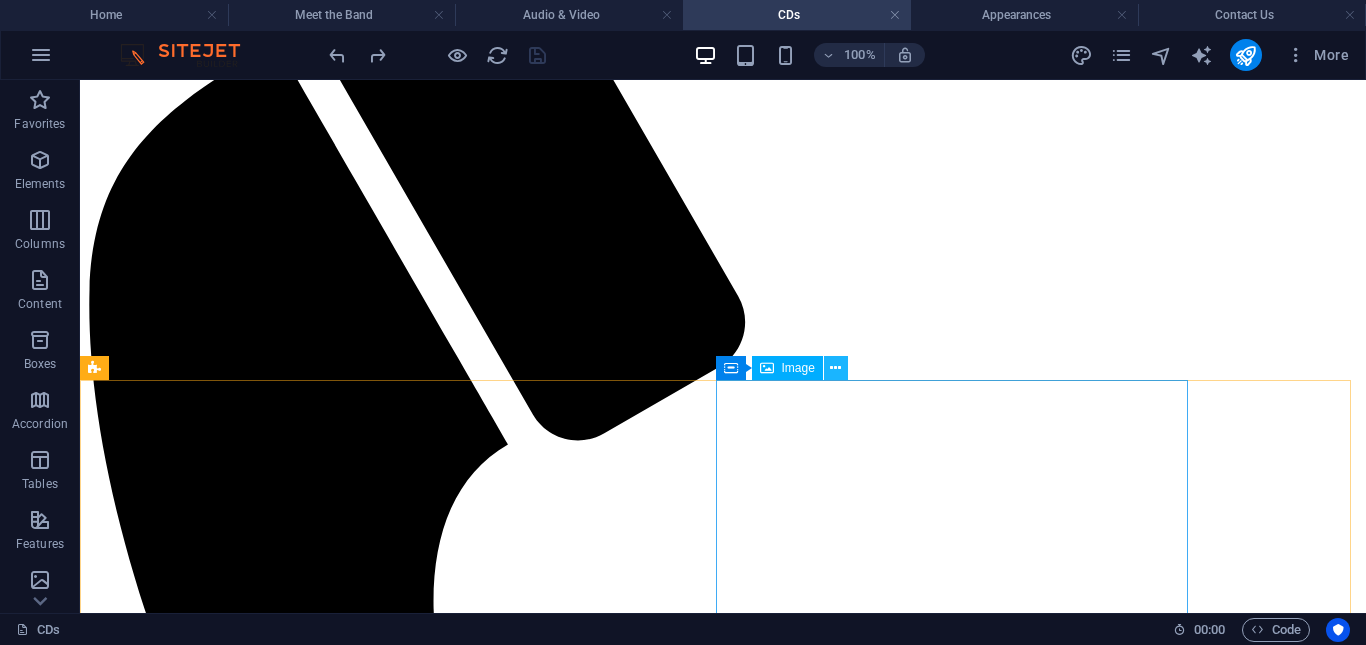 click at bounding box center [835, 368] 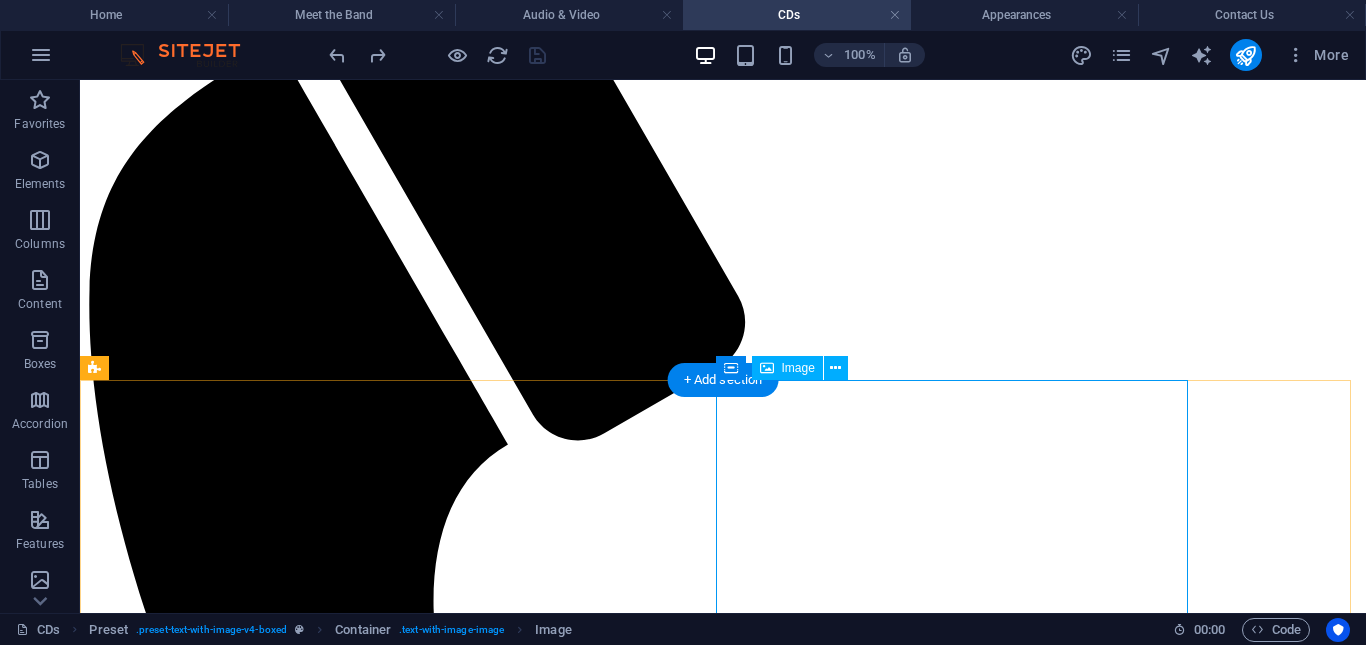select on "px" 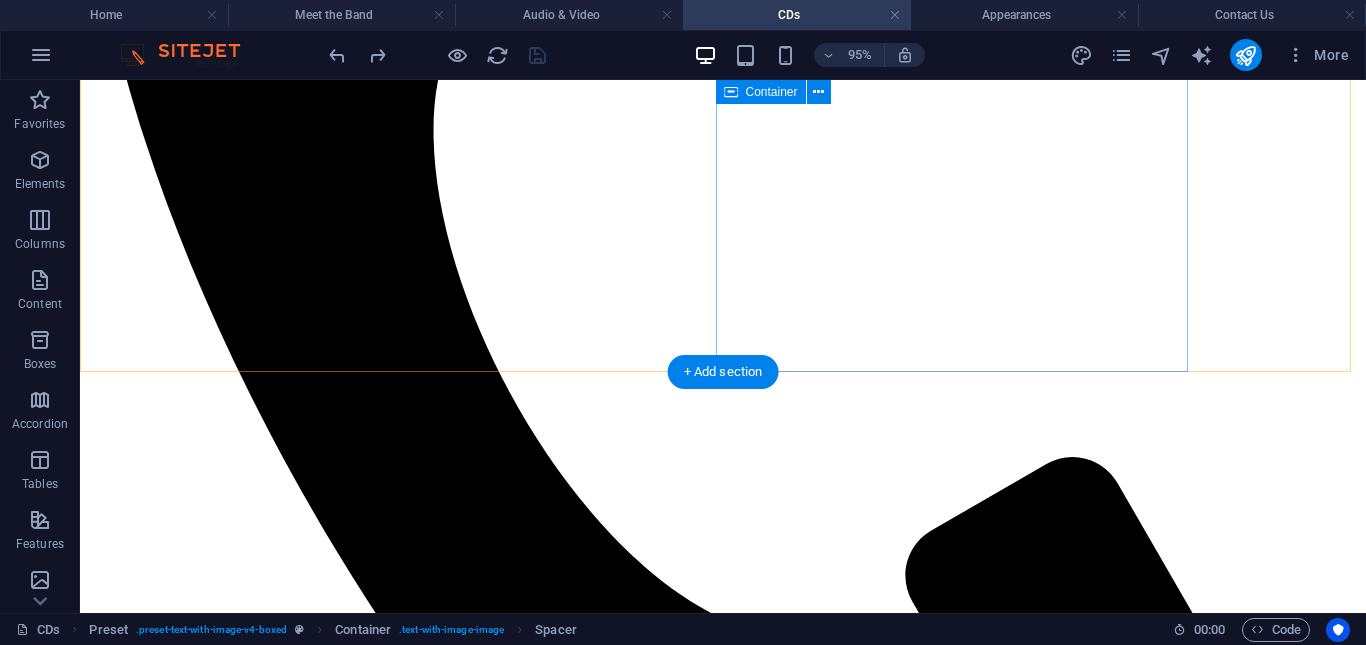 scroll, scrollTop: 992, scrollLeft: 0, axis: vertical 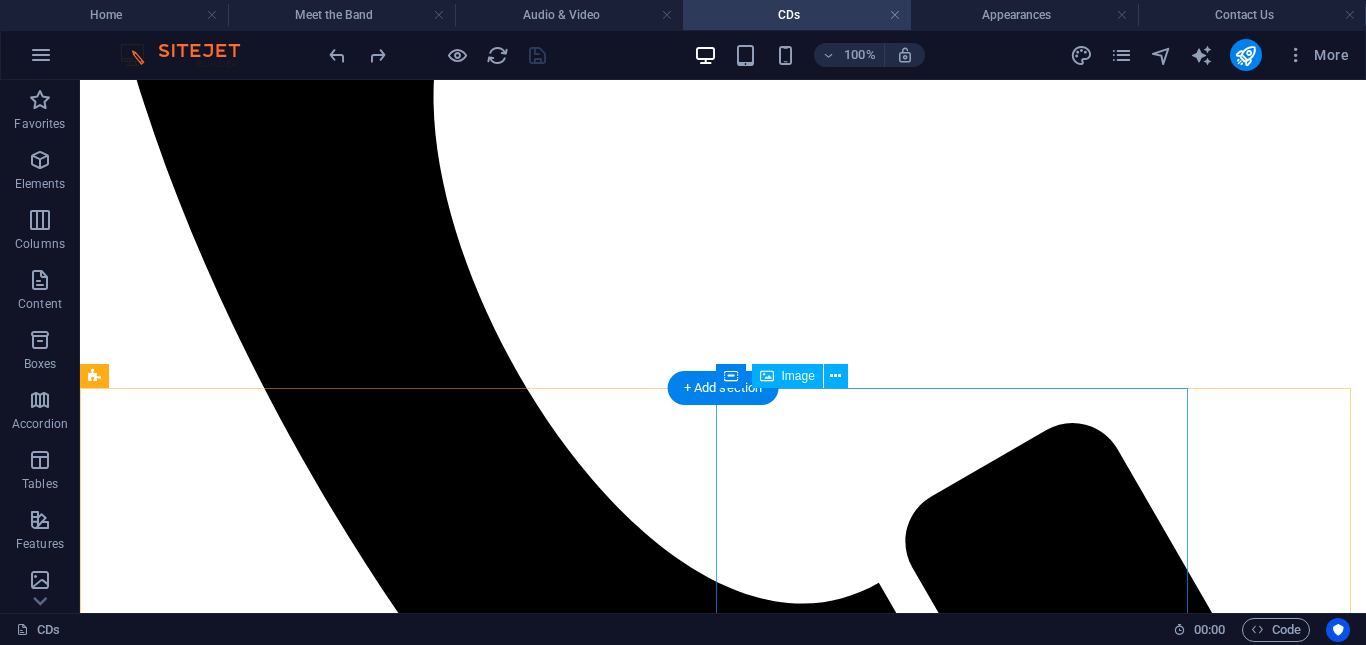 click at bounding box center [723, 6479] 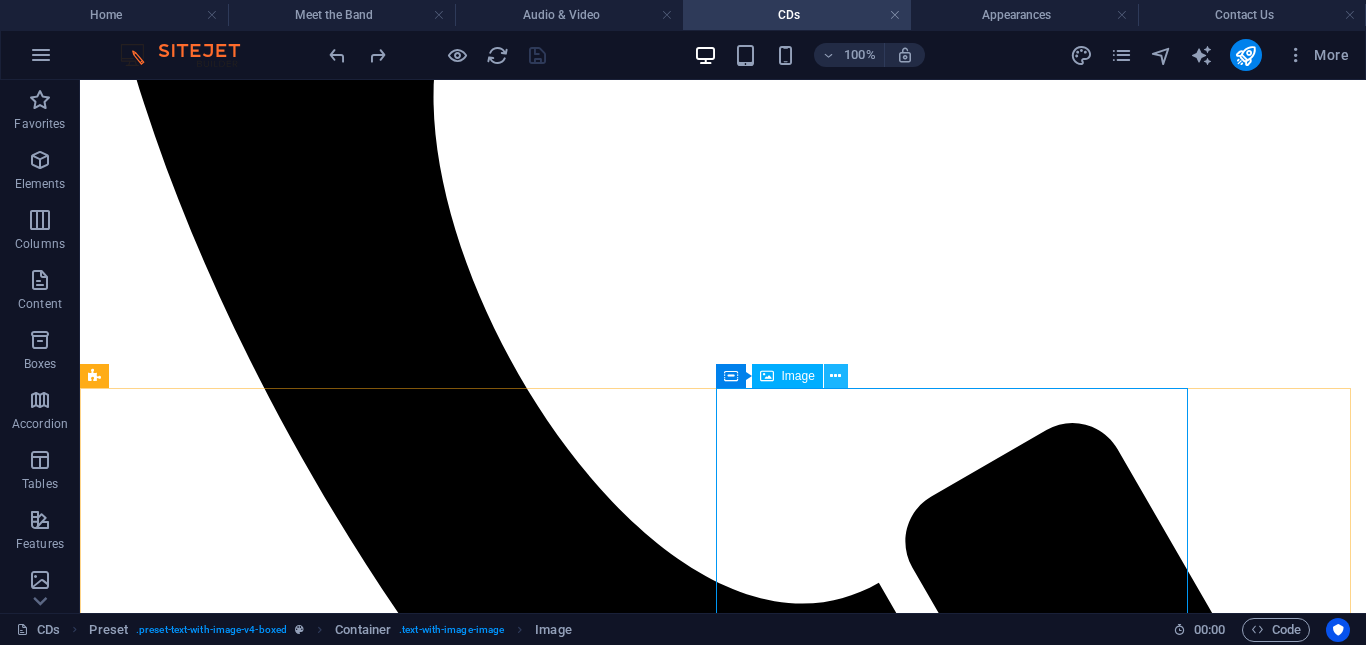 click at bounding box center (835, 376) 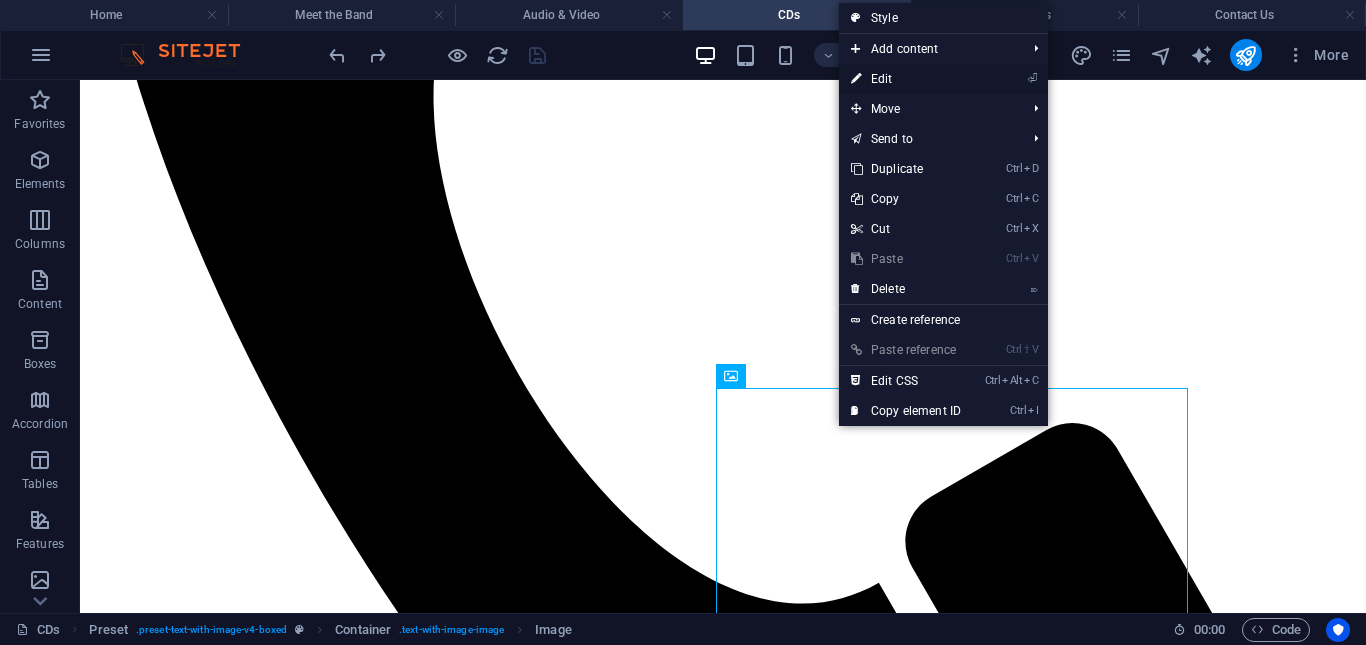 click on "⏎  Edit" at bounding box center (906, 79) 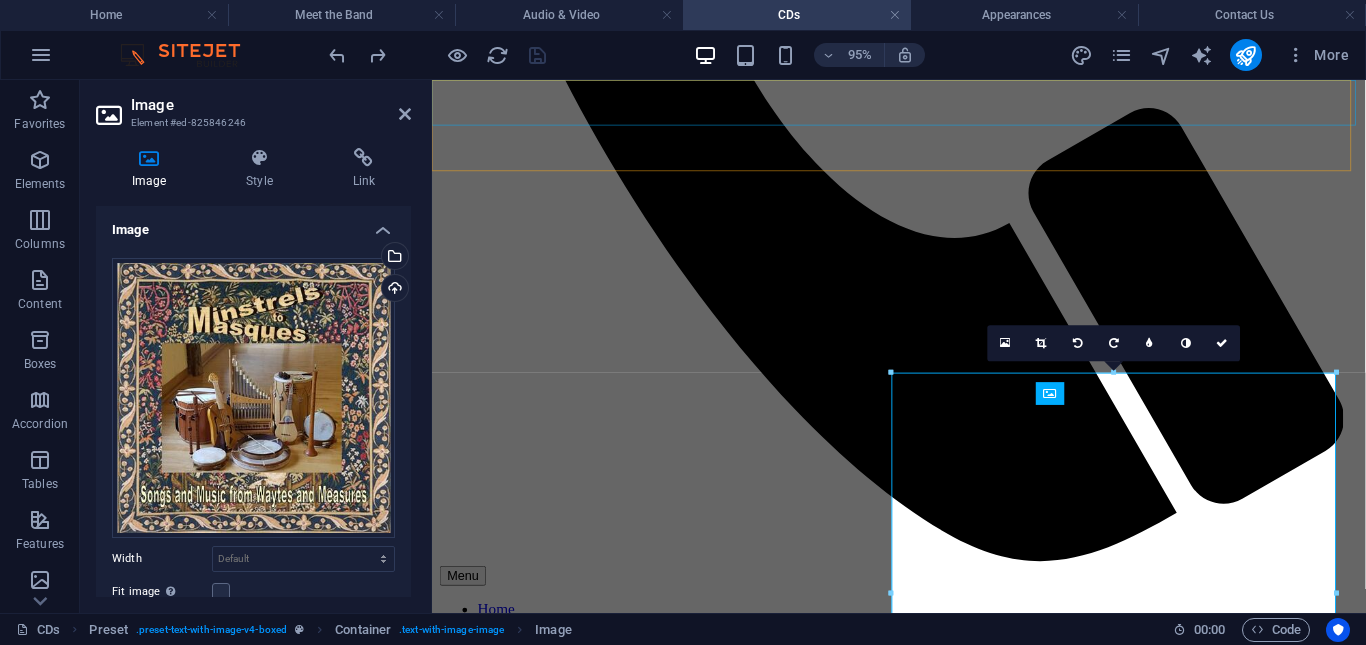scroll, scrollTop: 958, scrollLeft: 0, axis: vertical 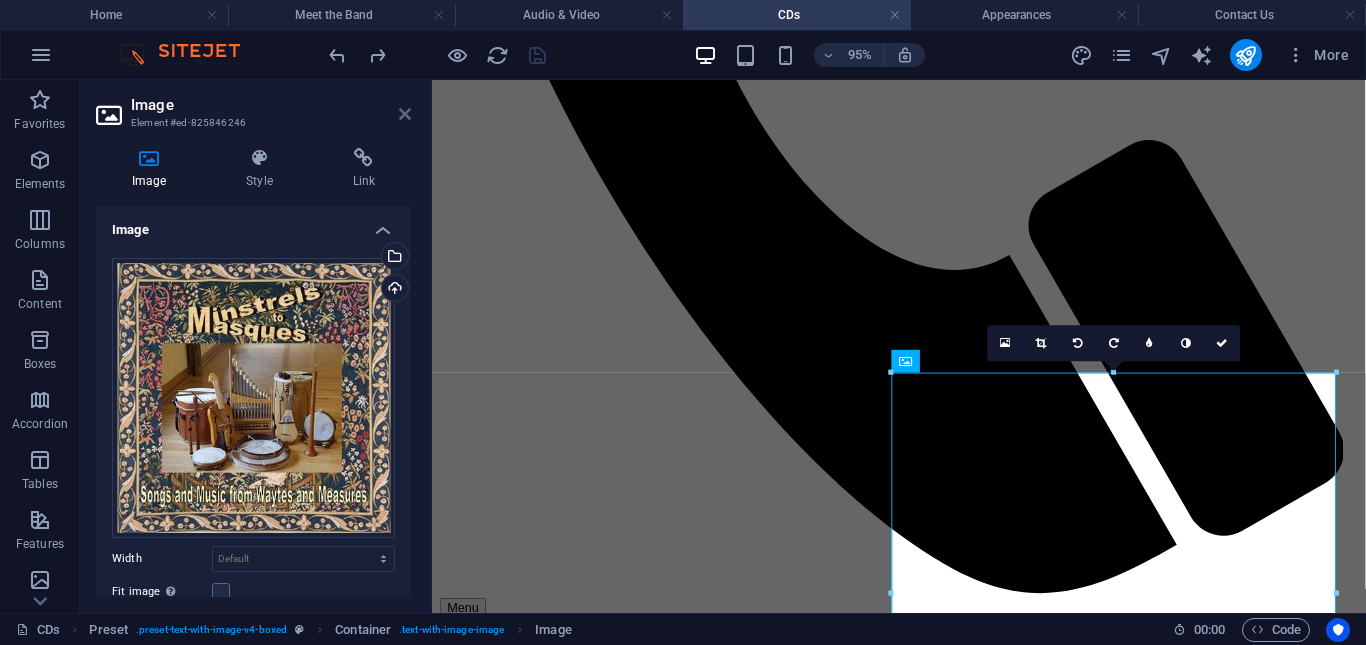 click at bounding box center [405, 114] 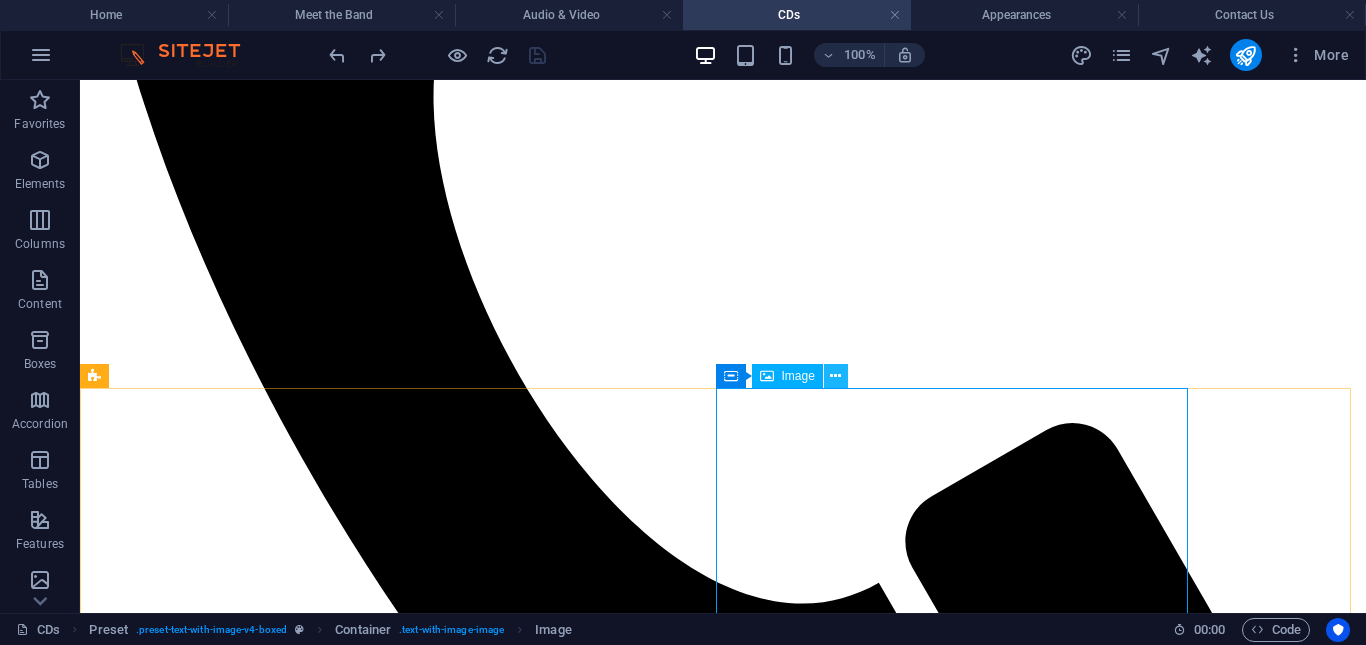 click at bounding box center (835, 376) 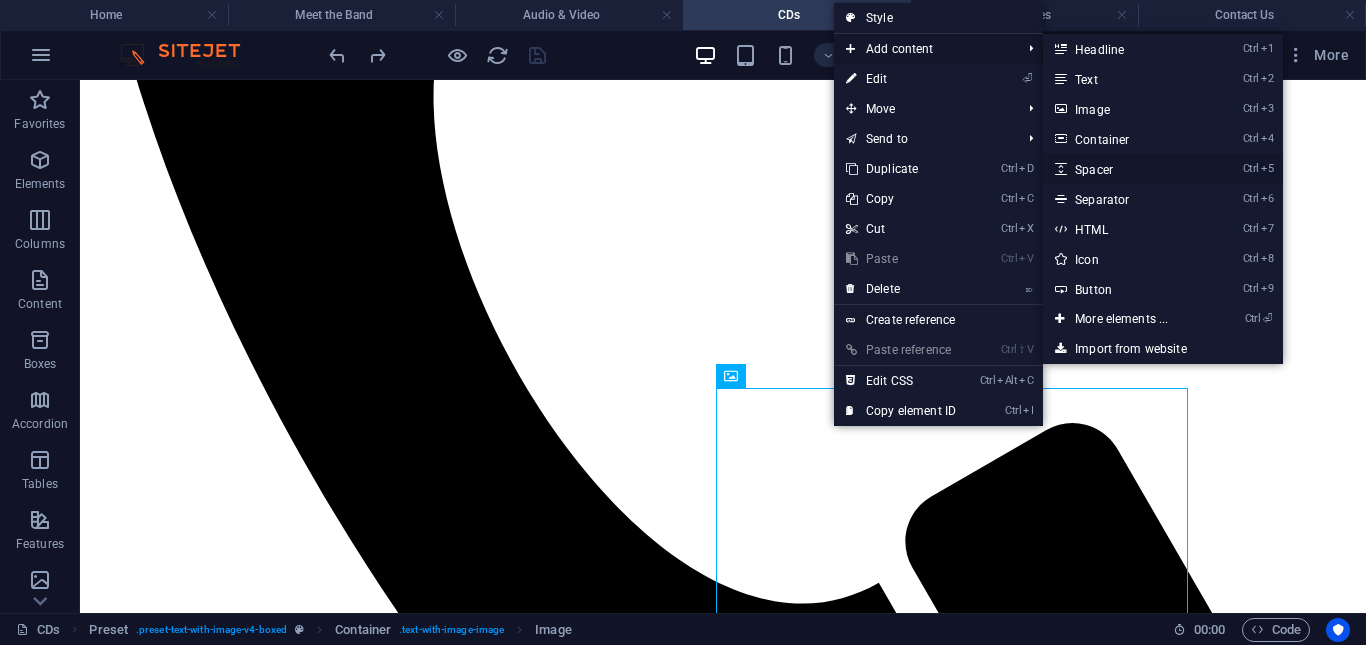 click on "Ctrl 5  Spacer" at bounding box center (1125, 169) 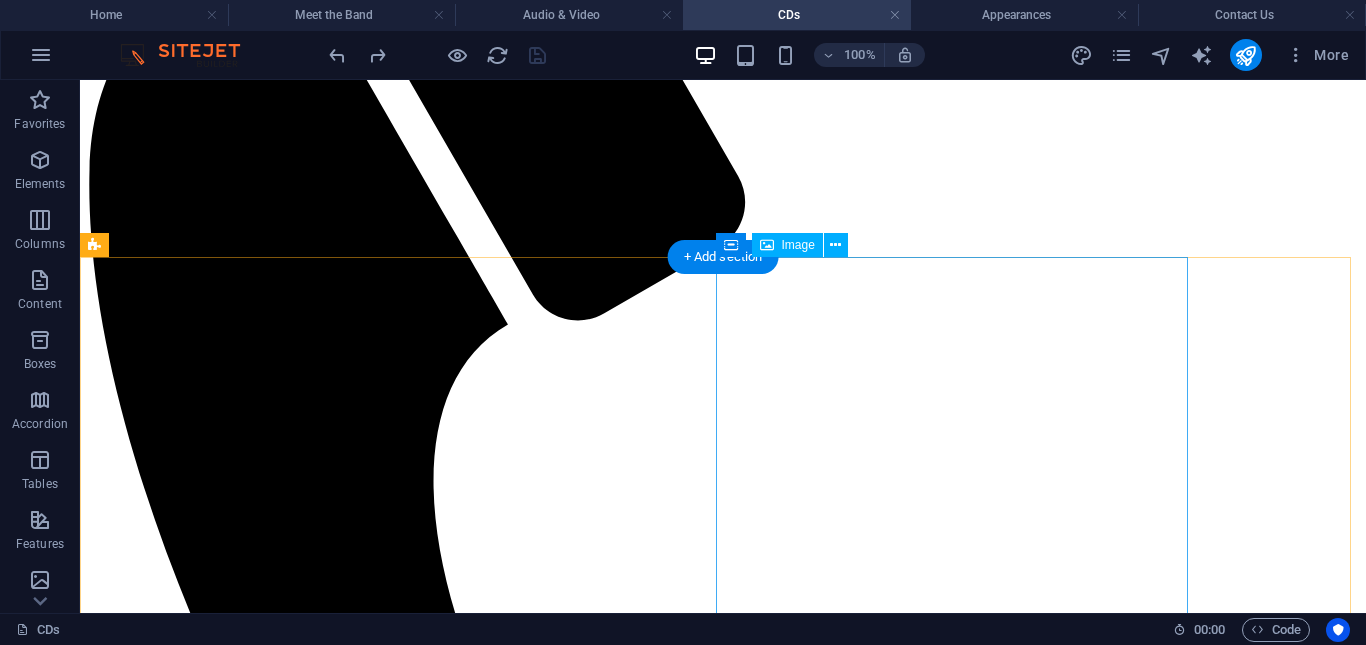 scroll, scrollTop: 603, scrollLeft: 0, axis: vertical 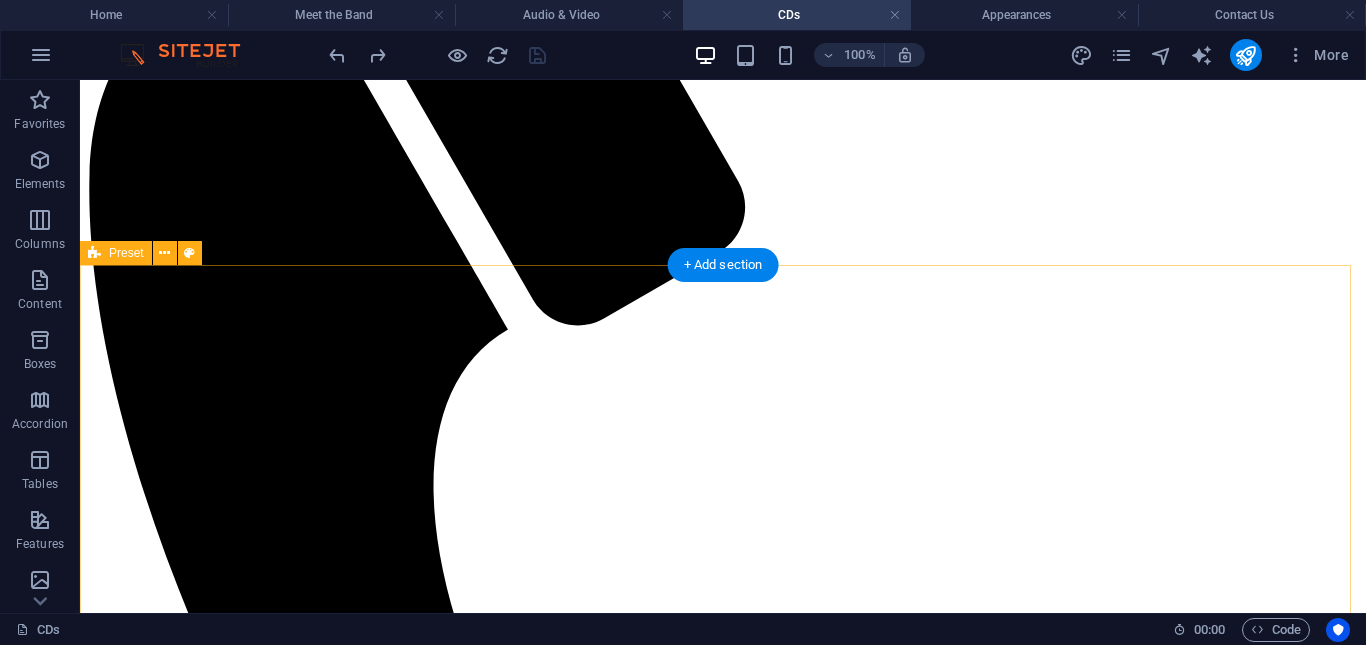 click on "Period music to celebrate Christmas. Track list: Hey ey, hey ey (Now is Yole Comen) Past Three O'Clock Sainte Nicholaes Godes Druth Maria Durch ein Dormwald ging/Winter wie ist nu dein Kraft Rondella The Boar's Head Green Groweth the Holly Now we merthe All and Sum El Noi de la Mare Angelus ad Virginum Quando Nascette Ninno Branle de l'Officiel Coventry Carol Brockweir Wassail Winter wie ist nu dein Kraft (reprise)" at bounding box center [723, 5140] 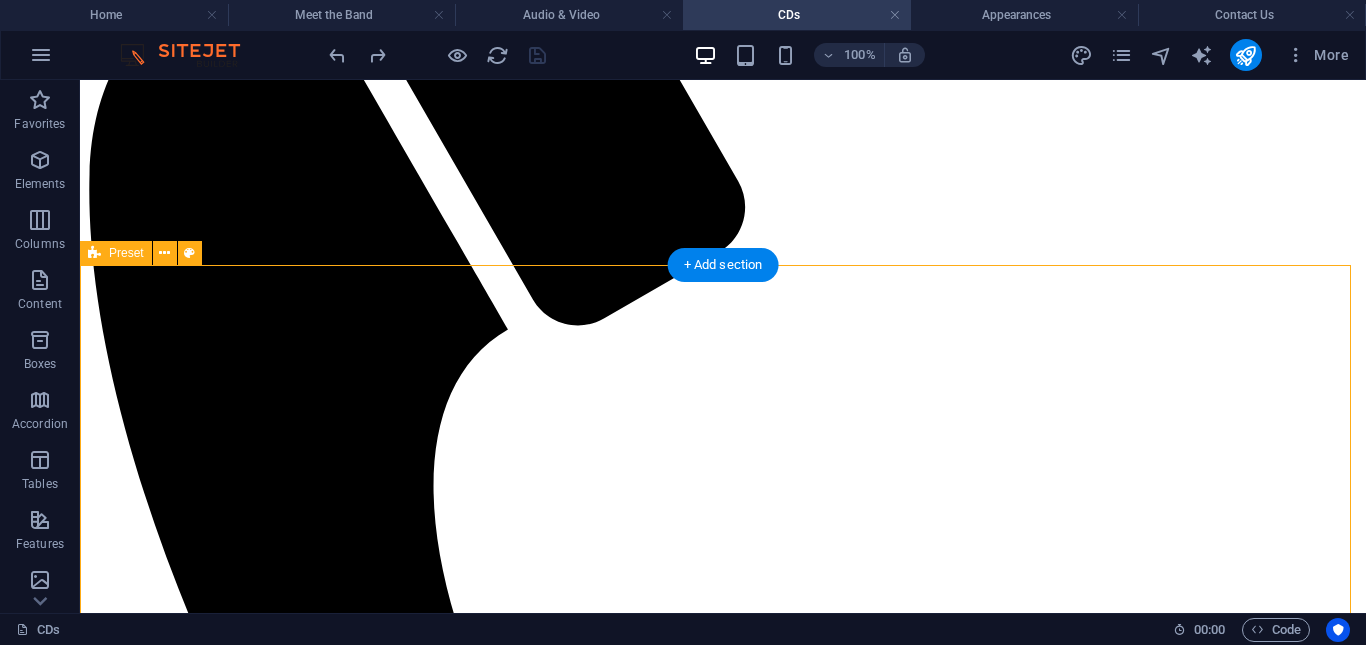 click on "Period music to celebrate Christmas. Track list: Hey ey, hey ey (Now is Yole Comen) Past Three O'Clock Sainte Nicholaes Godes Druth Maria Durch ein Dormwald ging/Winter wie ist nu dein Kraft Rondella The Boar's Head Green Groweth the Holly Now we merthe All and Sum El Noi de la Mare Angelus ad Virginum Quando Nascette Ninno Branle de l'Officiel Coventry Carol Brockweir Wassail Winter wie ist nu dein Kraft (reprise)" at bounding box center (723, 5140) 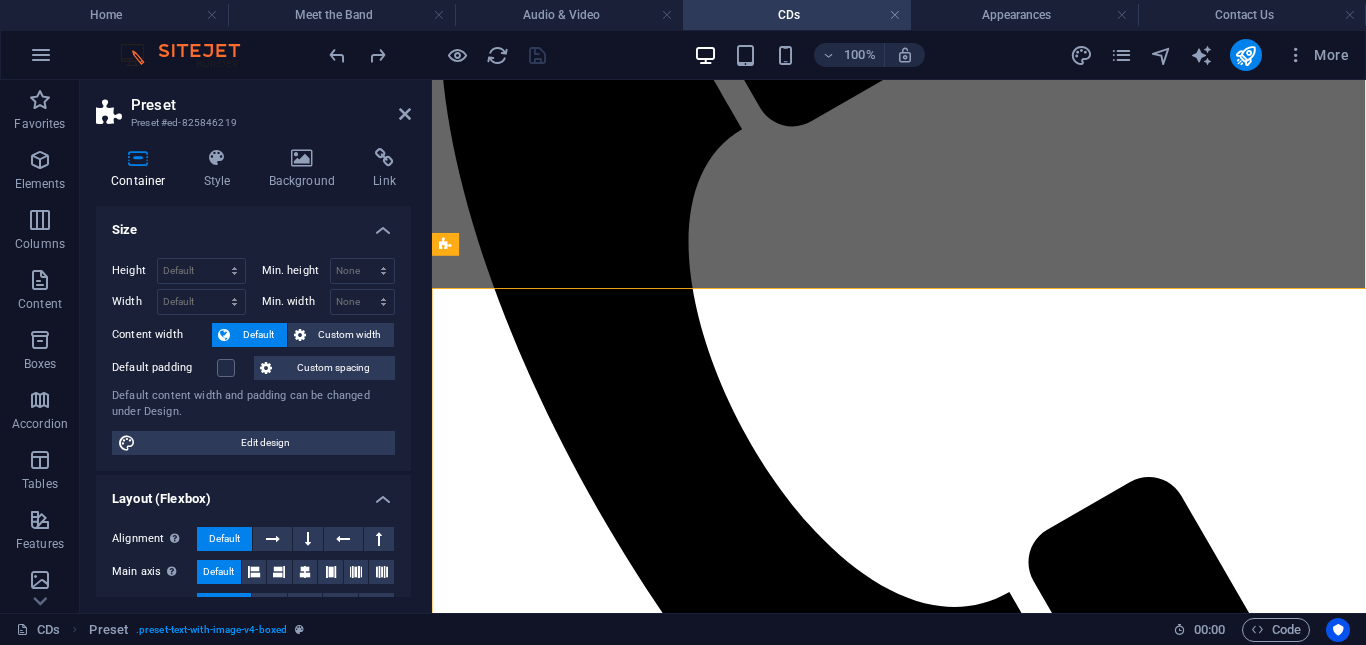 scroll, scrollTop: 569, scrollLeft: 0, axis: vertical 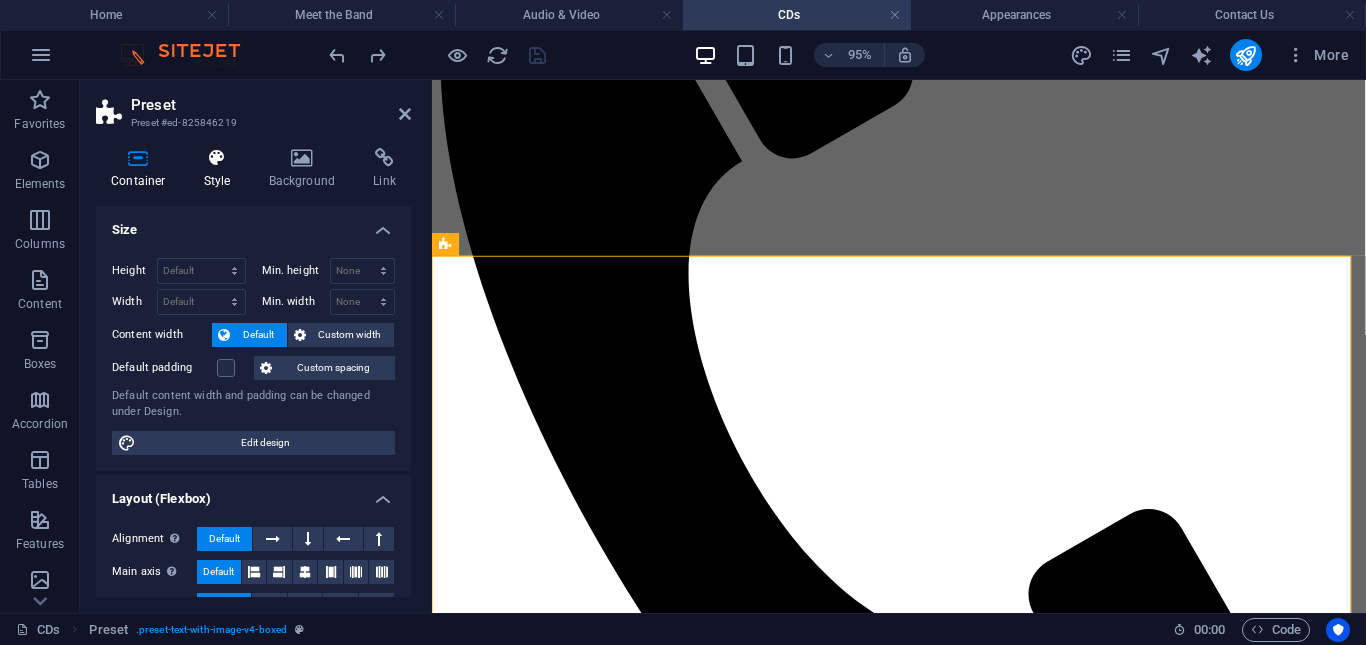 click on "Style" at bounding box center (221, 169) 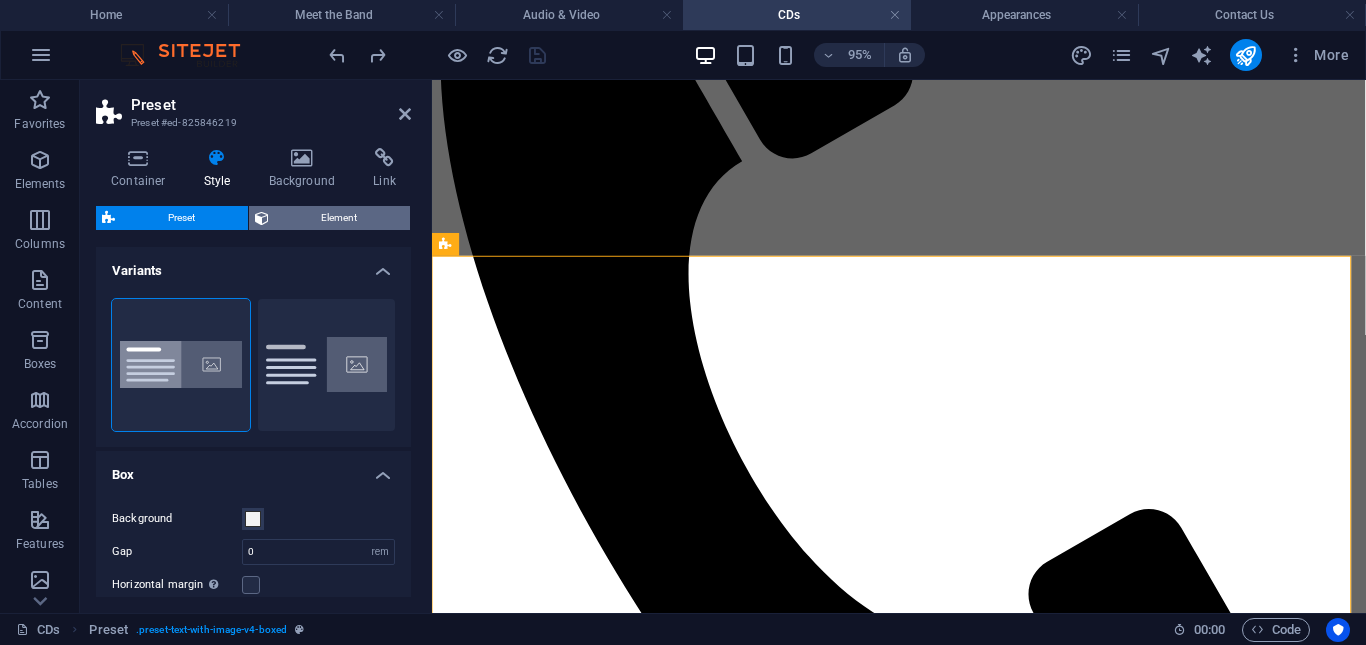 click on "Element" at bounding box center [340, 218] 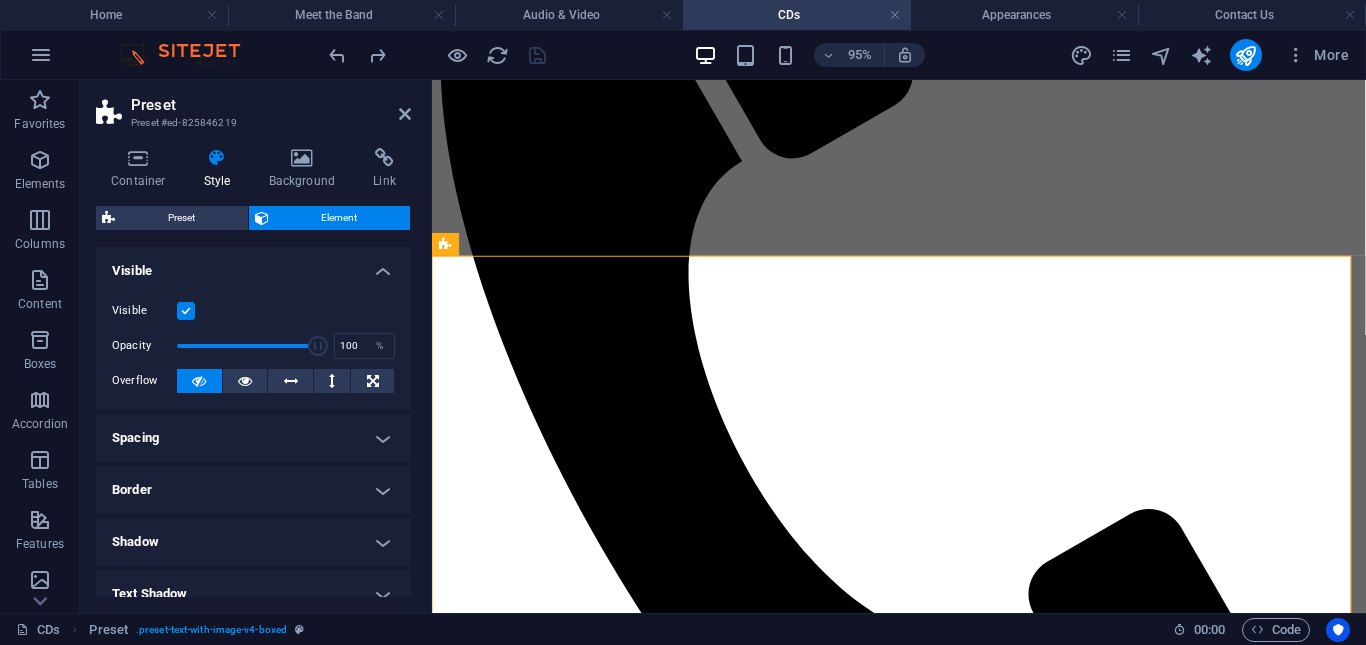 click on "Spacing" at bounding box center [253, 438] 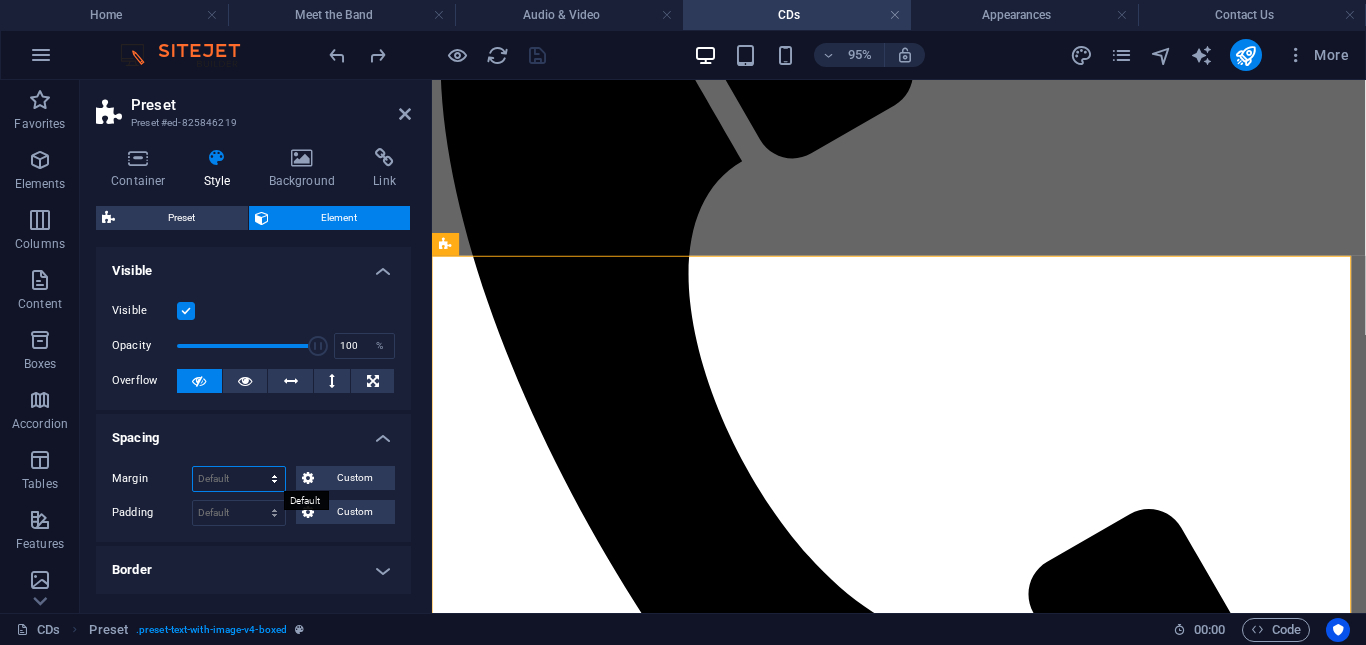 click on "Default auto px % rem vw vh Custom" at bounding box center [239, 479] 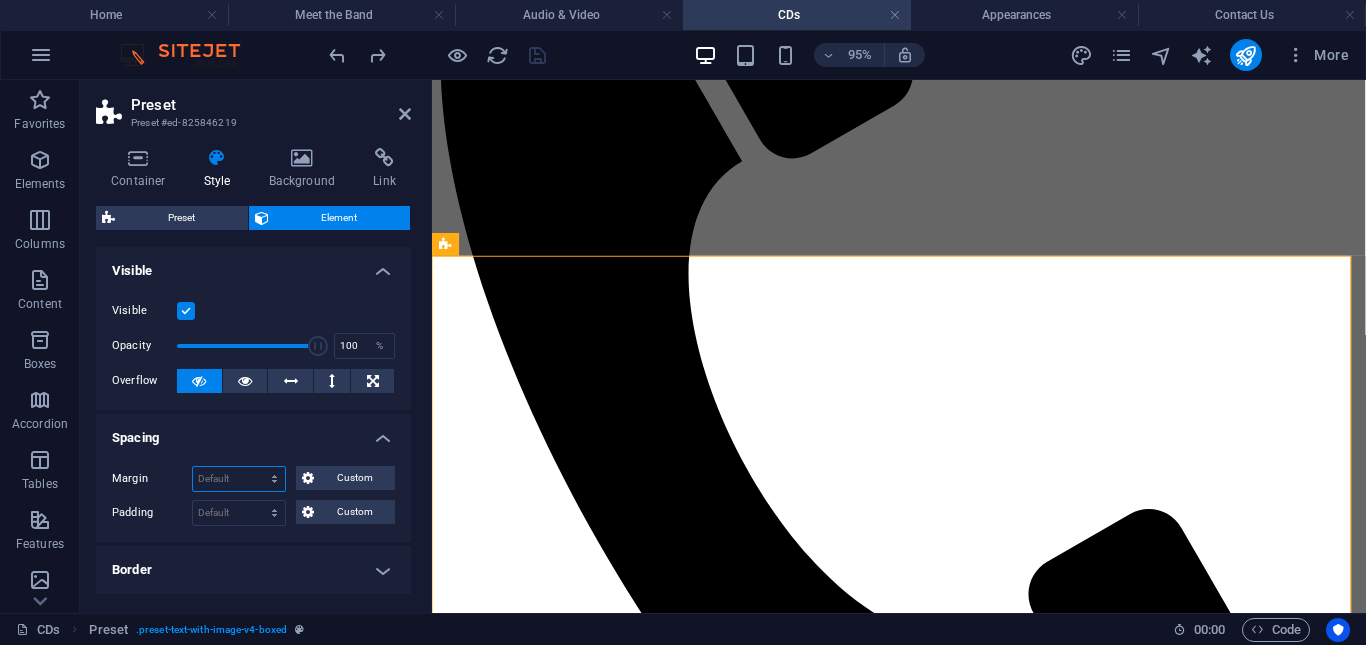 select on "%" 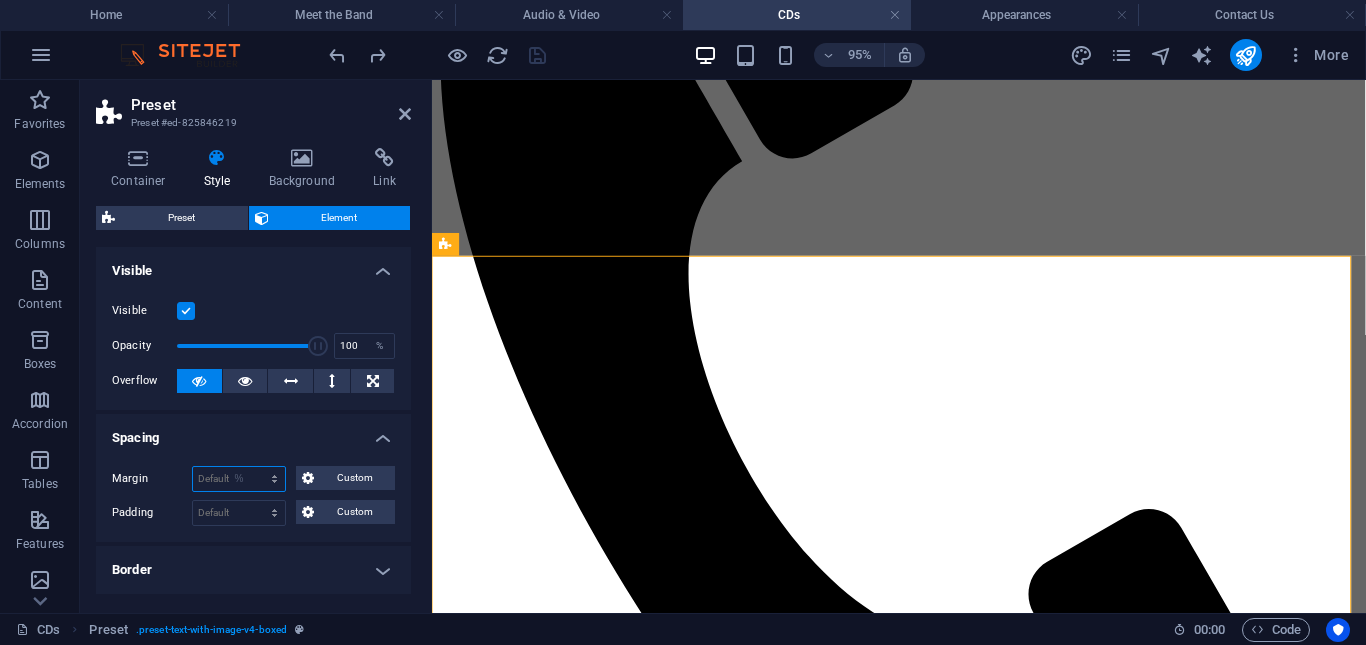 click on "Default auto px % rem vw vh Custom" at bounding box center (239, 479) 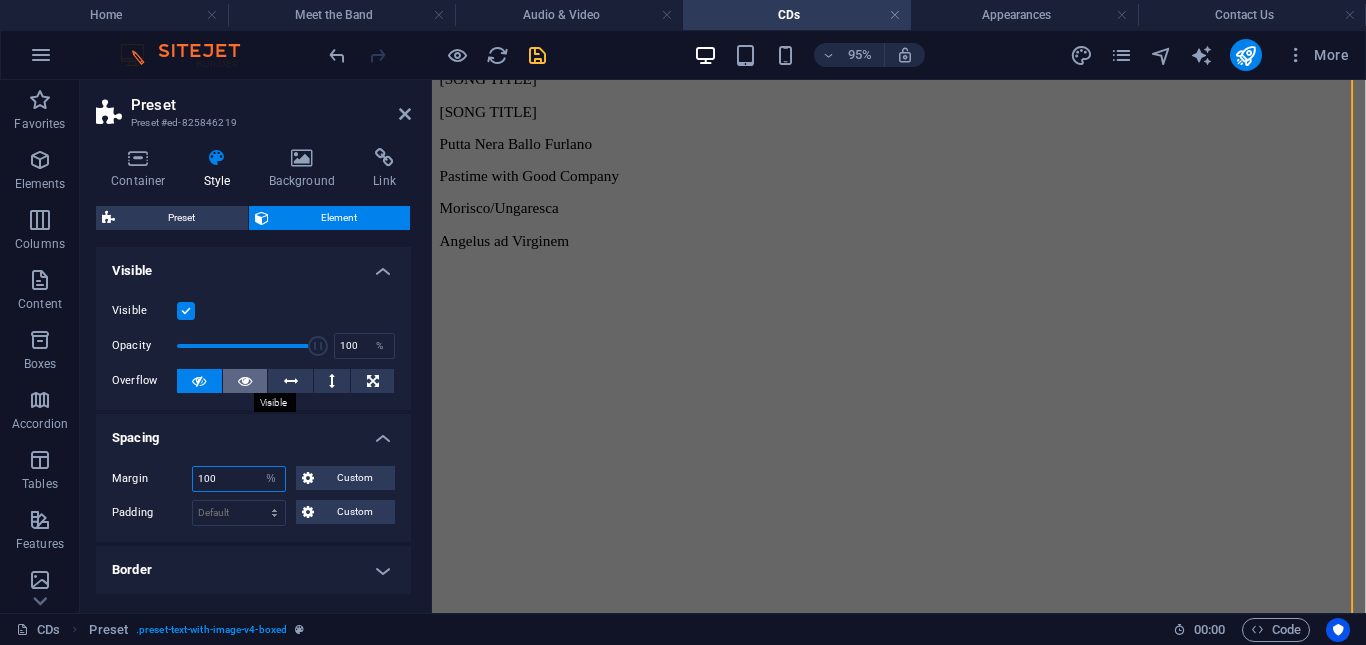 scroll, scrollTop: 2384, scrollLeft: 0, axis: vertical 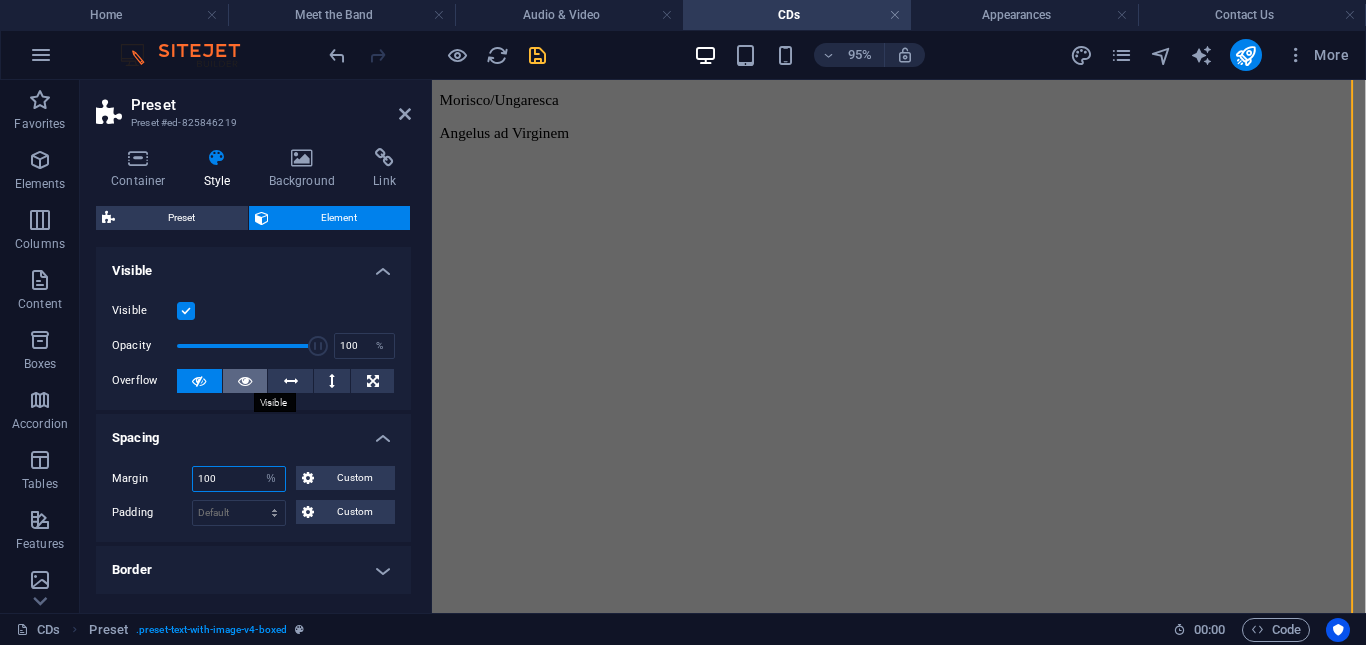 type on "0" 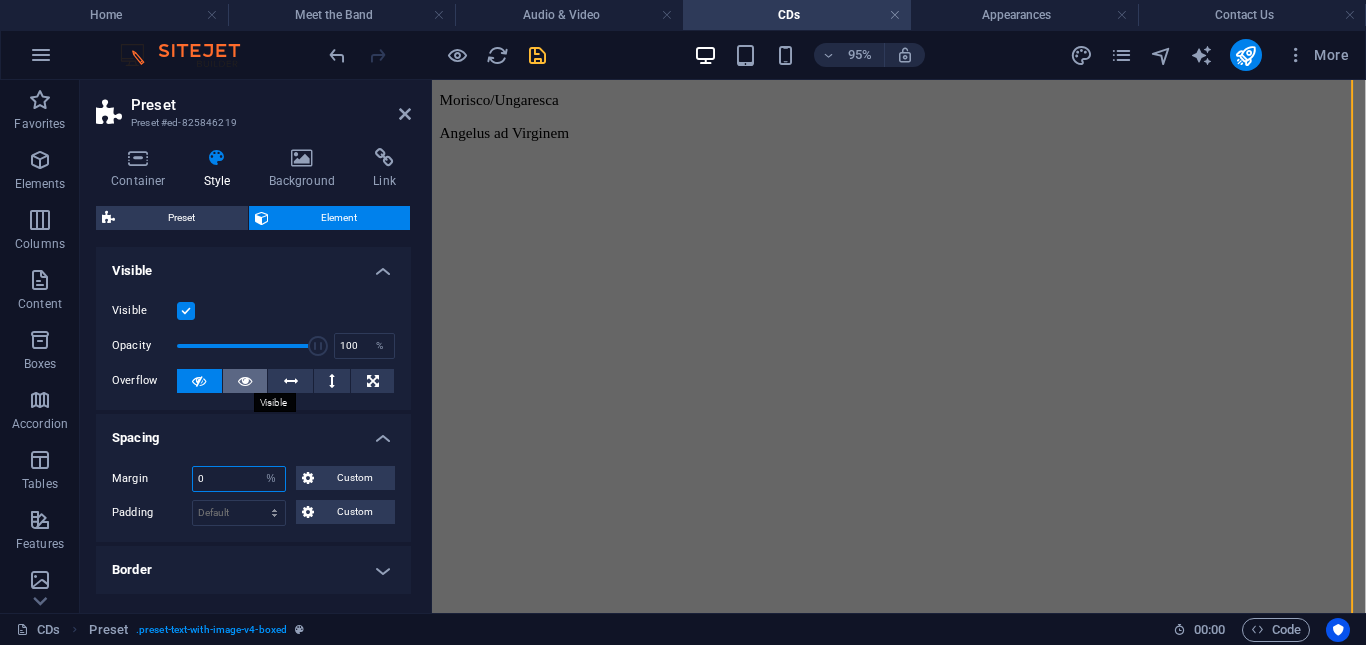 scroll, scrollTop: 1168, scrollLeft: 0, axis: vertical 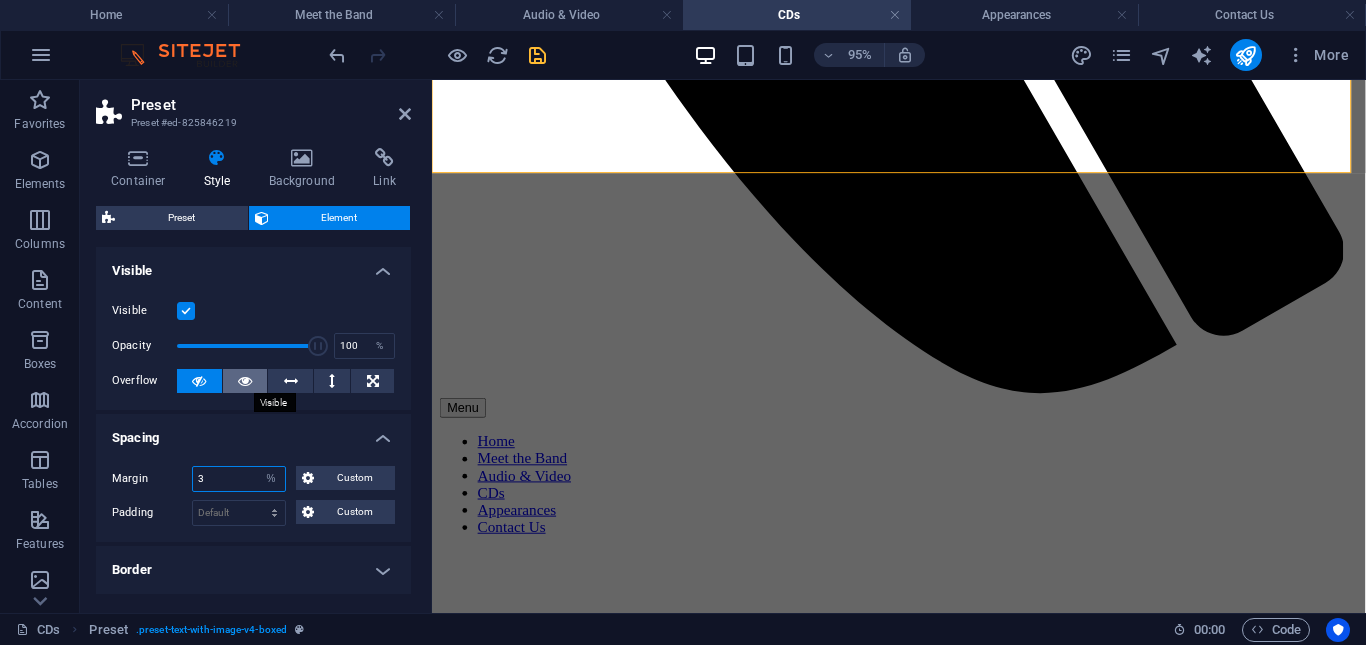 type on "3" 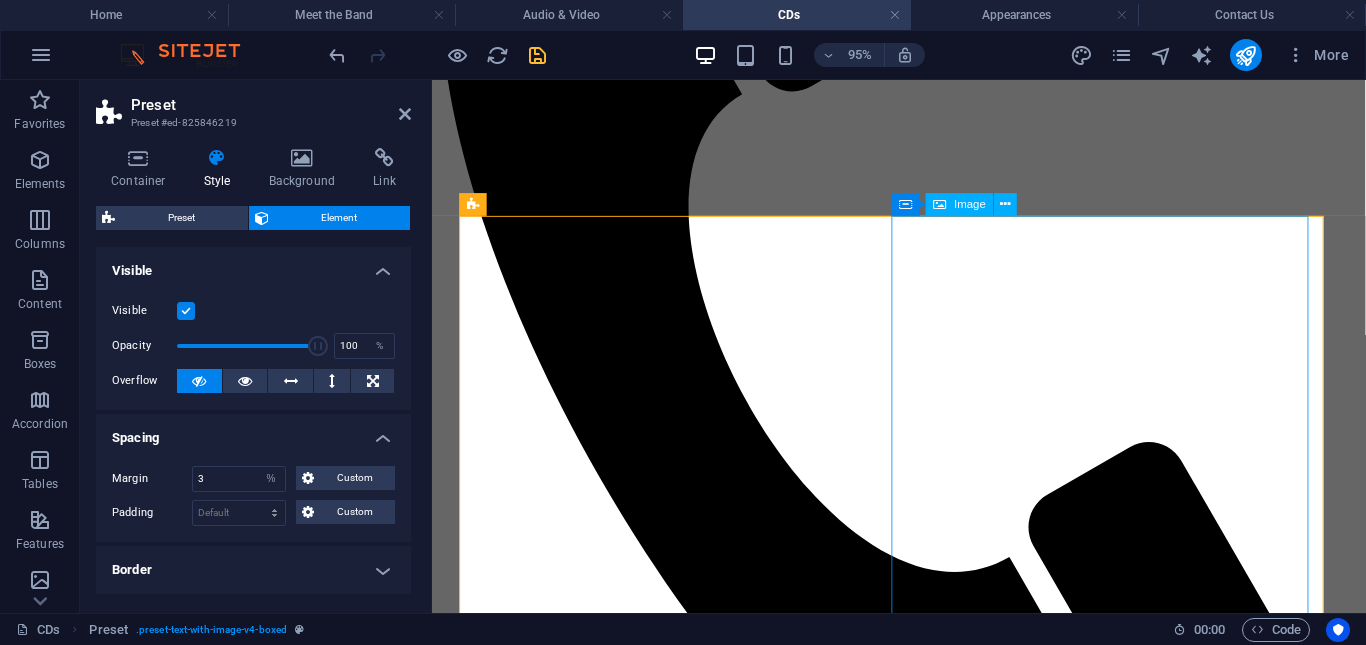 scroll, scrollTop: 641, scrollLeft: 0, axis: vertical 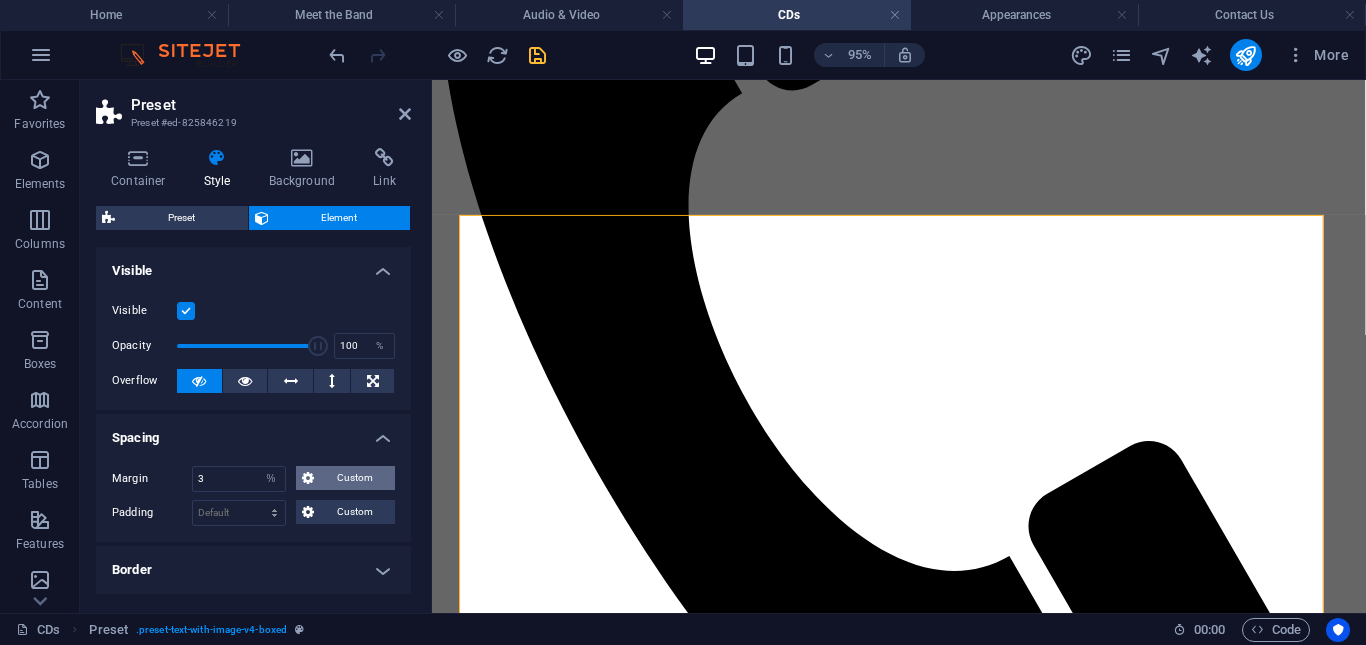 click on "Custom" at bounding box center (345, 478) 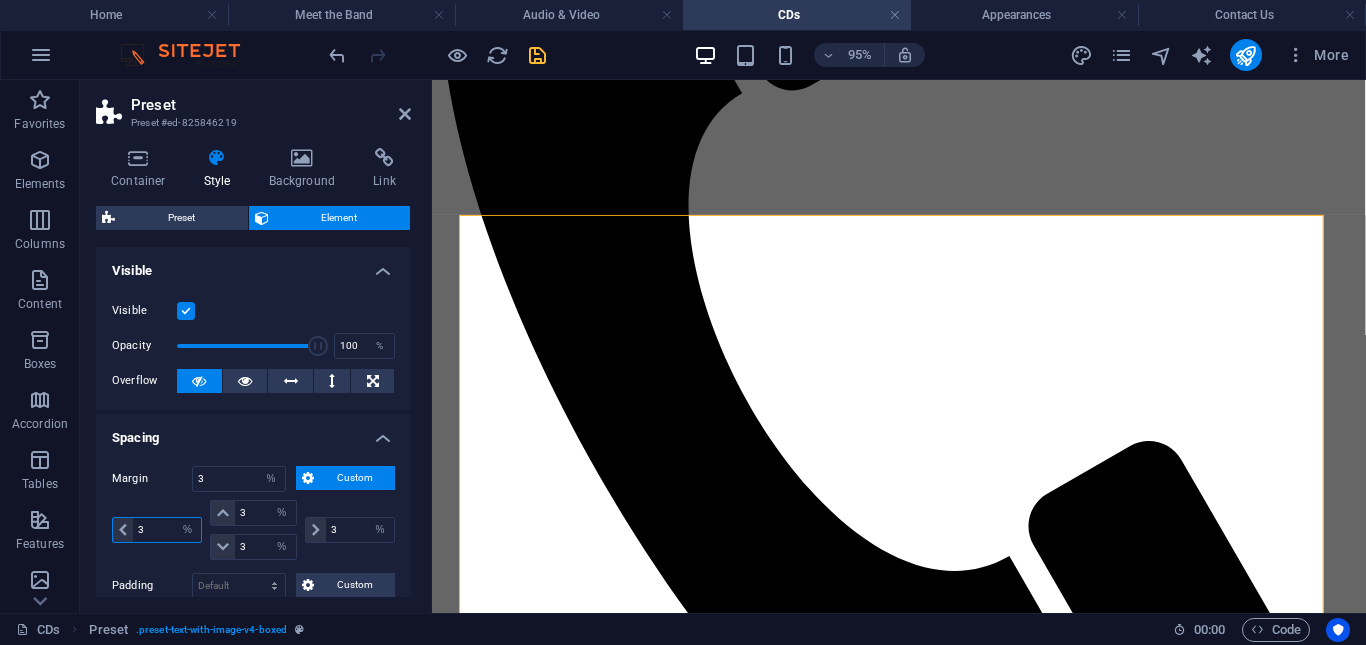 click on "3" at bounding box center [167, 530] 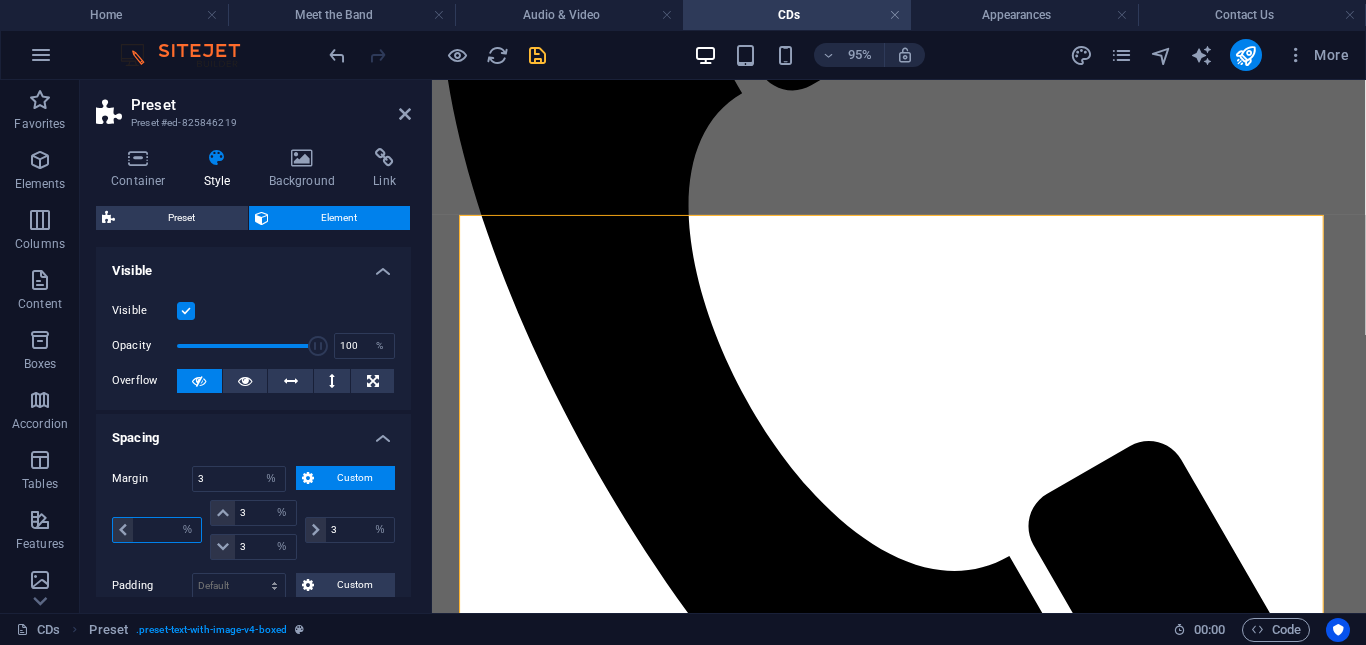 type on "0" 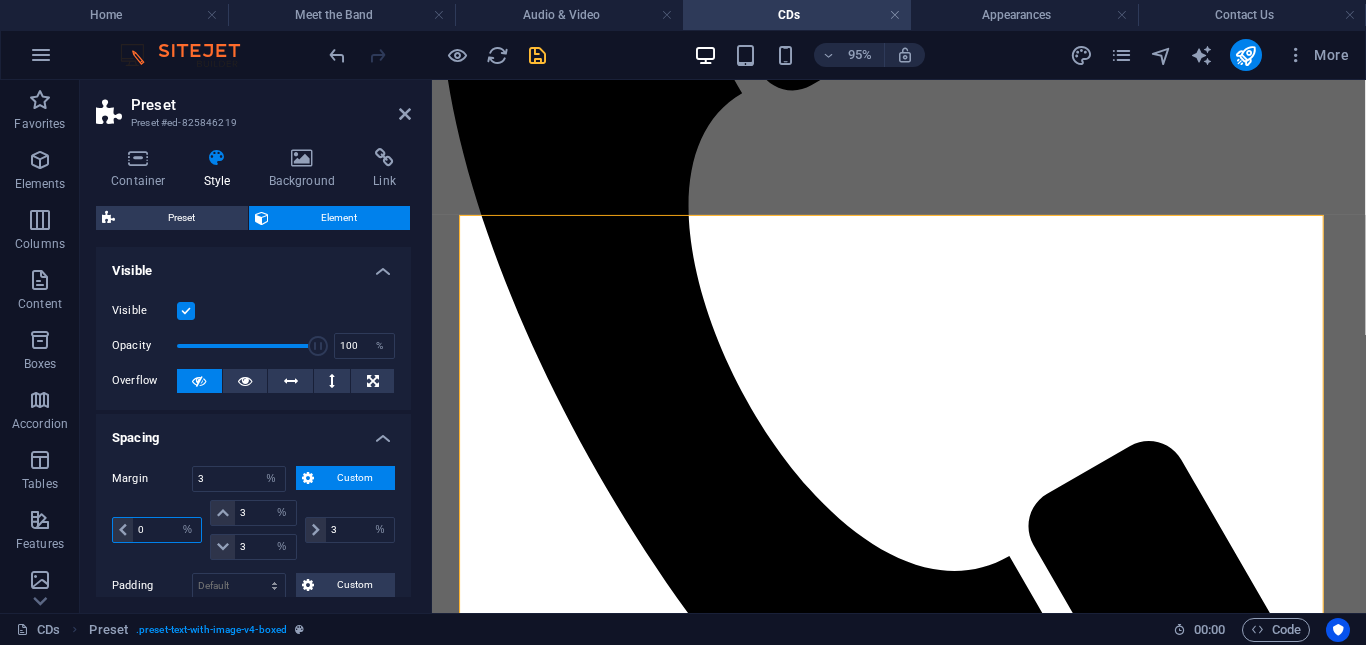 type 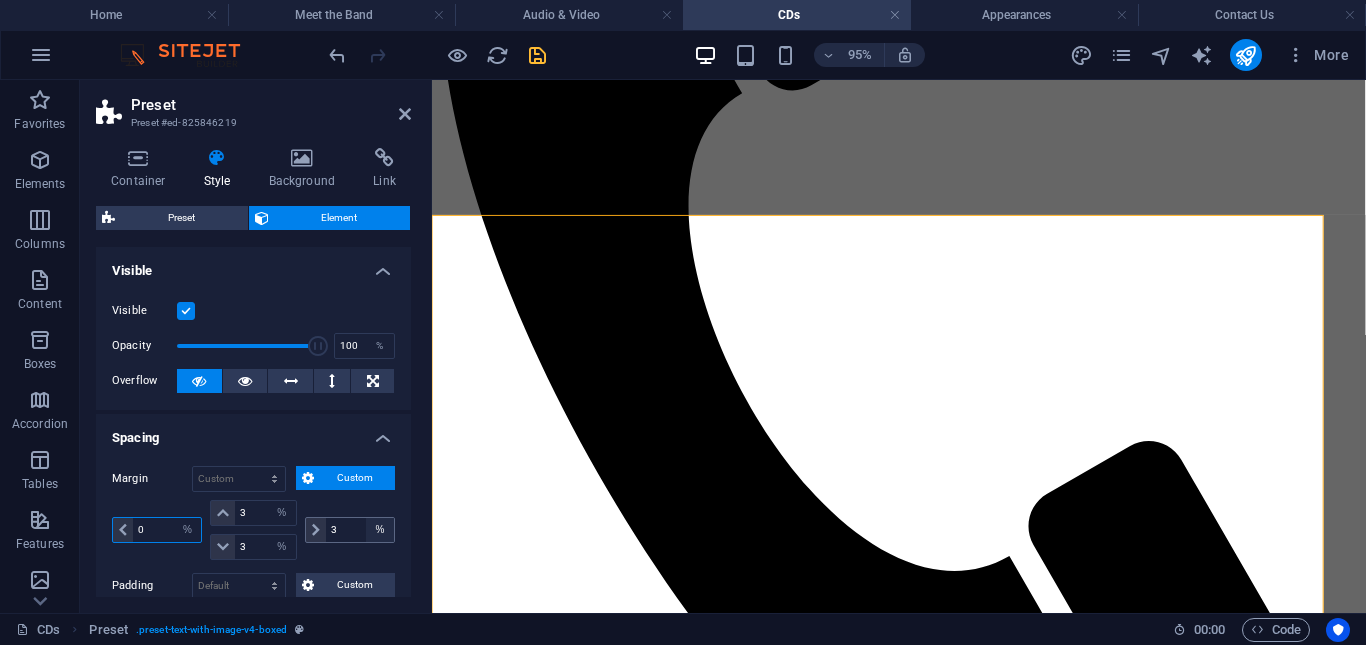 type on "0" 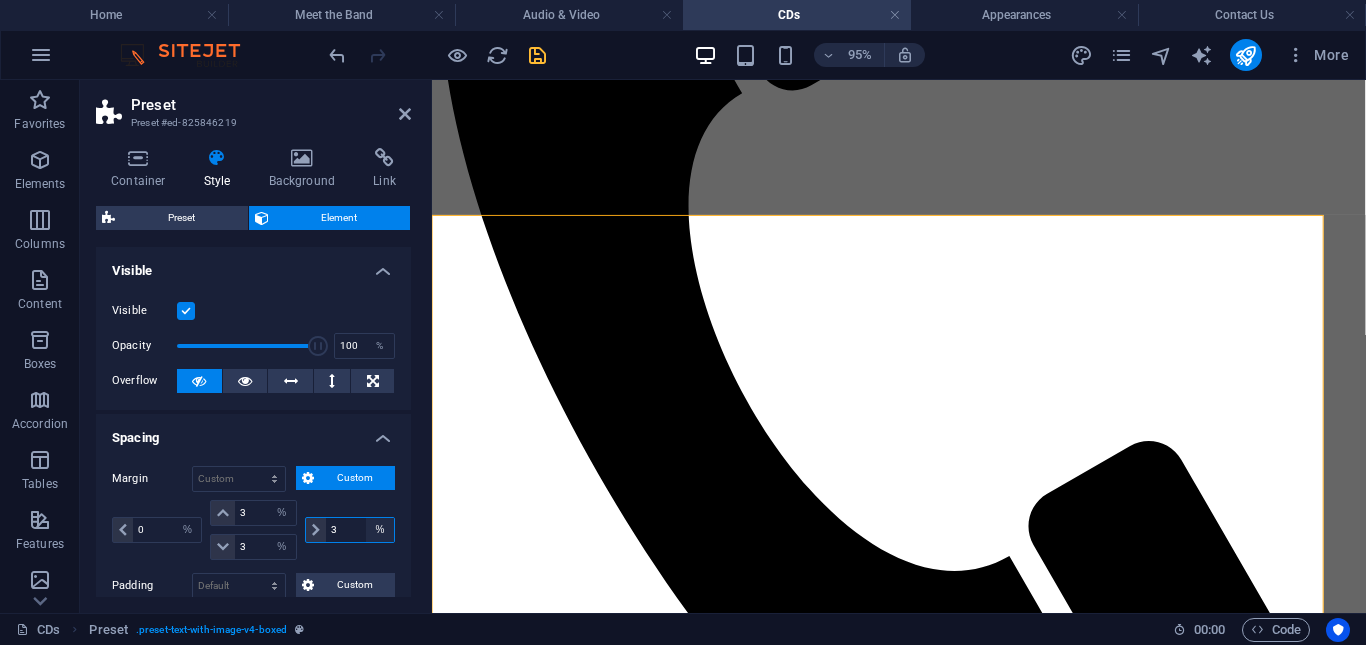 click on "auto px % rem vw vh" at bounding box center (380, 530) 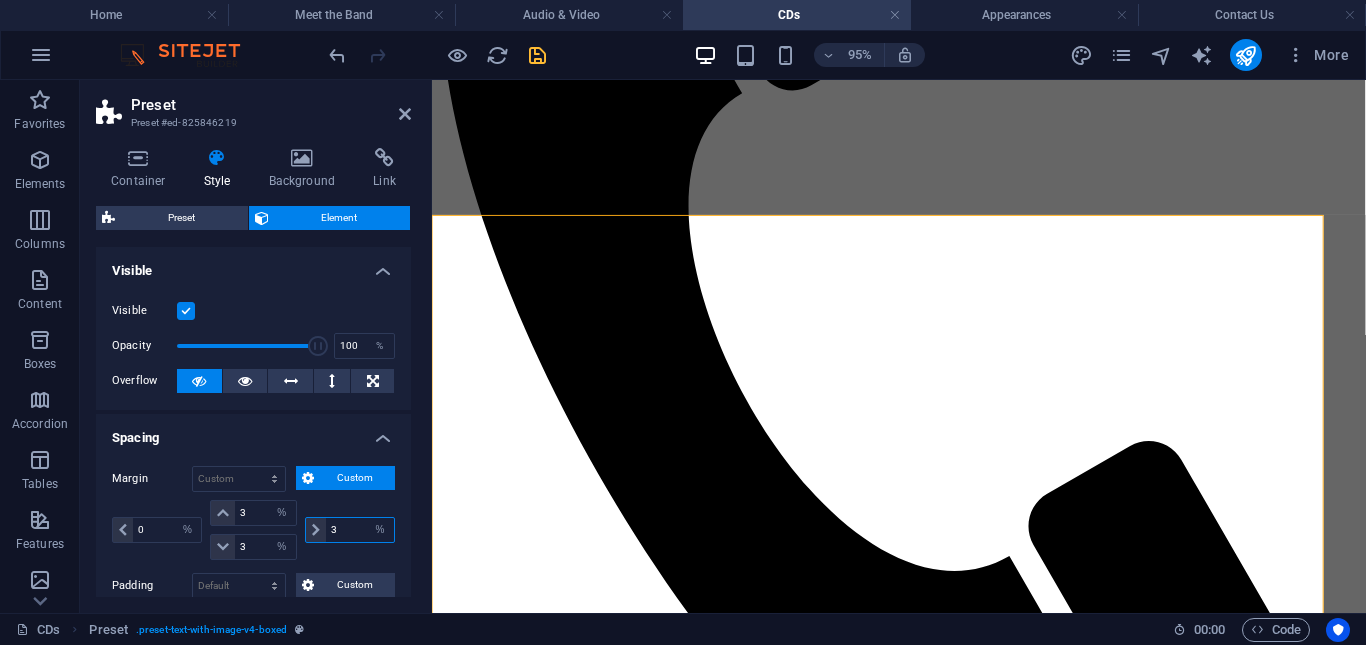 click on "3" at bounding box center (360, 530) 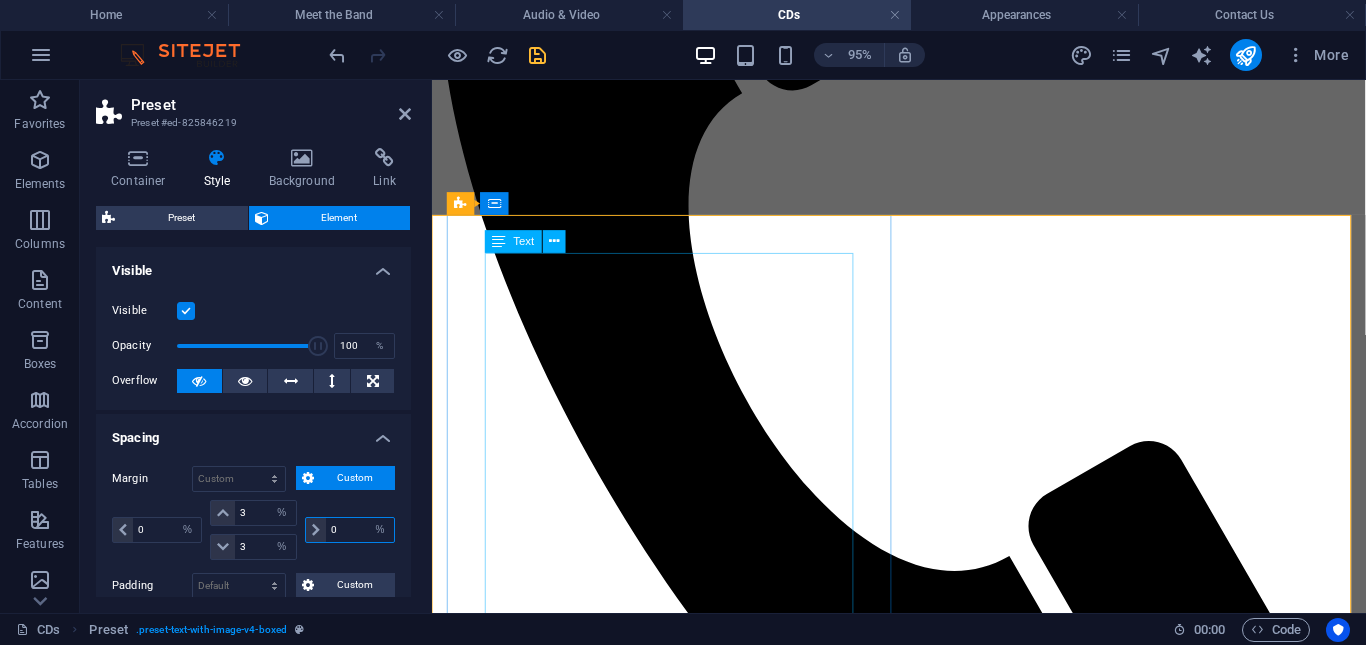 type on "0" 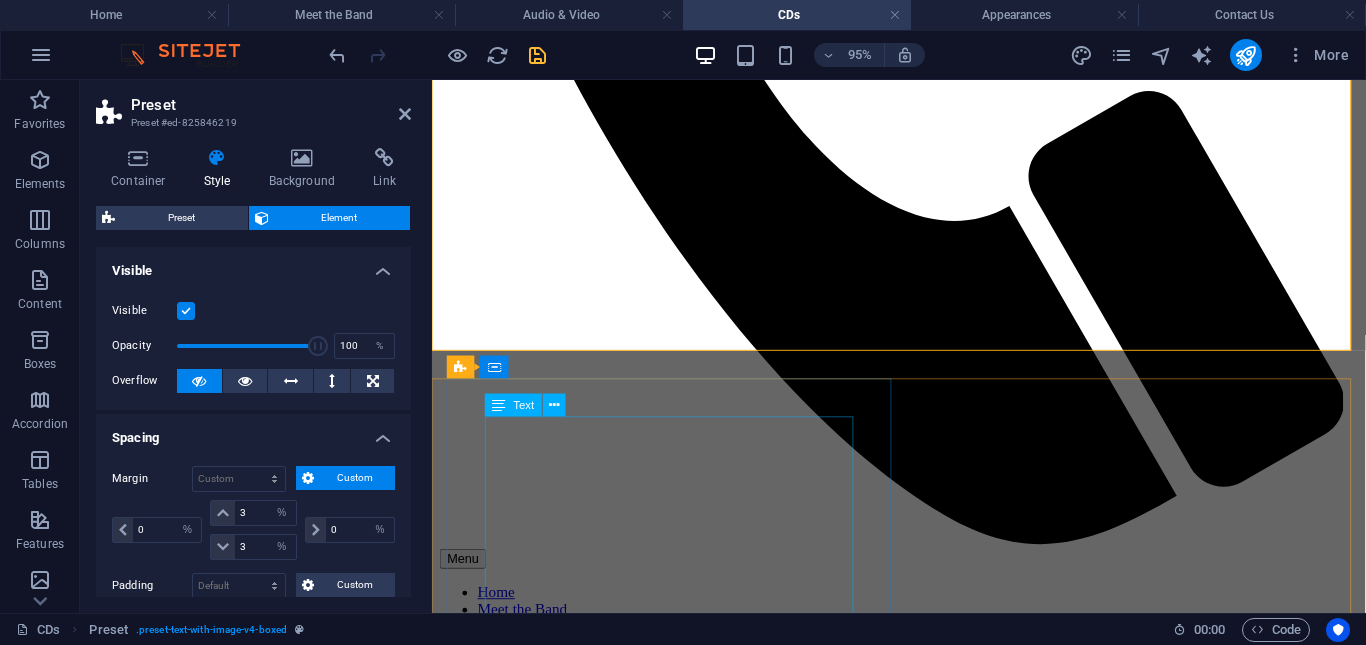 scroll, scrollTop: 1011, scrollLeft: 0, axis: vertical 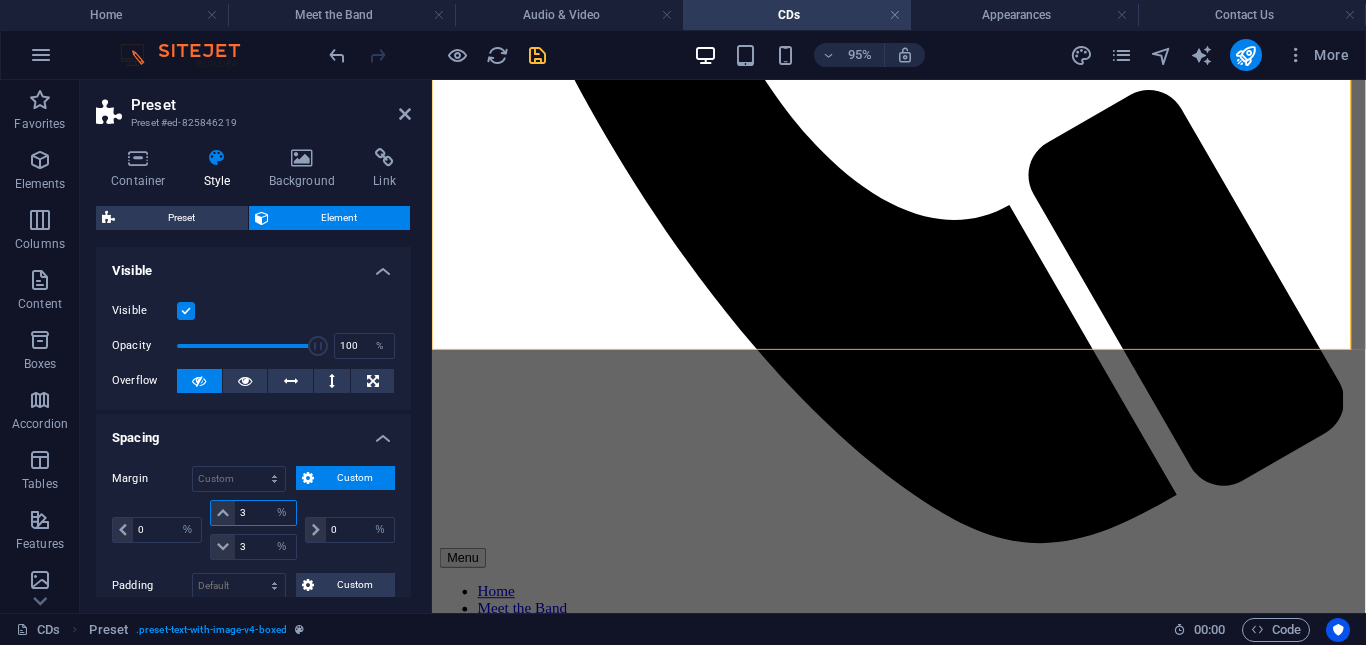 click on "3" at bounding box center (265, 513) 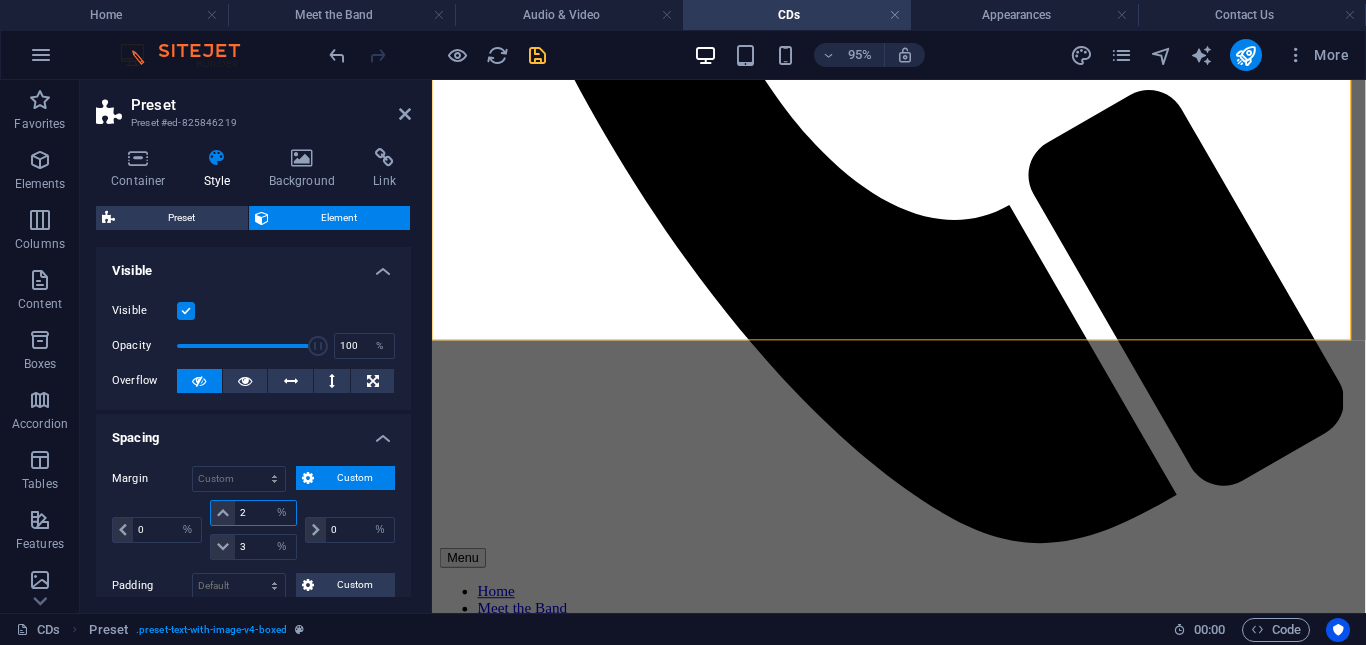 type on "2" 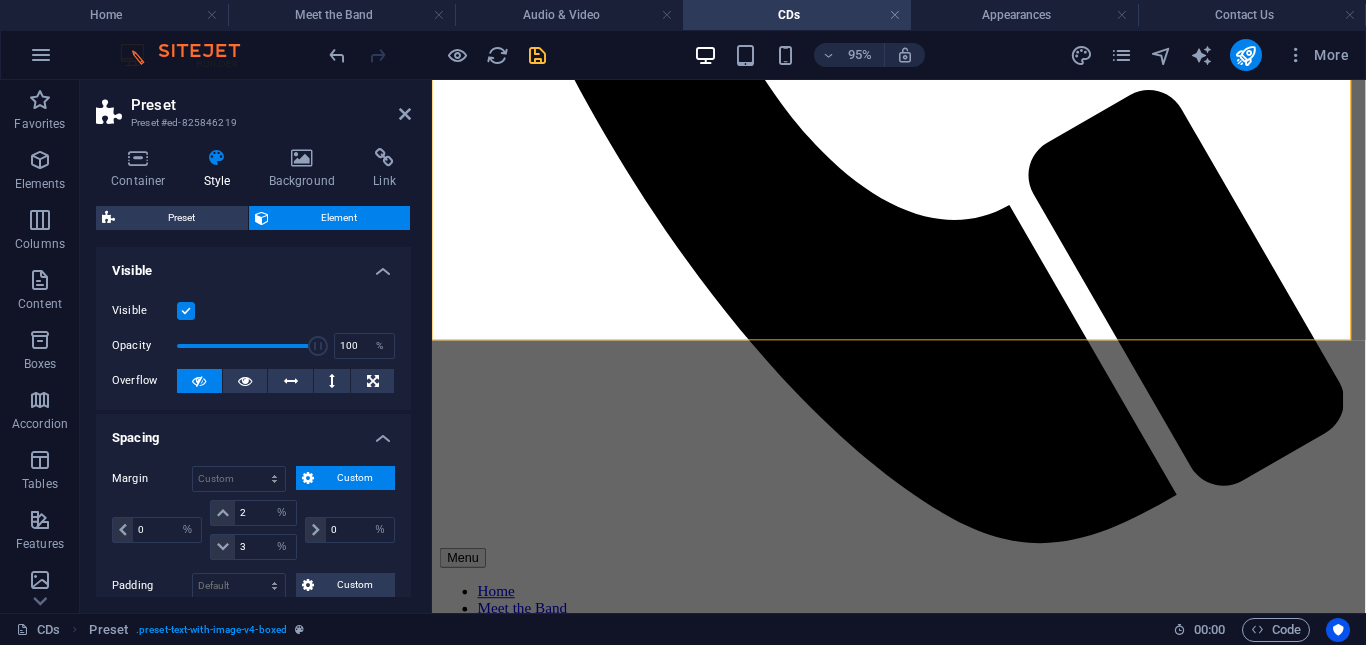click on "Visible" at bounding box center (253, 265) 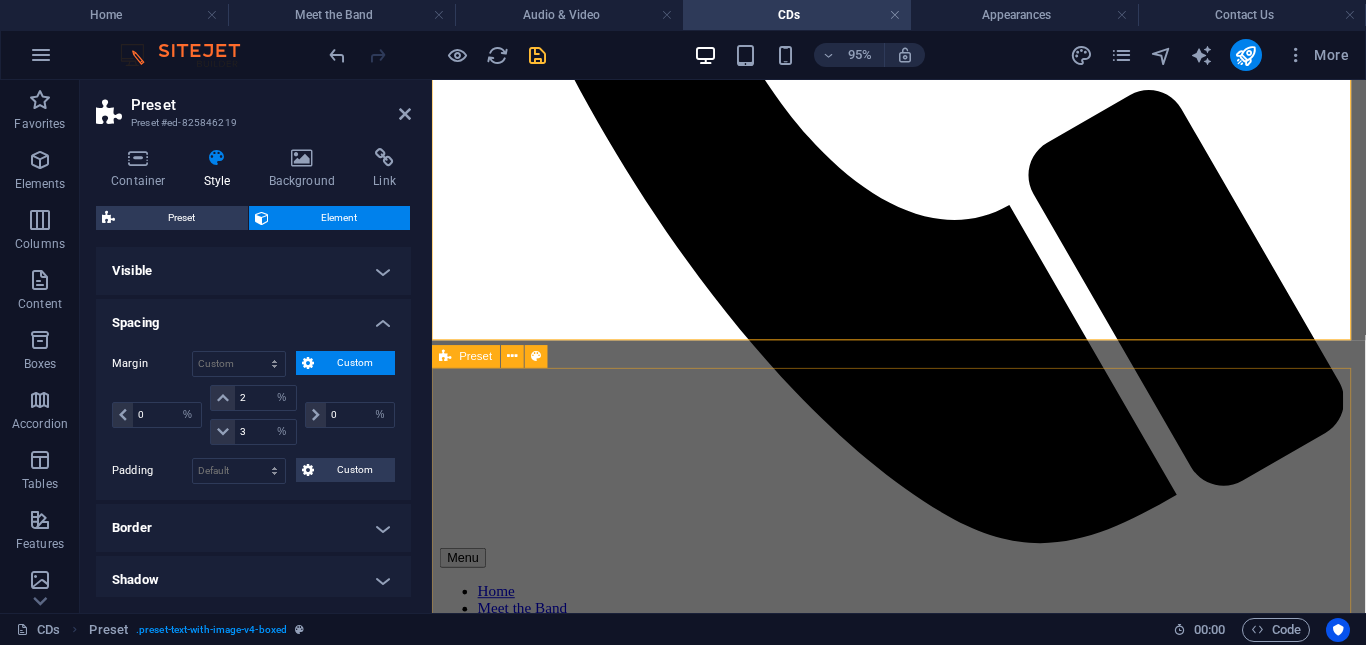 click on "Preset" at bounding box center (466, 356) 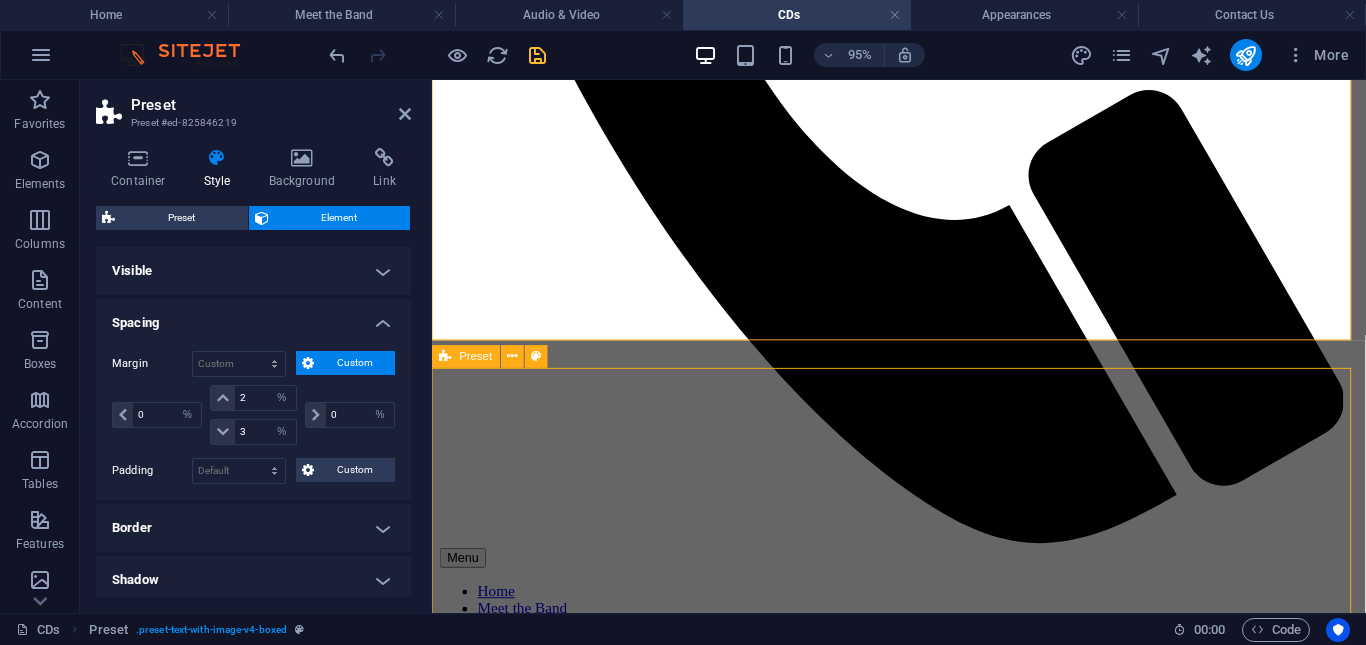 scroll, scrollTop: 1052, scrollLeft: 0, axis: vertical 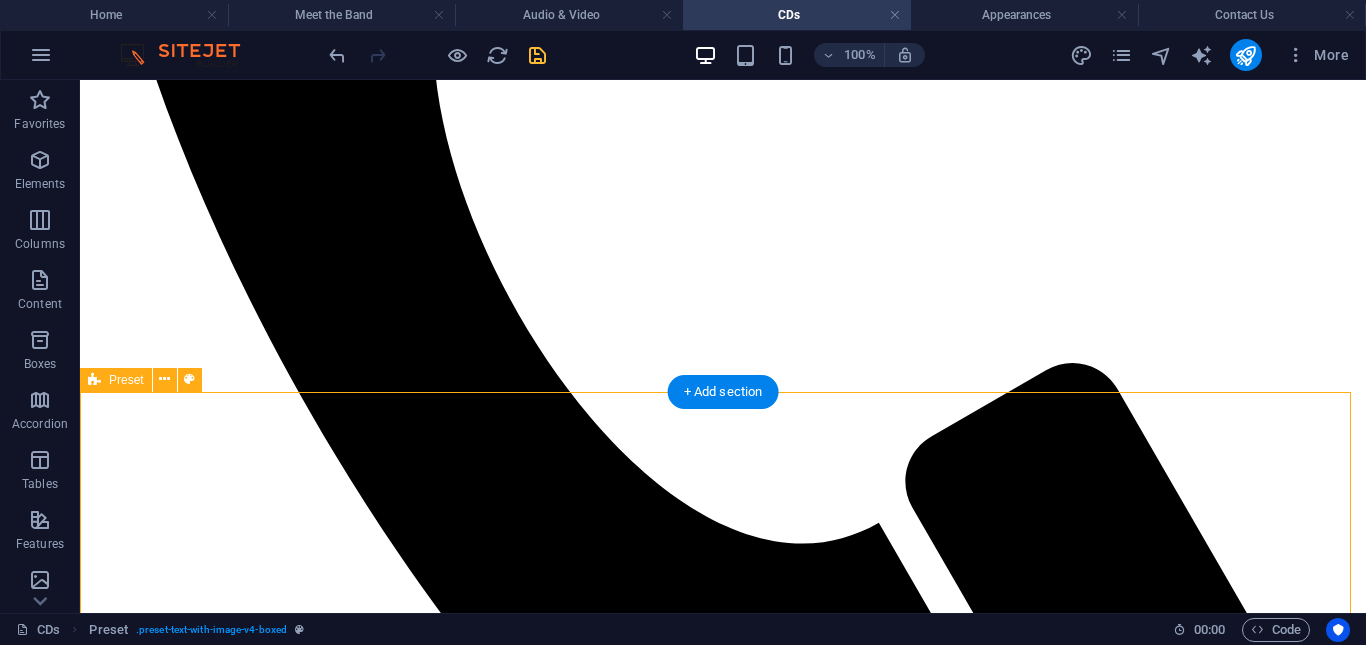 click on "Medieval and early Tudor music and song Track list: Reveillez-Vous Picards Bergerette: Sans Roche Cantiga 353 Rompeltier/Rostibolli Salterello Lamento de Tristano/La Rotta Edi Beo Thu Morisco Douce Dame Jolie Amoroso/Gratioso Salterello Como Podem Trotto Danza Do Camino/Fas Et Nefas" at bounding box center [723, 6195] 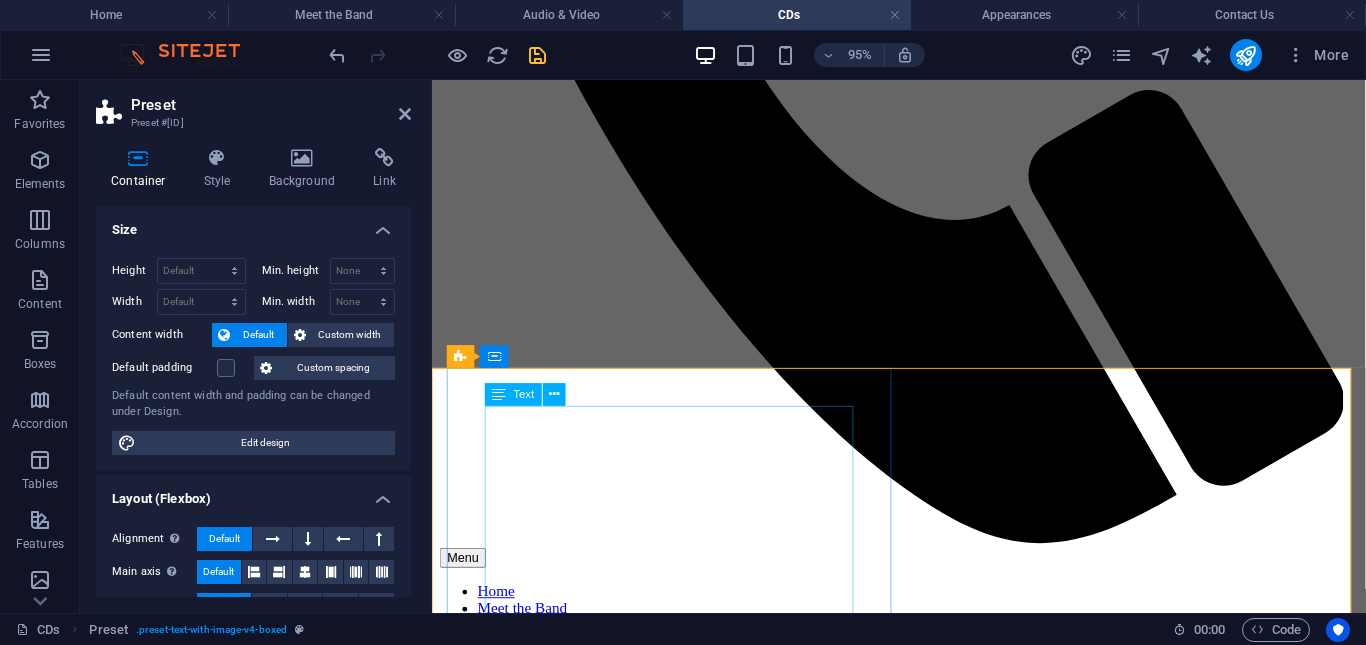 scroll, scrollTop: 1216, scrollLeft: 0, axis: vertical 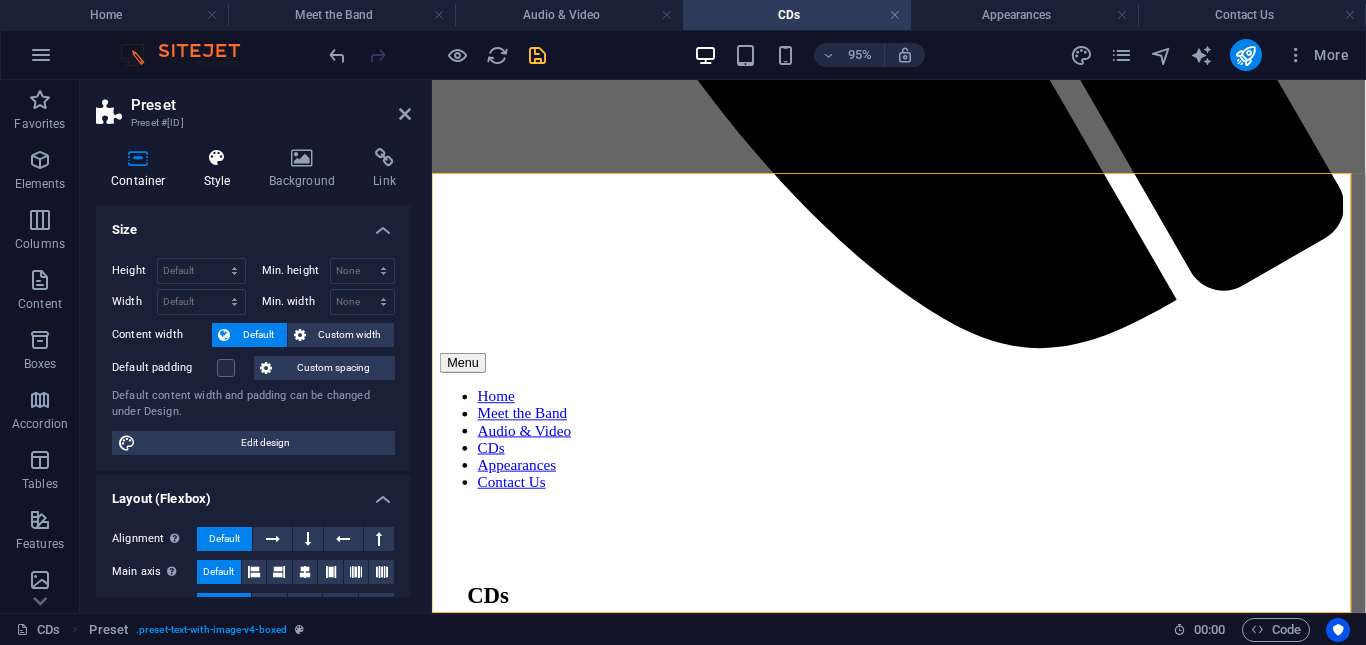 click on "Style" at bounding box center (221, 169) 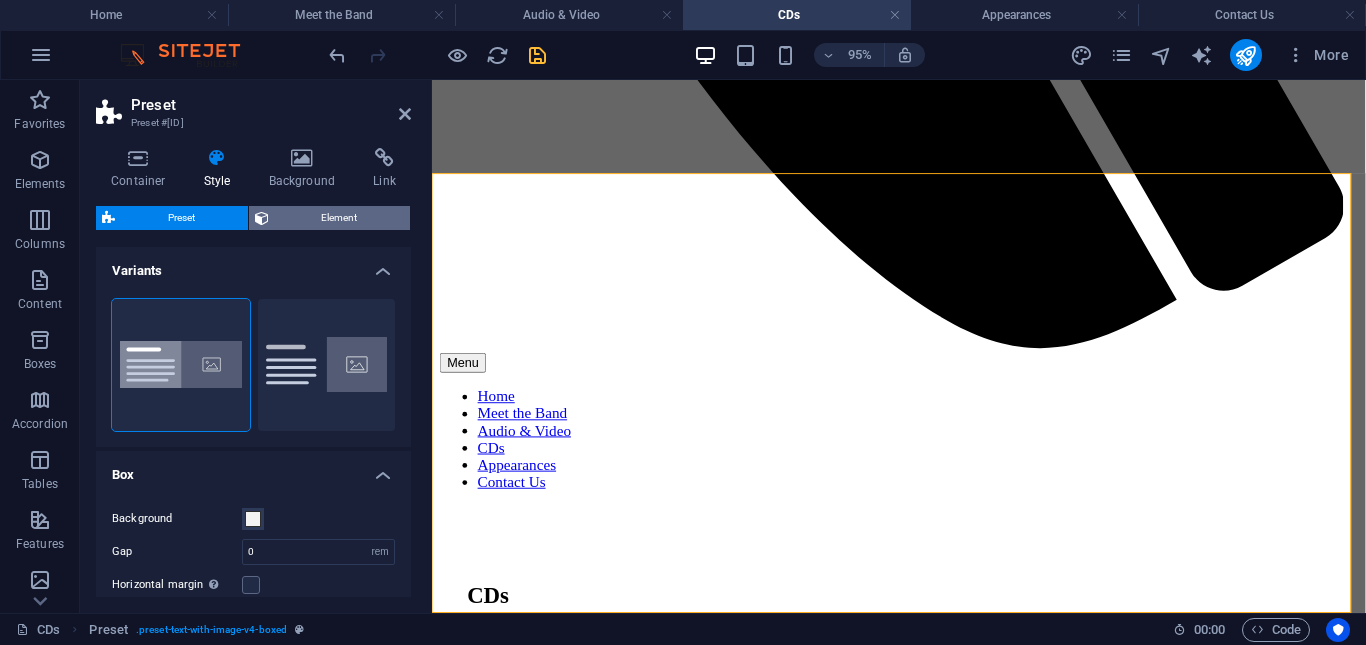 click on "Element" at bounding box center (340, 218) 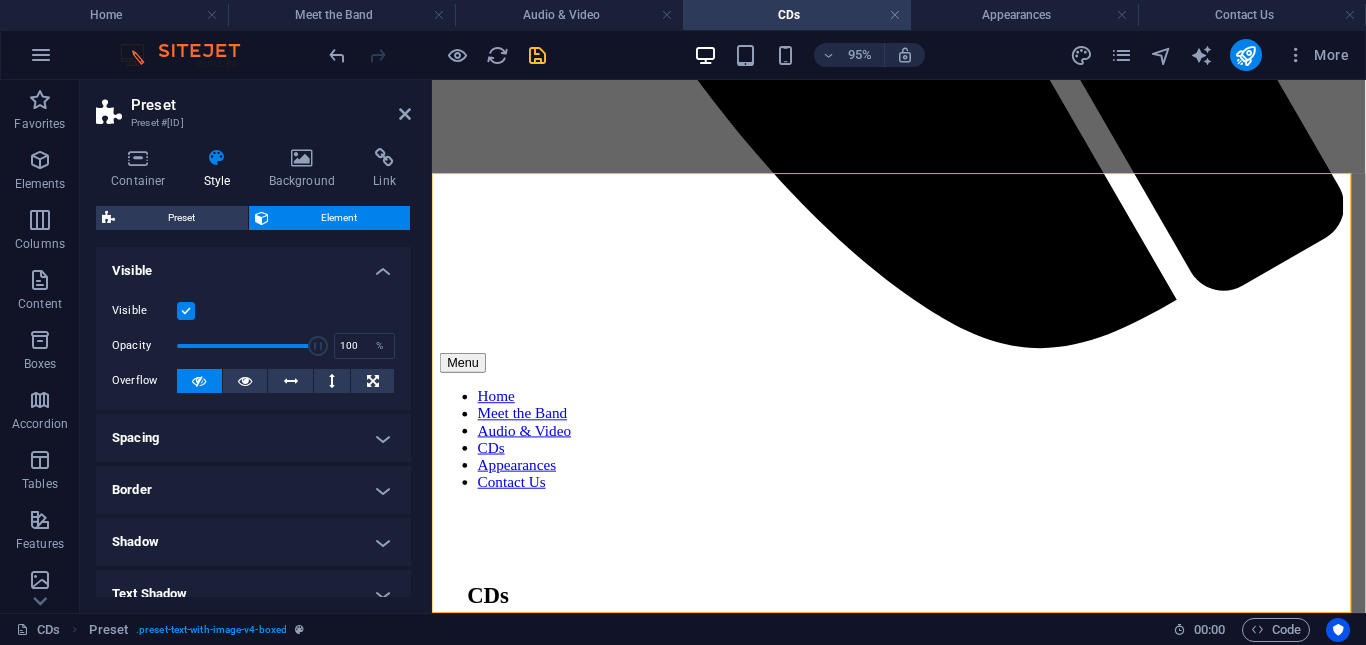 click on "Spacing" at bounding box center (253, 438) 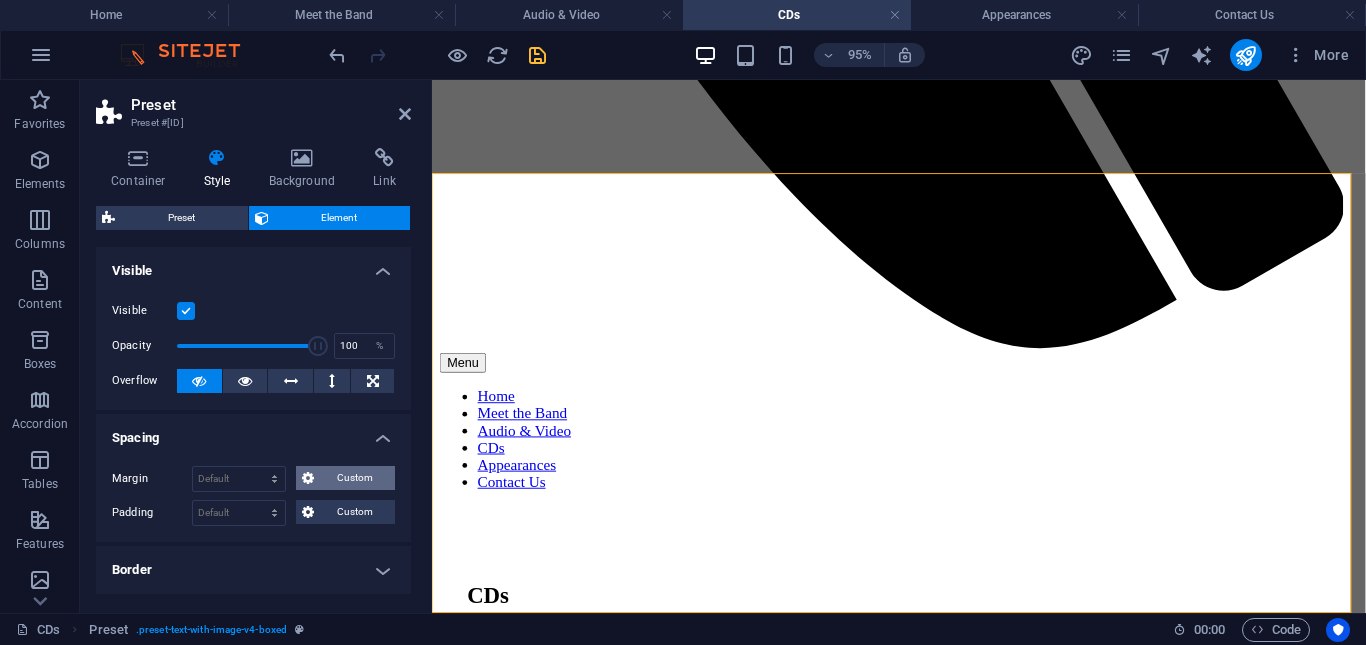 click at bounding box center (308, 478) 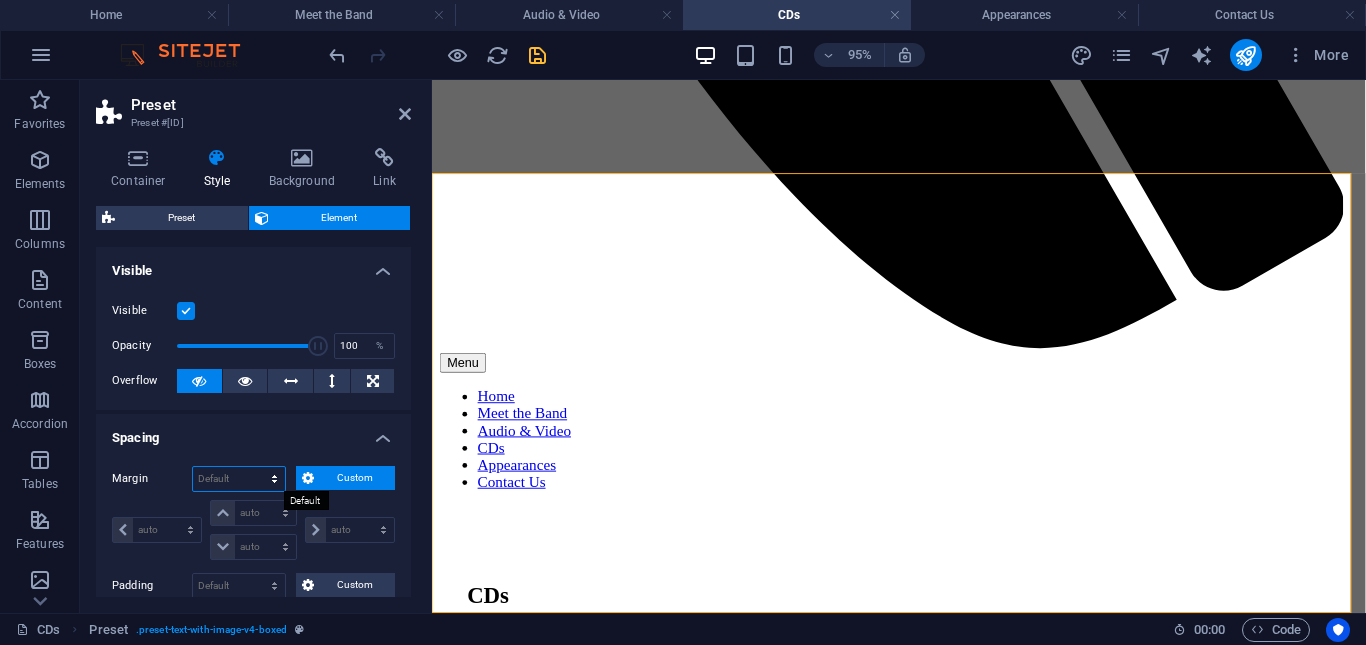 click on "Default auto px % rem vw vh Custom" at bounding box center (239, 479) 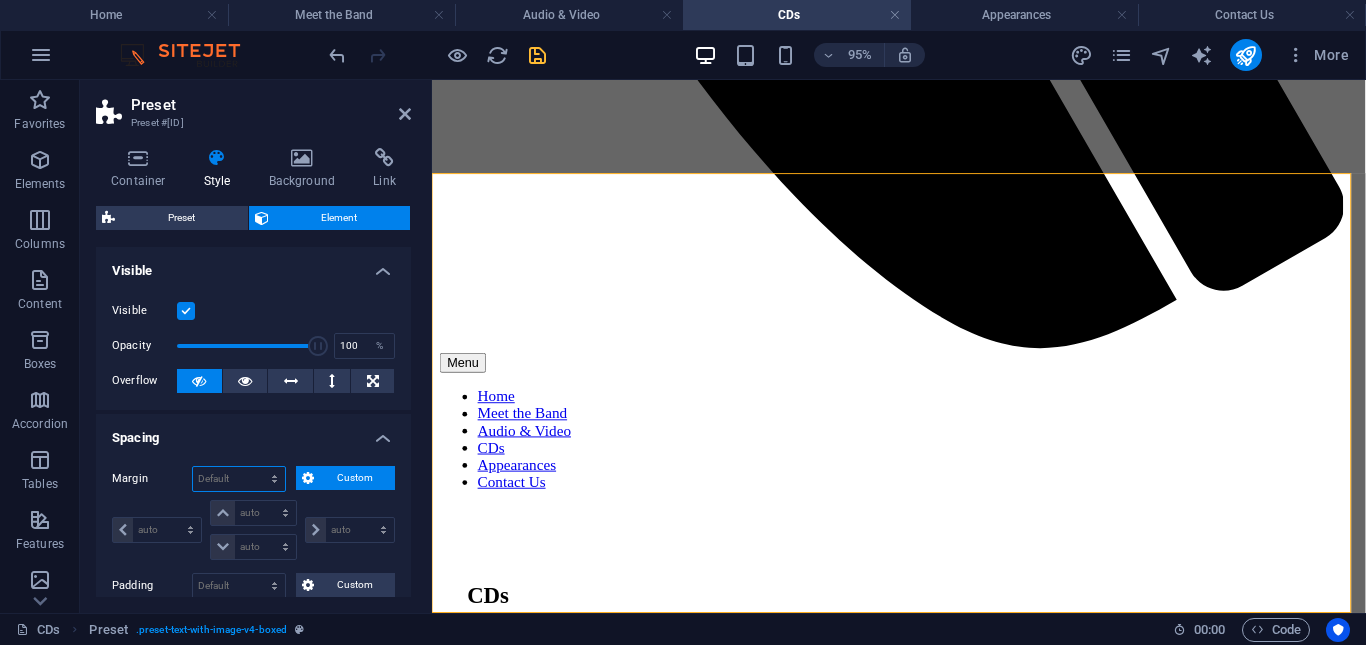 select on "%" 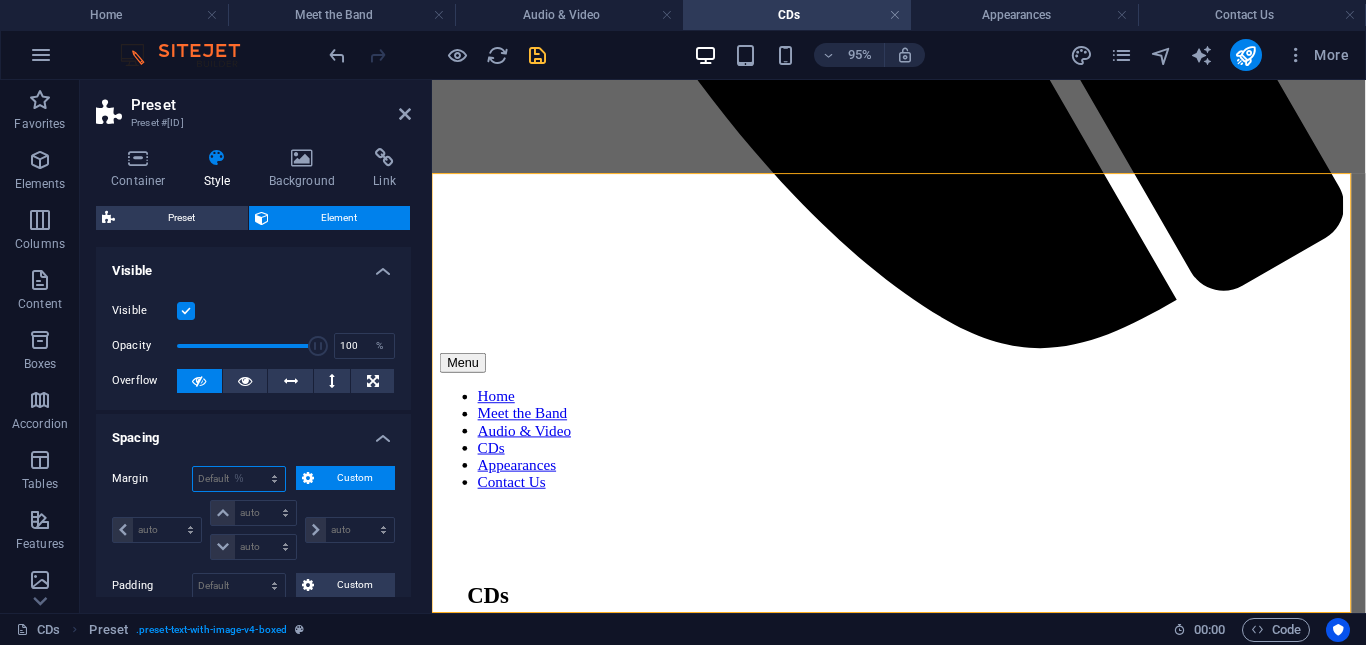 click on "Default auto px % rem vw vh Custom" at bounding box center (239, 479) 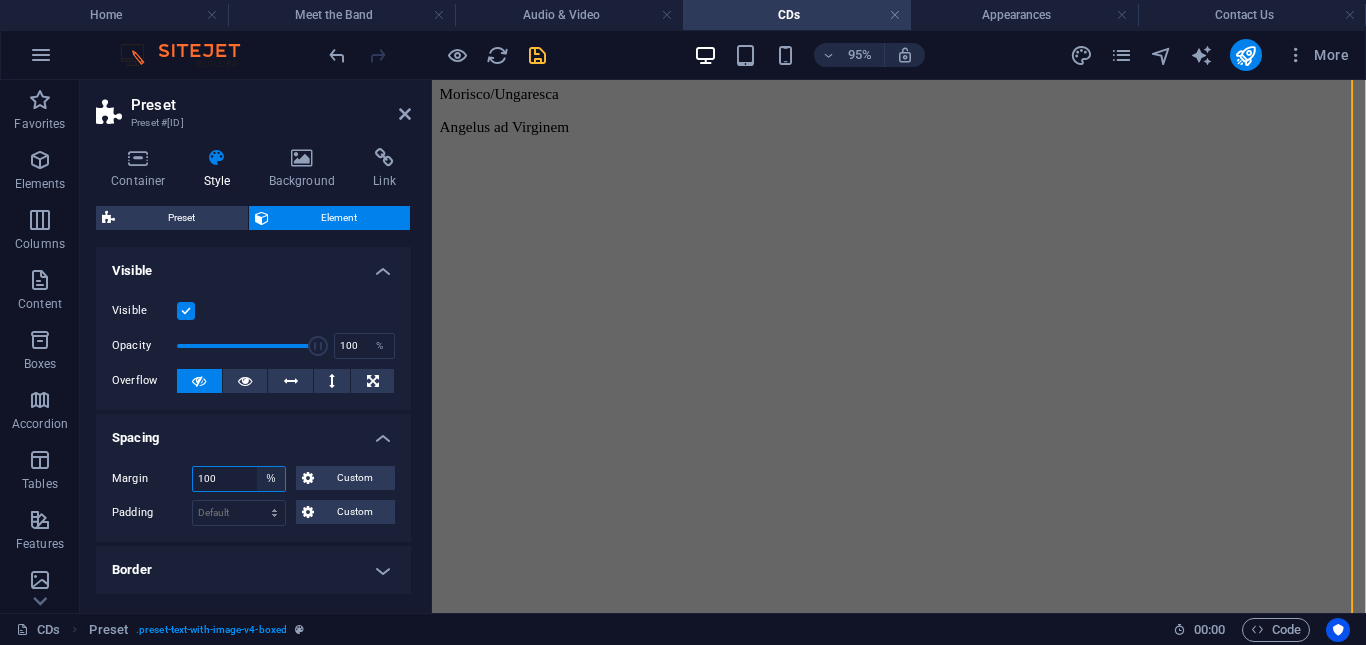 scroll, scrollTop: 2543, scrollLeft: 0, axis: vertical 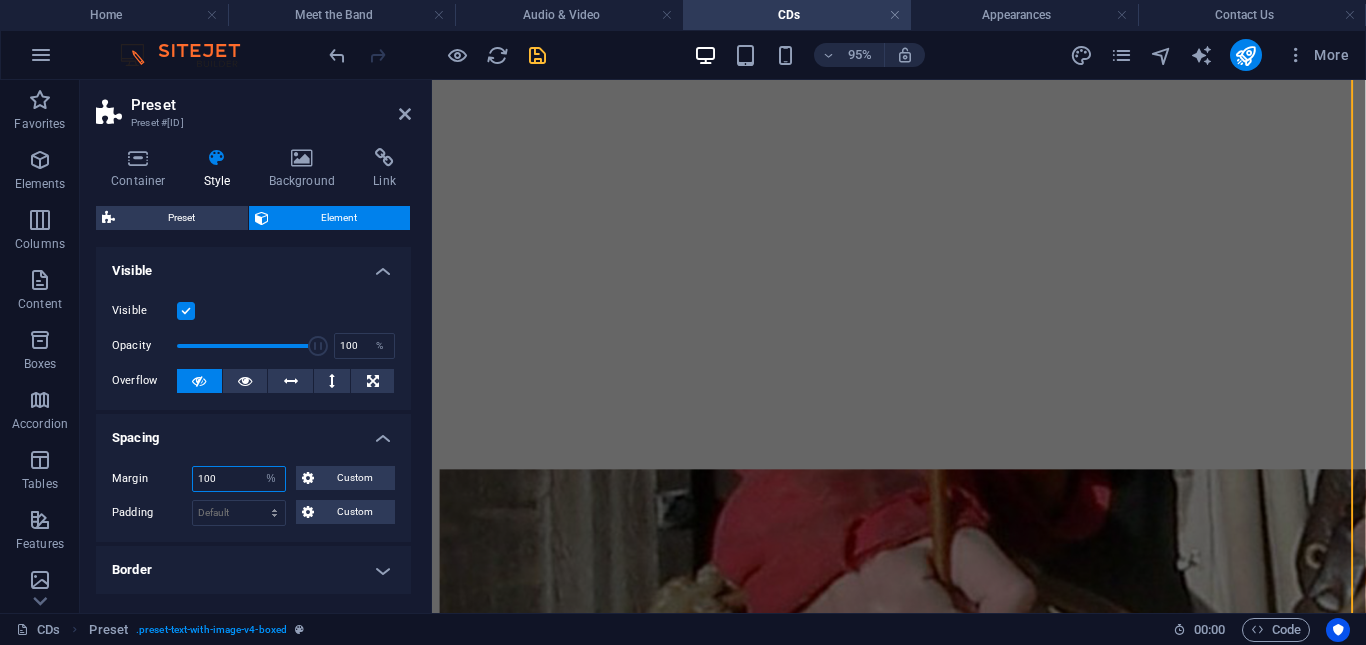 type on "0" 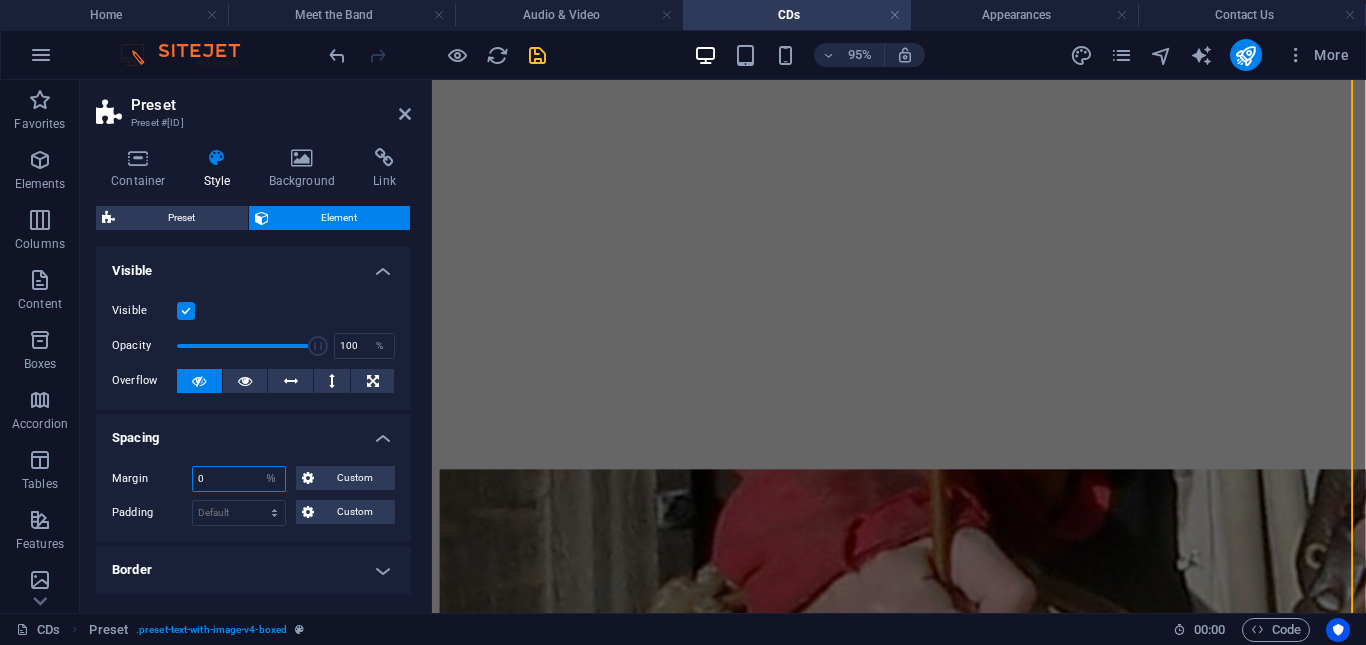 type on "0" 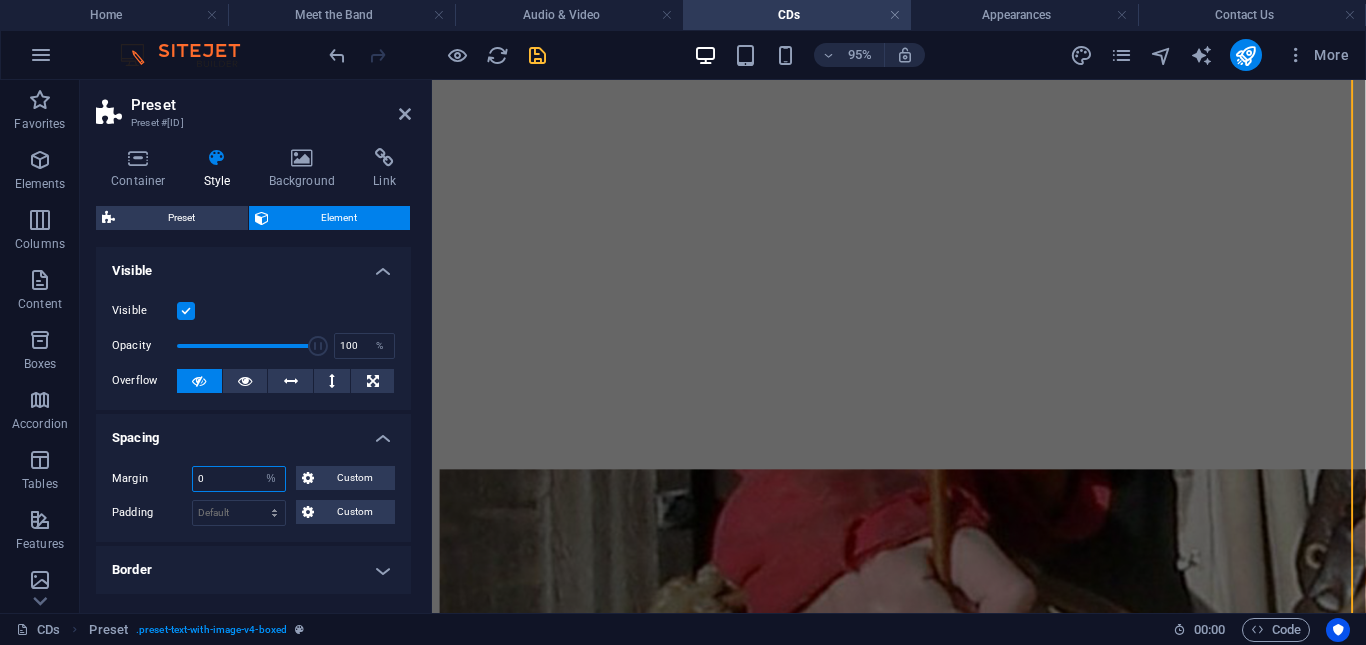 type on "0" 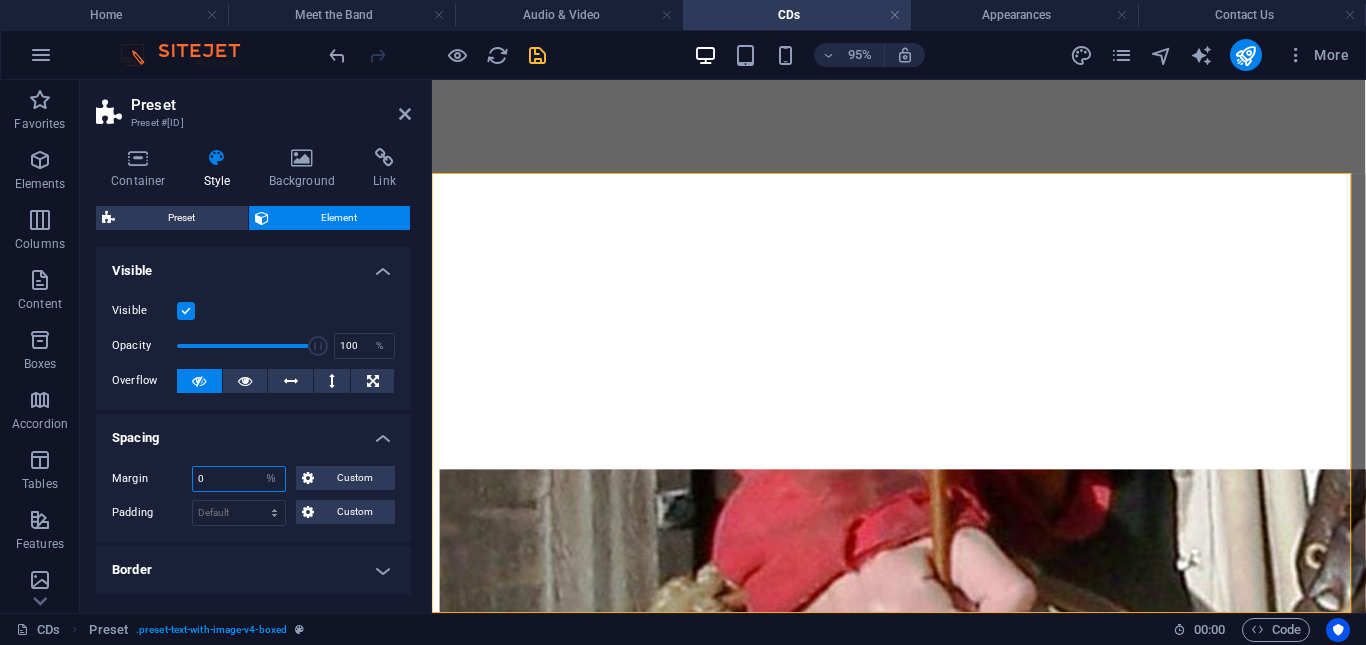 scroll, scrollTop: 1216, scrollLeft: 0, axis: vertical 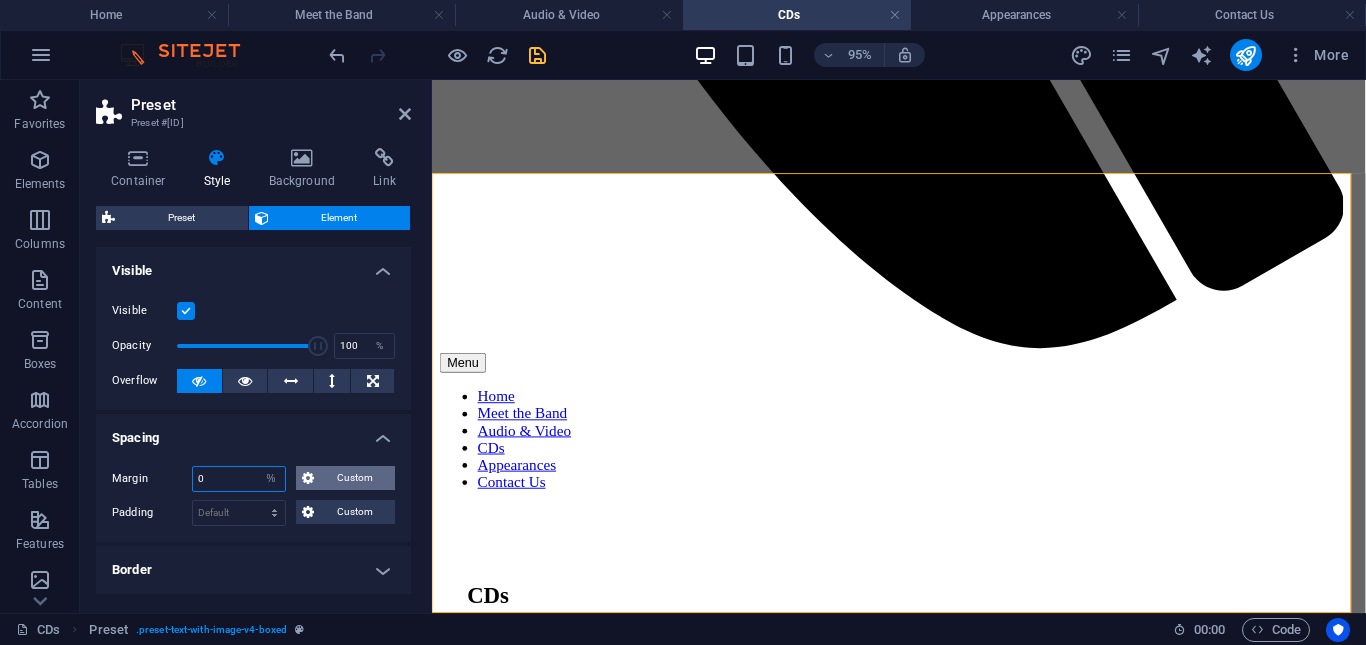 type on "0" 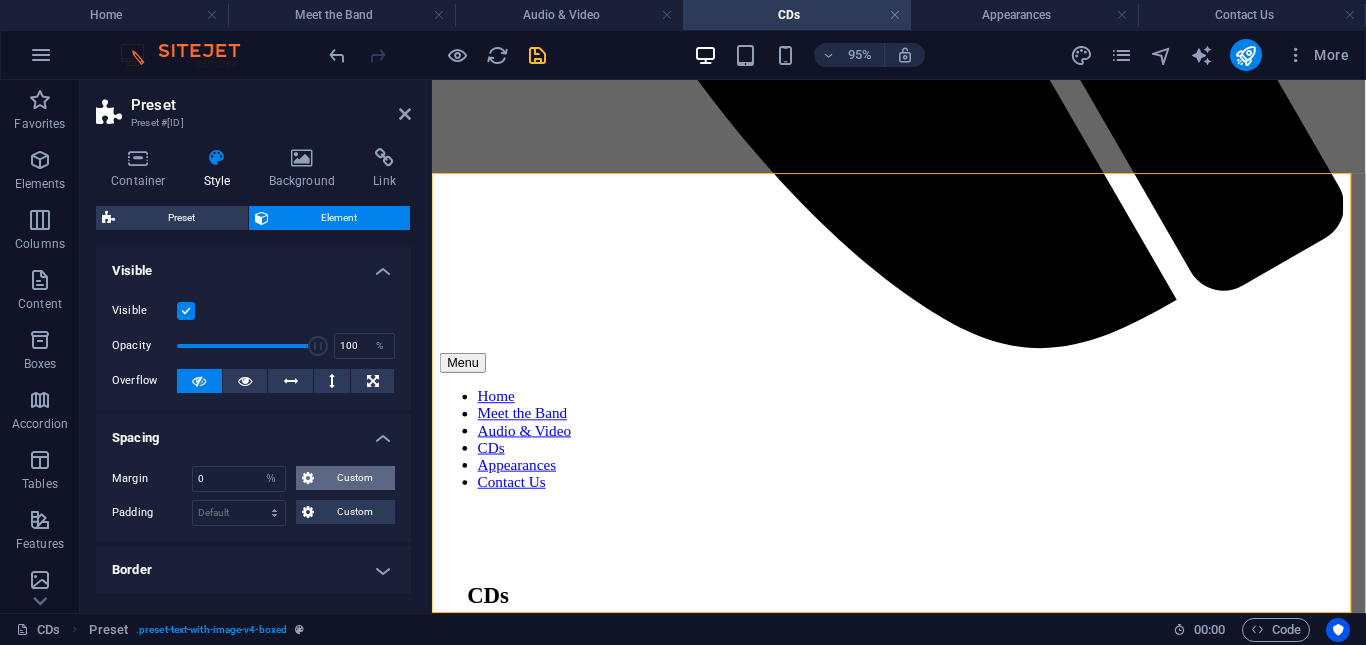 click on "Custom" at bounding box center [354, 478] 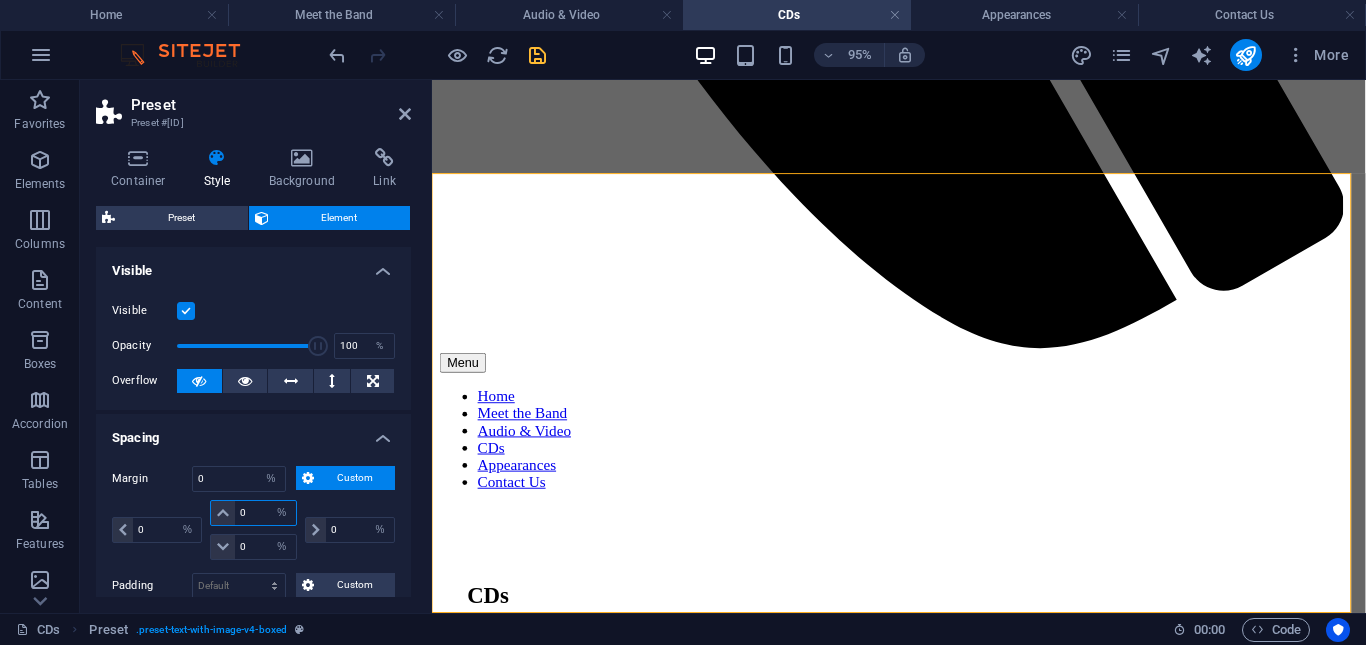 click on "0" at bounding box center (265, 513) 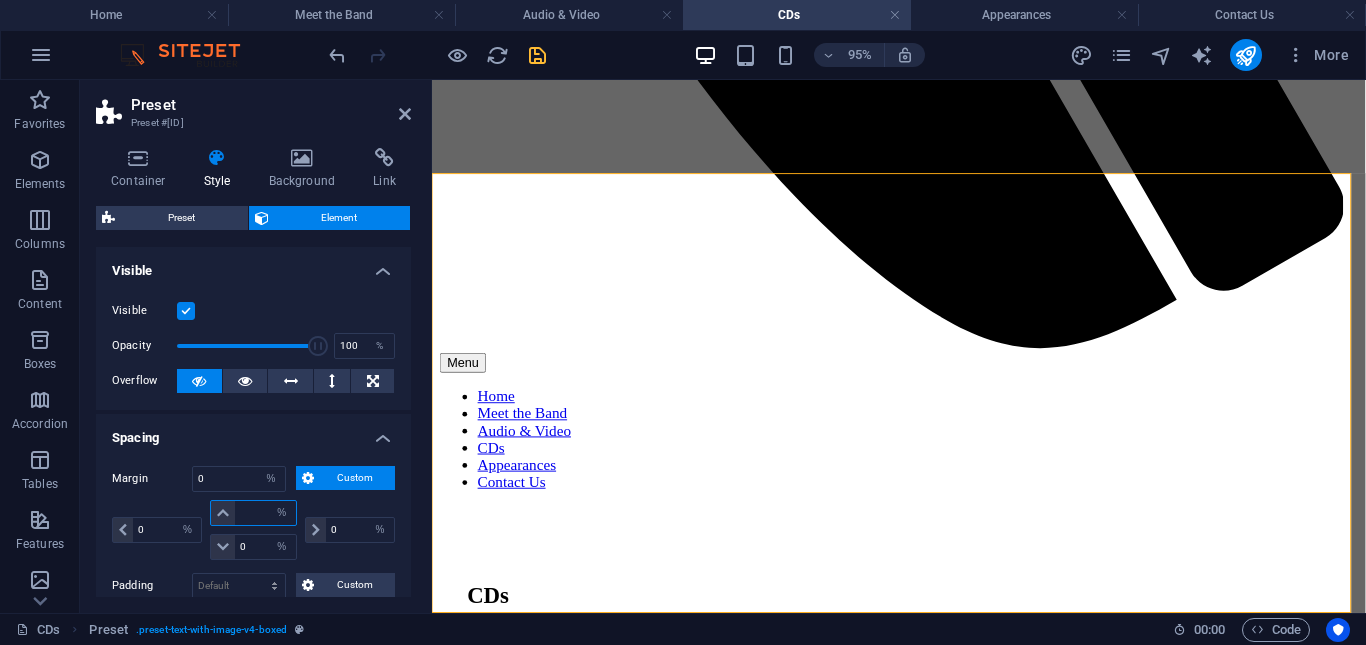 type on "2" 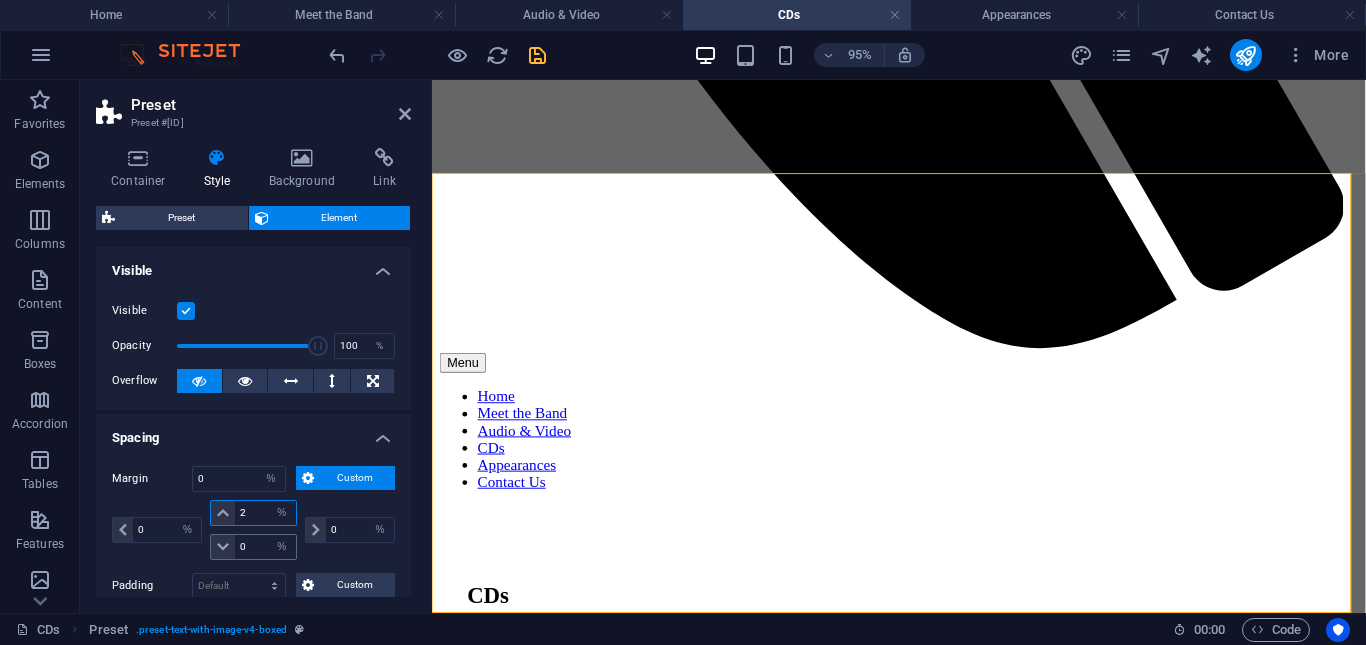 type 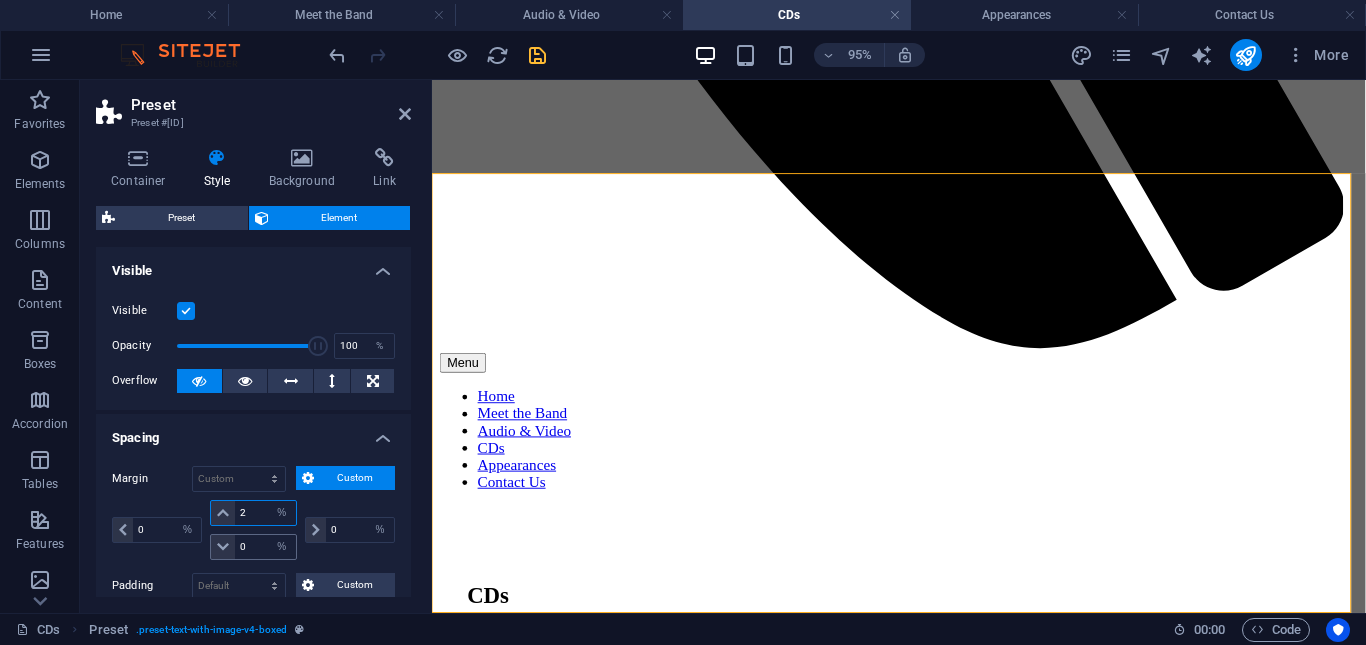 type on "2" 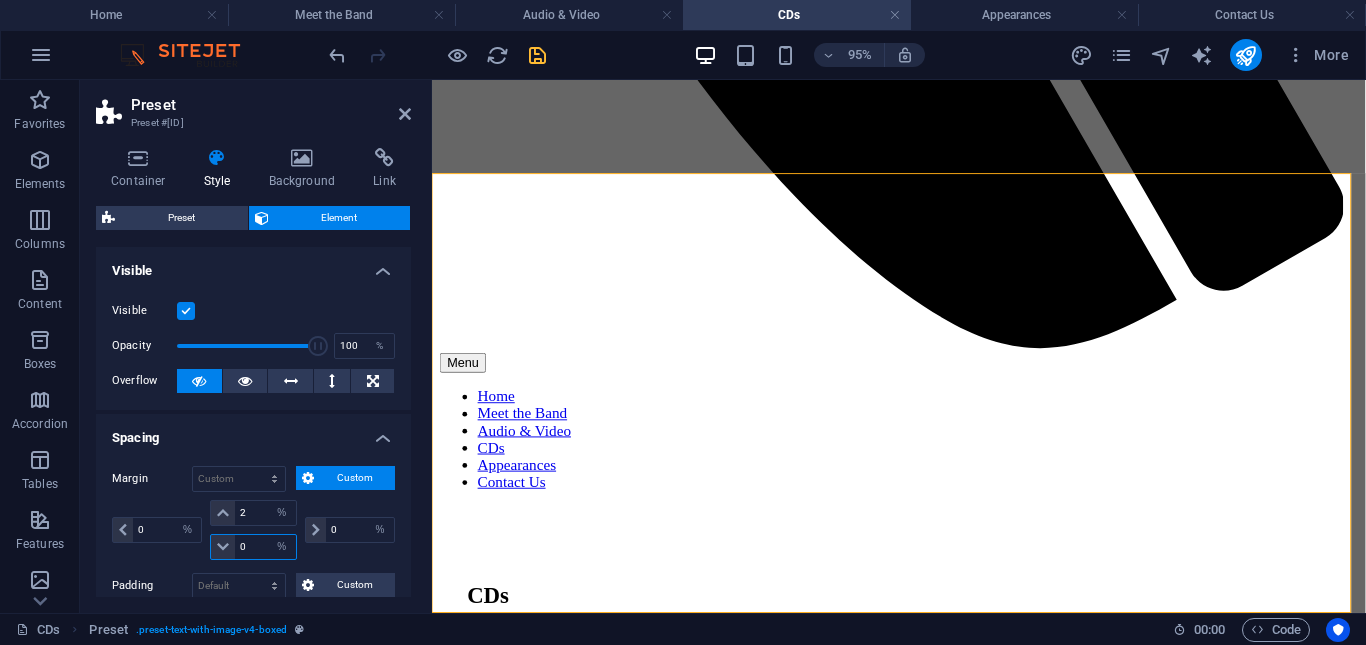 click on "0" at bounding box center (265, 547) 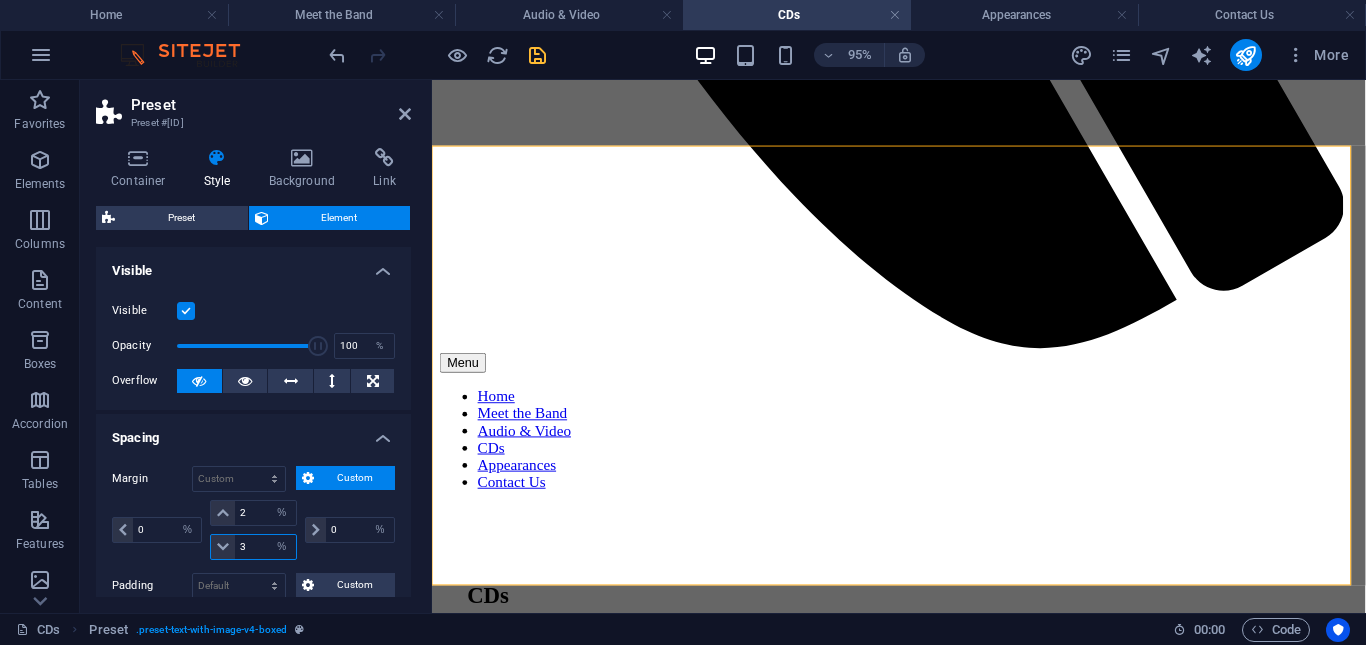 scroll, scrollTop: 1245, scrollLeft: 0, axis: vertical 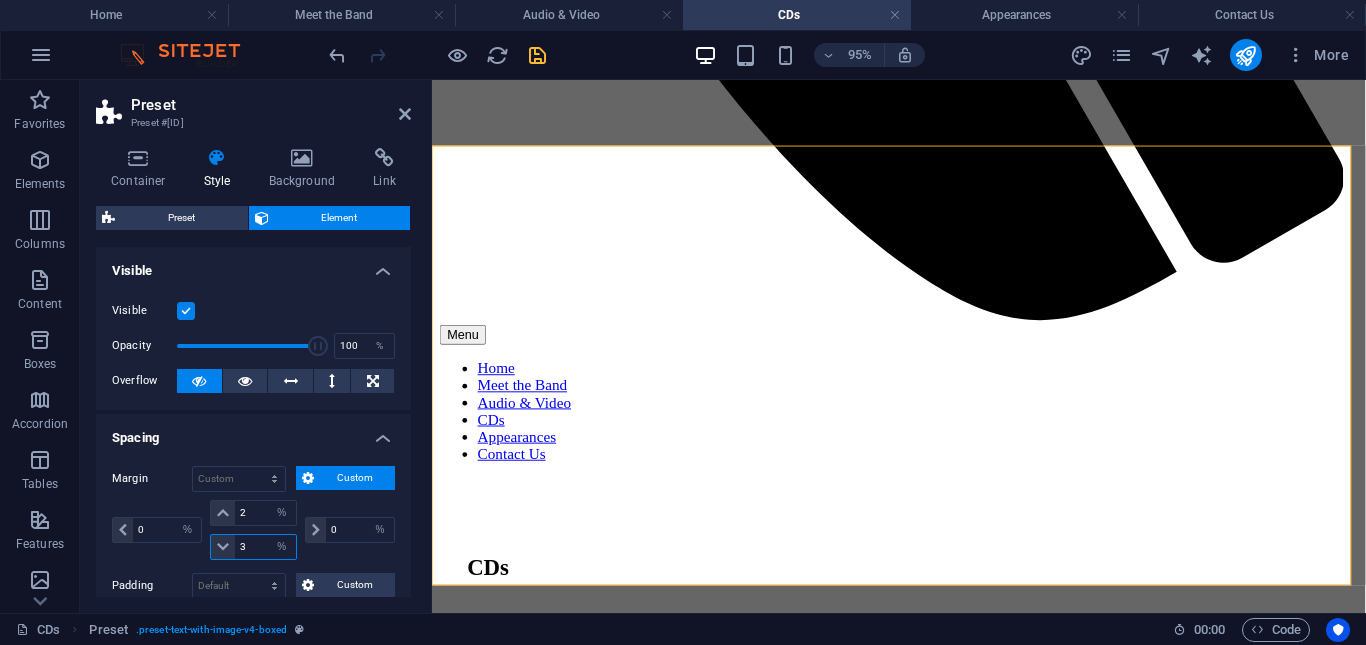 type on "3" 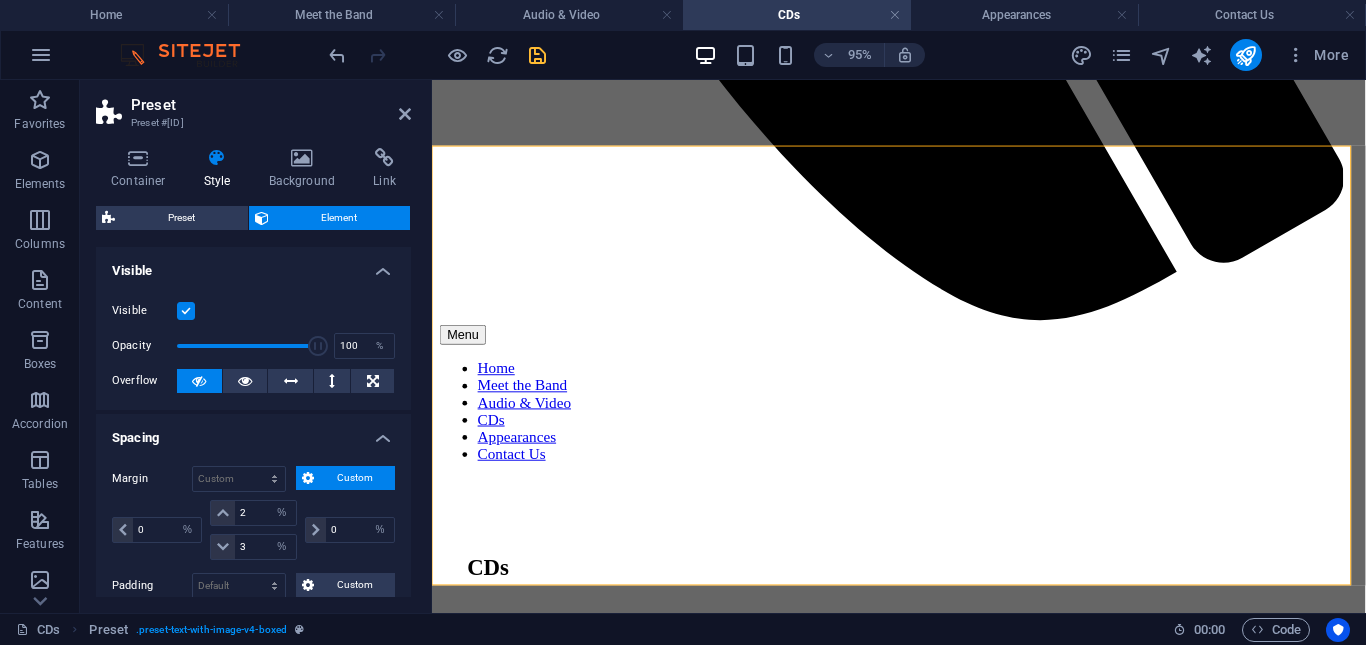 click on "Spacing" at bounding box center (253, 432) 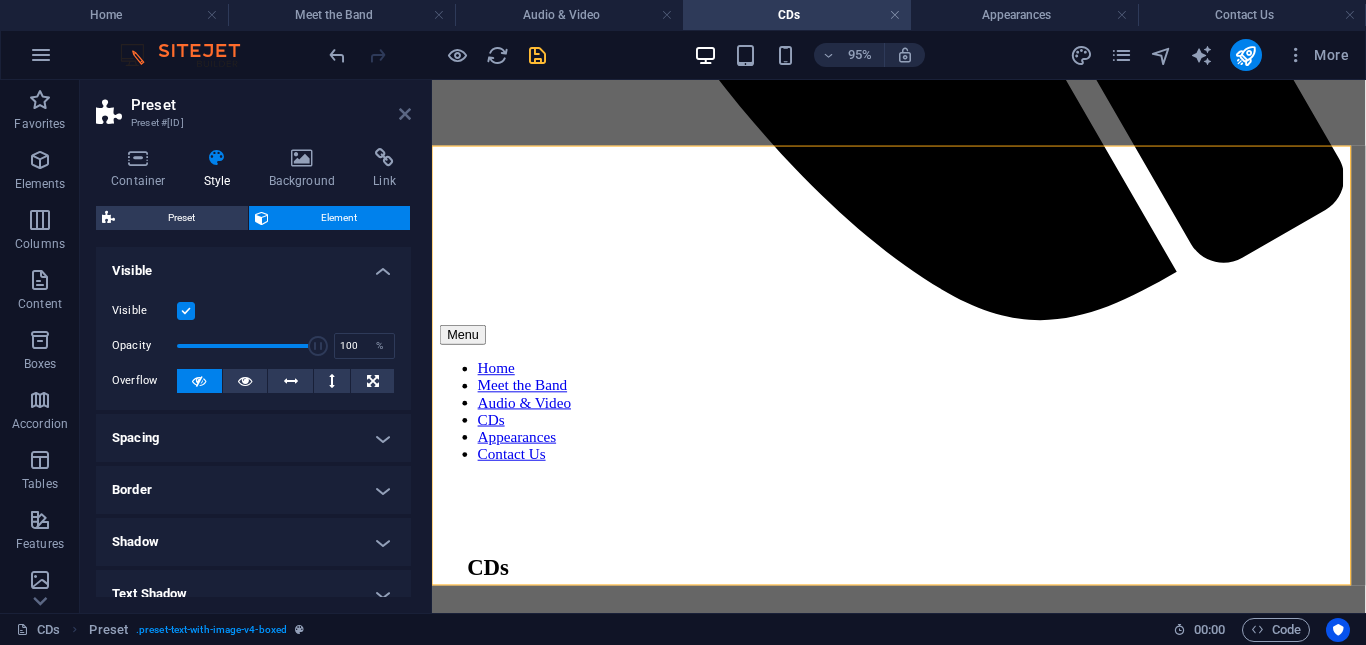 click at bounding box center (405, 114) 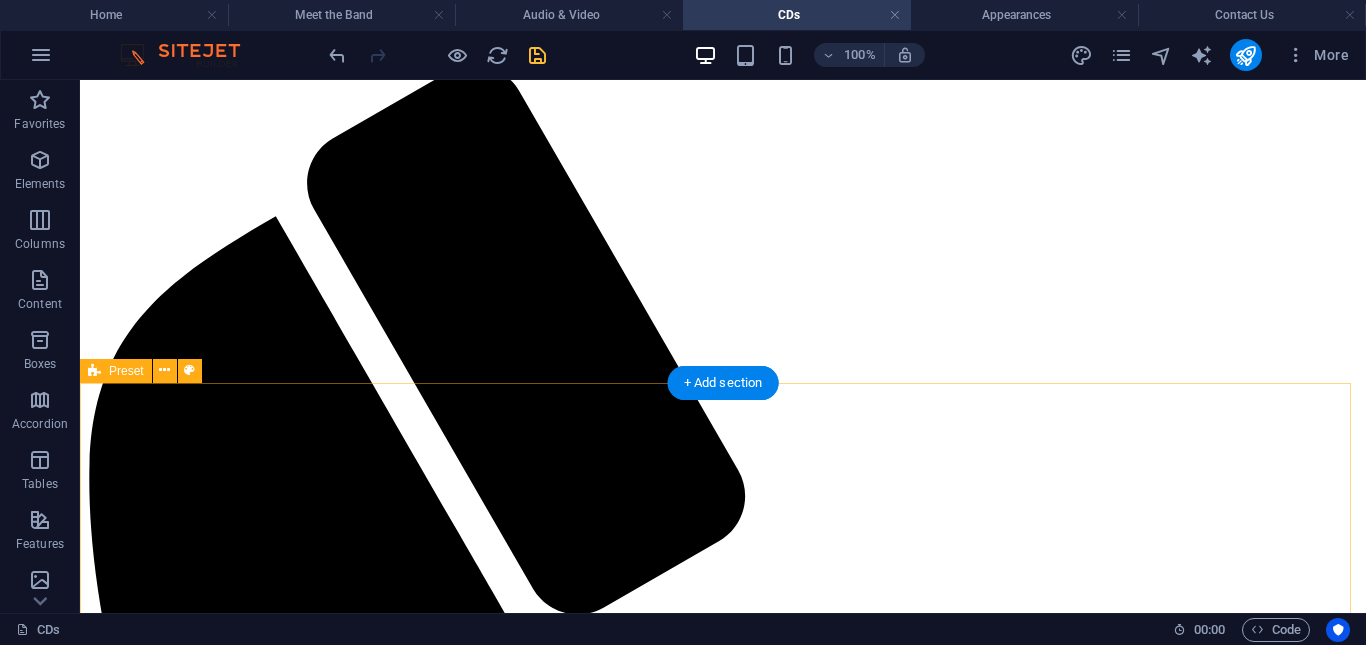 scroll, scrollTop: 319, scrollLeft: 0, axis: vertical 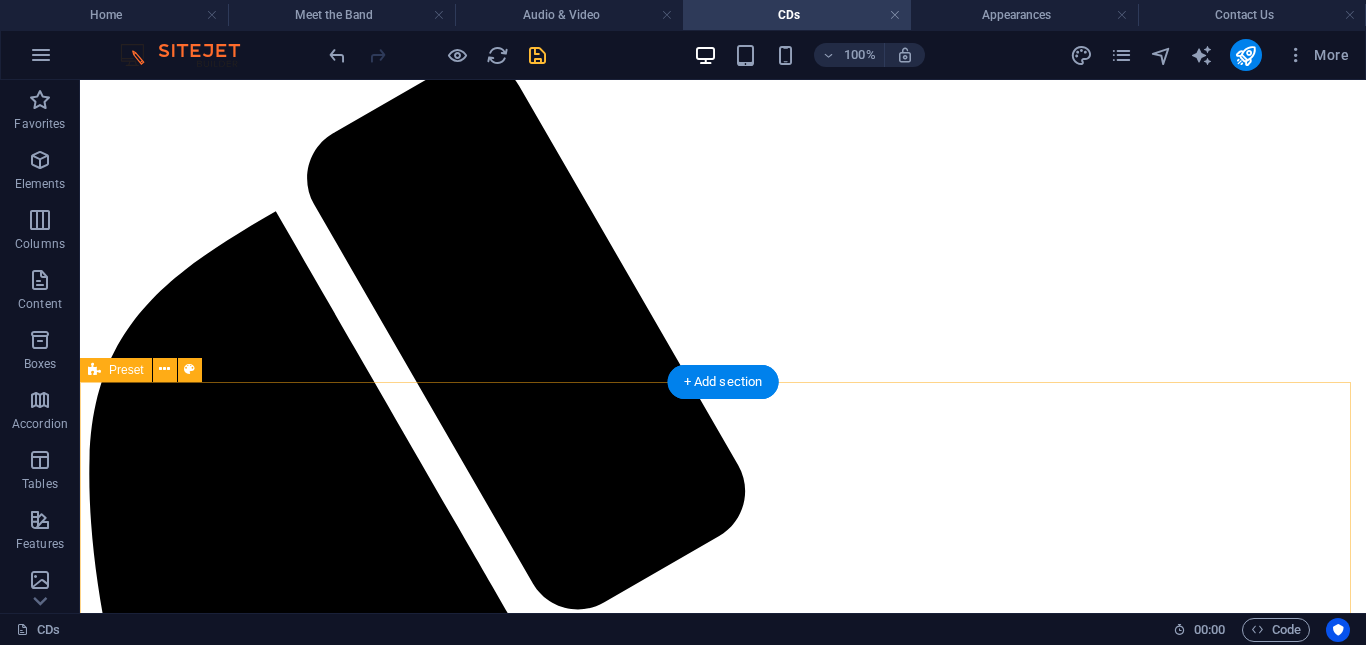 click on "Music and songs from the [DECADE] century up to Tudor times. Track list: [SONG TITLE] [SONG TITLE] [SONG TITLE] [SONG TITLE]/[SONG TITLE] [SONG TITLE]/[SONG TITLE] [SONG TITLE]/[SONG TITLE] [SONG TITLE] [SONG TITLE] [SONG TITLE] [SONG TITLE] [SONG TITLE]/[SONG TITLE] [SONG TITLE] [SONG TITLE]/[SONG TITLE] [SONG TITLE]" at bounding box center [723, 3325] 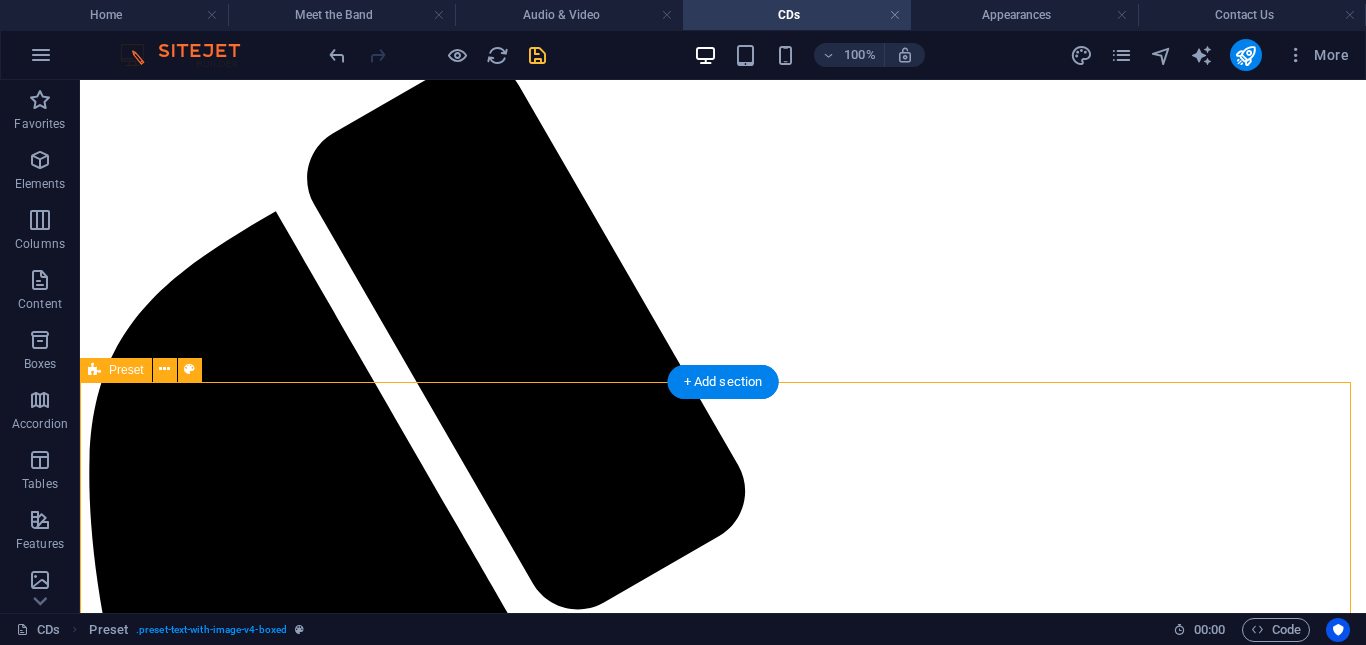 click on "Music and songs from the [DECADE] century up to Tudor times. Track list: [SONG TITLE] [SONG TITLE] [SONG TITLE] [SONG TITLE]/[SONG TITLE] [SONG TITLE]/[SONG TITLE] [SONG TITLE]/[SONG TITLE] [SONG TITLE] [SONG TITLE] [SONG TITLE] [SONG TITLE] [SONG TITLE]/[SONG TITLE] [SONG TITLE] [SONG TITLE]/[SONG TITLE] [SONG TITLE]" at bounding box center (723, 3325) 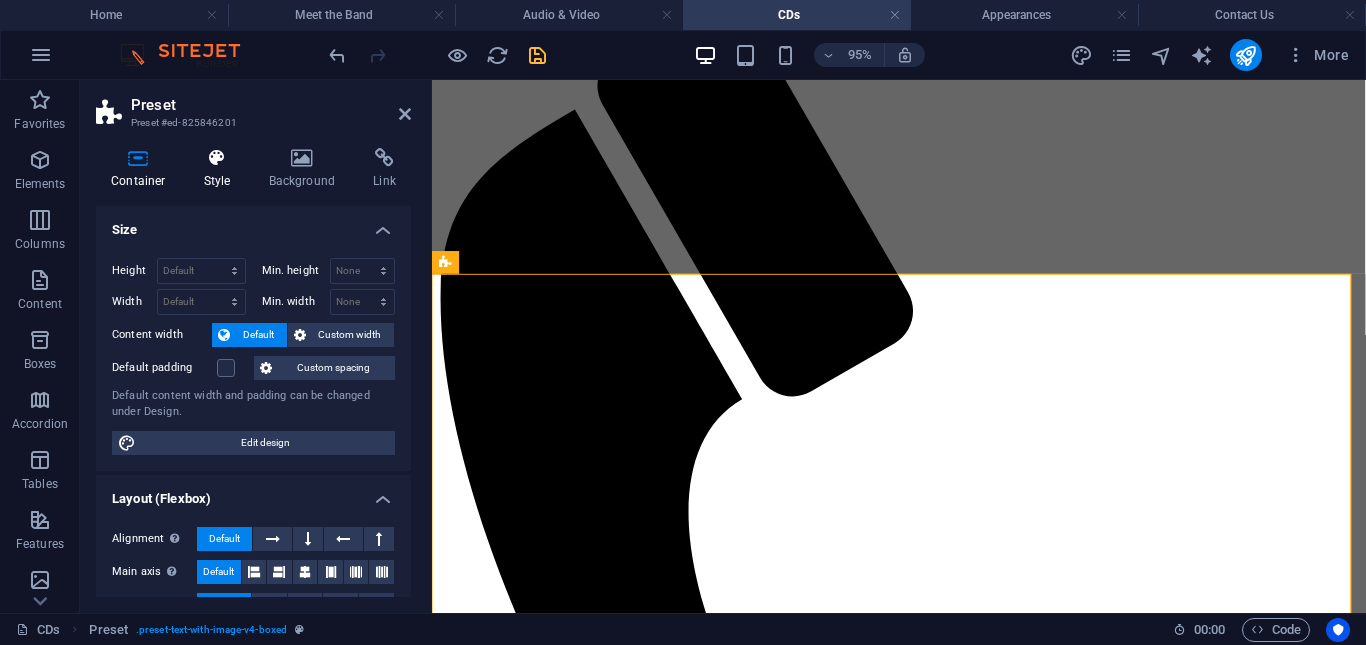 click at bounding box center [217, 158] 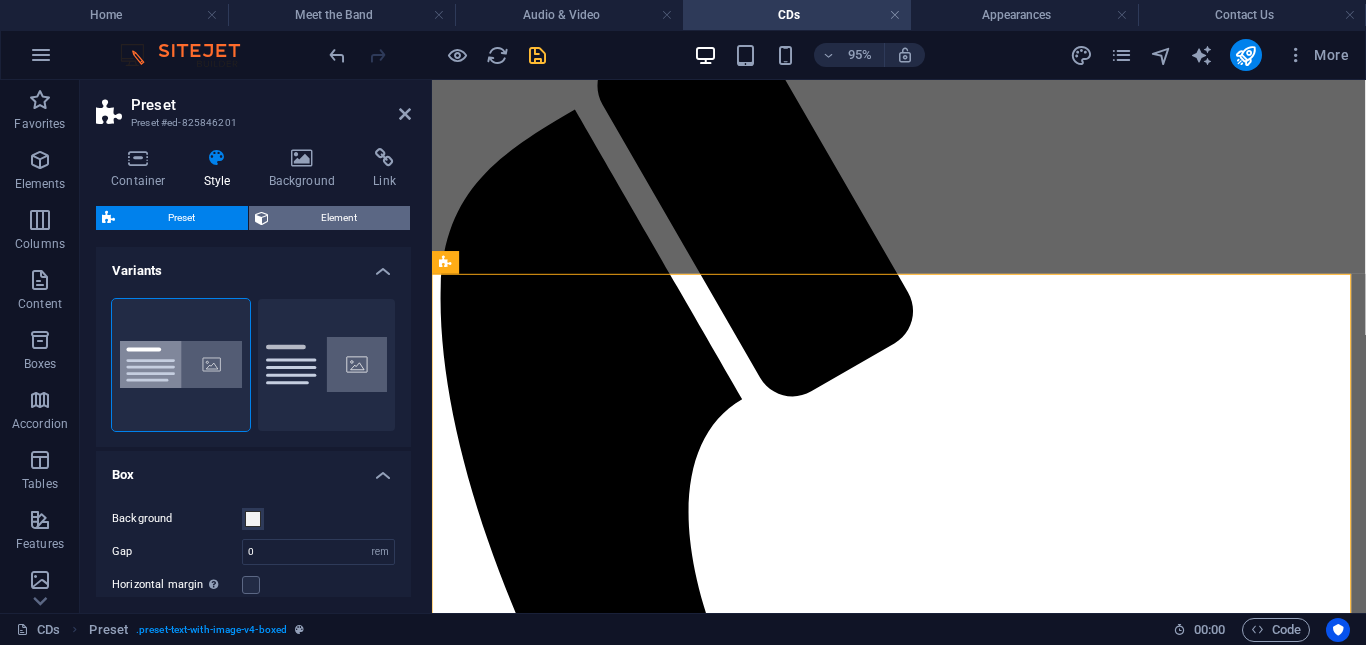 click on "Element" at bounding box center (330, 218) 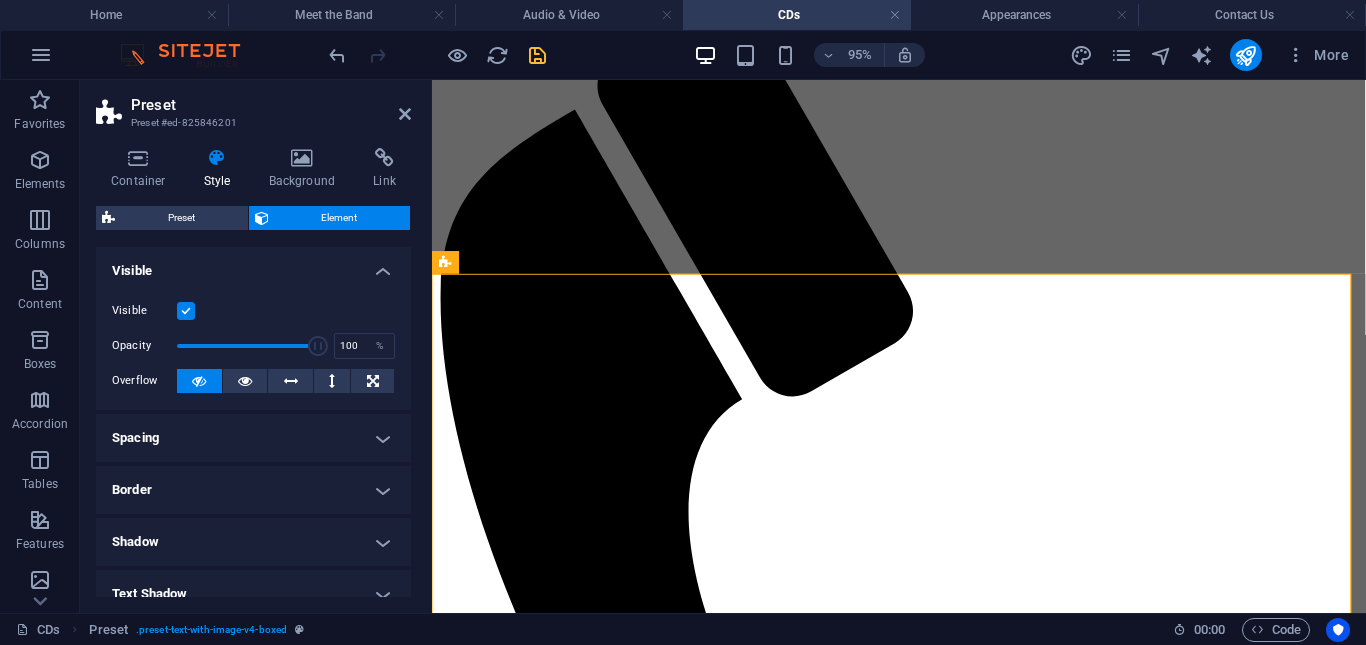 click on "Spacing" at bounding box center [253, 438] 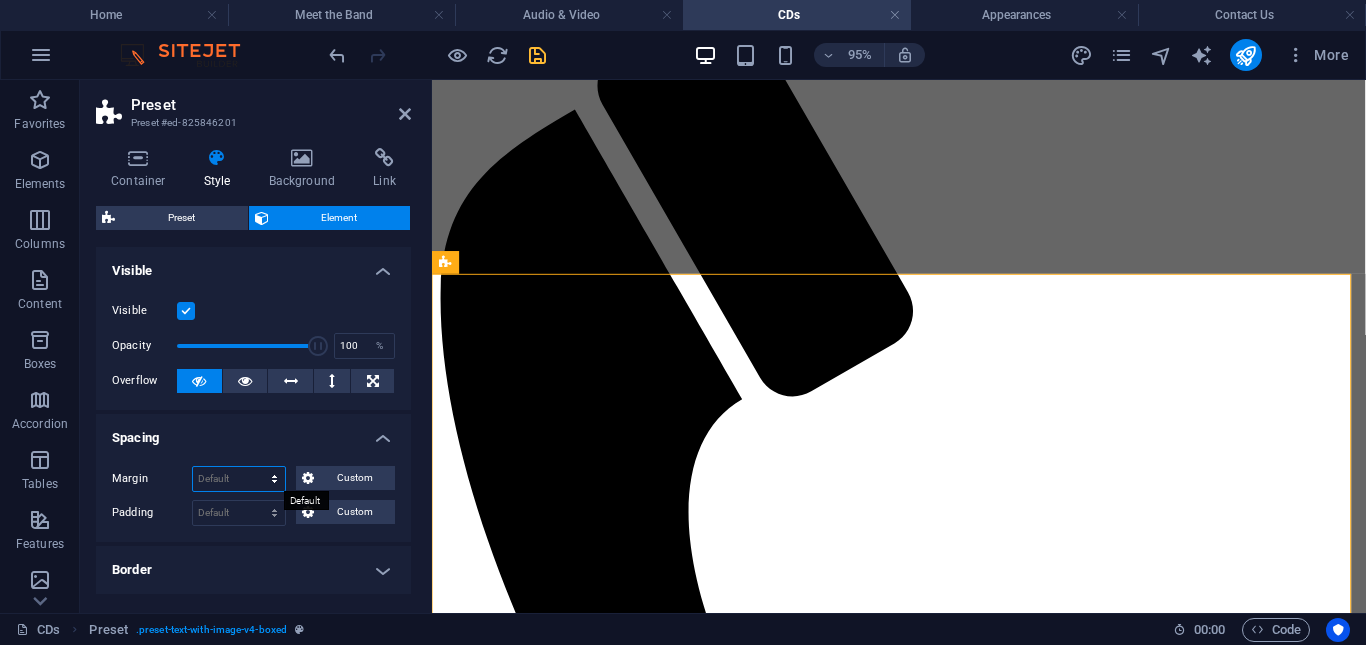 click on "Default auto px % rem vw vh Custom" at bounding box center (239, 479) 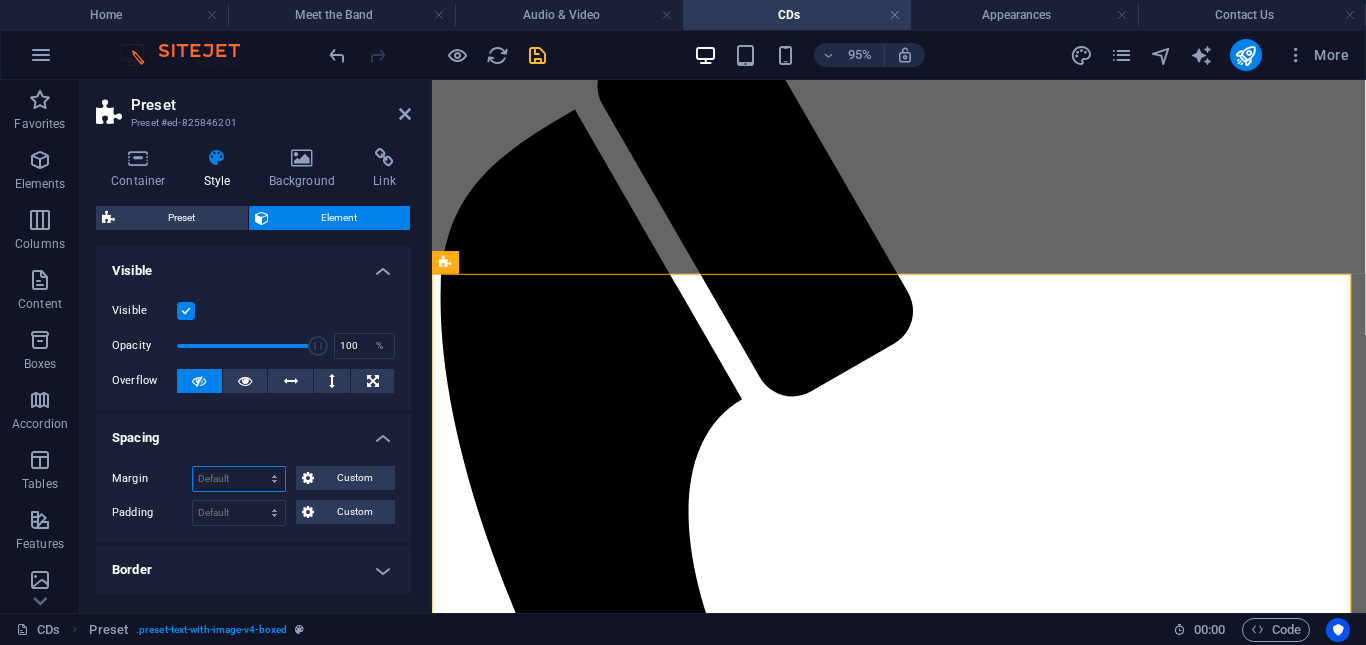 select on "%" 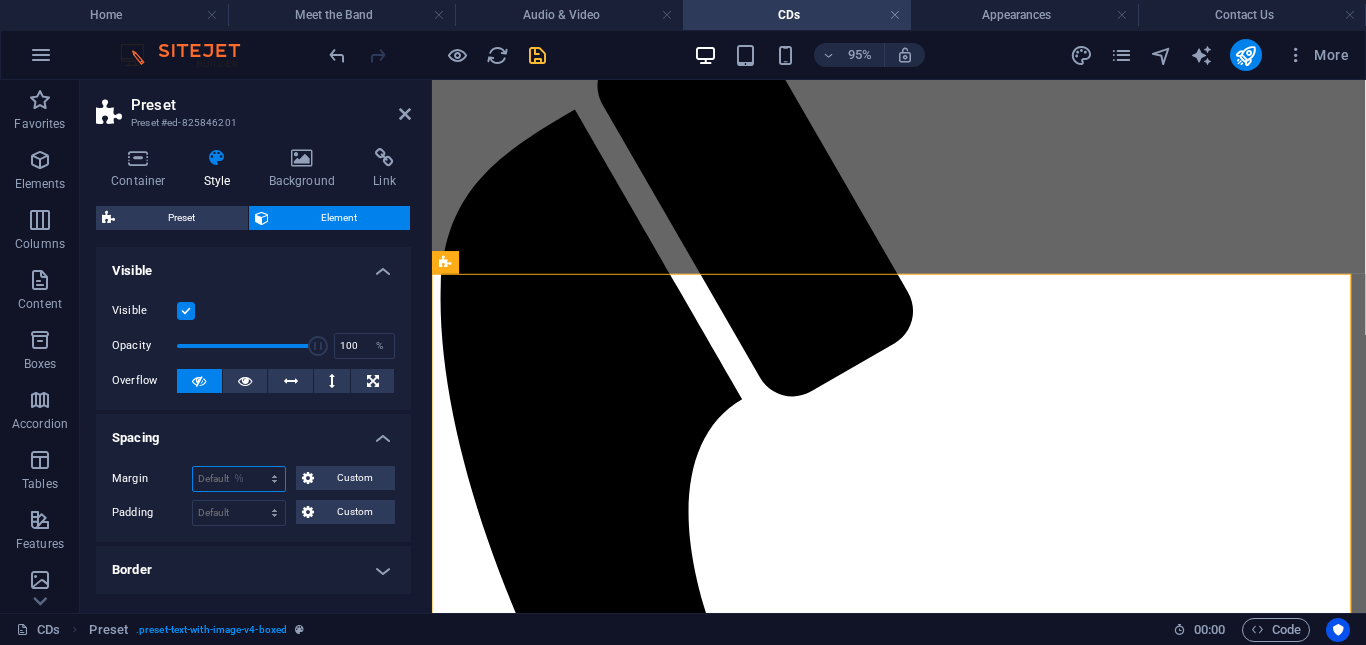 click on "Default auto px % rem vw vh Custom" at bounding box center (239, 479) 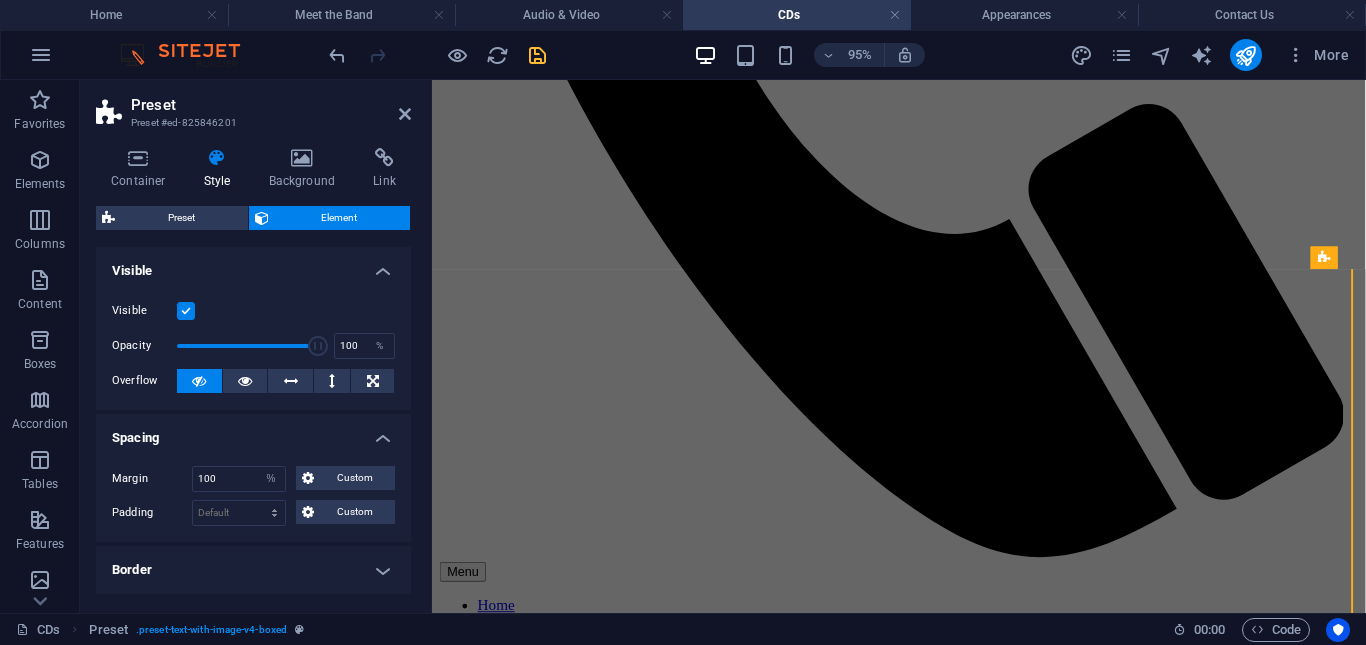 scroll, scrollTop: 960, scrollLeft: 0, axis: vertical 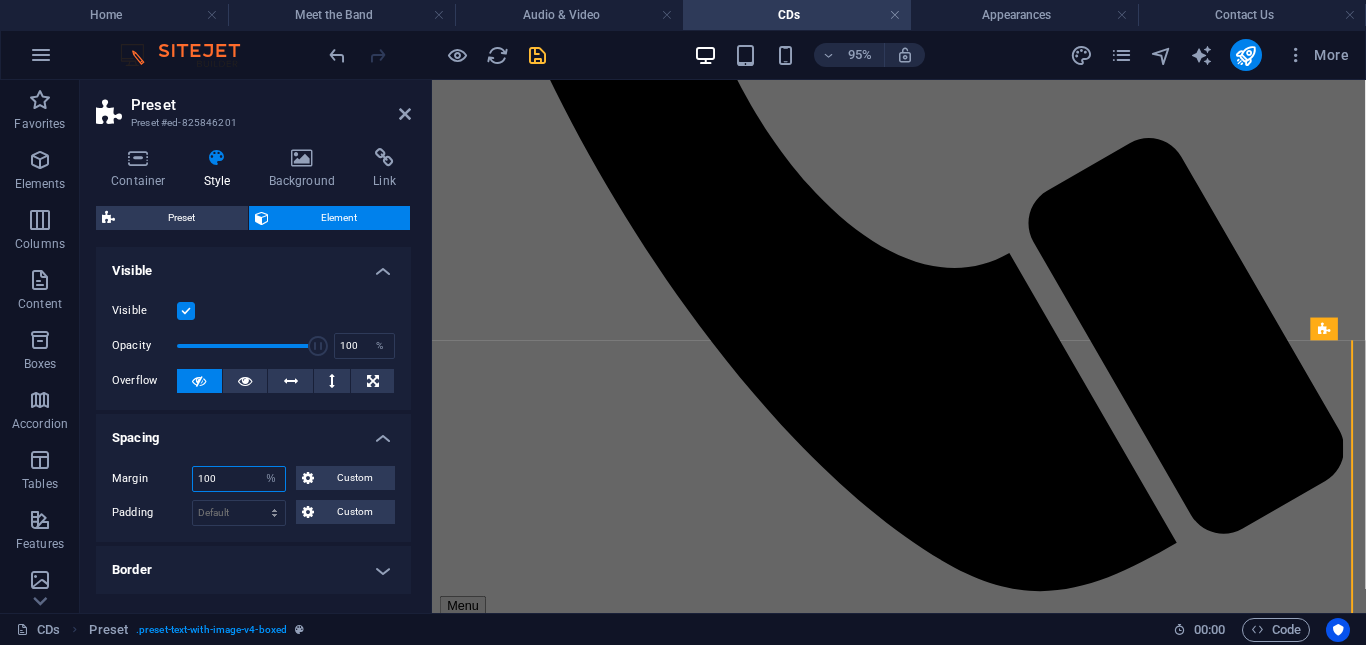 click on "100" at bounding box center [239, 479] 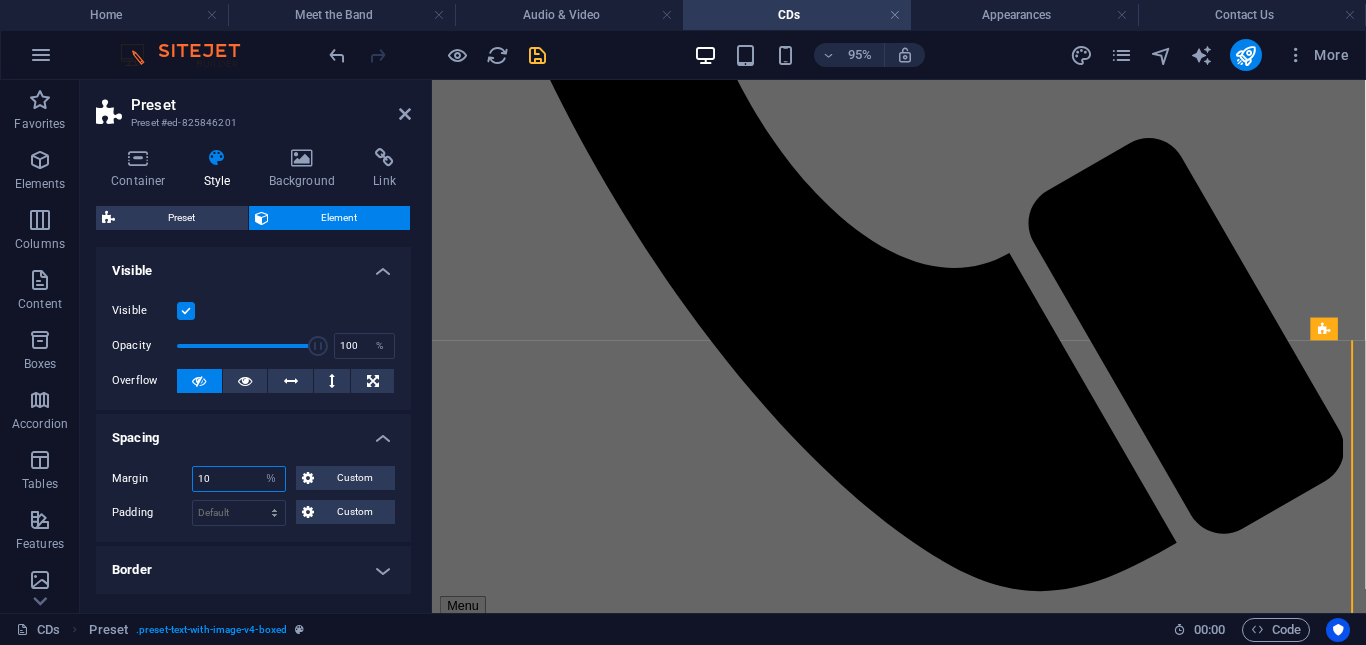 type on "1" 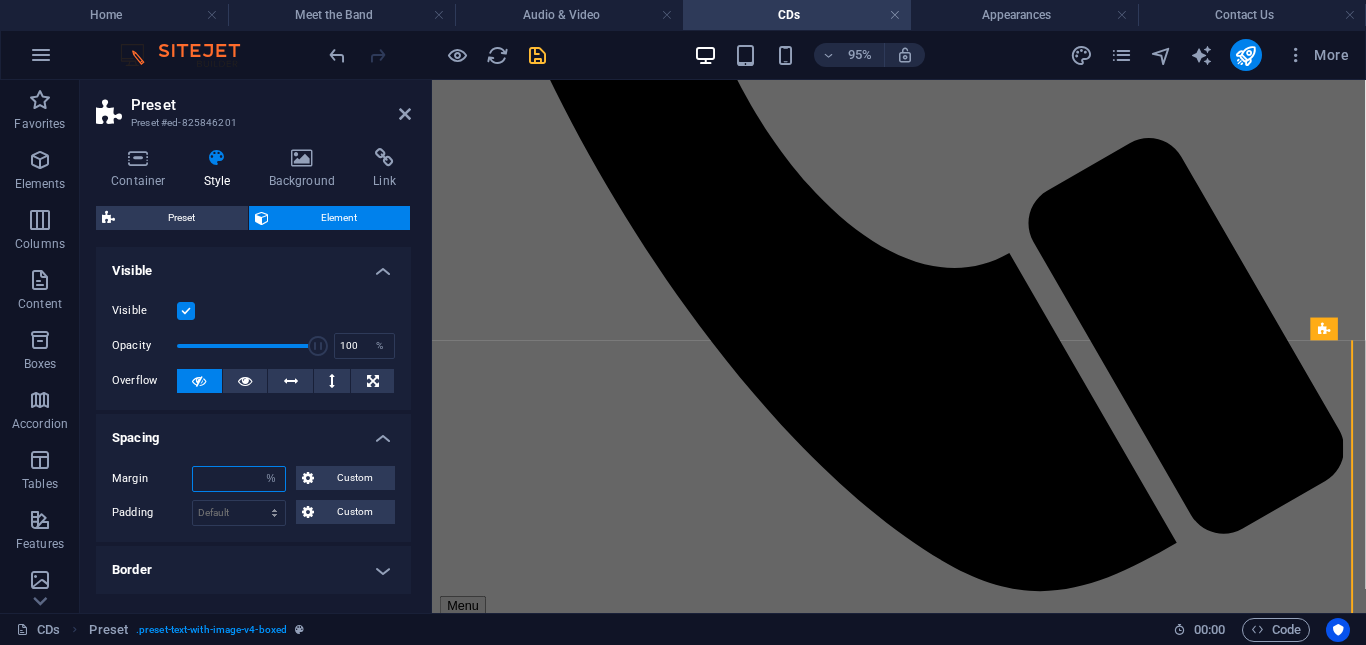 type on "0" 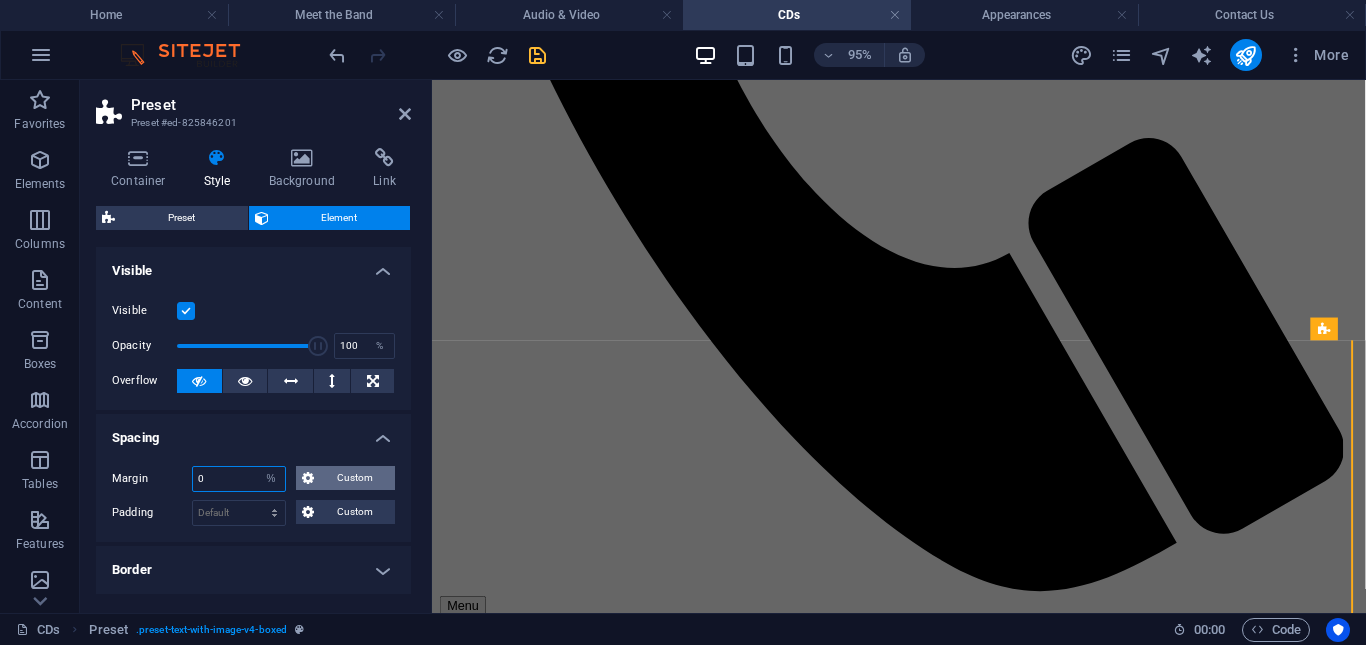 type on "0" 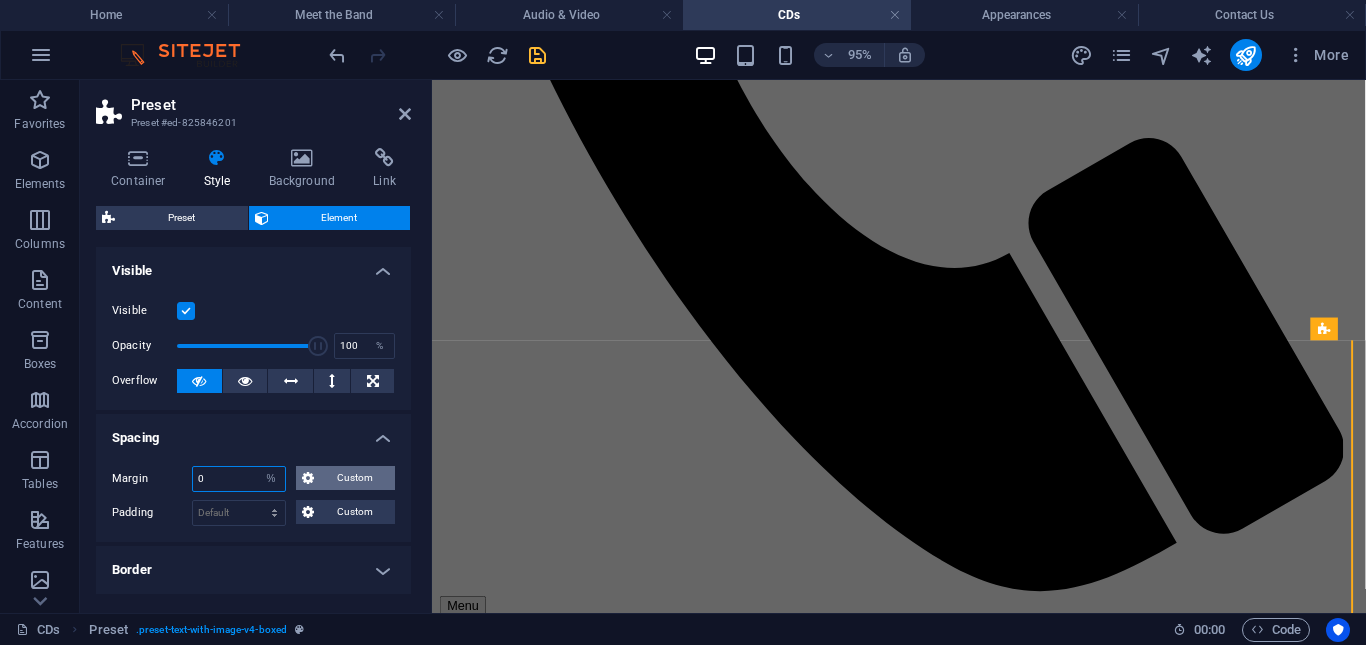 type on "0" 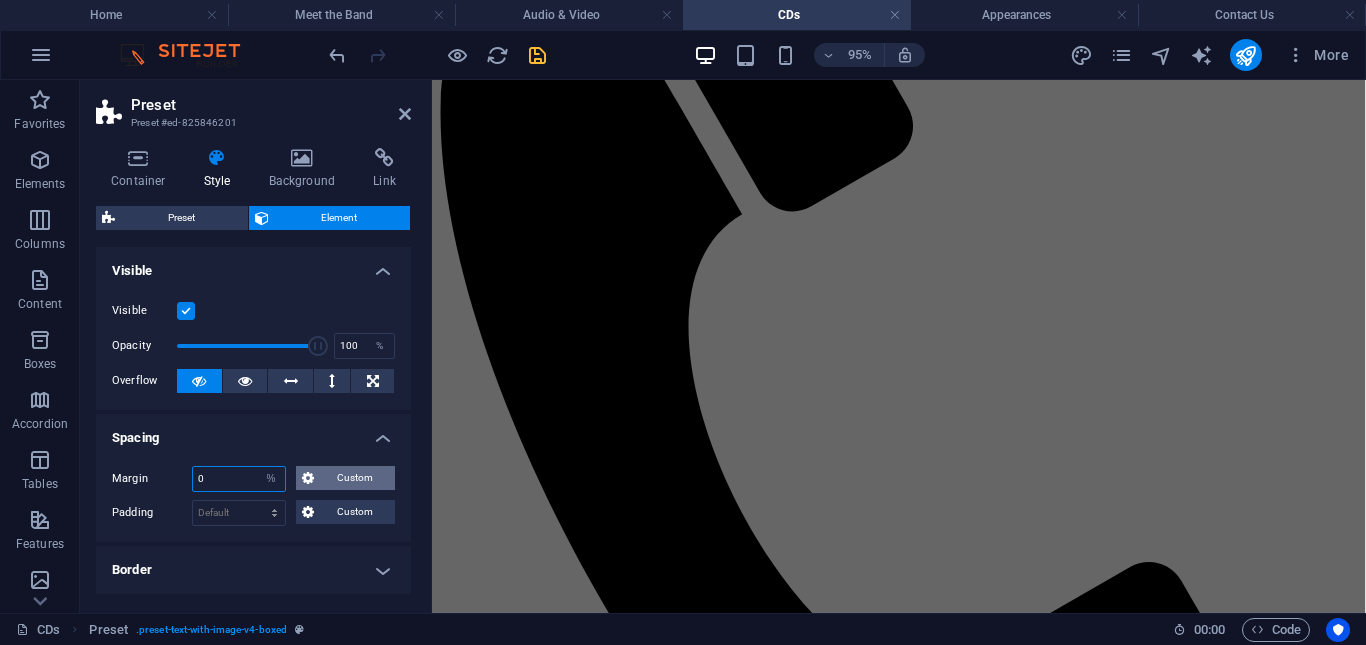 type on "0" 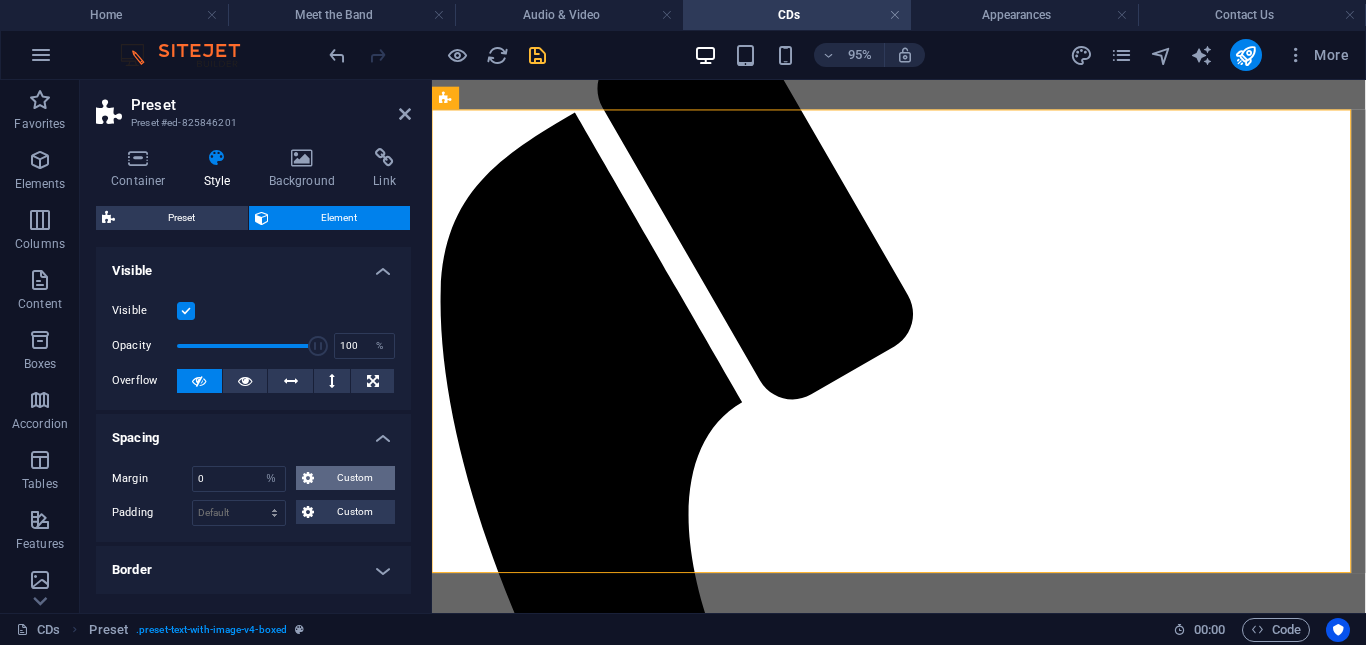 scroll, scrollTop: 230, scrollLeft: 0, axis: vertical 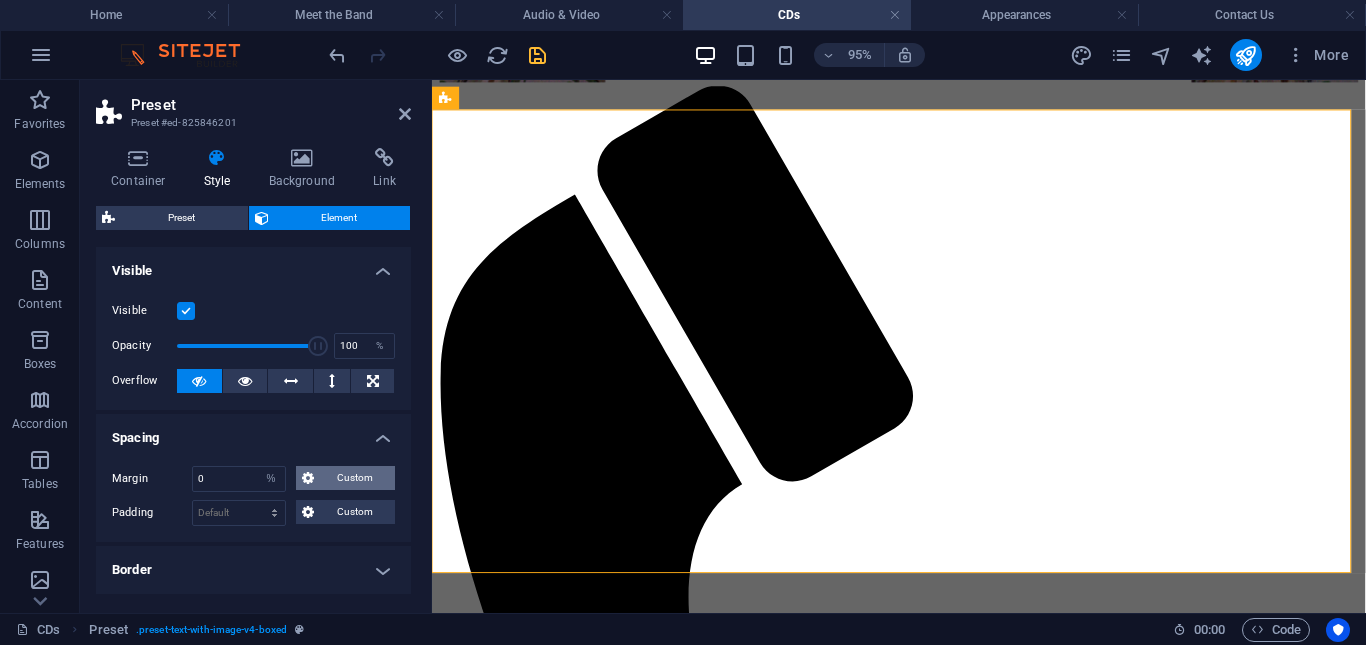 click on "Custom" at bounding box center (345, 478) 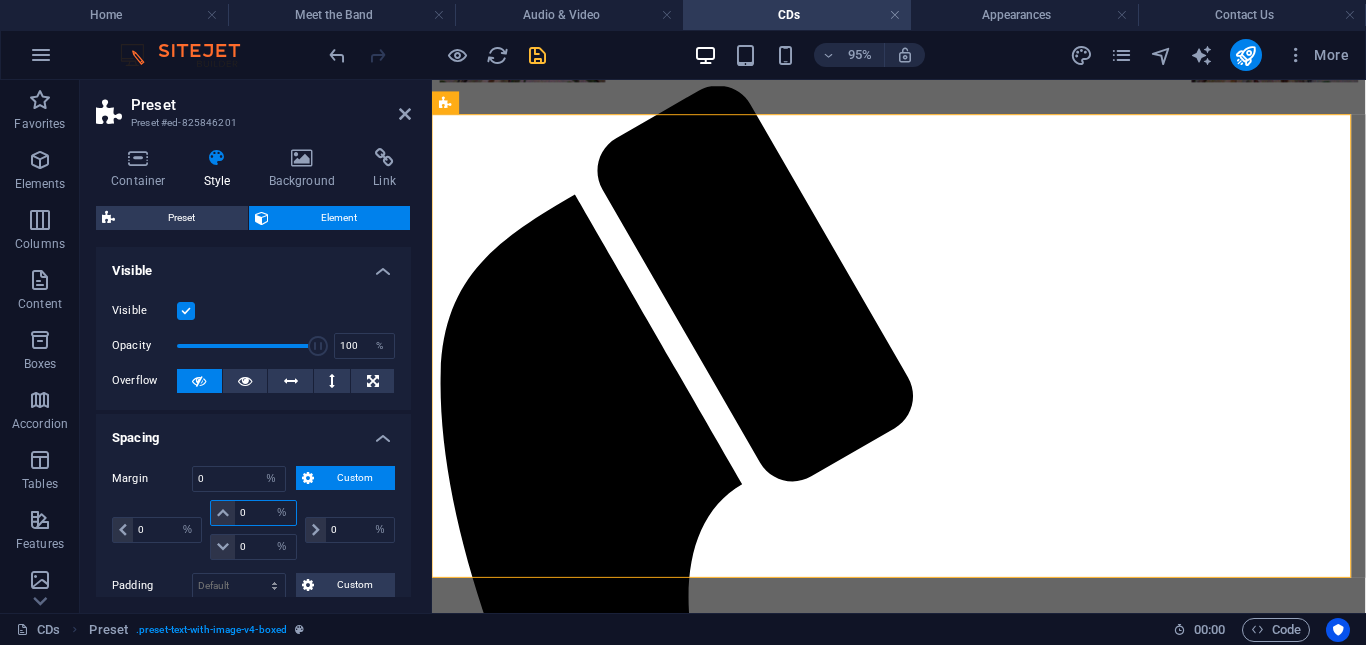 click on "0" at bounding box center [265, 513] 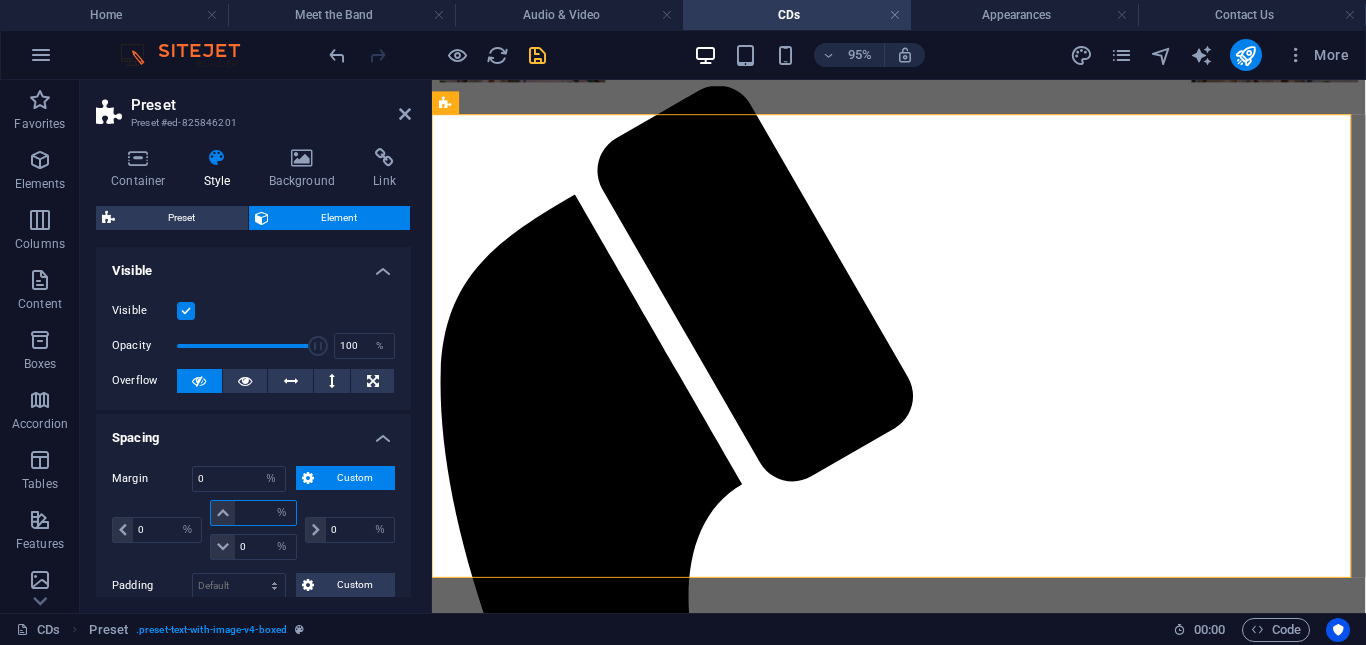 type on "2" 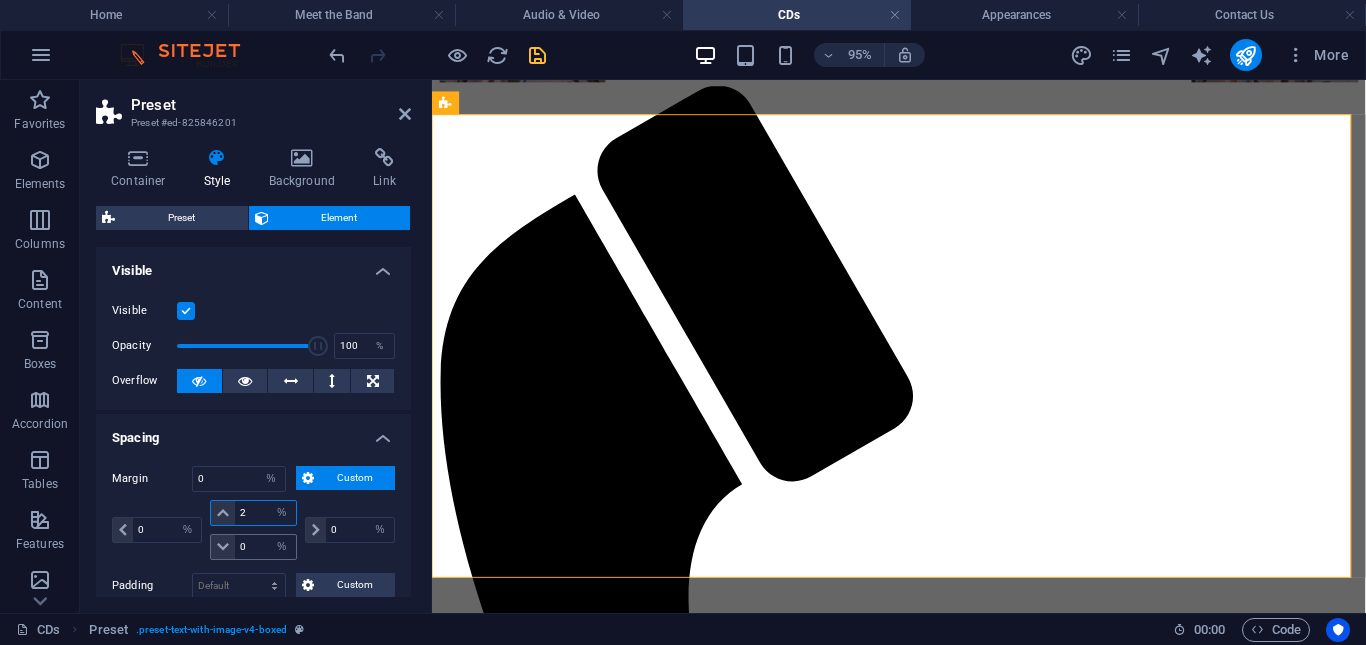 type 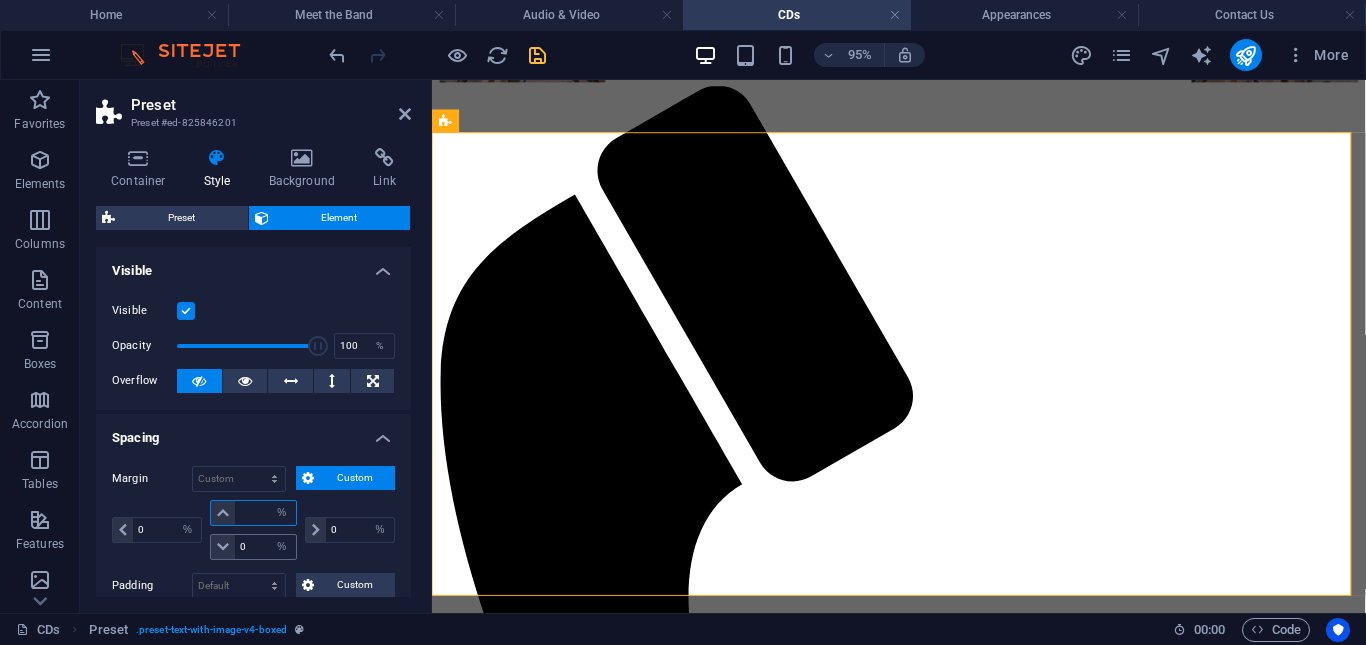 type on "3" 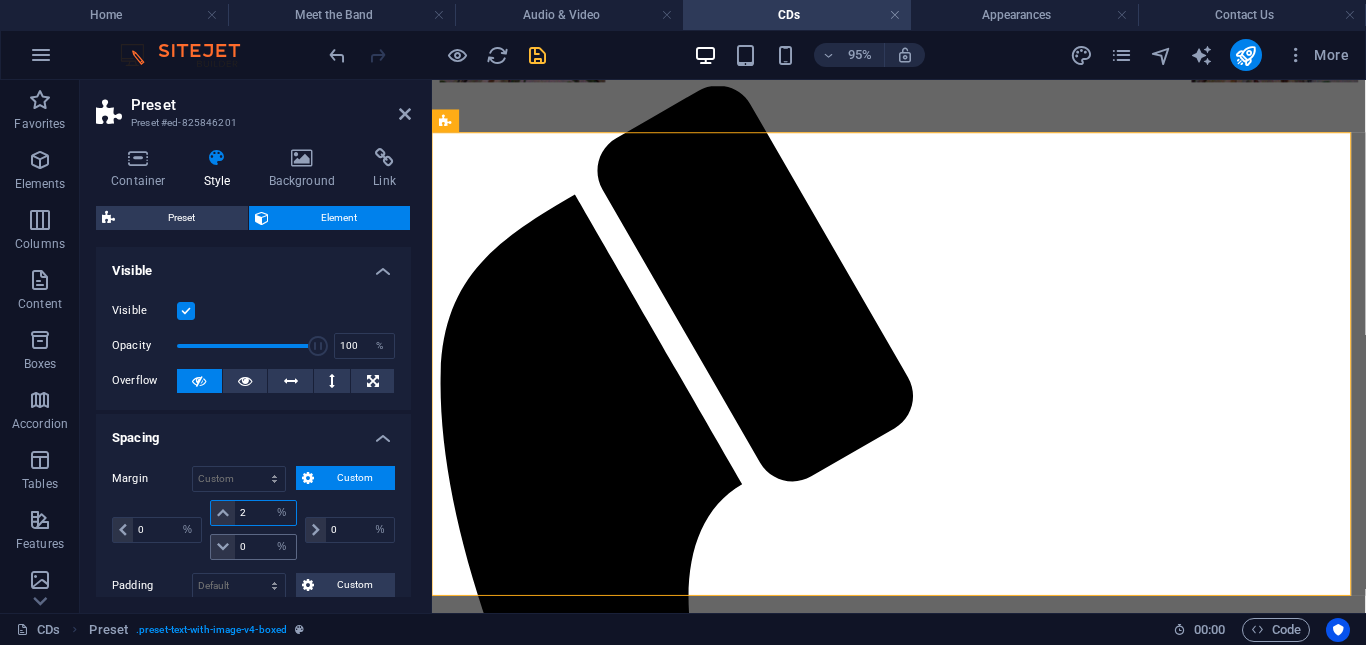 type on "2" 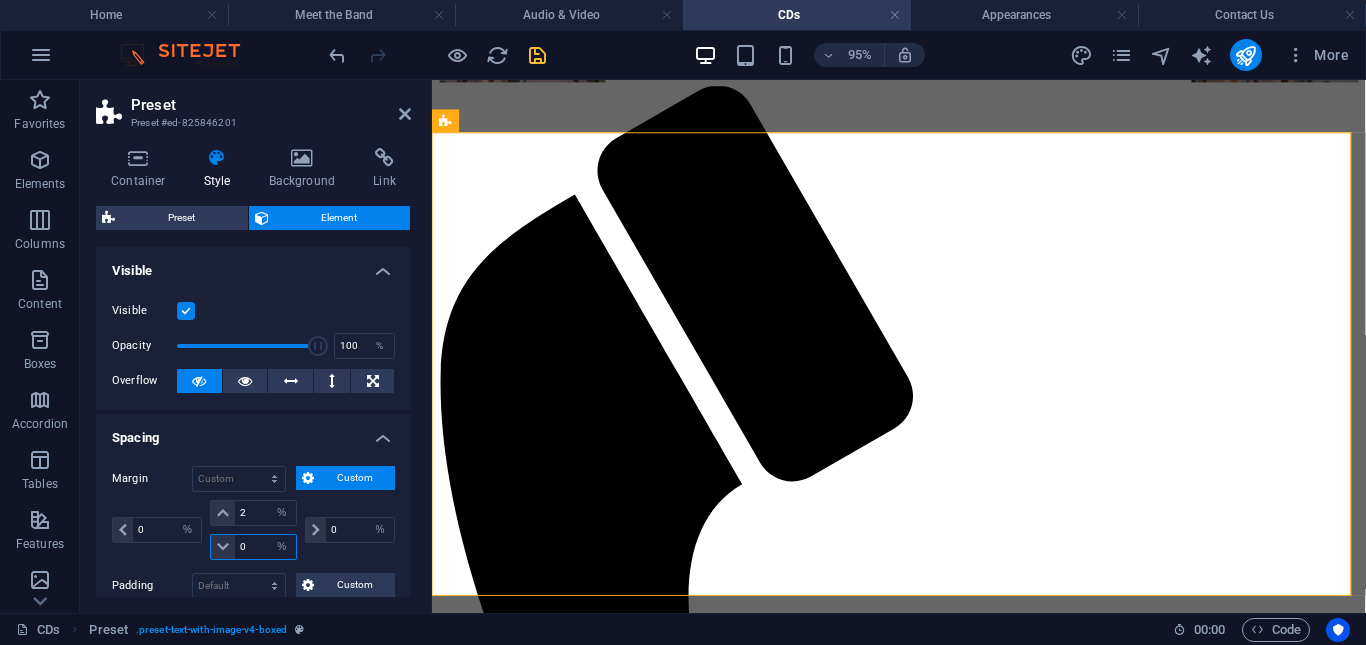 click on "0" at bounding box center [265, 547] 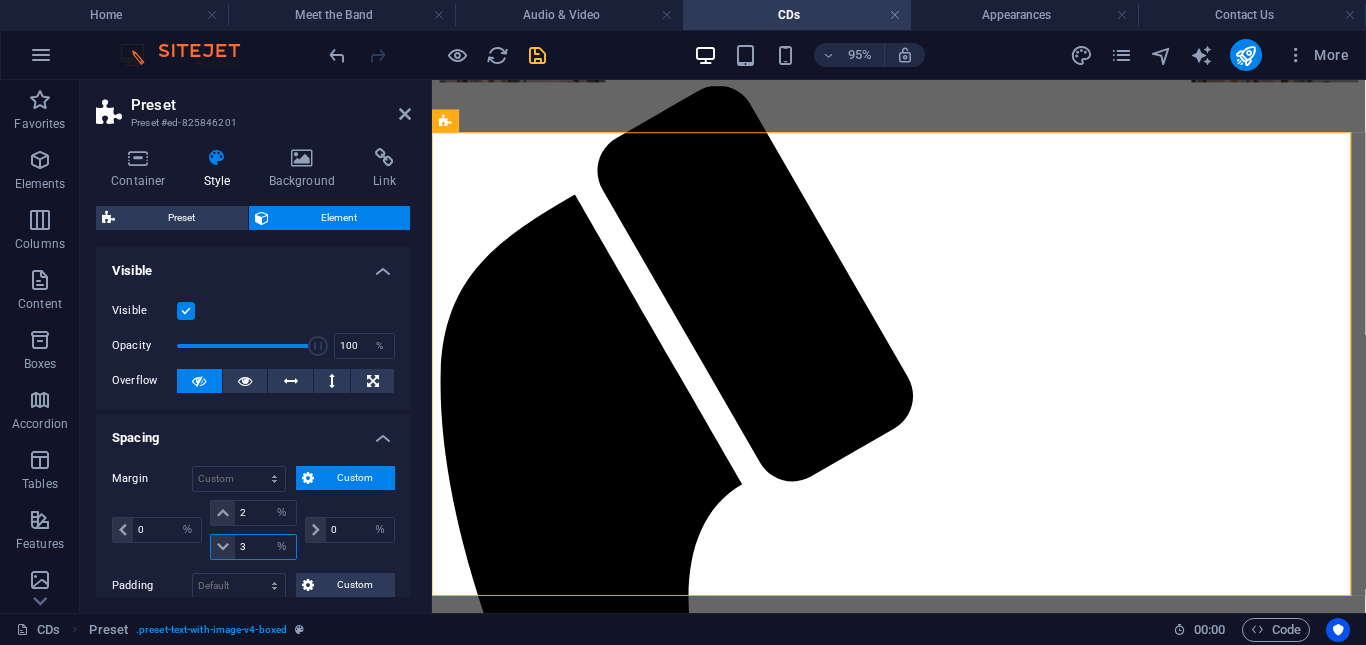 type on "3" 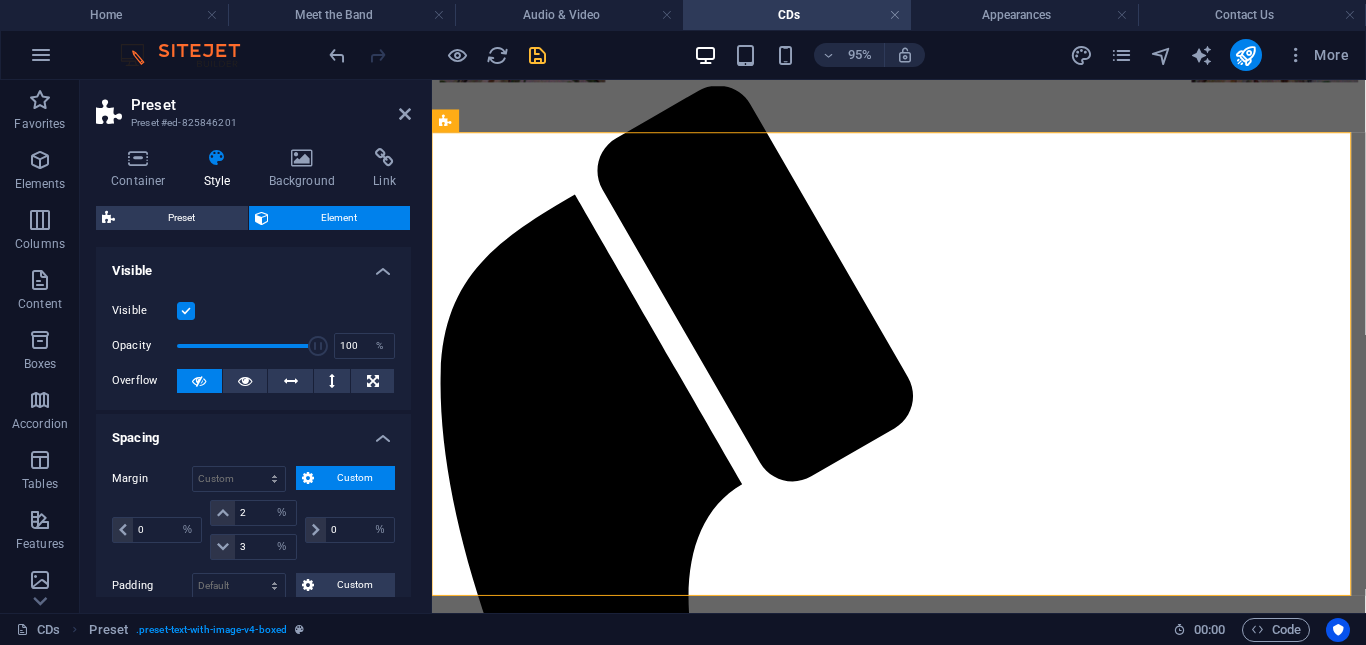 click on "Spacing" at bounding box center (253, 432) 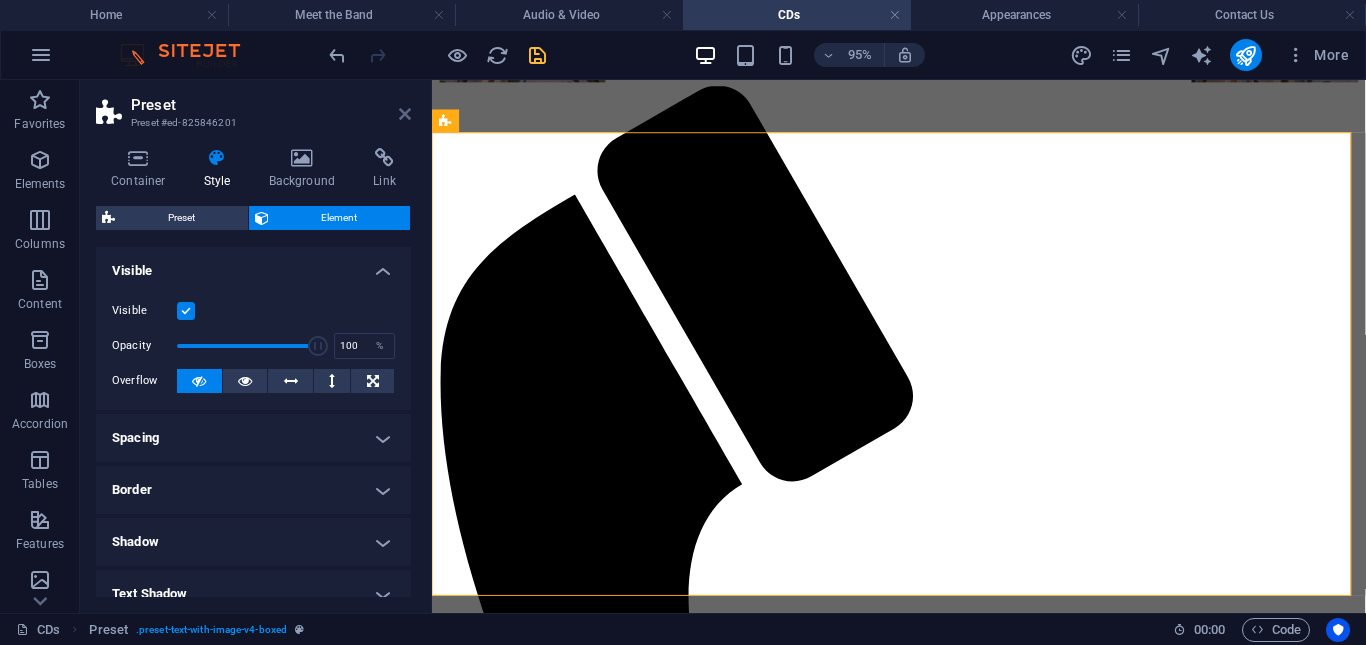 click at bounding box center [405, 114] 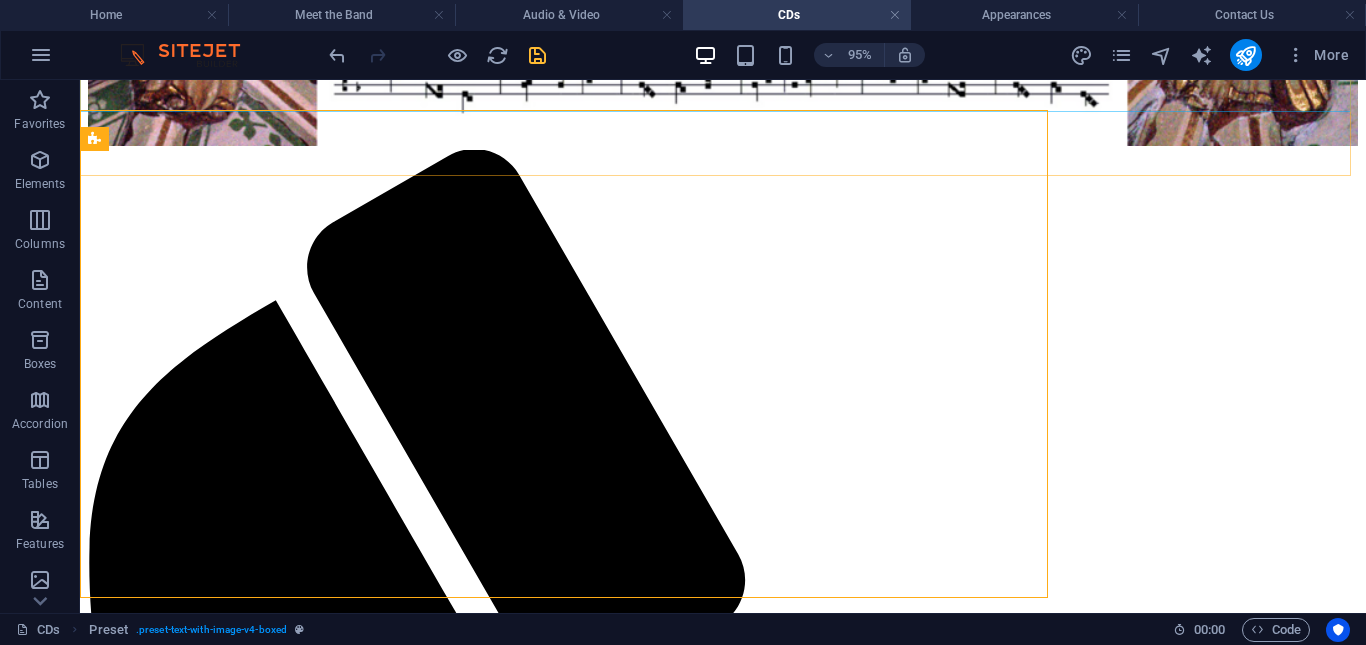 scroll, scrollTop: 255, scrollLeft: 0, axis: vertical 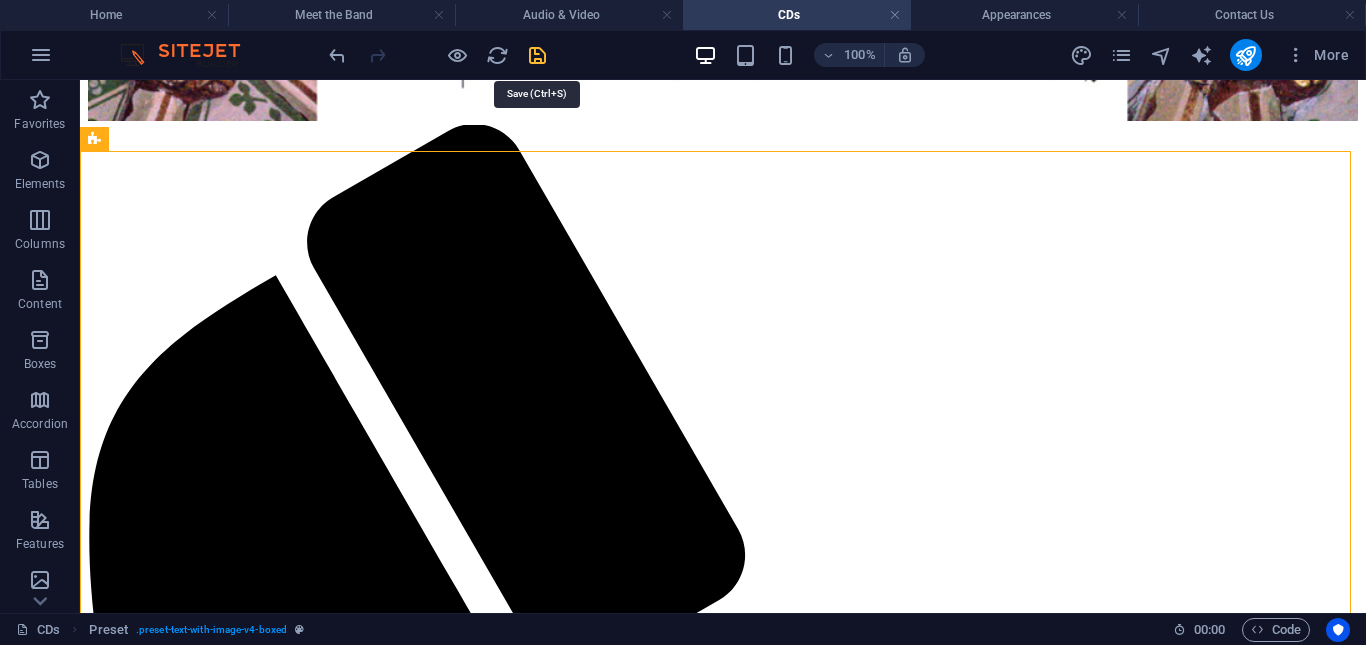 click at bounding box center (537, 55) 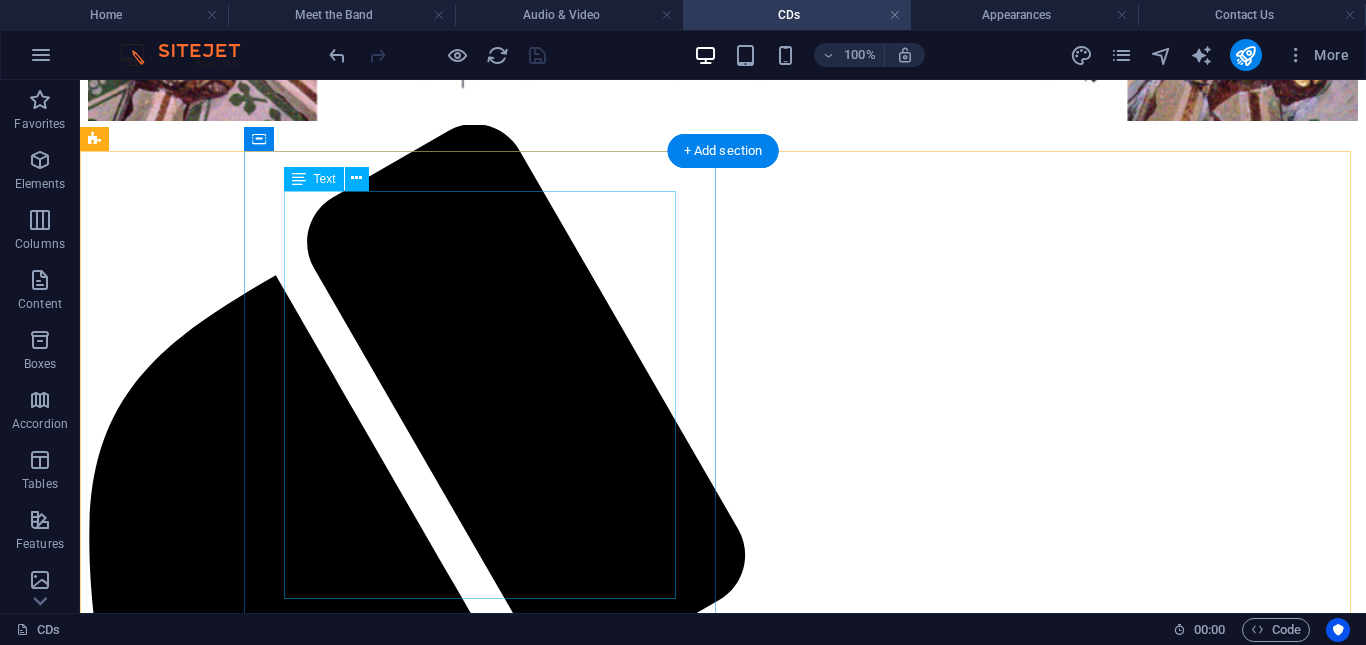 scroll, scrollTop: 0, scrollLeft: 0, axis: both 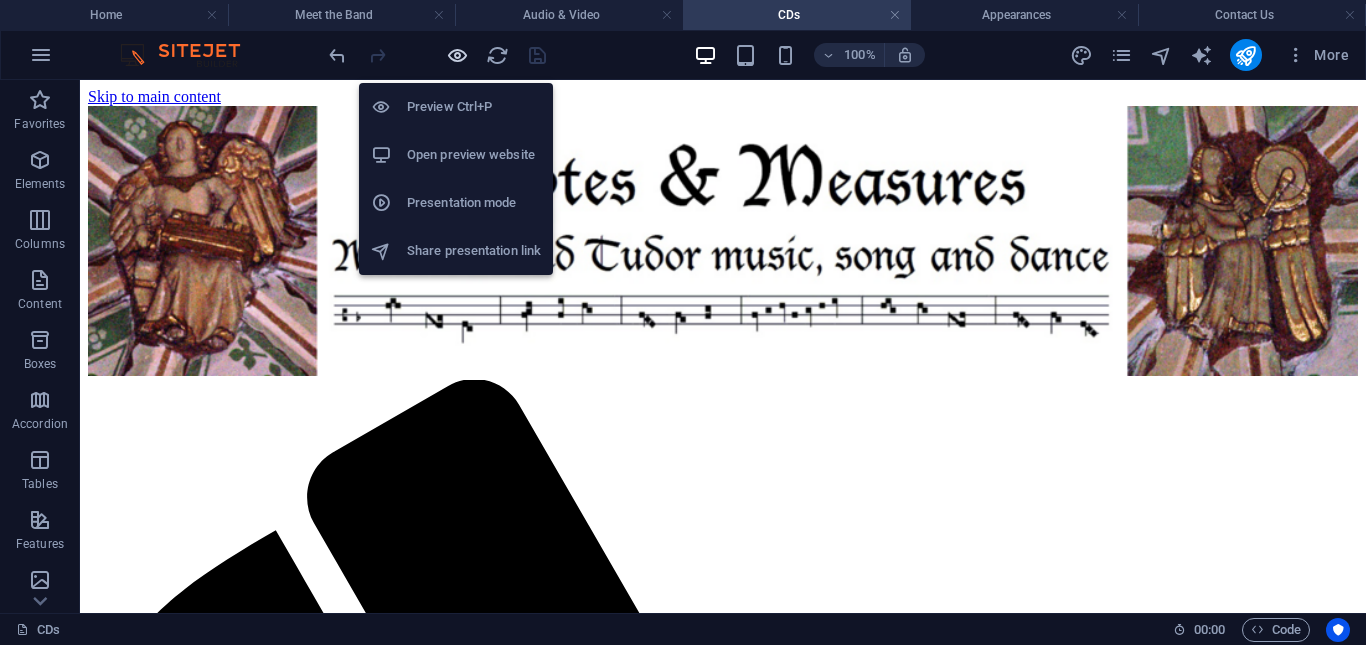 click at bounding box center [457, 55] 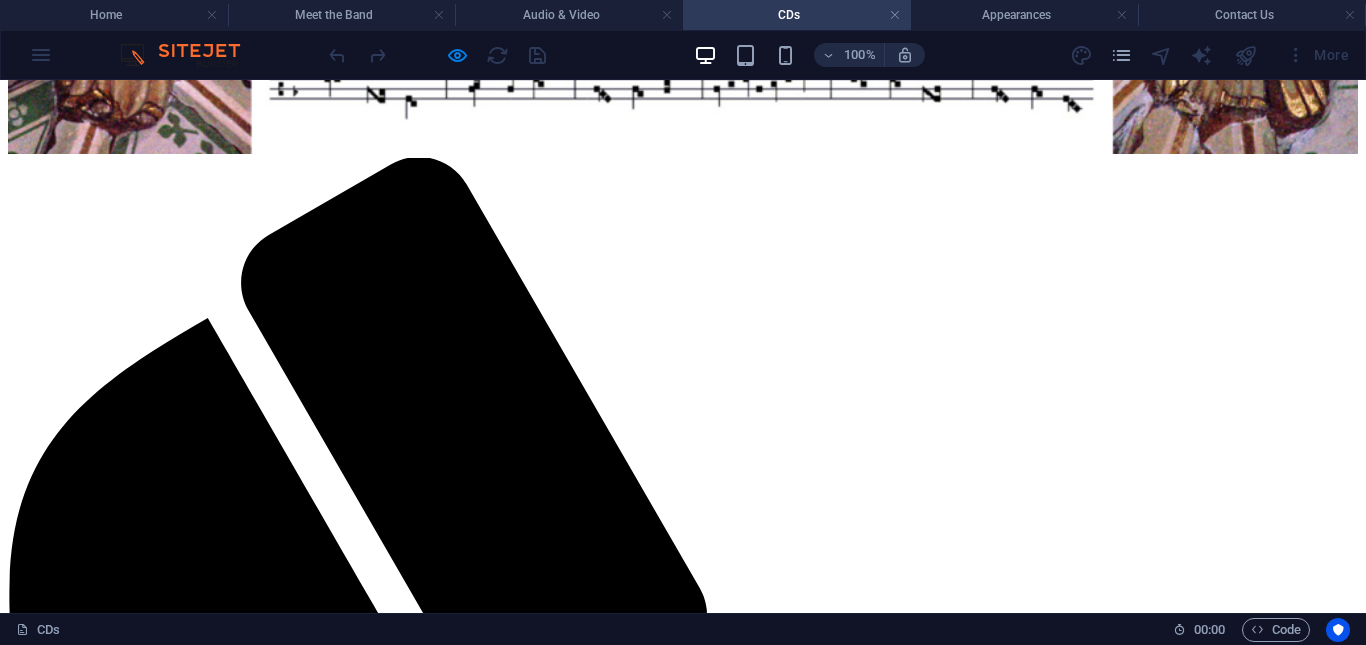 scroll, scrollTop: 238, scrollLeft: 0, axis: vertical 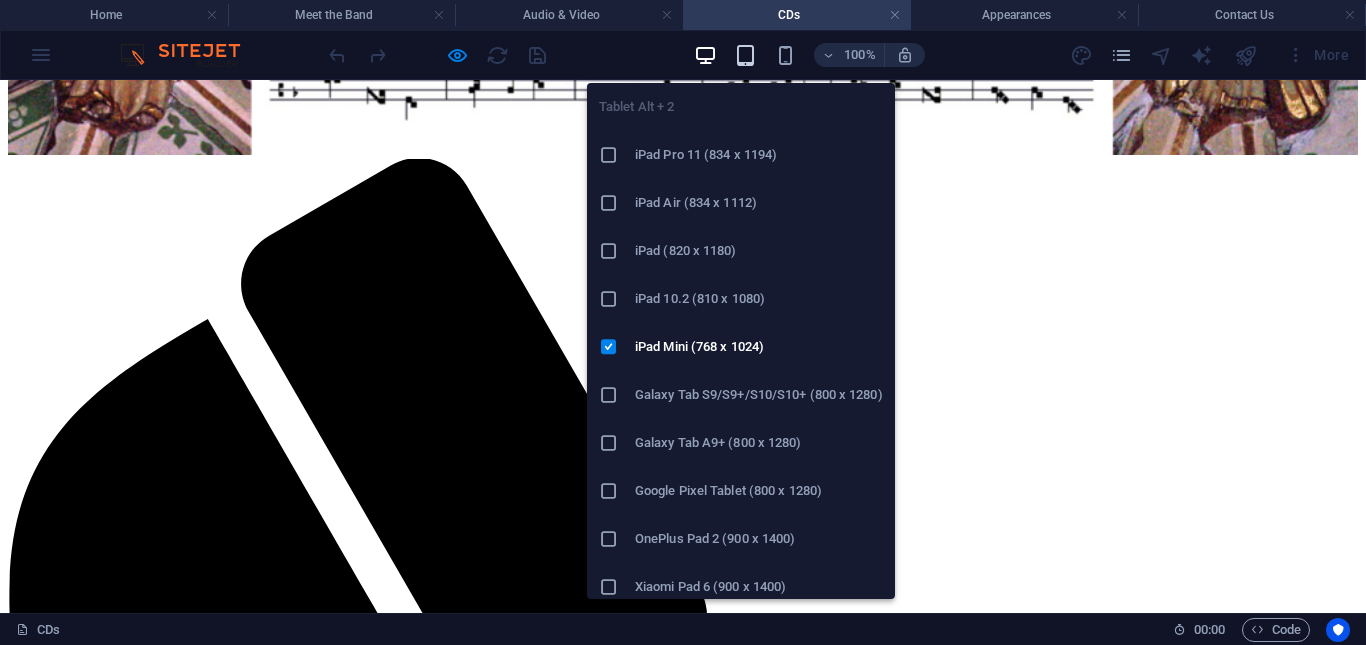 click at bounding box center (745, 55) 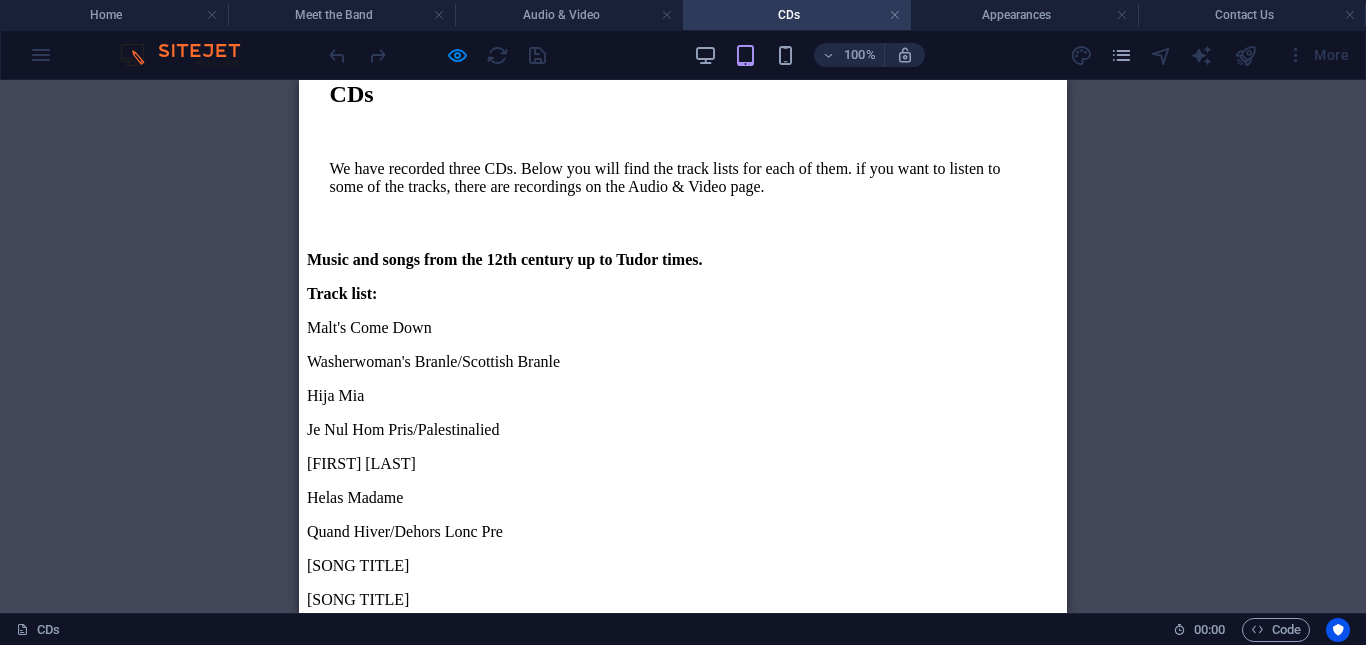 scroll, scrollTop: 1528, scrollLeft: 0, axis: vertical 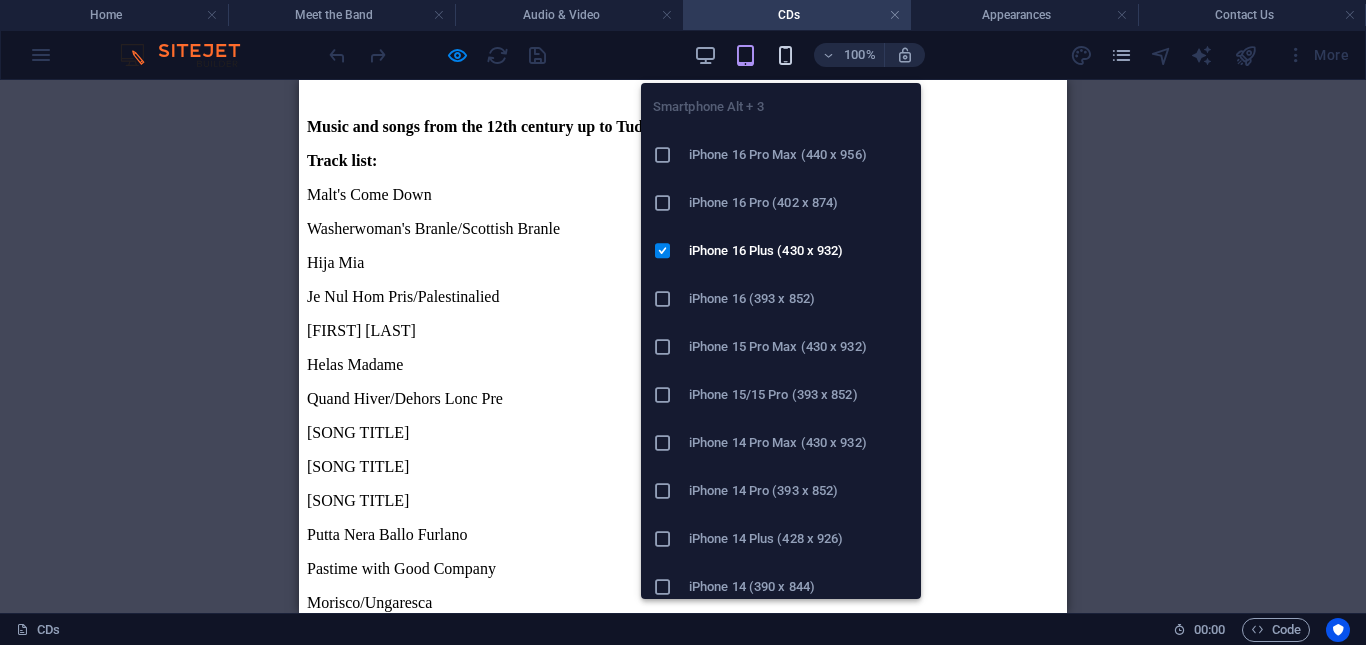 click at bounding box center [785, 55] 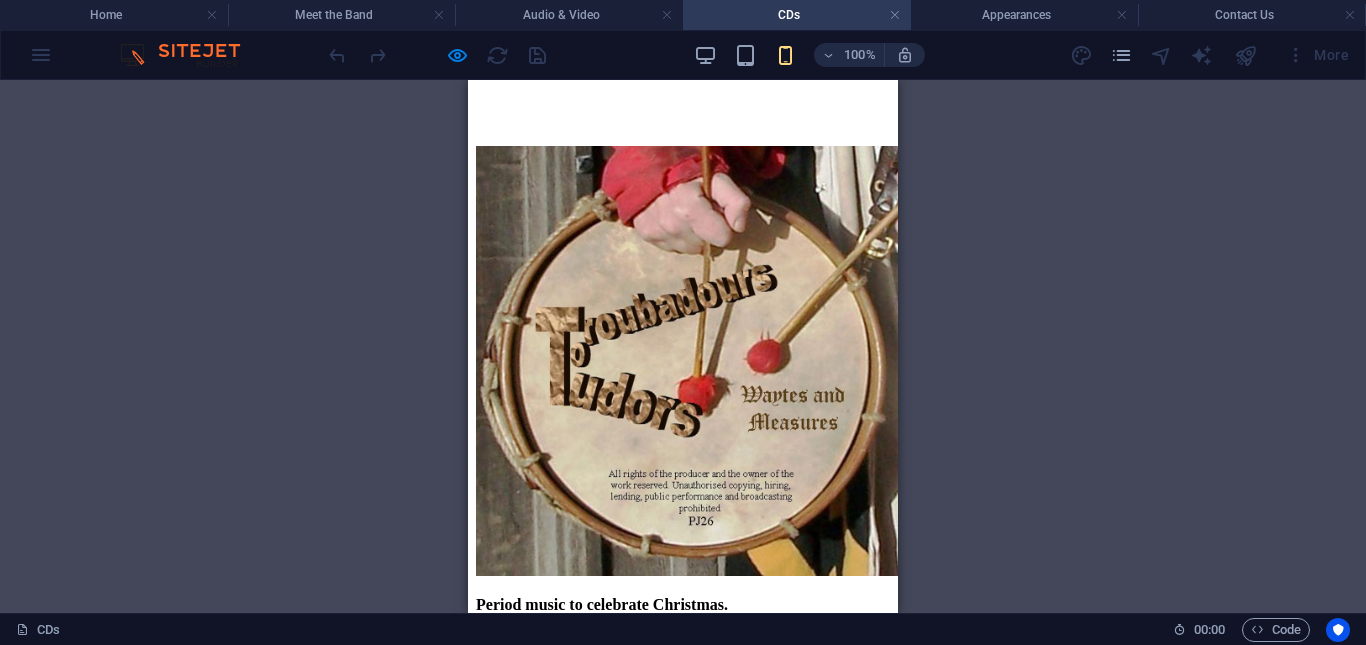 scroll, scrollTop: 1782, scrollLeft: 0, axis: vertical 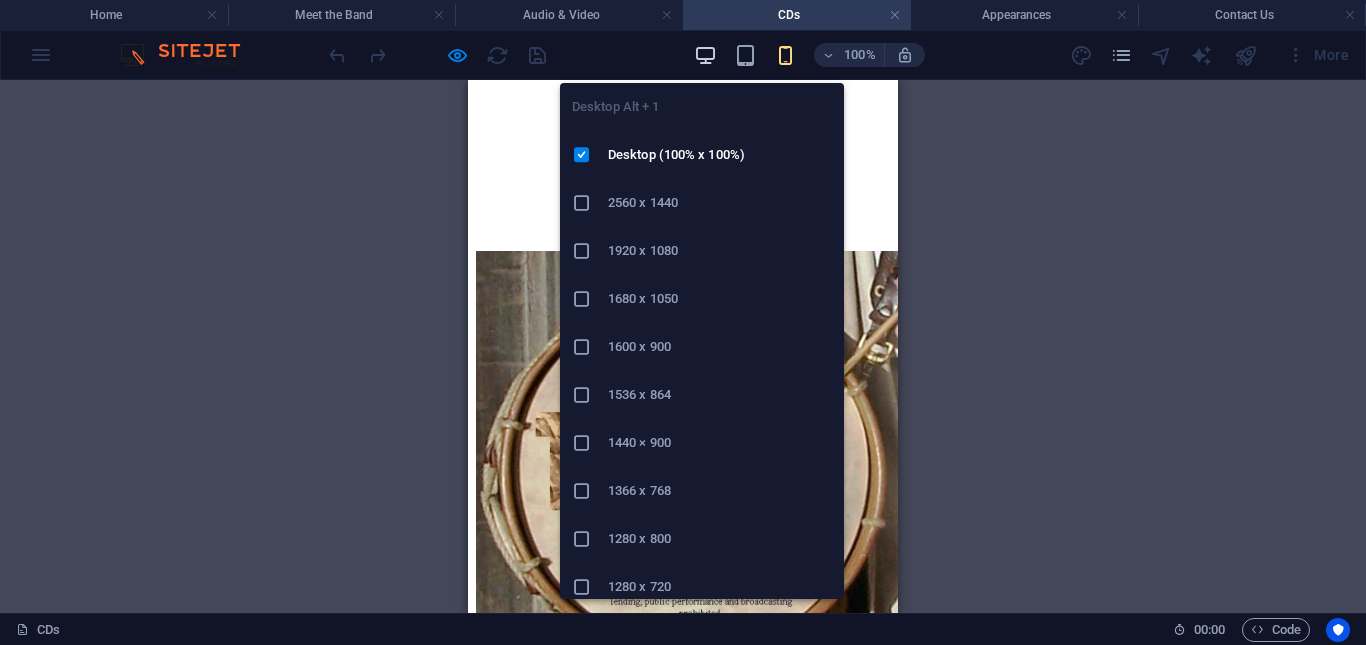 click at bounding box center [705, 55] 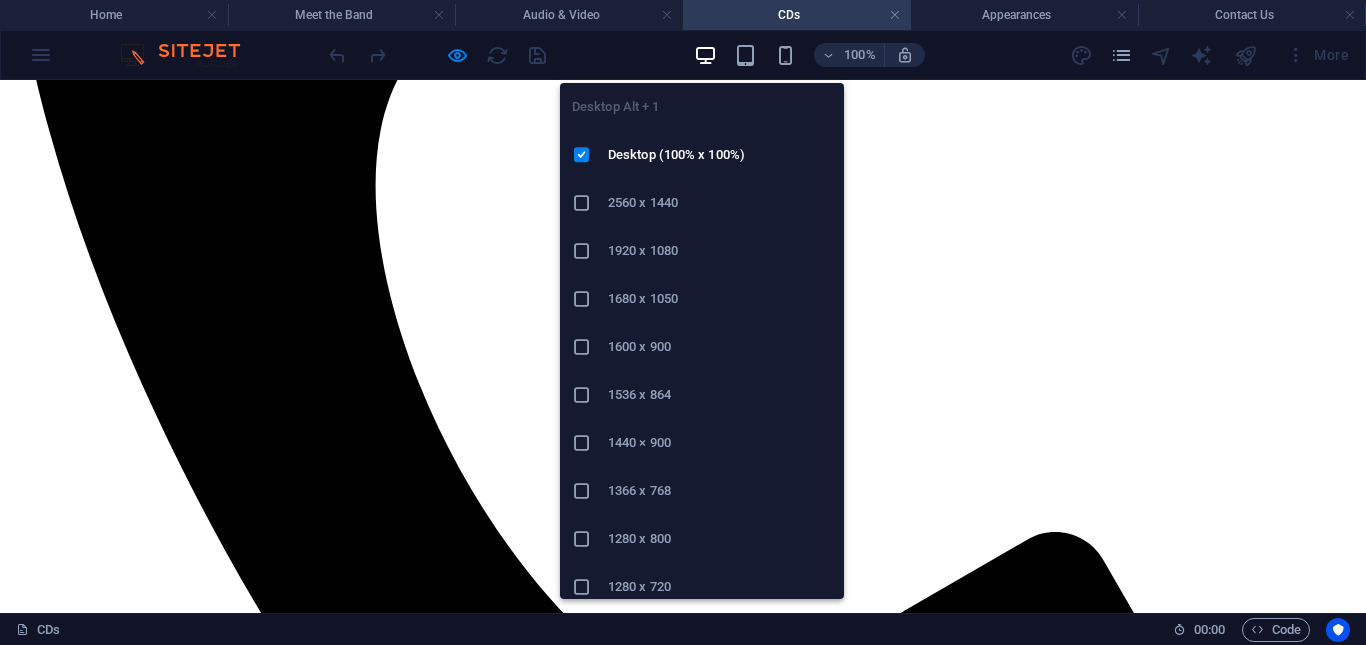 scroll, scrollTop: 964, scrollLeft: 0, axis: vertical 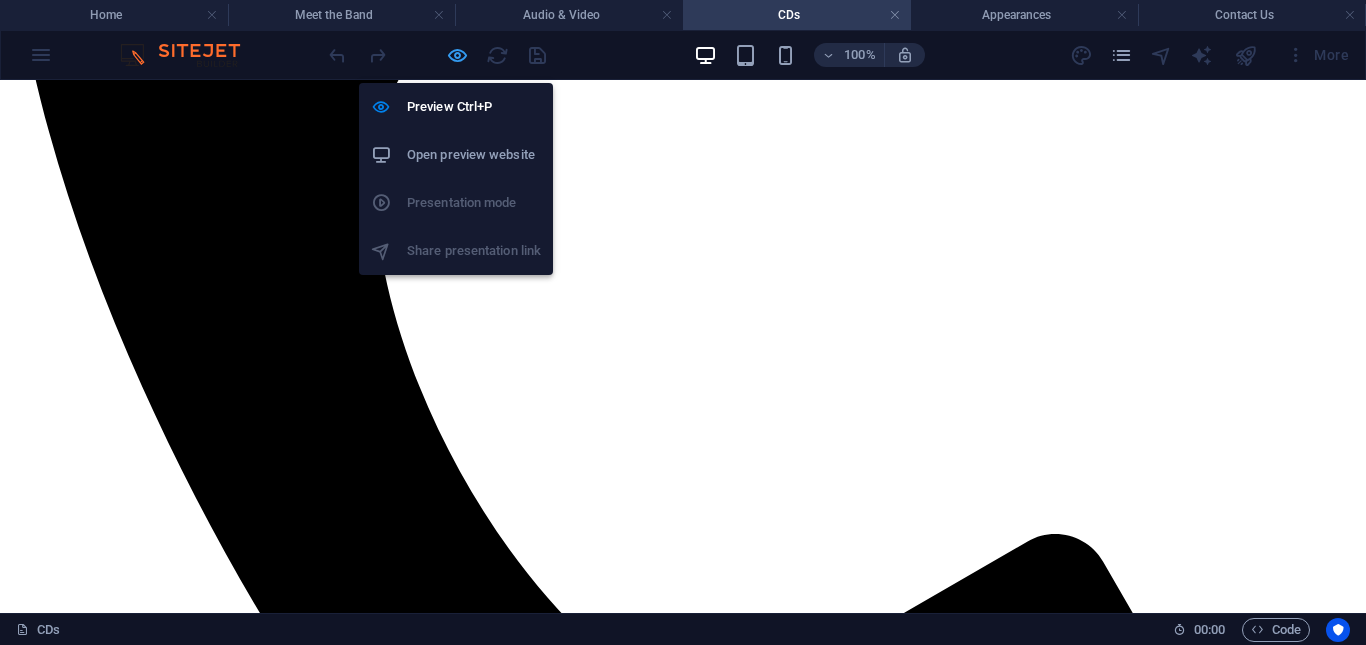click at bounding box center [457, 55] 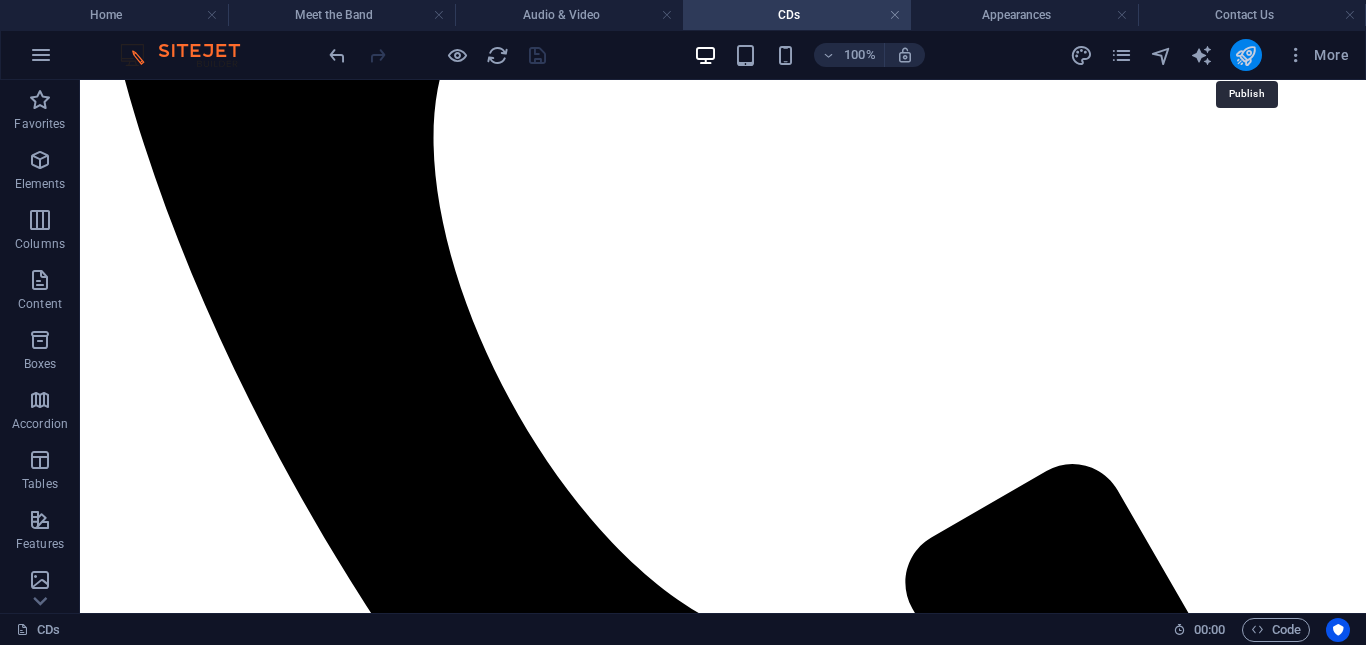 click at bounding box center (1245, 55) 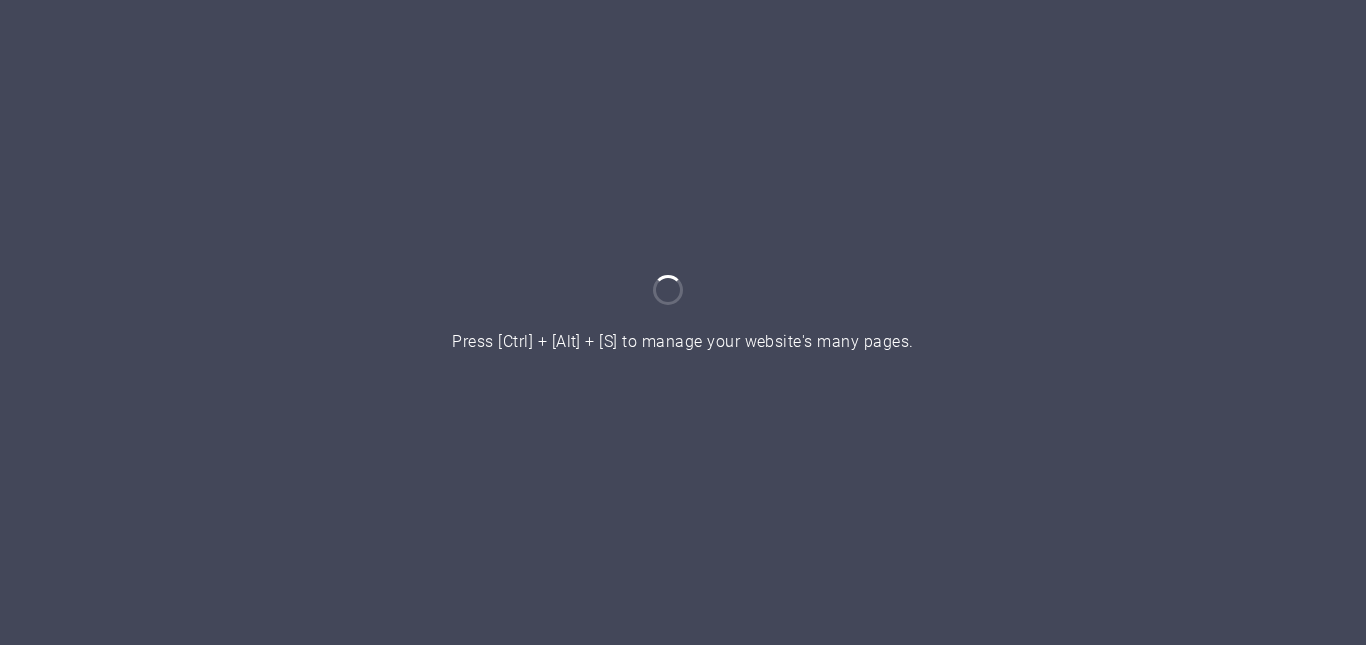 scroll, scrollTop: 0, scrollLeft: 0, axis: both 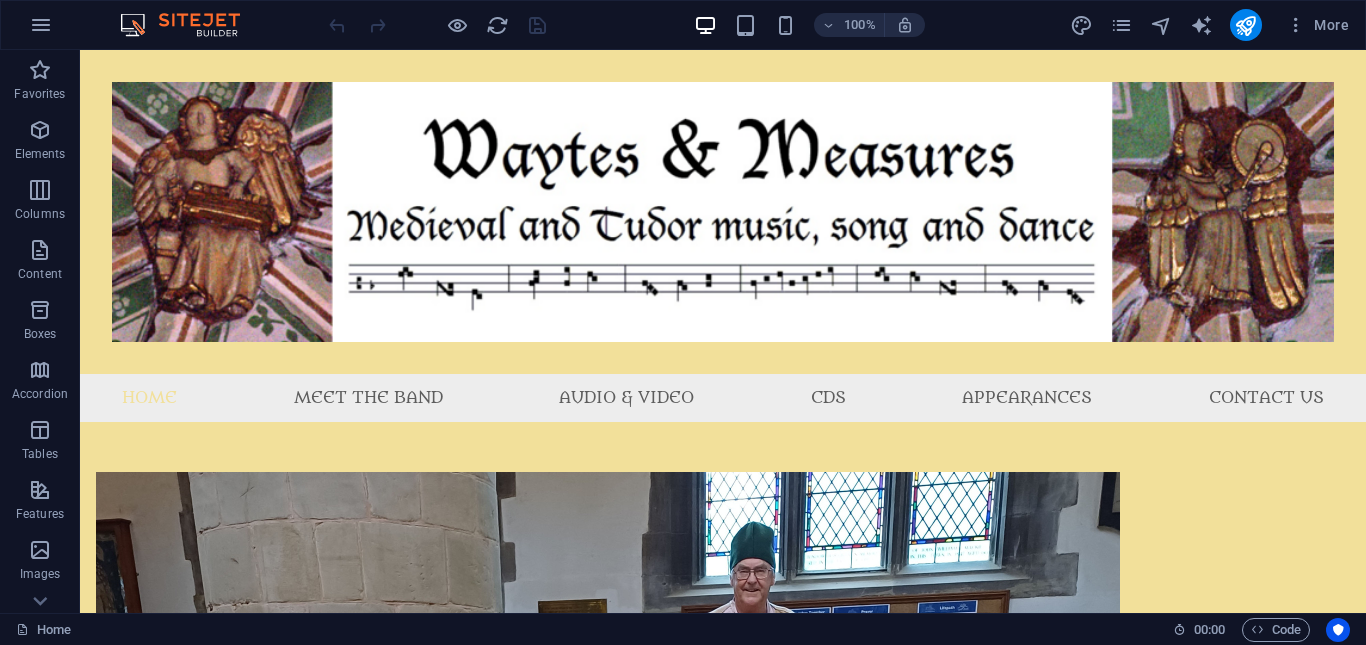 click on "100% More" at bounding box center (841, 25) 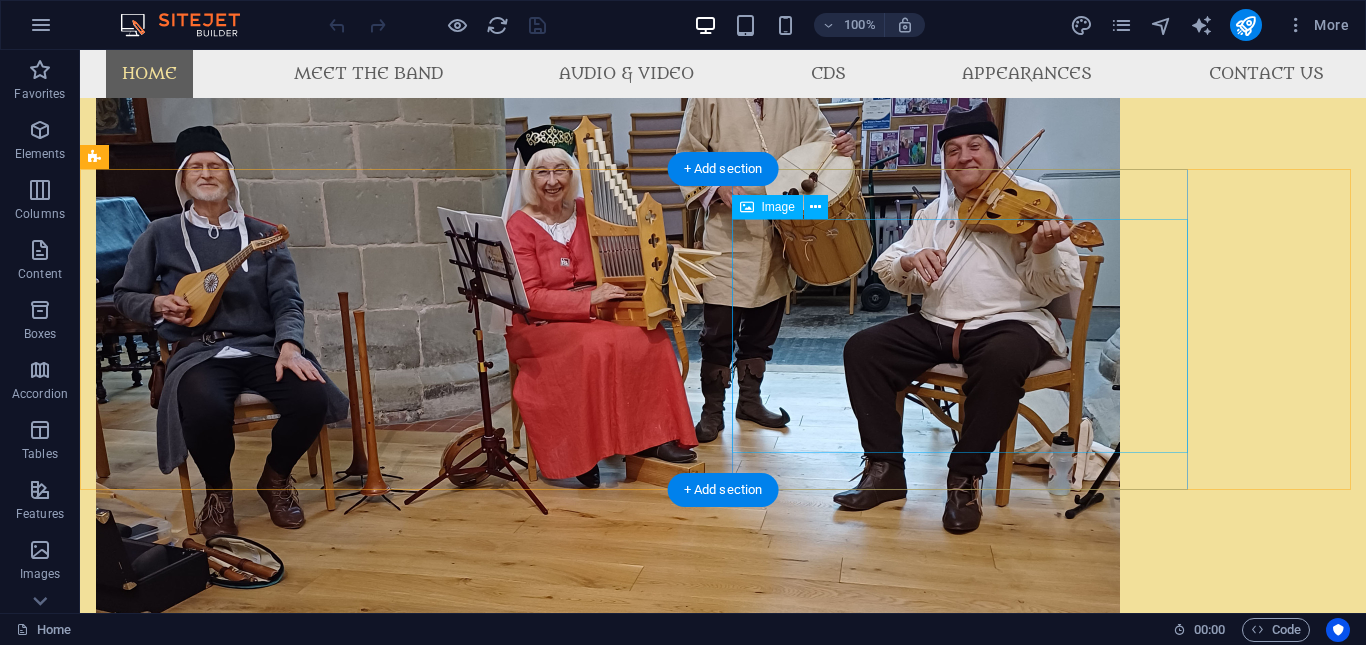 scroll, scrollTop: 523, scrollLeft: 0, axis: vertical 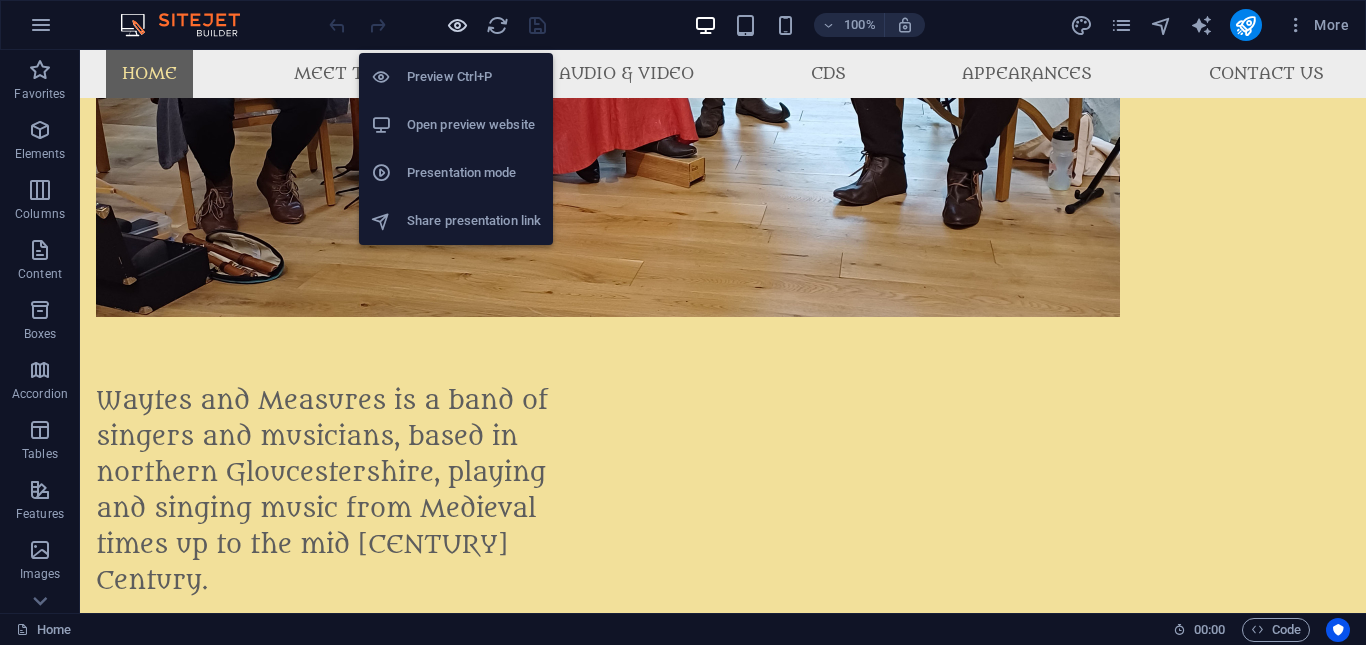 click at bounding box center (457, 25) 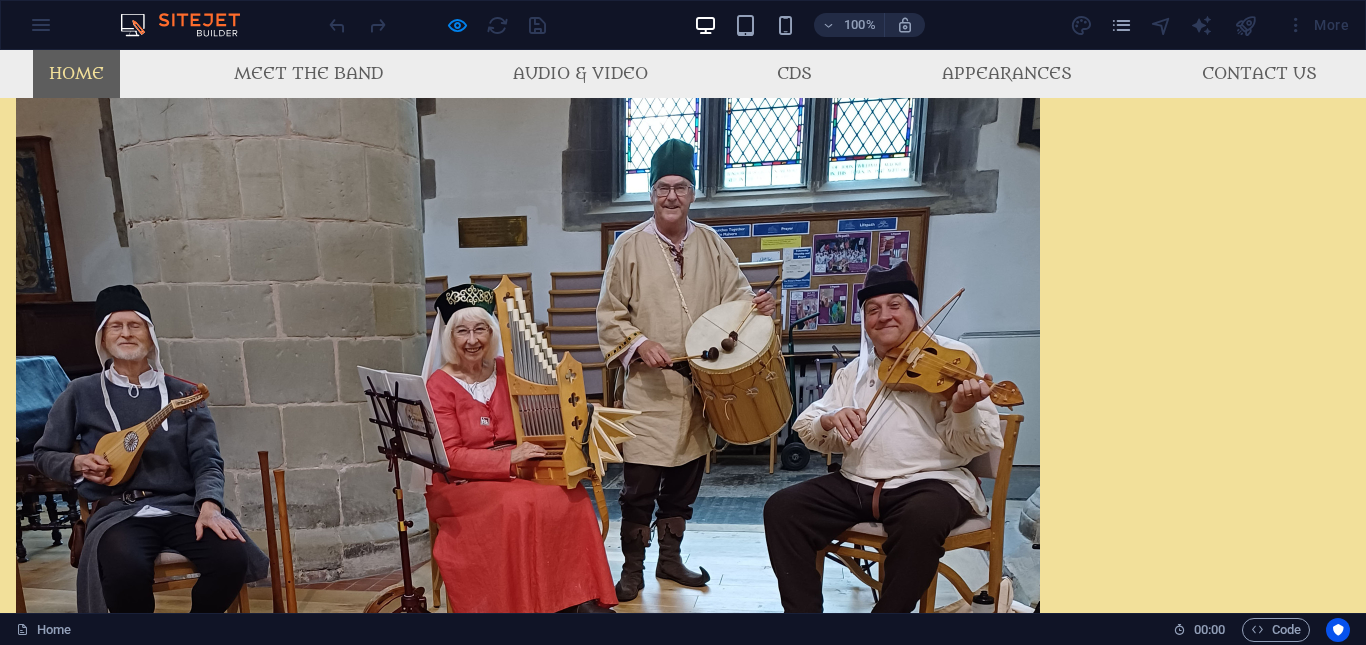 scroll, scrollTop: 58, scrollLeft: 0, axis: vertical 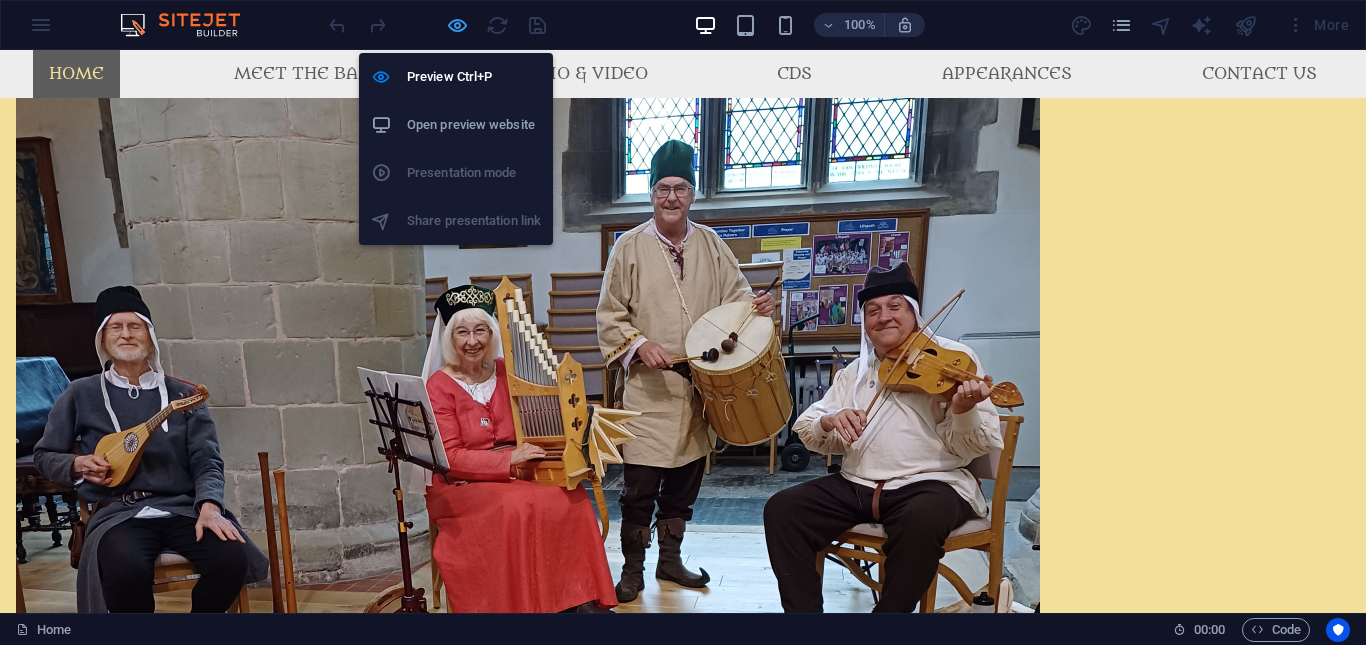click at bounding box center [457, 25] 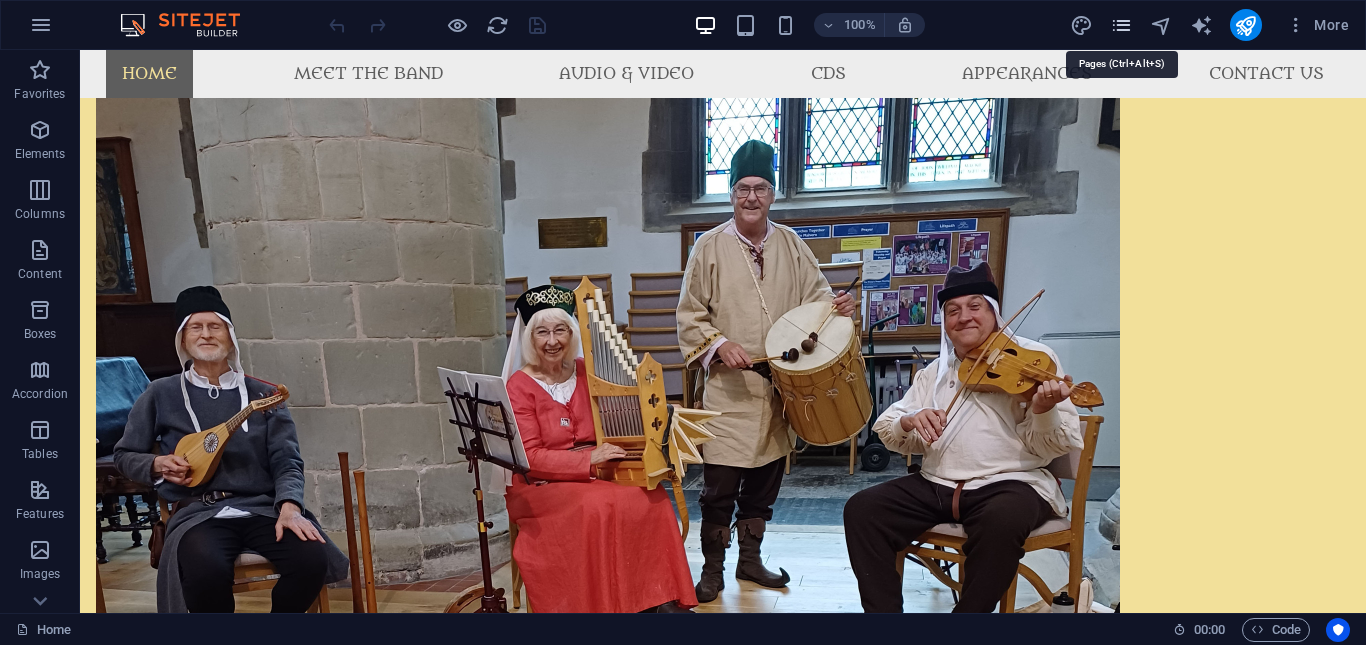 click at bounding box center [1121, 25] 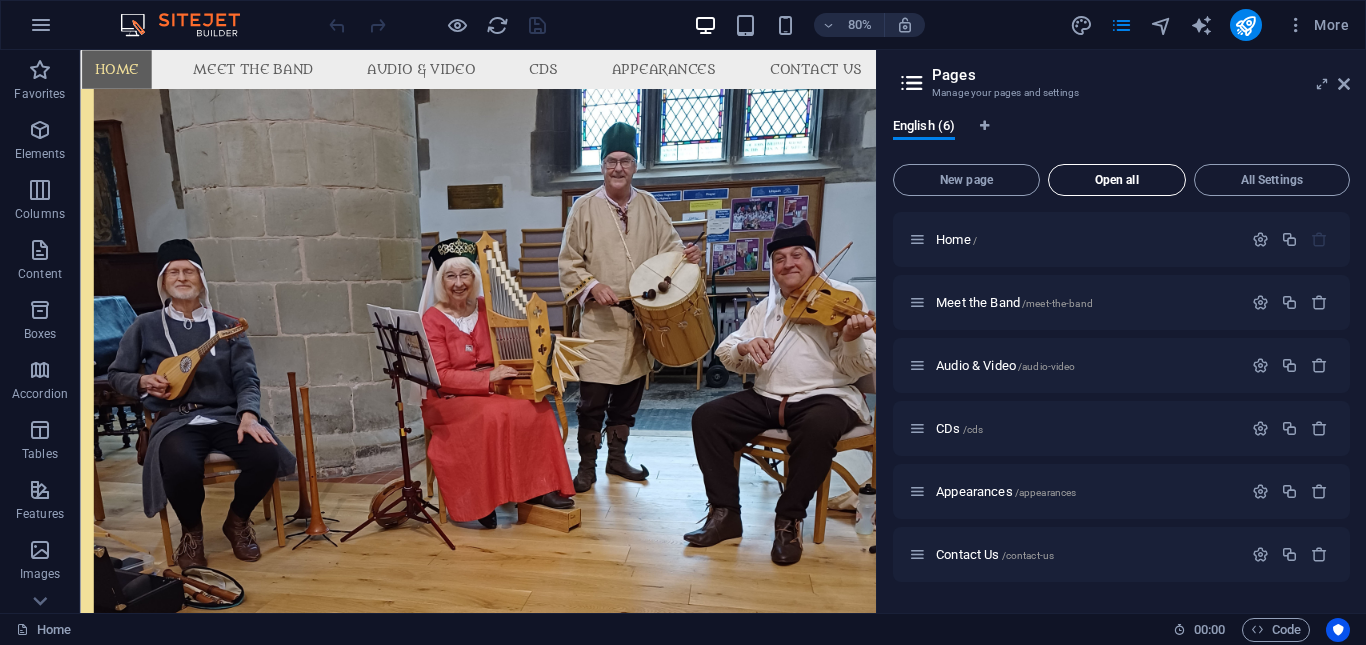 click on "Open all" at bounding box center [1117, 180] 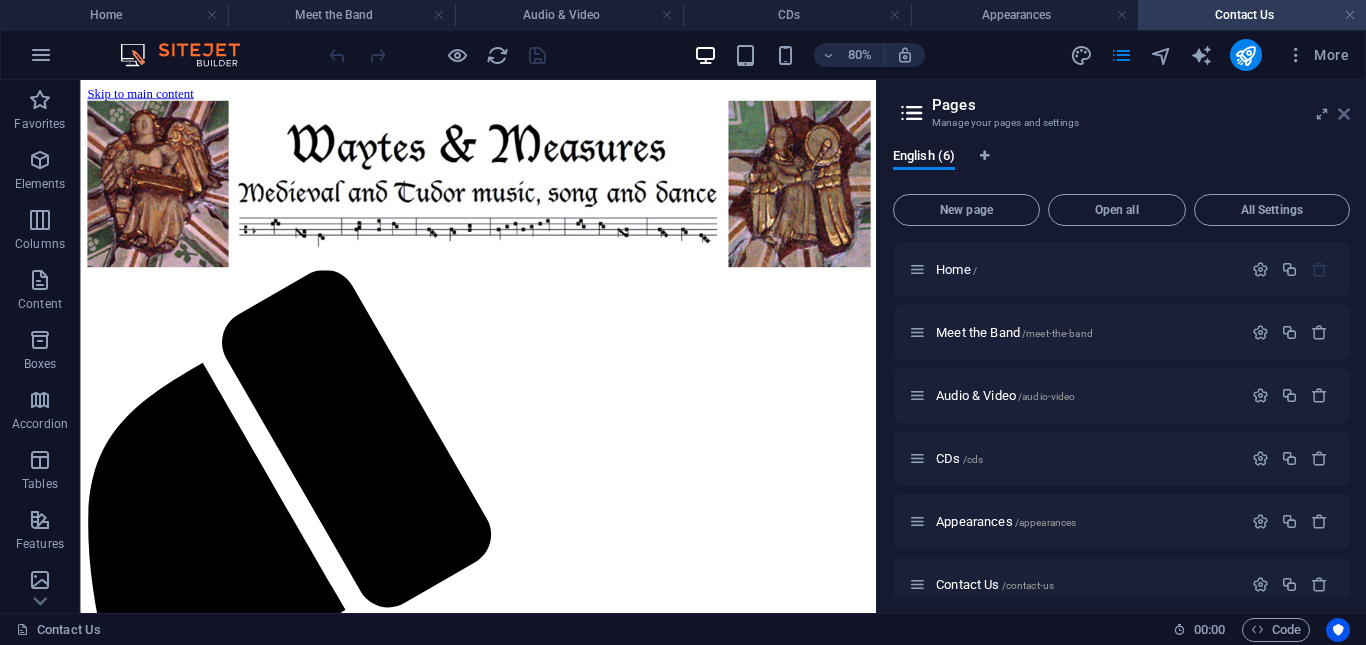 scroll, scrollTop: 0, scrollLeft: 0, axis: both 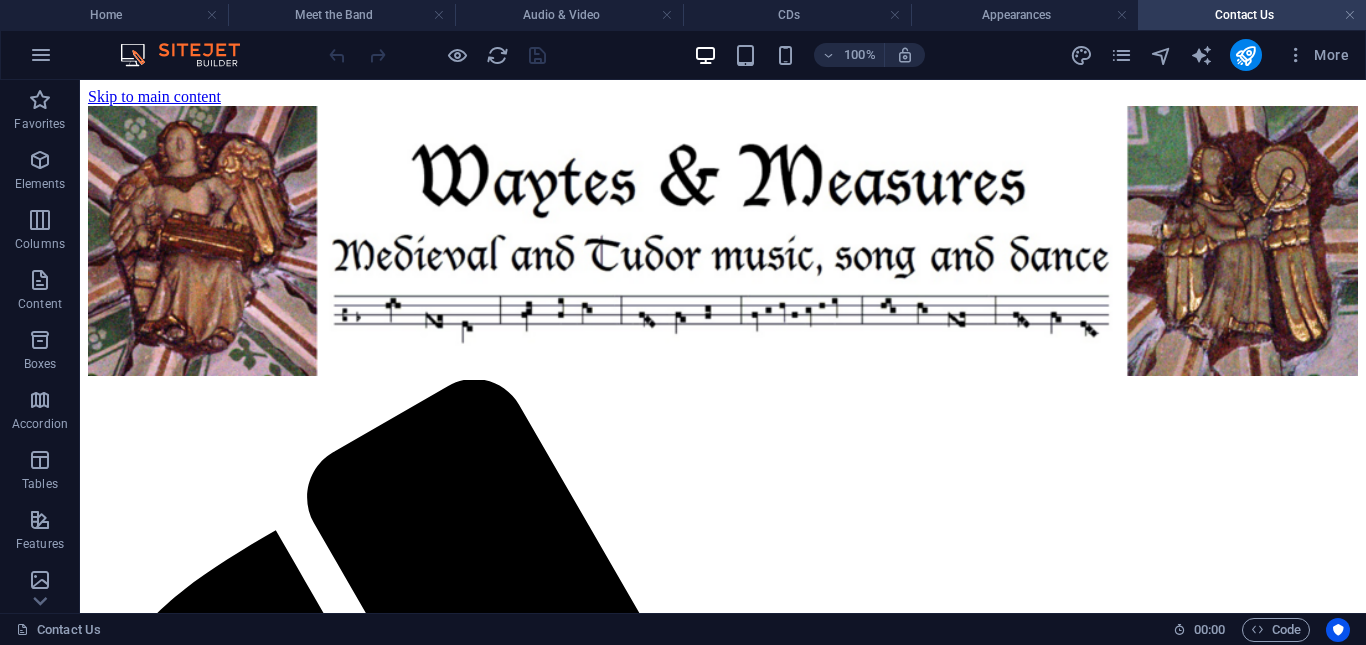 click on "100% More" at bounding box center (841, 55) 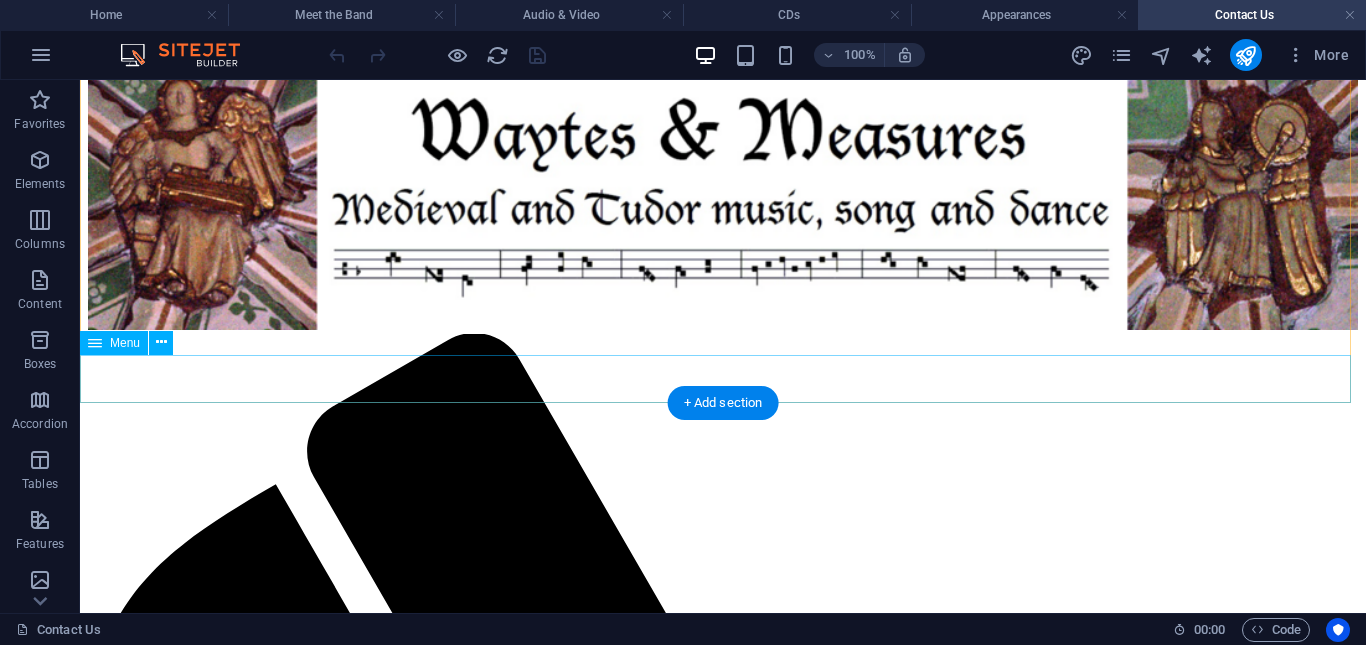 scroll, scrollTop: 45, scrollLeft: 0, axis: vertical 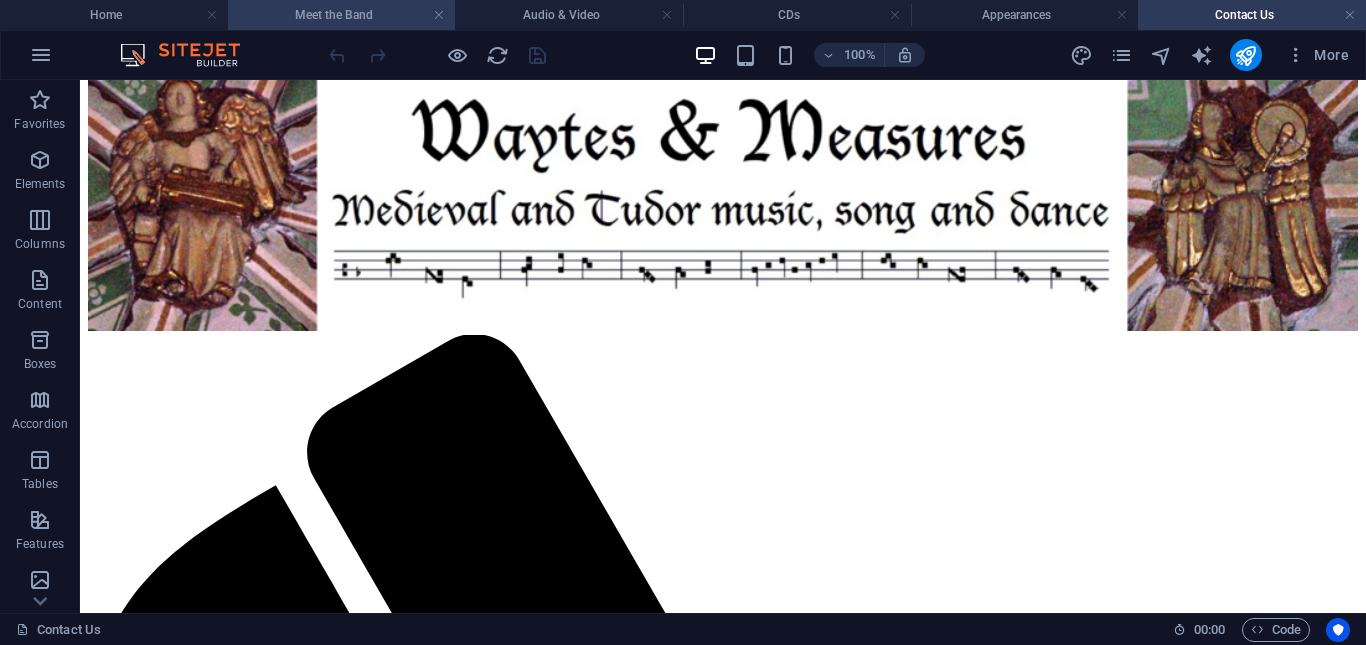 click on "Meet the Band" at bounding box center (342, 15) 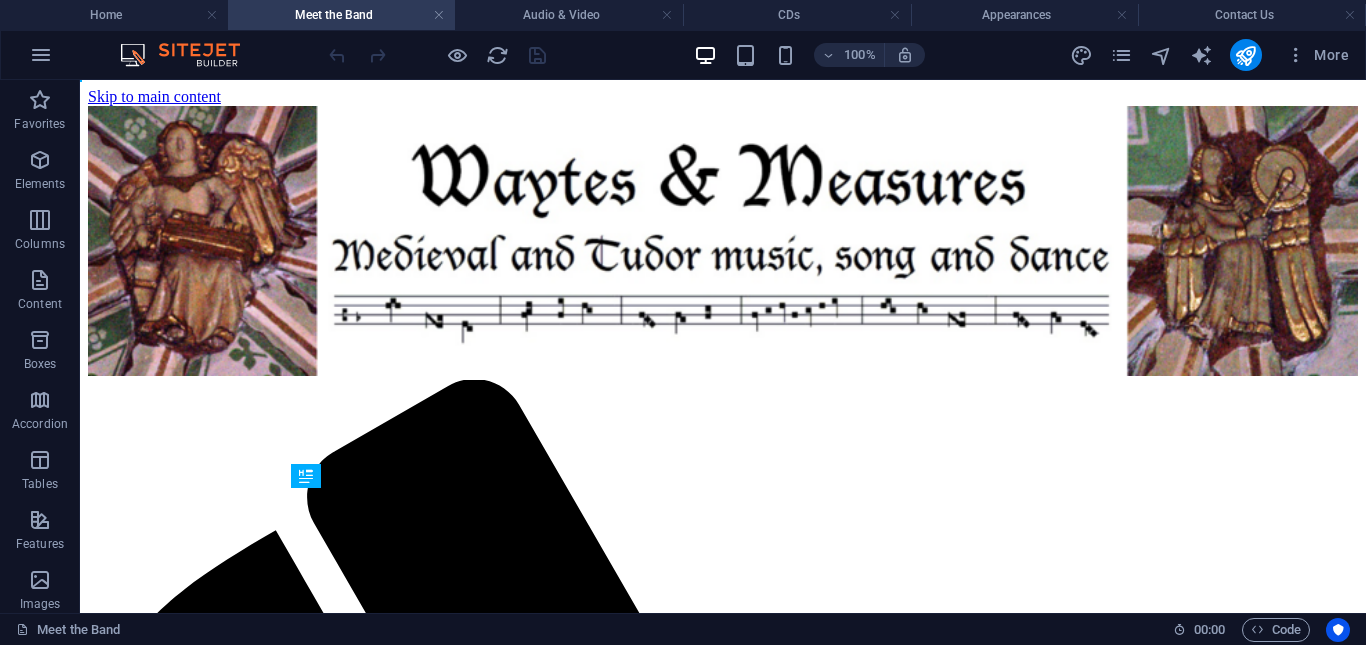 scroll, scrollTop: 0, scrollLeft: 0, axis: both 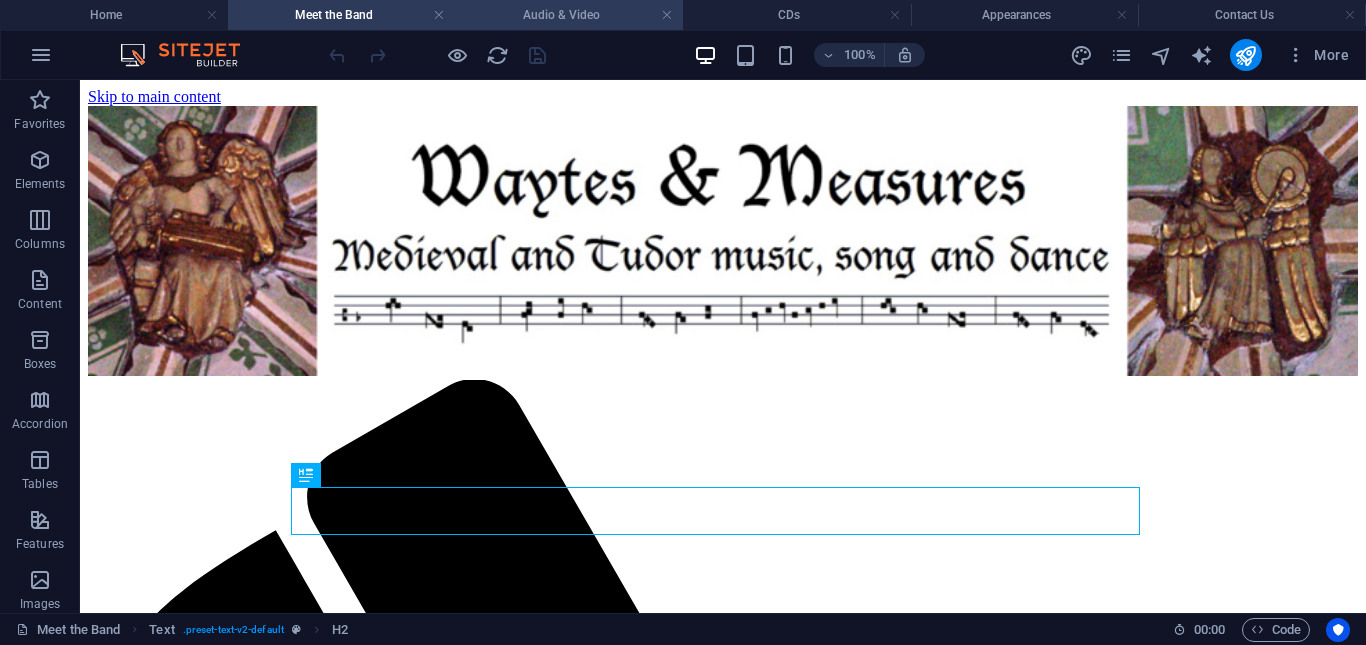 click on "Audio & Video" at bounding box center [569, 15] 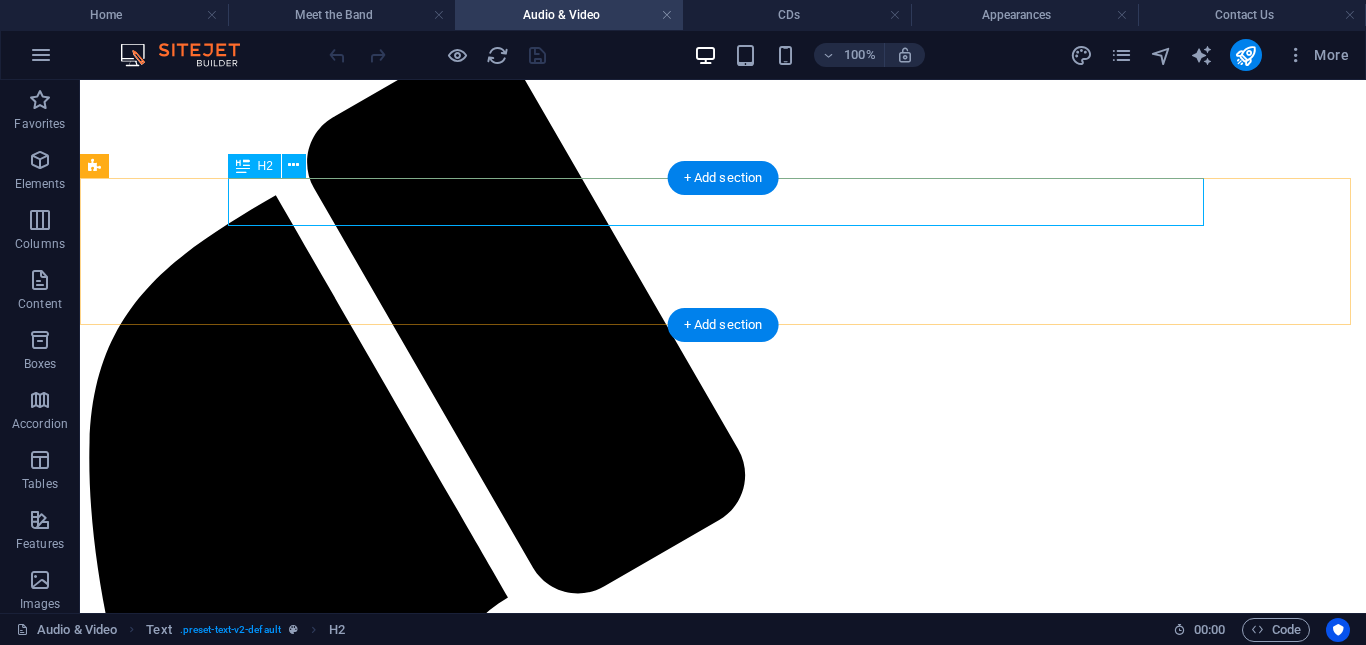scroll, scrollTop: 336, scrollLeft: 0, axis: vertical 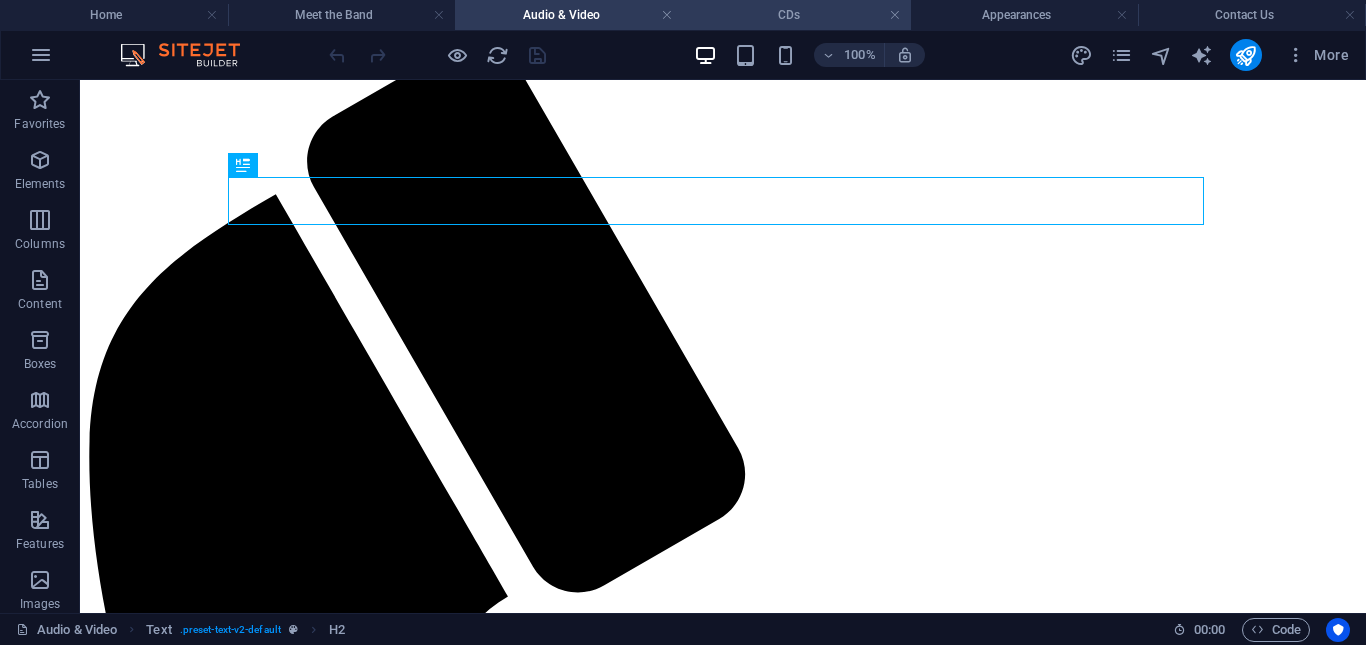 click on "CDs" at bounding box center [797, 15] 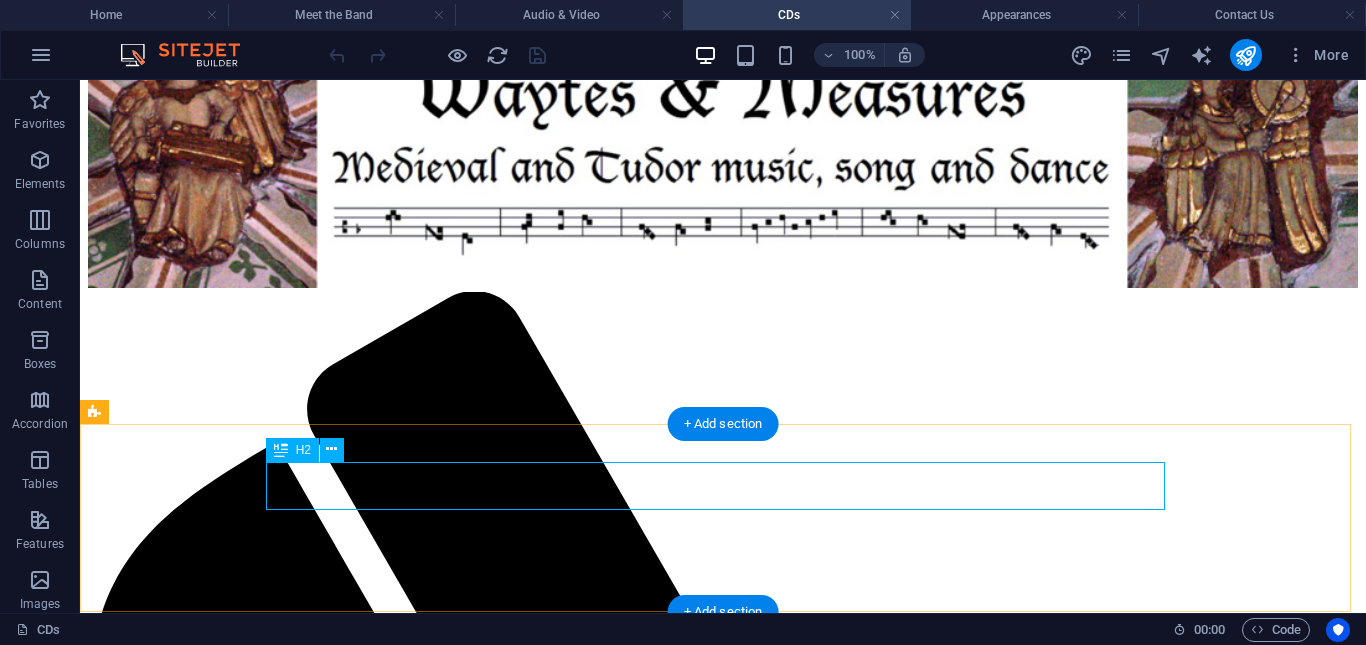 scroll, scrollTop: 89, scrollLeft: 0, axis: vertical 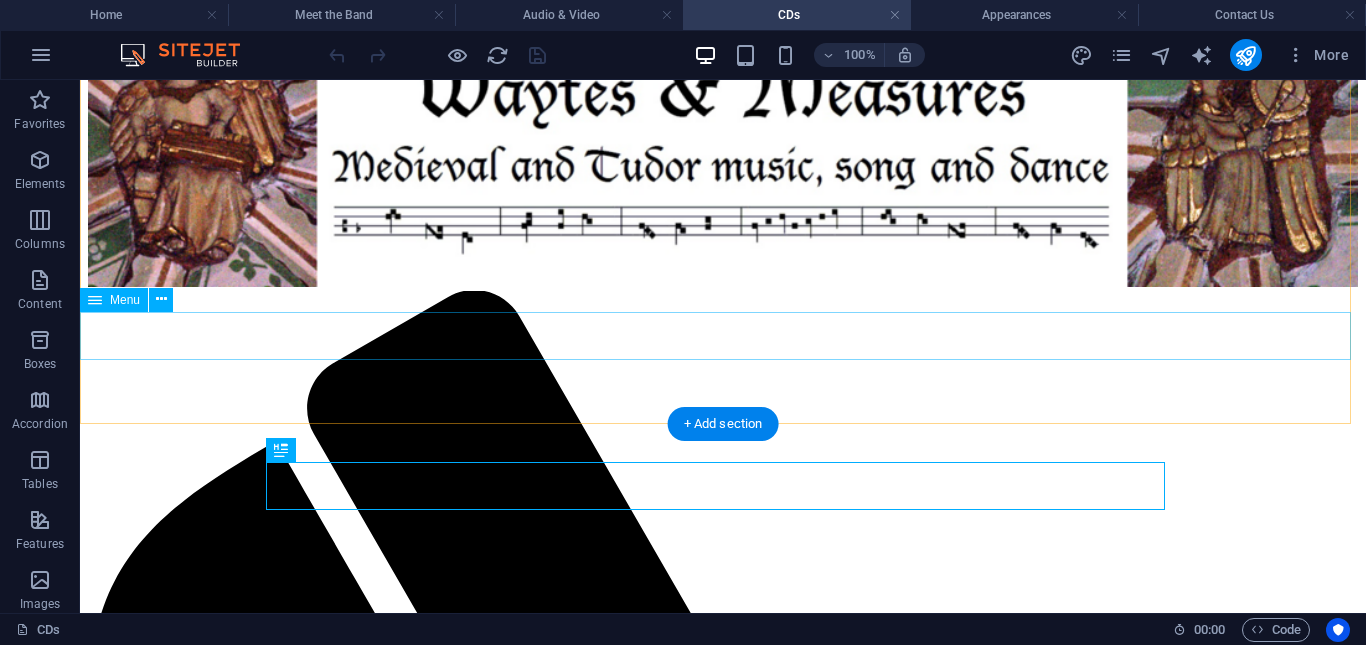 click on "Home Meet the Band Audio & Video CDs Appearances Contact Us" at bounding box center [723, 2051] 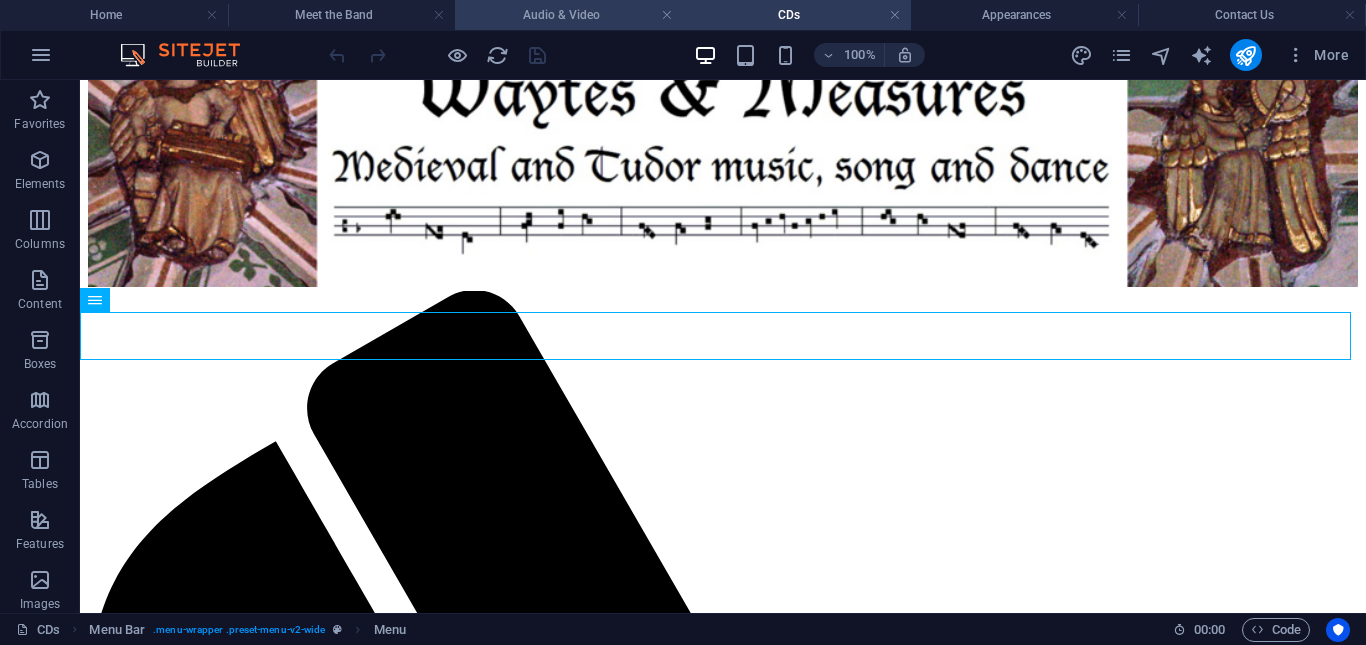 click on "Audio & Video" at bounding box center [569, 15] 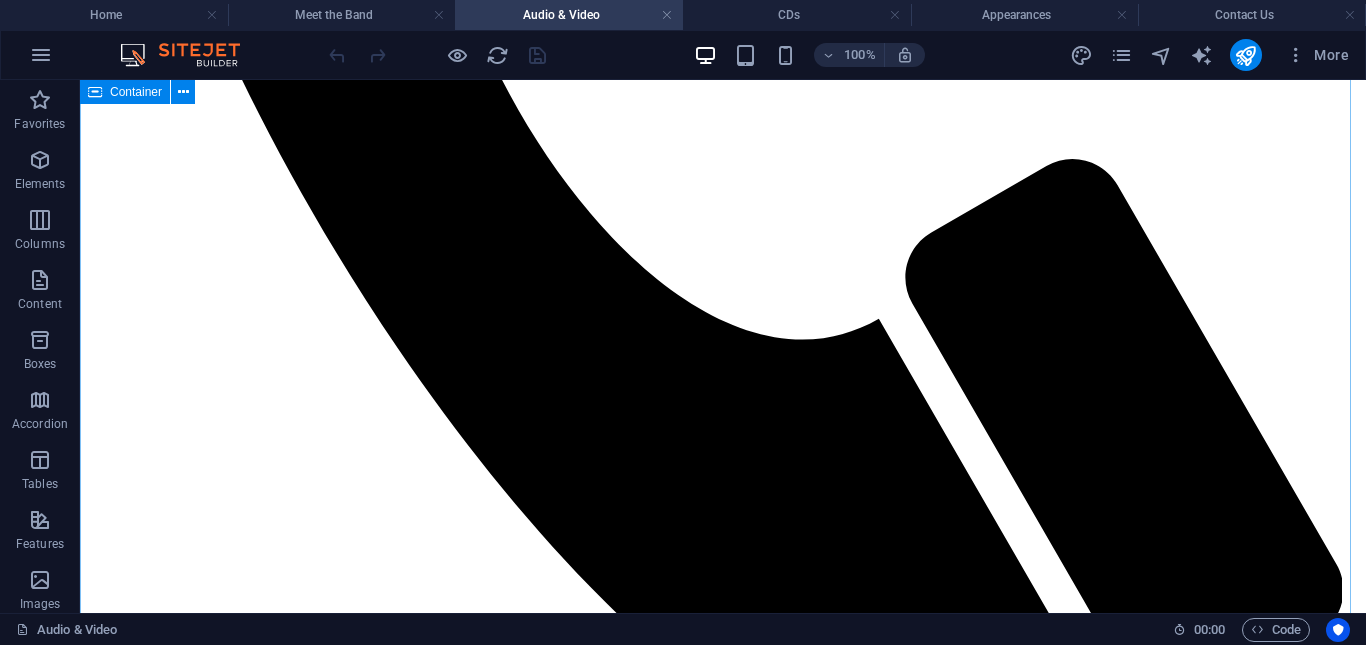 scroll, scrollTop: 1536, scrollLeft: 0, axis: vertical 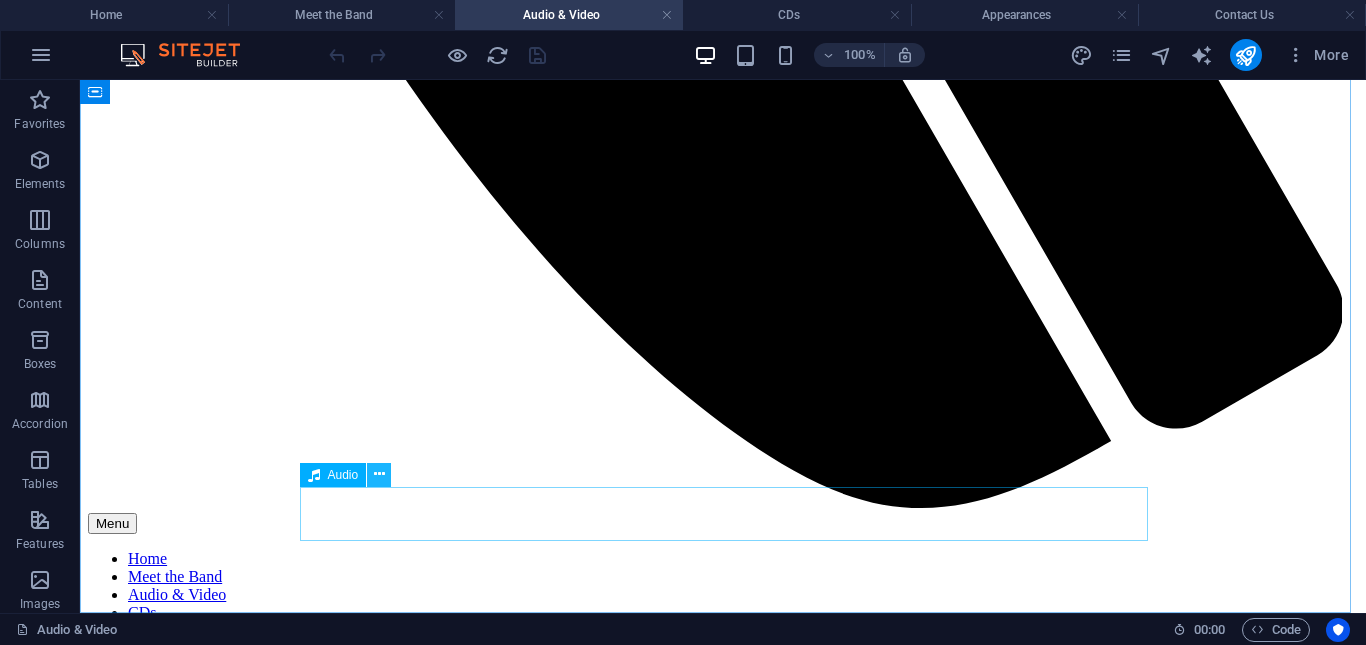 click at bounding box center [379, 474] 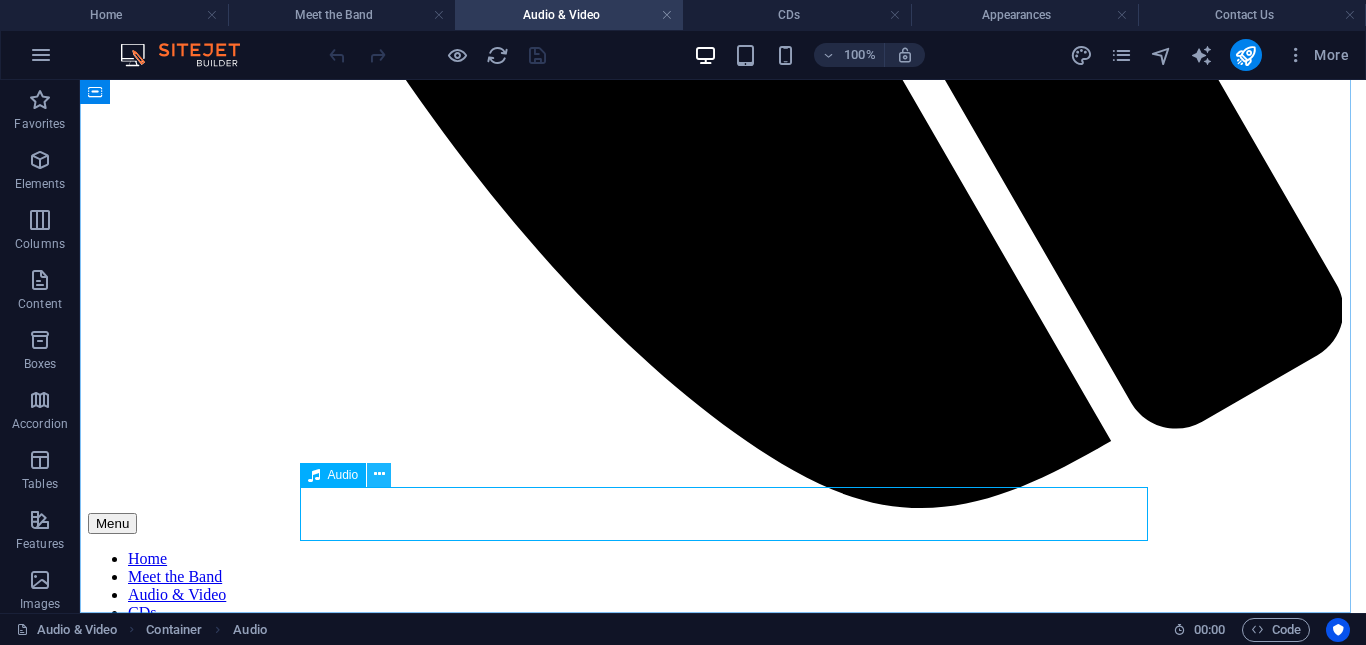 click at bounding box center (379, 474) 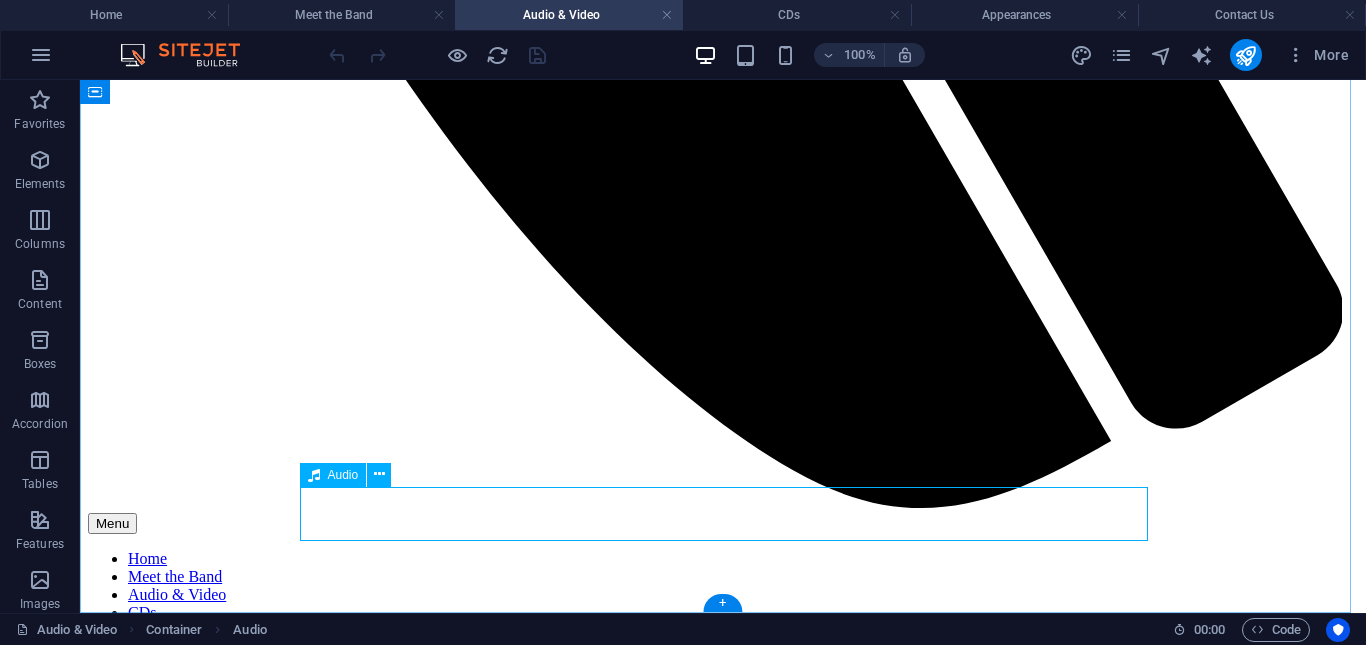 click at bounding box center [723, 2875] 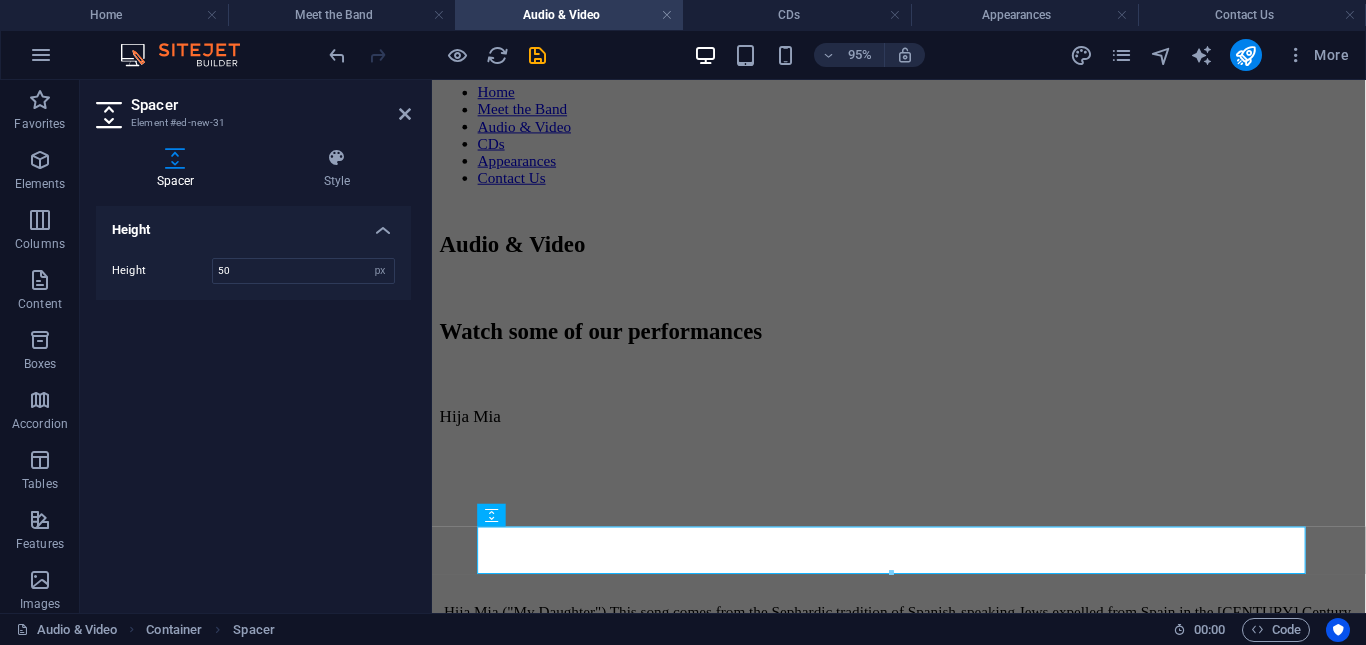 scroll, scrollTop: 1502, scrollLeft: 0, axis: vertical 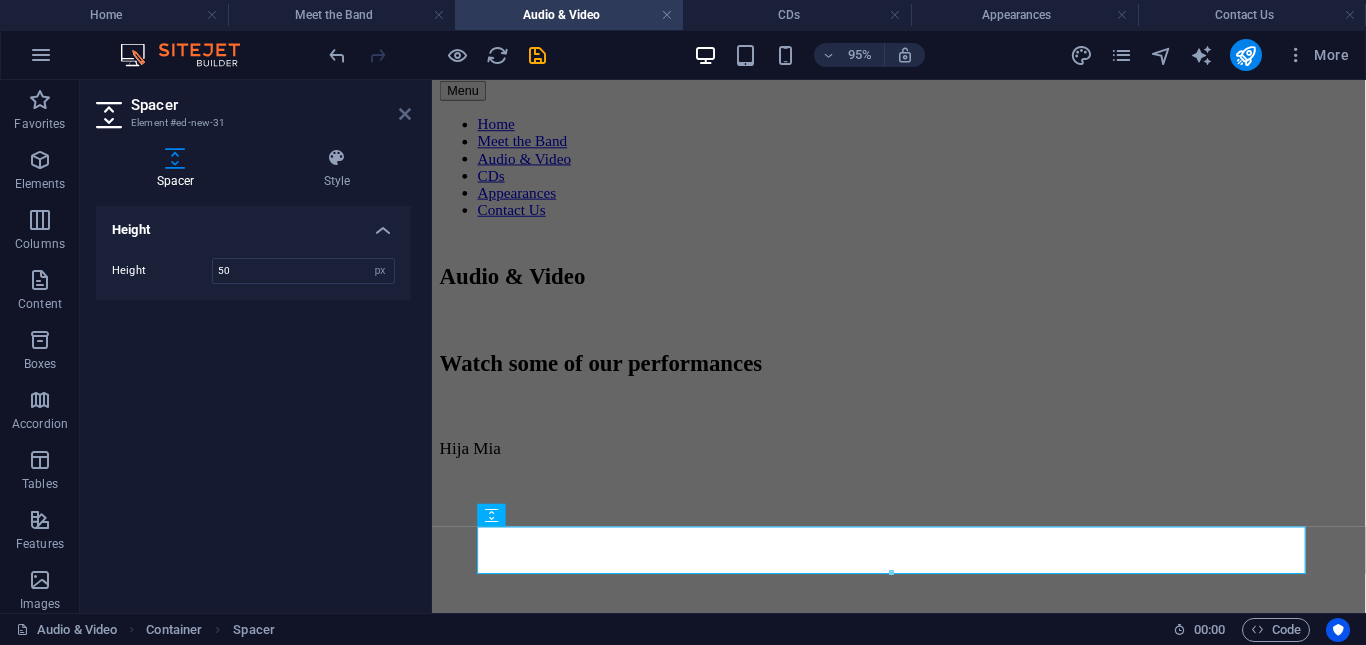 click at bounding box center (405, 114) 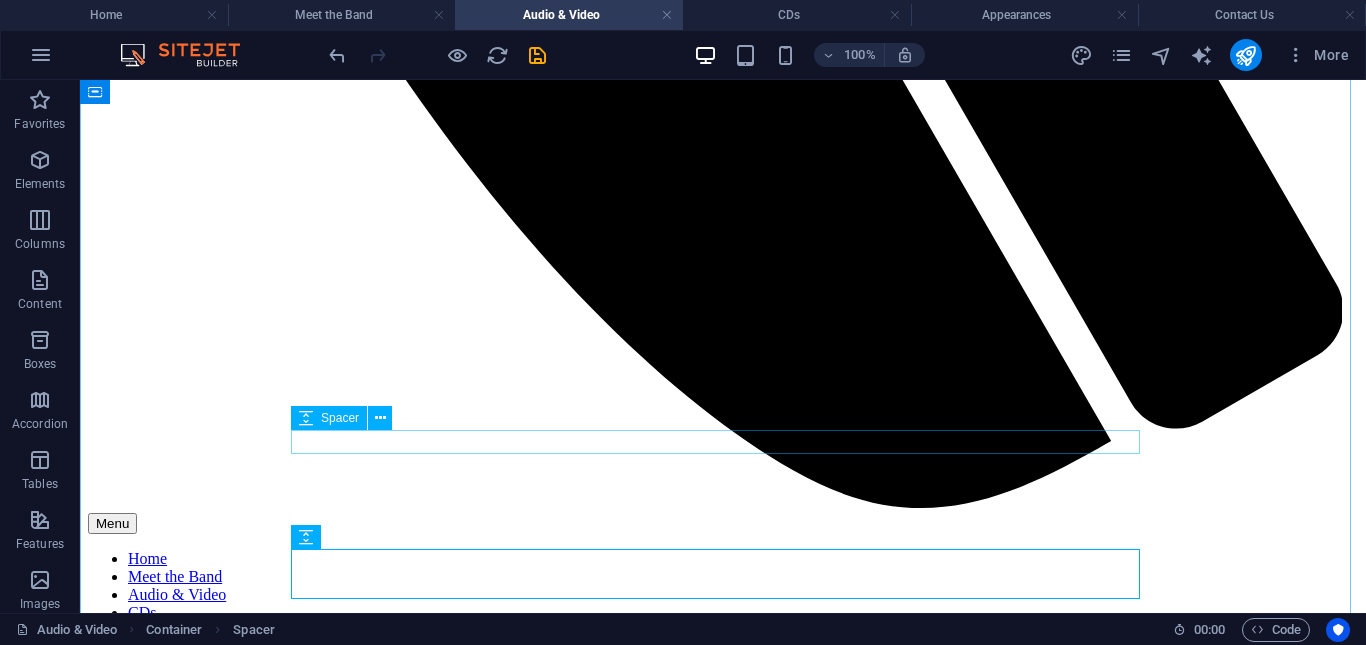 click at bounding box center [723, 2784] 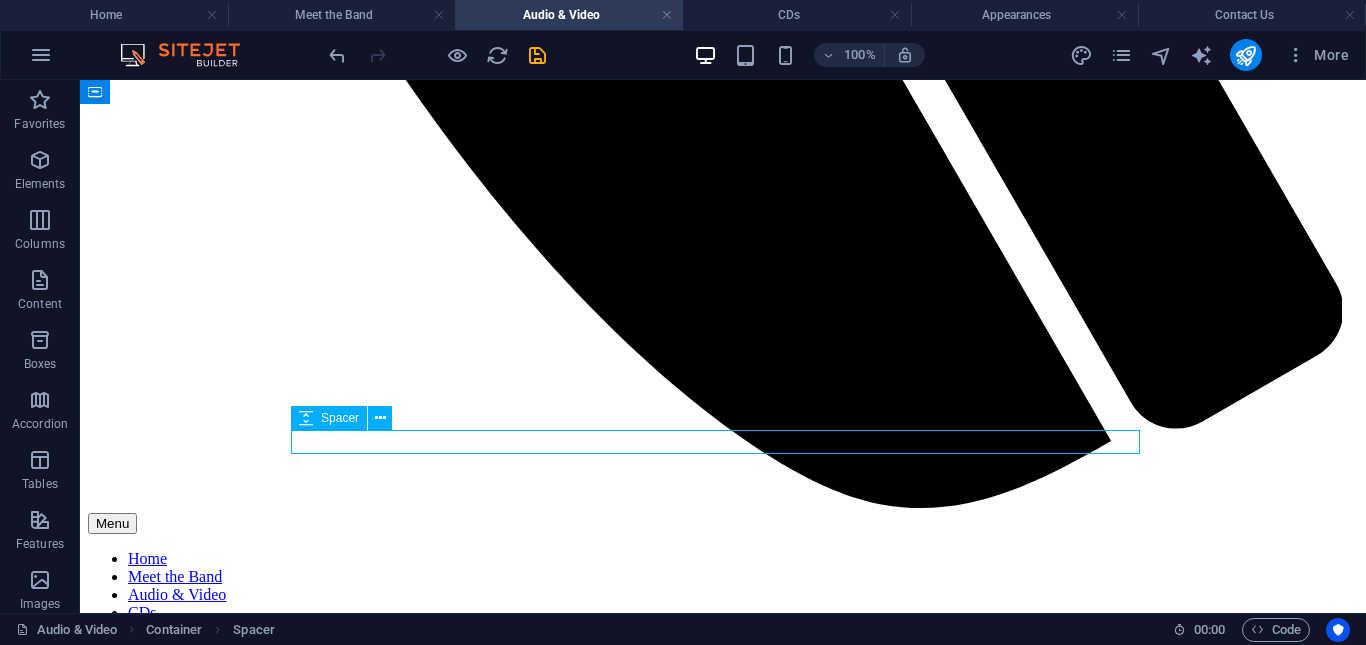 click at bounding box center [723, 2784] 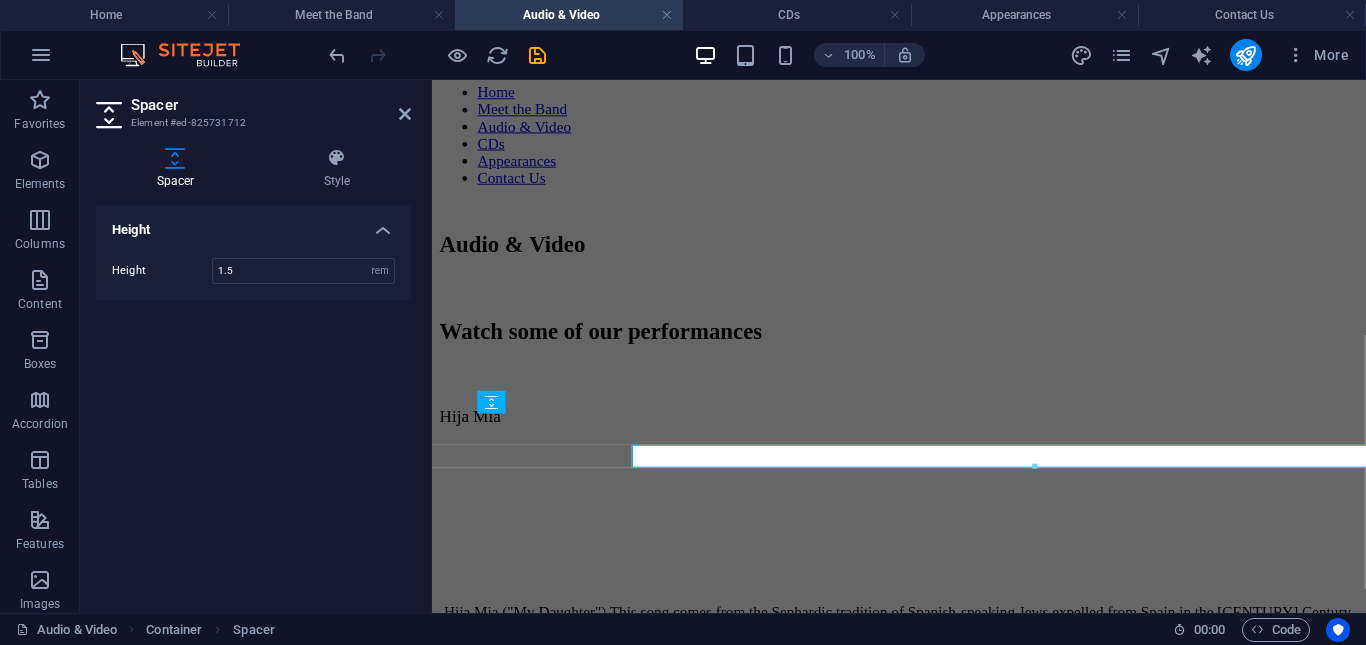 click on "Height Height 1.5 px rem vh vw" at bounding box center [253, 401] 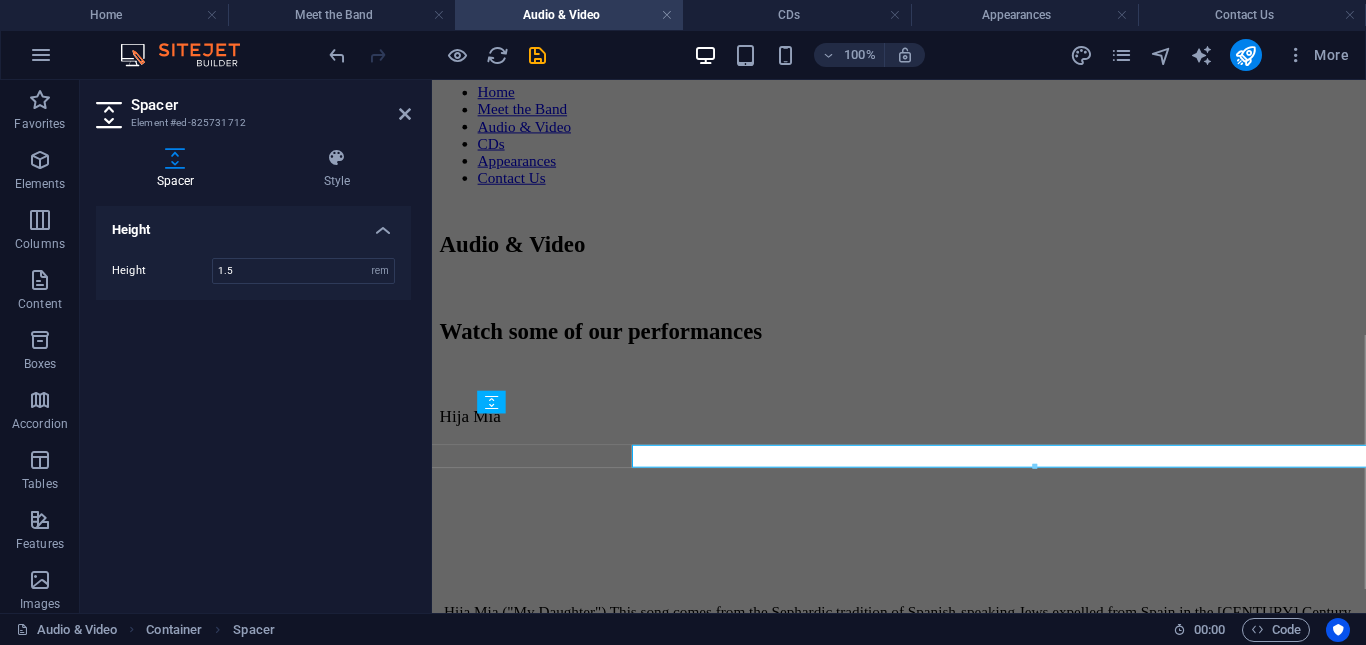 scroll, scrollTop: 1502, scrollLeft: 0, axis: vertical 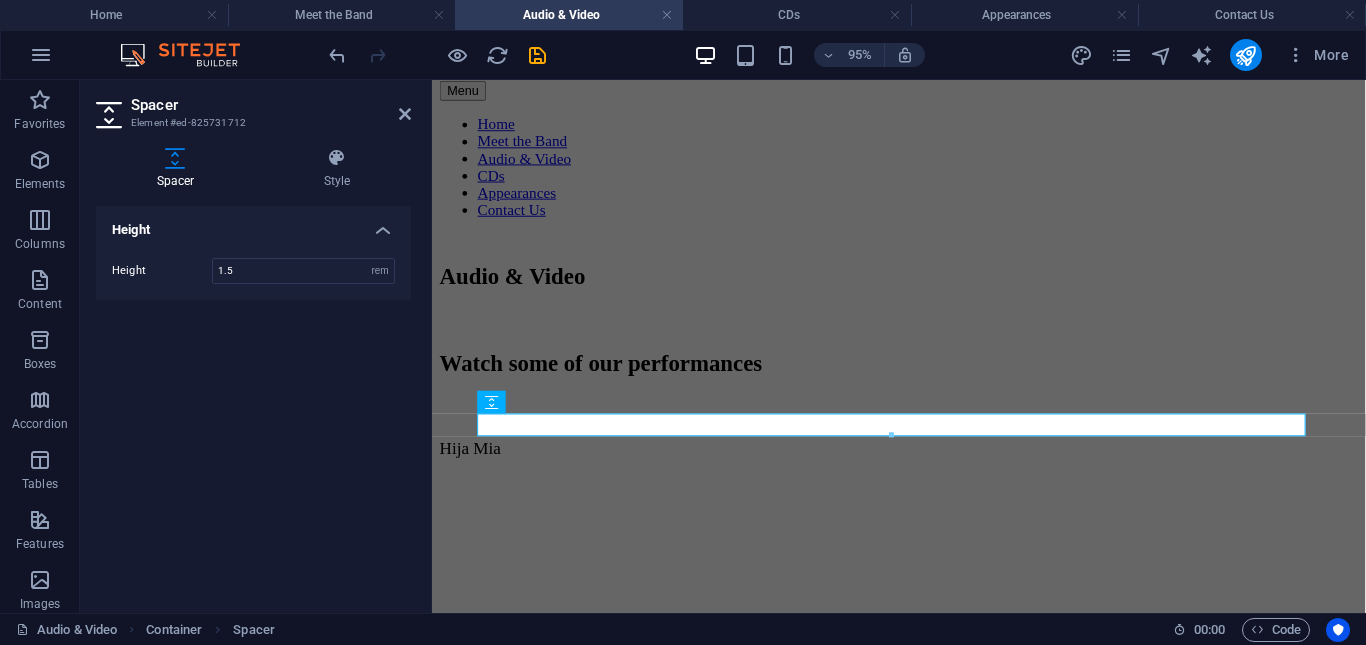 click on "Spacer" at bounding box center [271, 105] 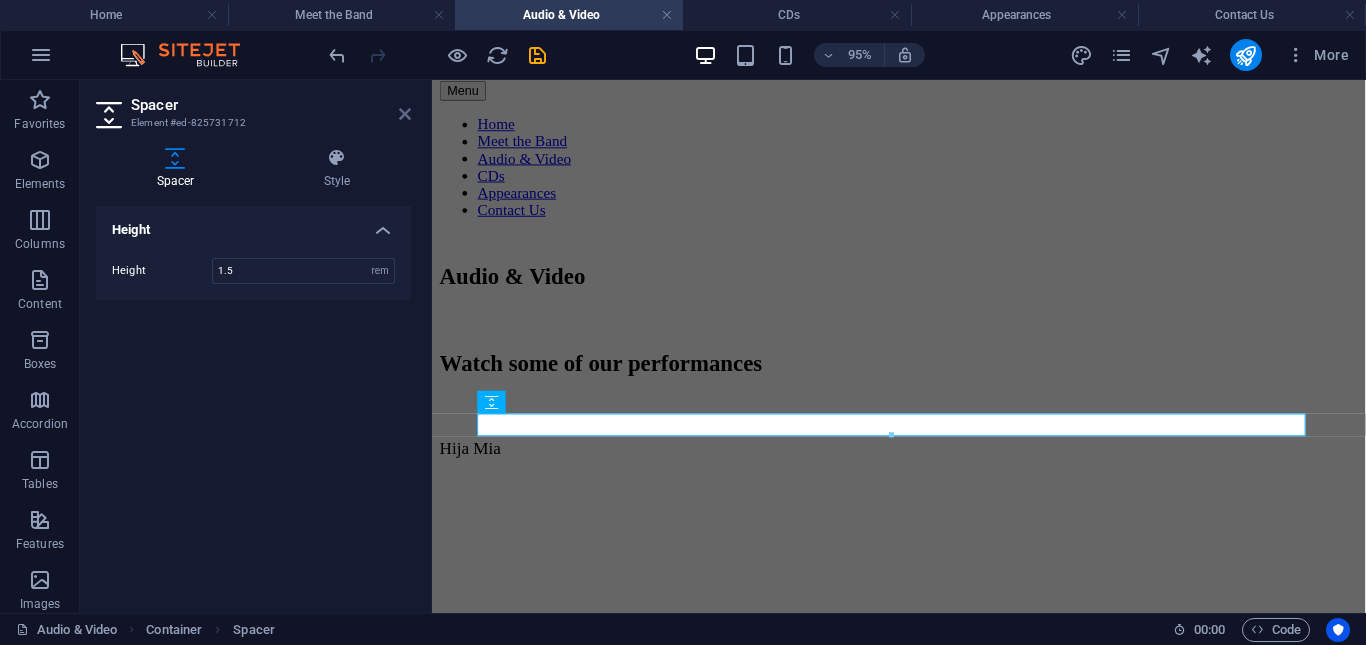click at bounding box center [405, 114] 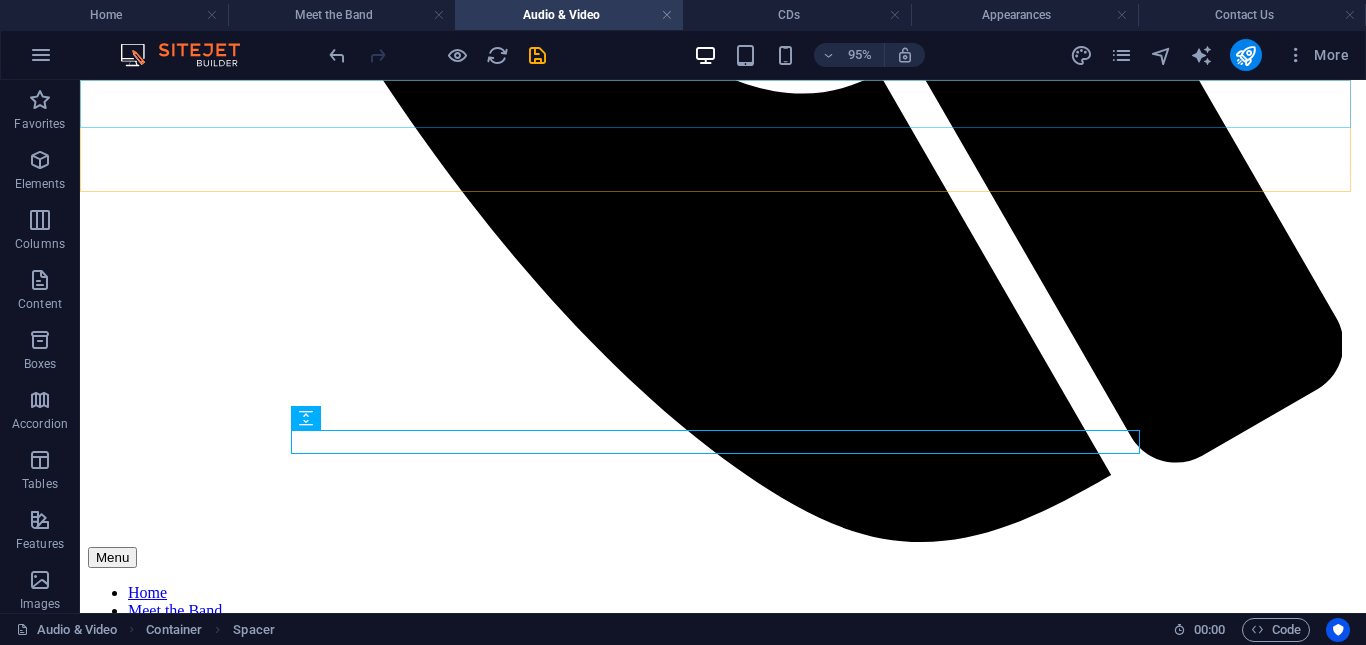 scroll, scrollTop: 1536, scrollLeft: 0, axis: vertical 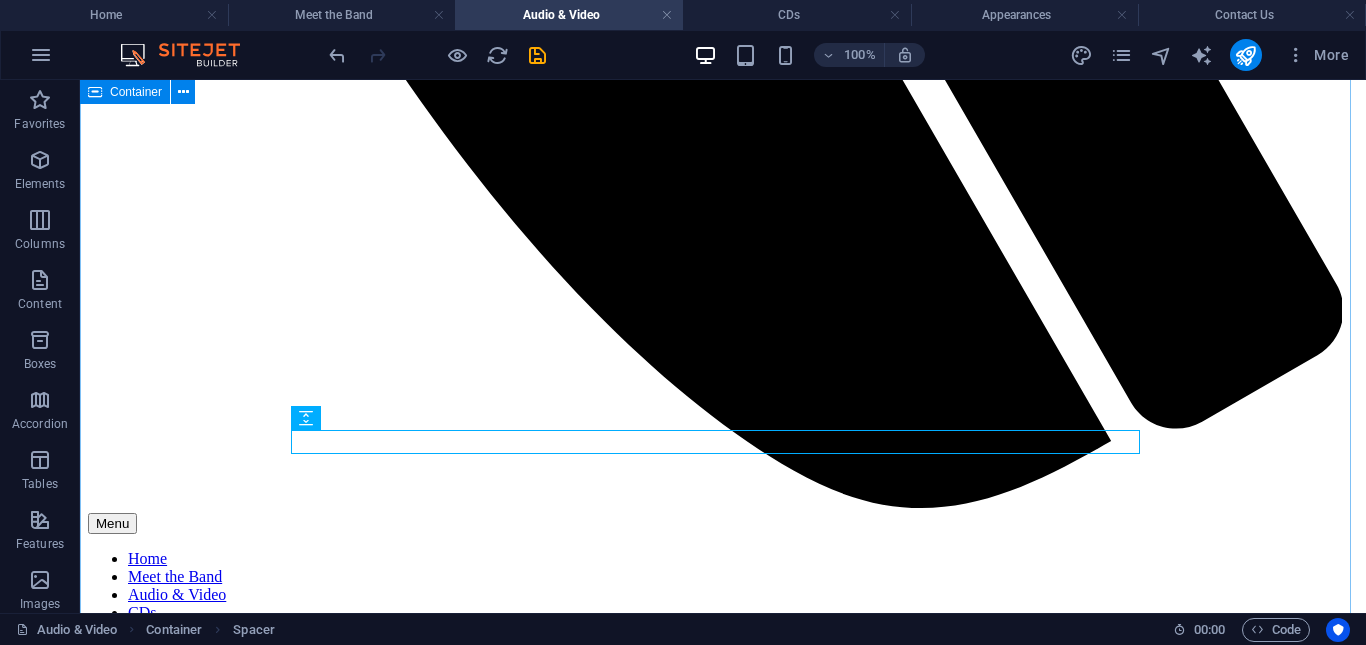 click on "Listen to some of our Songs Como Podem Hija Mia Lamento de Tristano / La Rotta Bring us in Good Ale Bergerette Sans Roche Pastime with Good Company" at bounding box center (723, 2476) 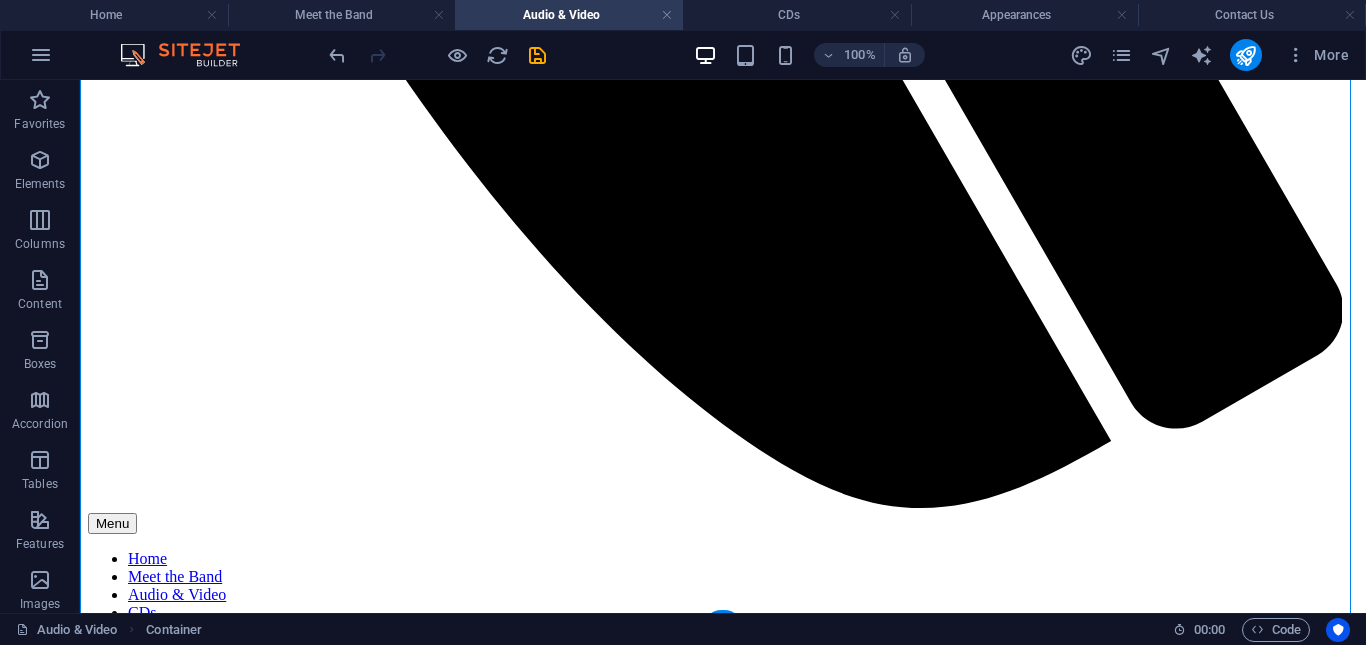 scroll, scrollTop: 1586, scrollLeft: 0, axis: vertical 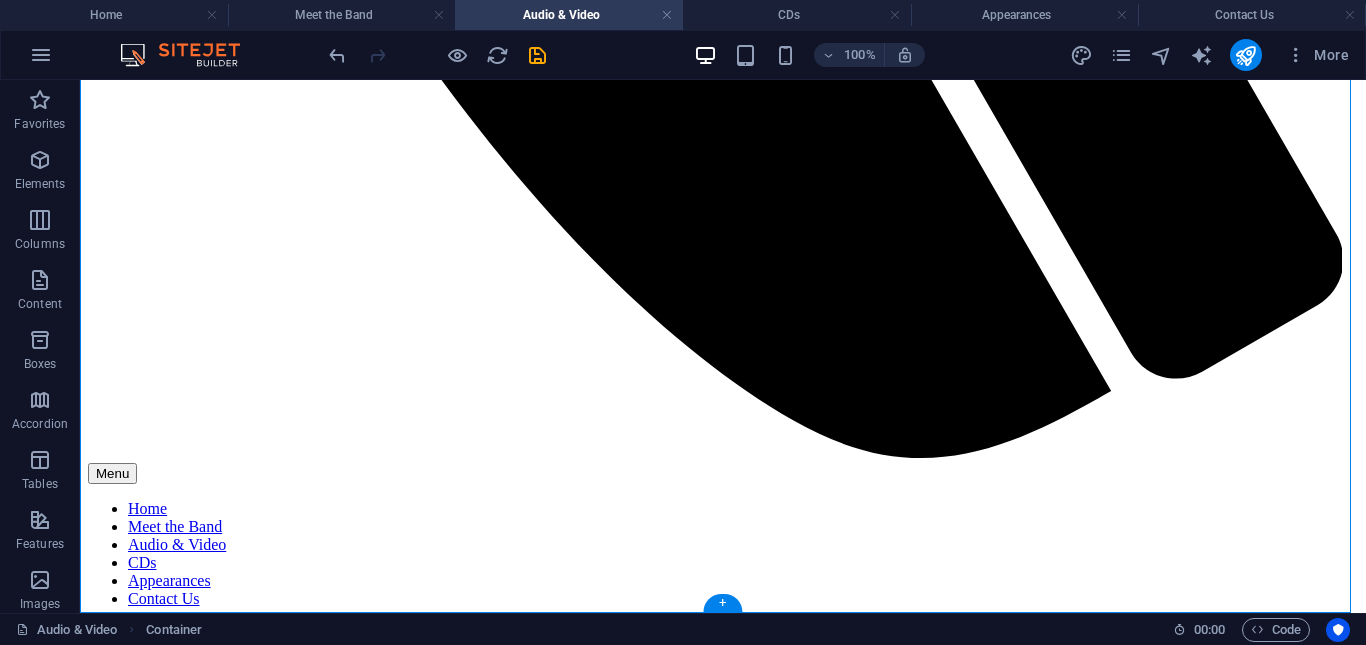 drag, startPoint x: 415, startPoint y: 548, endPoint x: 502, endPoint y: 601, distance: 101.87247 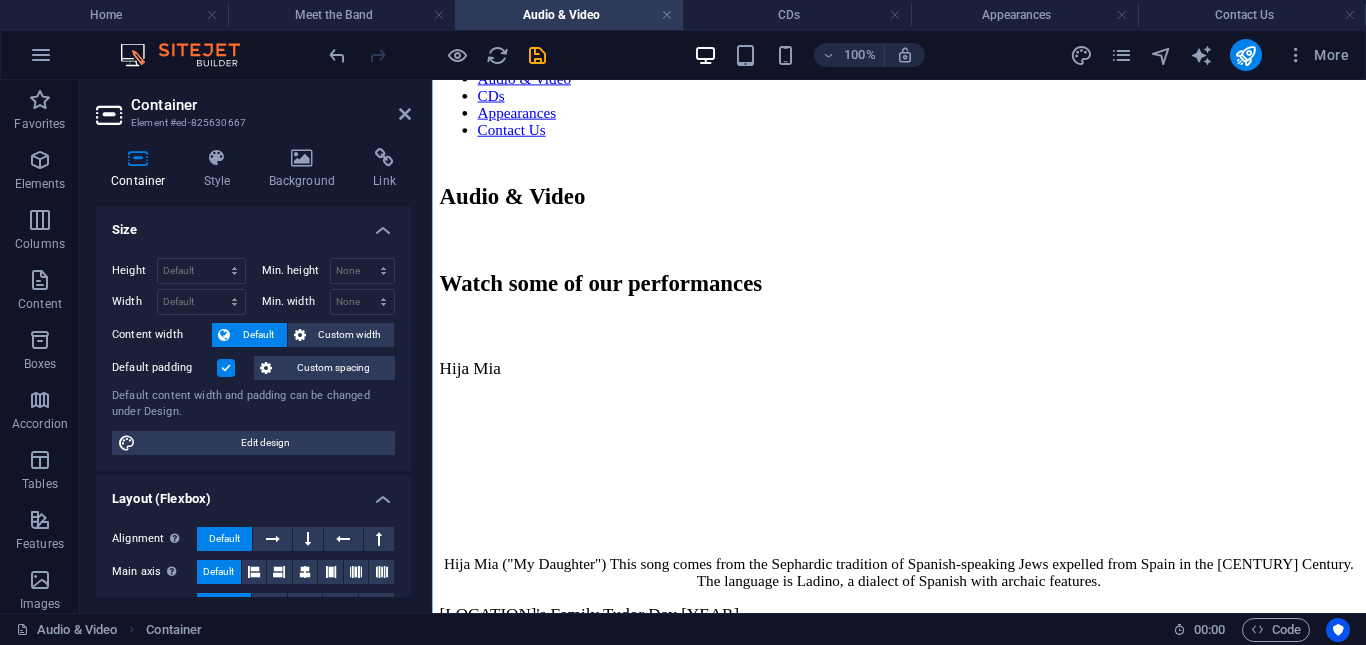 scroll, scrollTop: 1510, scrollLeft: 0, axis: vertical 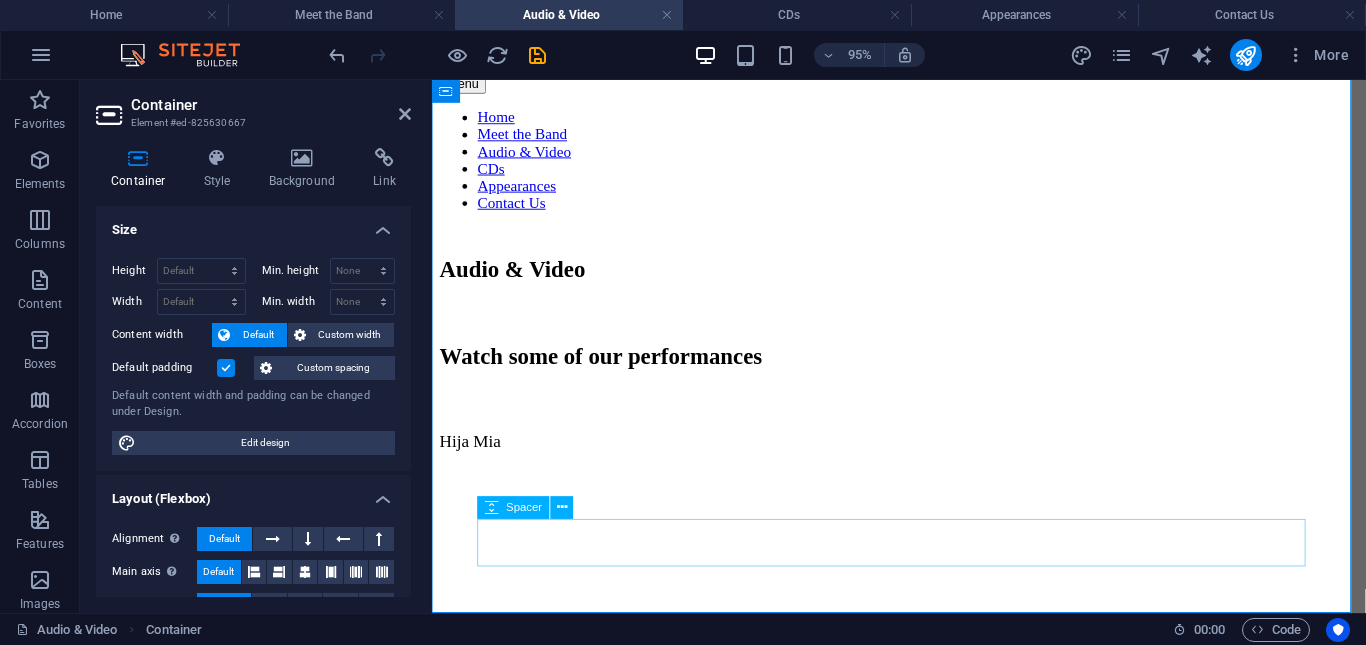 click at bounding box center [923, 2453] 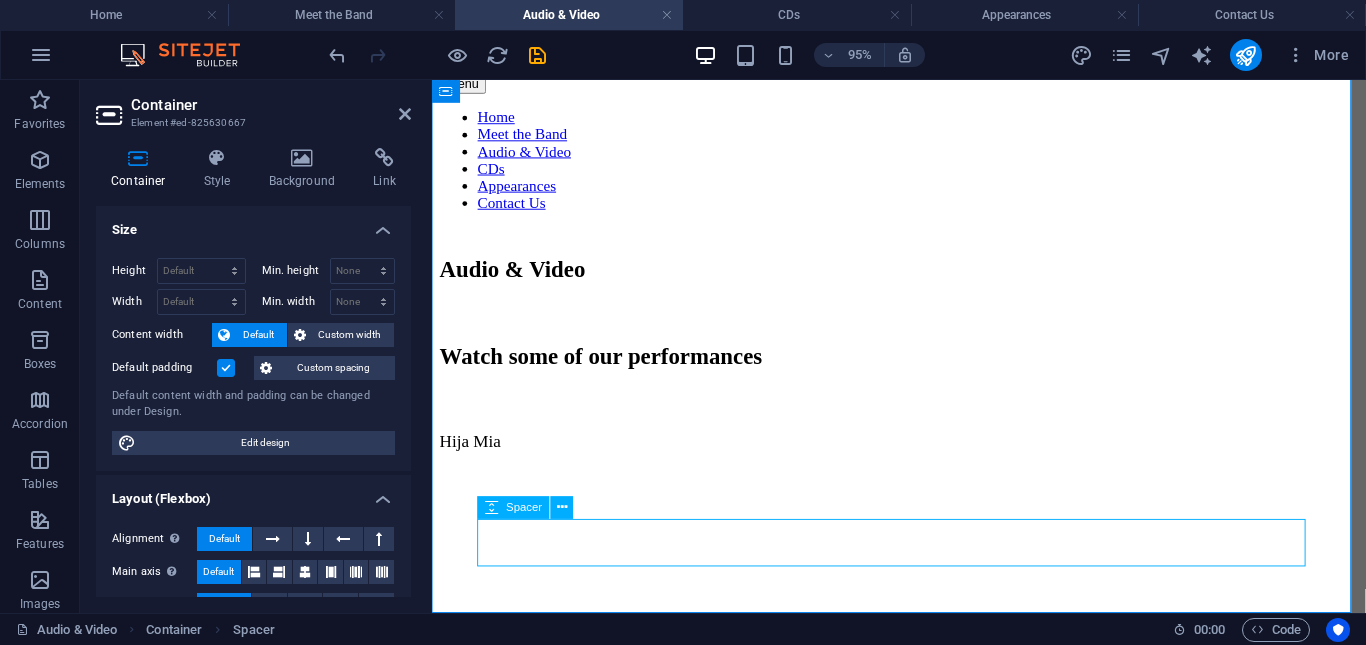 click at bounding box center [923, 2453] 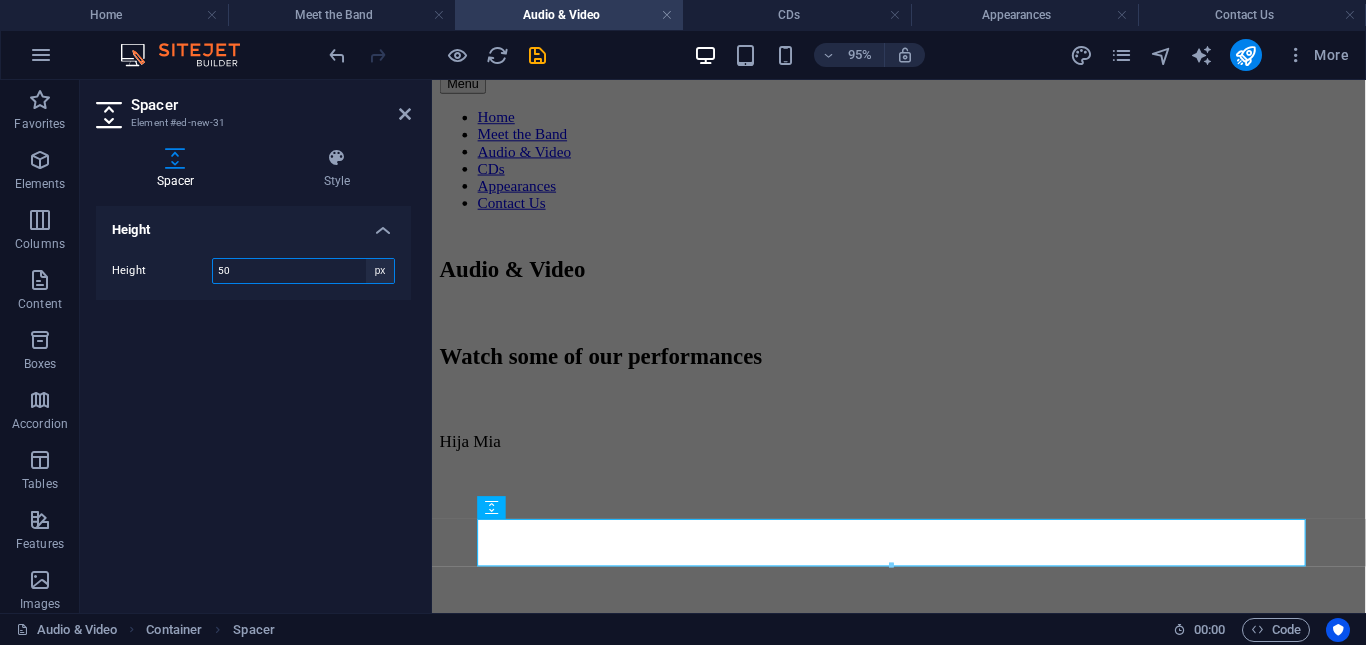 click on "px rem vh vw" at bounding box center (380, 271) 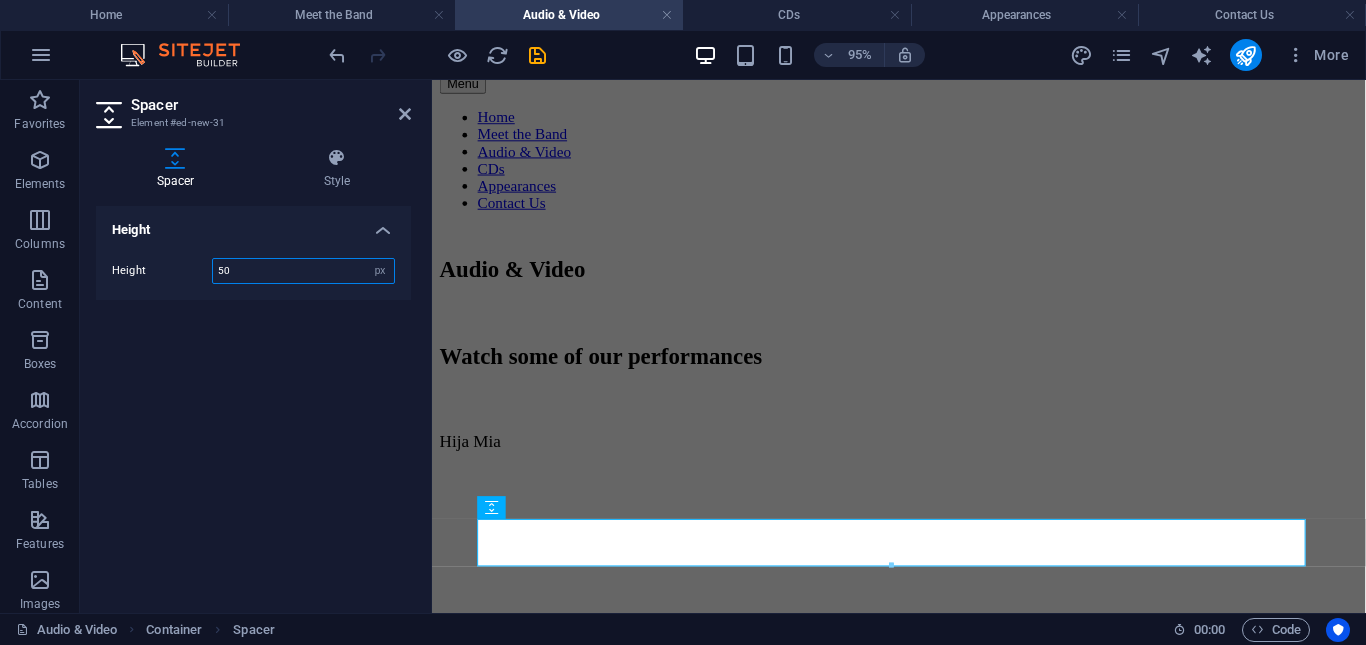select on "rem" 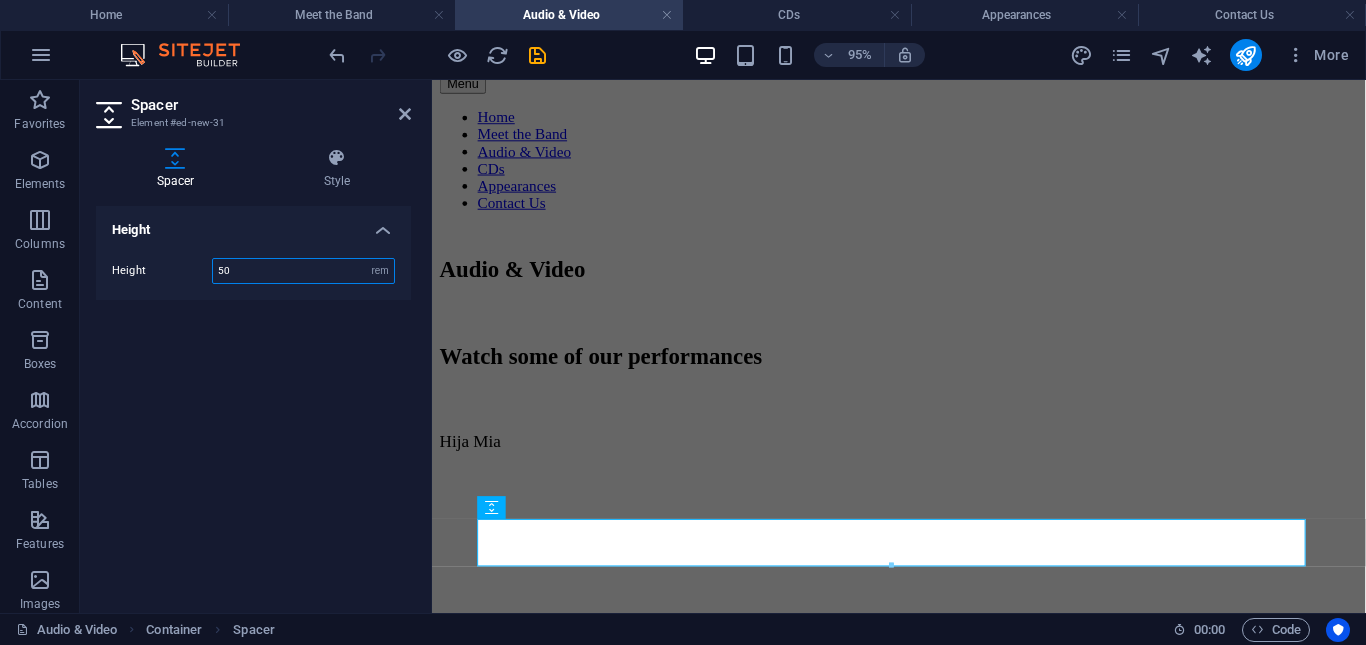 click on "px rem vh vw" at bounding box center (380, 271) 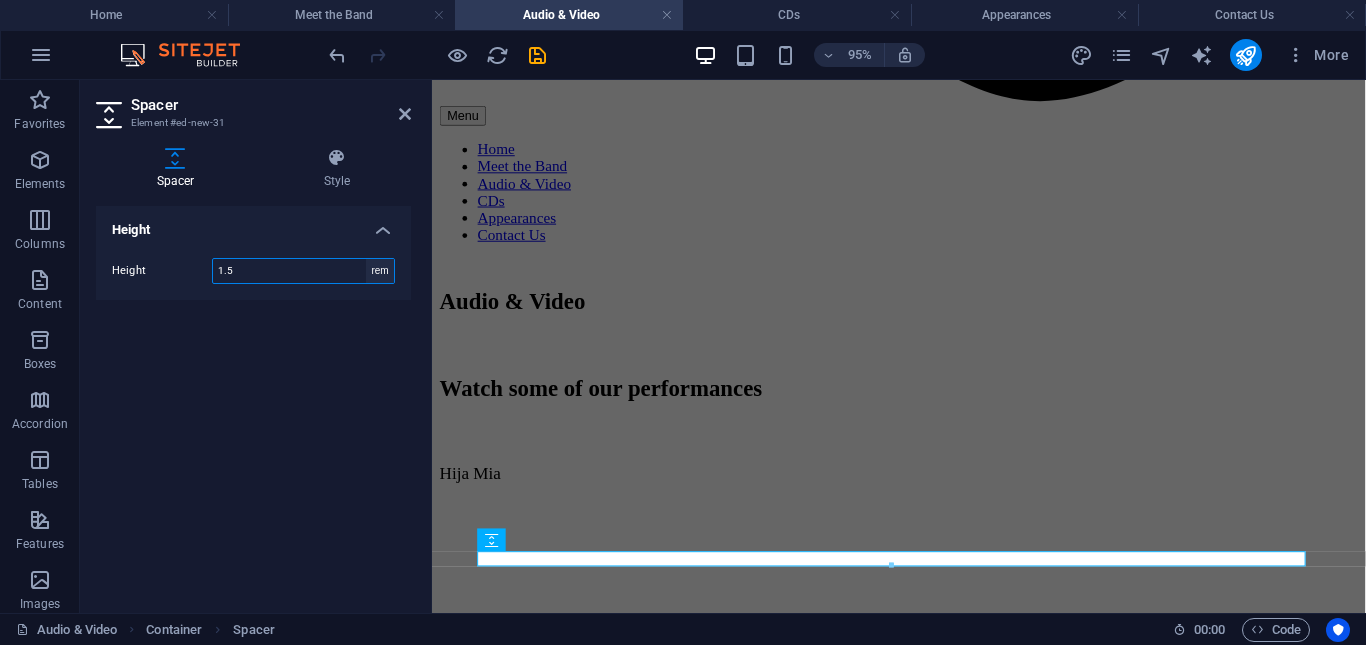 scroll, scrollTop: 1484, scrollLeft: 0, axis: vertical 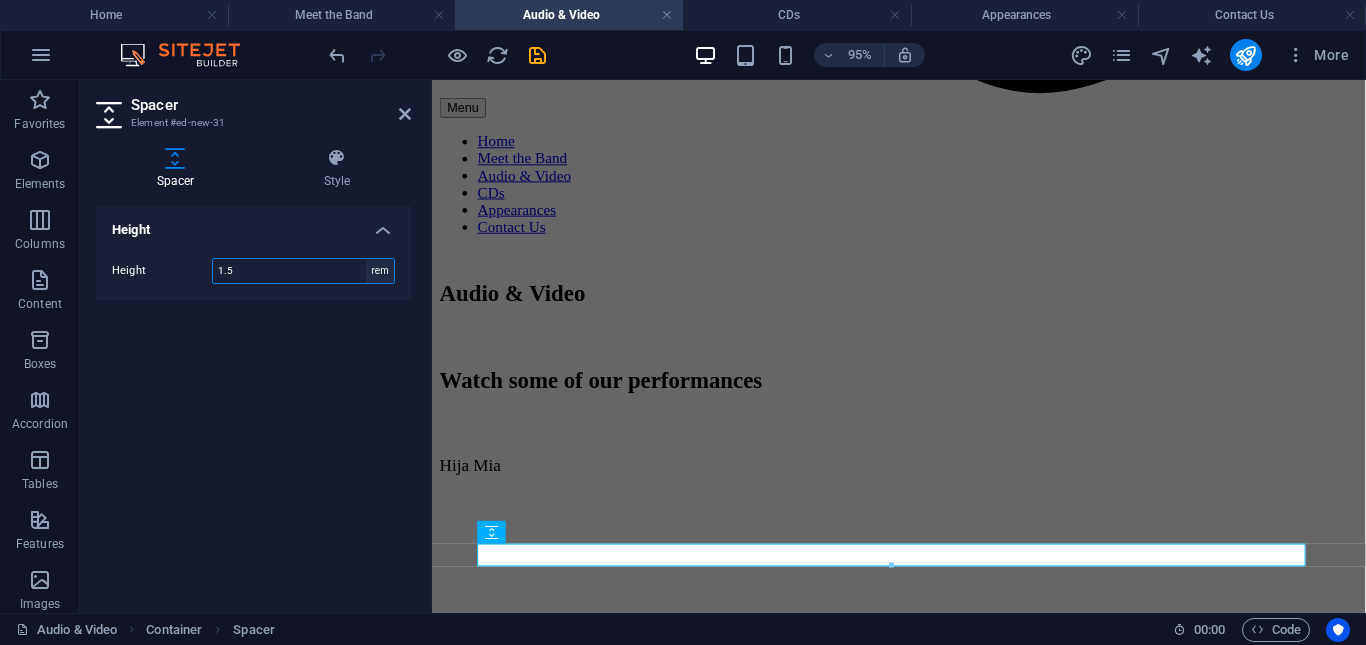 type on "1.5" 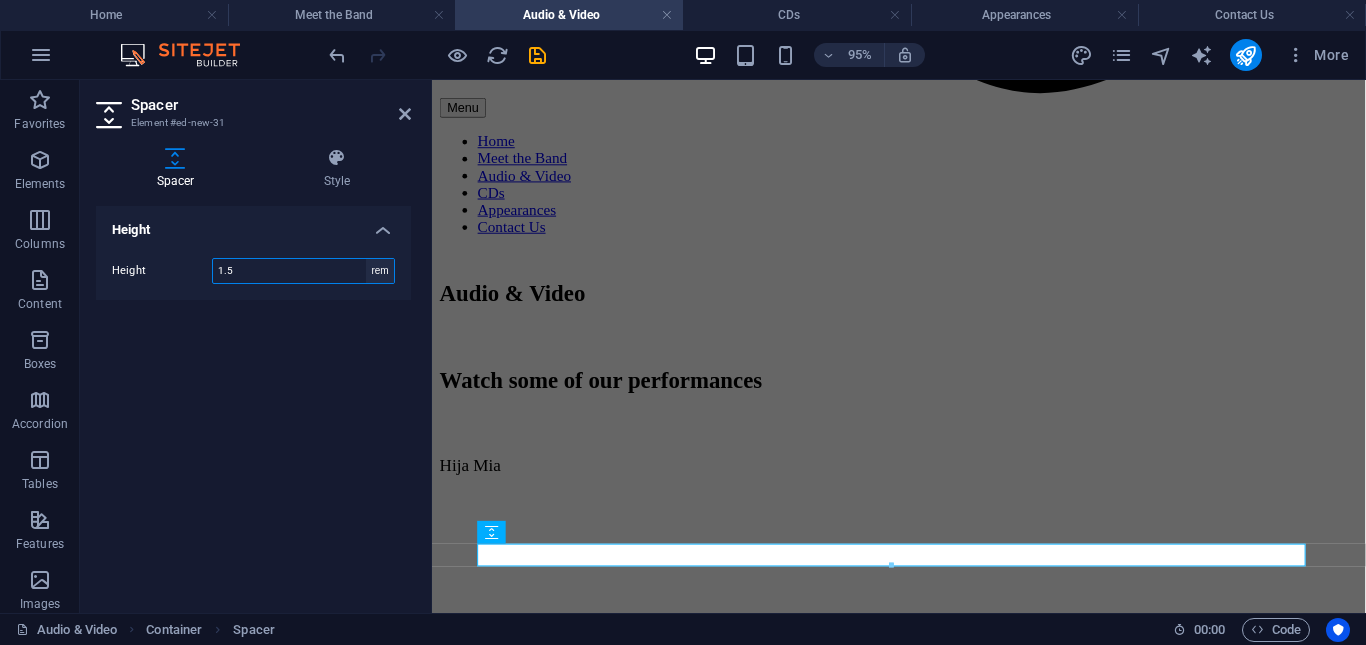 click on "px rem vh vw" at bounding box center [380, 271] 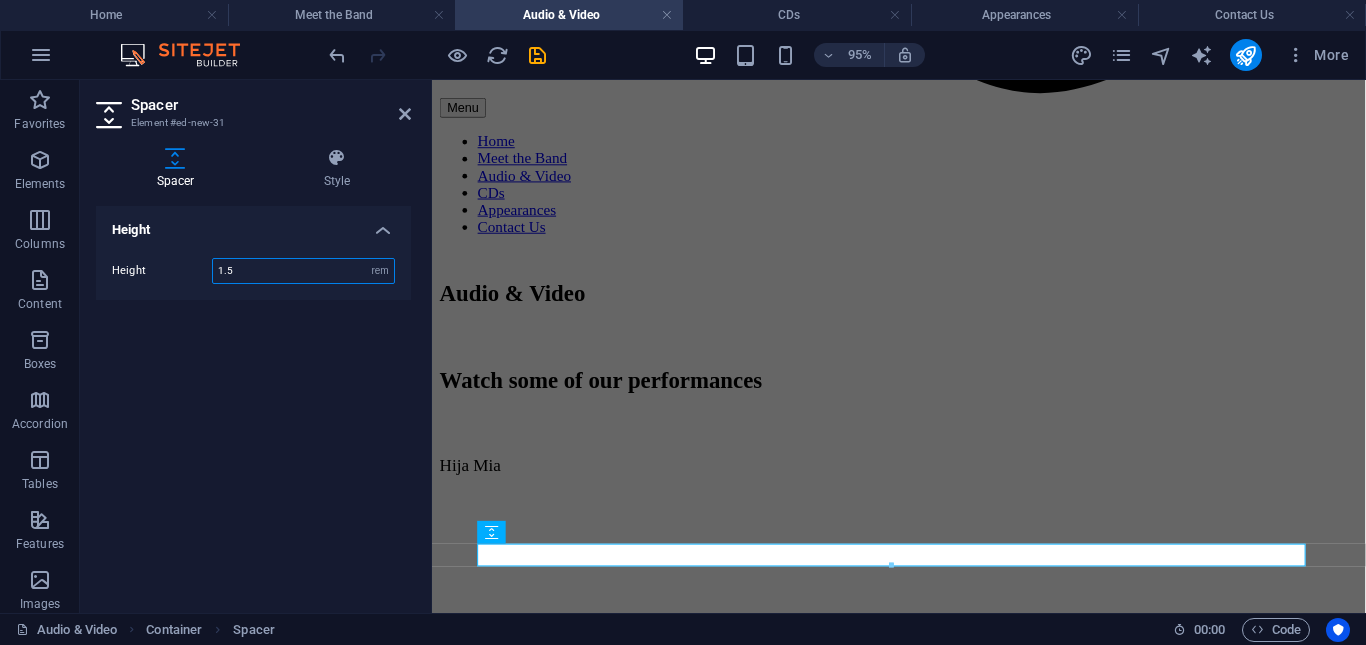 select on "px" 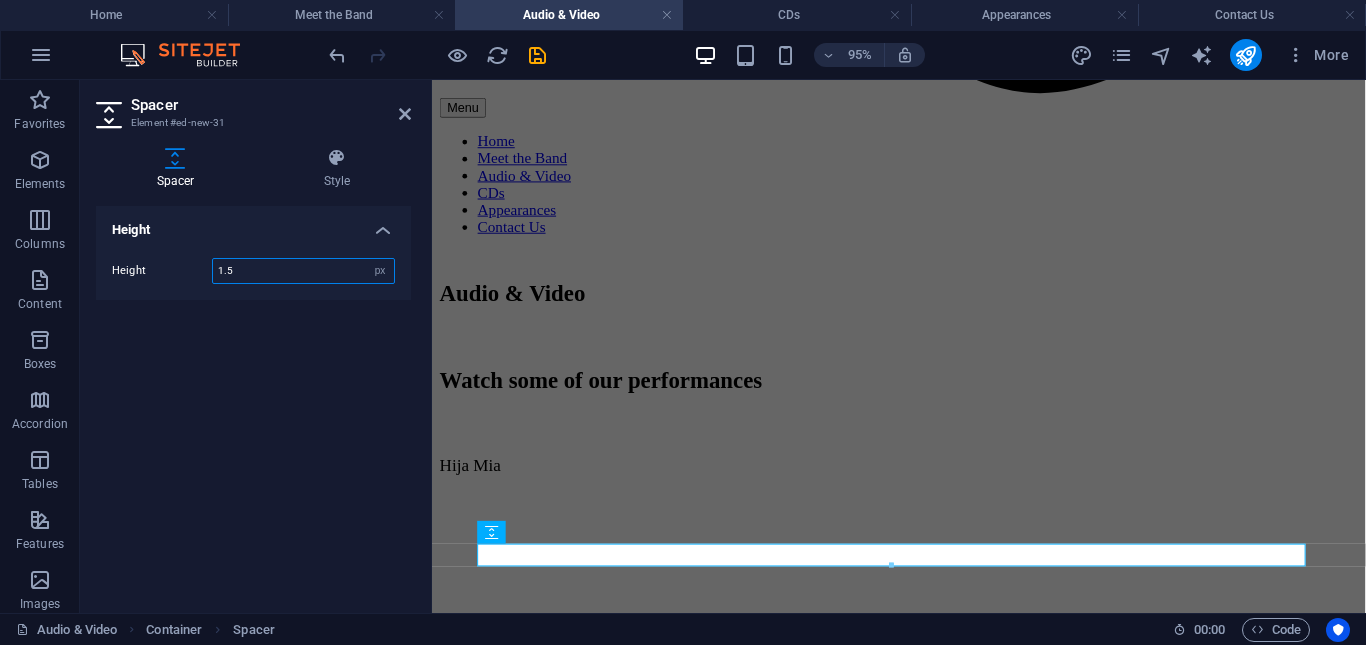 click on "px rem vh vw" at bounding box center (380, 271) 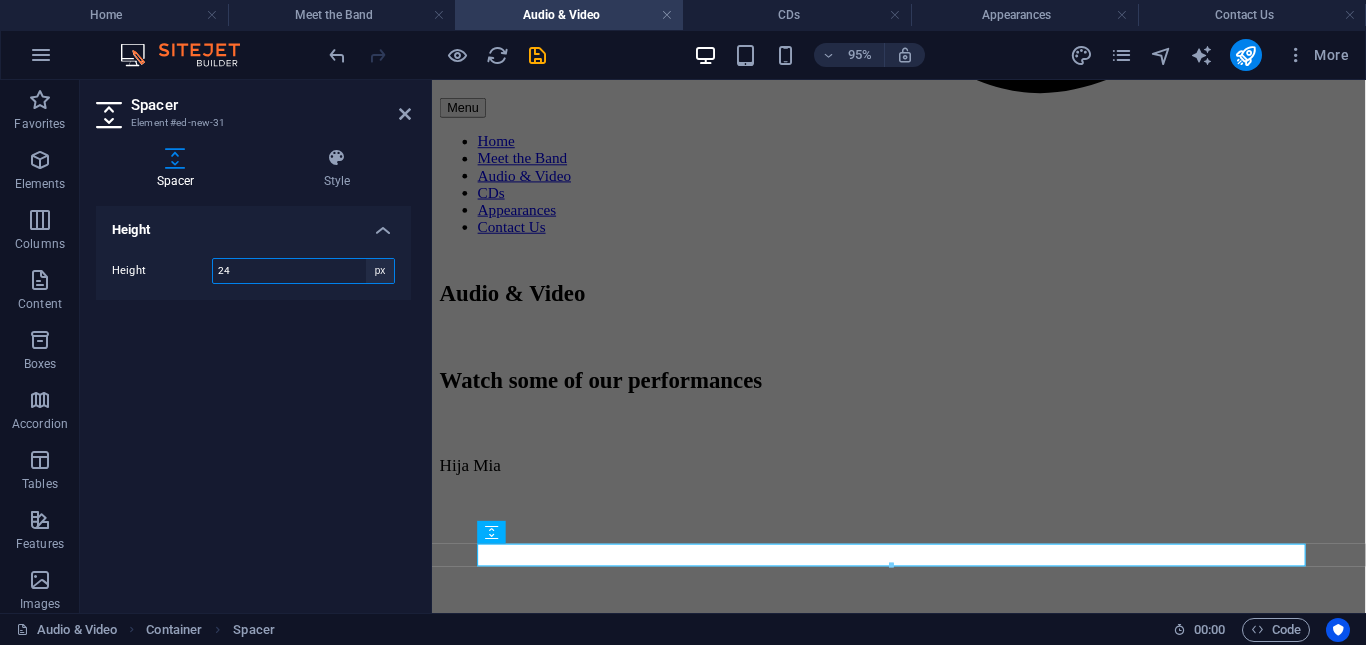 click on "px rem vh vw" at bounding box center [380, 271] 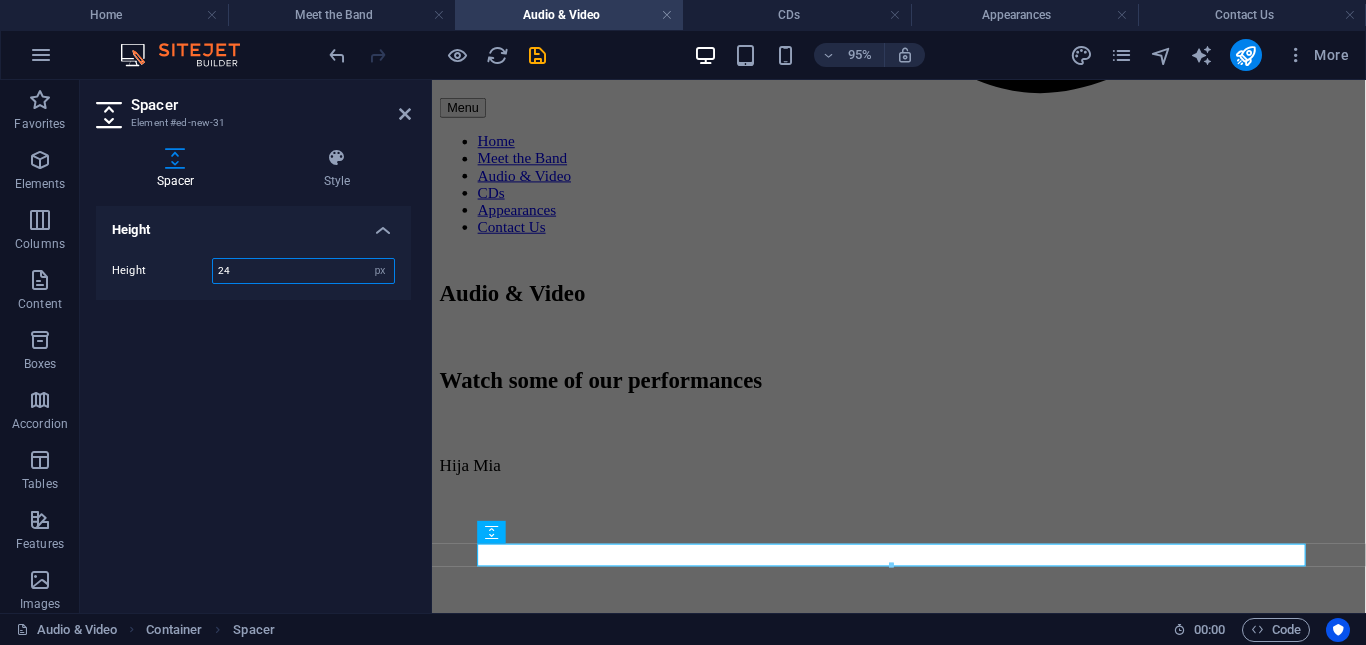 select on "rem" 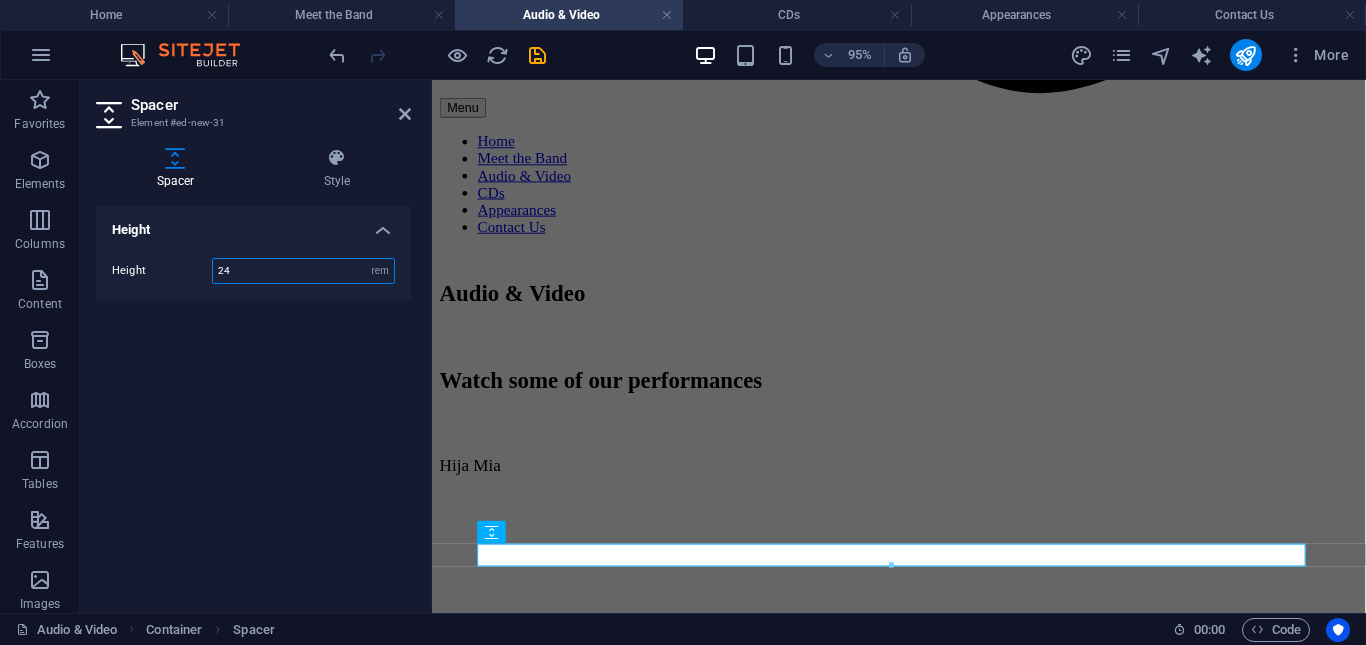 click on "px rem vh vw" at bounding box center [380, 271] 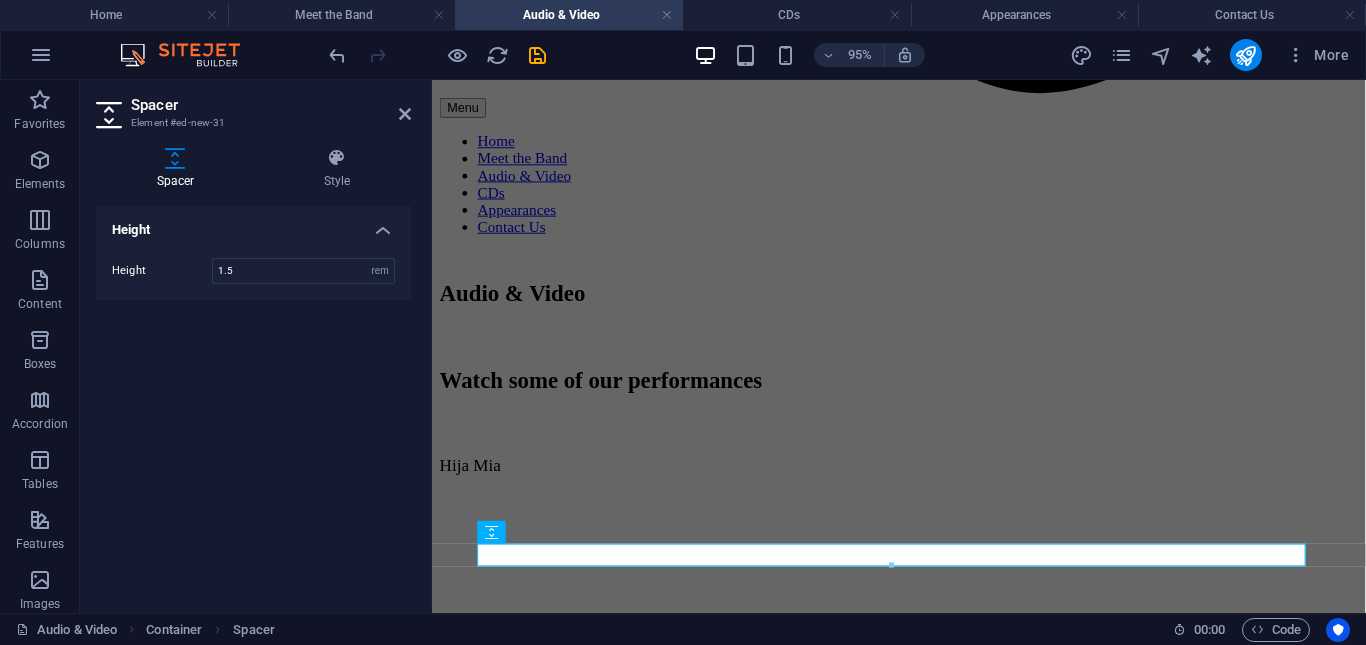 click on "Height Height 1.5 px rem vh vw" at bounding box center (253, 401) 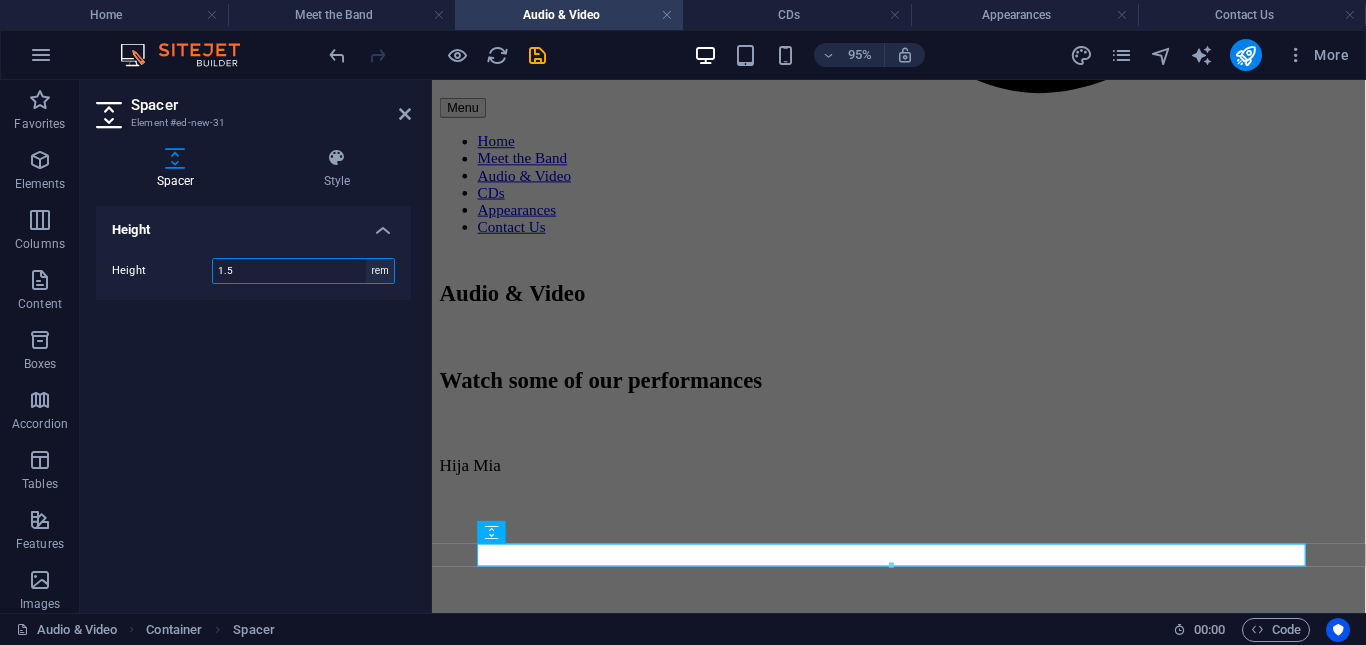 click on "px rem vh vw" at bounding box center (380, 271) 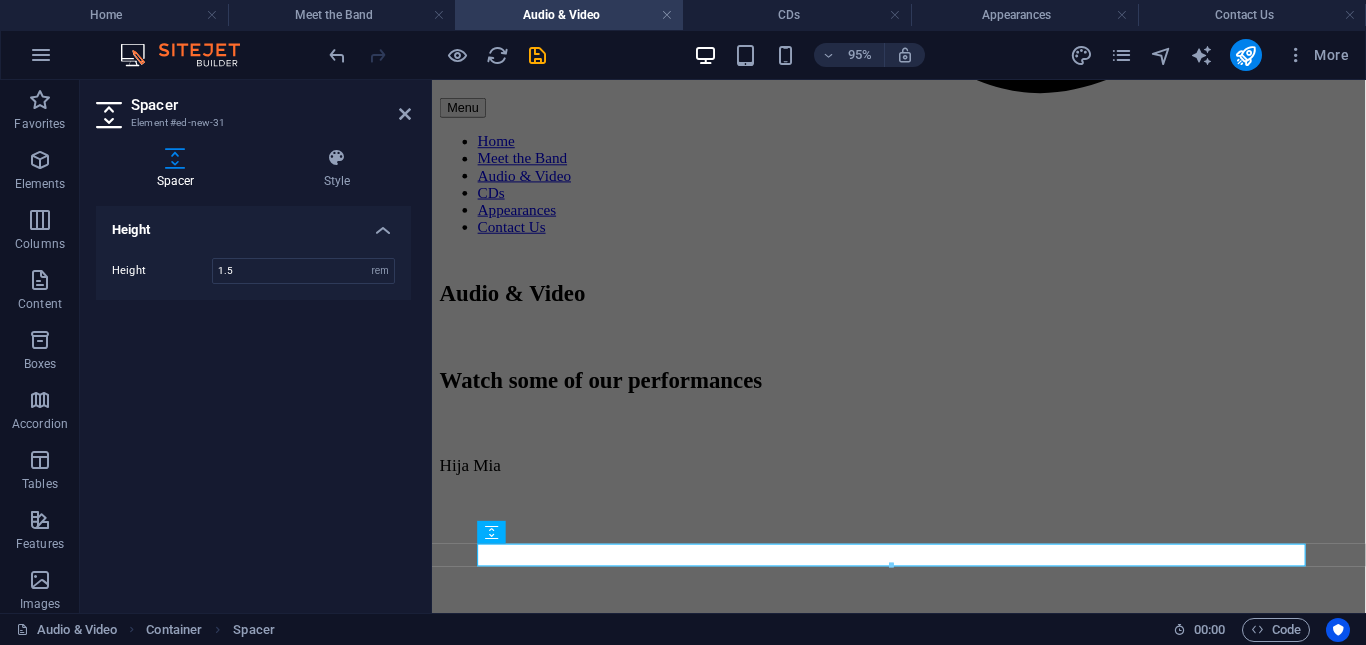 click on "Height 1.5 px rem vh vw" at bounding box center [253, 271] 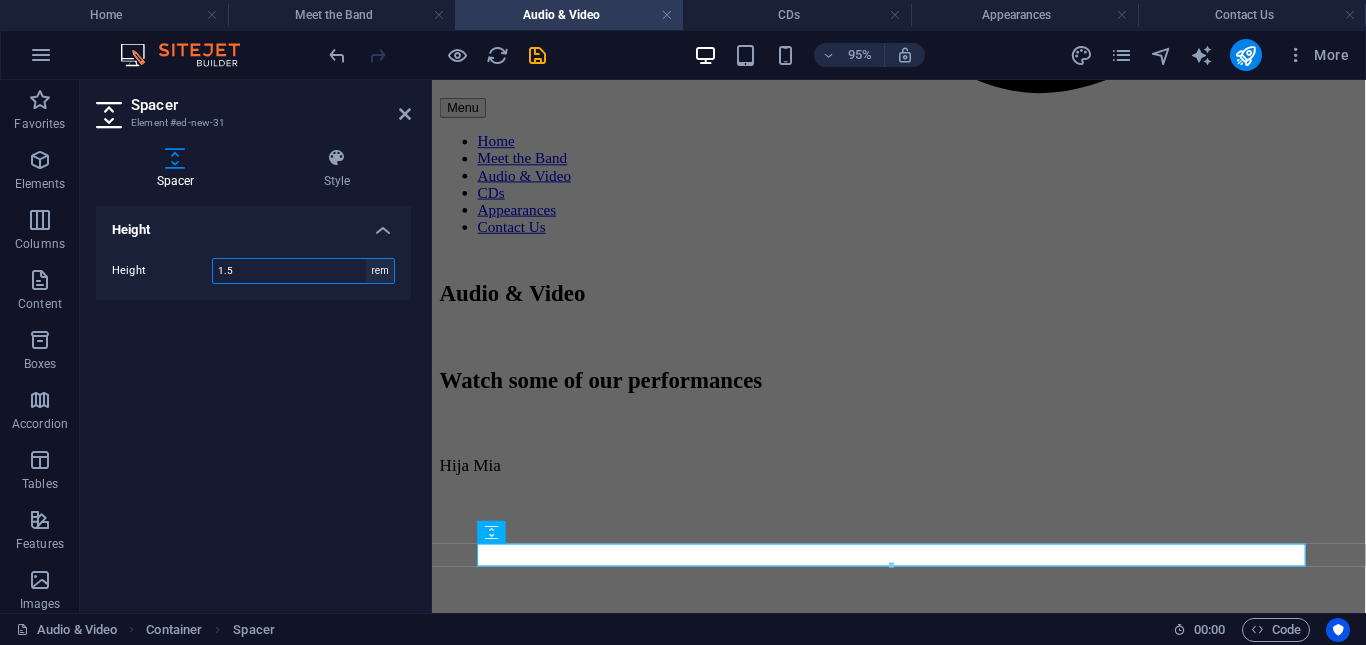 click on "px rem vh vw" at bounding box center (380, 271) 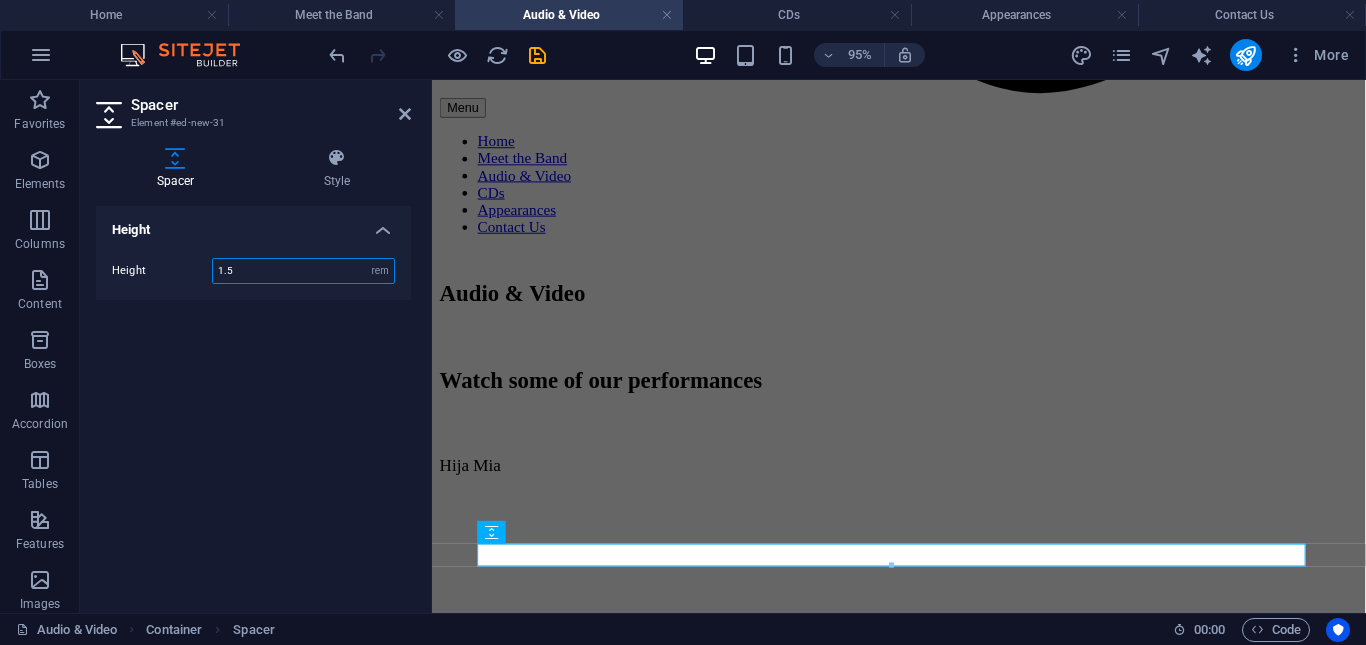 select on "px" 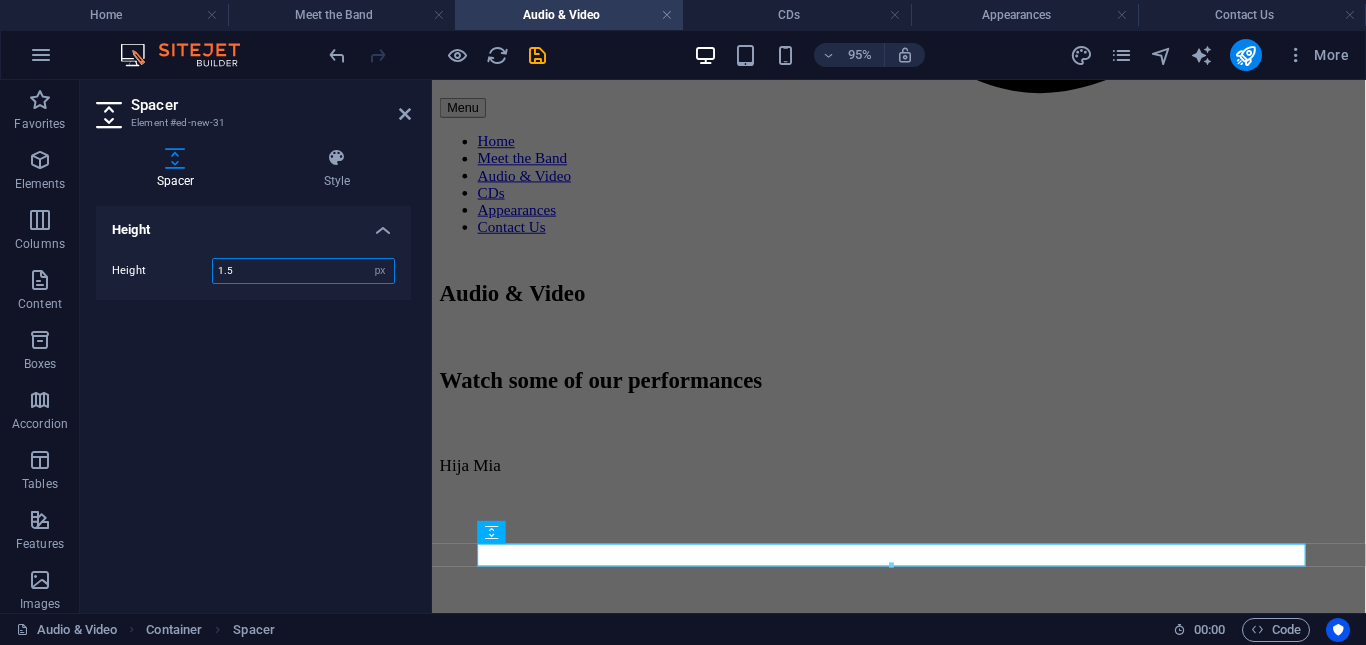 click on "px rem vh vw" at bounding box center (380, 271) 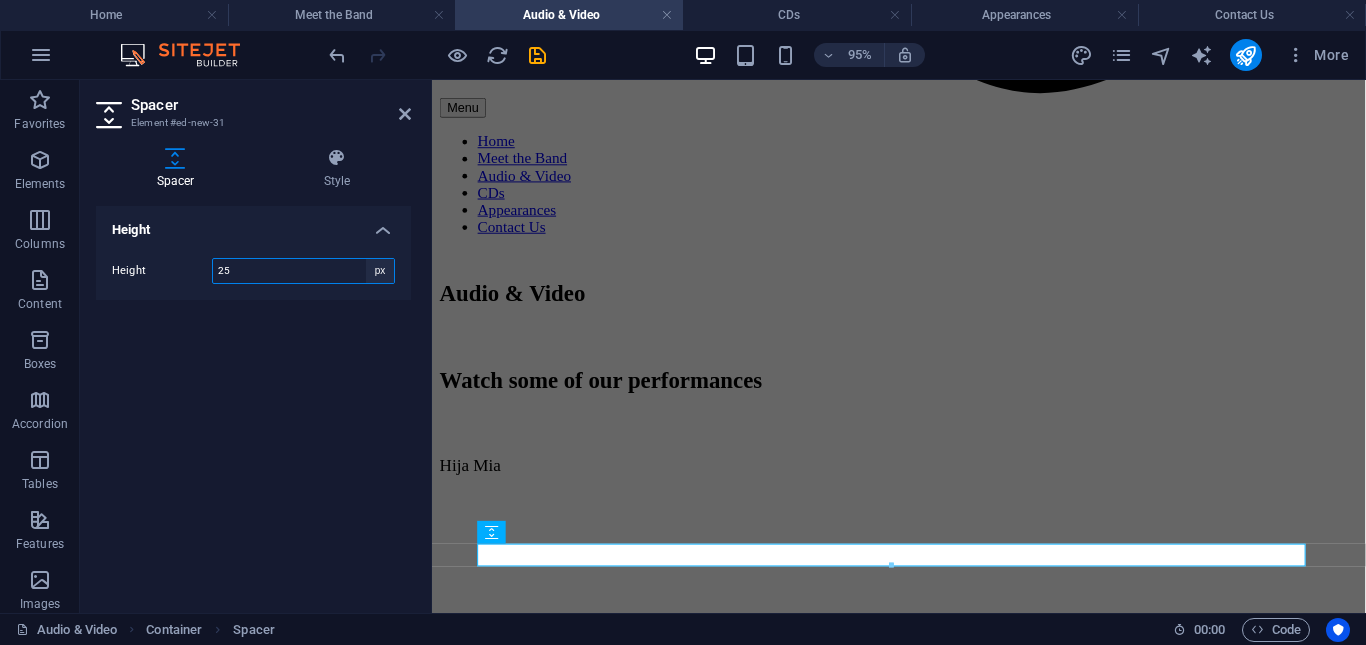 scroll, scrollTop: 1485, scrollLeft: 0, axis: vertical 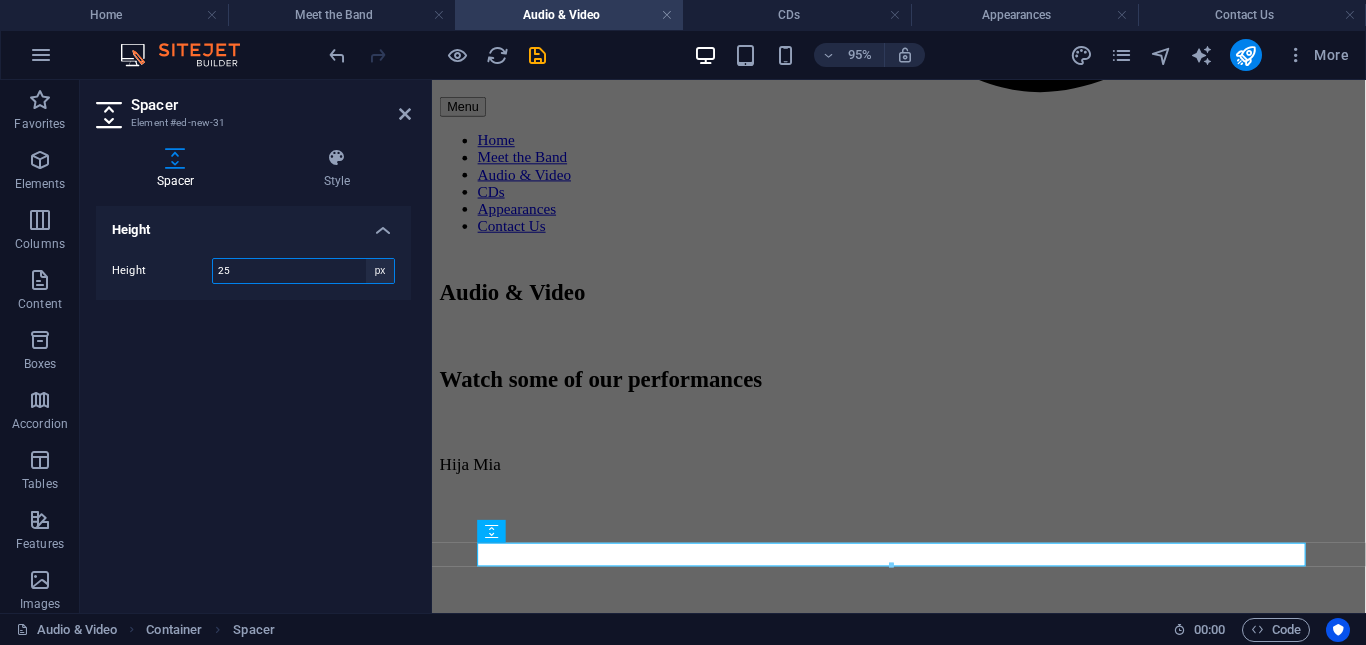 type on "25" 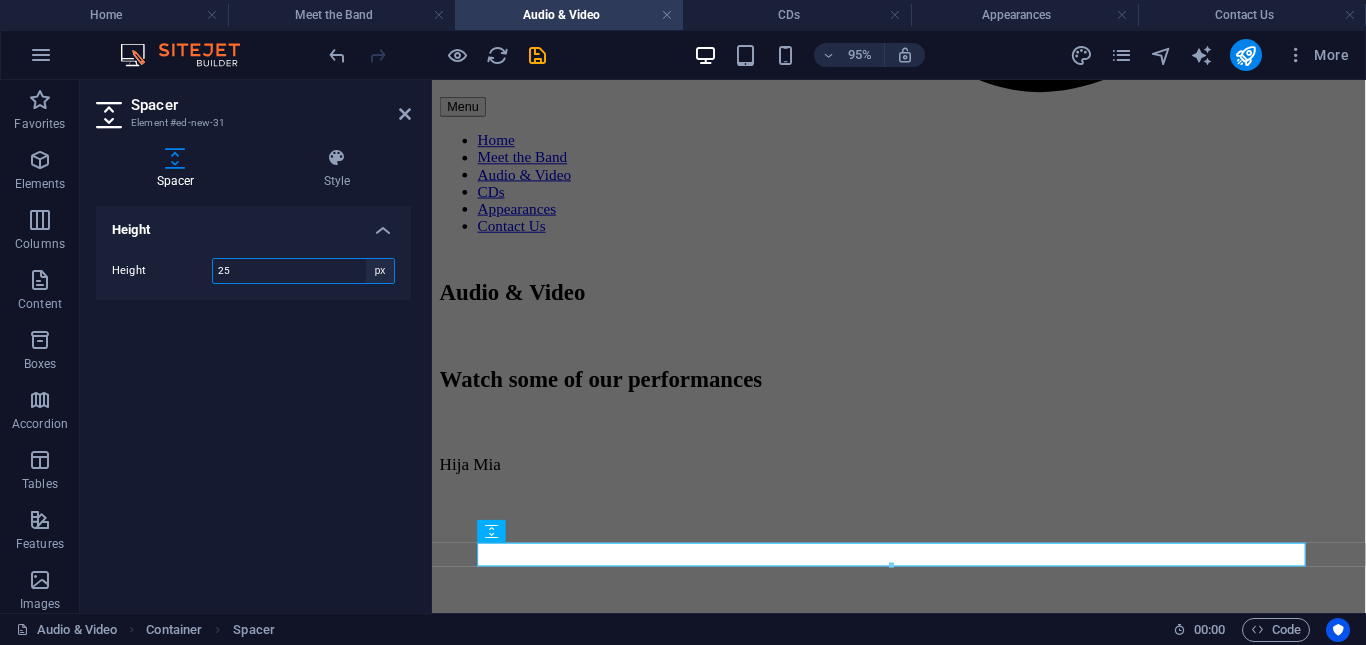 click on "px rem vh vw" at bounding box center (380, 271) 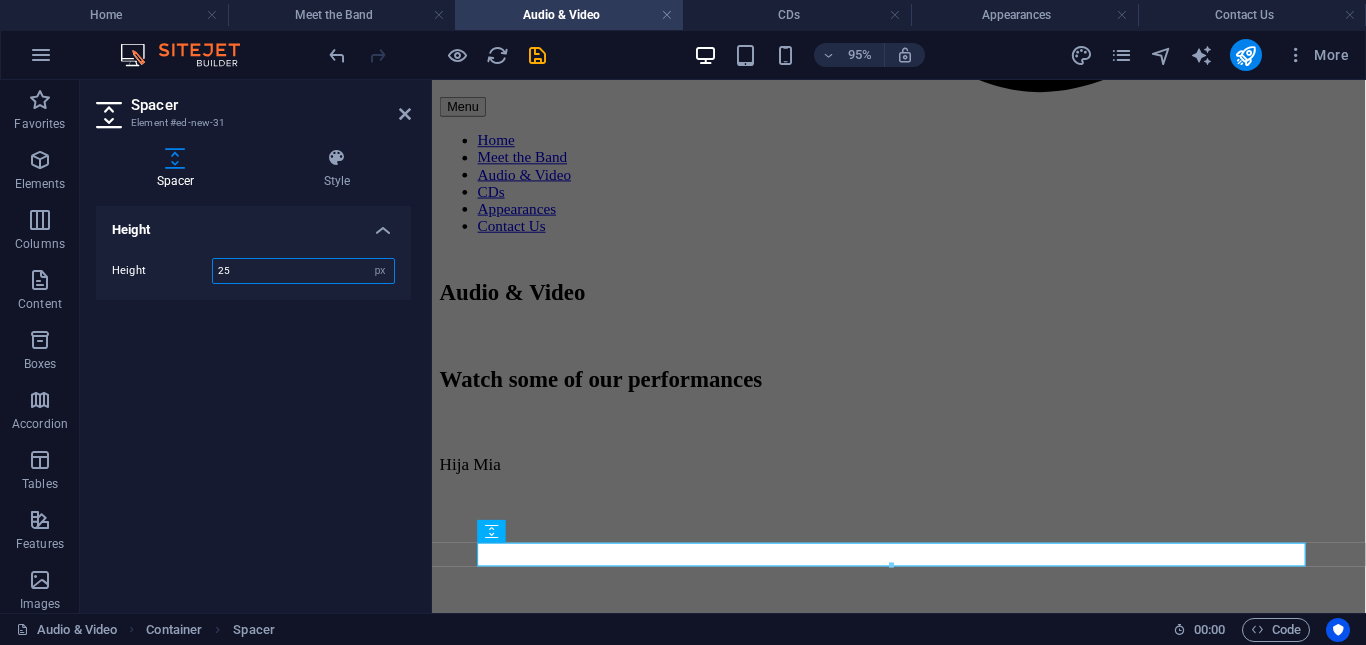 select on "rem" 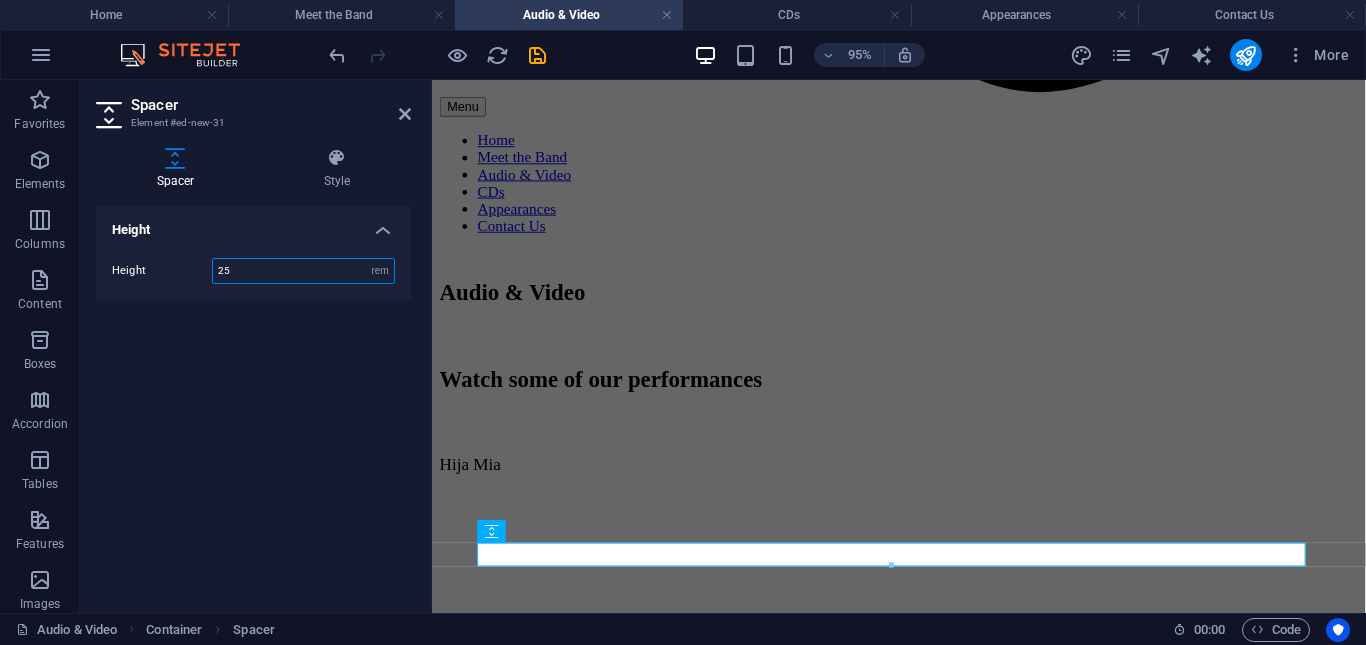 click on "px rem vh vw" at bounding box center [380, 271] 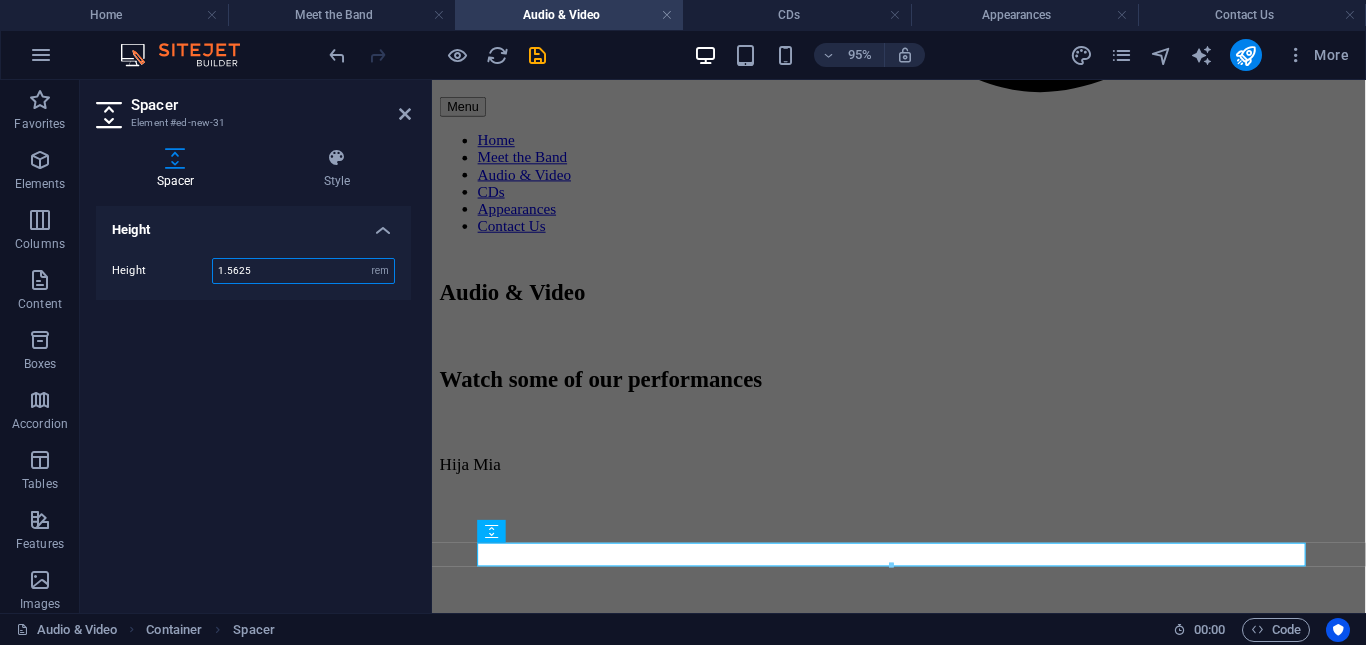 click on "1.5625" at bounding box center (303, 271) 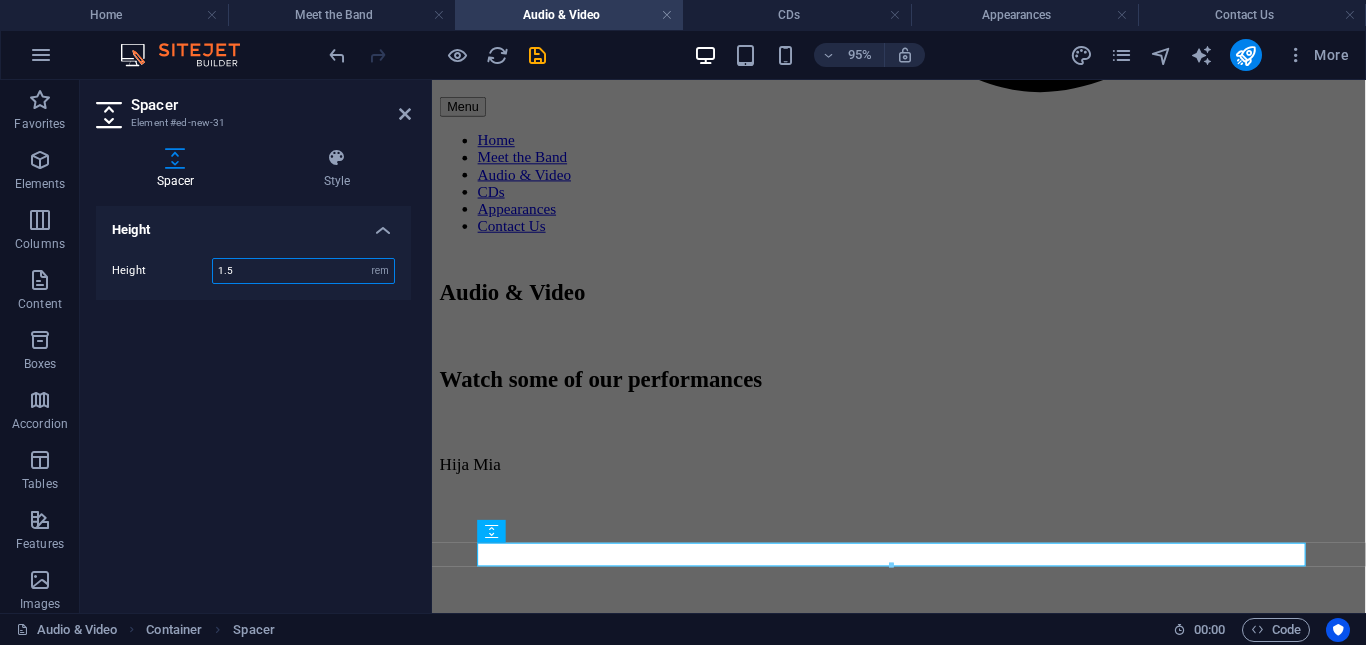 scroll, scrollTop: 1484, scrollLeft: 0, axis: vertical 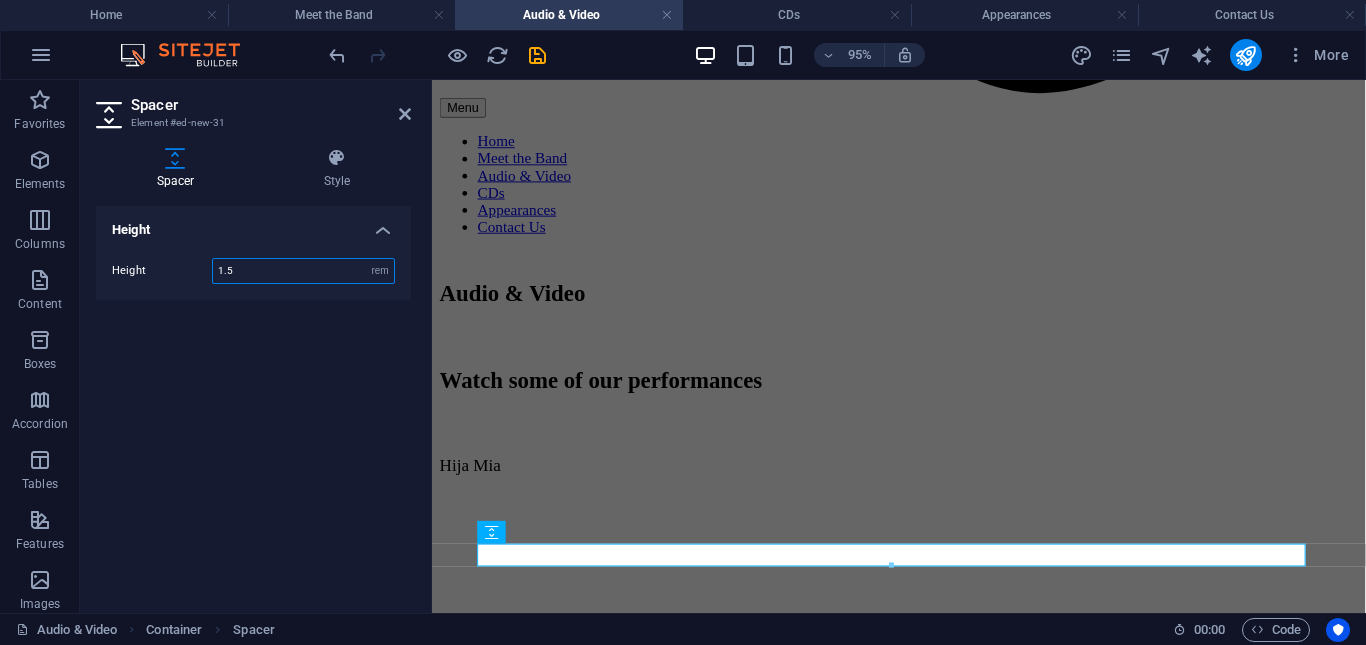 type on "1.5" 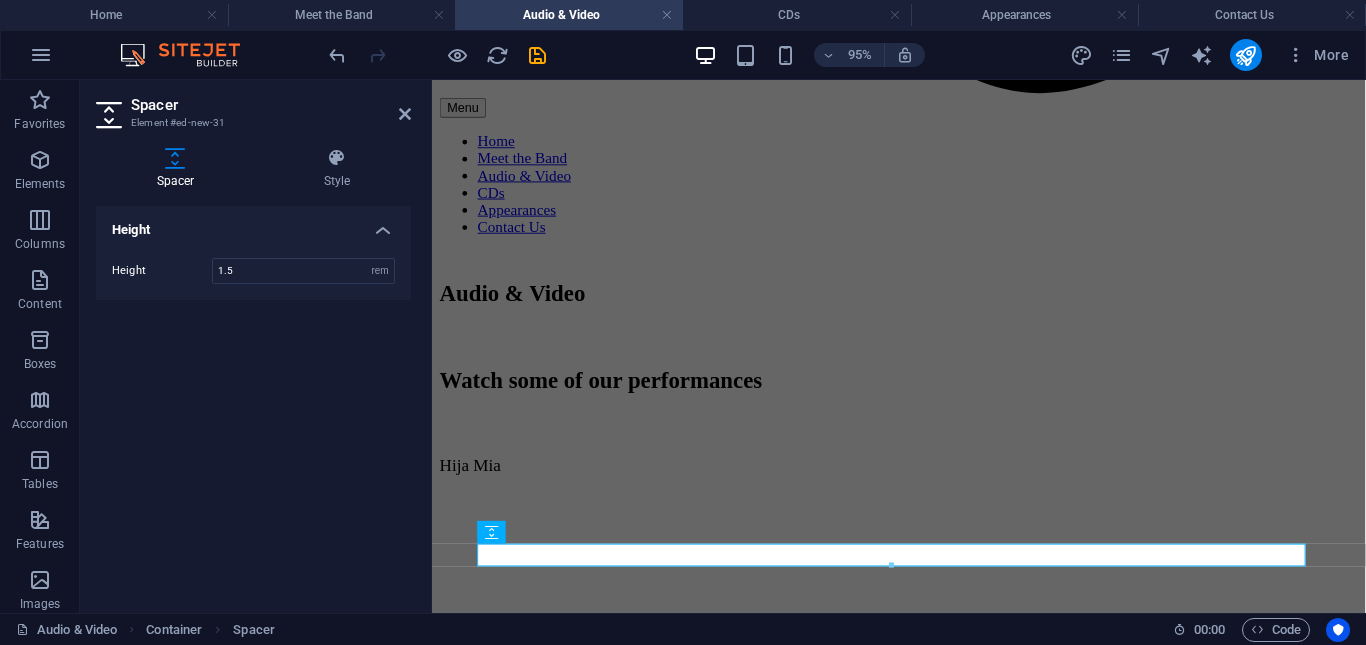 click on "Height Height 1.5 px rem vh vw" at bounding box center (253, 401) 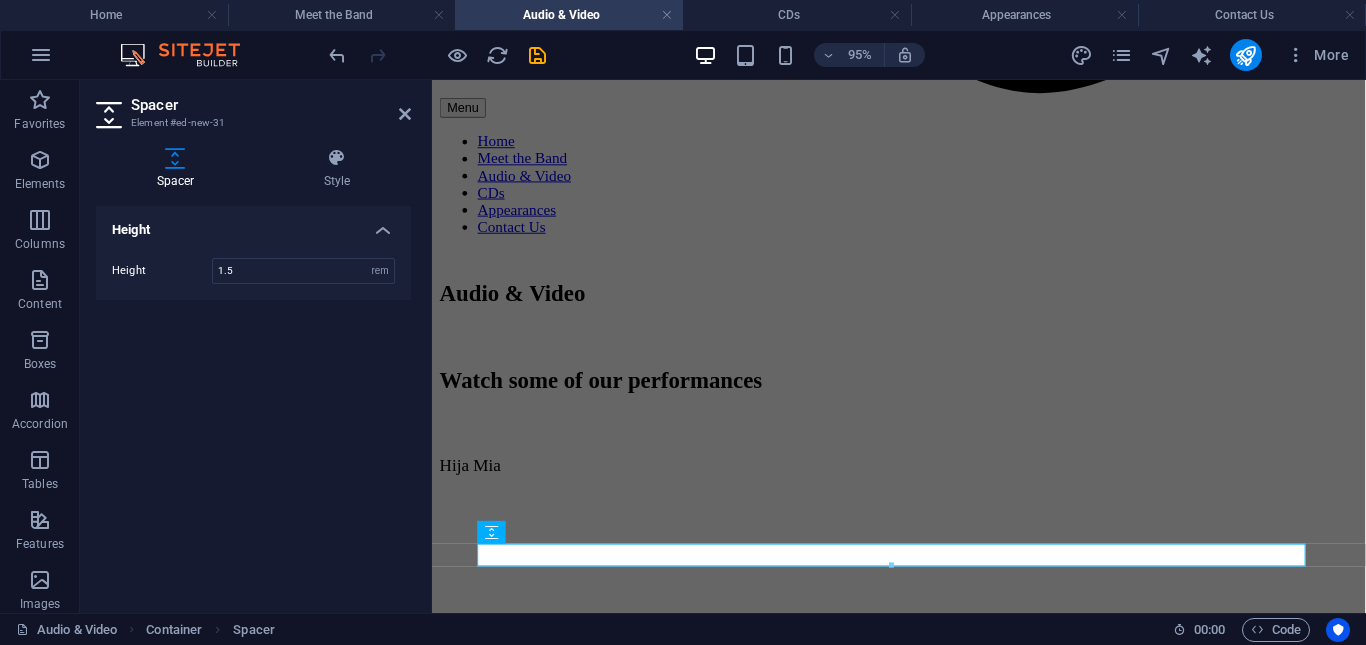 click on "Height Height 1.5 px rem vh vw" at bounding box center (253, 401) 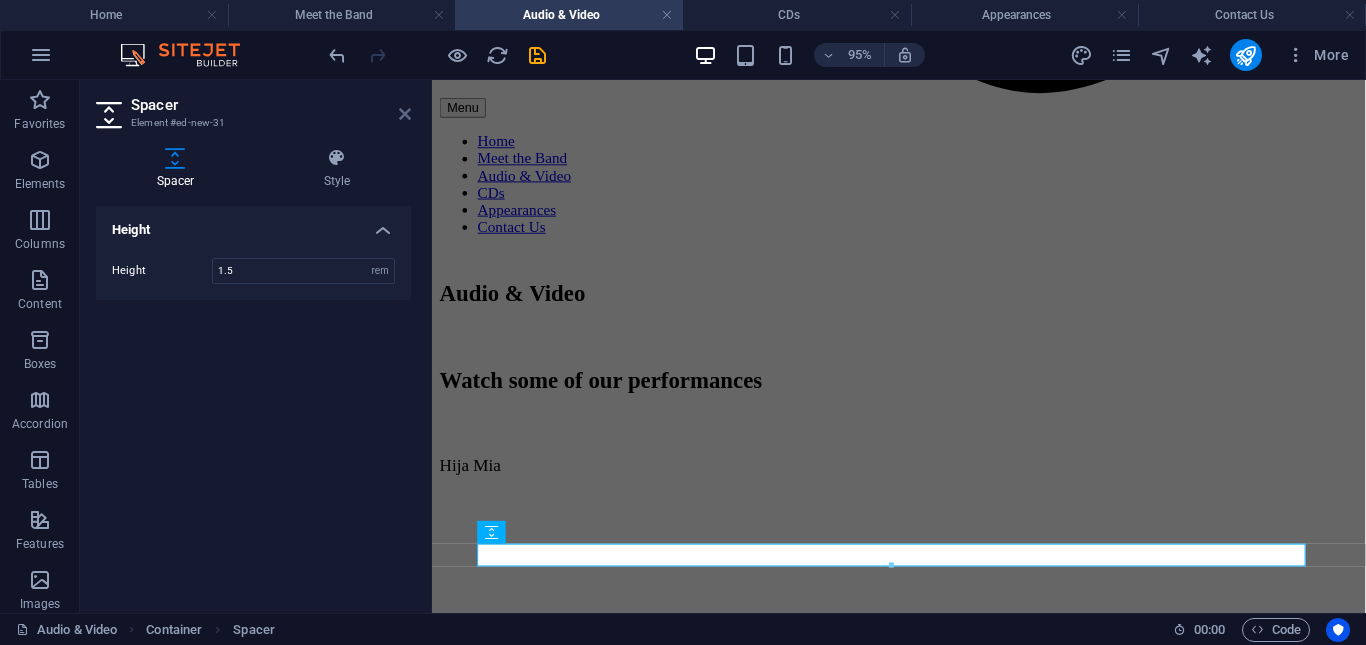 click at bounding box center [405, 114] 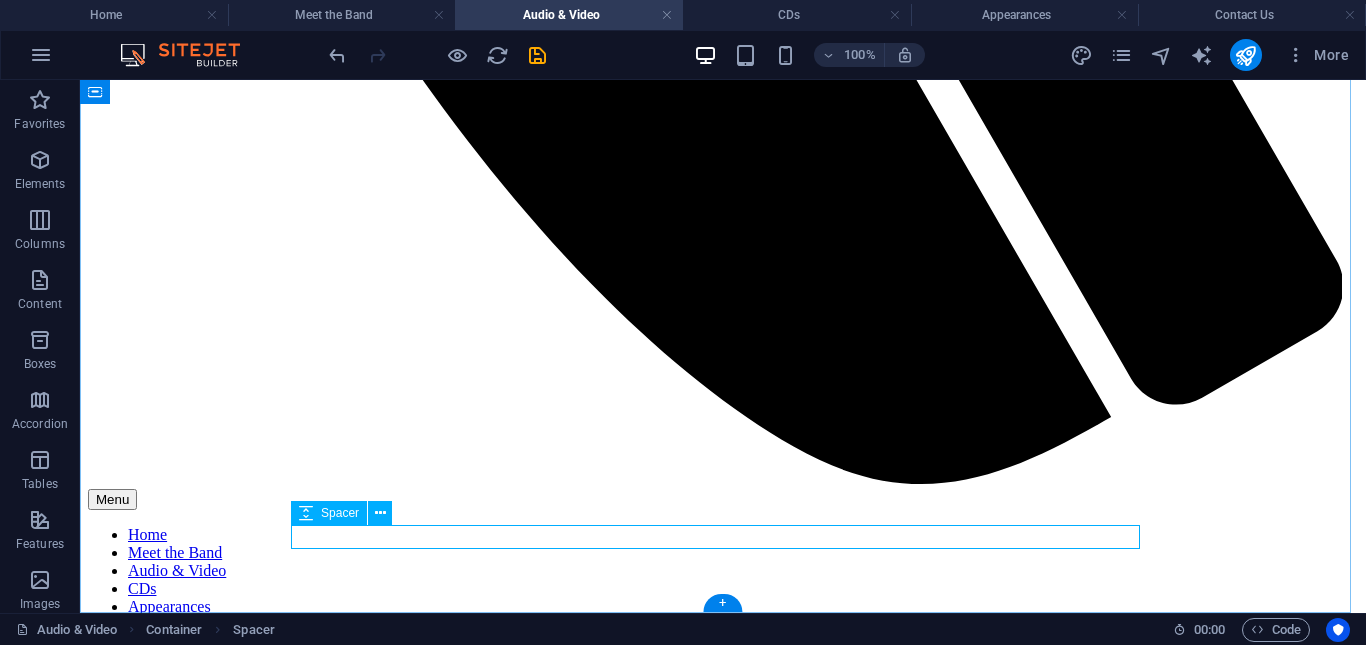 click at bounding box center [723, 2904] 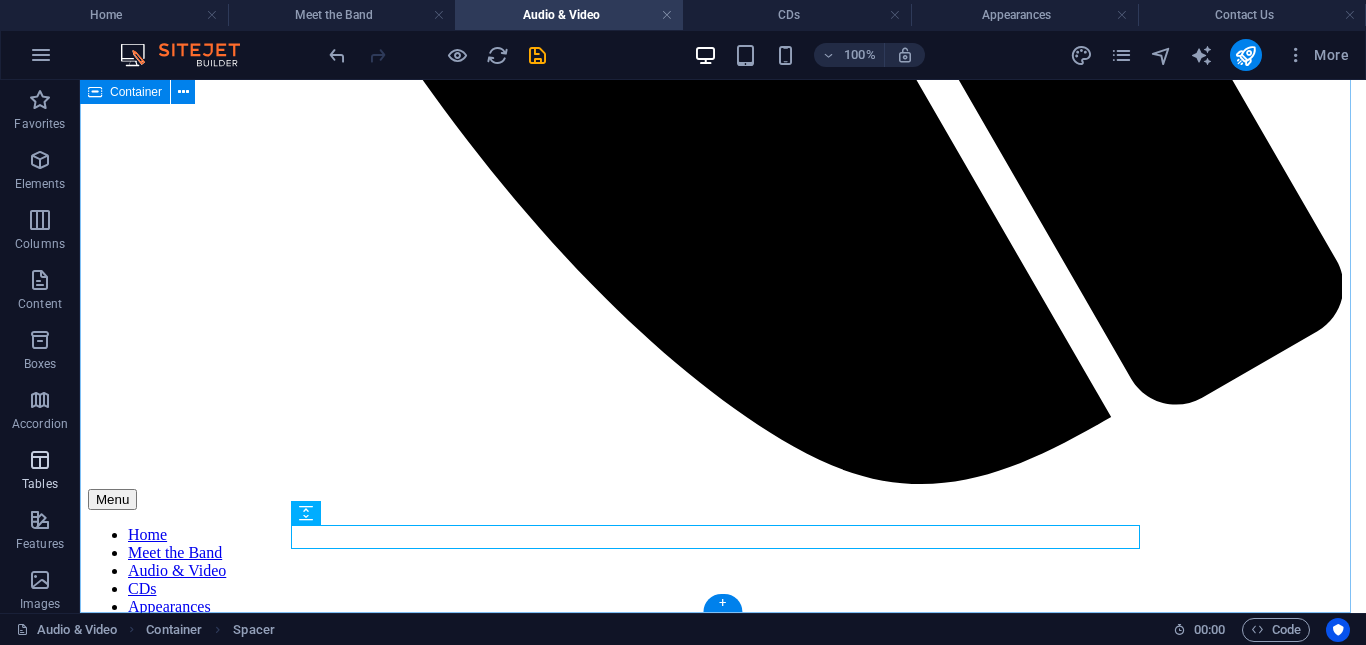 drag, startPoint x: 375, startPoint y: 514, endPoint x: 22, endPoint y: 494, distance: 353.56613 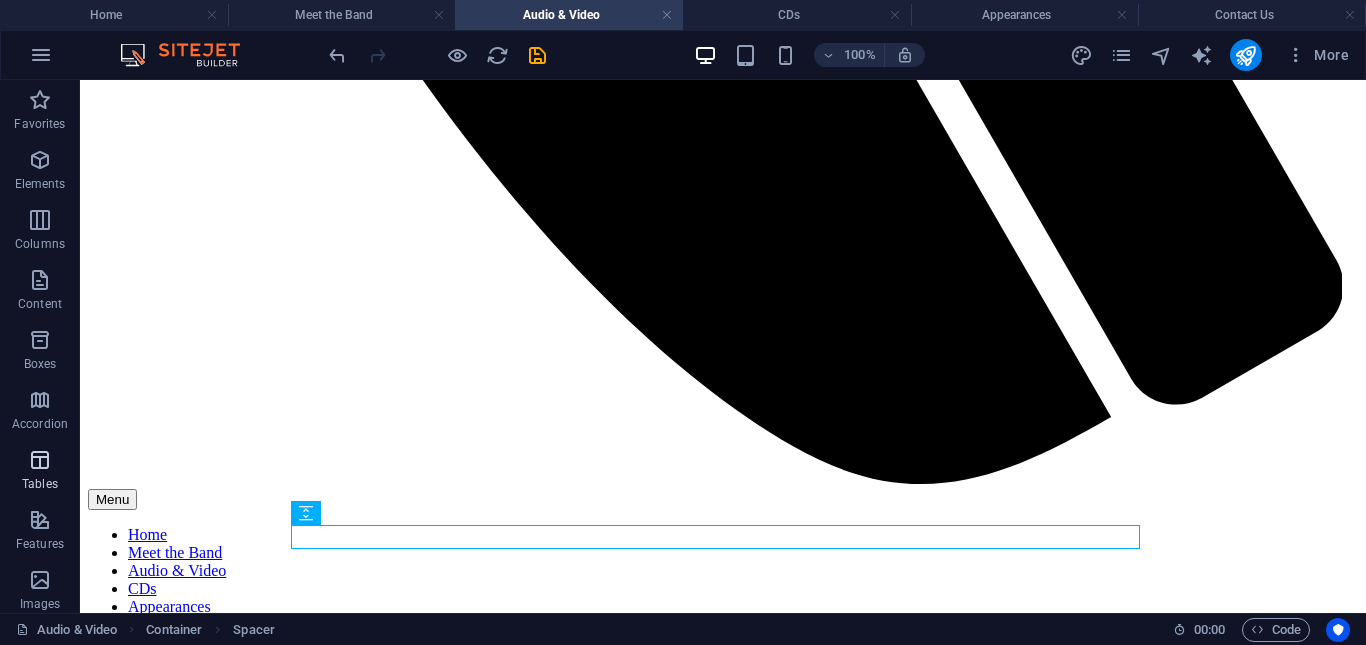 scroll, scrollTop: 367, scrollLeft: 0, axis: vertical 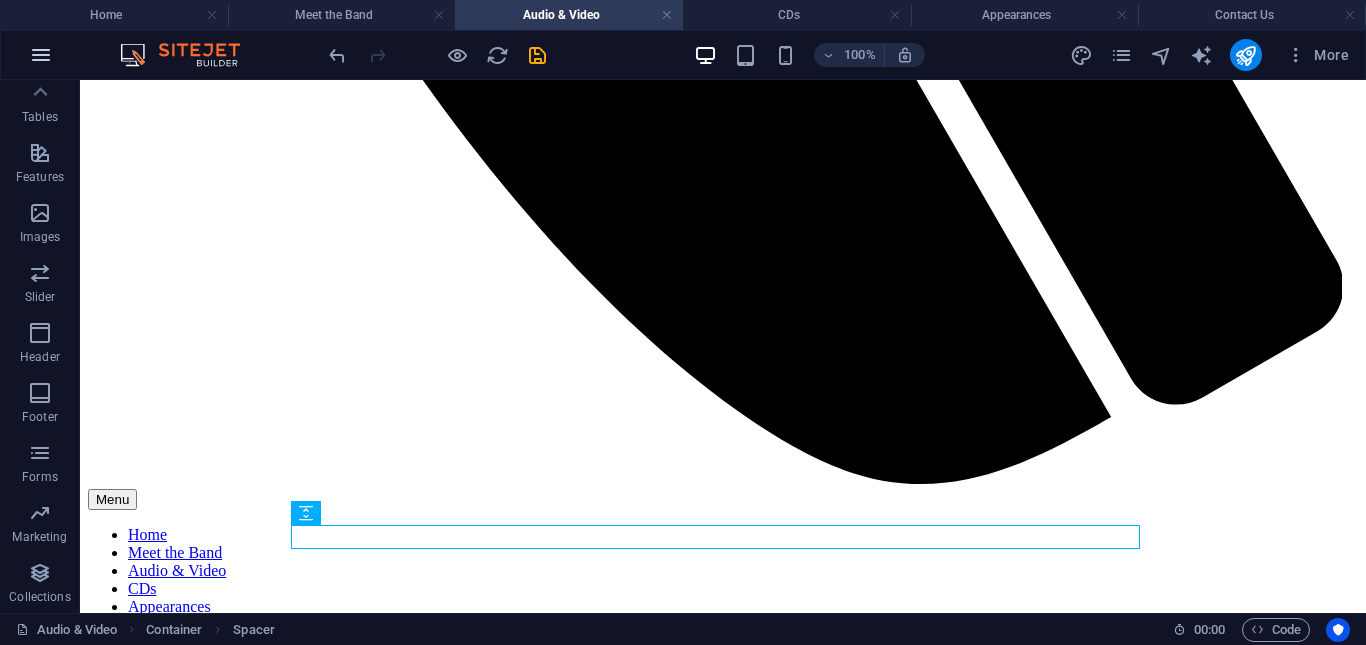 click at bounding box center (41, 55) 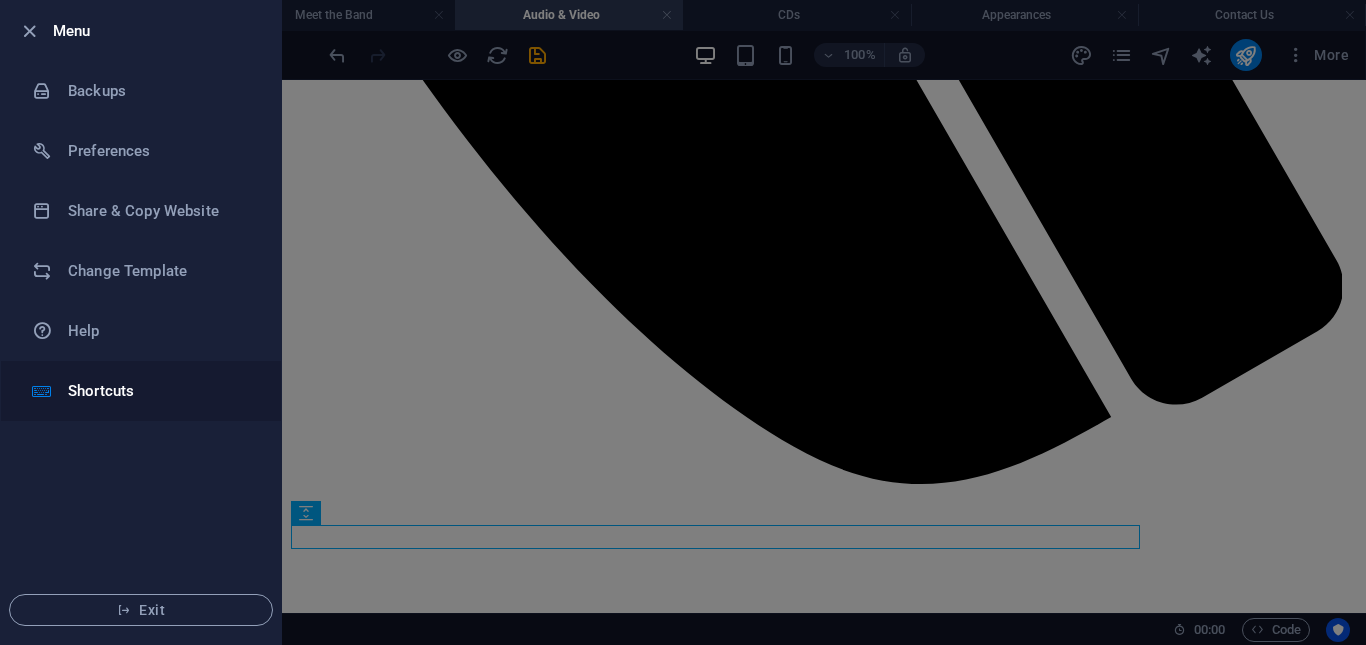 click on "Shortcuts" at bounding box center [160, 391] 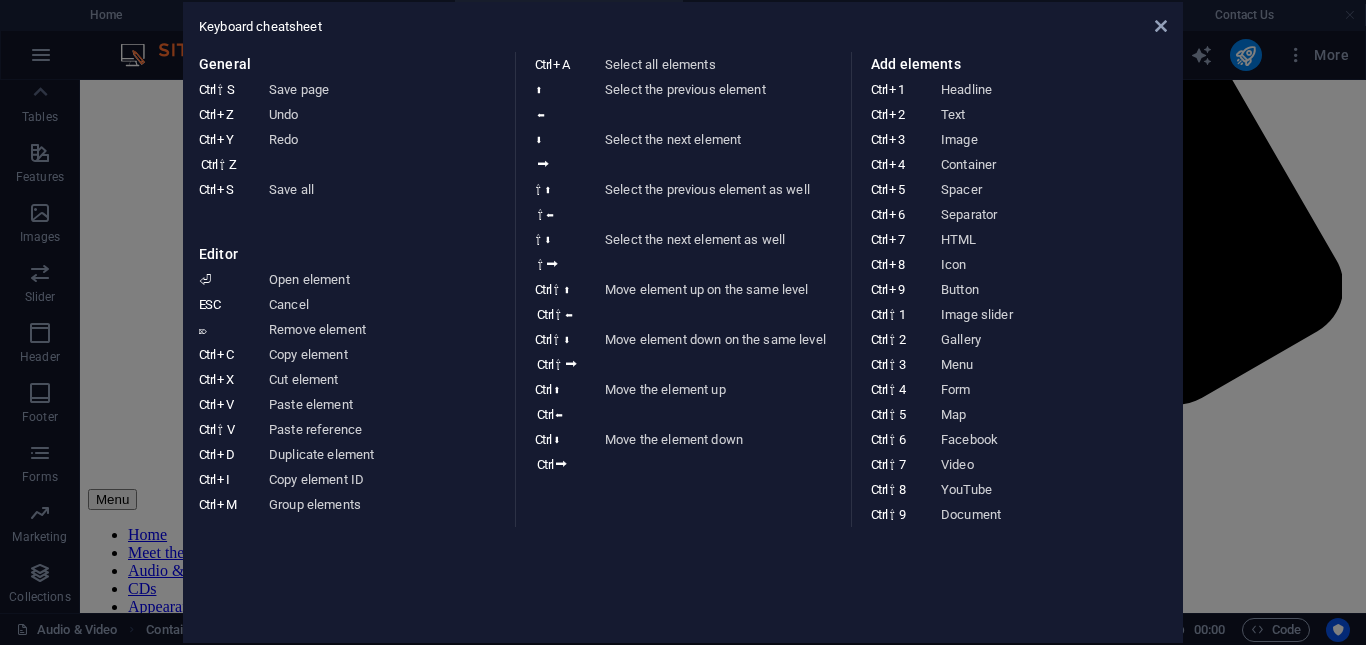 type 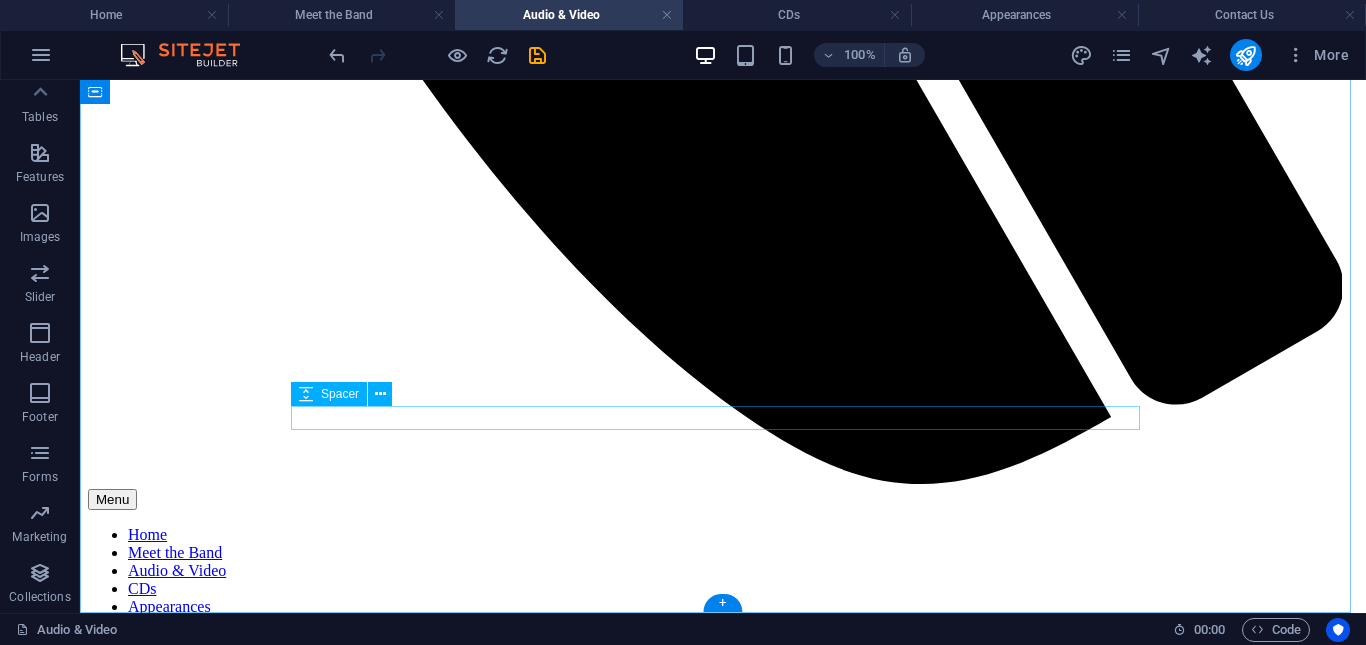 click at bounding box center [723, 2760] 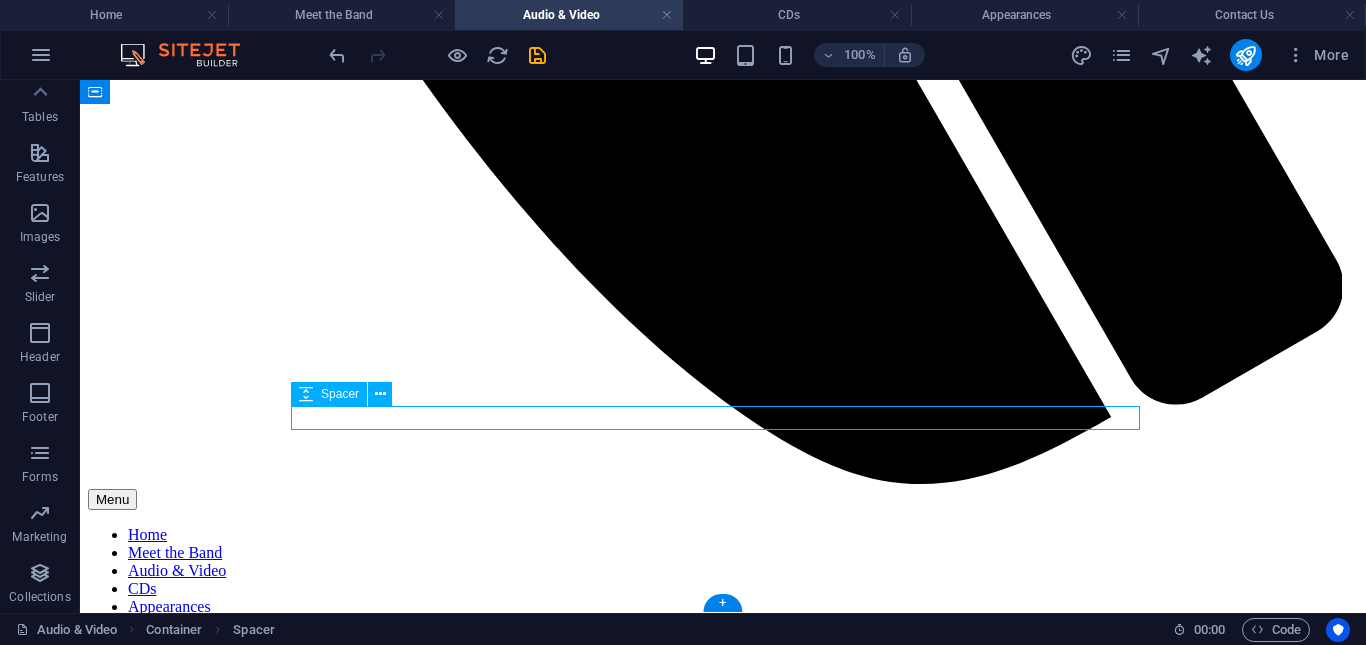 scroll, scrollTop: 1460, scrollLeft: 0, axis: vertical 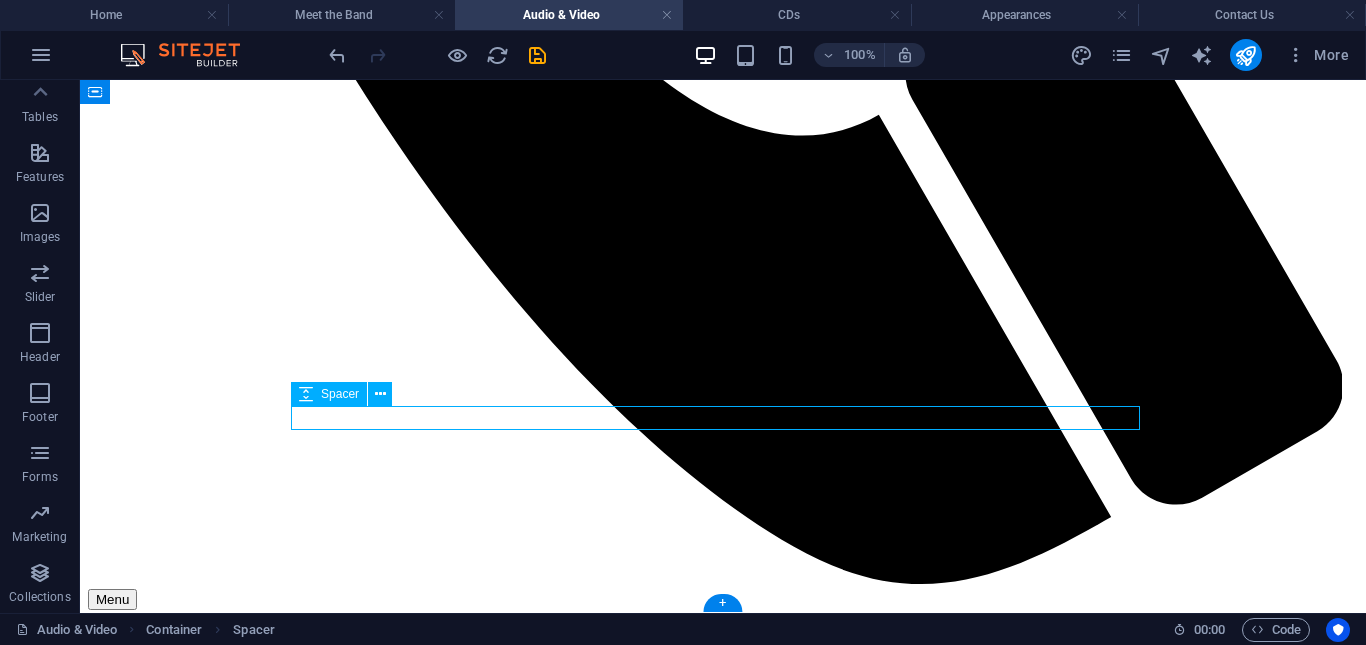 select on "px" 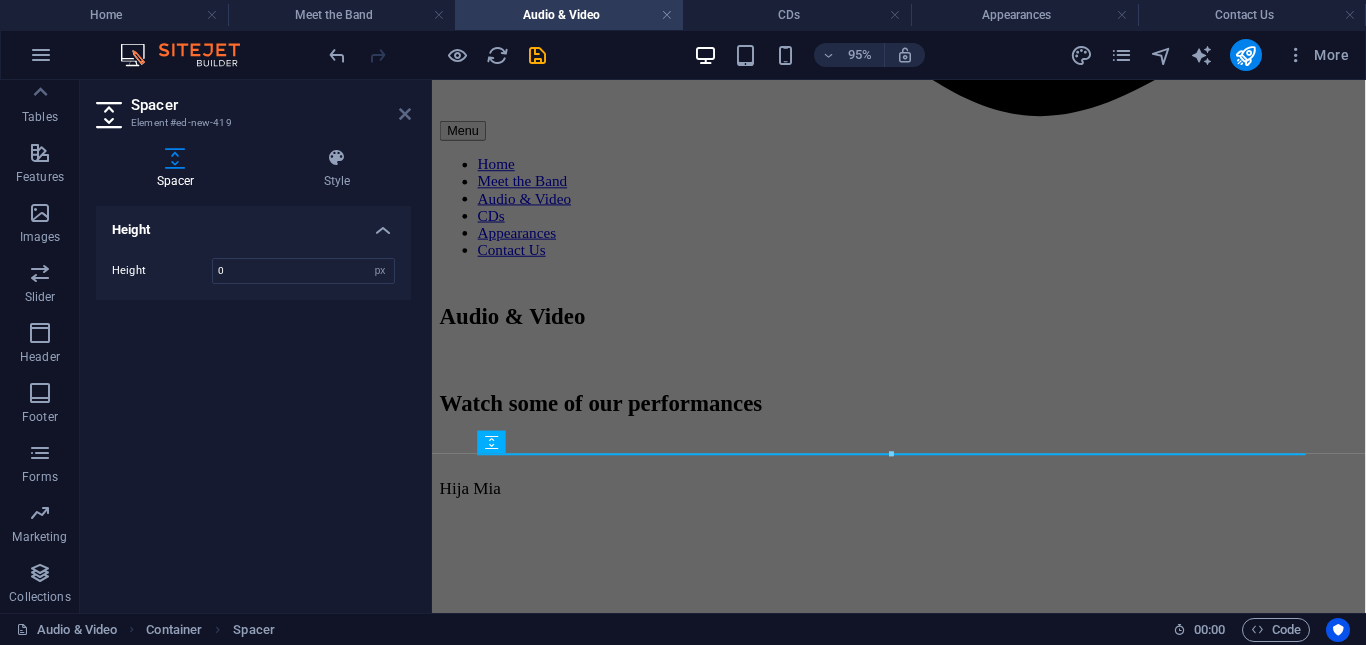 click at bounding box center (405, 114) 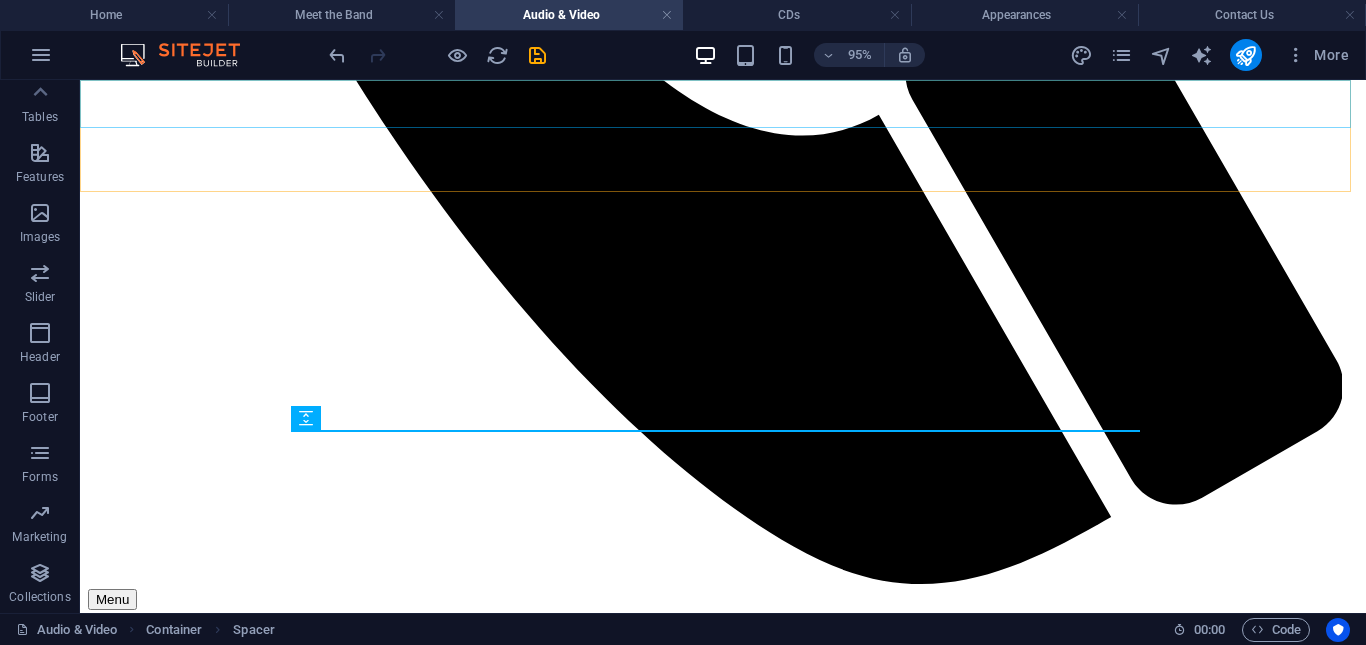 click on "Home Meet the Band Audio & Video CDs Appearances Contact Us" at bounding box center [723, 680] 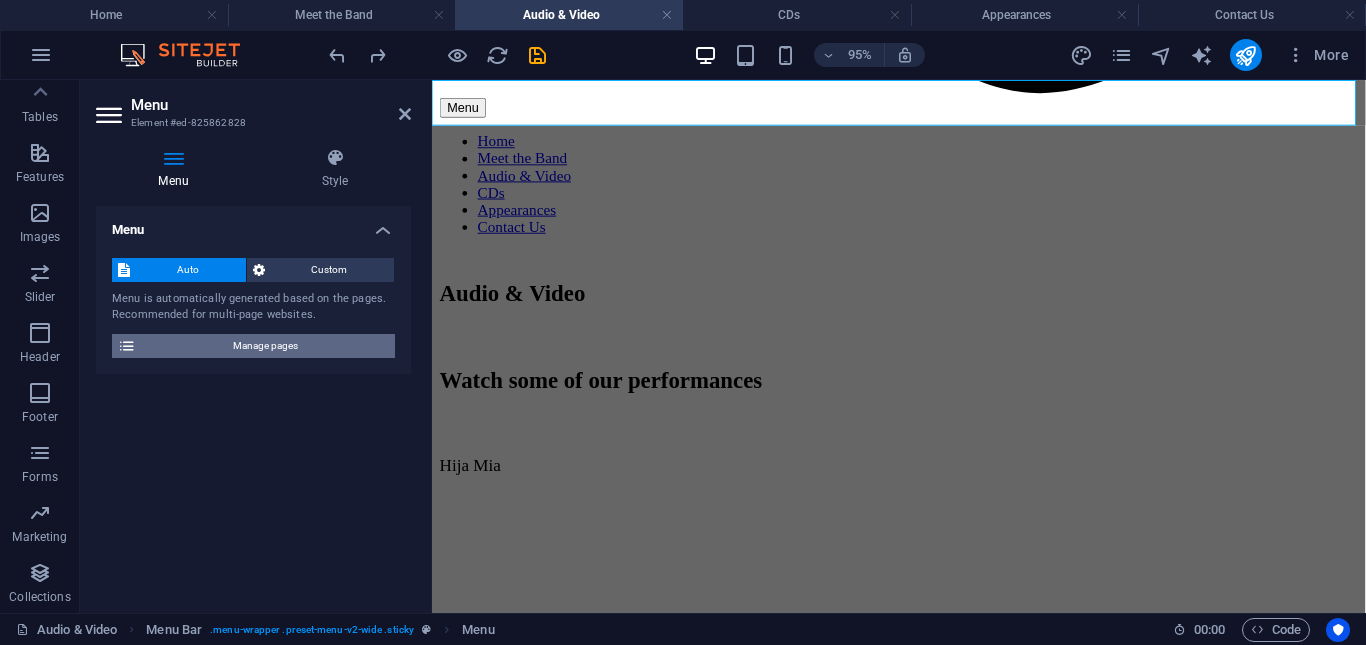 scroll, scrollTop: 1485, scrollLeft: 0, axis: vertical 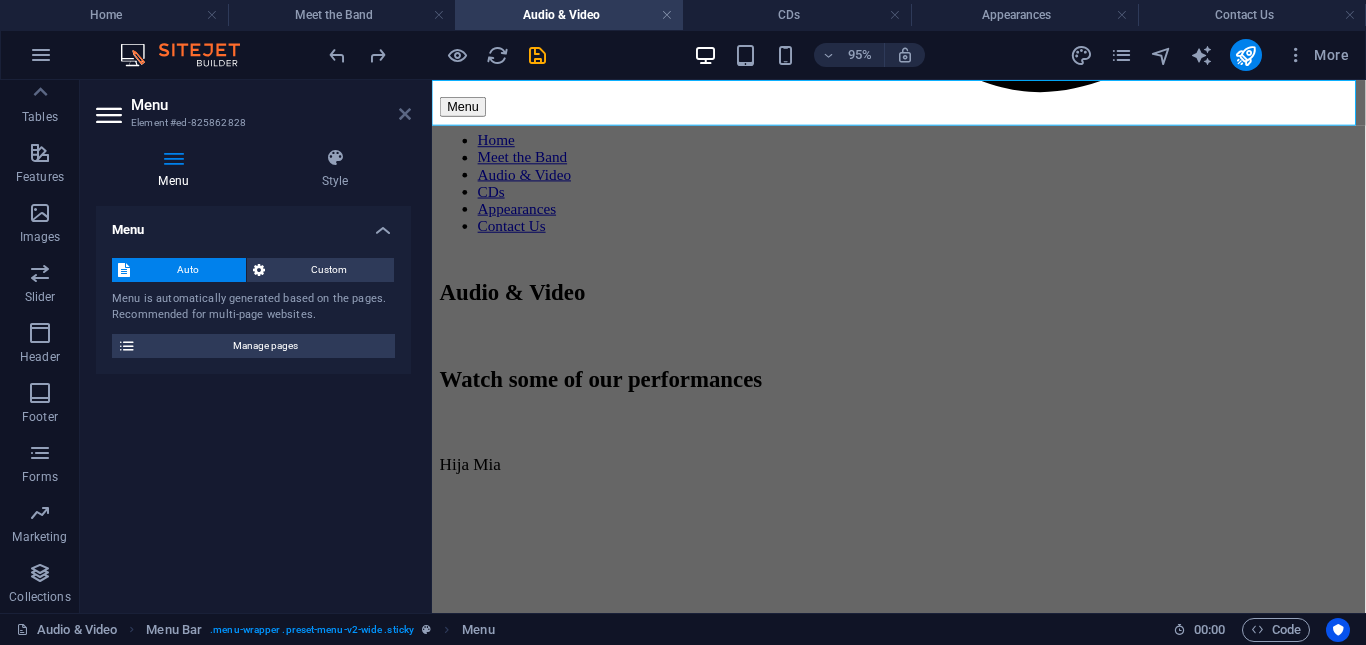 click at bounding box center [405, 114] 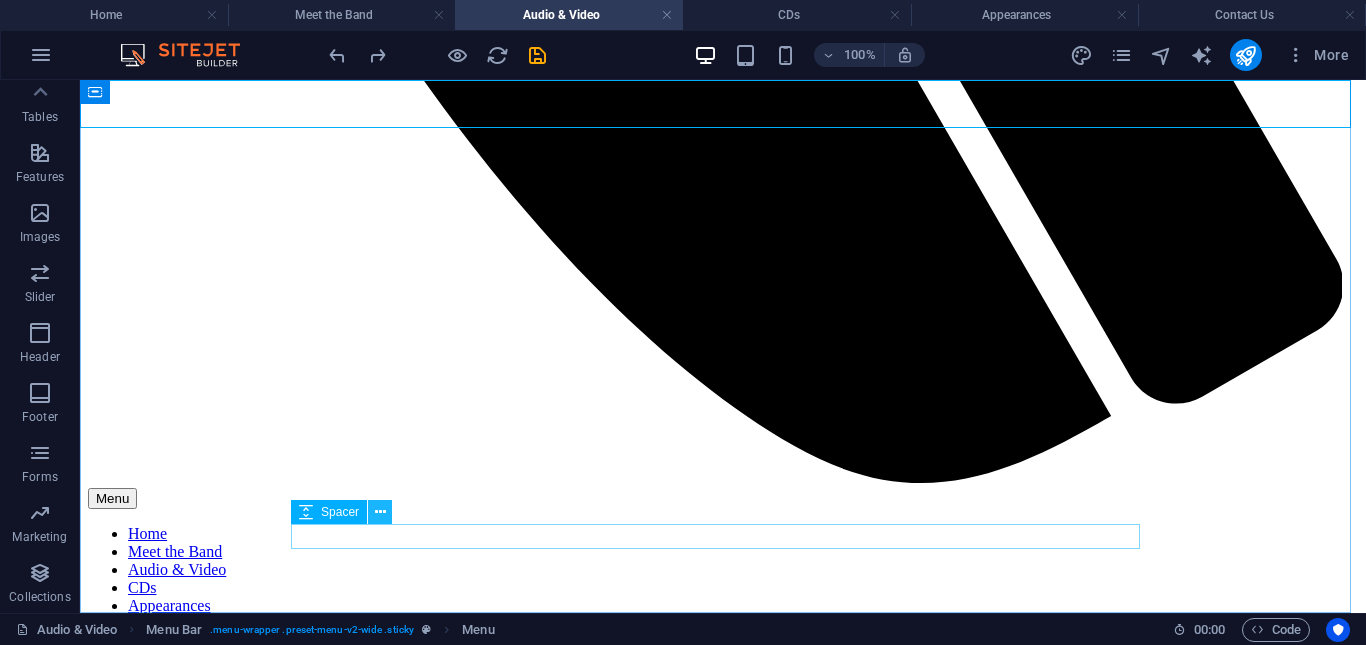 click at bounding box center (380, 512) 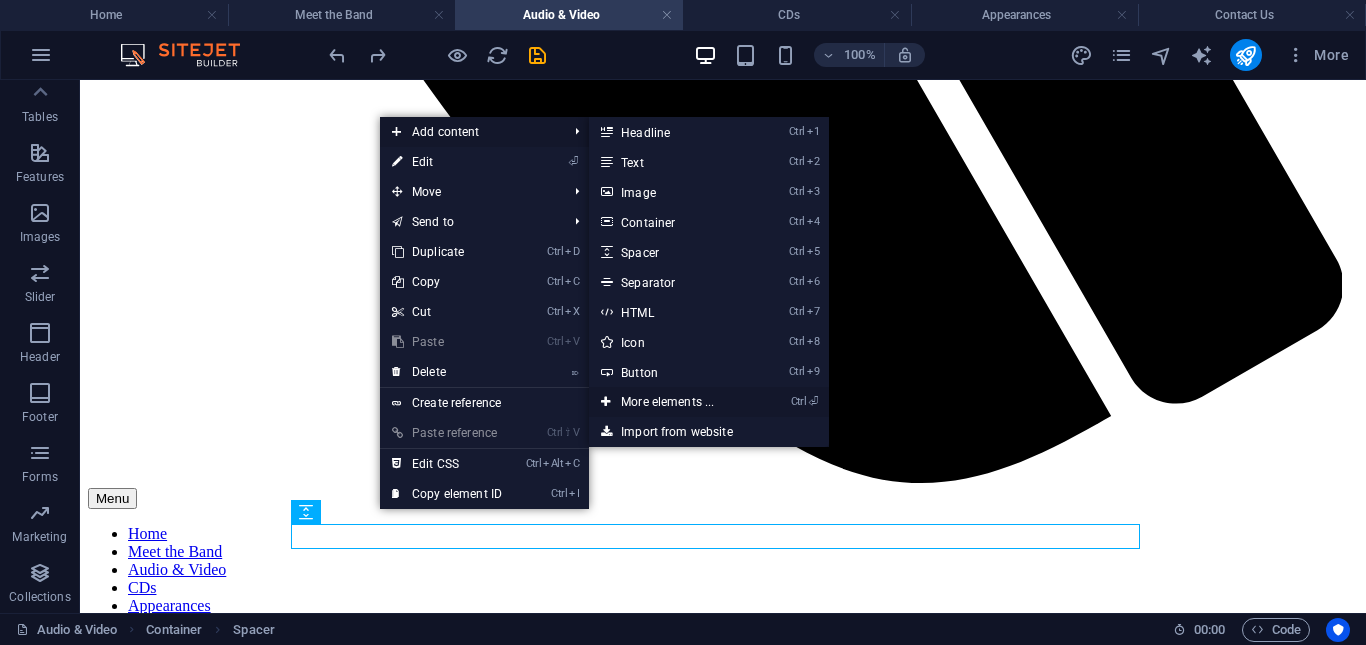 click on "Ctrl ⏎  More elements ..." at bounding box center (671, 402) 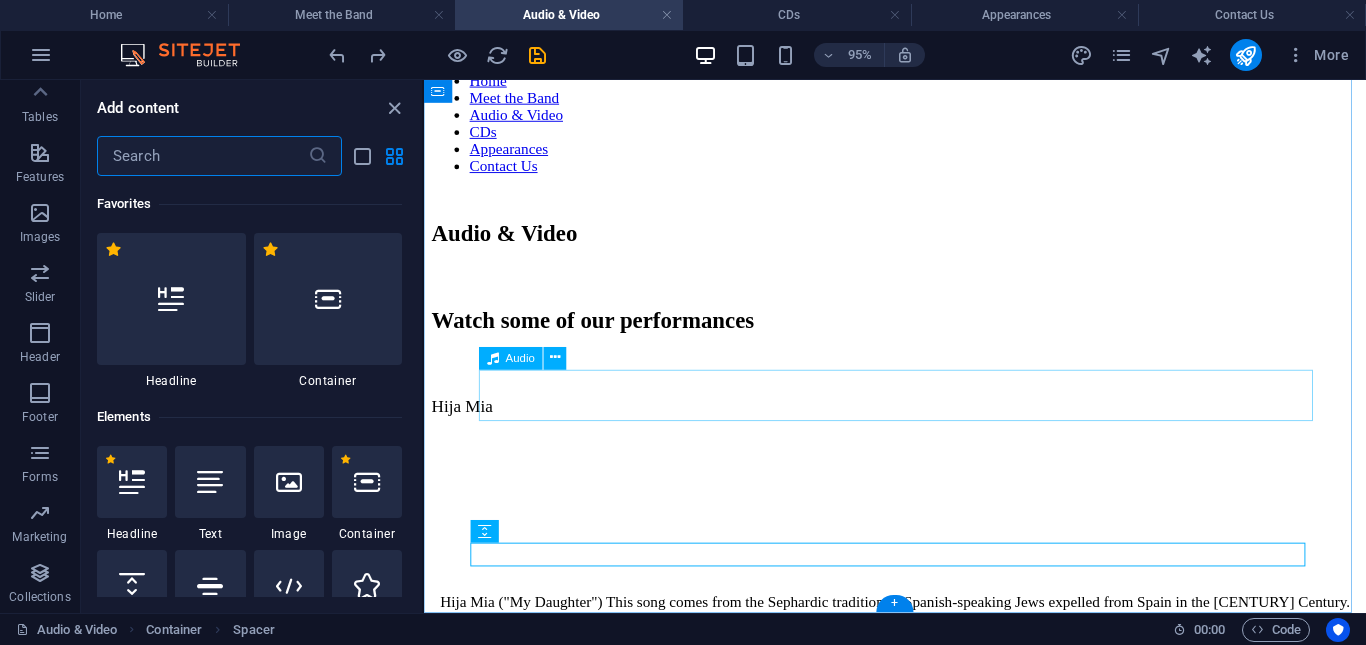 scroll, scrollTop: 1492, scrollLeft: 0, axis: vertical 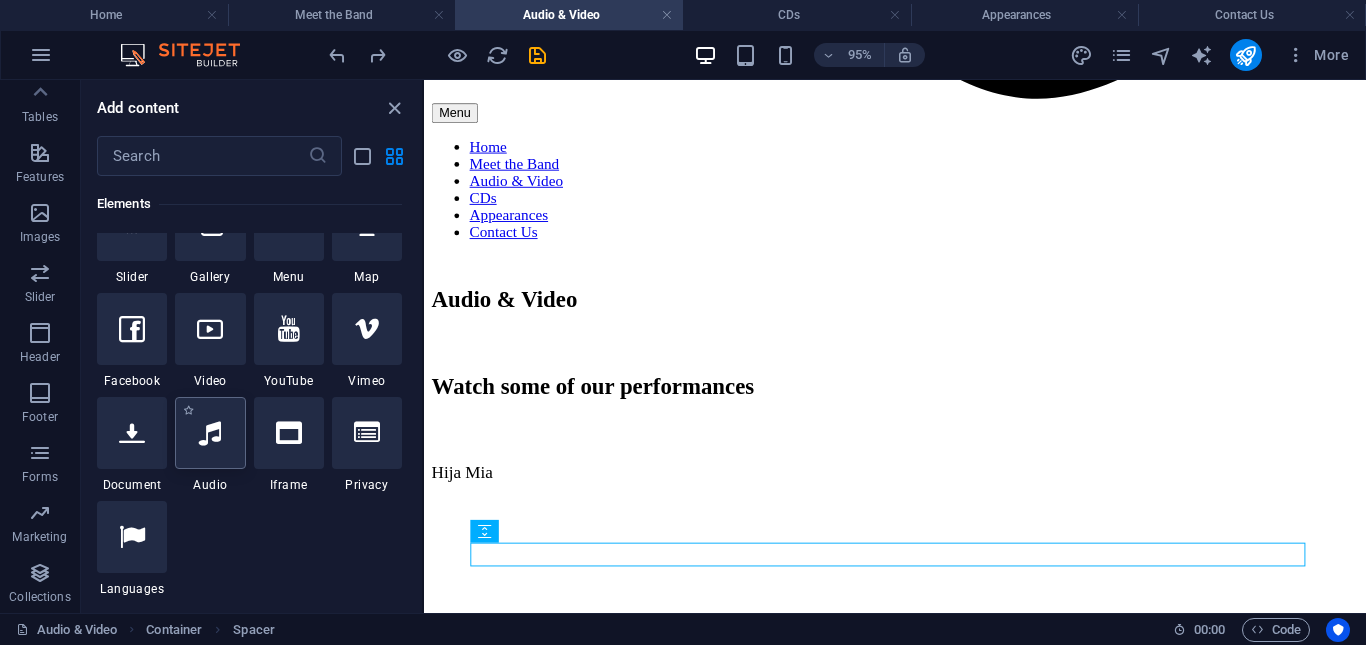 click at bounding box center [210, 433] 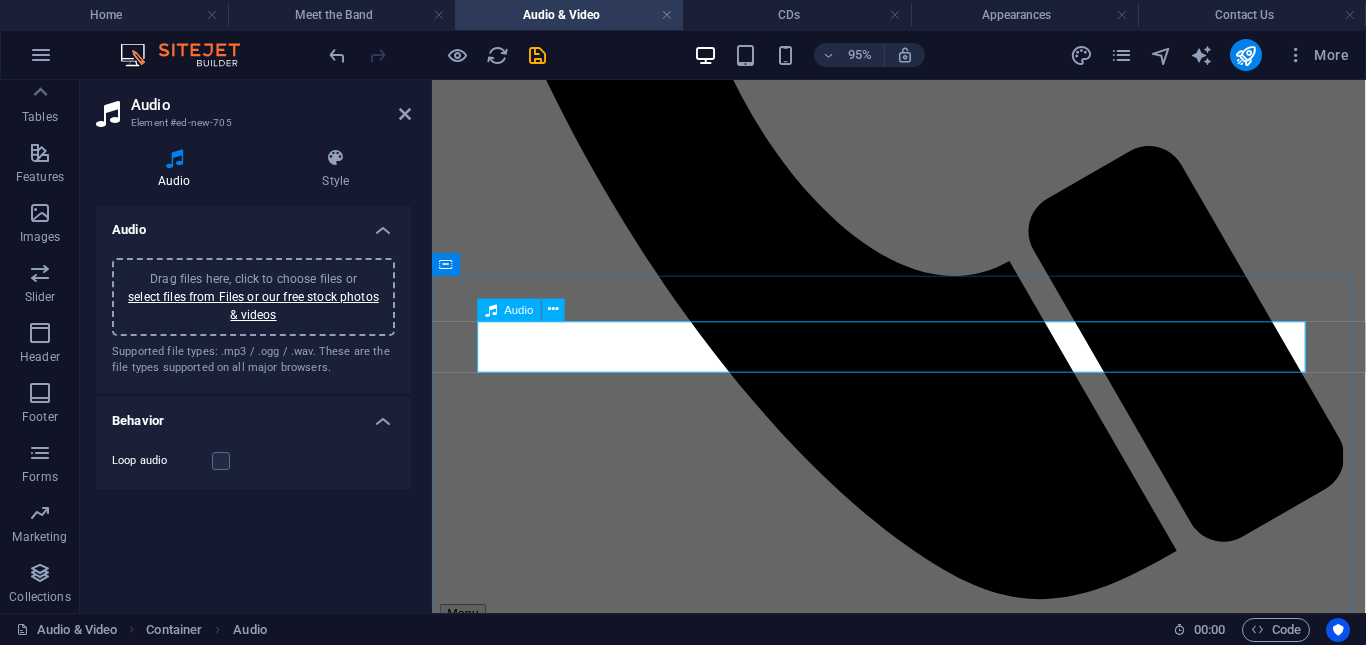 drag, startPoint x: 497, startPoint y: 308, endPoint x: 520, endPoint y: 300, distance: 24.351591 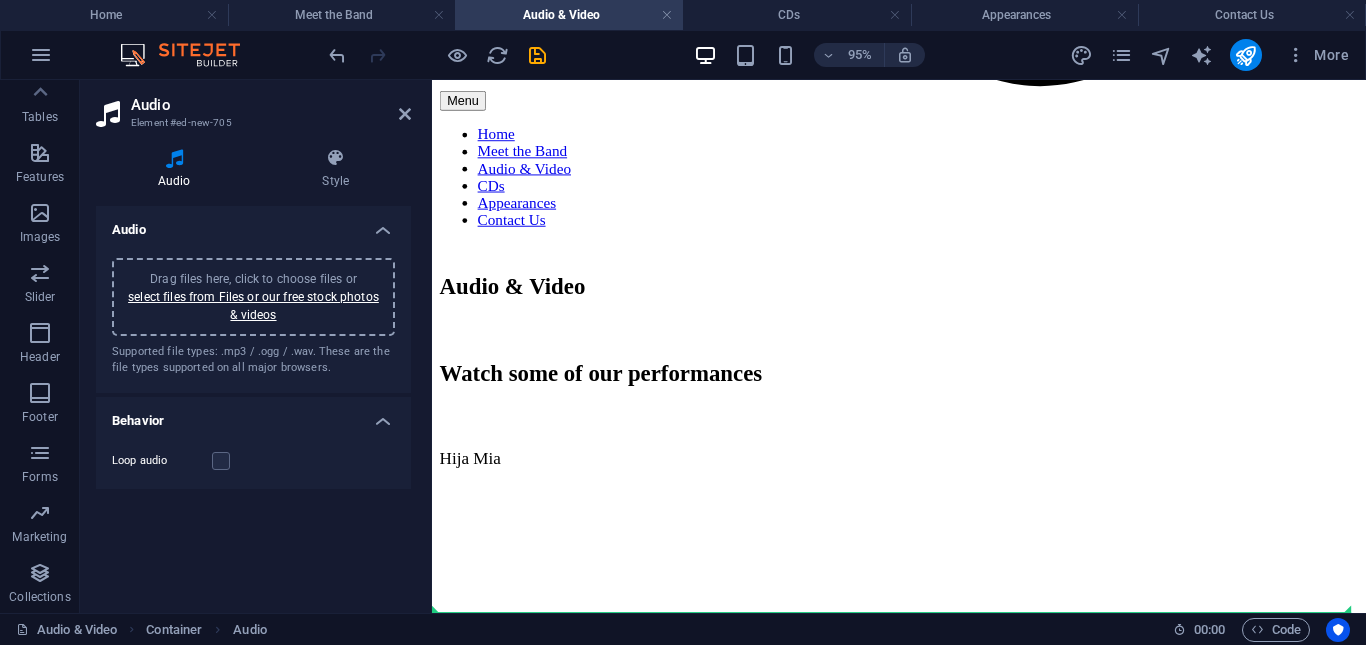 scroll, scrollTop: 1539, scrollLeft: 0, axis: vertical 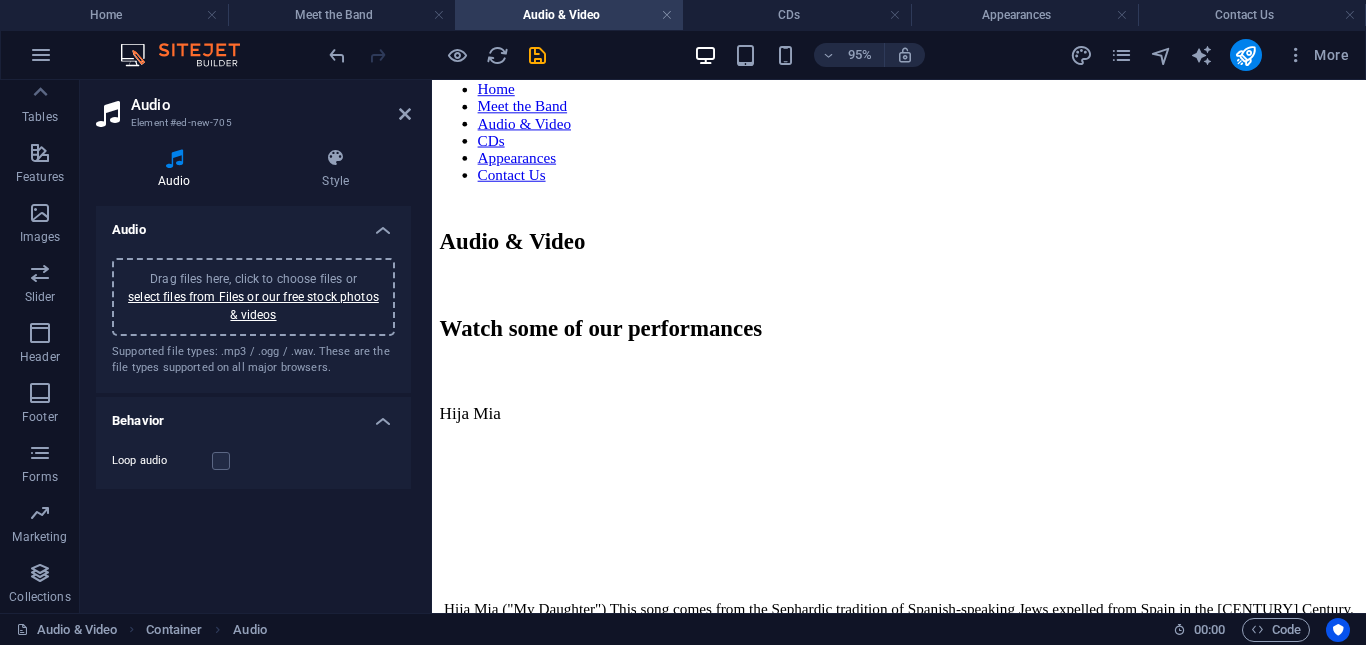 drag, startPoint x: 942, startPoint y: 387, endPoint x: 558, endPoint y: 587, distance: 432.96188 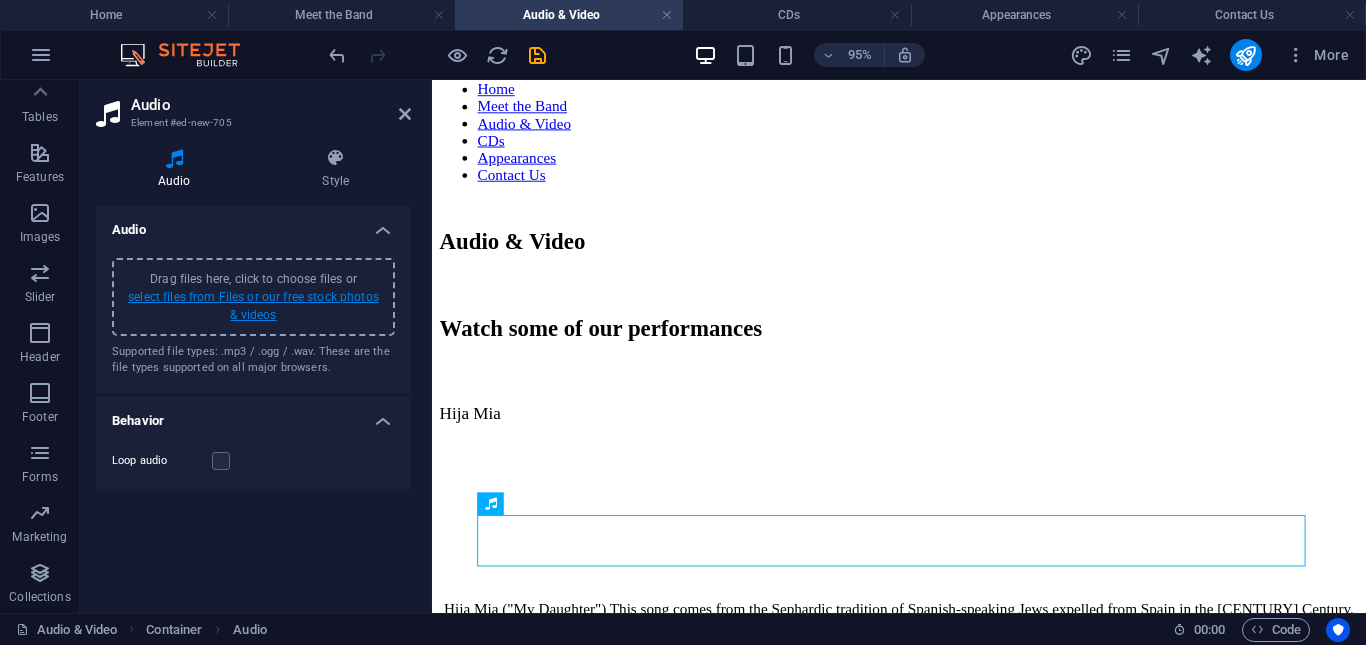 click on "select files from Files or our free stock photos & videos" at bounding box center (253, 306) 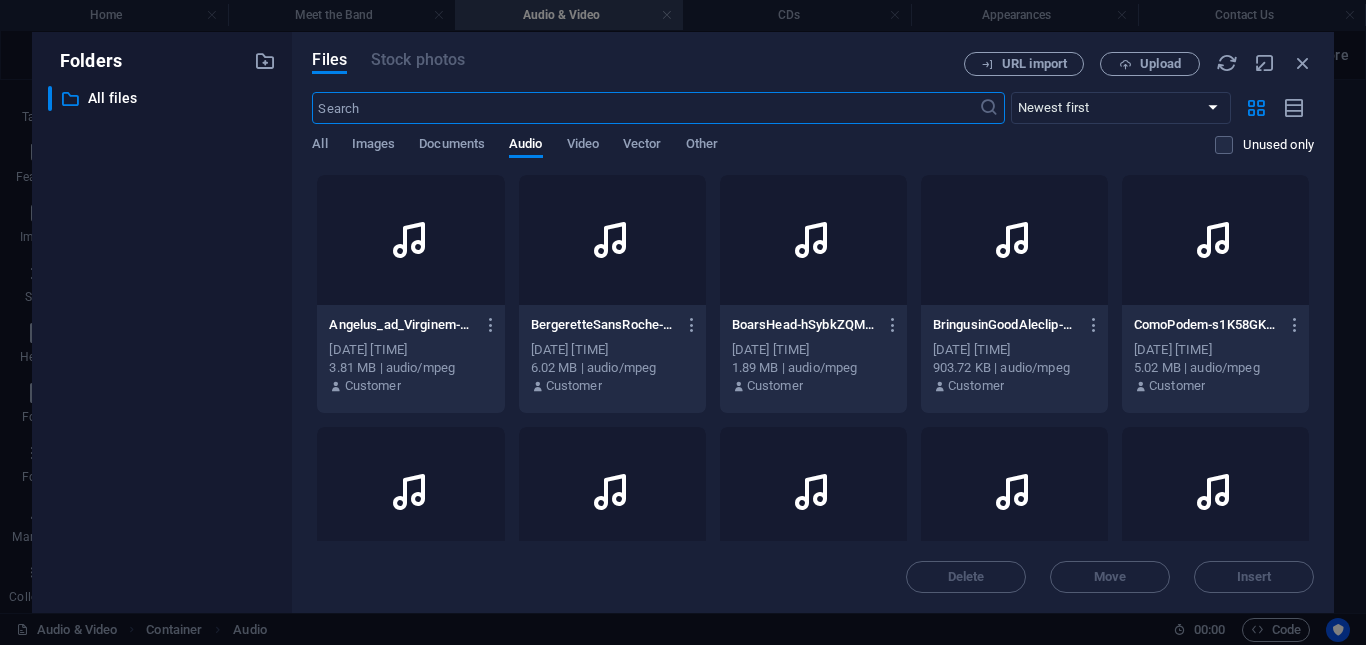 scroll, scrollTop: 920, scrollLeft: 0, axis: vertical 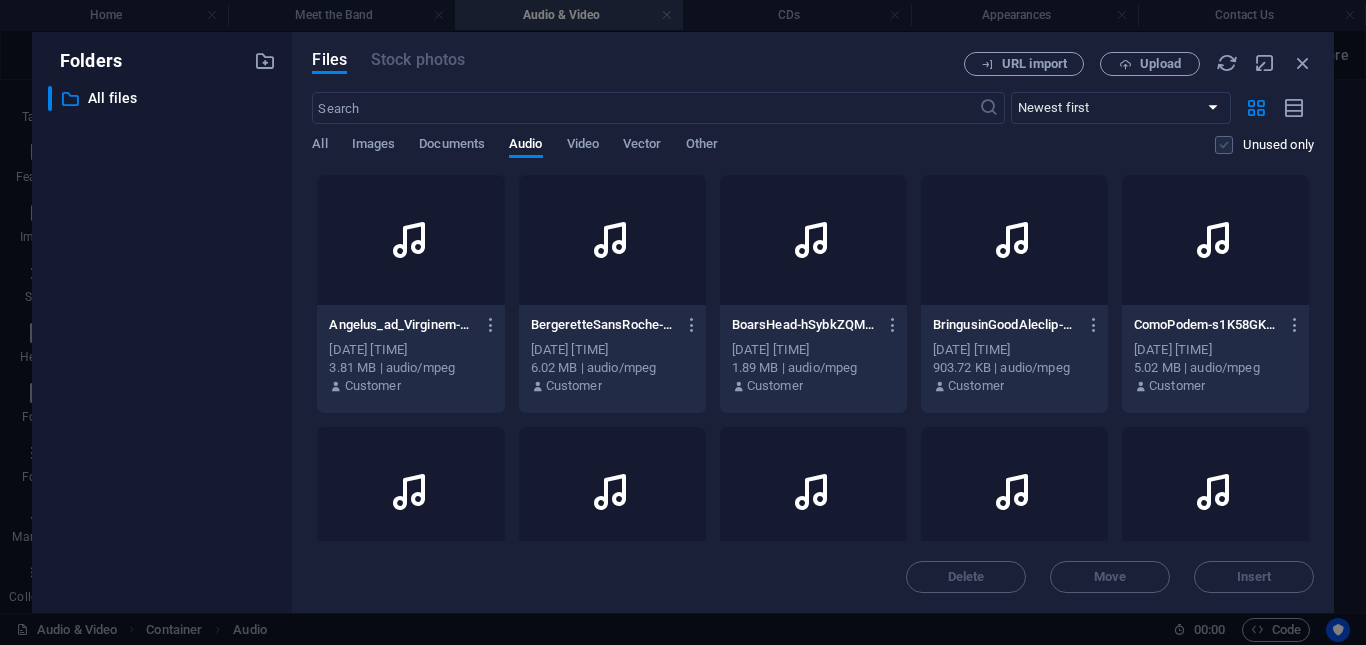 click at bounding box center [1224, 145] 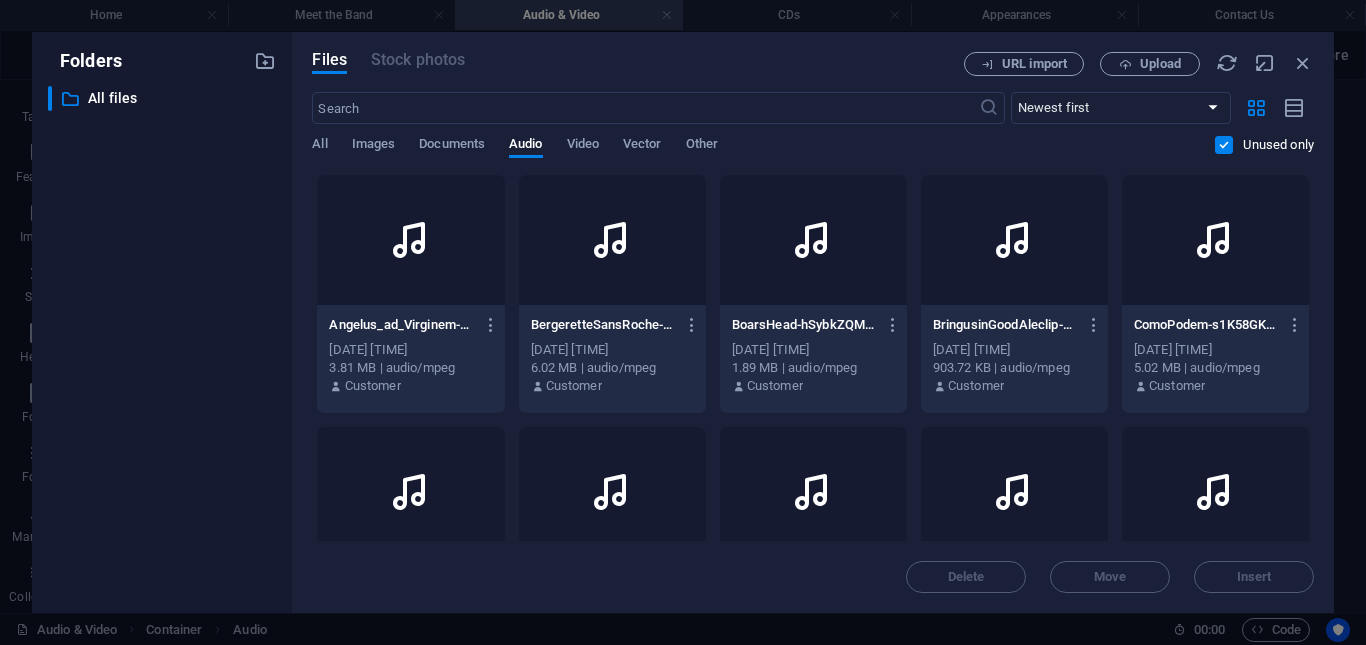 click at bounding box center (1224, 145) 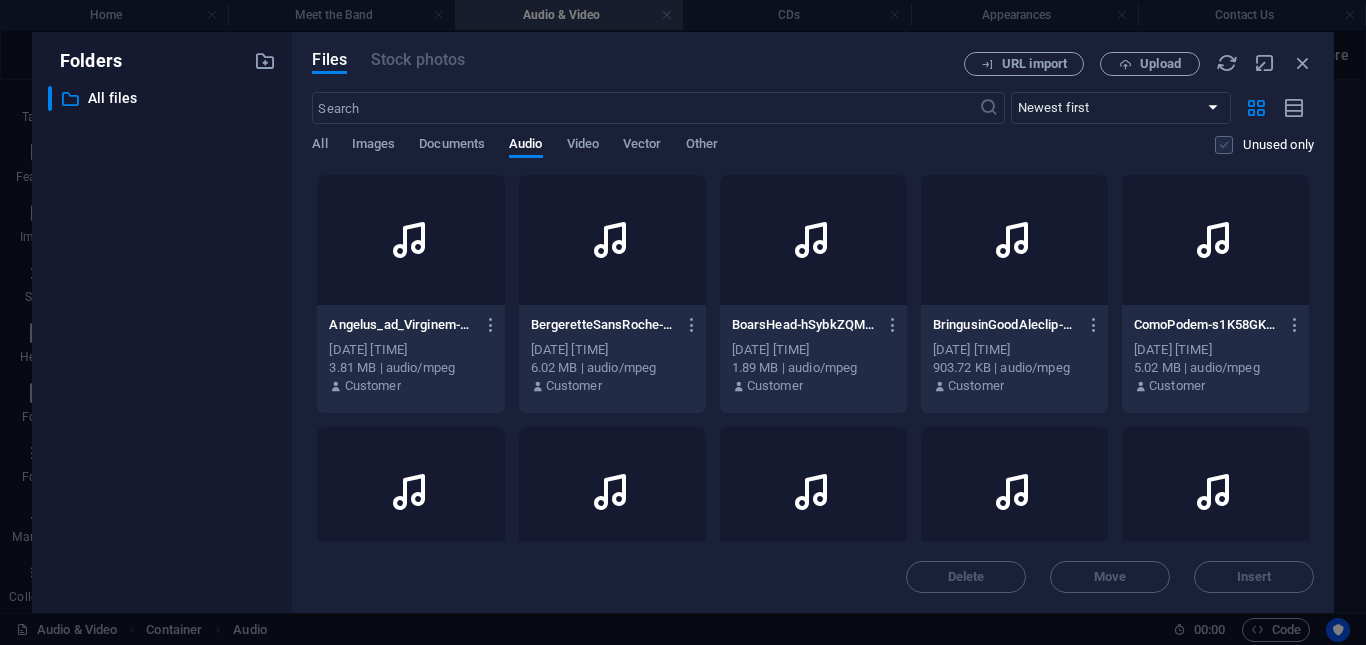 click at bounding box center [1224, 145] 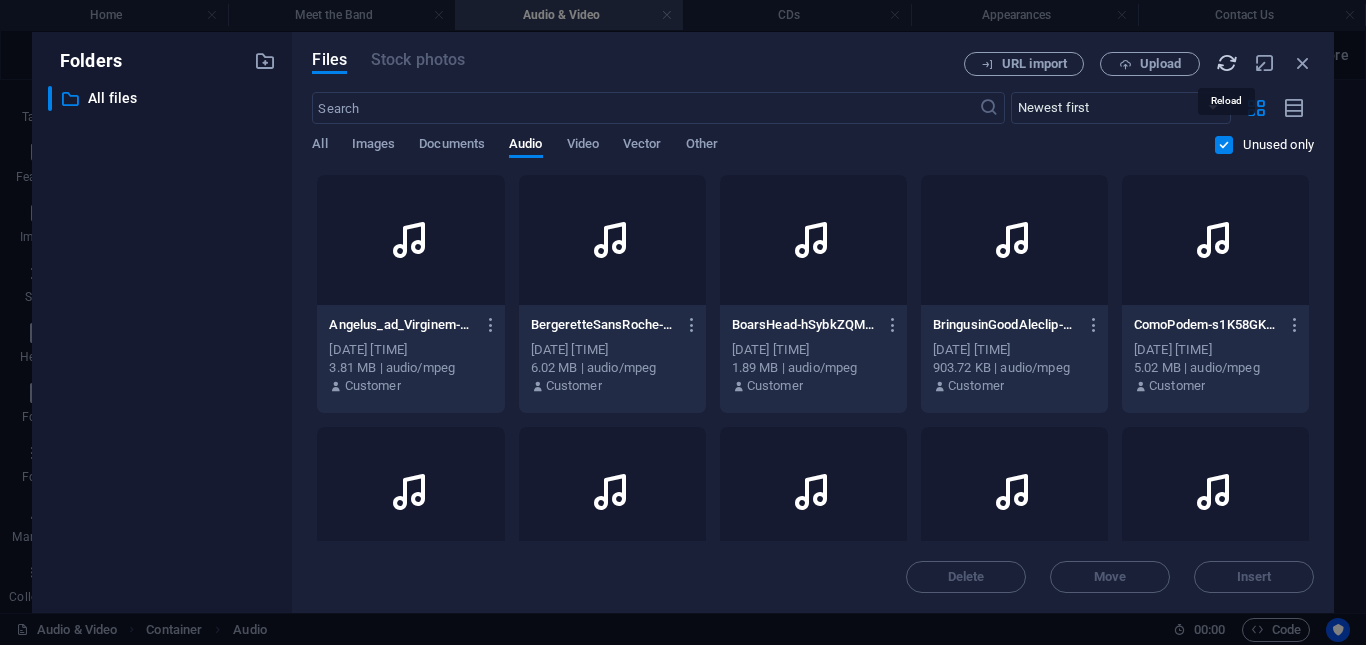 click at bounding box center (1227, 63) 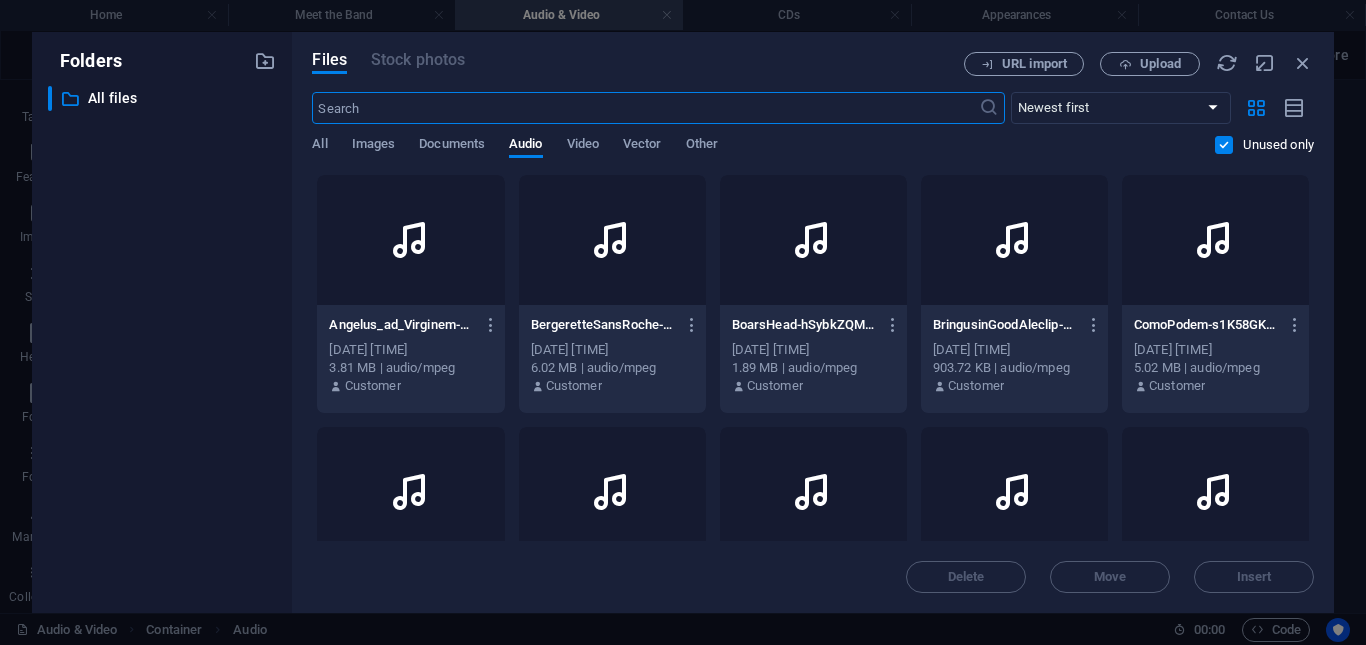click at bounding box center [645, 108] 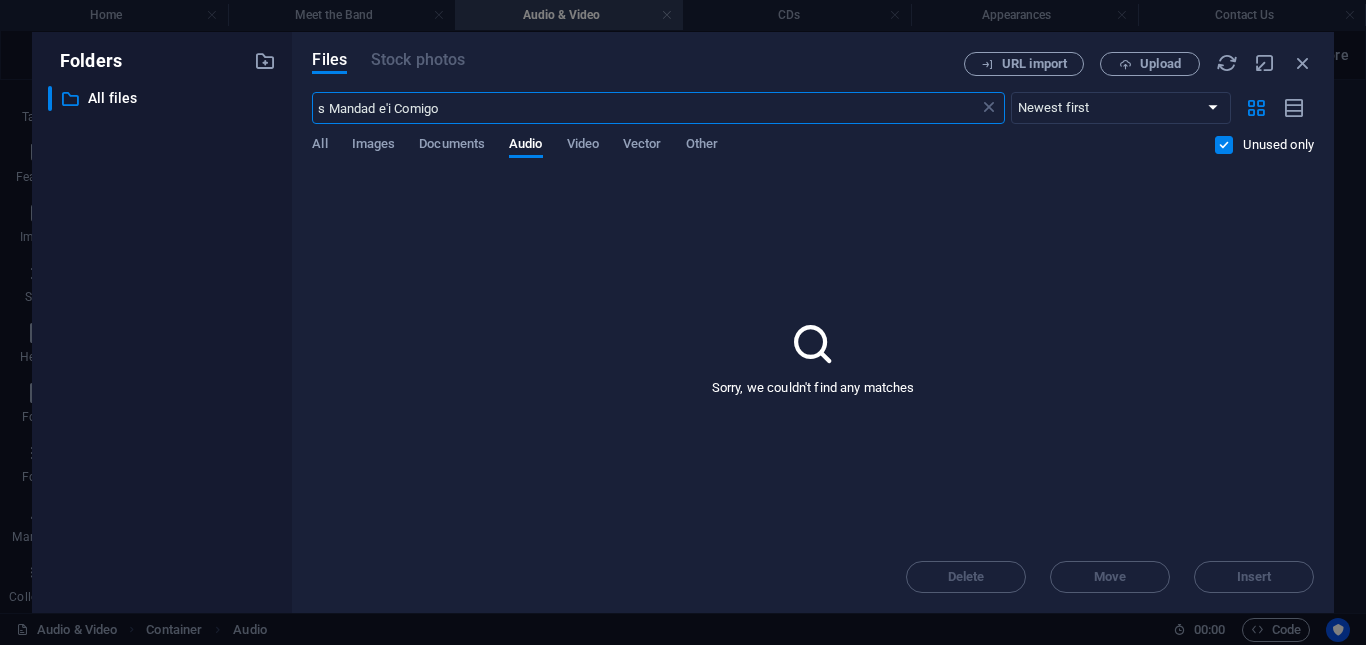 click on "s Mandad e'i Comigo" at bounding box center (645, 108) 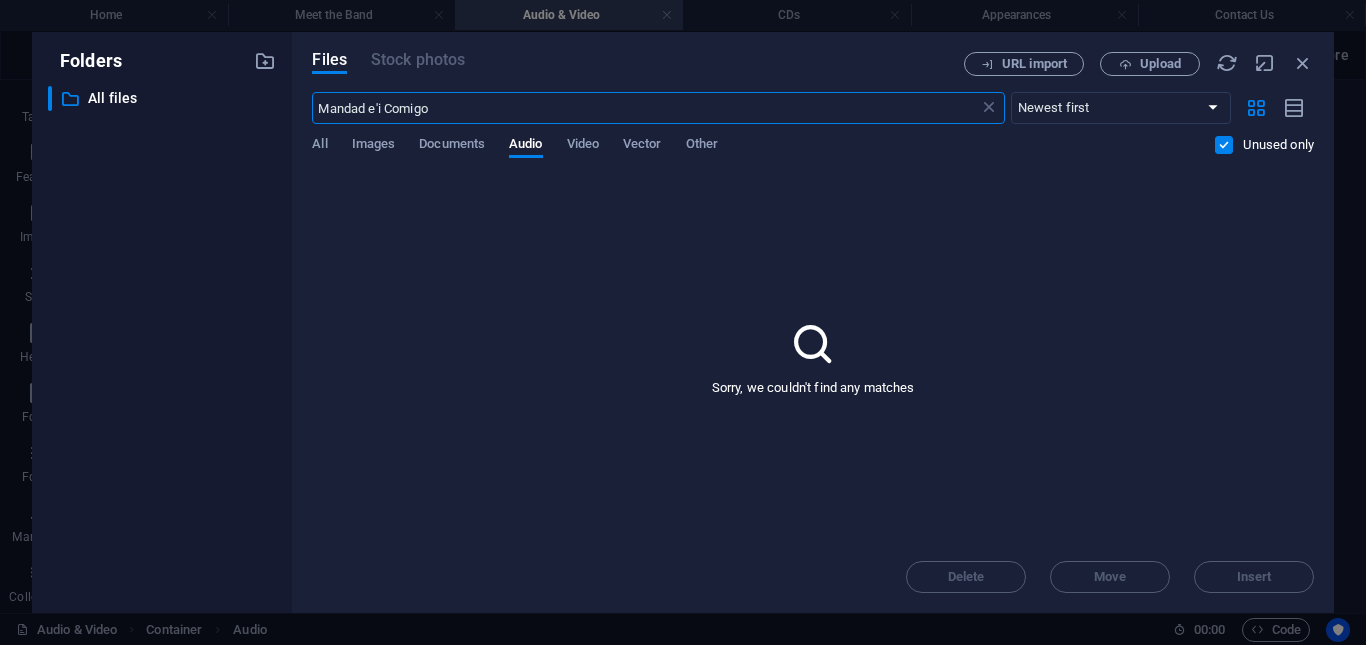 click on "[SONG TITLE]" at bounding box center (645, 108) 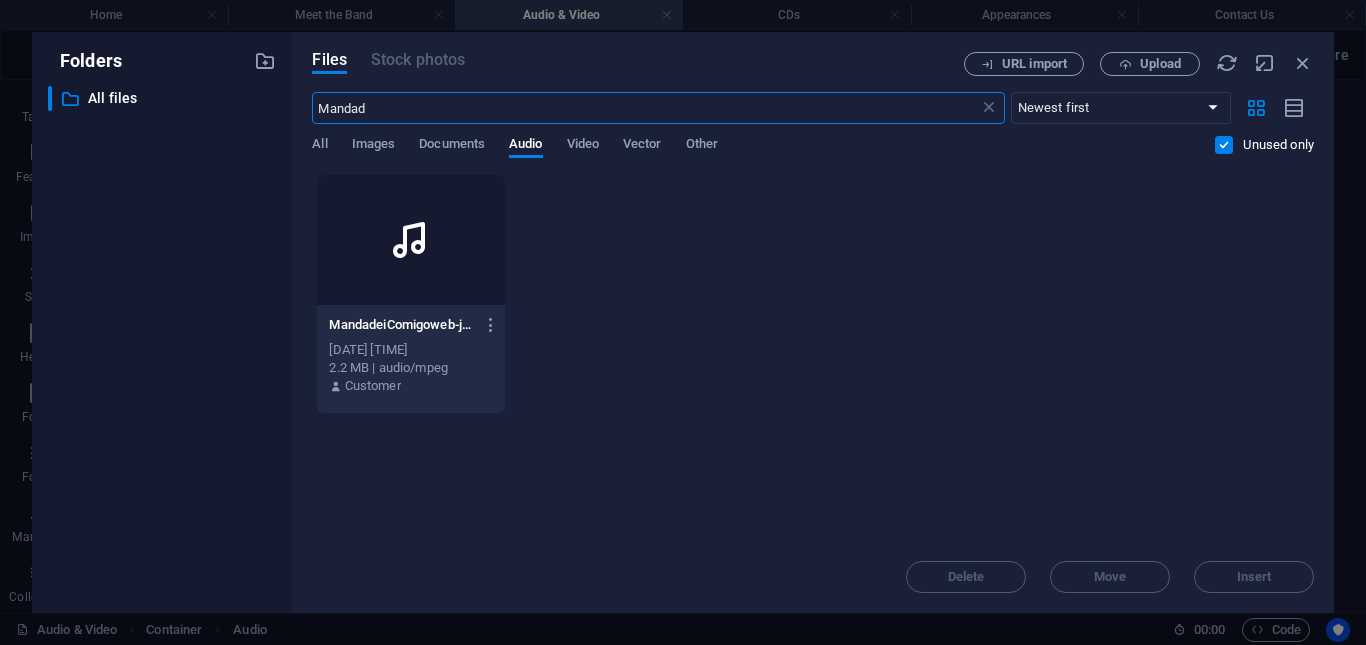 type on "Mandad" 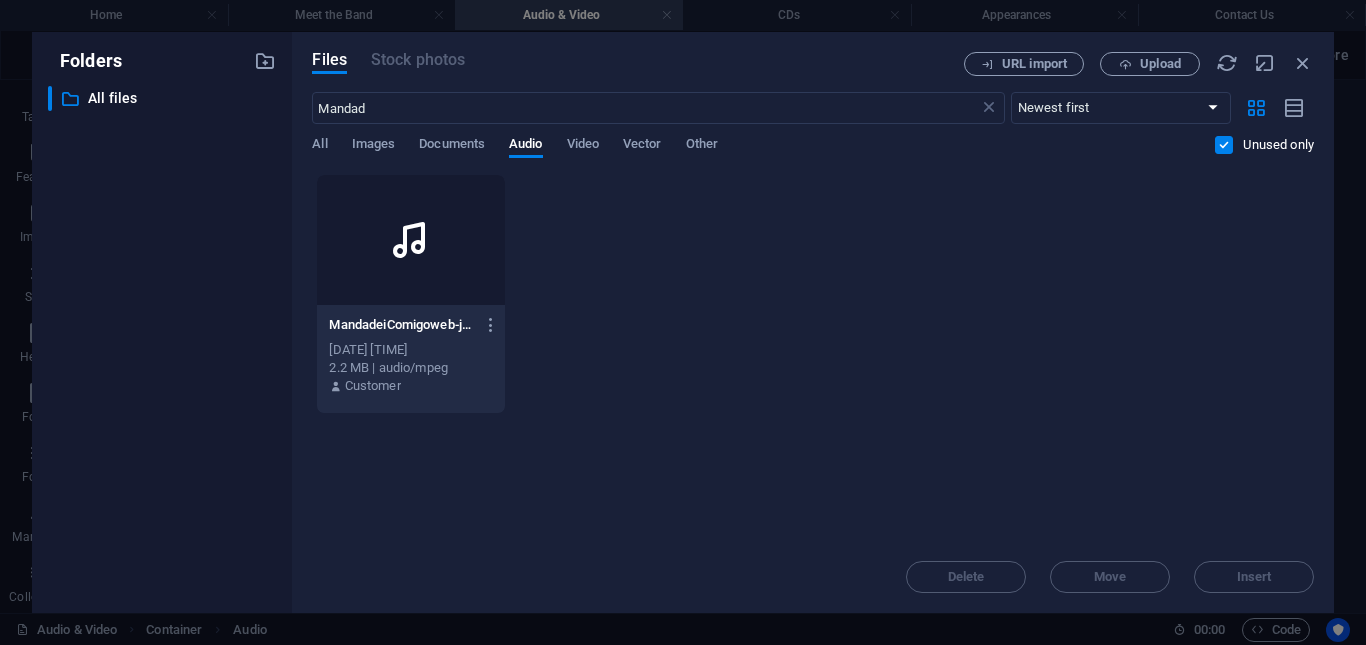click at bounding box center [410, 240] 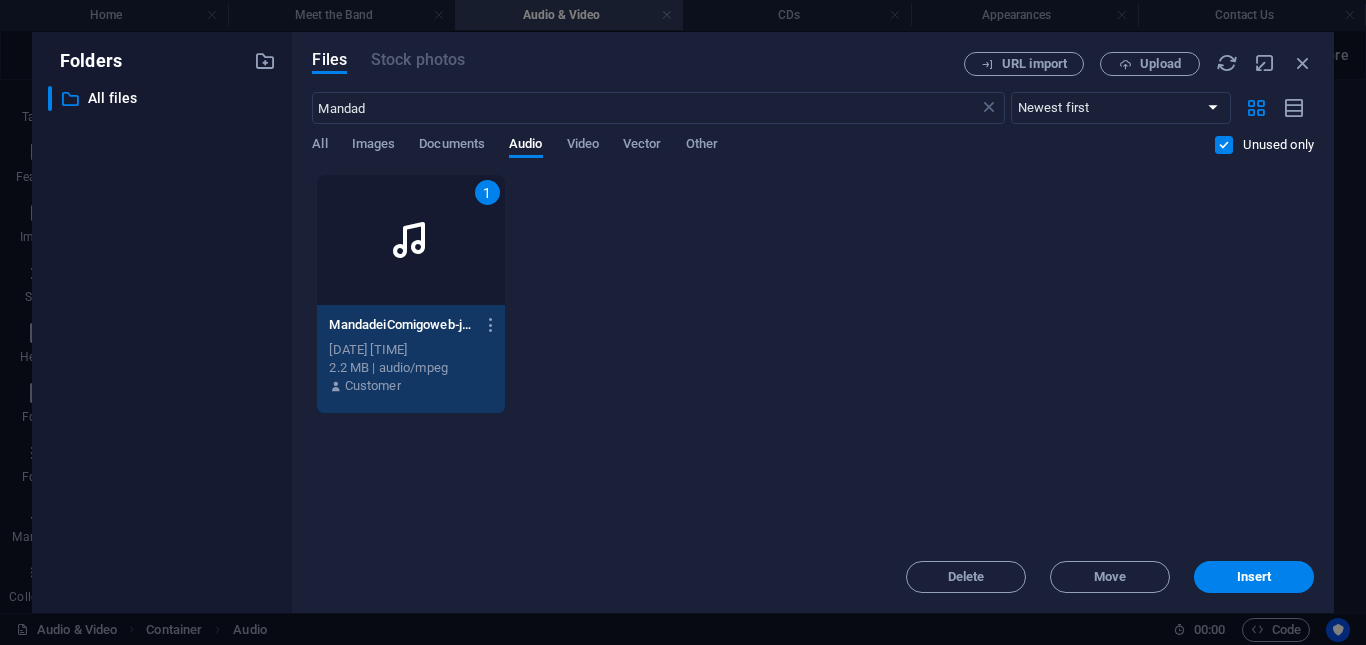click on "1" at bounding box center [410, 240] 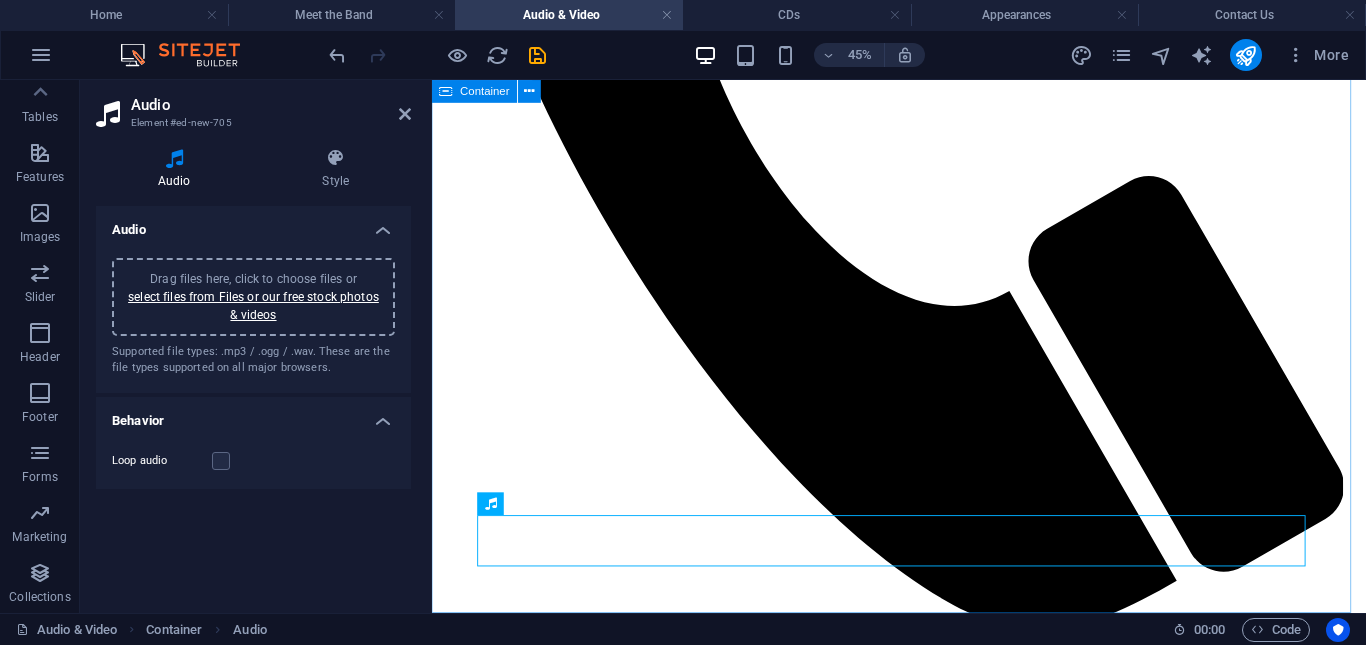 scroll, scrollTop: 1539, scrollLeft: 0, axis: vertical 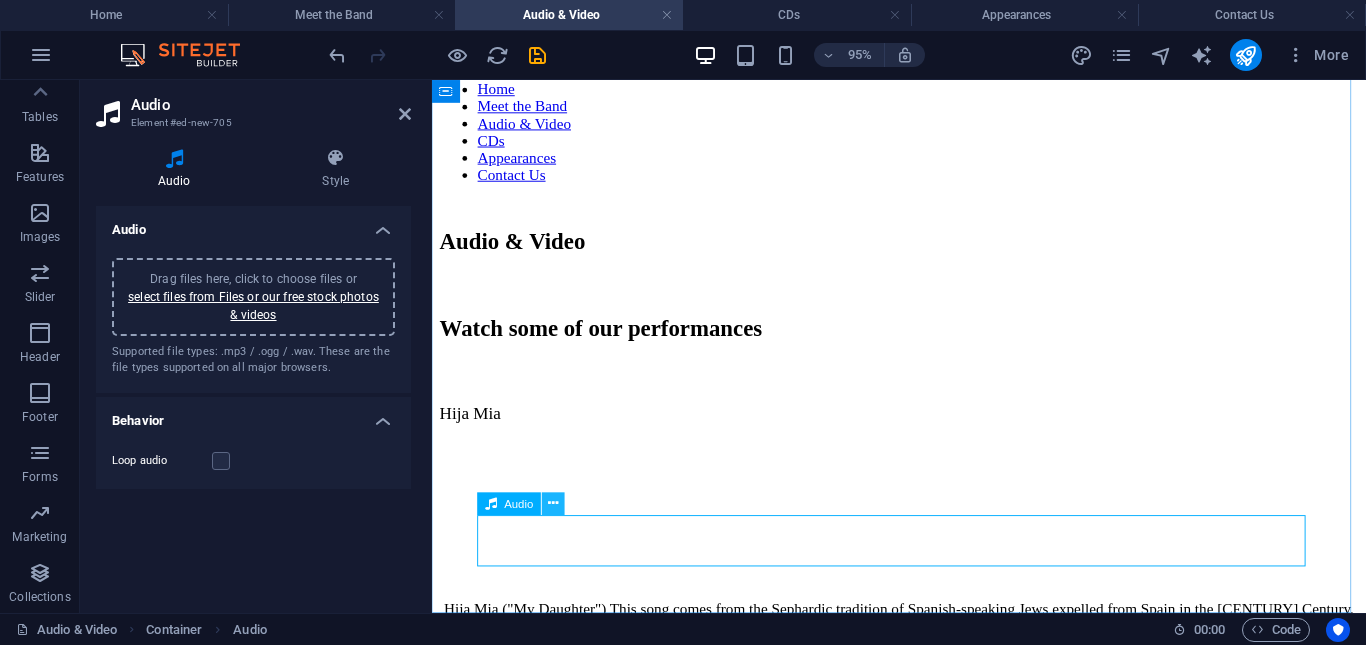 click at bounding box center [553, 504] 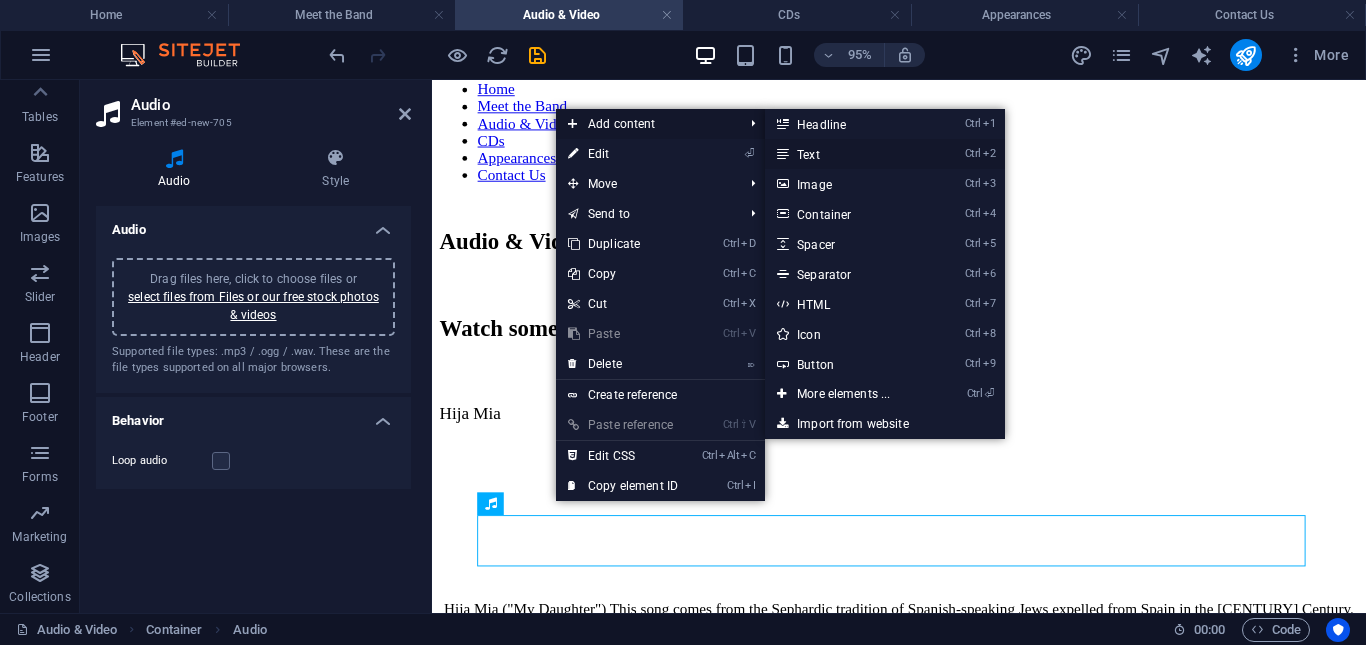click on "Ctrl 2  Text" at bounding box center (847, 154) 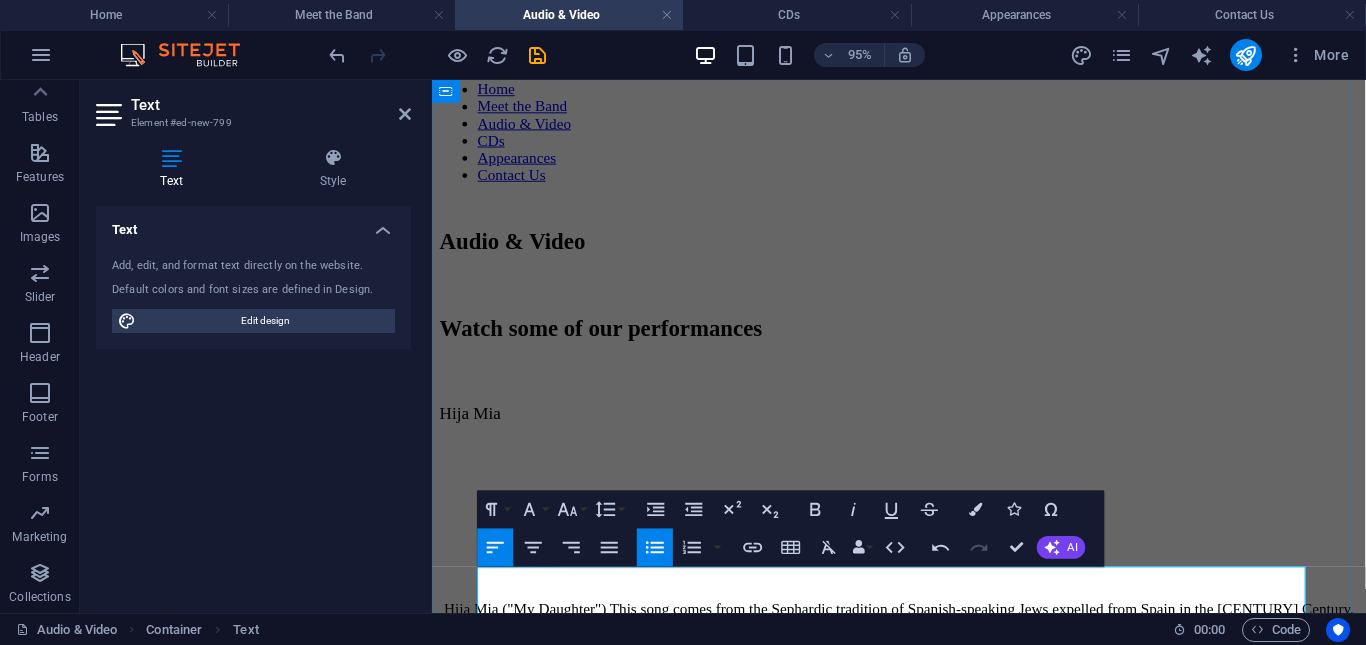 click on "s" at bounding box center (943, 2508) 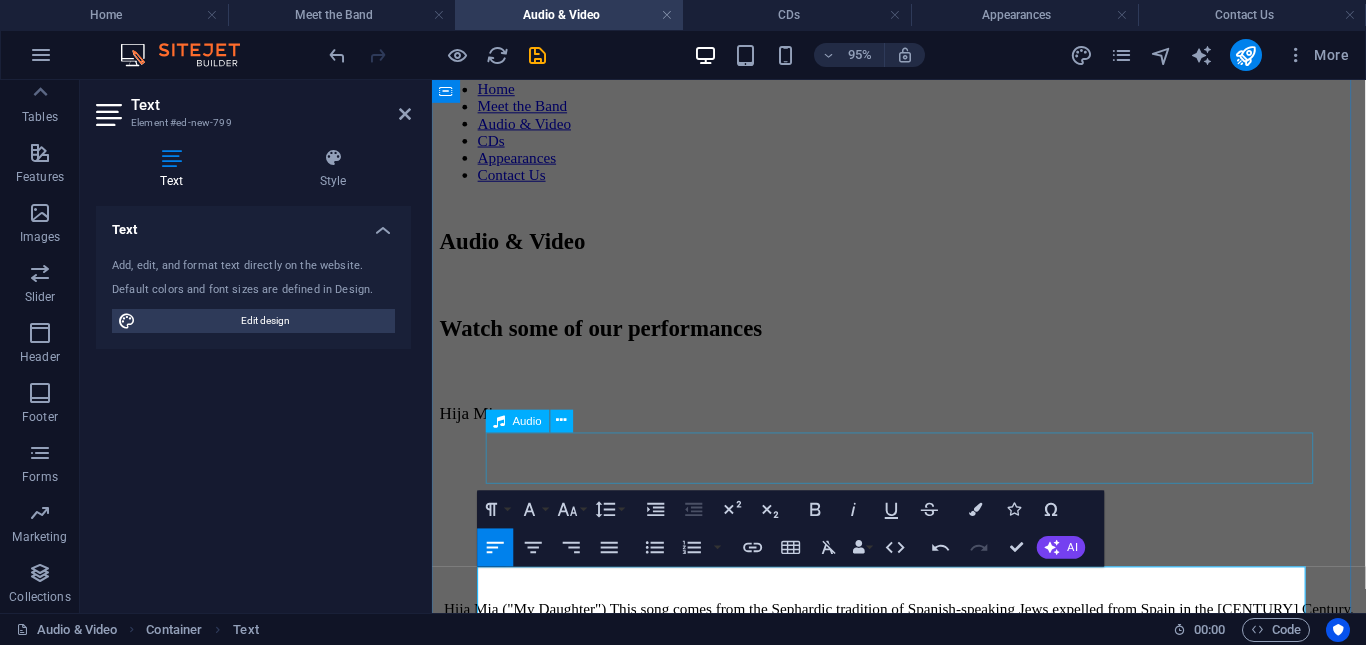 scroll, scrollTop: 1593, scrollLeft: 0, axis: vertical 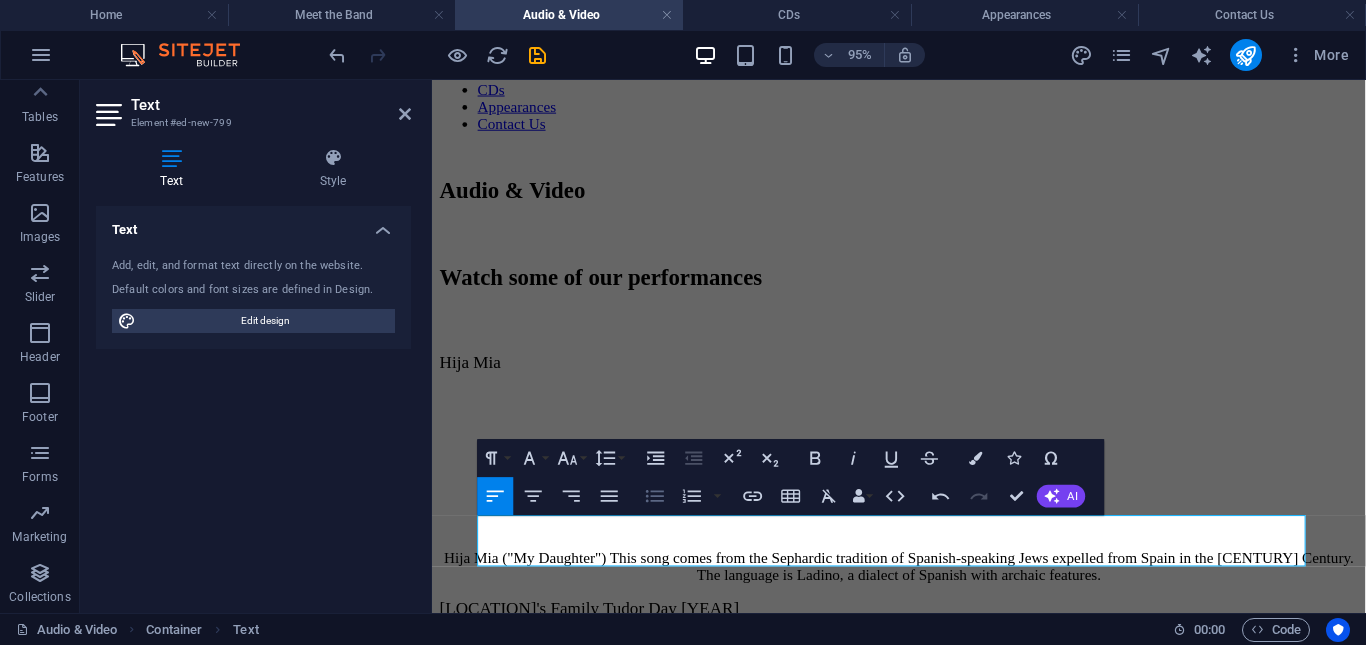 click 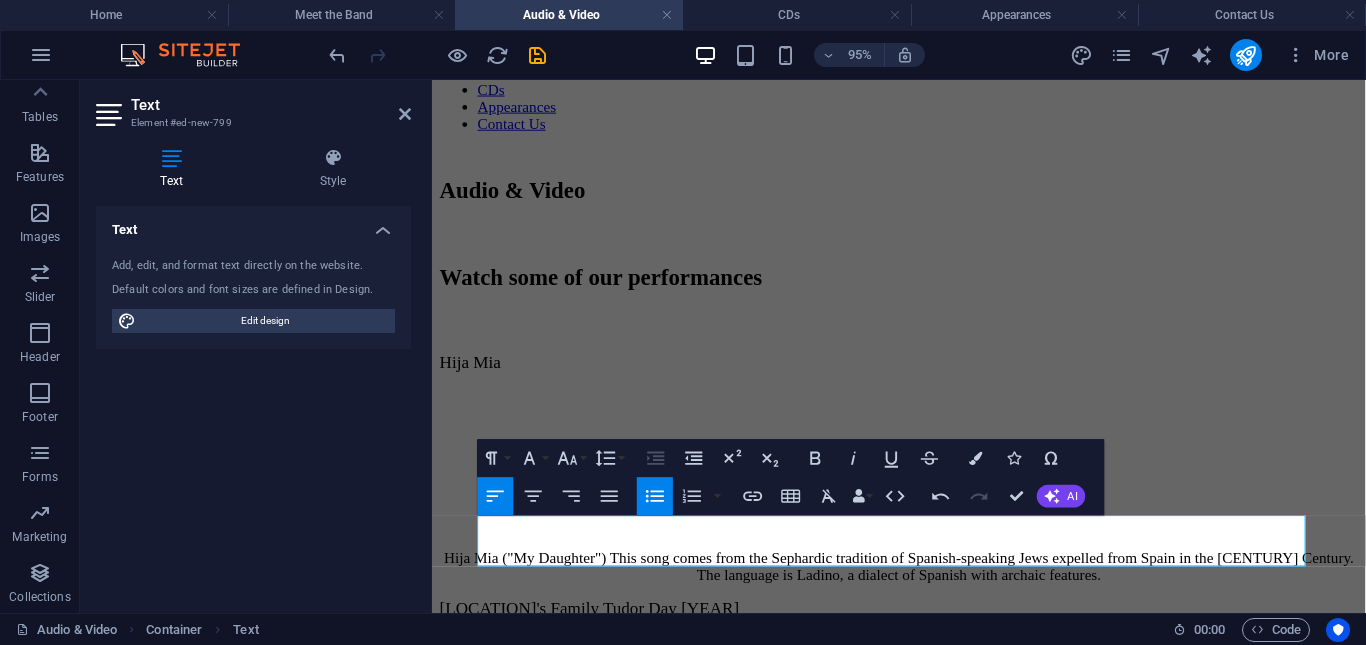 click 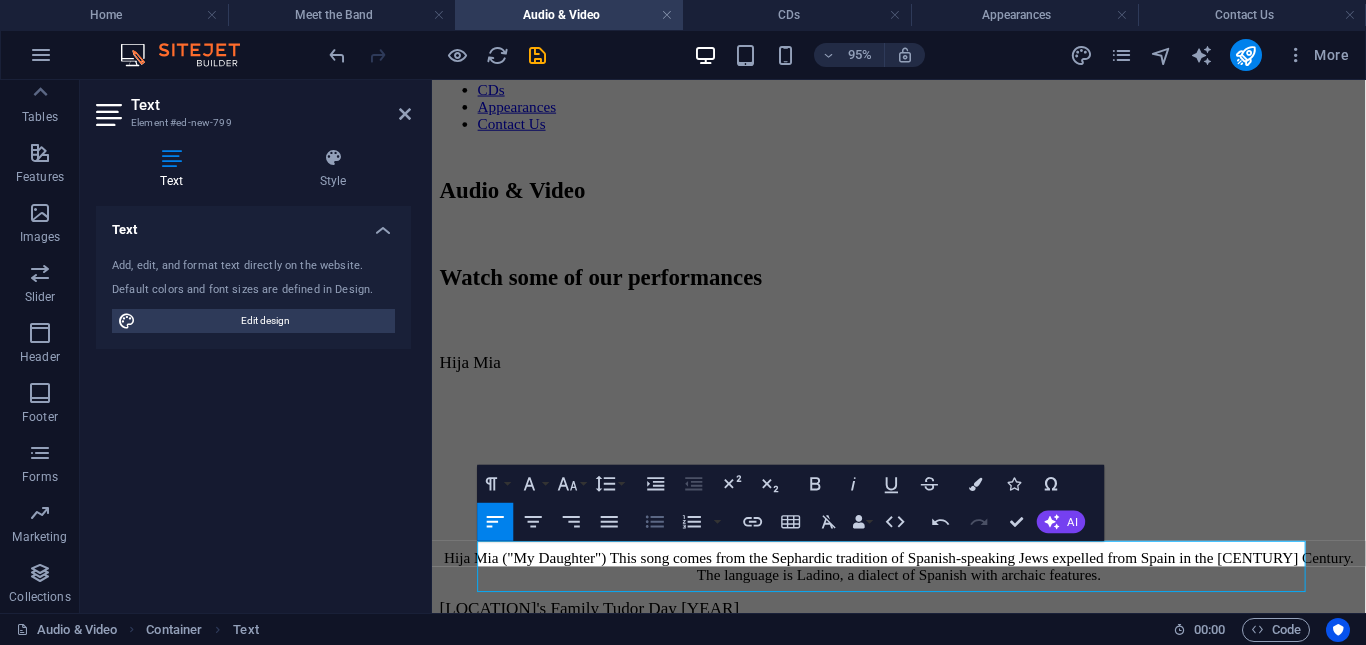 scroll, scrollTop: 1566, scrollLeft: 0, axis: vertical 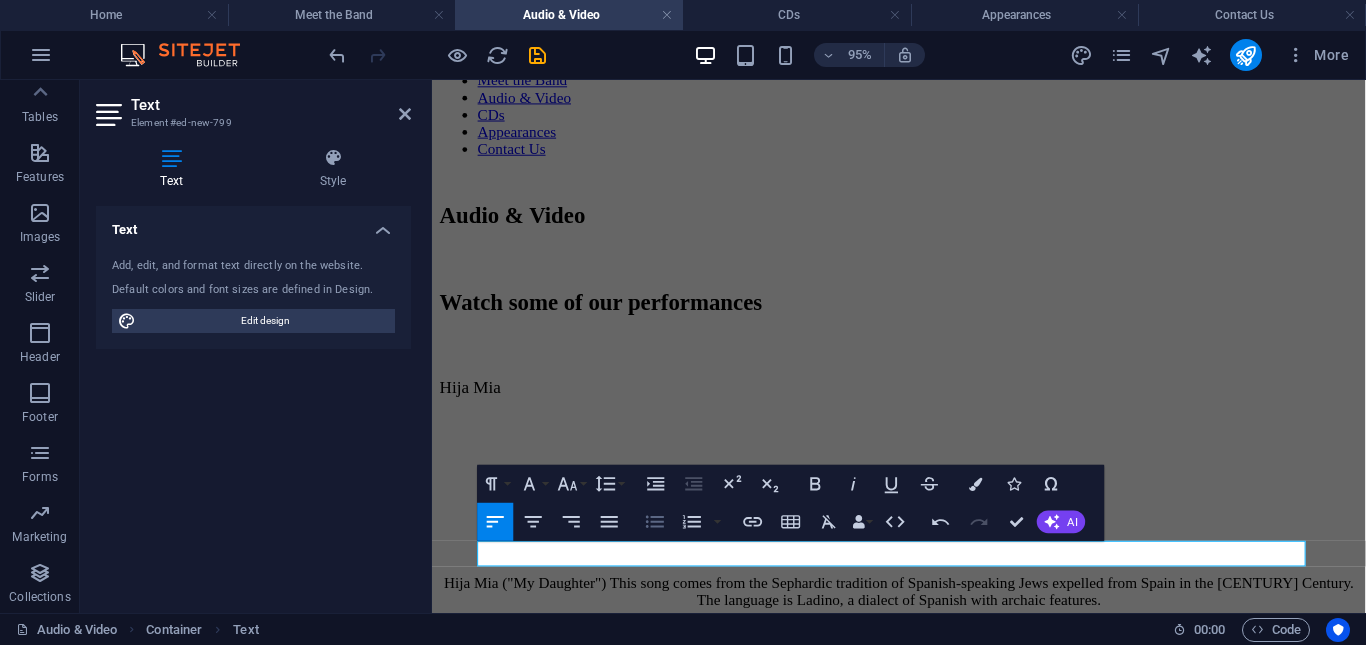 click 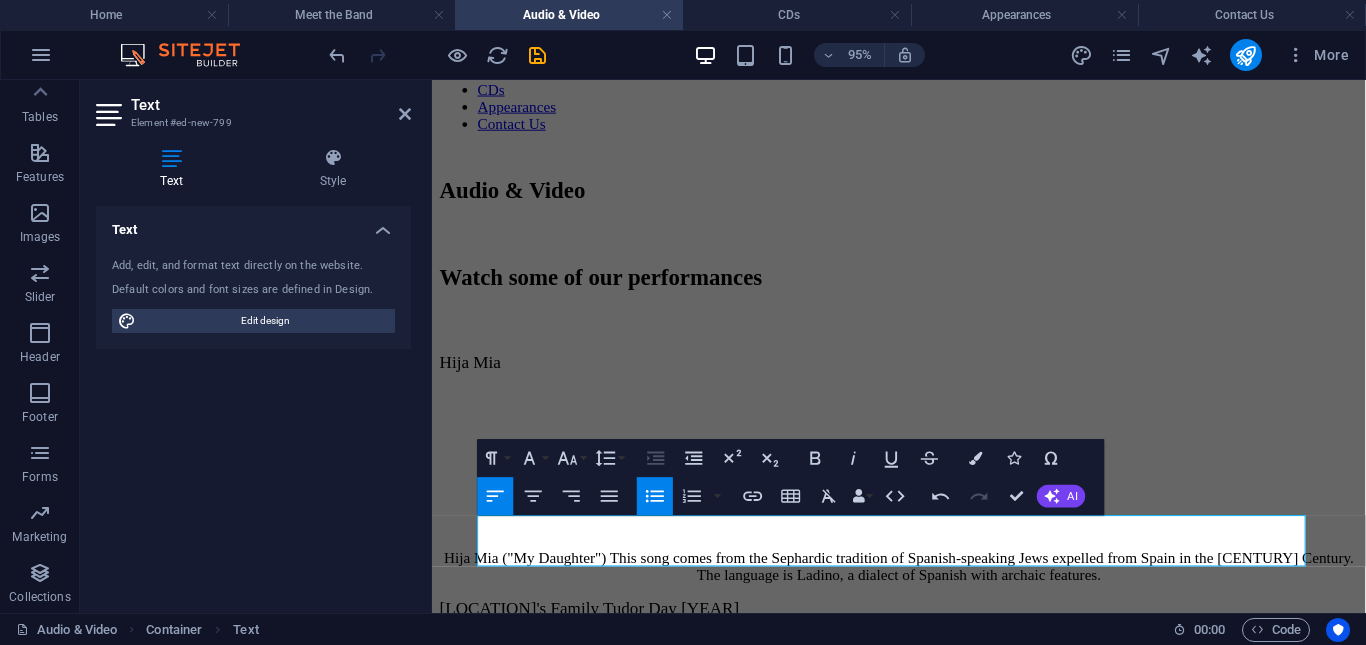 click 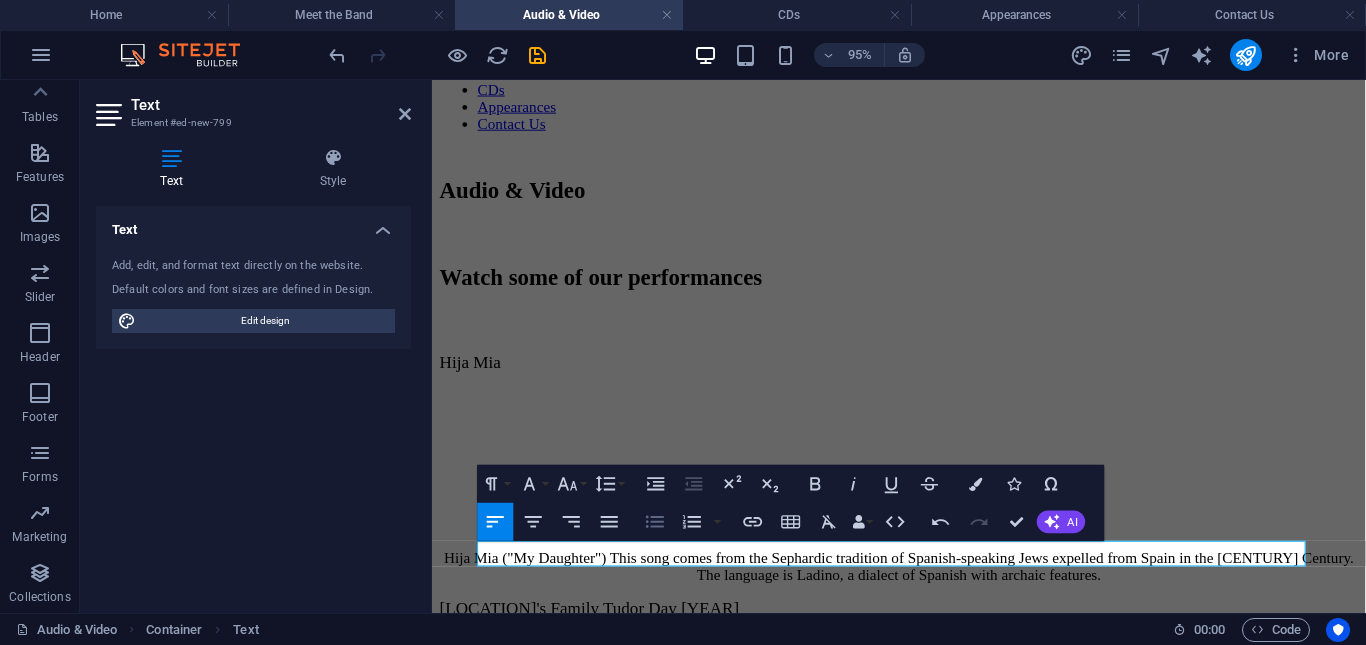 scroll, scrollTop: 1566, scrollLeft: 0, axis: vertical 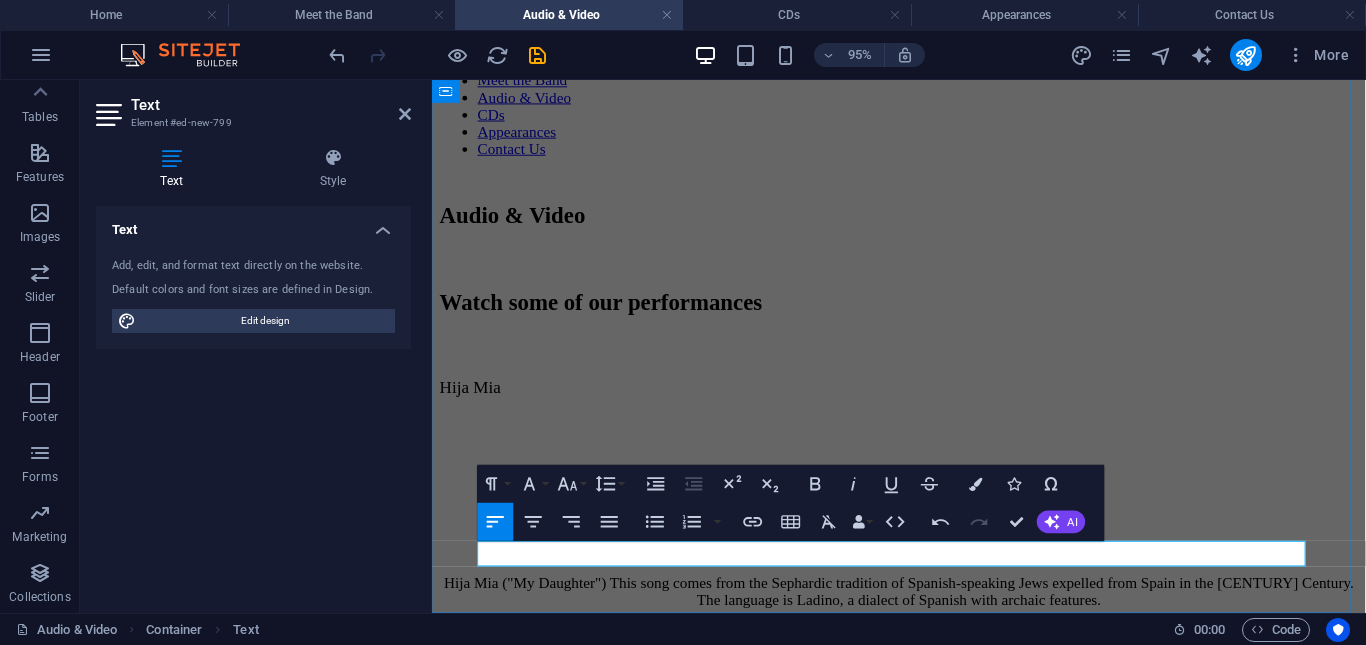 click on "[SONG TITLE]" at bounding box center [599, 2481] 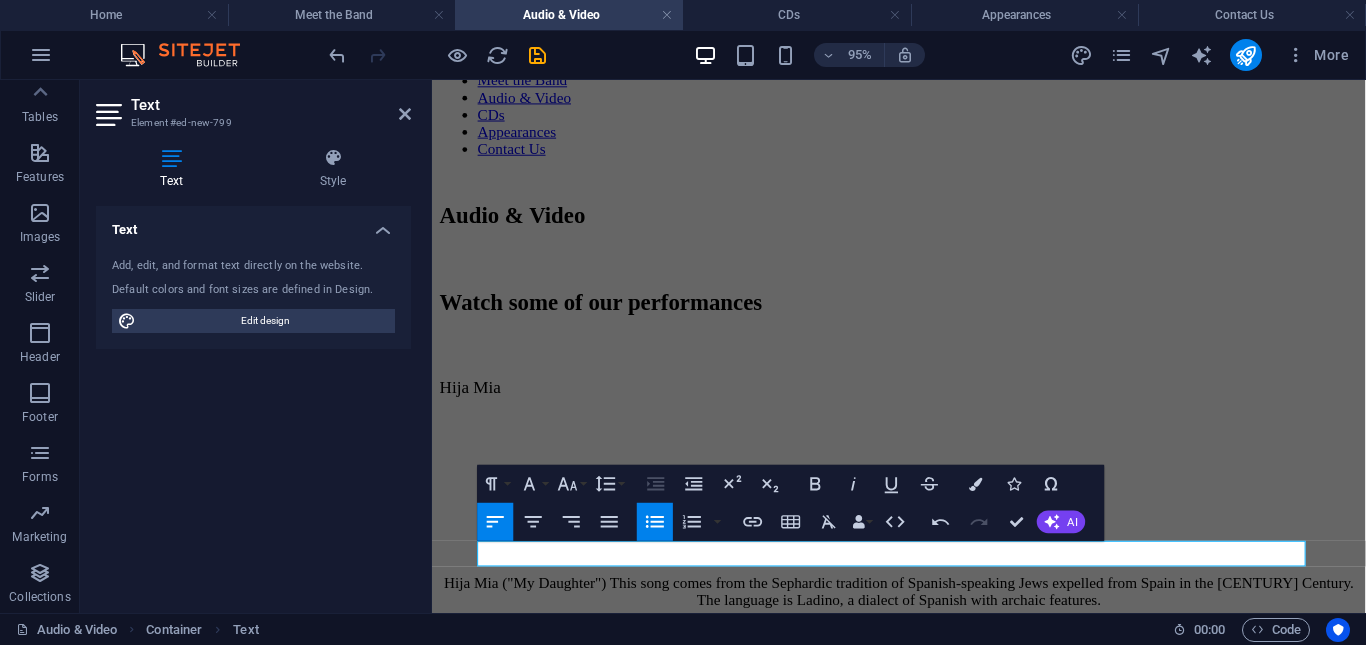 click 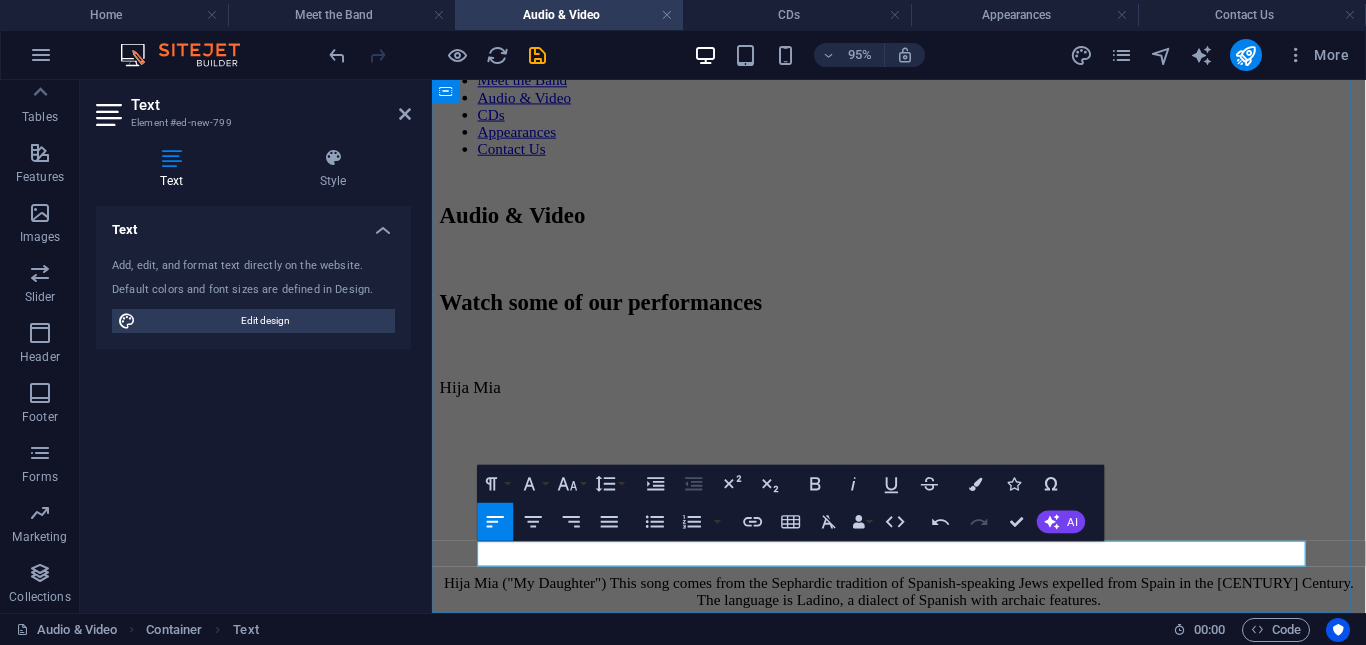 drag, startPoint x: 687, startPoint y: 579, endPoint x: 473, endPoint y: 585, distance: 214.08409 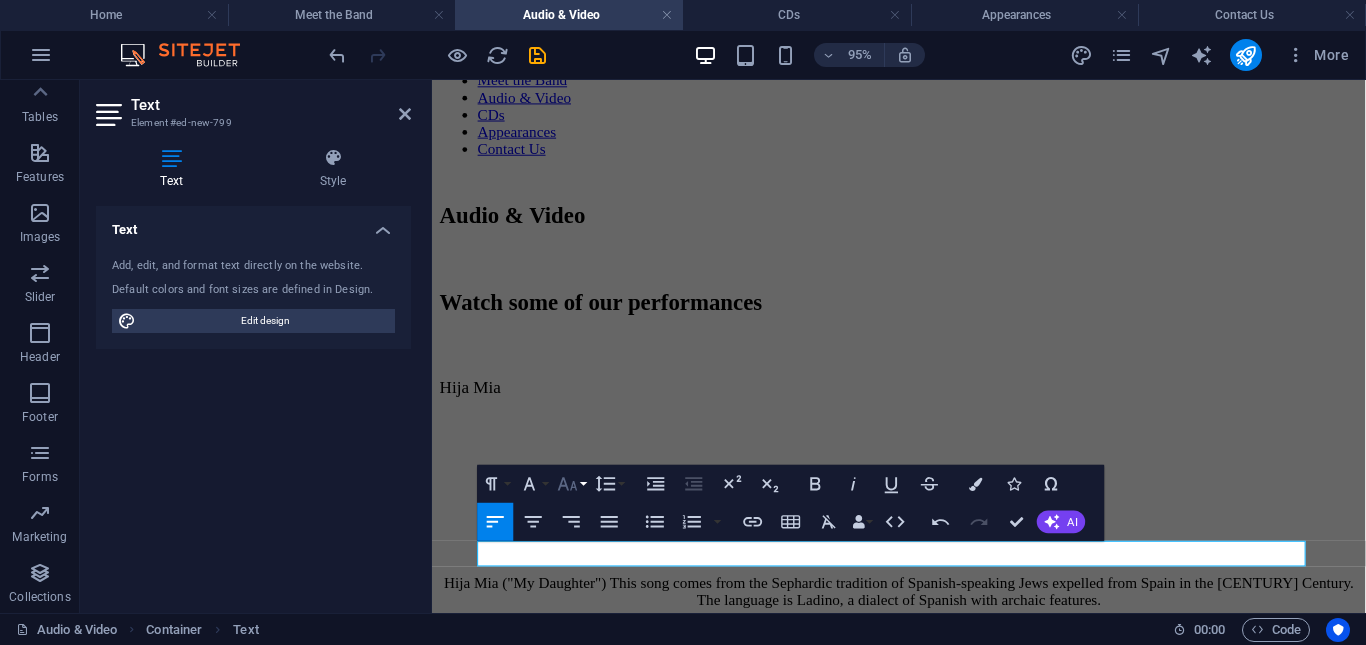 click 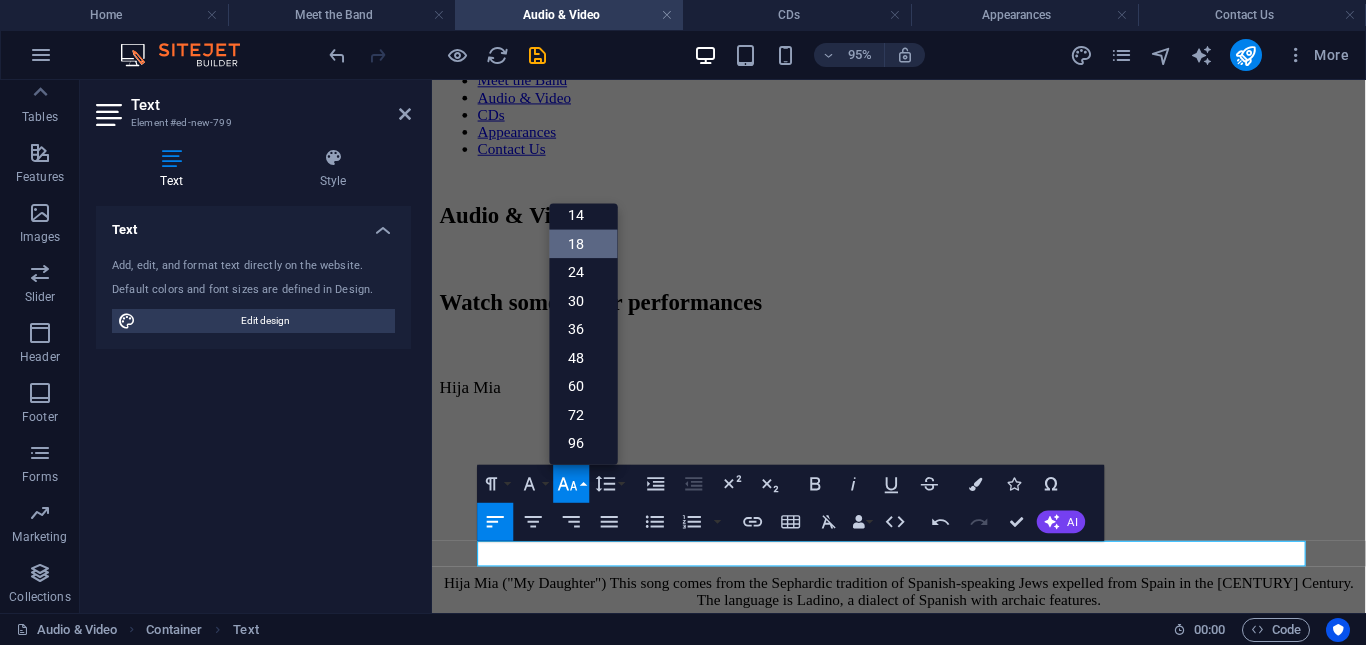 scroll, scrollTop: 161, scrollLeft: 0, axis: vertical 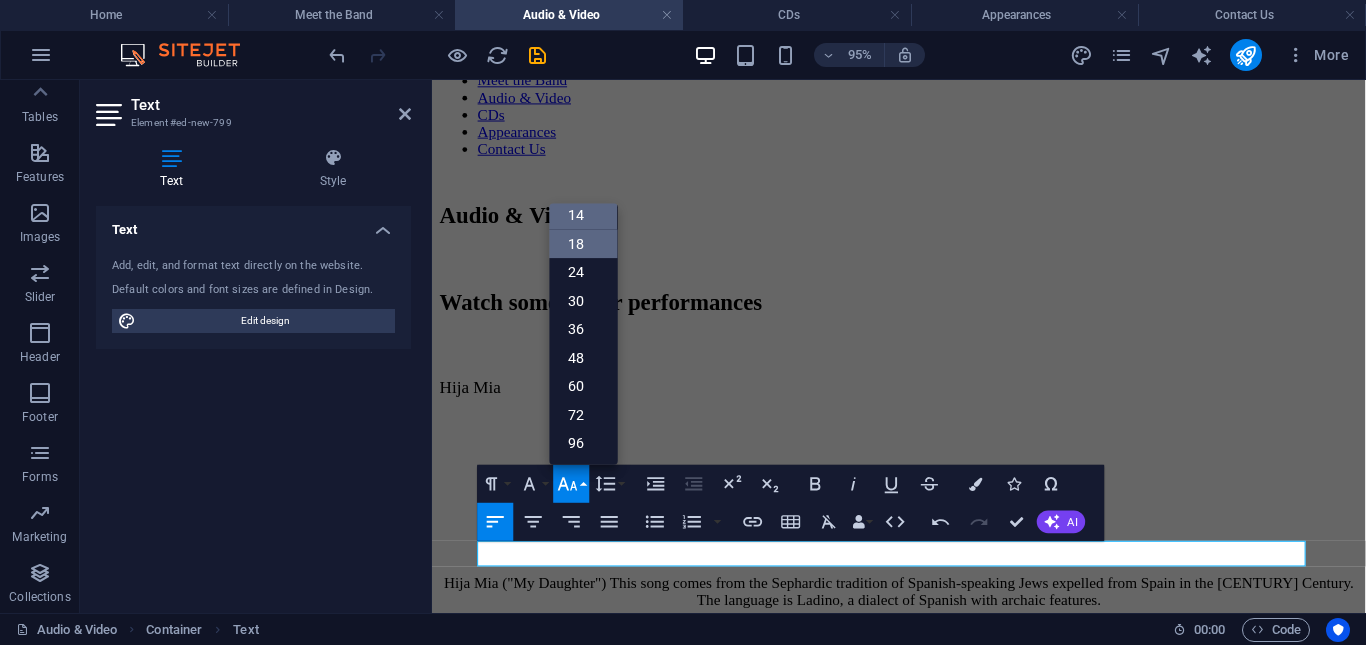 click on "14" at bounding box center (584, 215) 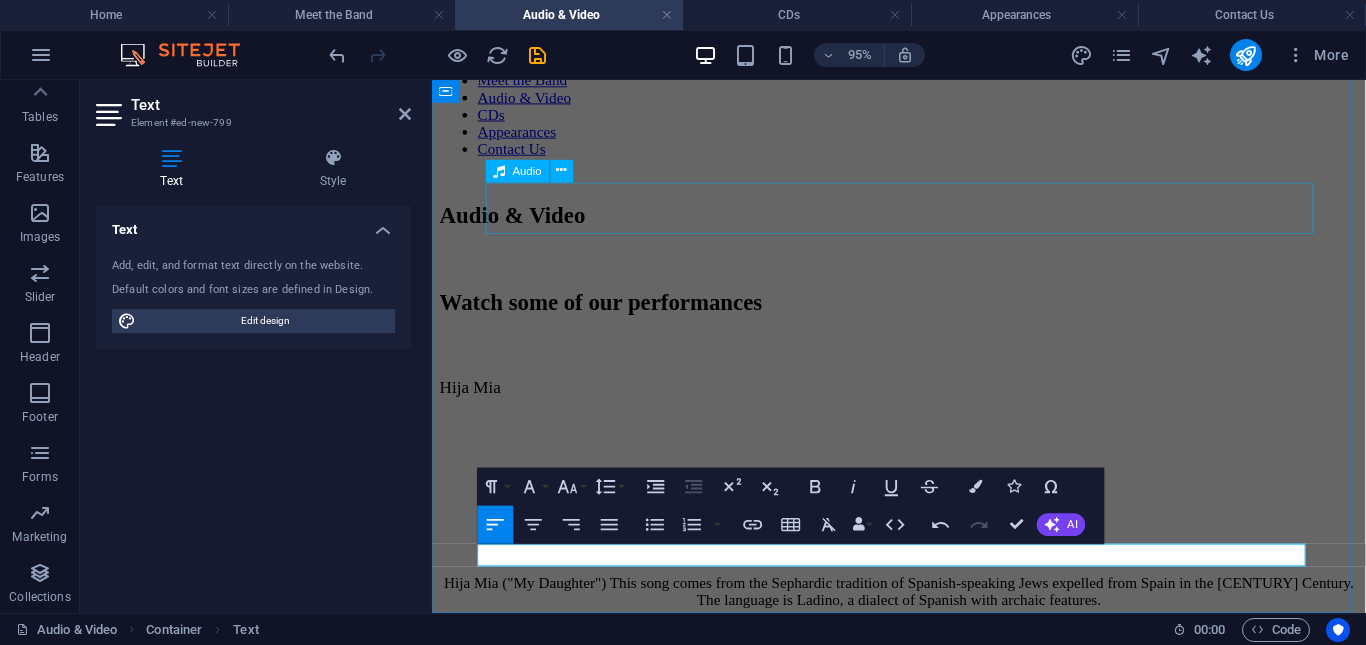 scroll, scrollTop: 1563, scrollLeft: 0, axis: vertical 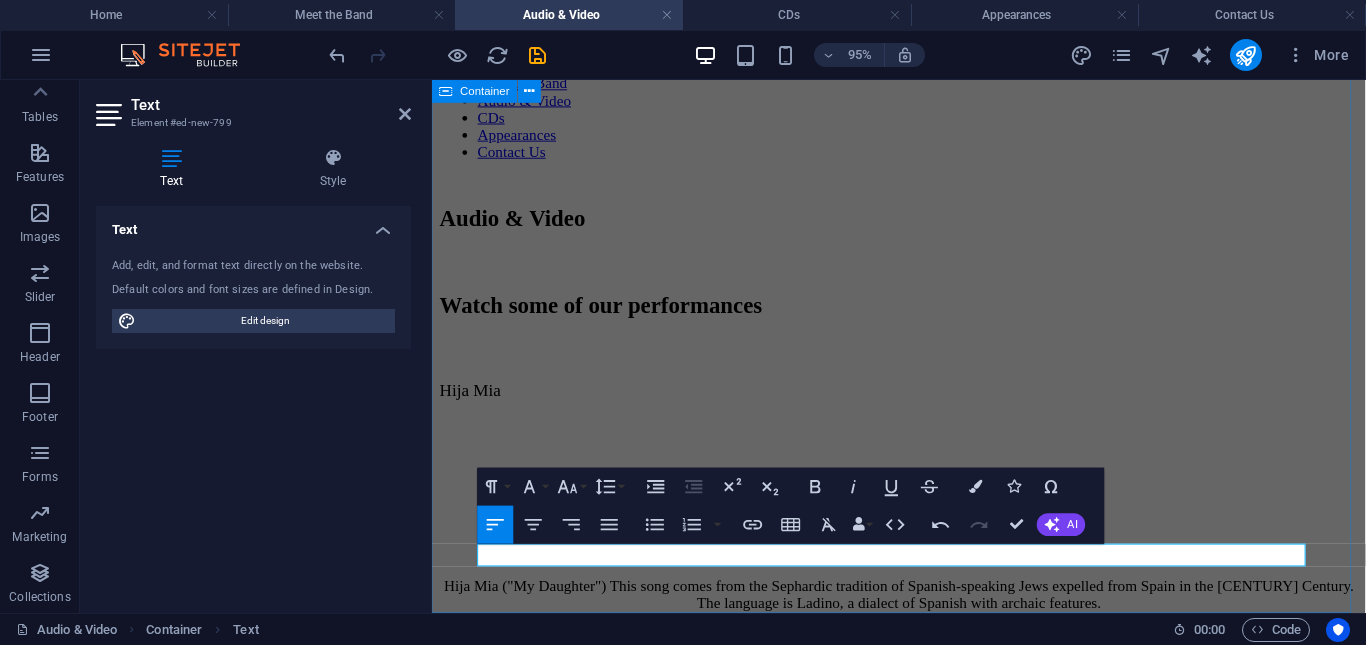 click on "Listen to some of our Songs Como Podem Hija Mia Lamento de Tristano / La Rotta Bring us in Good Ale Bergerette Sans Roche Pastime with Good Company Mandad e'i Comigo" at bounding box center (923, 1985) 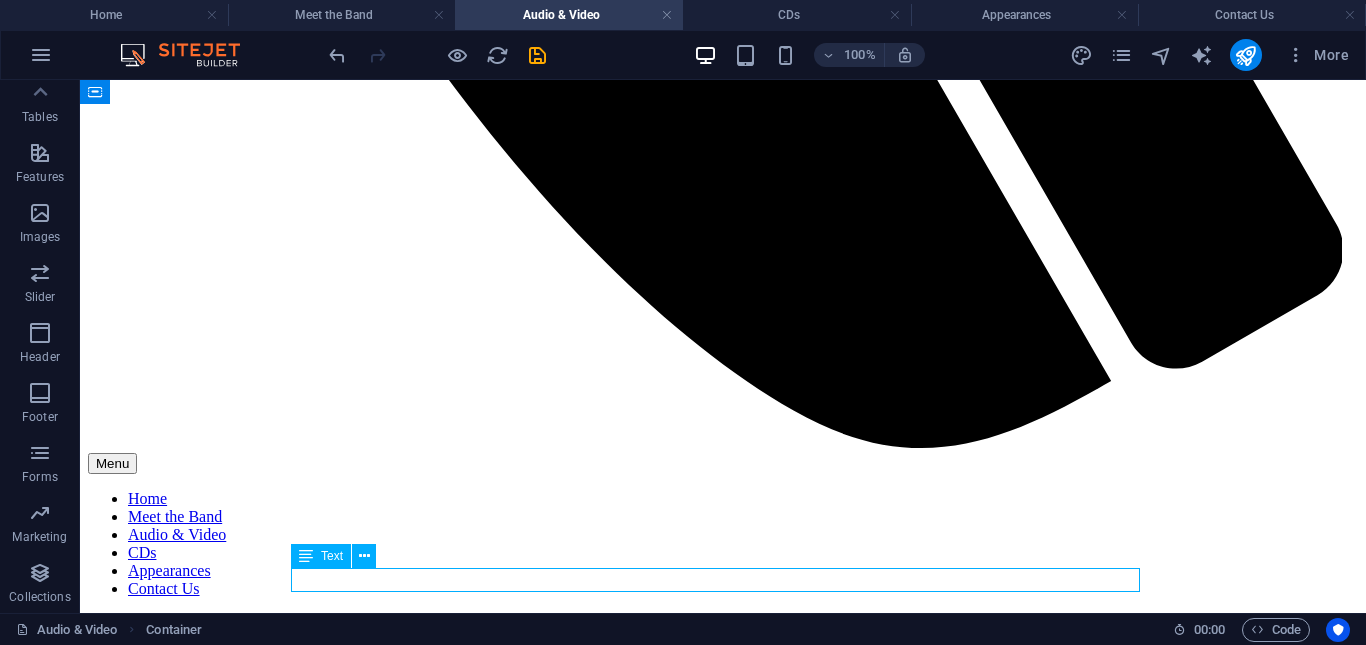 scroll, scrollTop: 1617, scrollLeft: 0, axis: vertical 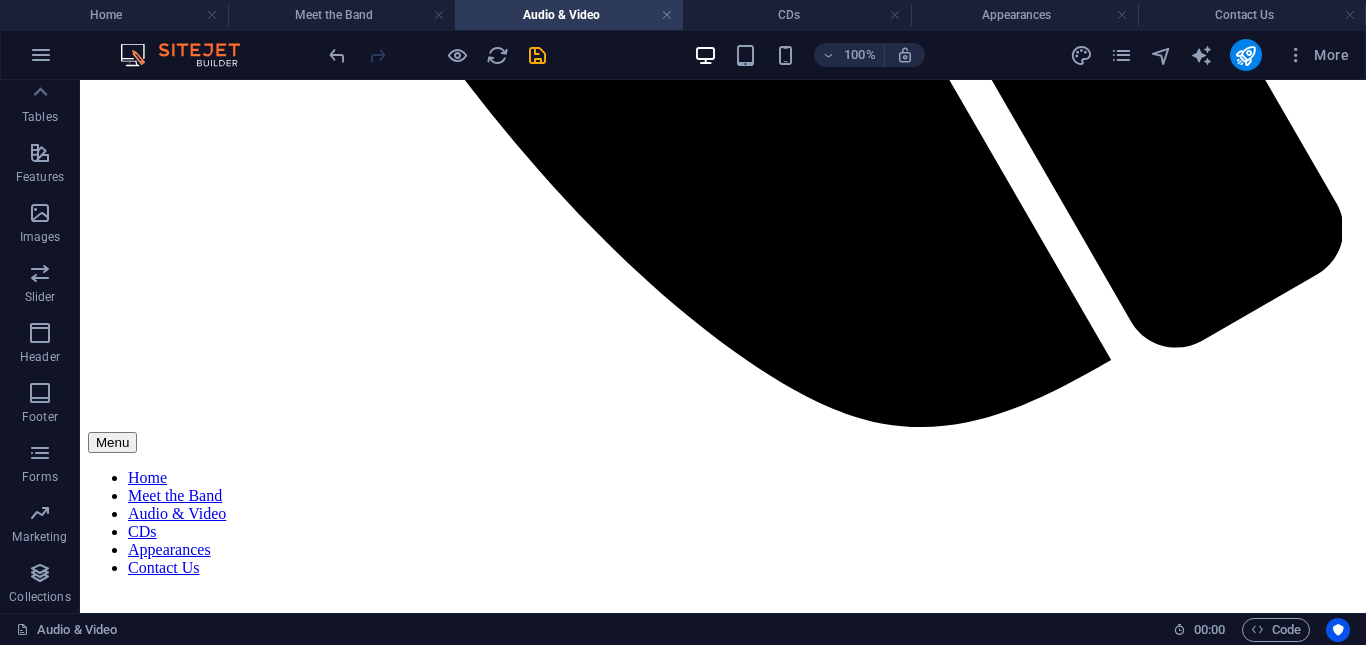 drag, startPoint x: 409, startPoint y: 635, endPoint x: 349, endPoint y: 507, distance: 141.36478 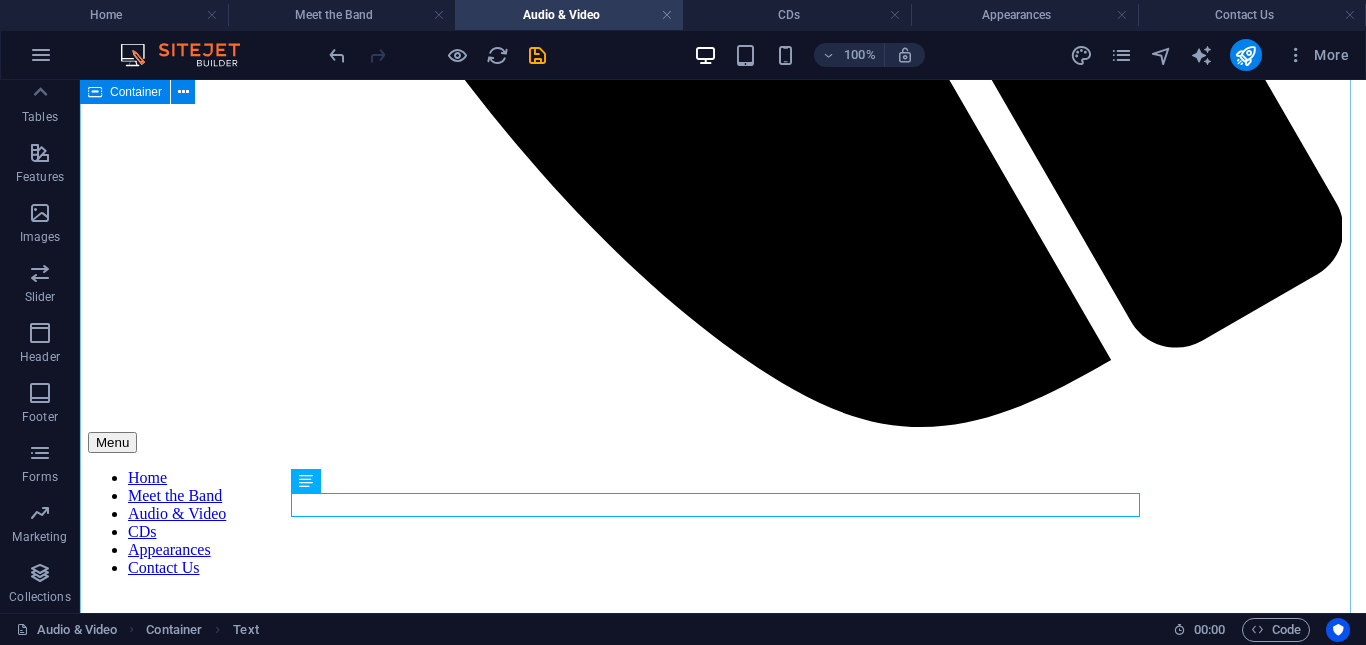 scroll, scrollTop: 1639, scrollLeft: 0, axis: vertical 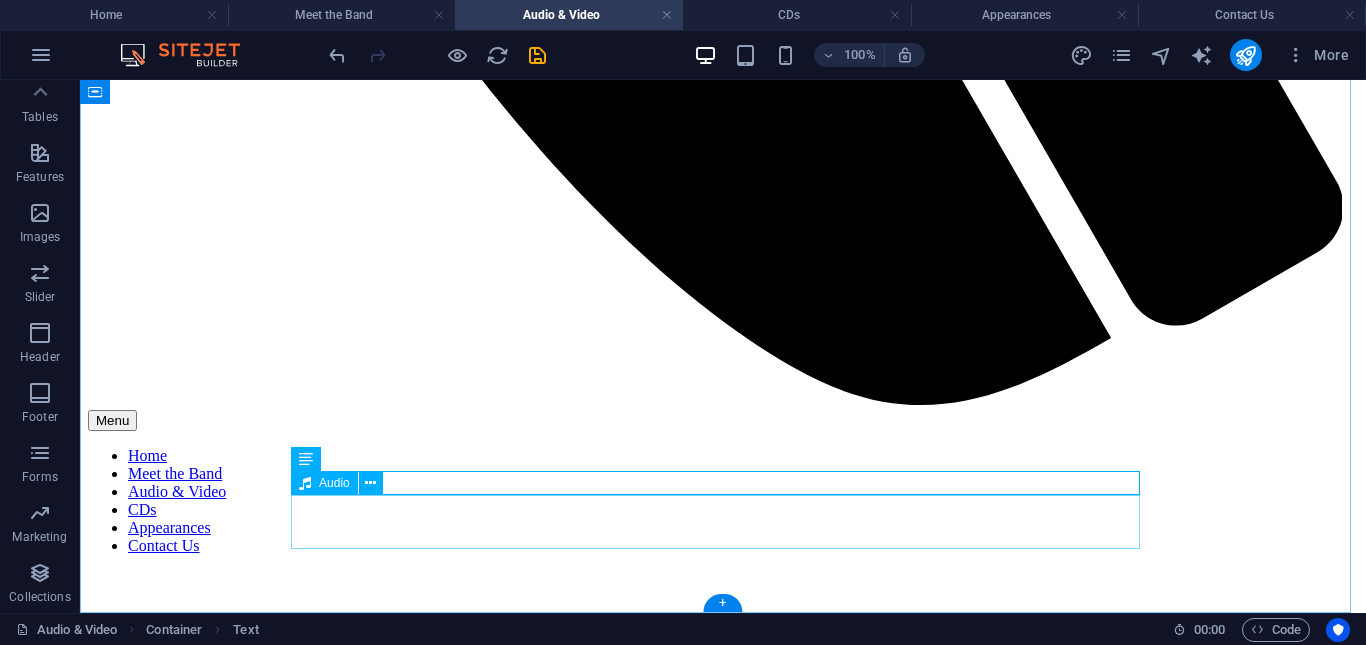 click at bounding box center [723, 2917] 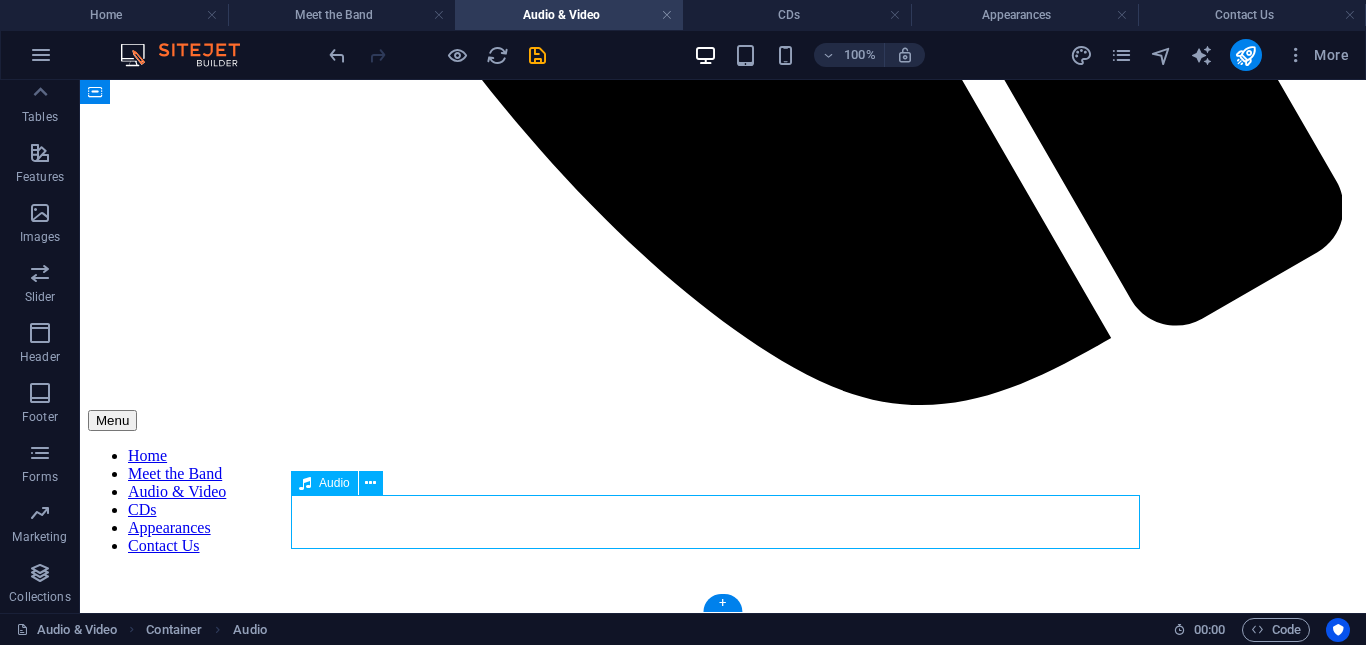 select on "px" 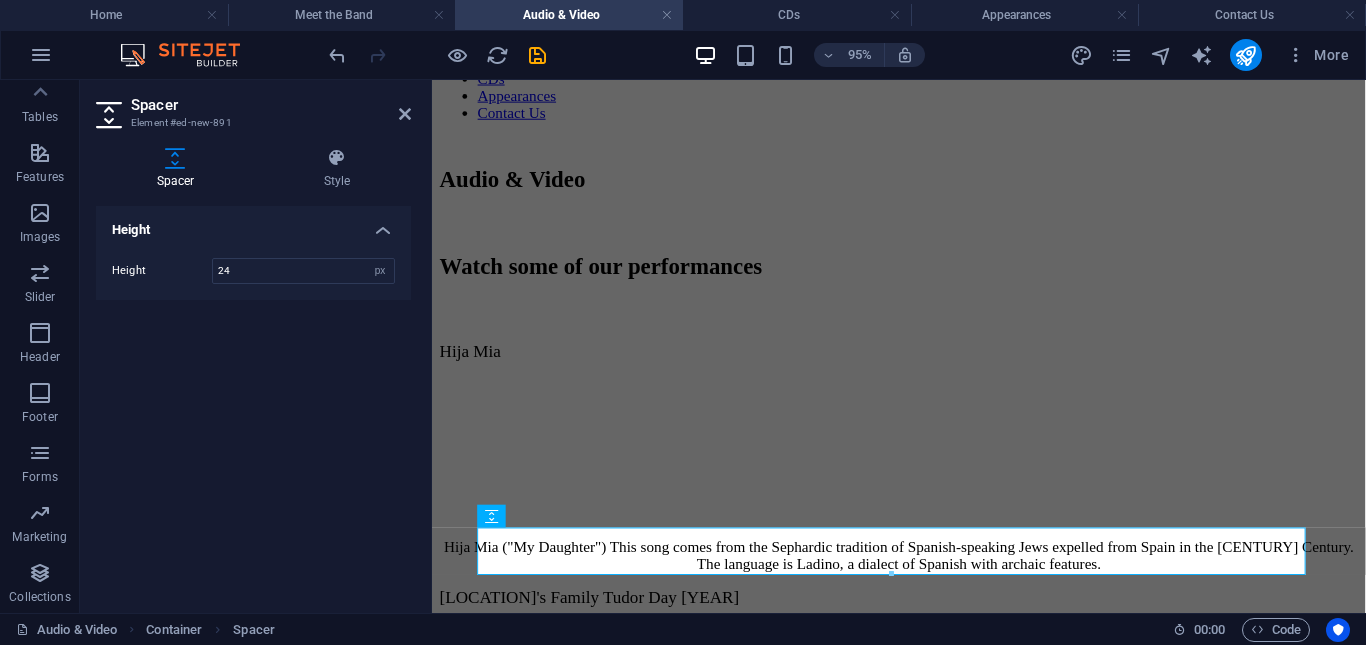 scroll, scrollTop: 1587, scrollLeft: 0, axis: vertical 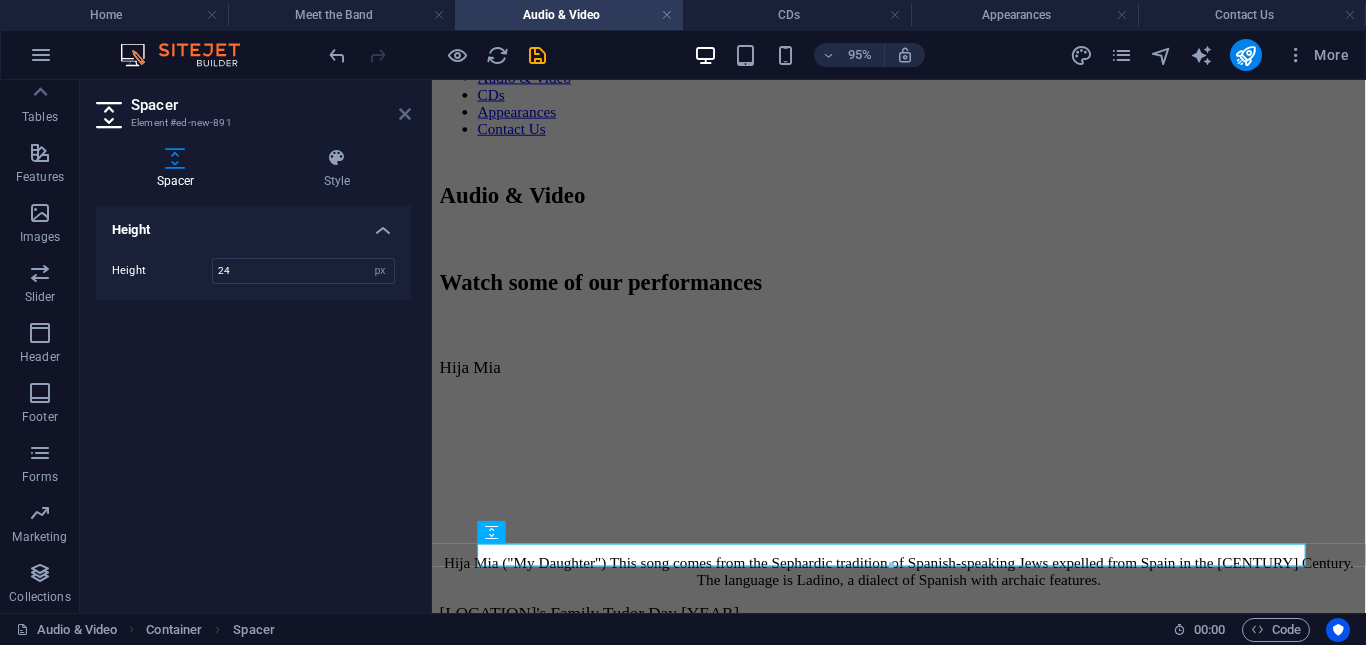 type on "24" 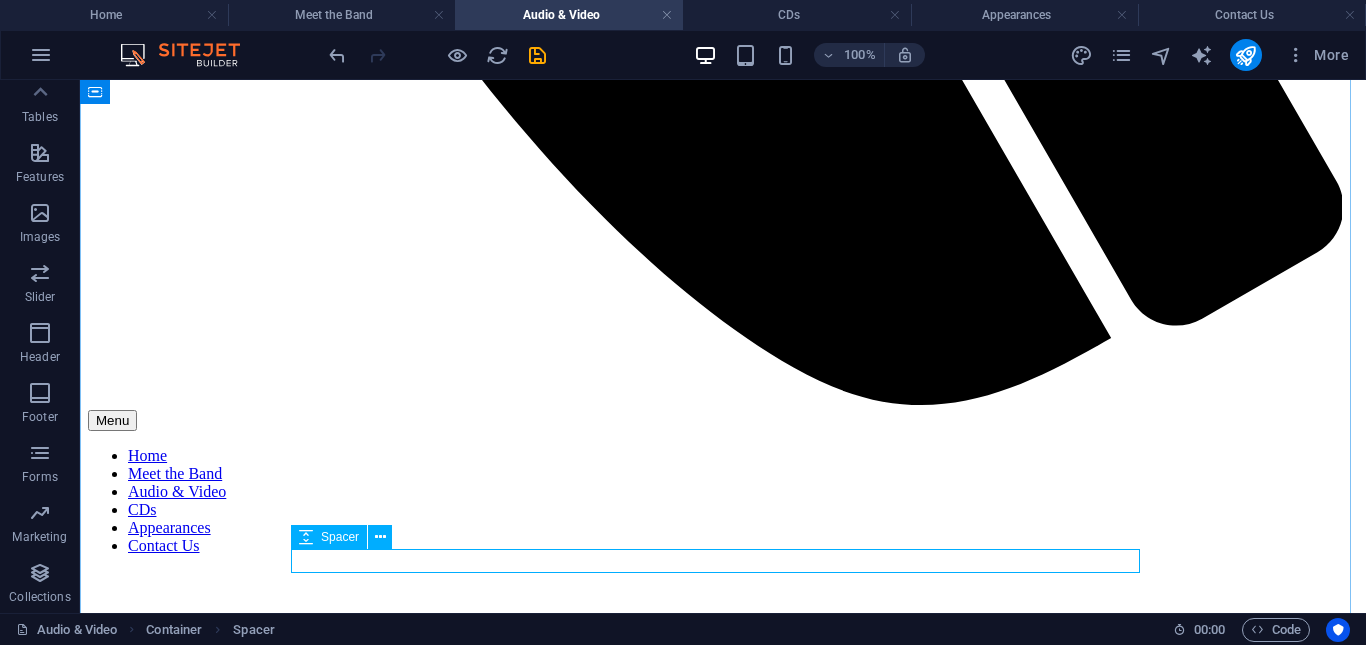 click at bounding box center (723, 2958) 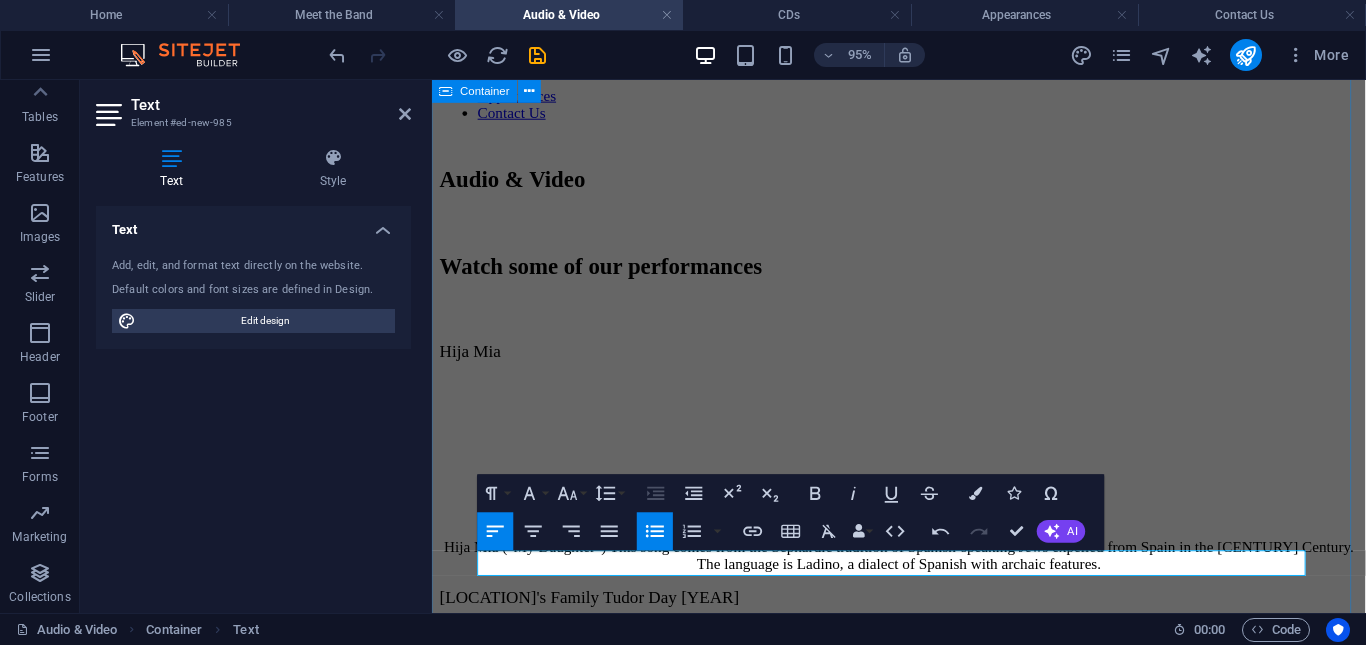 click on "Listen to some of our Songs Como Podem Hija Mia Lamento de Tristano / La Rotta Bring us in Good Ale Bergerette Sans Roche Pastime with Good Company Mandad e'i Comigo Putta Nera Ballo Furlano" at bounding box center (923, 1983) 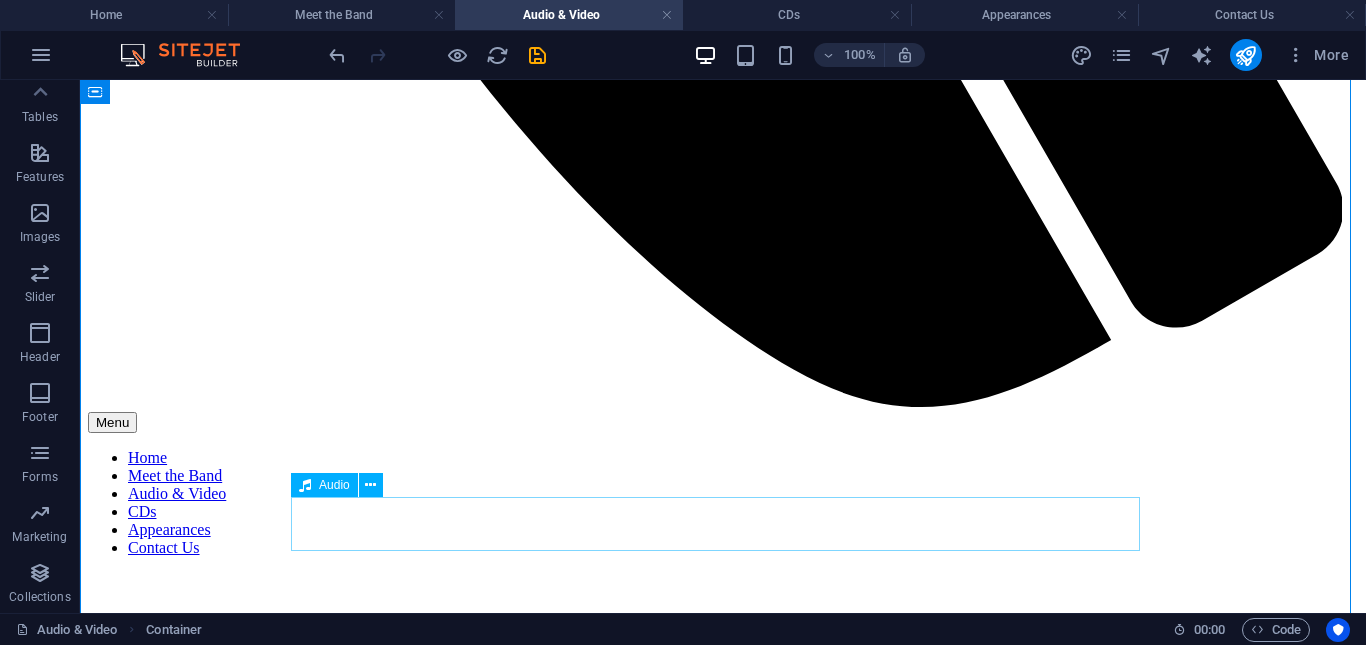 scroll, scrollTop: 1690, scrollLeft: 0, axis: vertical 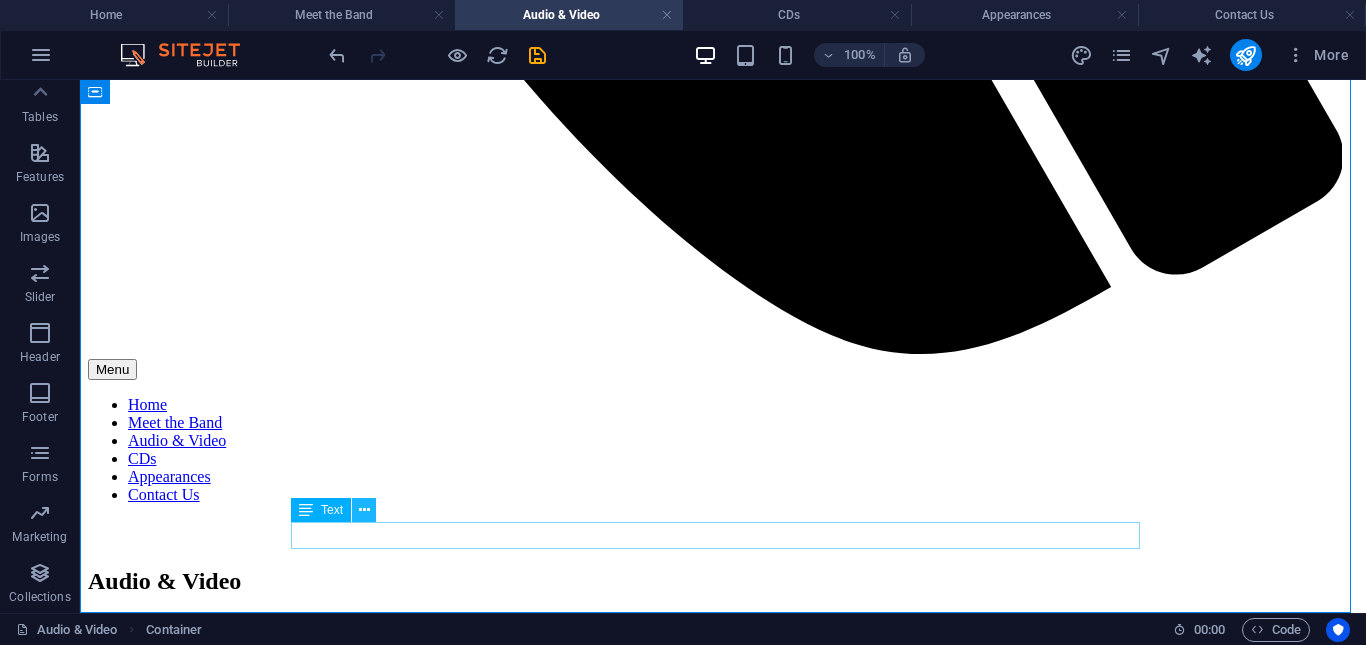 click at bounding box center (364, 510) 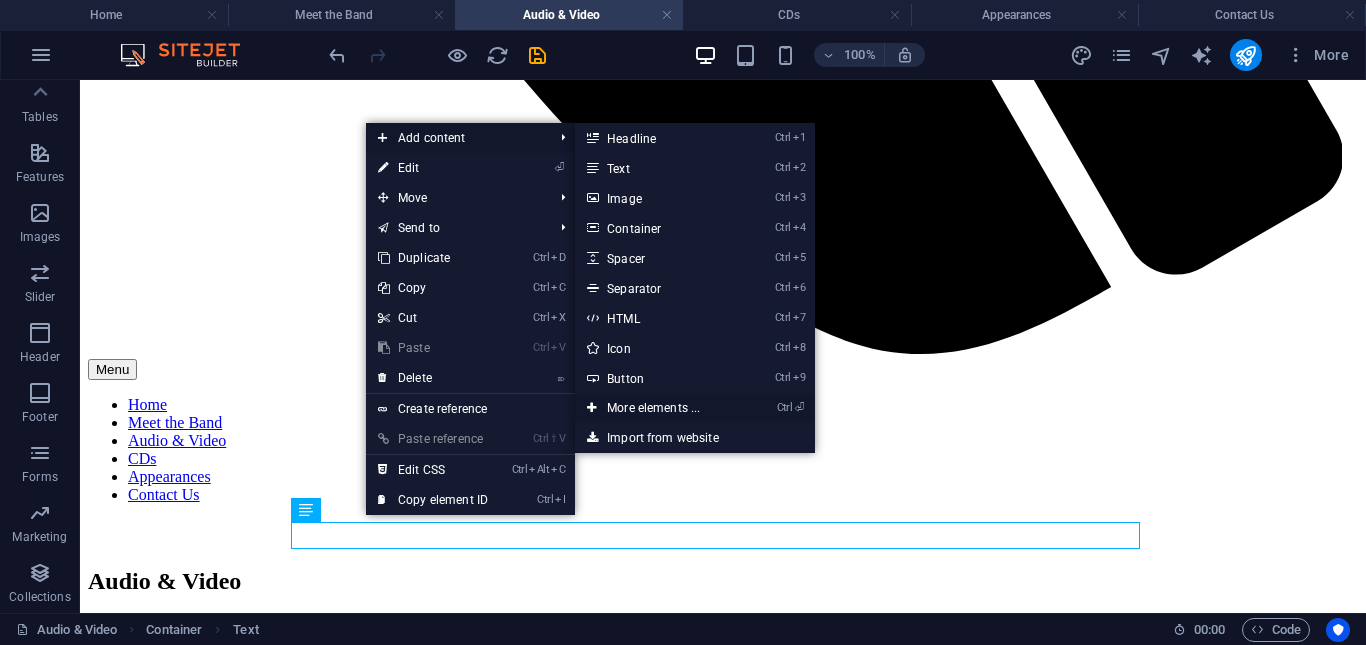 click on "Ctrl ⏎  More elements ..." at bounding box center (657, 408) 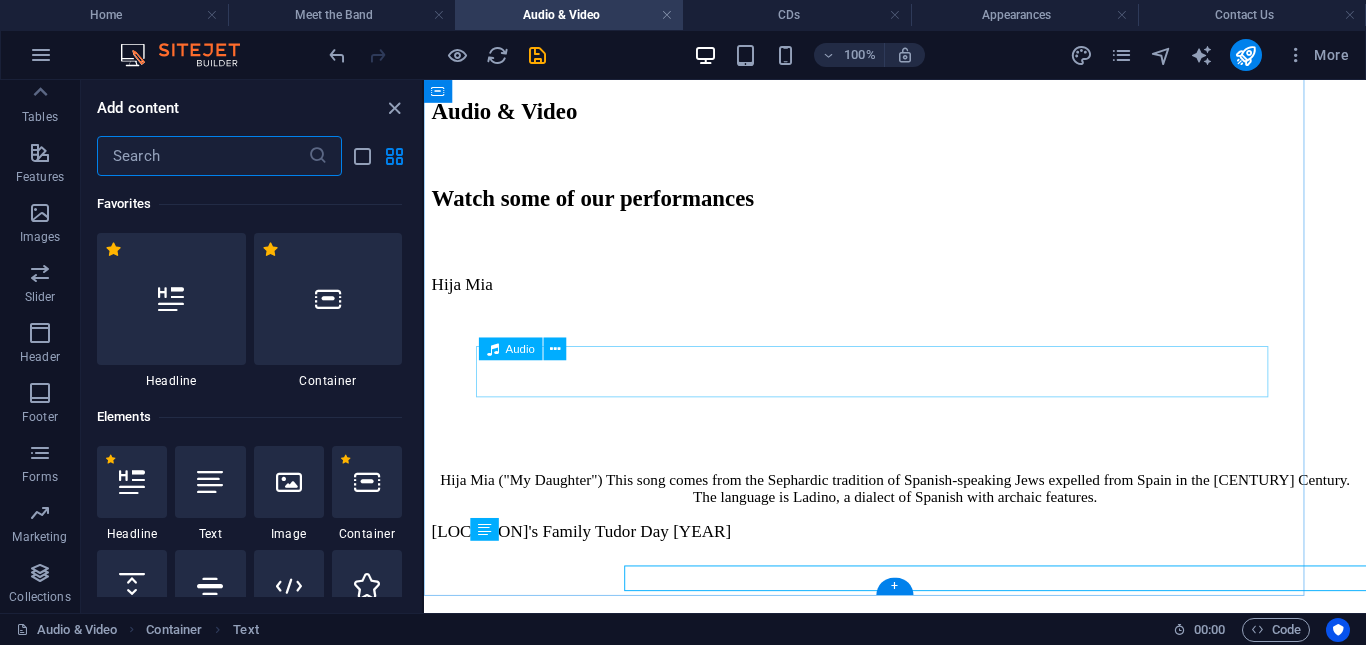 scroll, scrollTop: 1621, scrollLeft: 0, axis: vertical 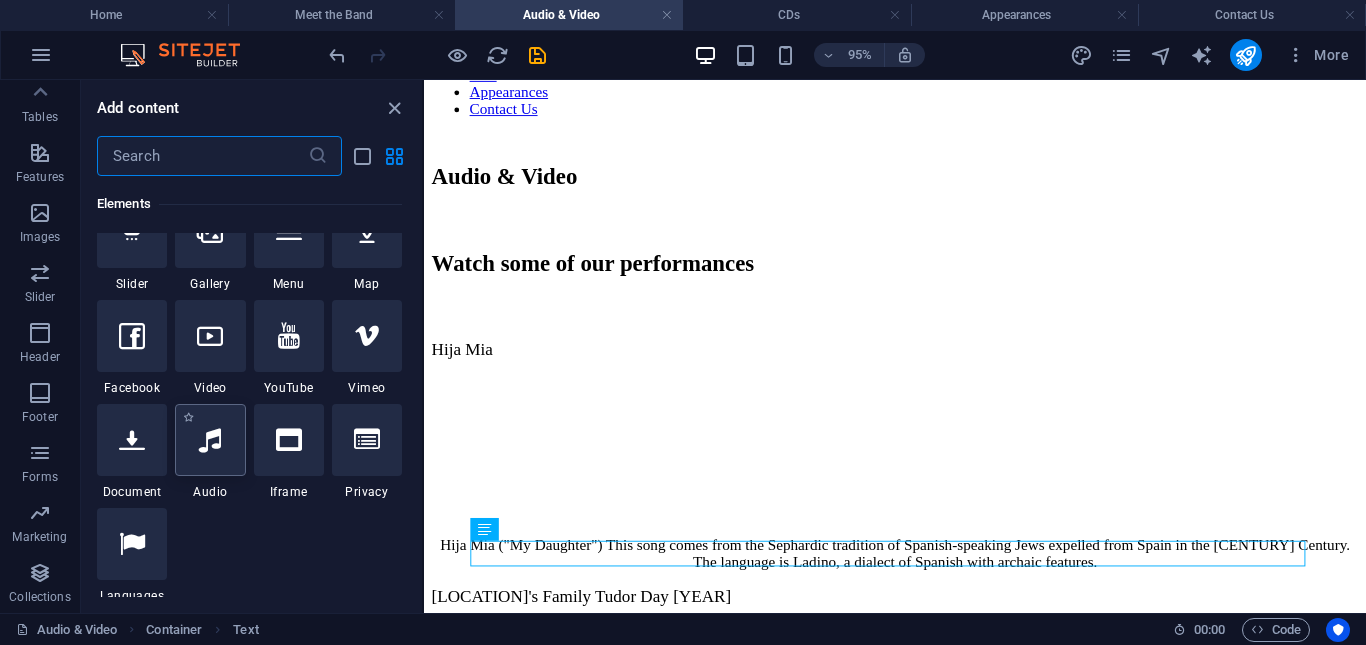 click at bounding box center [210, 440] 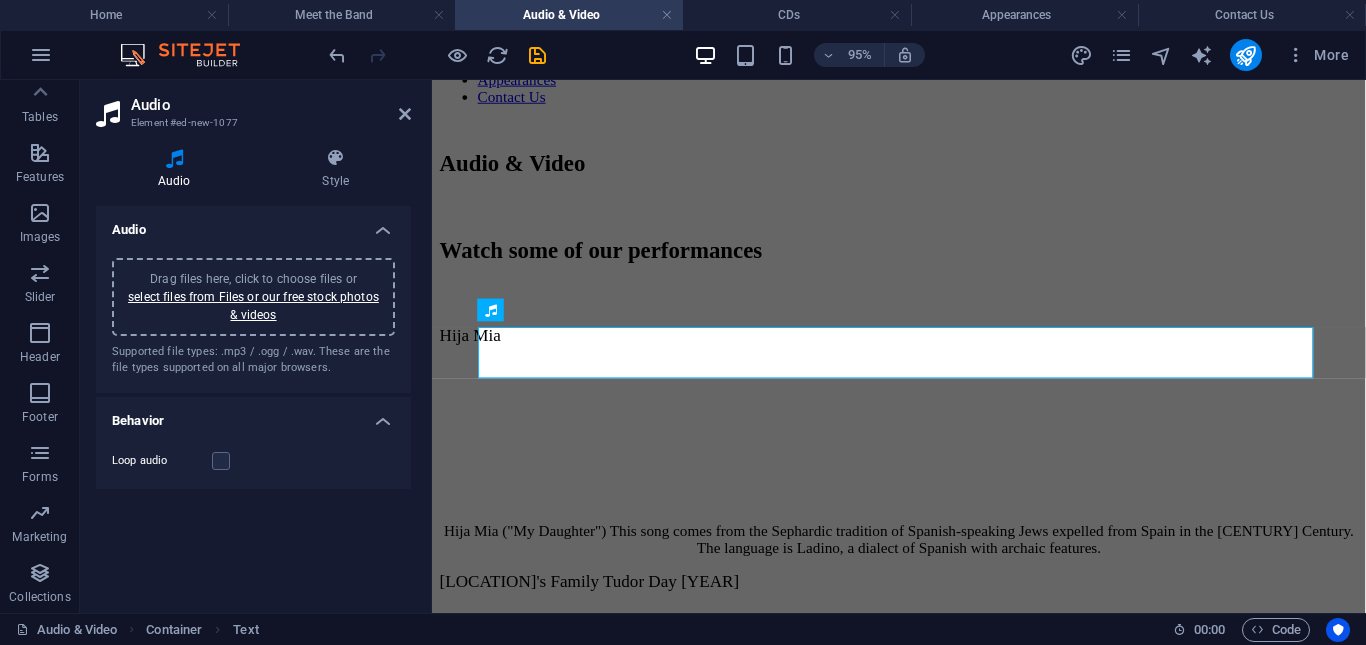 scroll, scrollTop: 952, scrollLeft: 0, axis: vertical 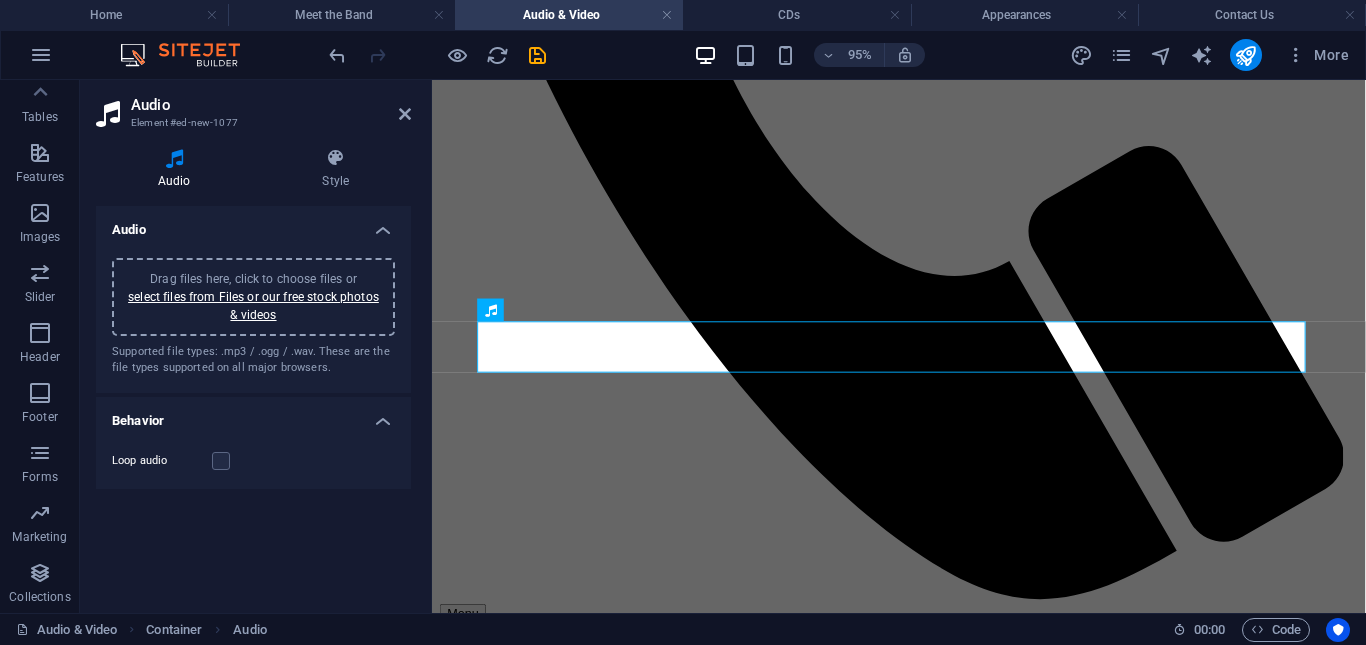 click on "Drag files here, click to choose files or select files from Files or our free stock photos & videos" at bounding box center [253, 297] 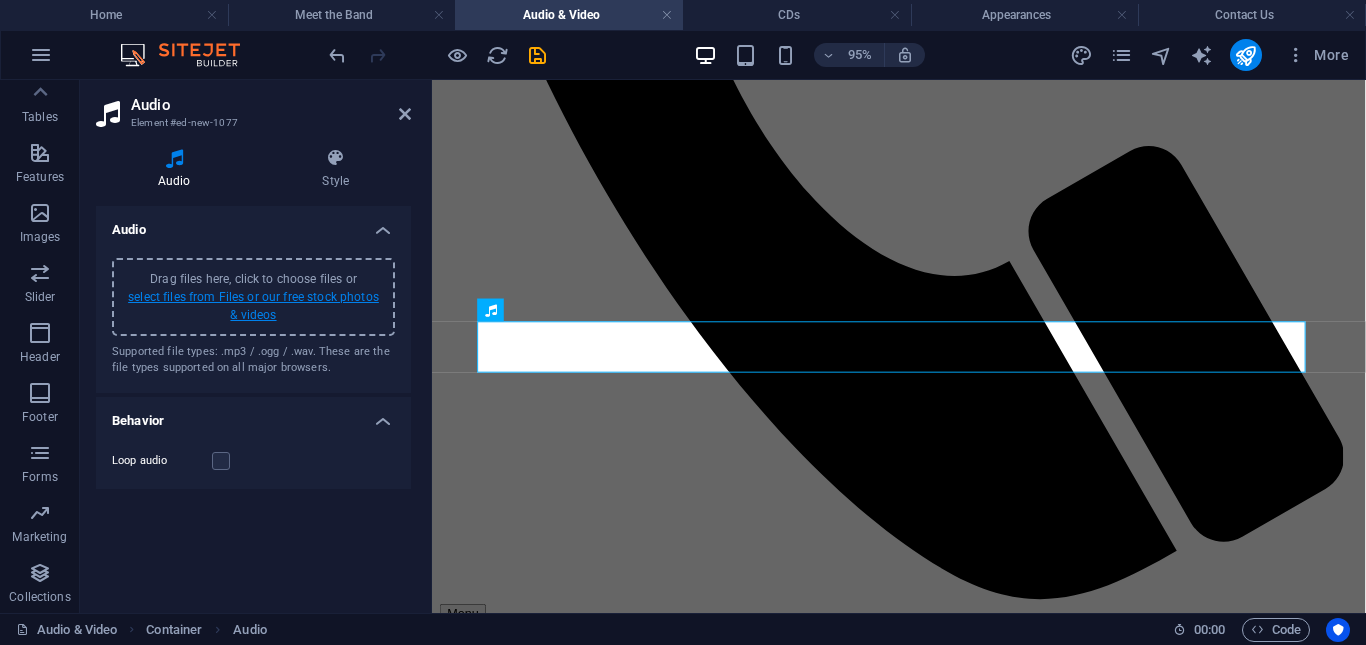 click on "select files from Files or our free stock photos & videos" at bounding box center [253, 306] 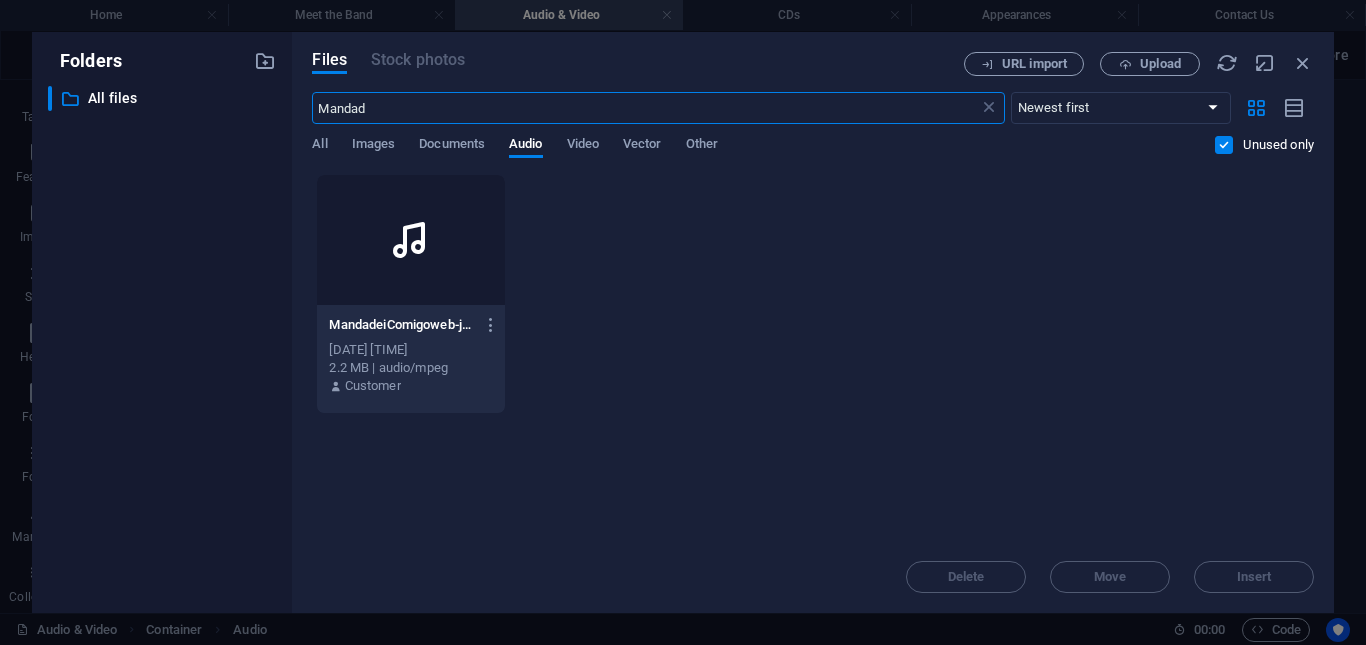 scroll, scrollTop: 954, scrollLeft: 0, axis: vertical 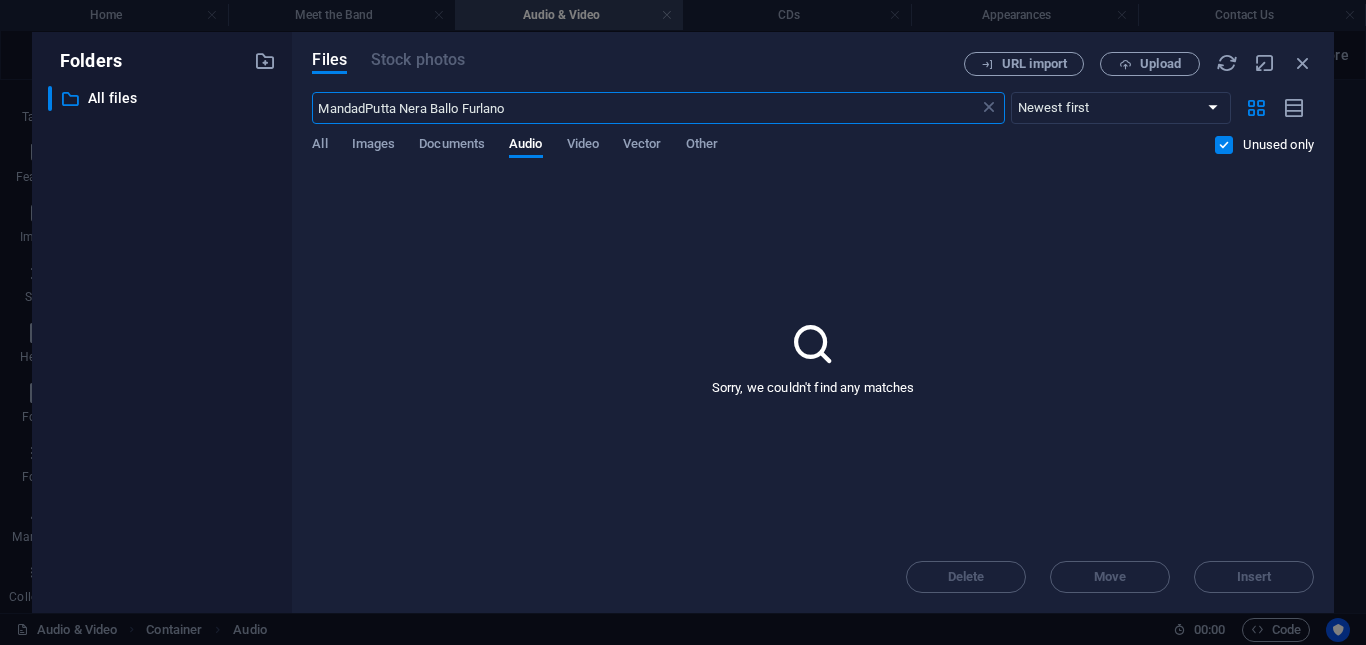 click on "MandadPutta Nera Ballo Furlano" at bounding box center (645, 108) 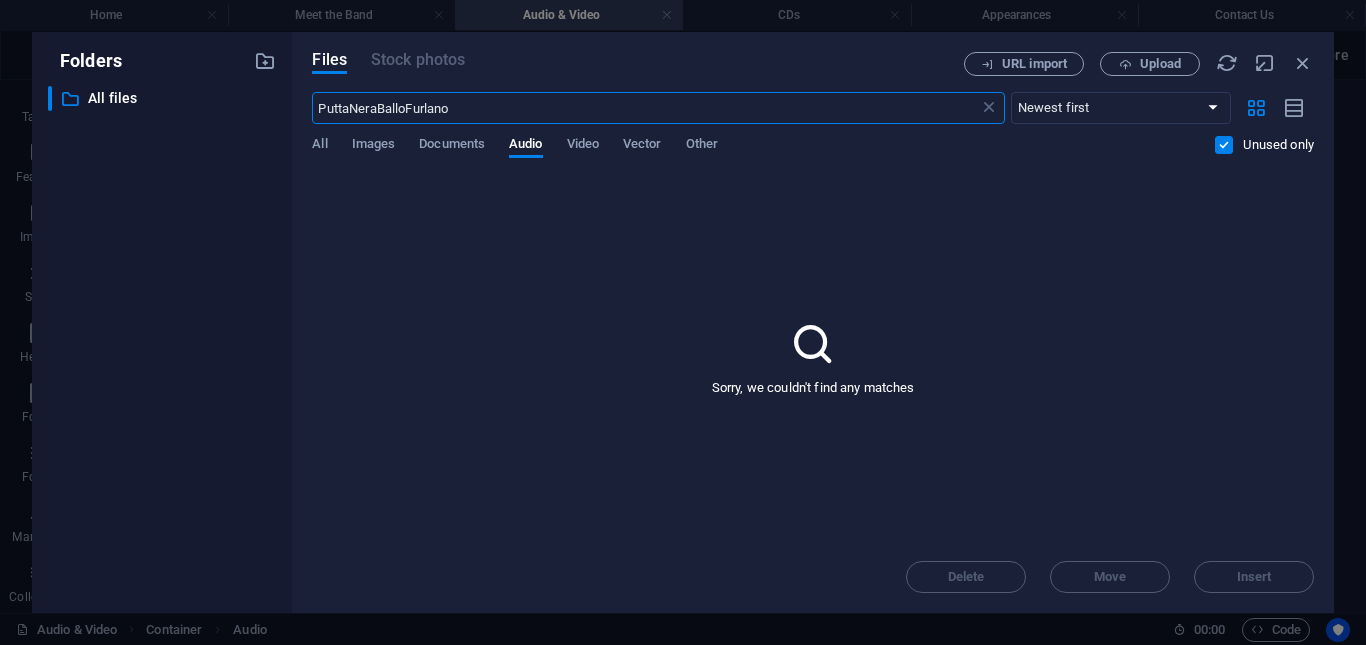 click on "PuttaNeraBalloFurlano" at bounding box center (645, 108) 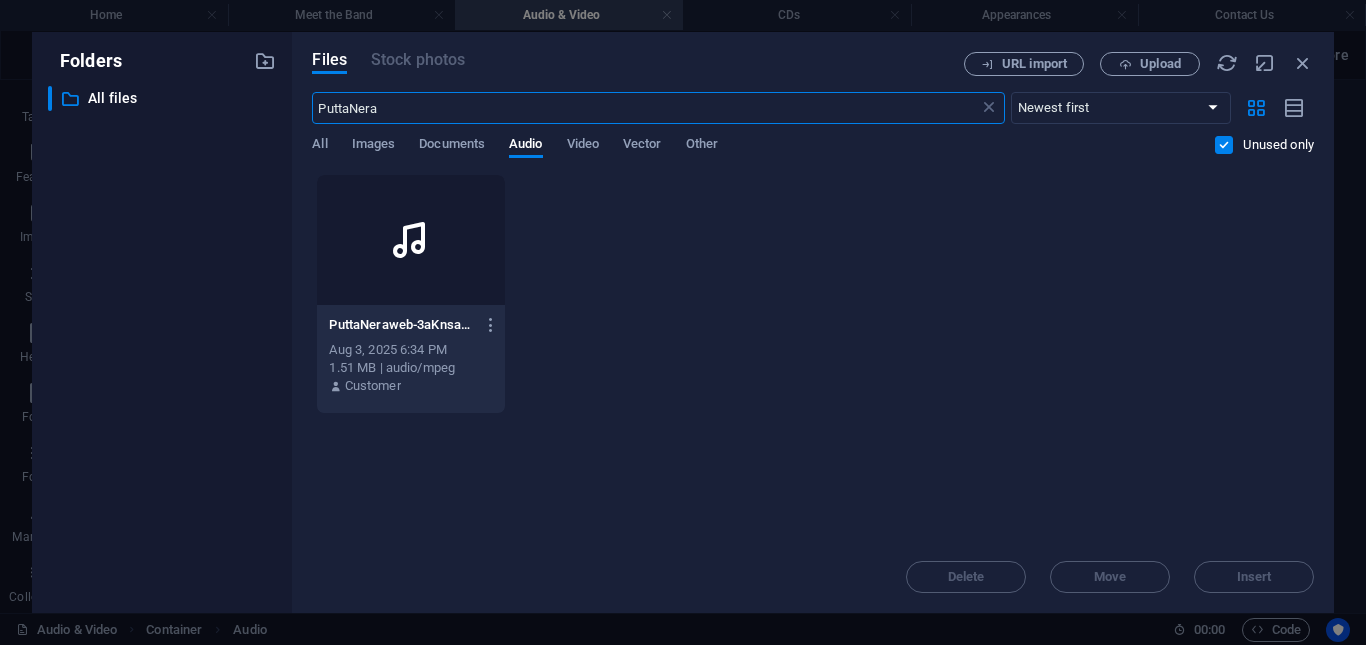 type on "PuttaNera" 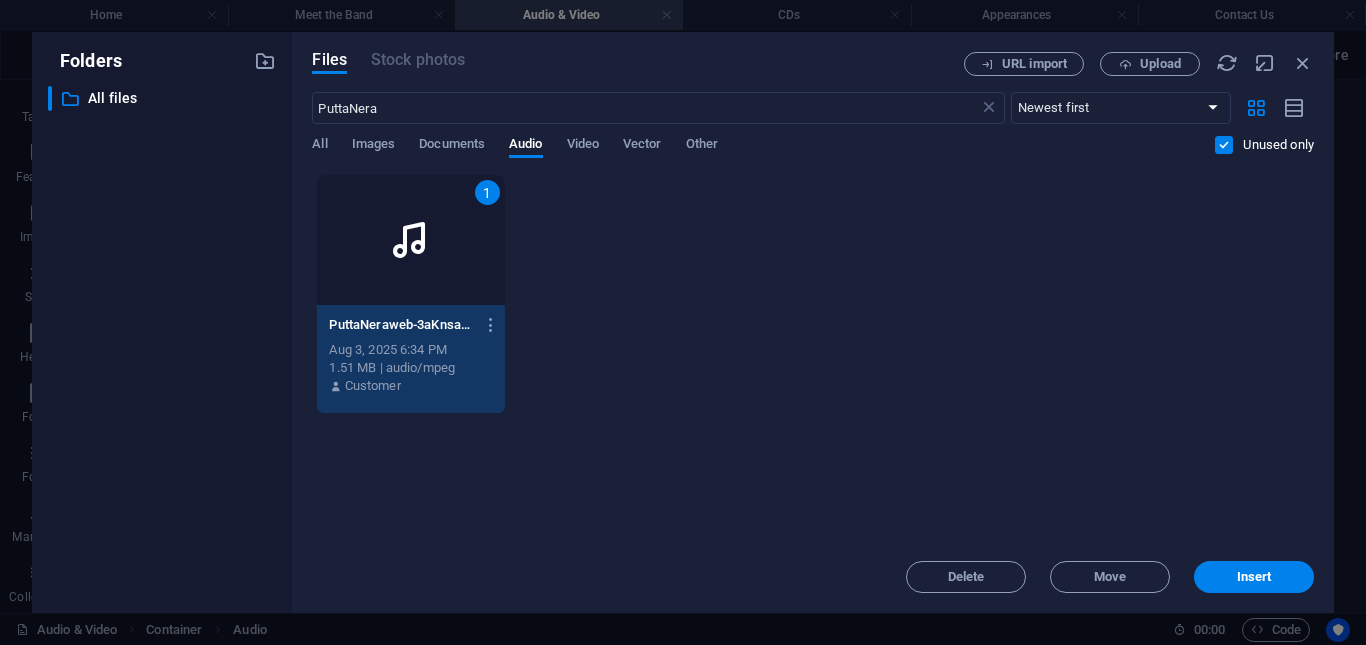 click at bounding box center [411, 240] 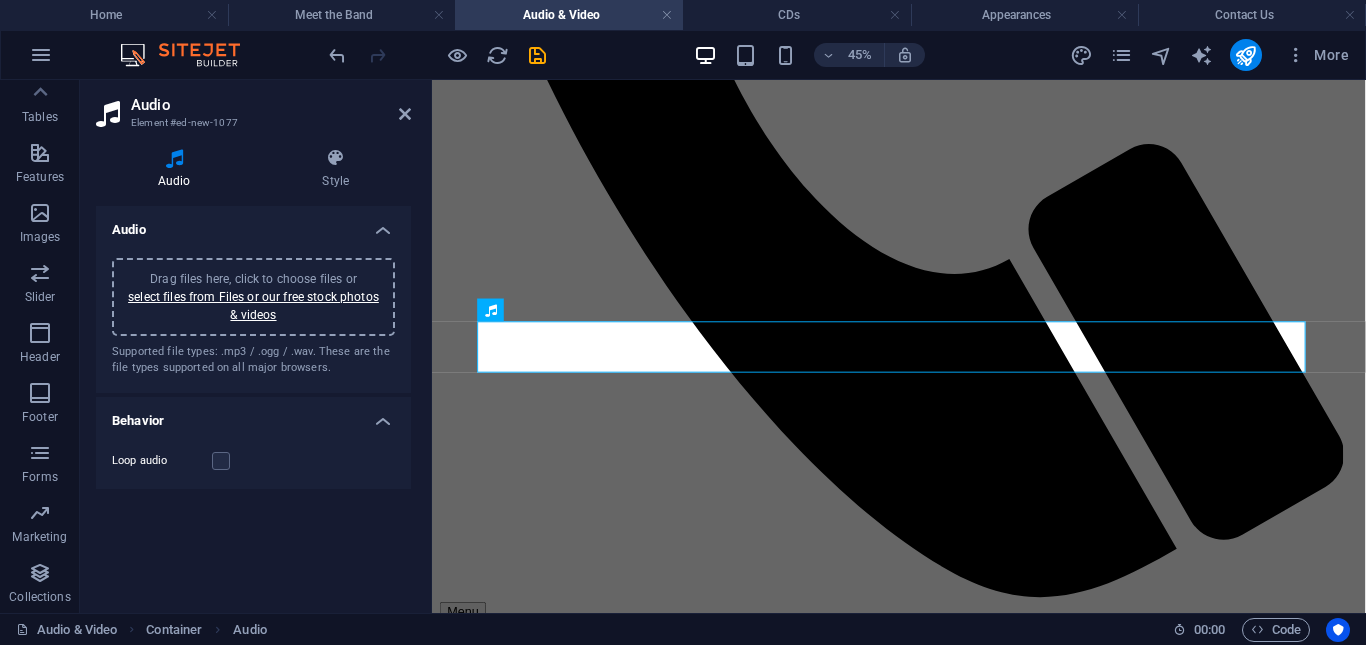 scroll, scrollTop: 952, scrollLeft: 0, axis: vertical 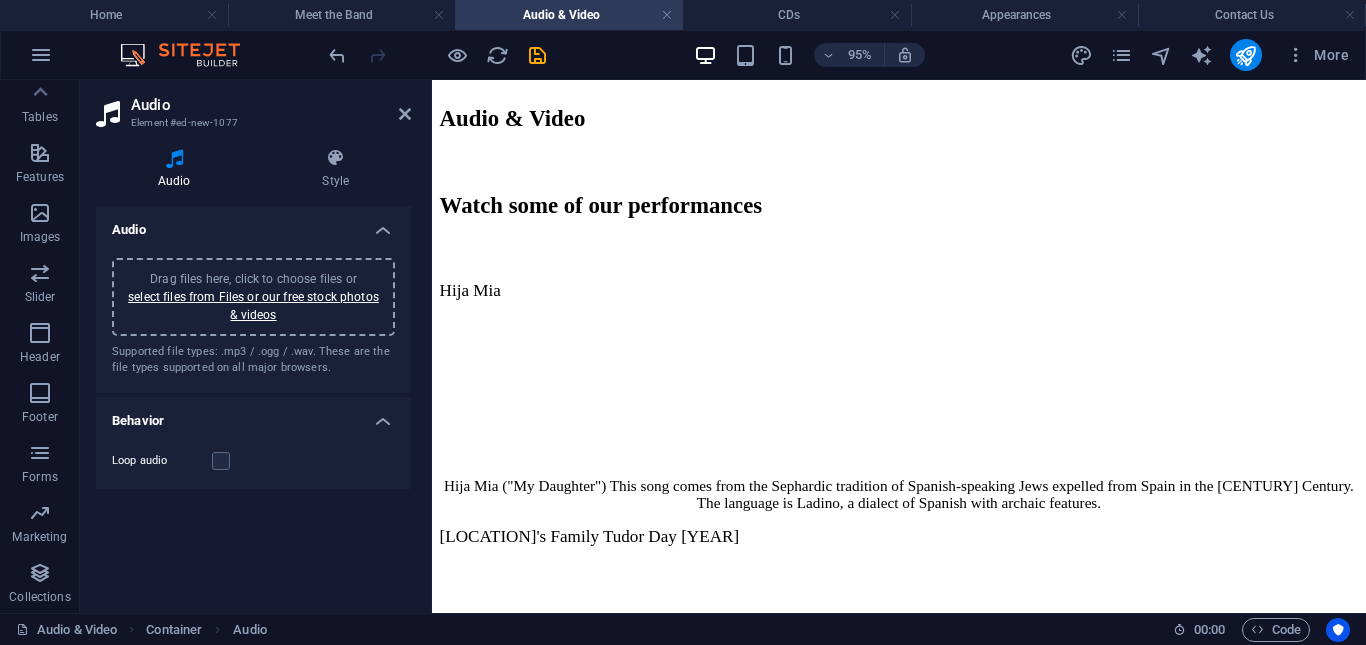 drag, startPoint x: 938, startPoint y: 393, endPoint x: 550, endPoint y: 590, distance: 435.1471 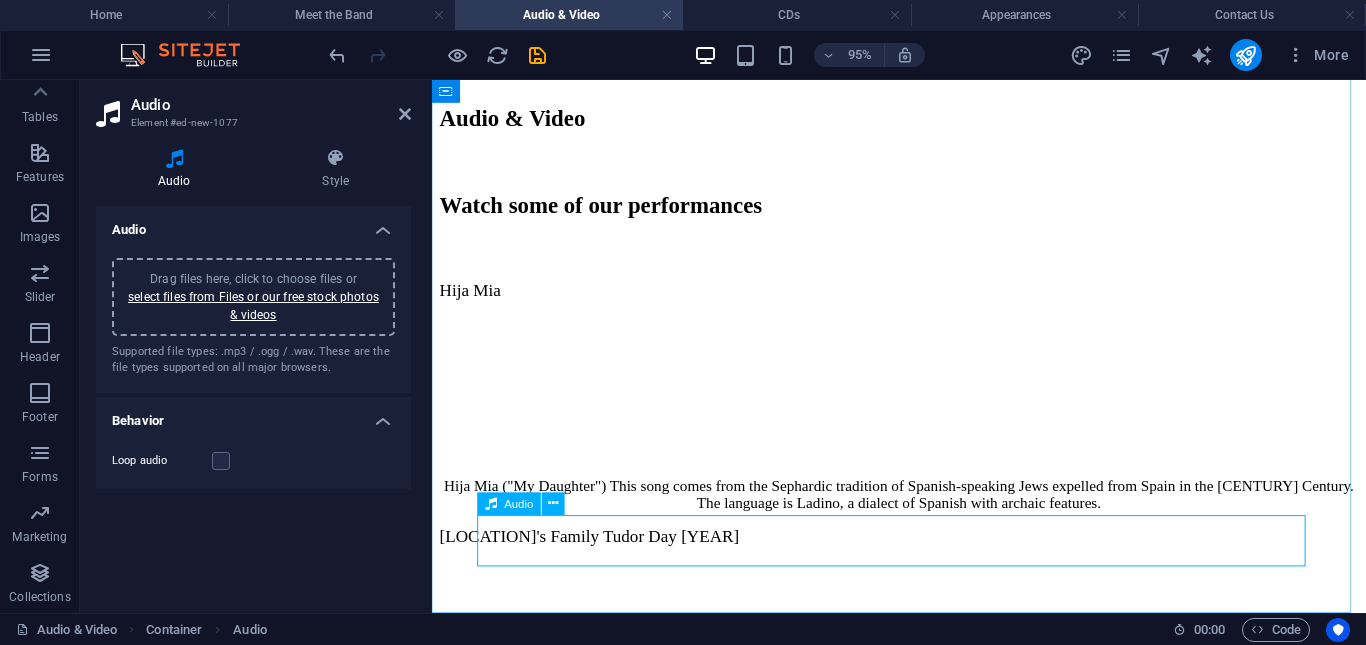 click at bounding box center [923, 2509] 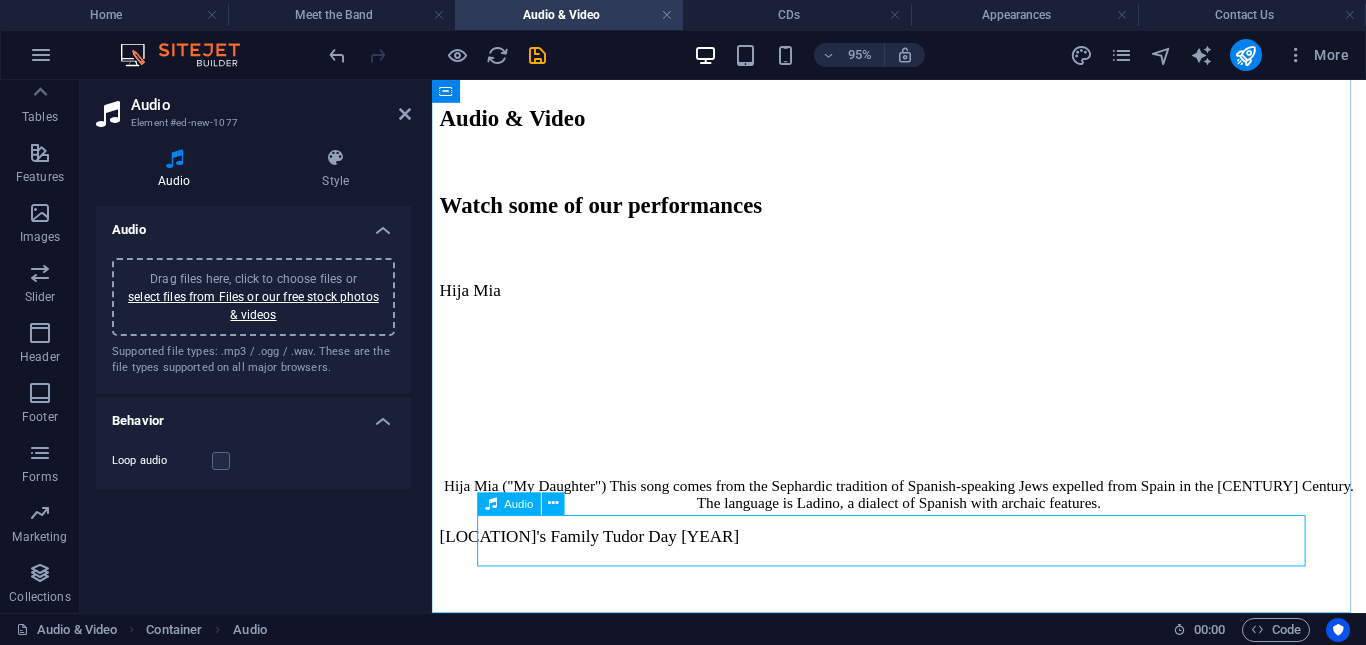 select on "px" 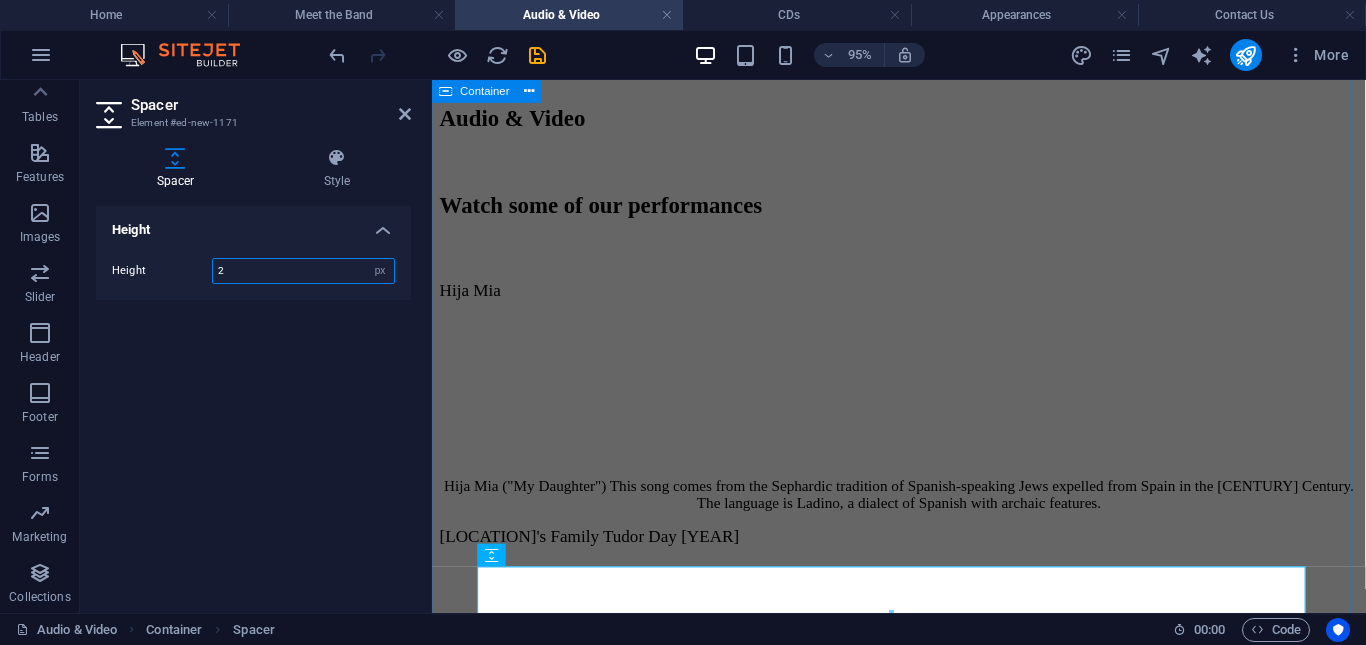 type on "24" 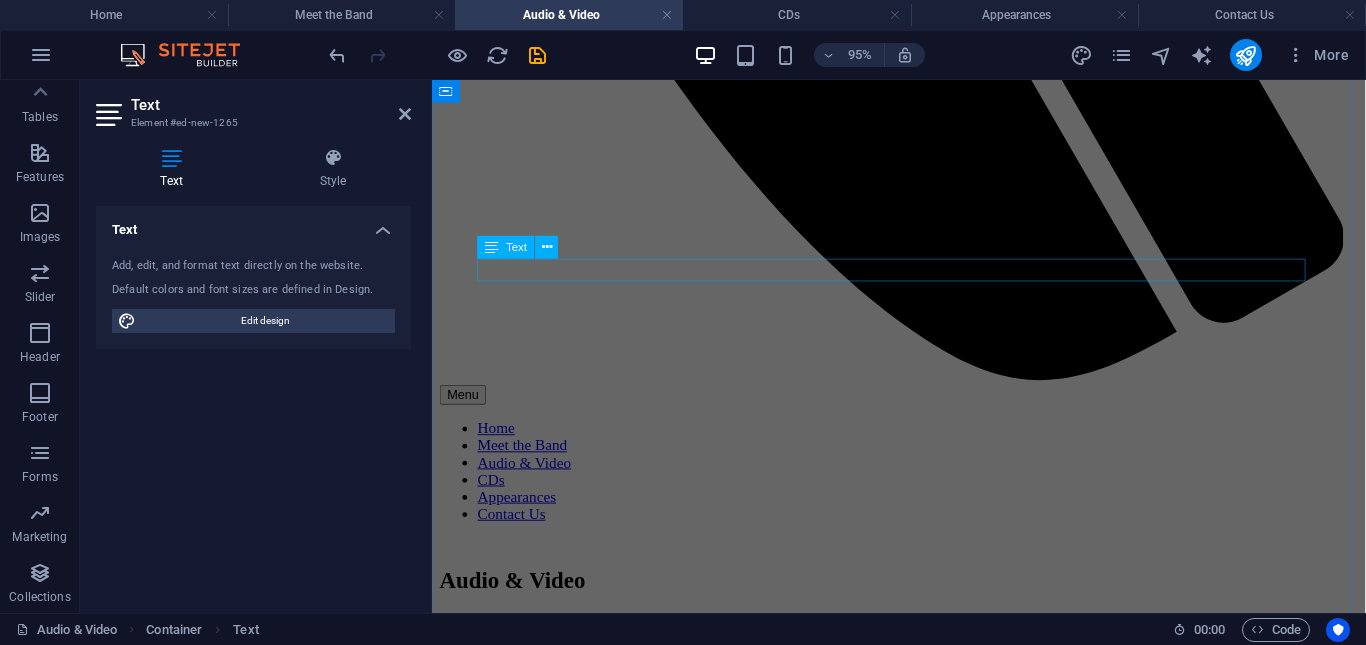 scroll, scrollTop: 1716, scrollLeft: 0, axis: vertical 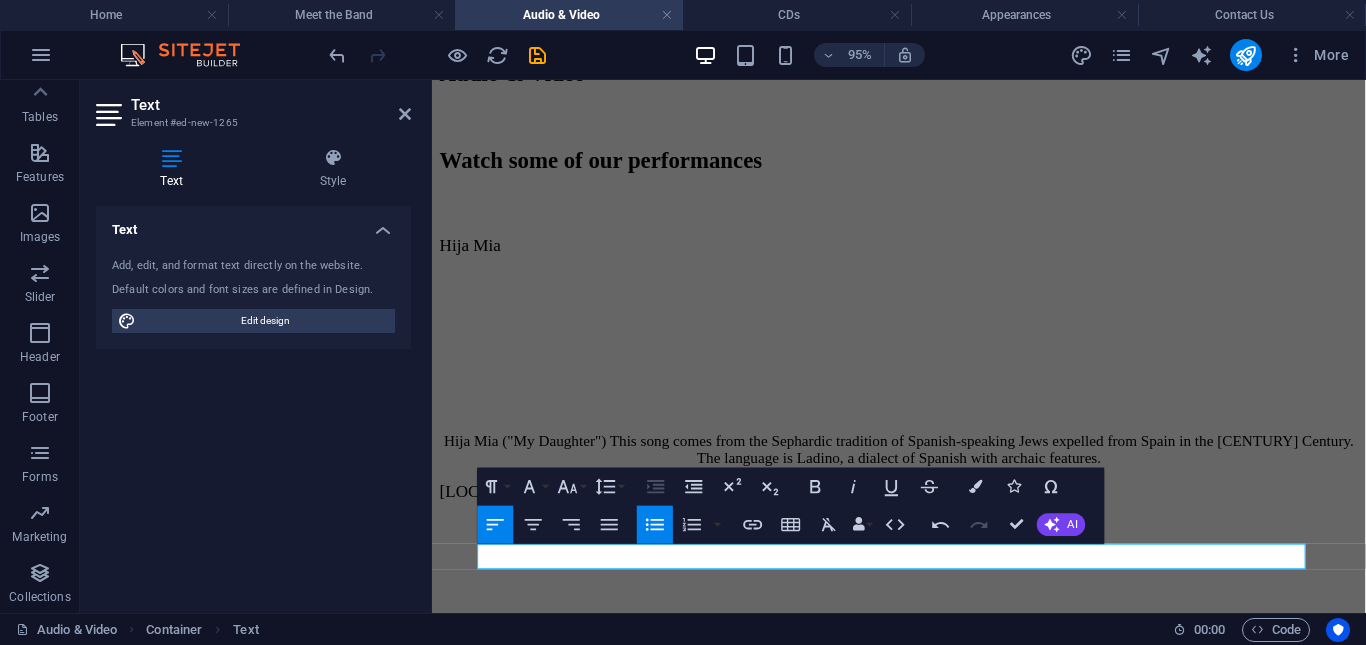click 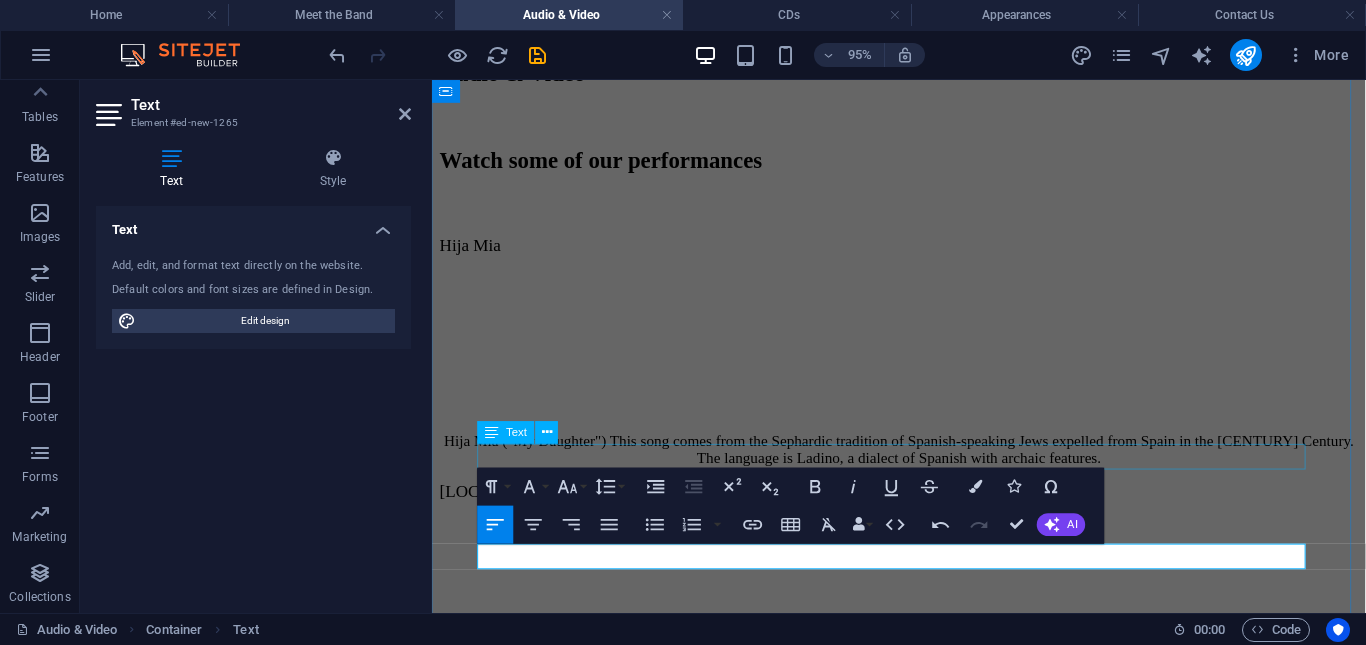 click on "Putta Nera Ballo Furlano" at bounding box center (923, 2405) 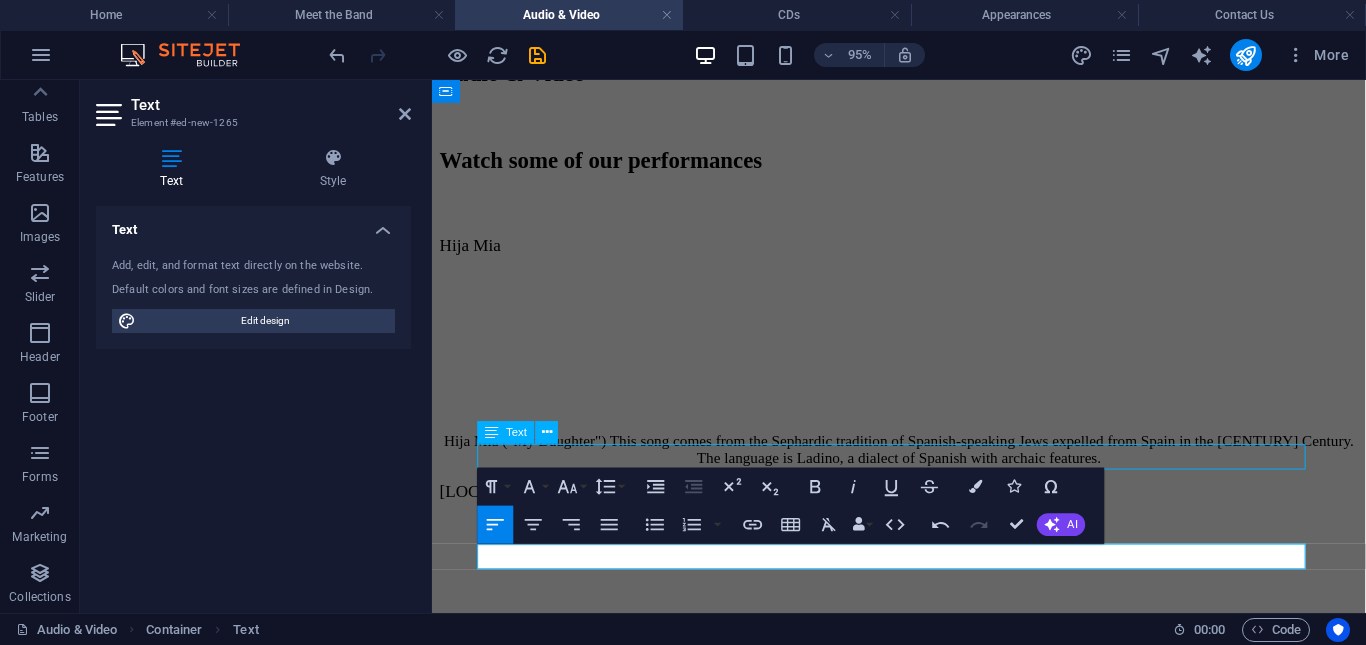 click on "Putta Nera Ballo Furlano" at bounding box center [923, 2405] 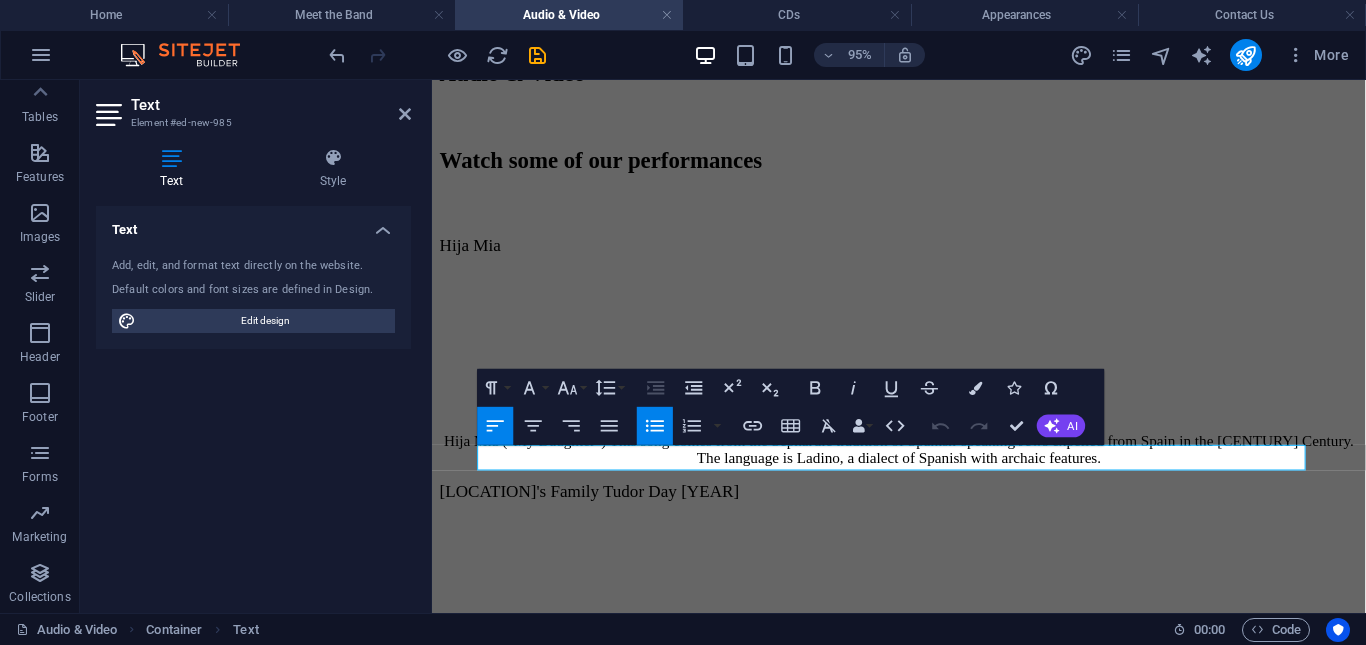 scroll, scrollTop: 1715, scrollLeft: 0, axis: vertical 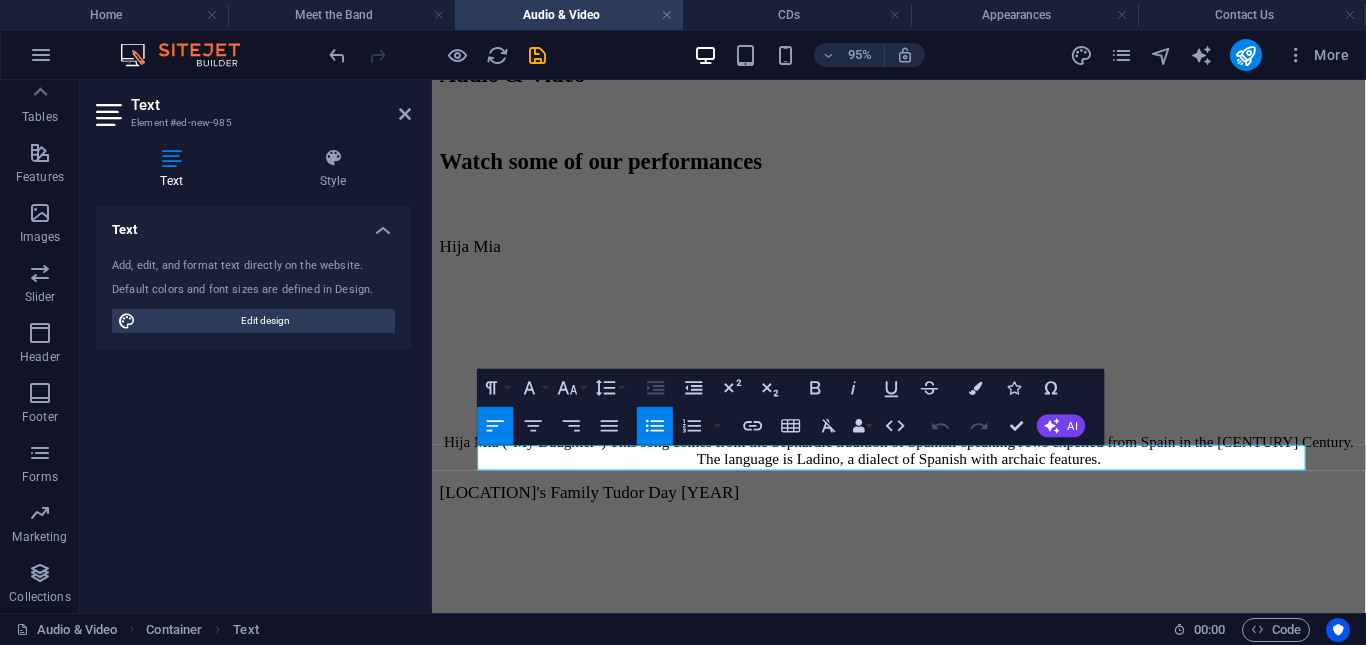 click 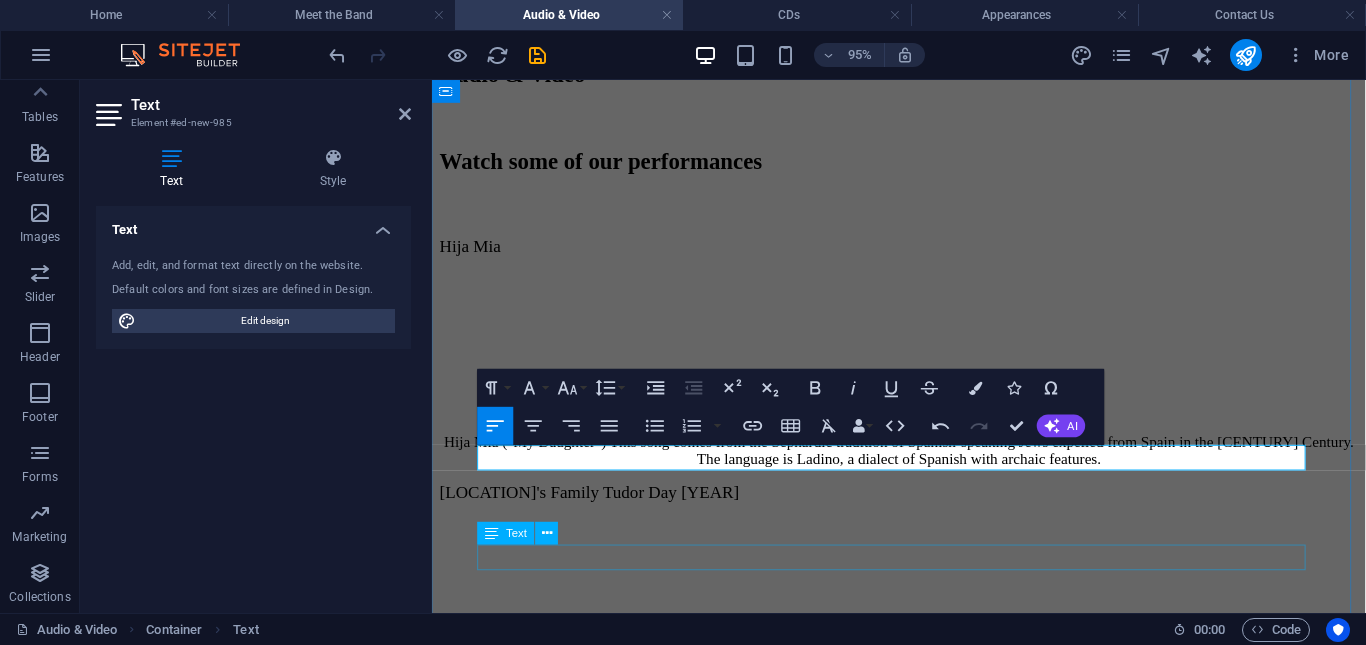 click on "Angelus ad Virginem" at bounding box center (923, 2541) 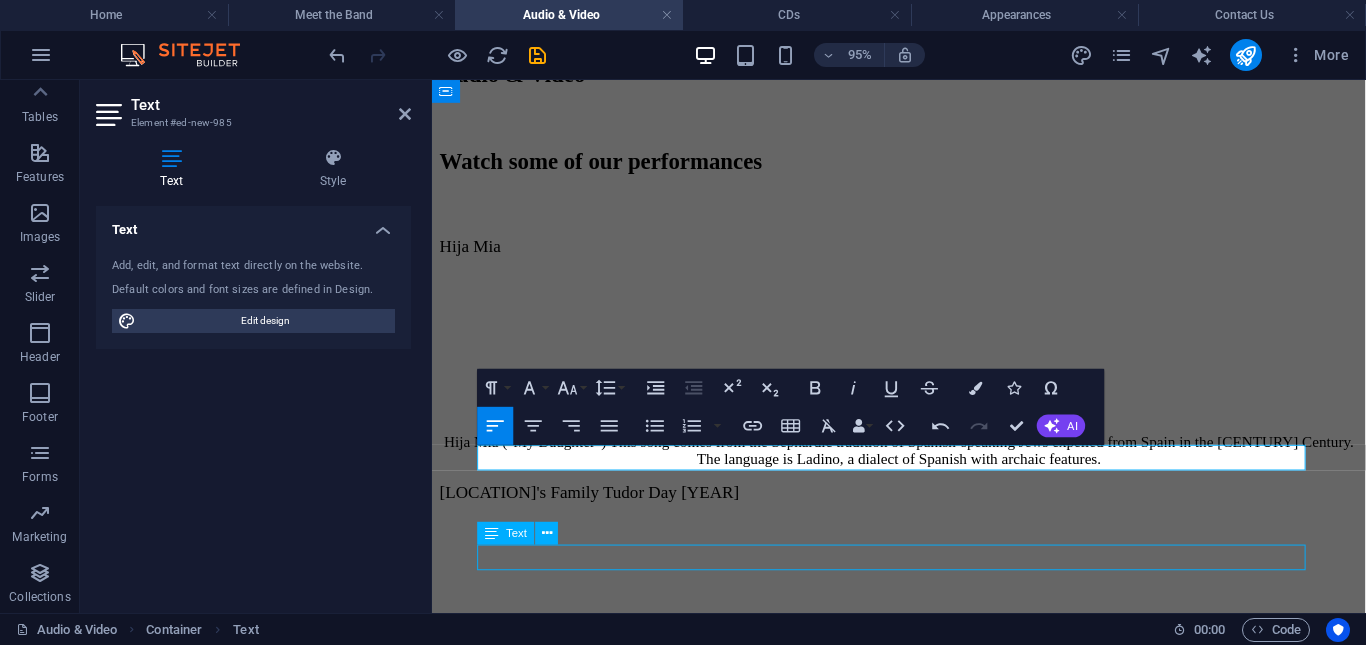 click on "Angelus ad Virginem" at bounding box center (923, 2541) 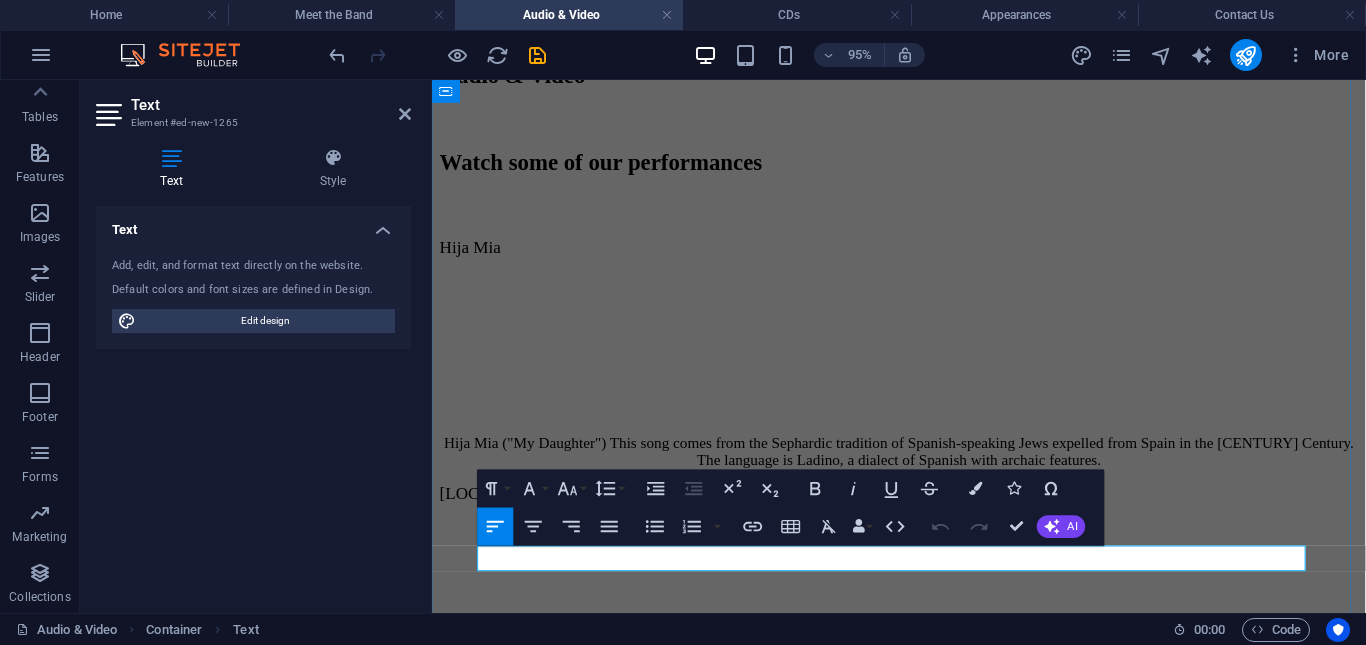scroll, scrollTop: 1747, scrollLeft: 0, axis: vertical 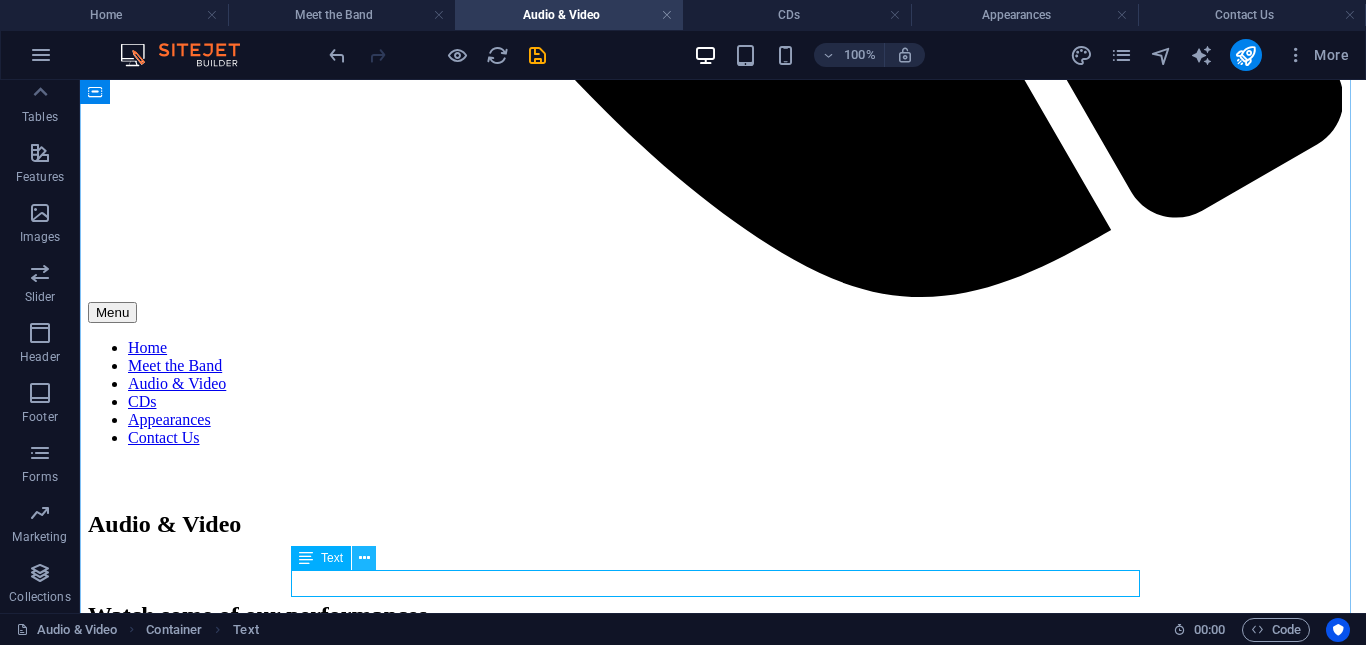 click at bounding box center [364, 558] 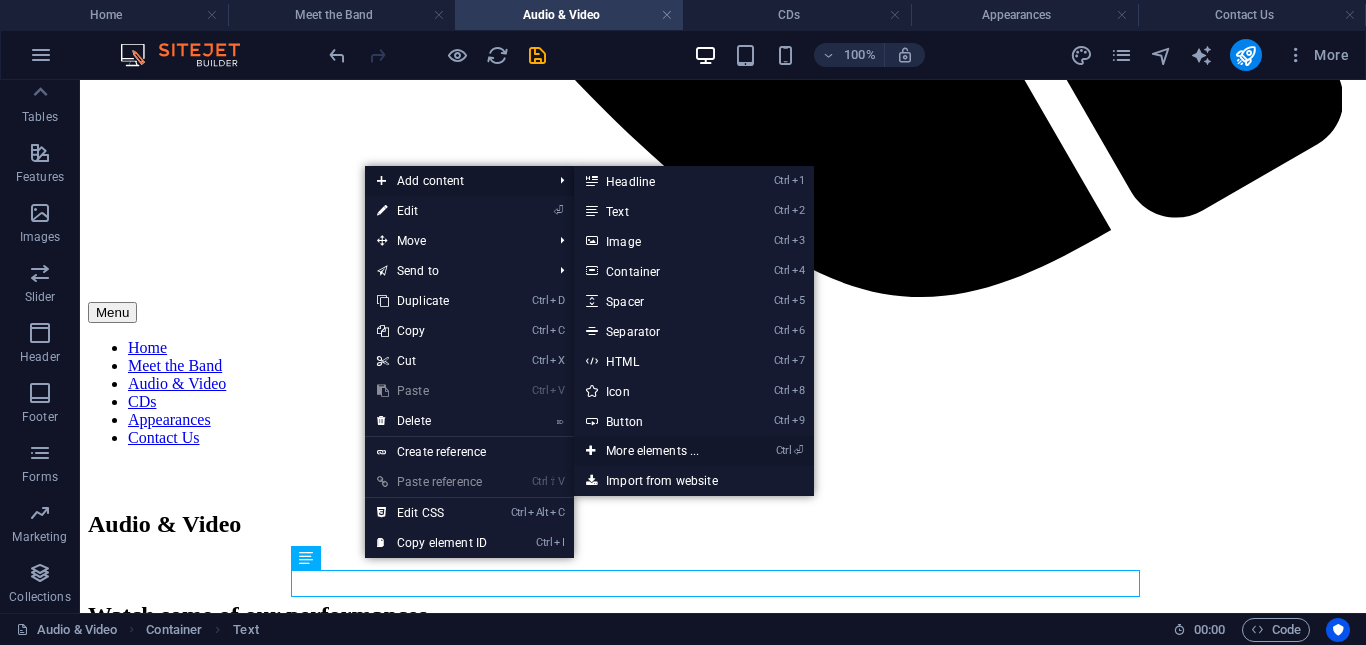 click on "Ctrl ⏎  More elements ..." at bounding box center (656, 451) 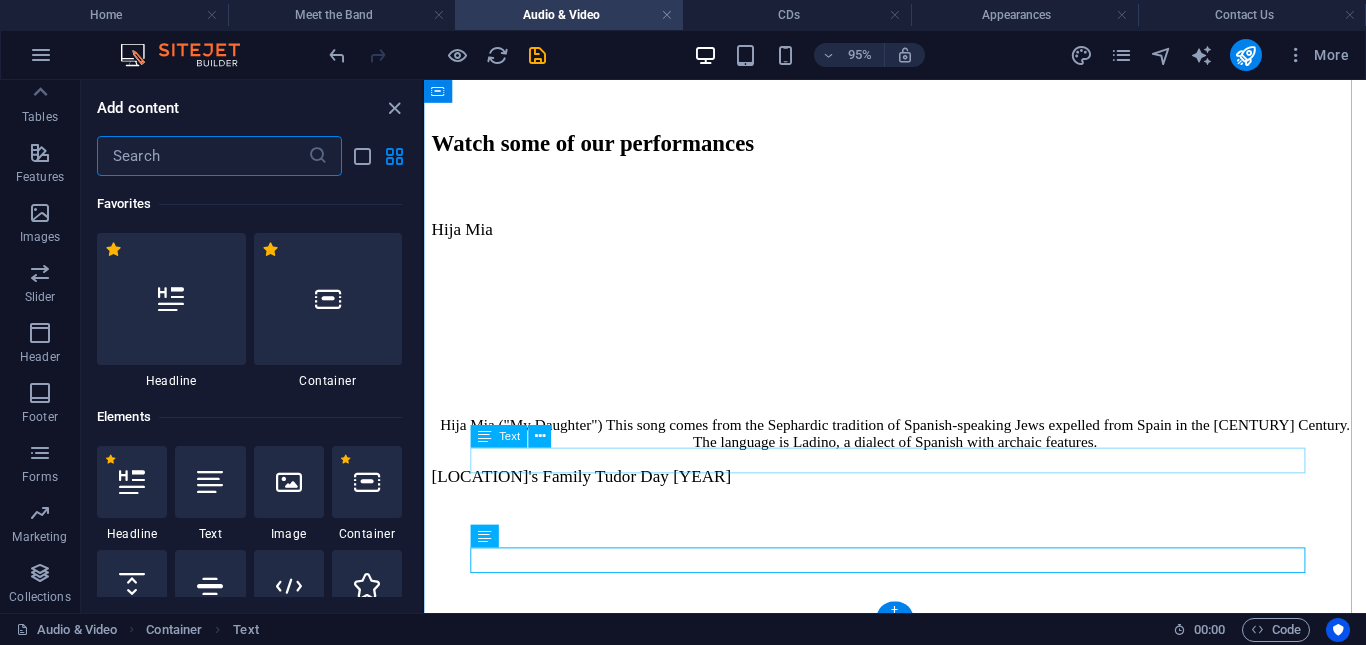 scroll, scrollTop: 1719, scrollLeft: 0, axis: vertical 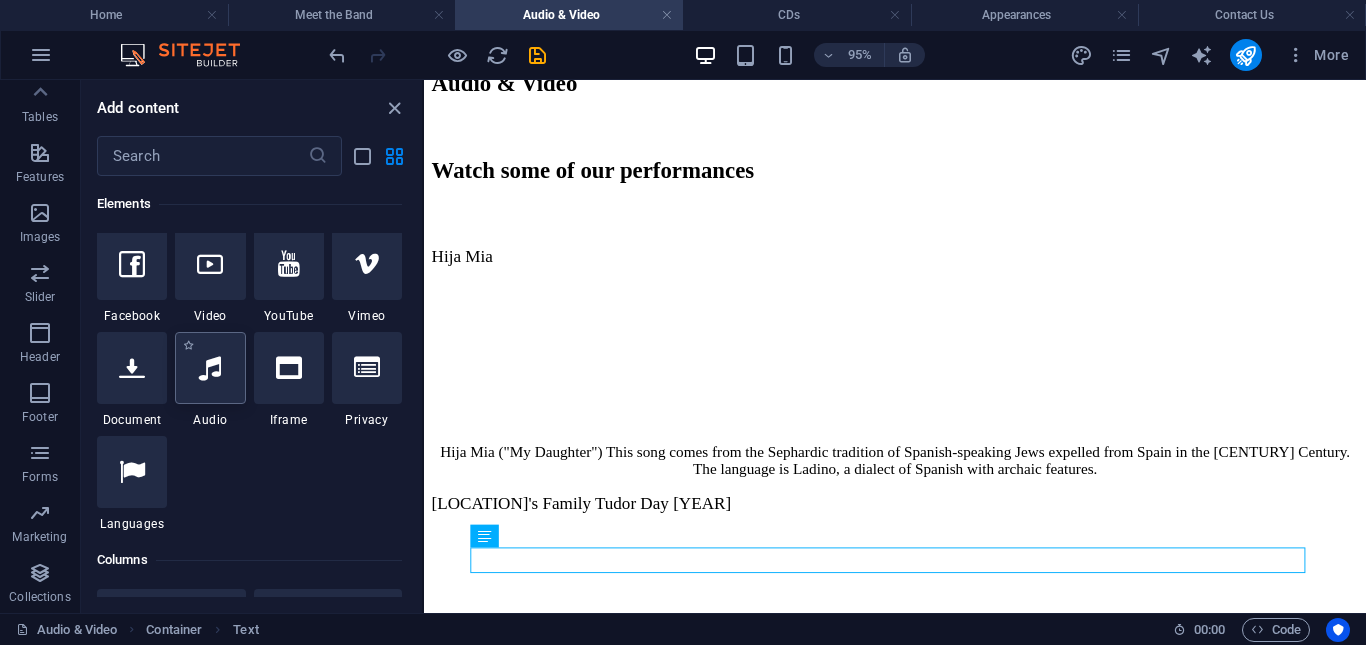 click at bounding box center [210, 368] 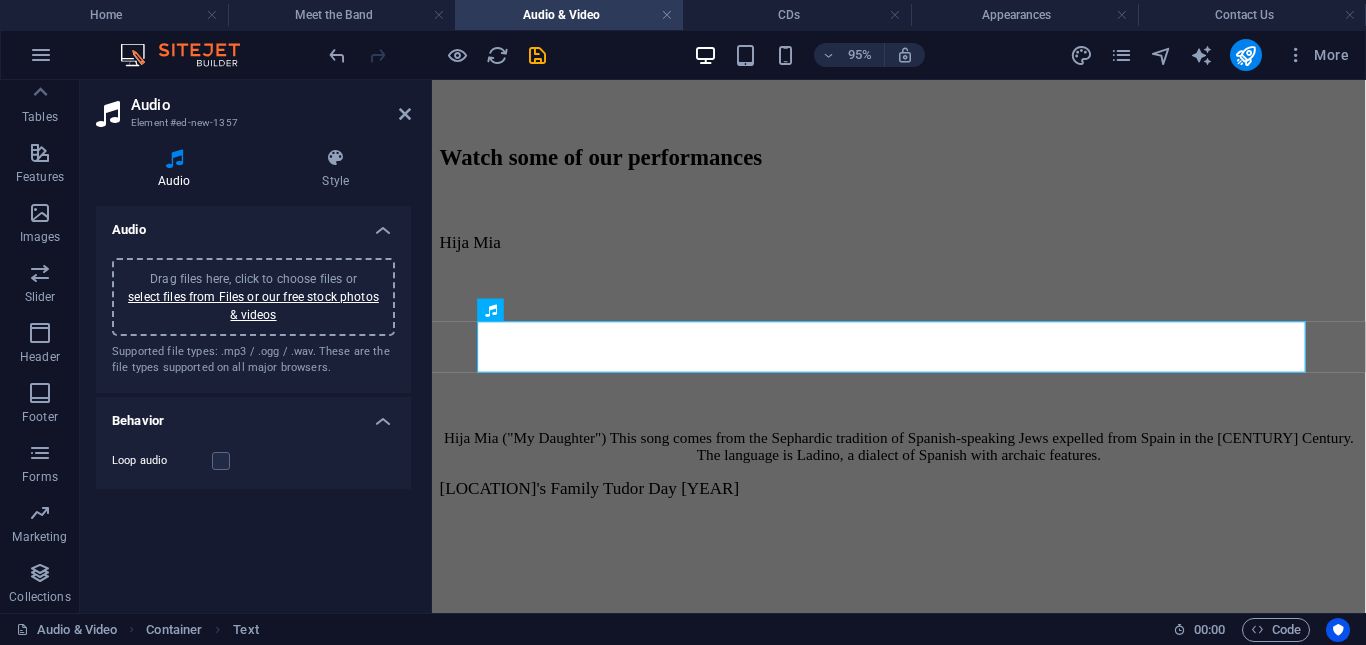 scroll, scrollTop: 952, scrollLeft: 0, axis: vertical 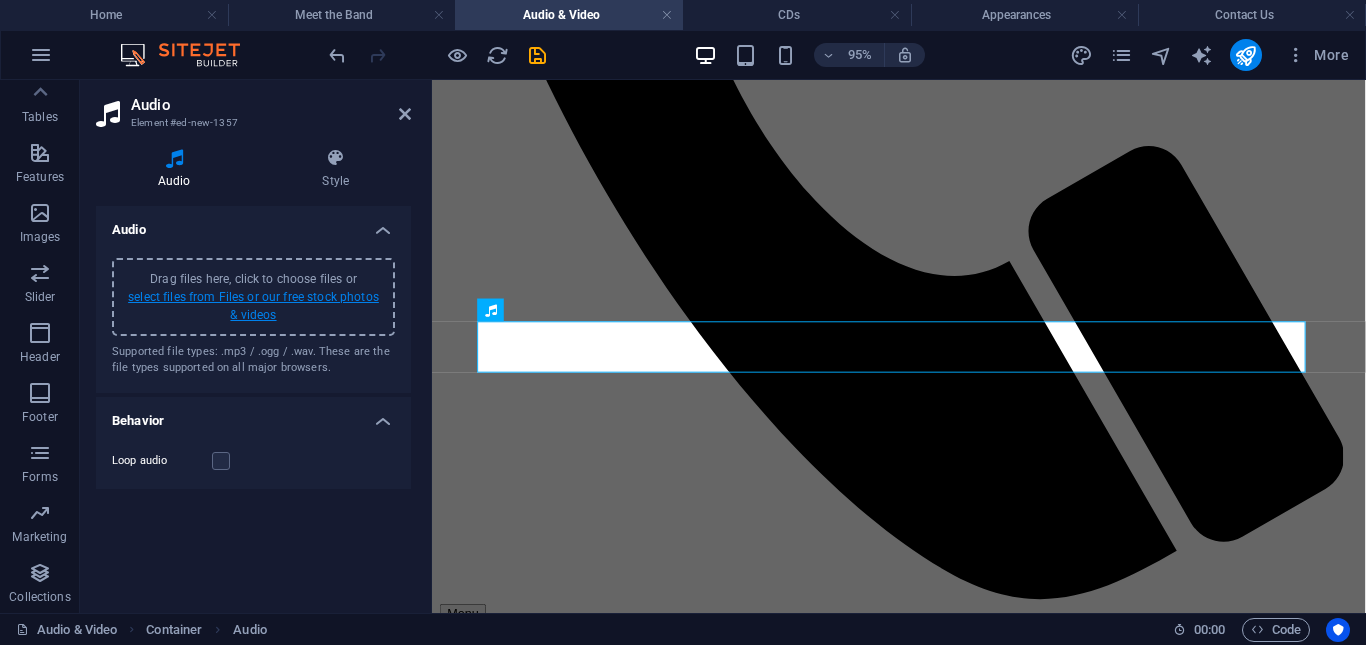click on "select files from Files or our free stock photos & videos" at bounding box center [253, 306] 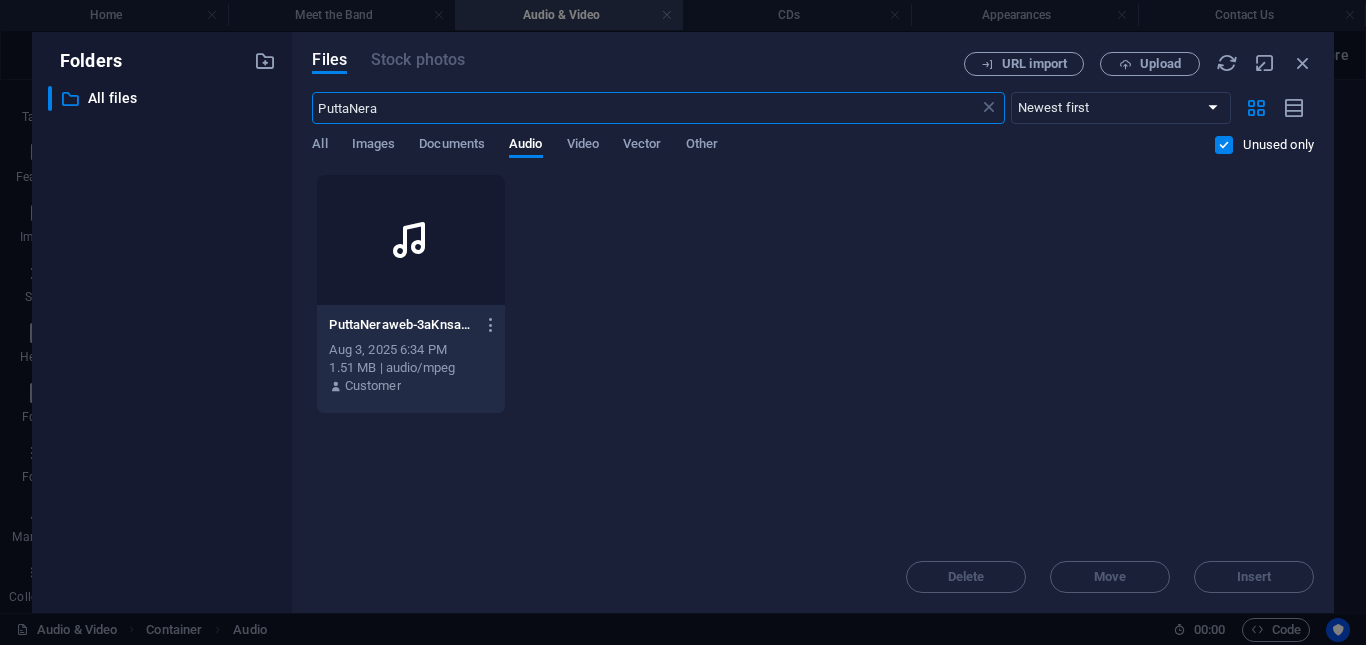scroll, scrollTop: 954, scrollLeft: 0, axis: vertical 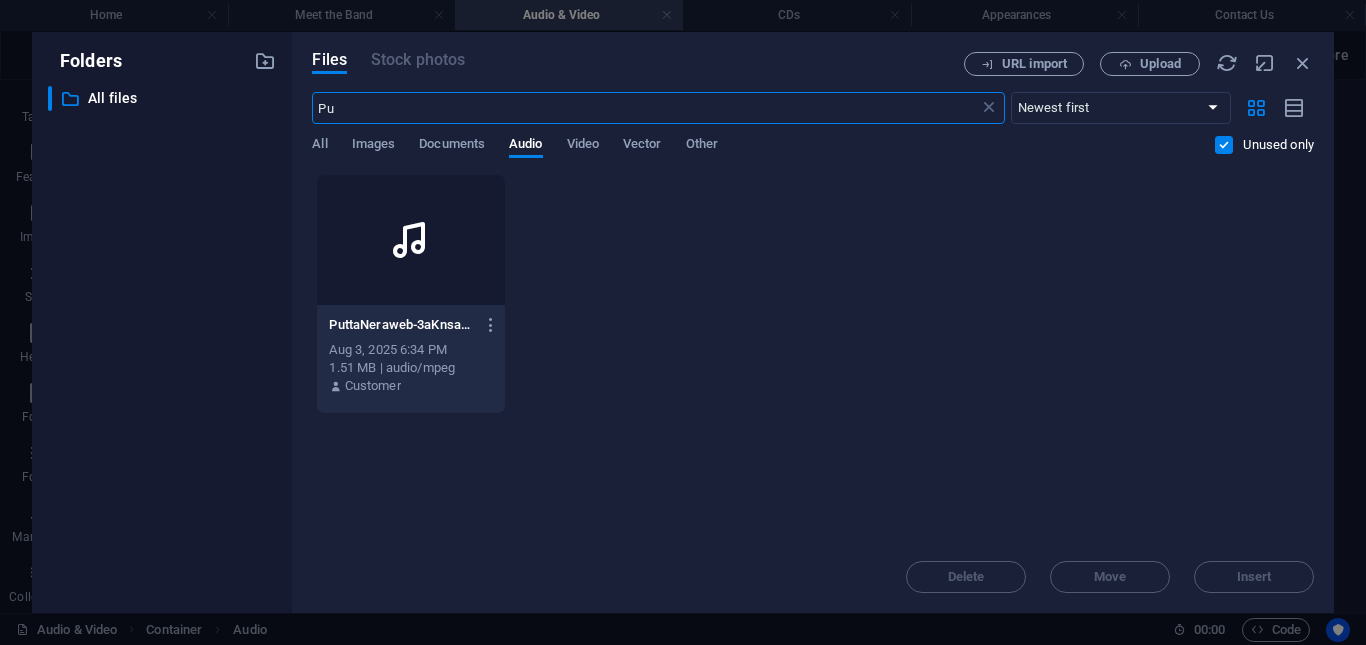 type on "P" 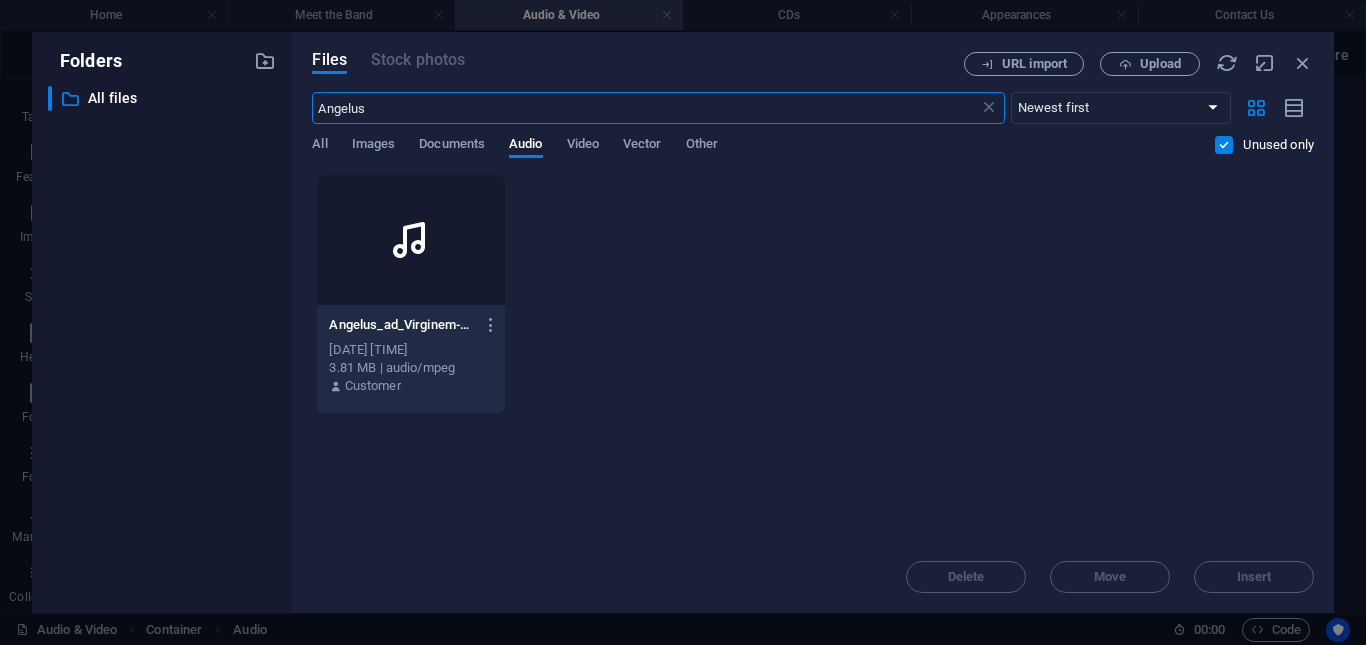 type on "Angelus" 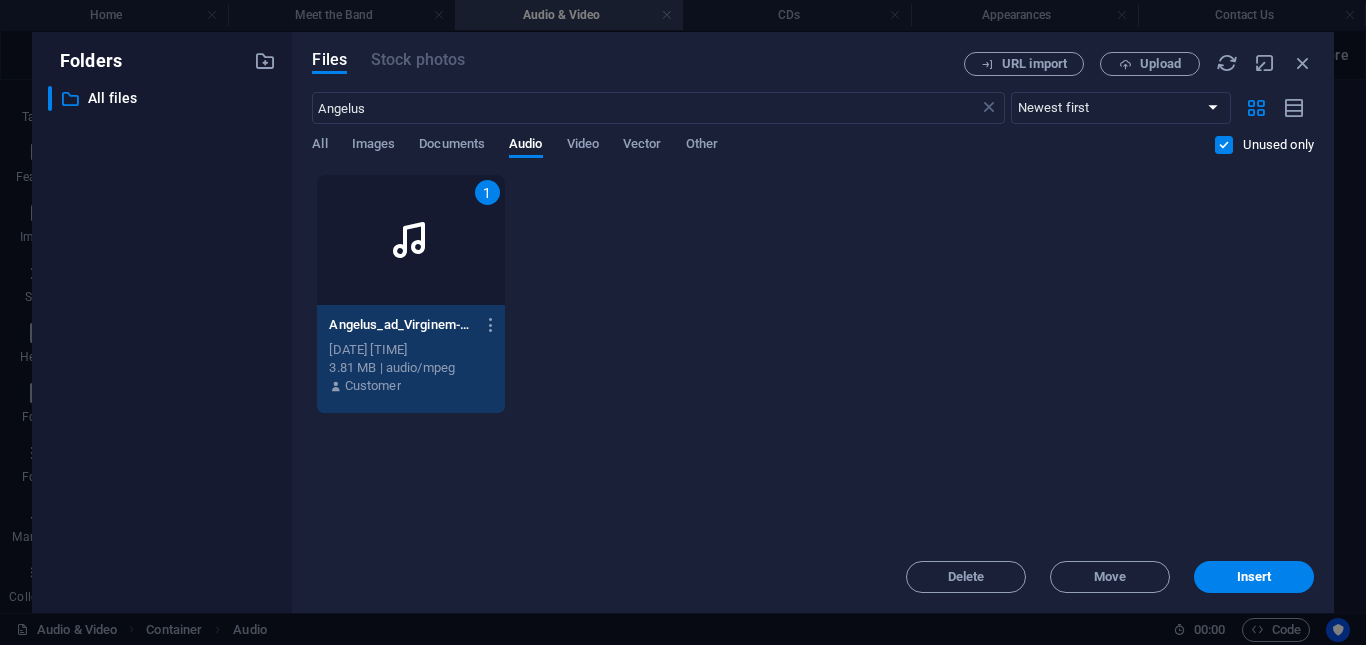 click at bounding box center [411, 240] 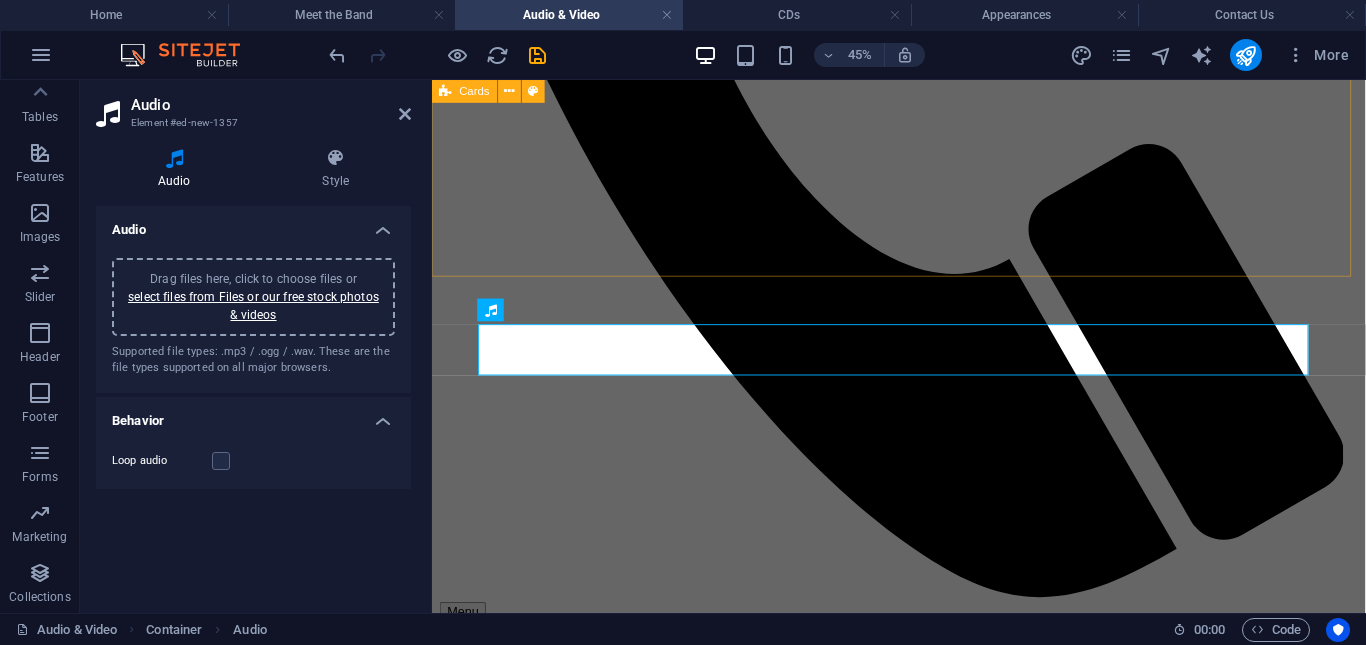 scroll, scrollTop: 952, scrollLeft: 0, axis: vertical 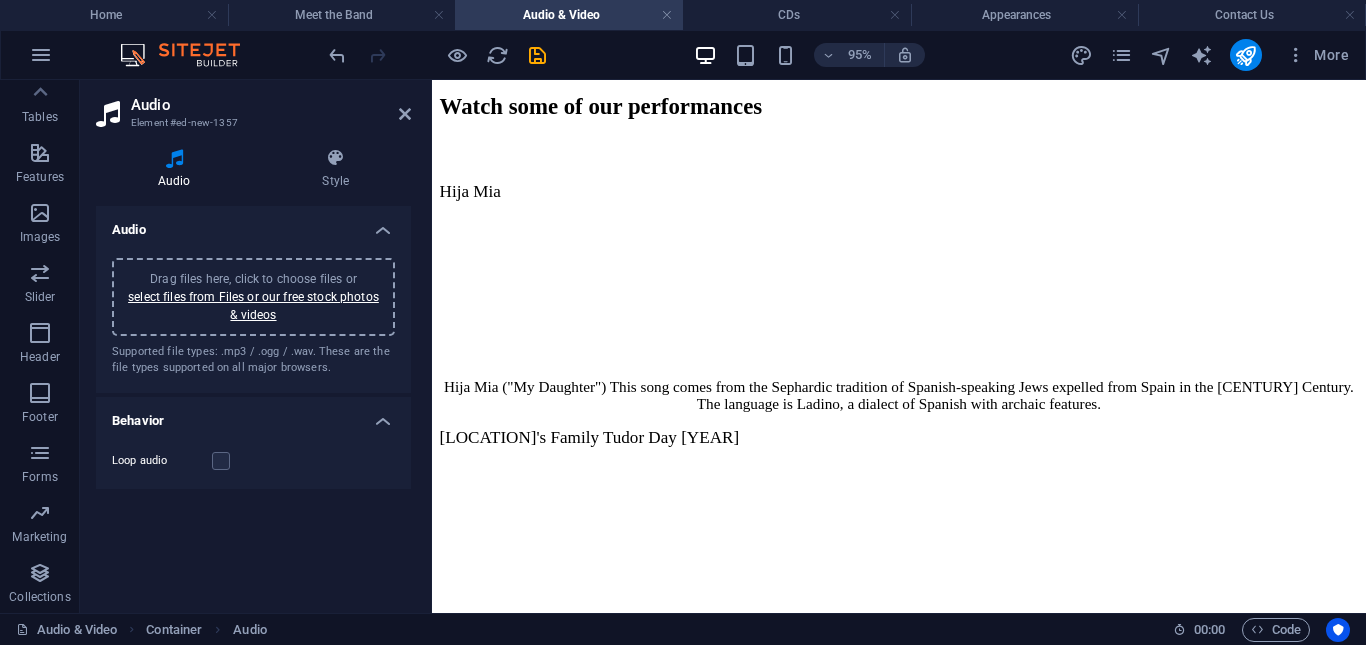 drag, startPoint x: 944, startPoint y: 391, endPoint x: 562, endPoint y: 571, distance: 422.28427 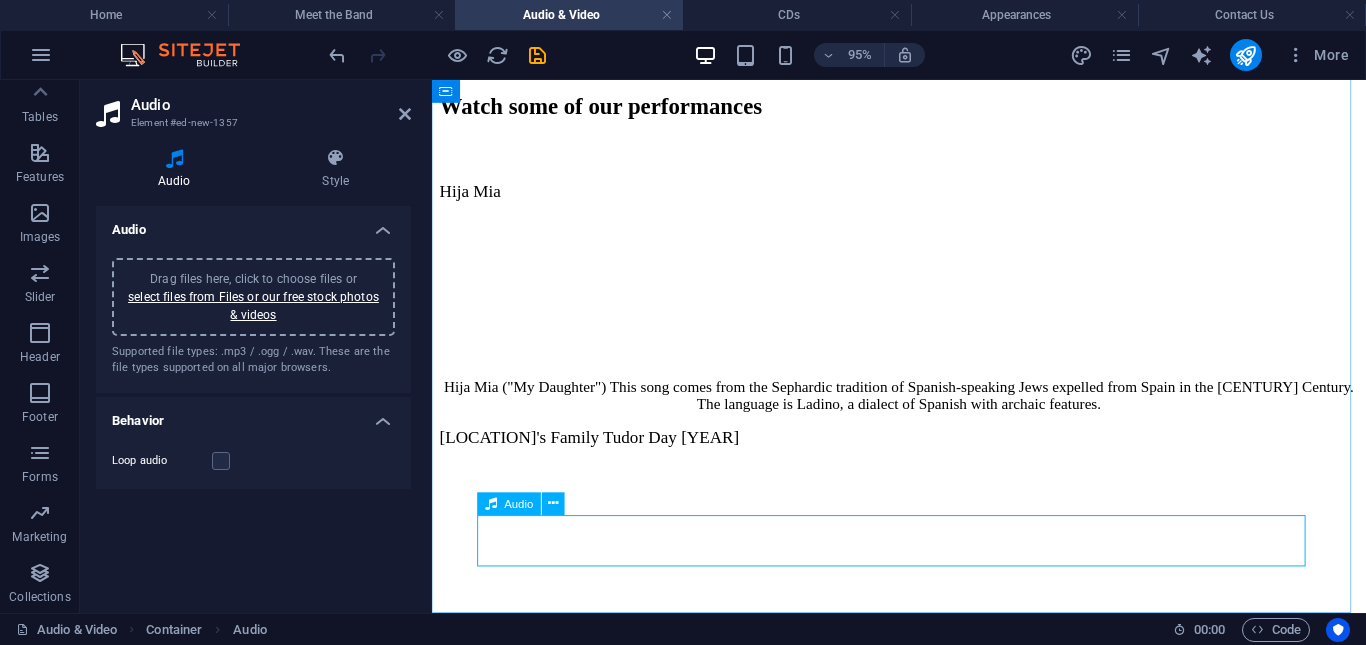 click at bounding box center (923, 2539) 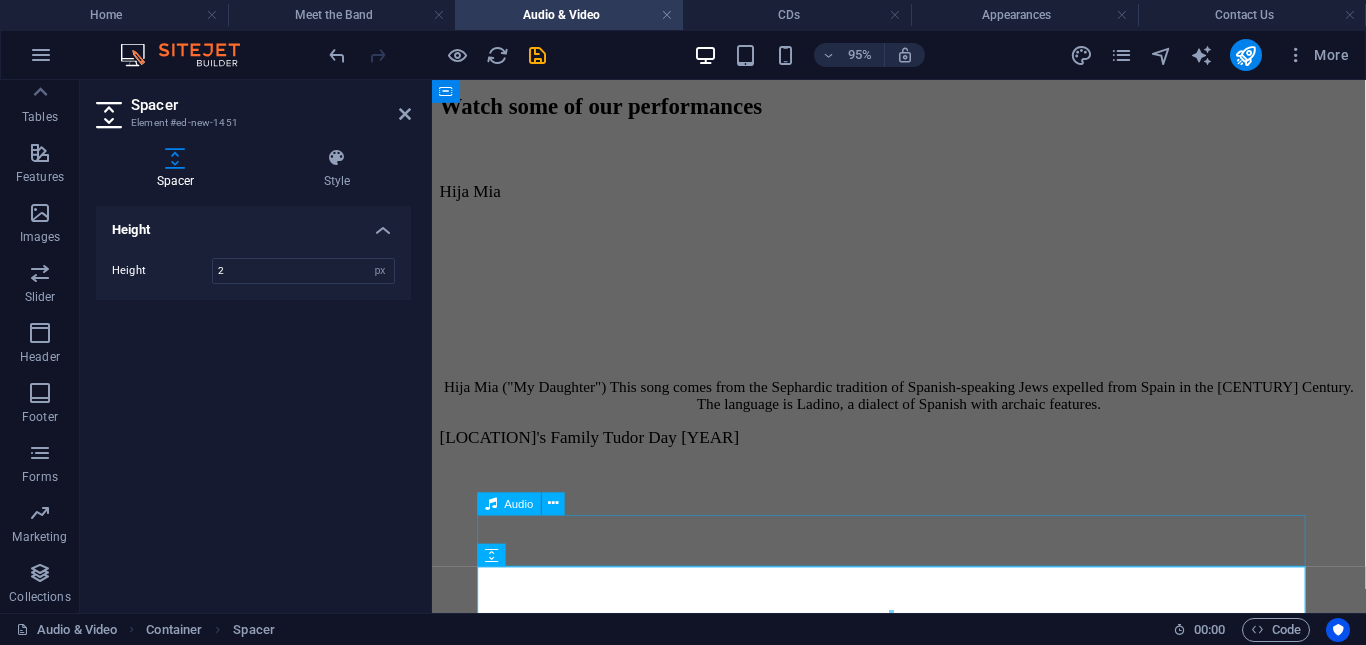 type on "24" 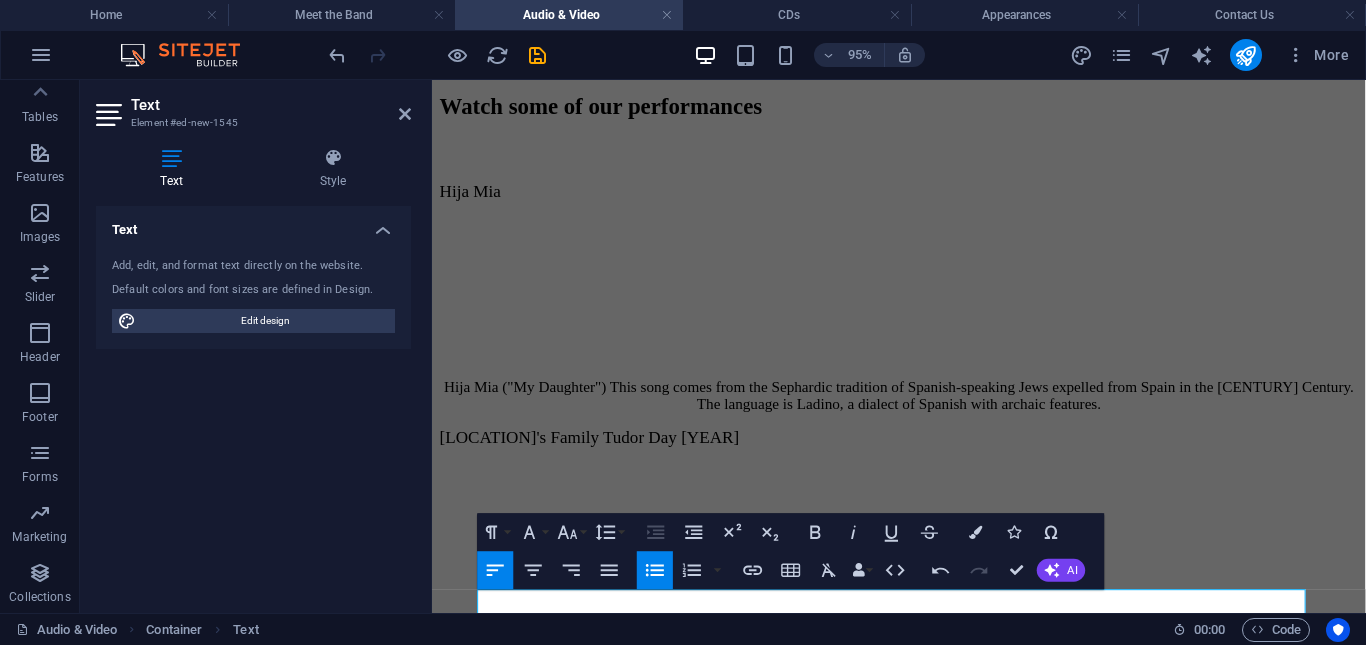 click 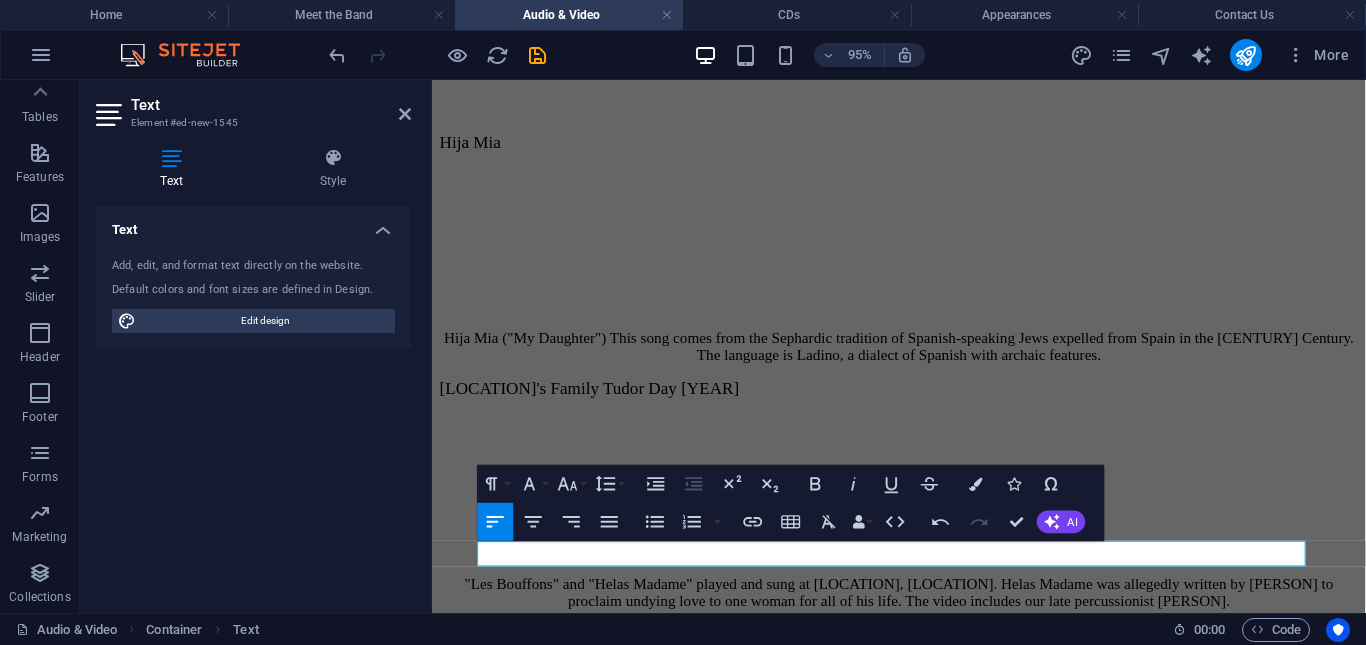 scroll, scrollTop: 1823, scrollLeft: 0, axis: vertical 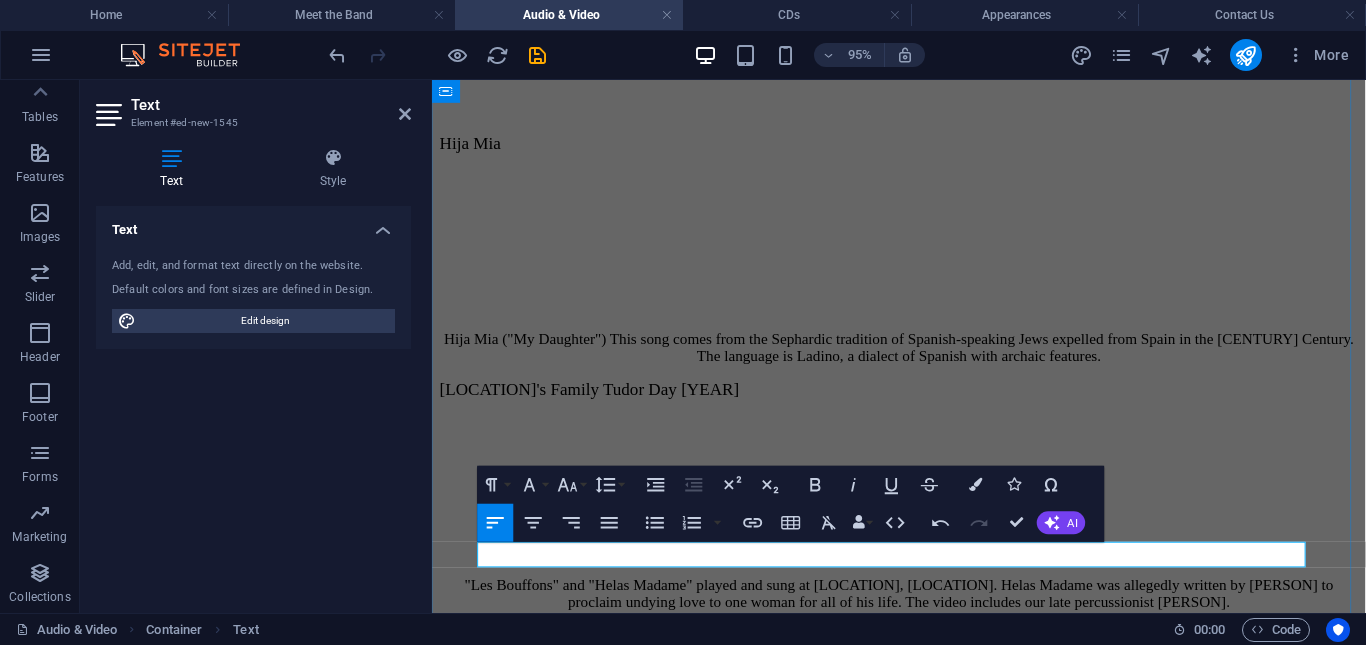 click on "[SONG TITLE]" at bounding box center [923, 2568] 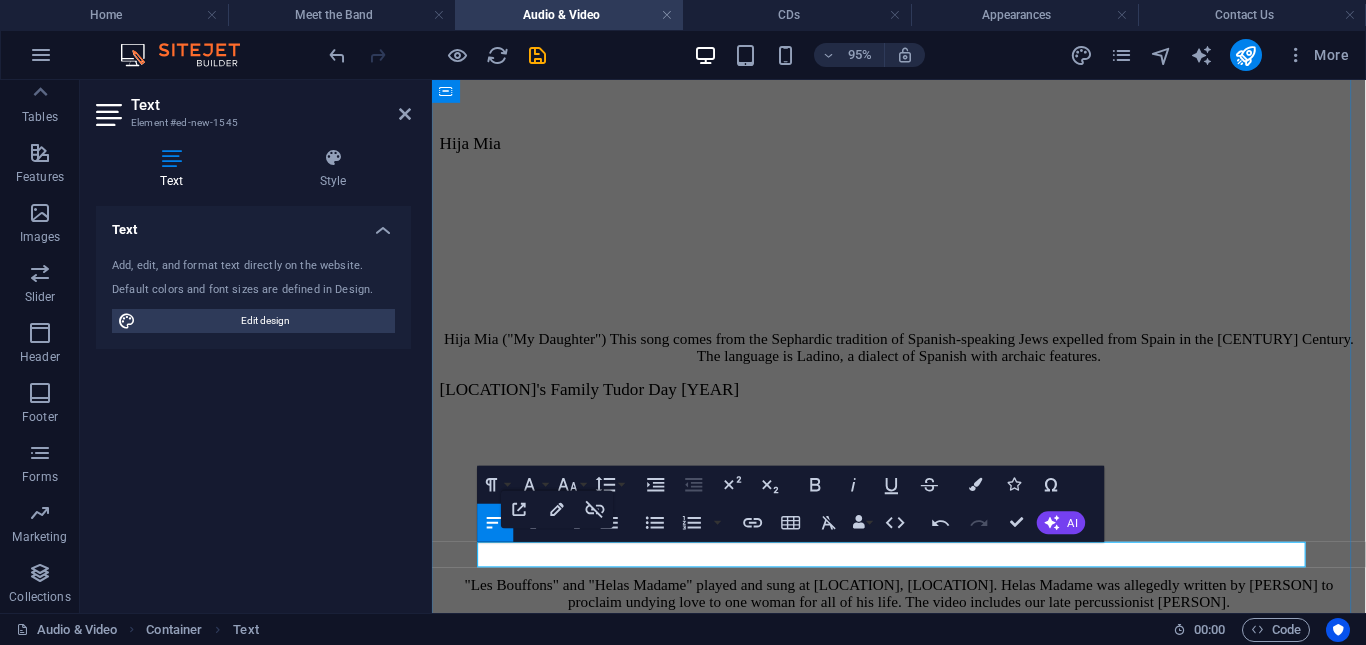click on "[SONG TITLE]" at bounding box center [923, 2568] 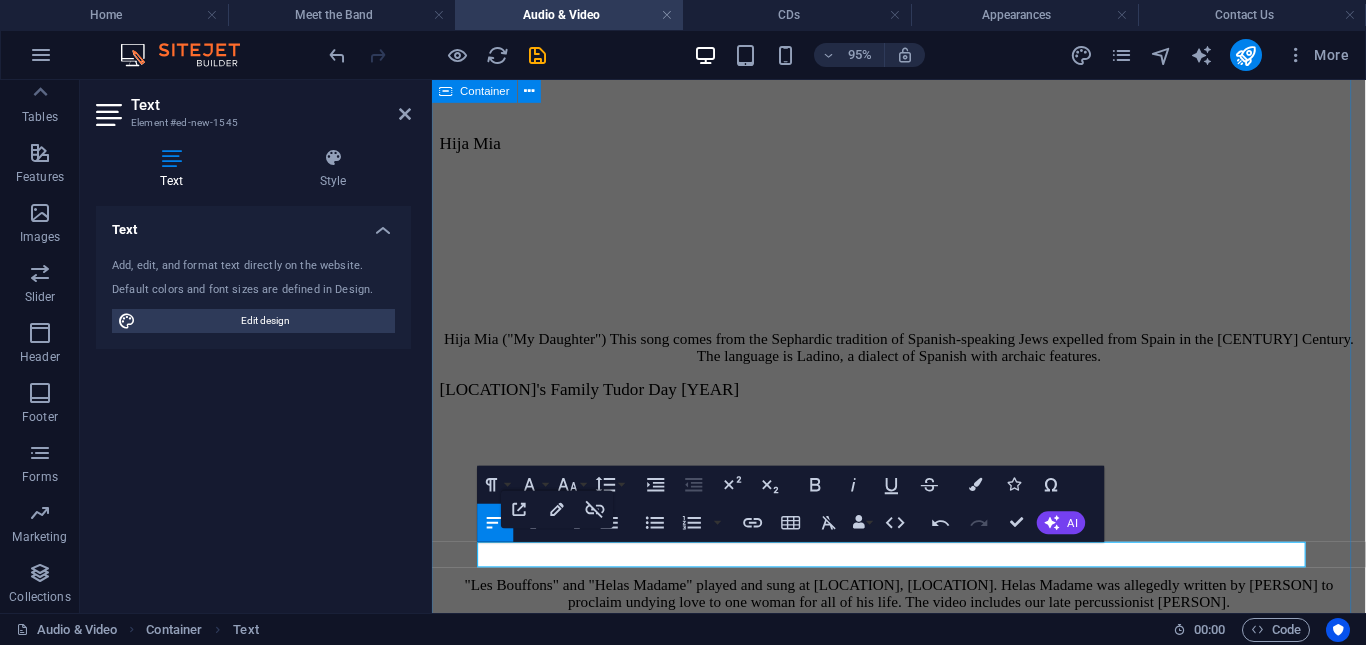 click on "Listen to some of our Songs Como Podem Hija Mia Lamento de Tristano / La Rotta Bring us in Good Ale Bergerette Sans Roche Pastime with Good Company Mandad e'i Comigo Putta Nera Ballo Furlano Angelus ad Virginem The Boar's Head" at bounding box center [923, 1899] 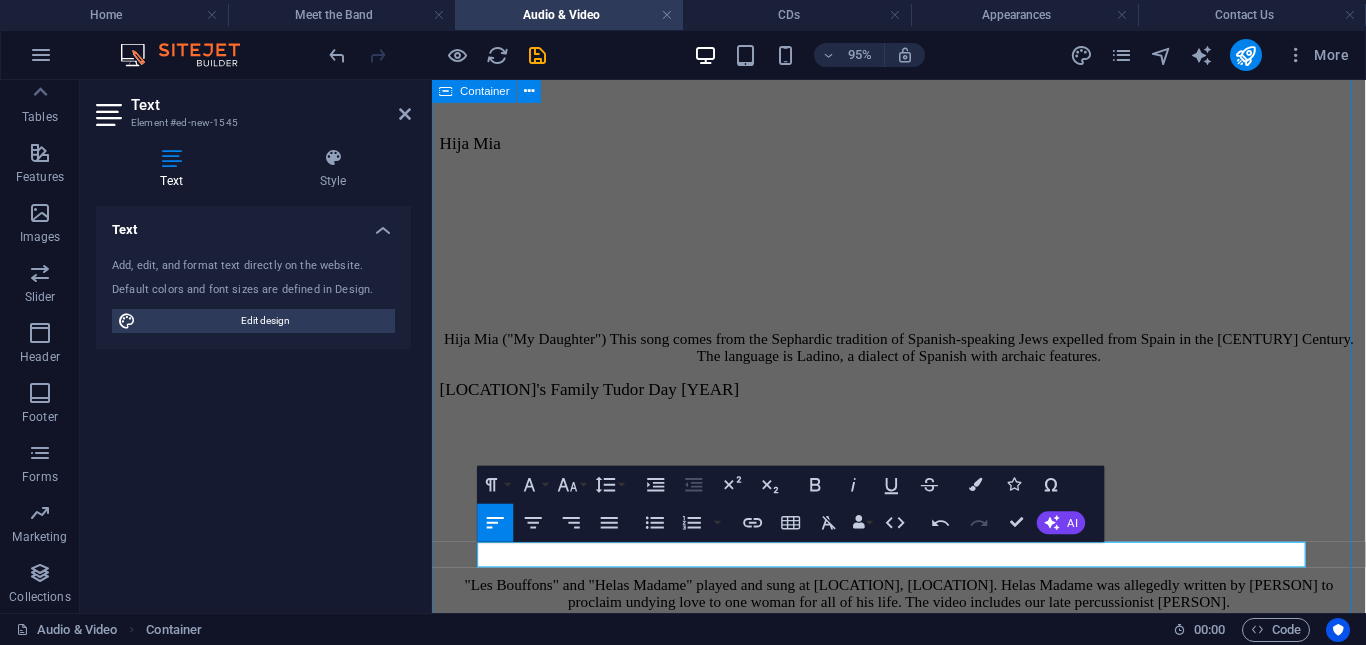 scroll, scrollTop: 1856, scrollLeft: 0, axis: vertical 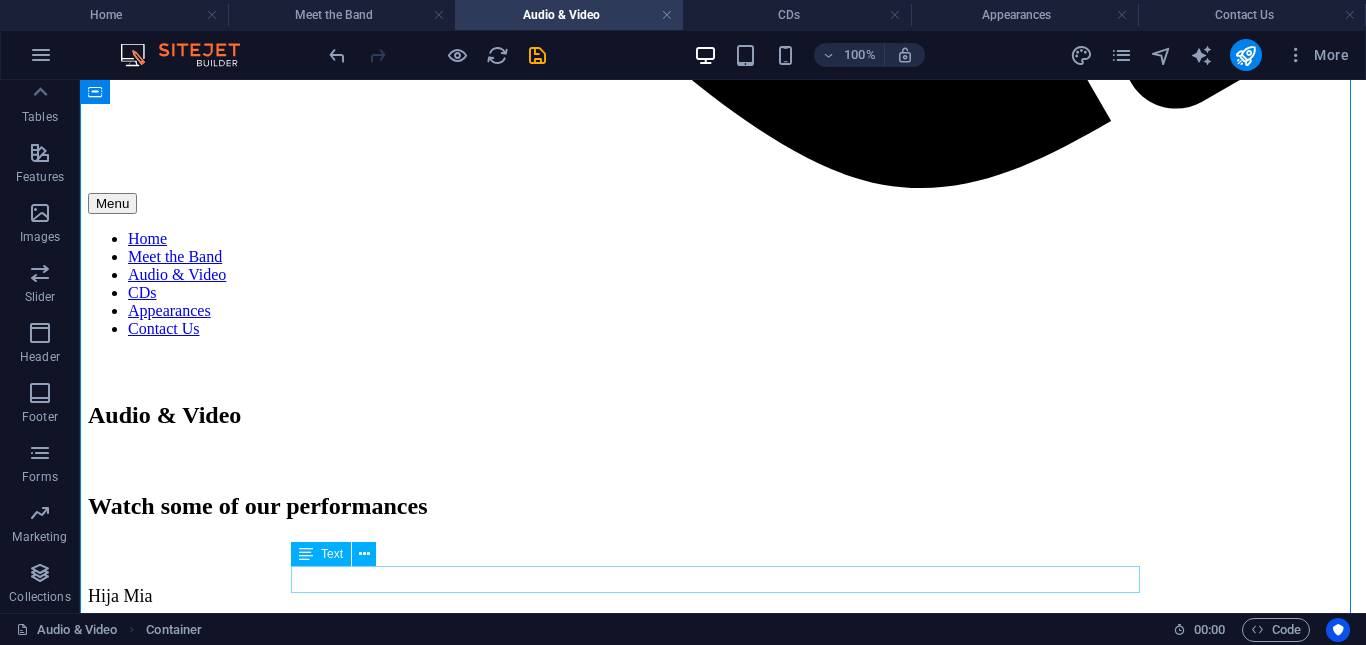 click on "[SONG TITLE]" at bounding box center (723, 3049) 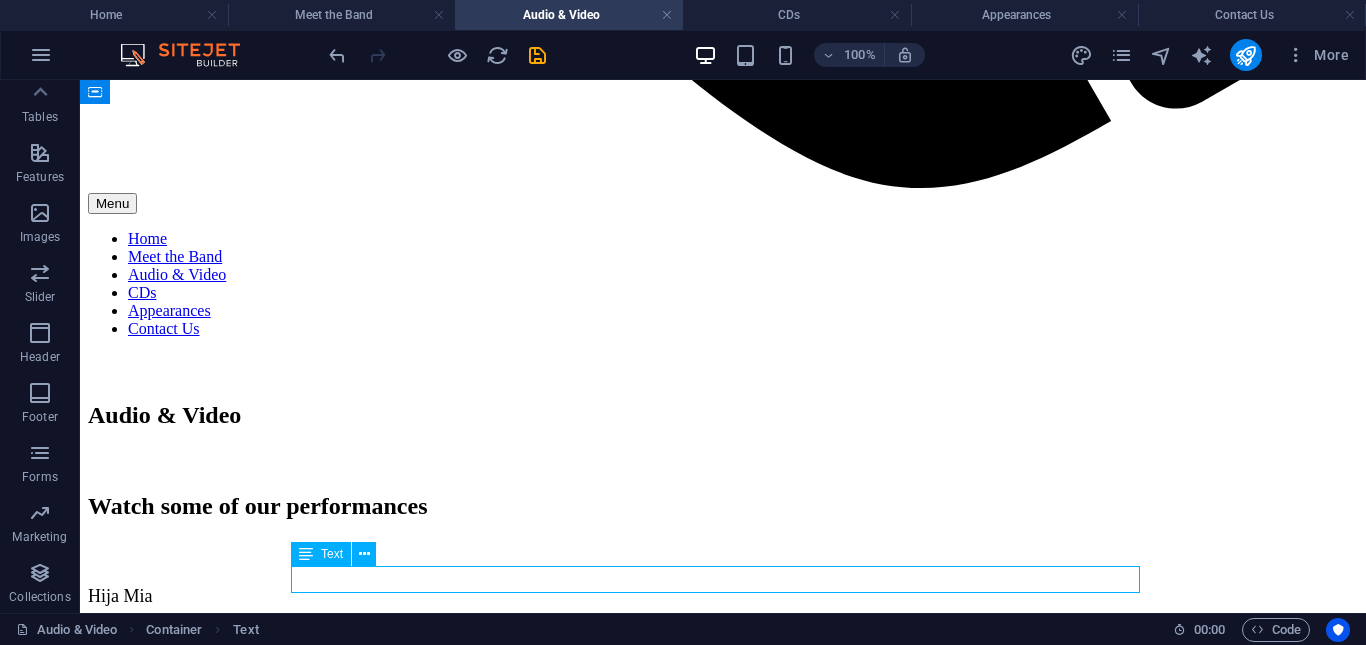 click on "[SONG TITLE]" at bounding box center (723, 3049) 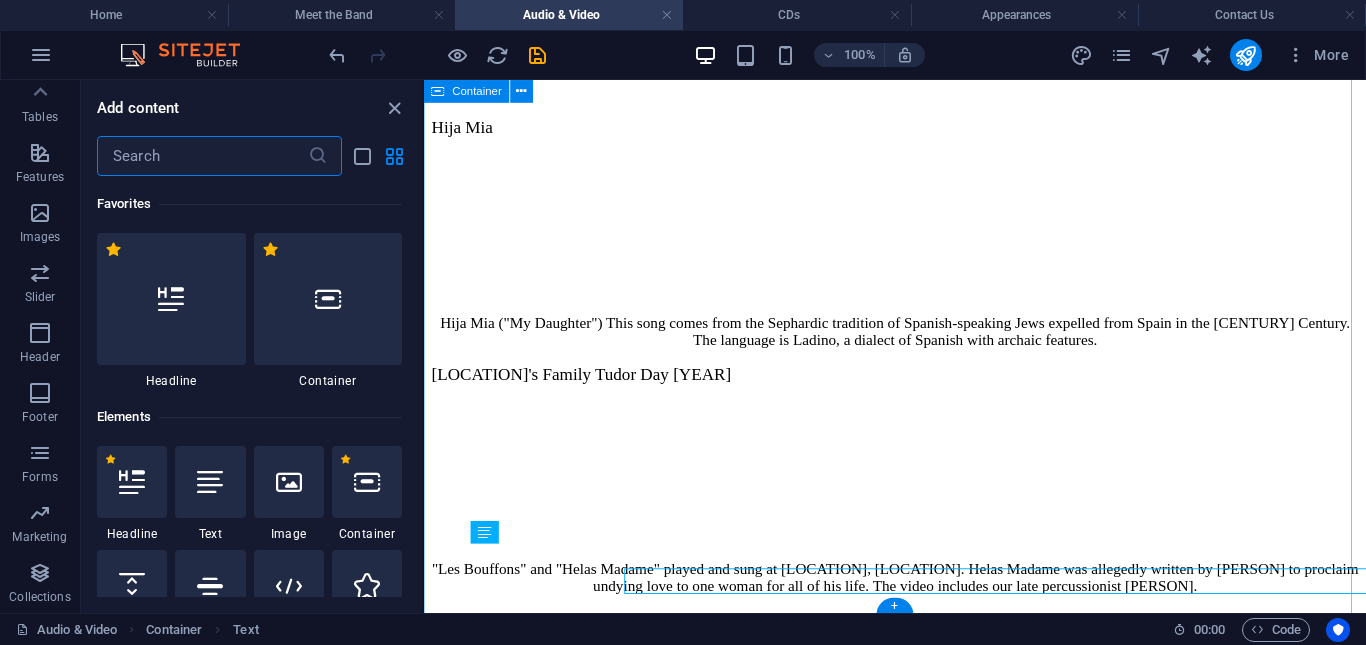 scroll, scrollTop: 1828, scrollLeft: 0, axis: vertical 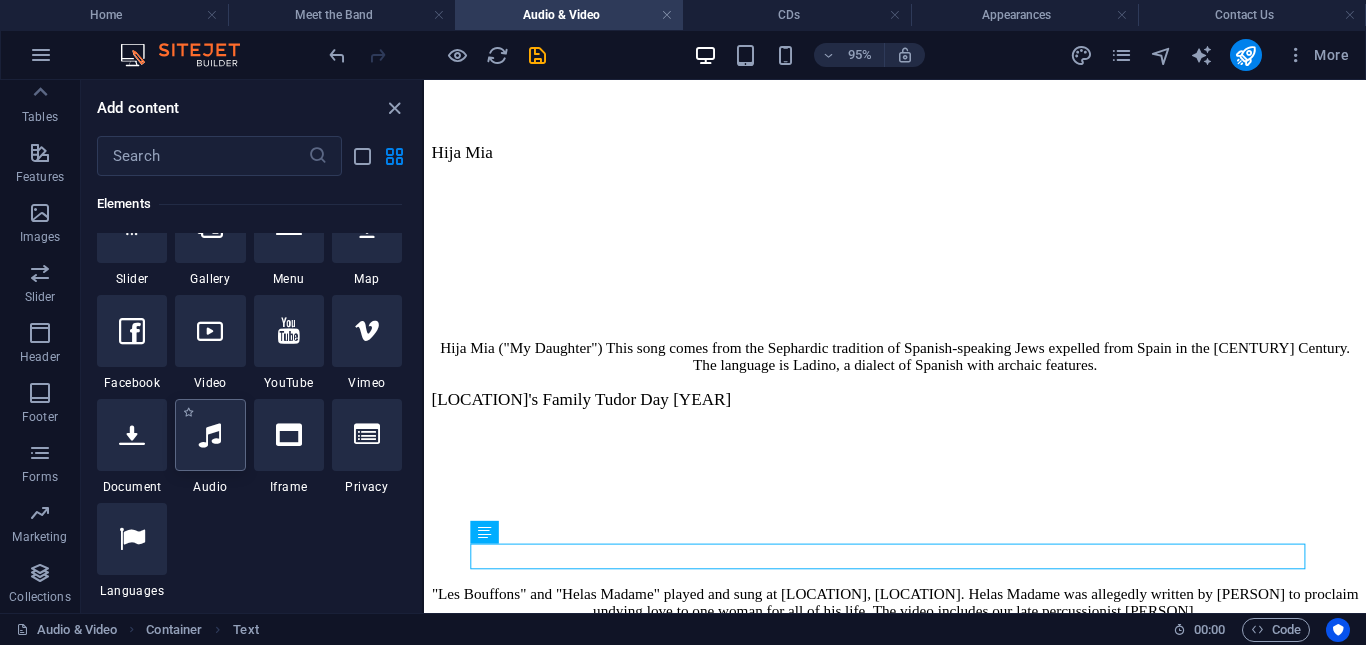 click at bounding box center [210, 435] 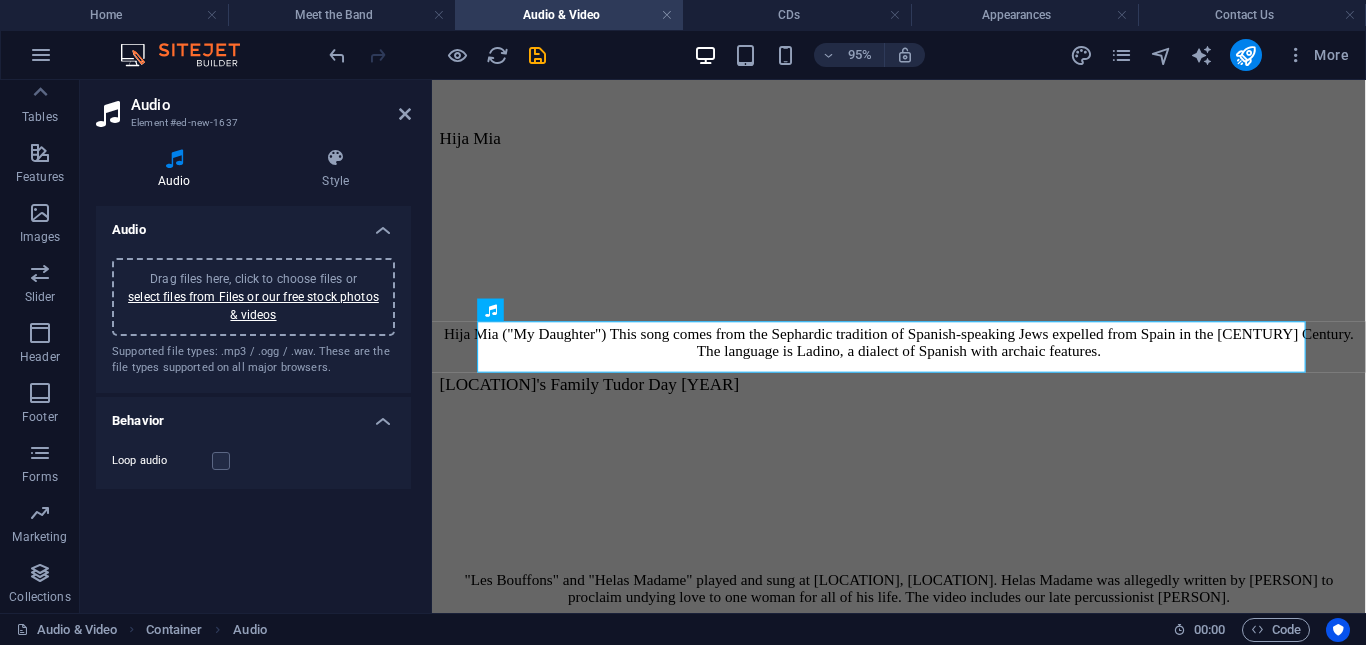 scroll, scrollTop: 952, scrollLeft: 0, axis: vertical 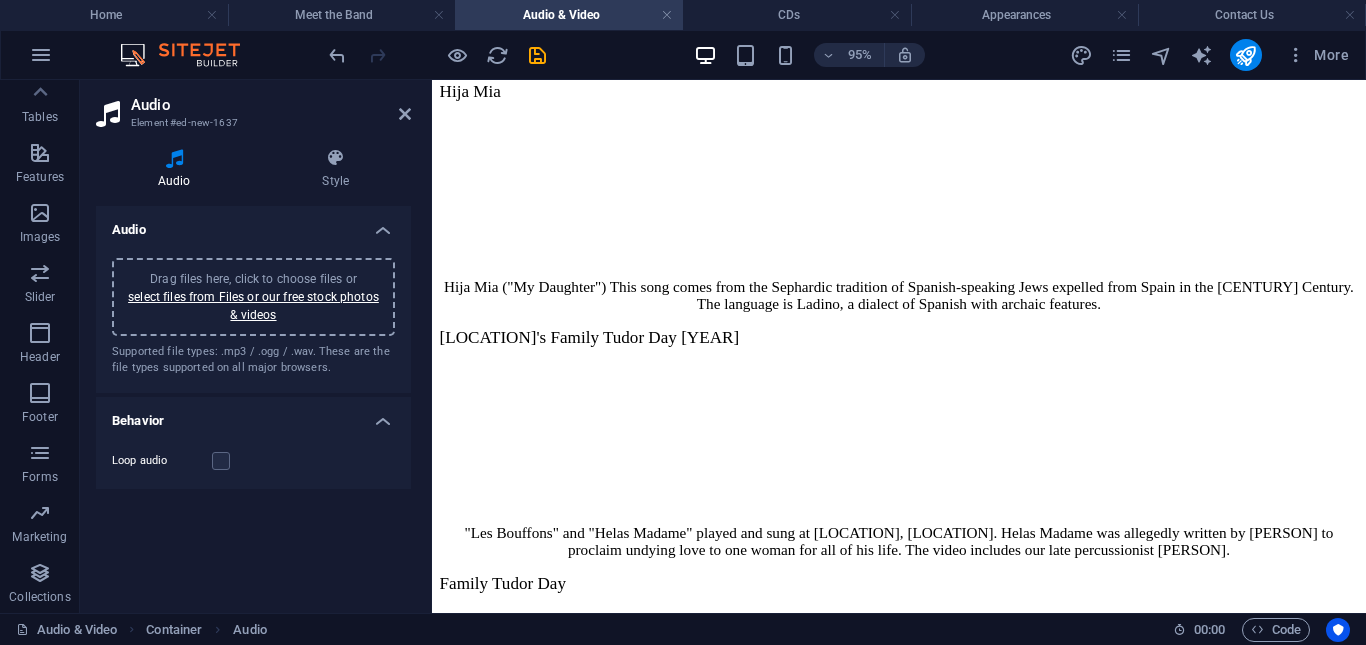 drag, startPoint x: 947, startPoint y: 385, endPoint x: 564, endPoint y: 578, distance: 428.87994 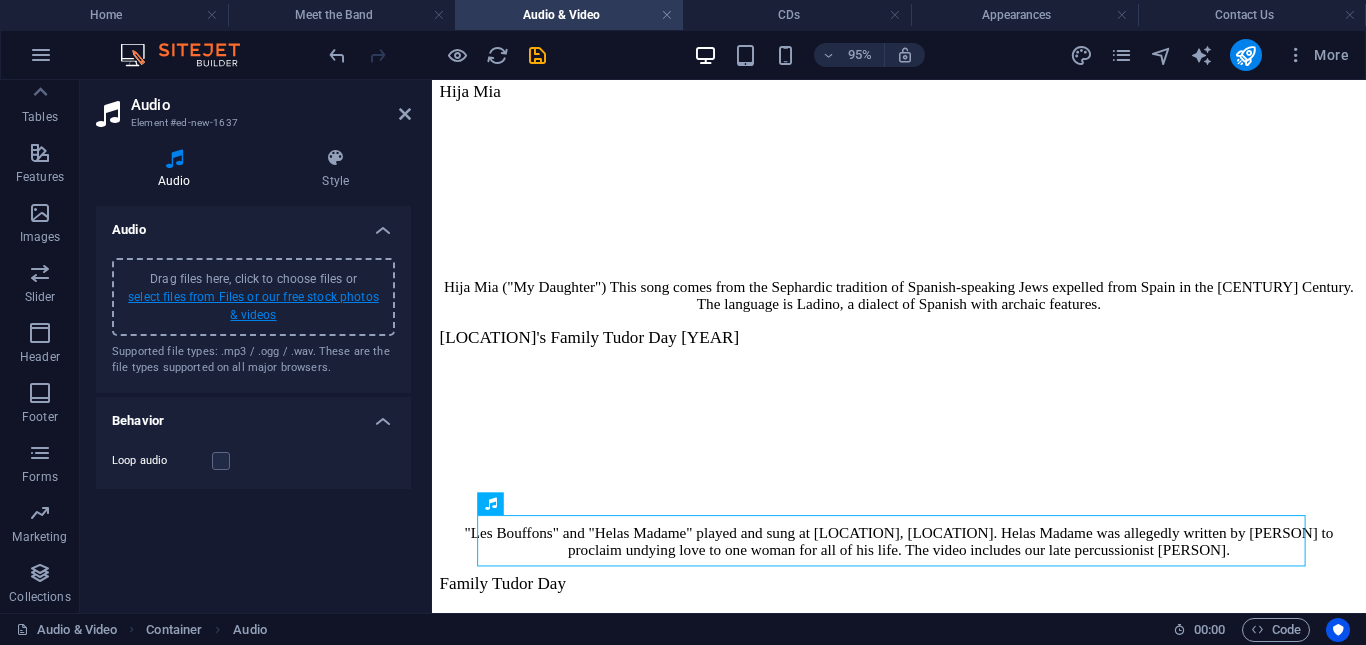 click on "select files from Files or our free stock photos & videos" at bounding box center (253, 306) 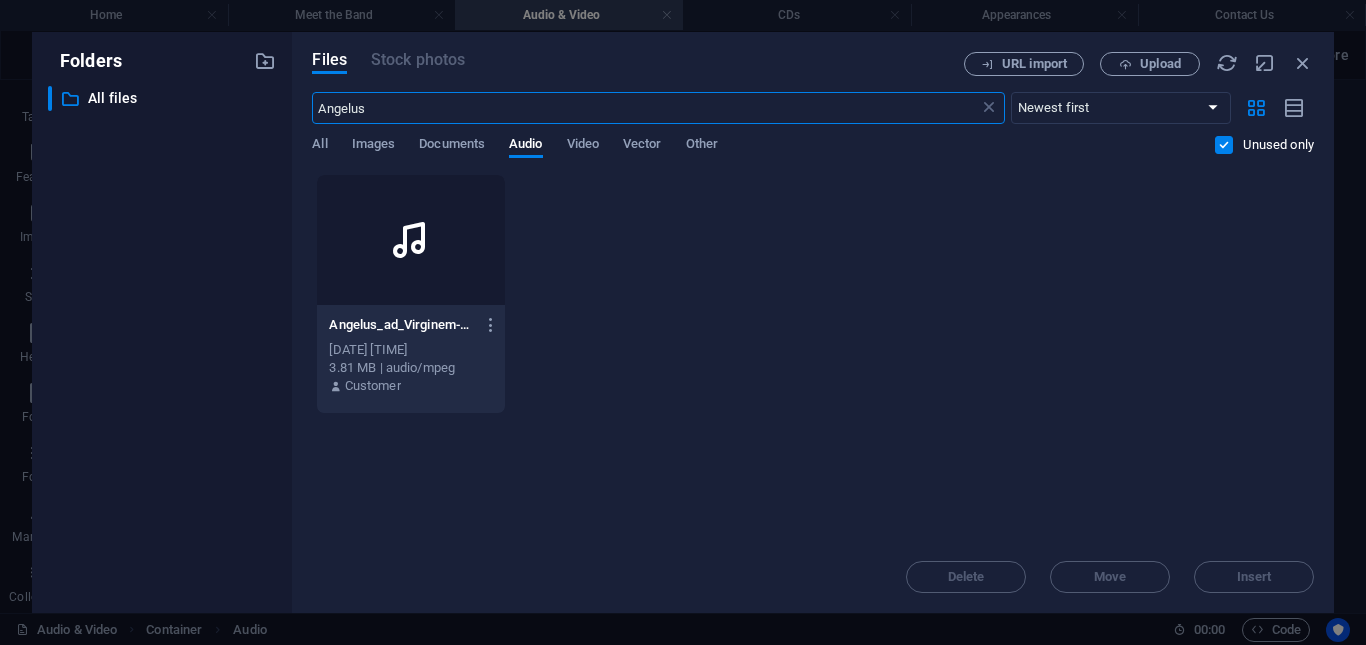 scroll, scrollTop: 1259, scrollLeft: 0, axis: vertical 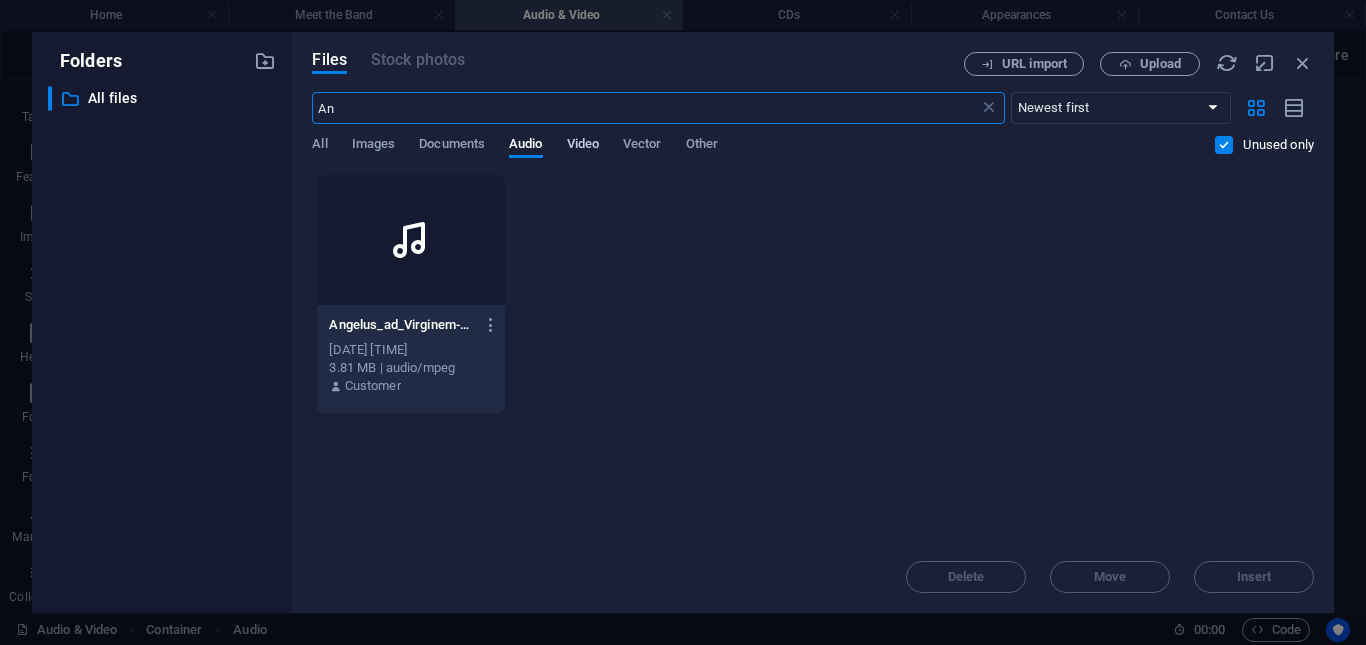 type on "A" 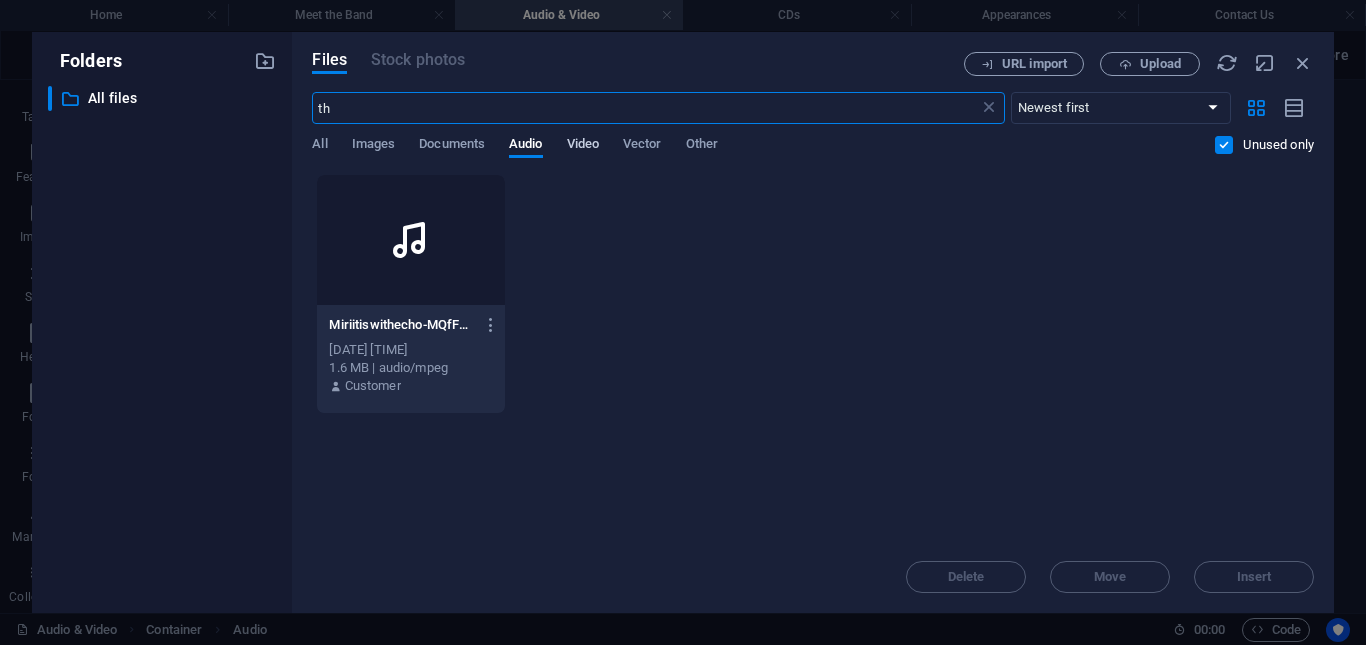 type on "t" 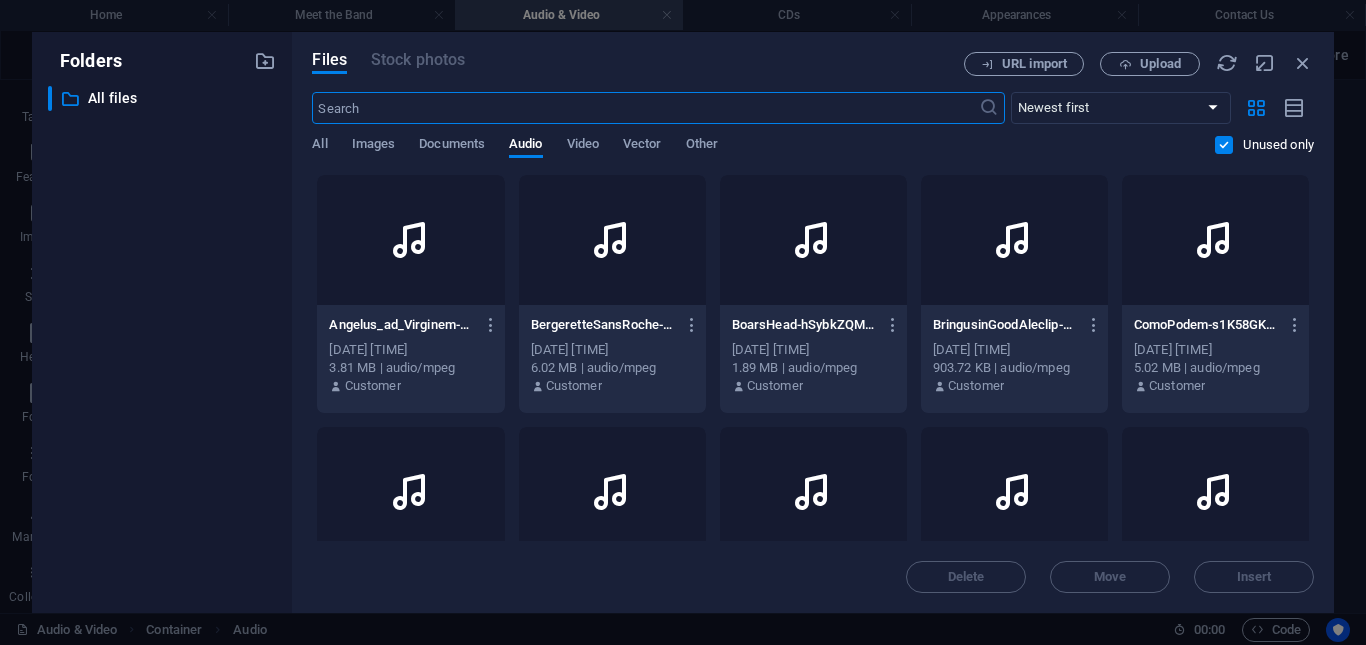 type 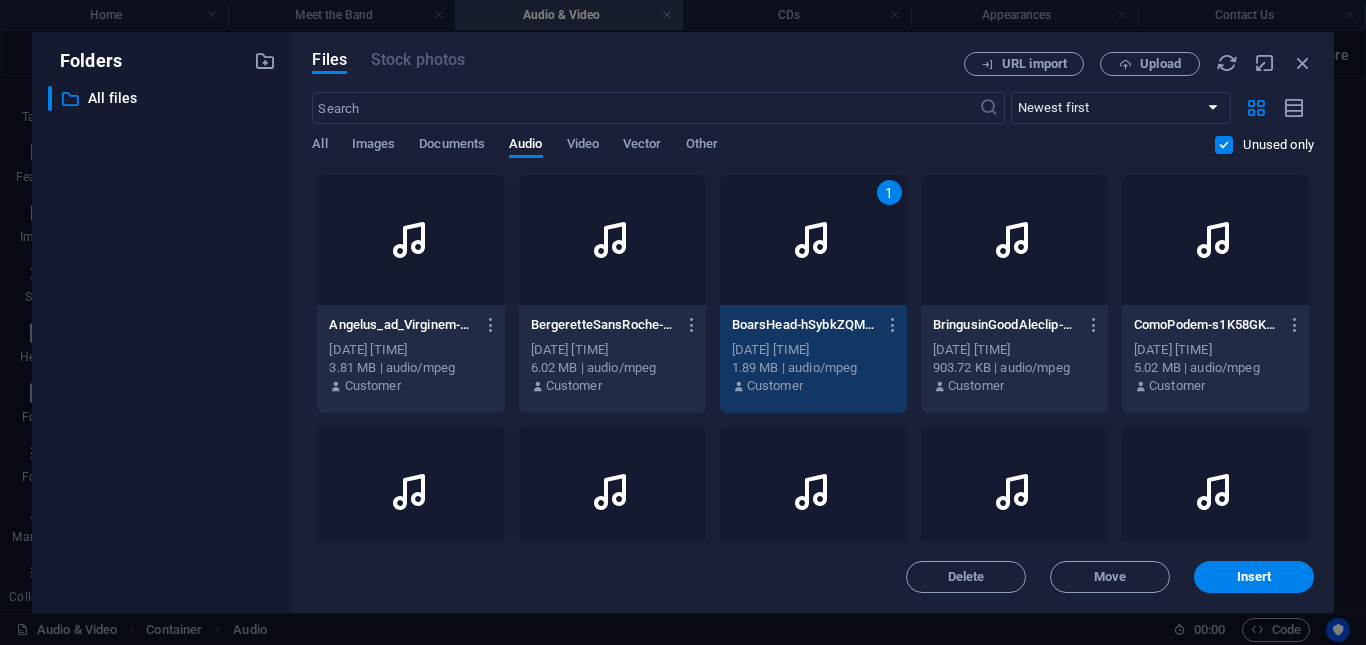 click on "BoarsHead-hSybkZQMoMJlb3jR4ZGZLg.mp3 BoarsHead-hSybkZQMoMJlb3jR4ZGZLg.mp3 Aug 3, 2025 6:35 PM 1.89 MB | audio/mpeg Customer" at bounding box center (813, 356) 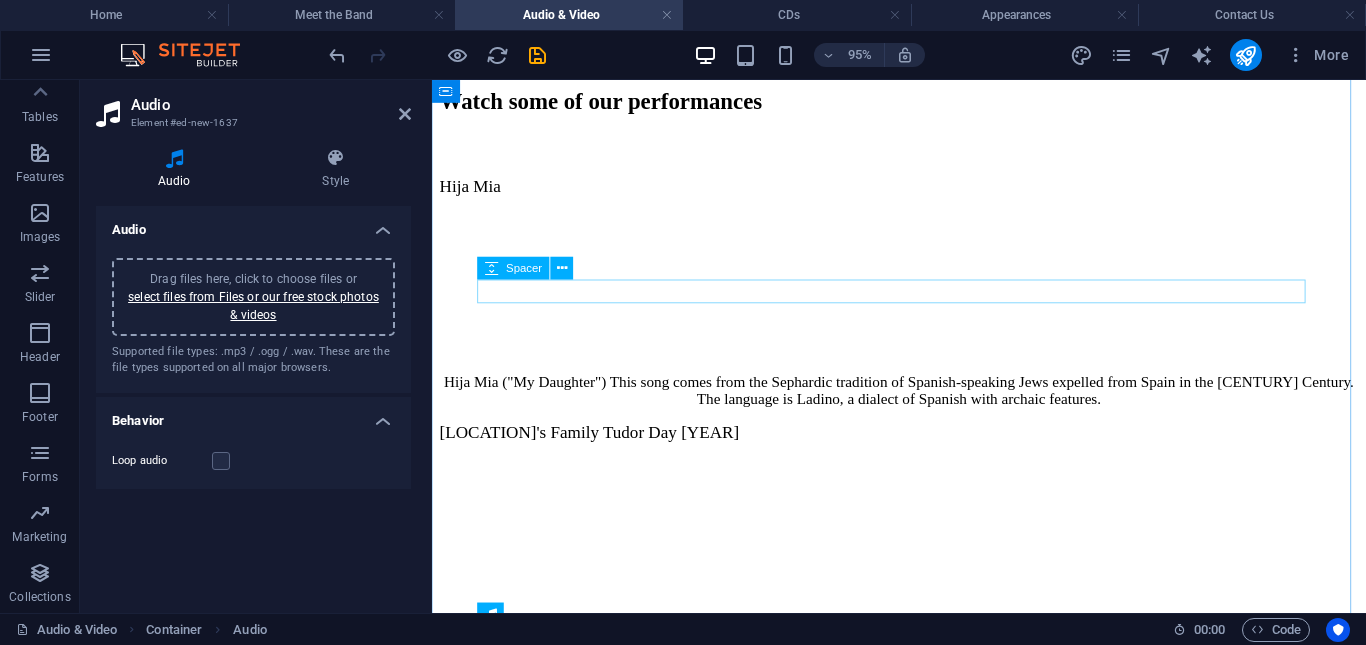 scroll, scrollTop: 1762, scrollLeft: 0, axis: vertical 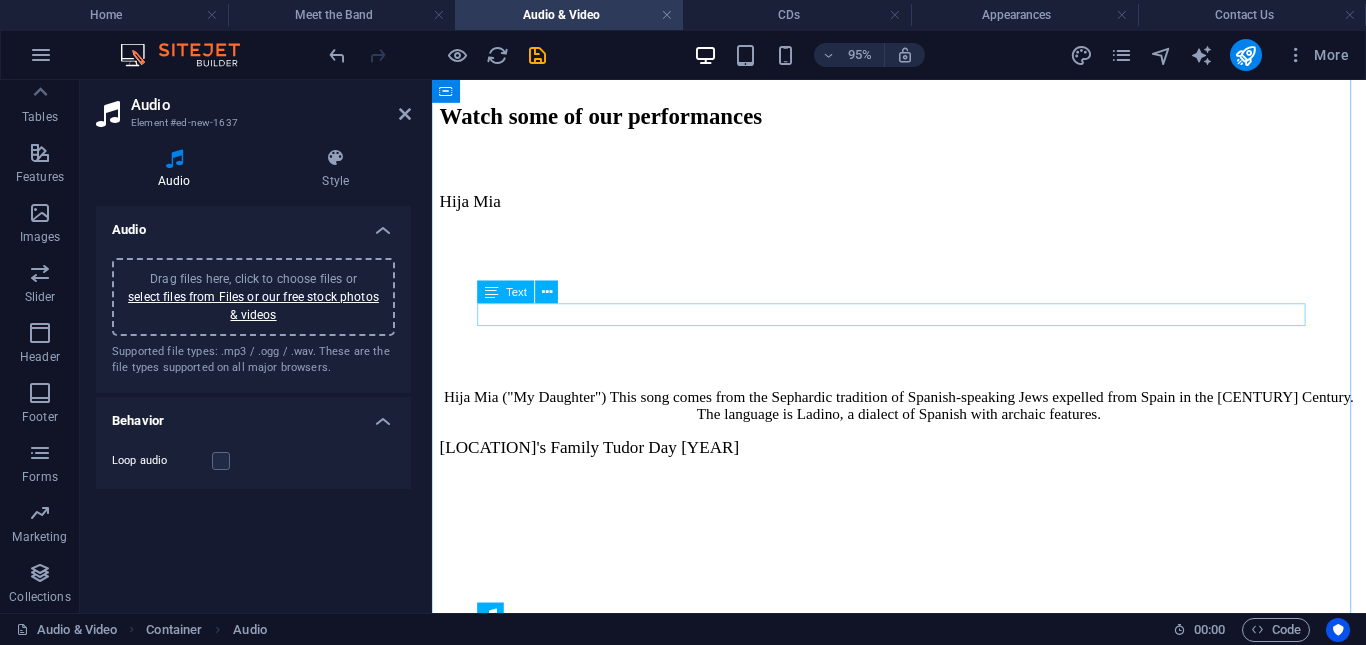 click on "[SONG TITLE]" at bounding box center (923, 2226) 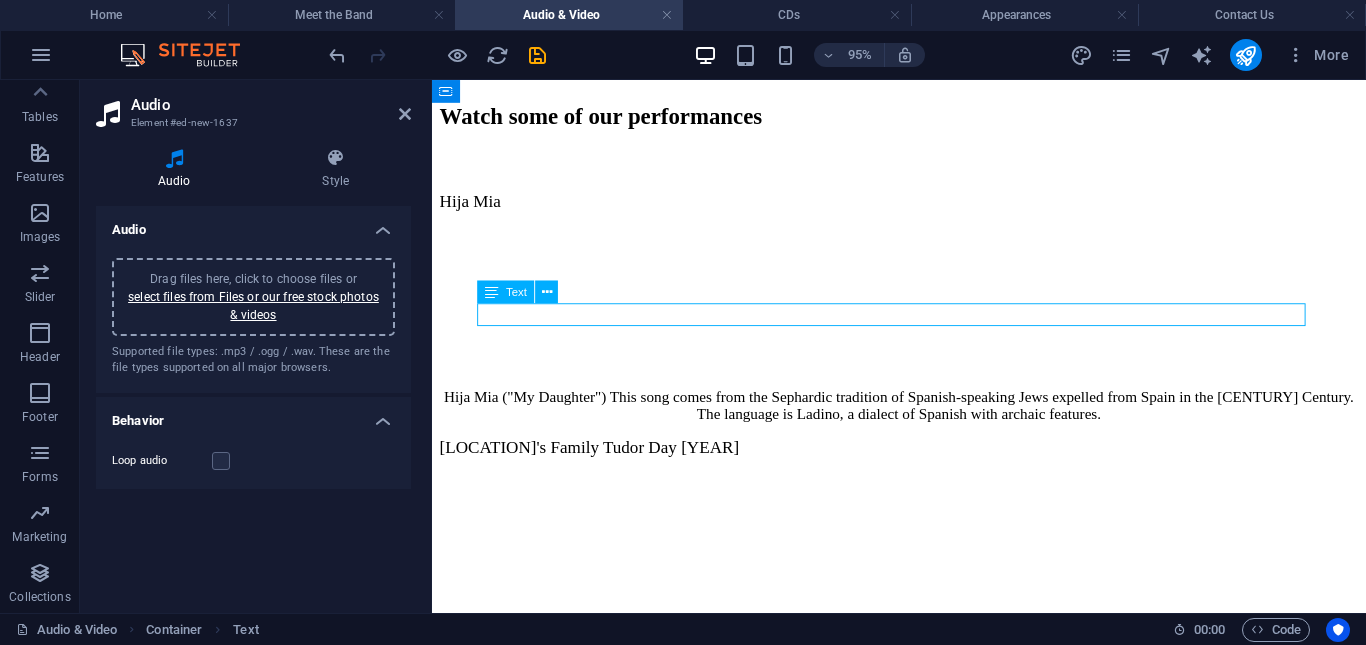 click on "[SONG TITLE]" at bounding box center [923, 2226] 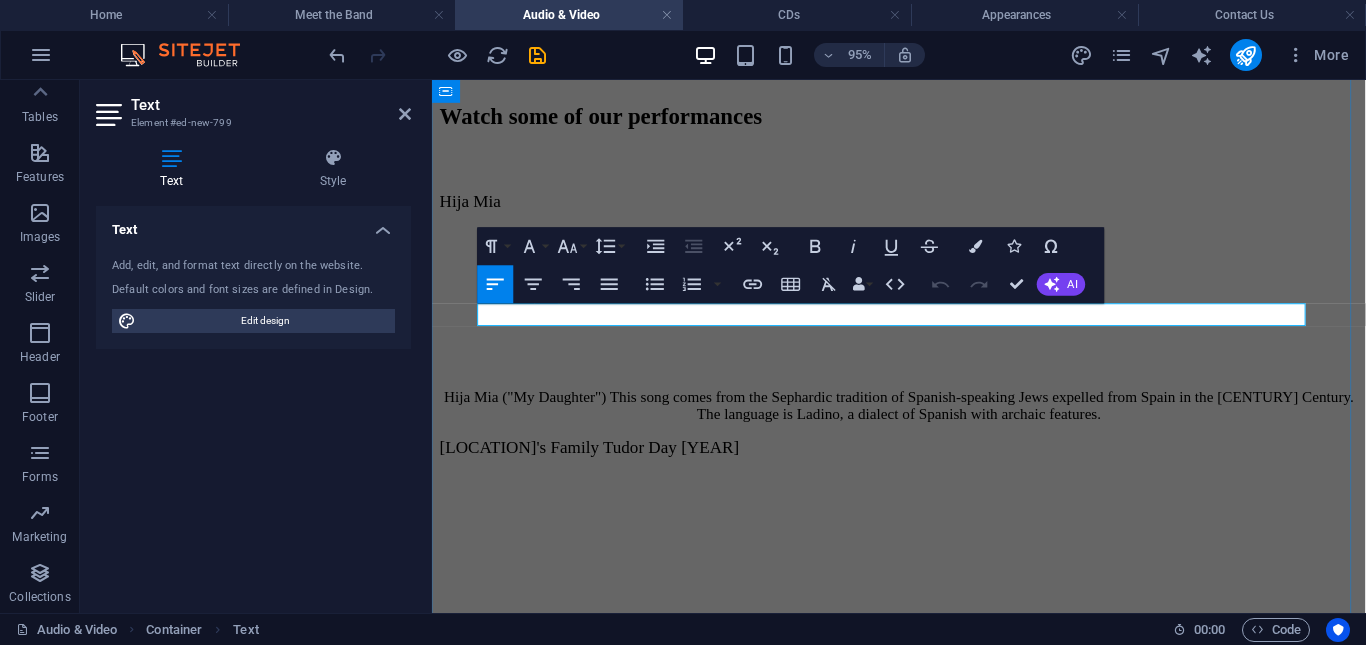 drag, startPoint x: 651, startPoint y: 324, endPoint x: 484, endPoint y: 329, distance: 167.07483 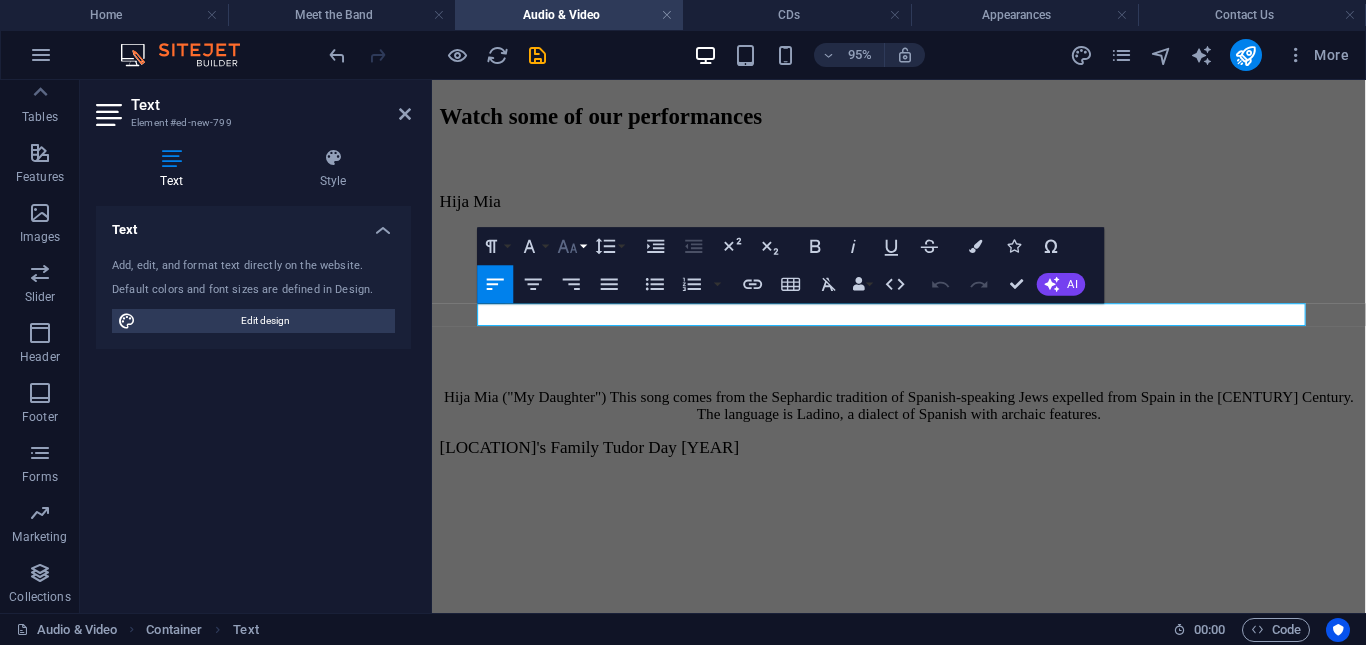 click 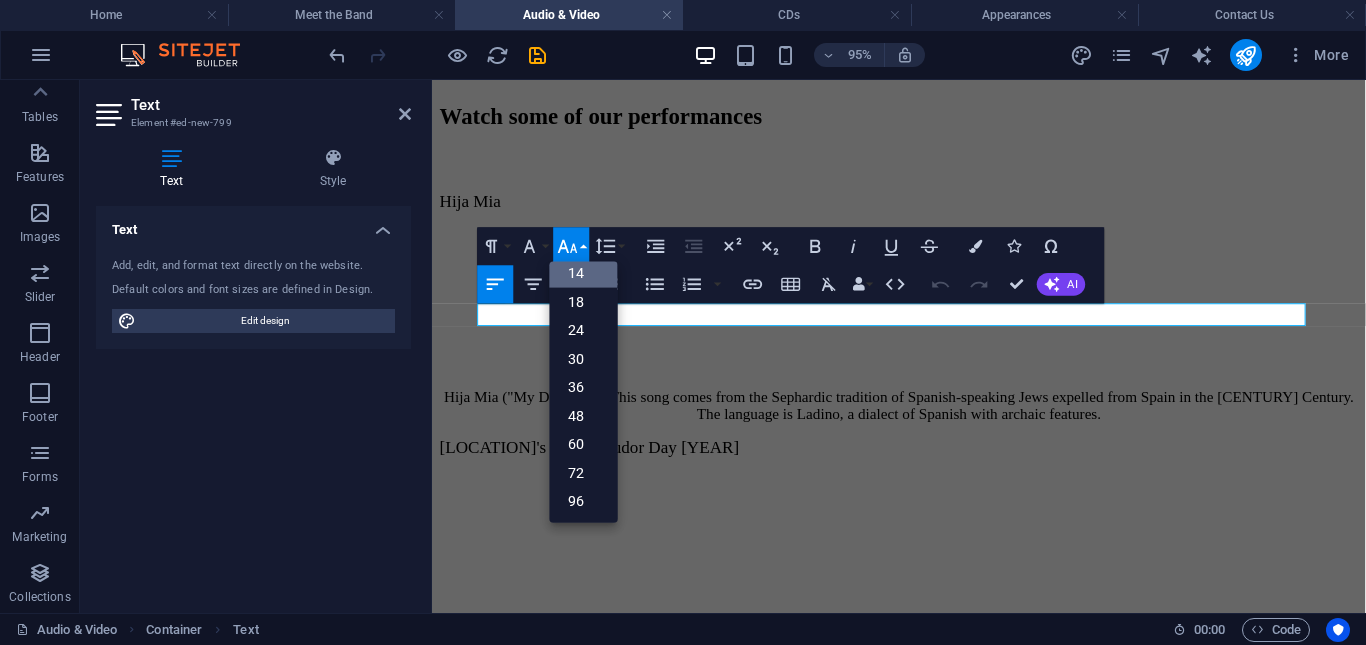 scroll, scrollTop: 161, scrollLeft: 0, axis: vertical 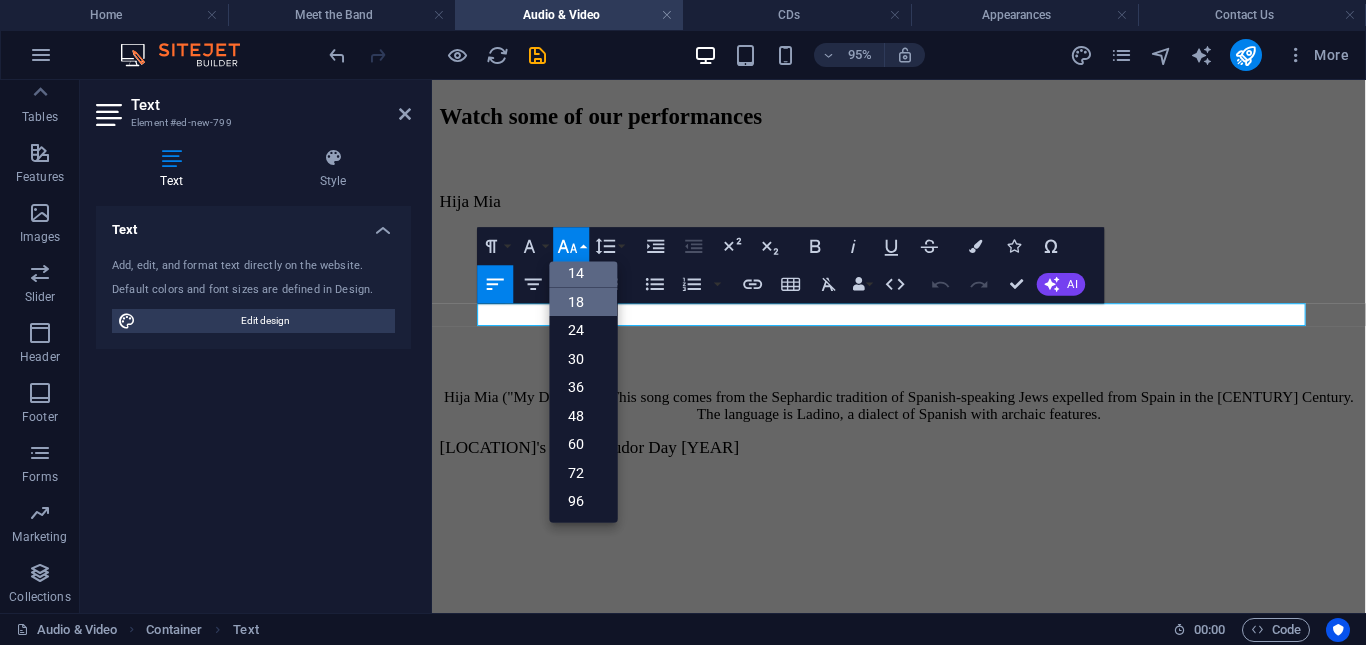 click on "18" at bounding box center (584, 301) 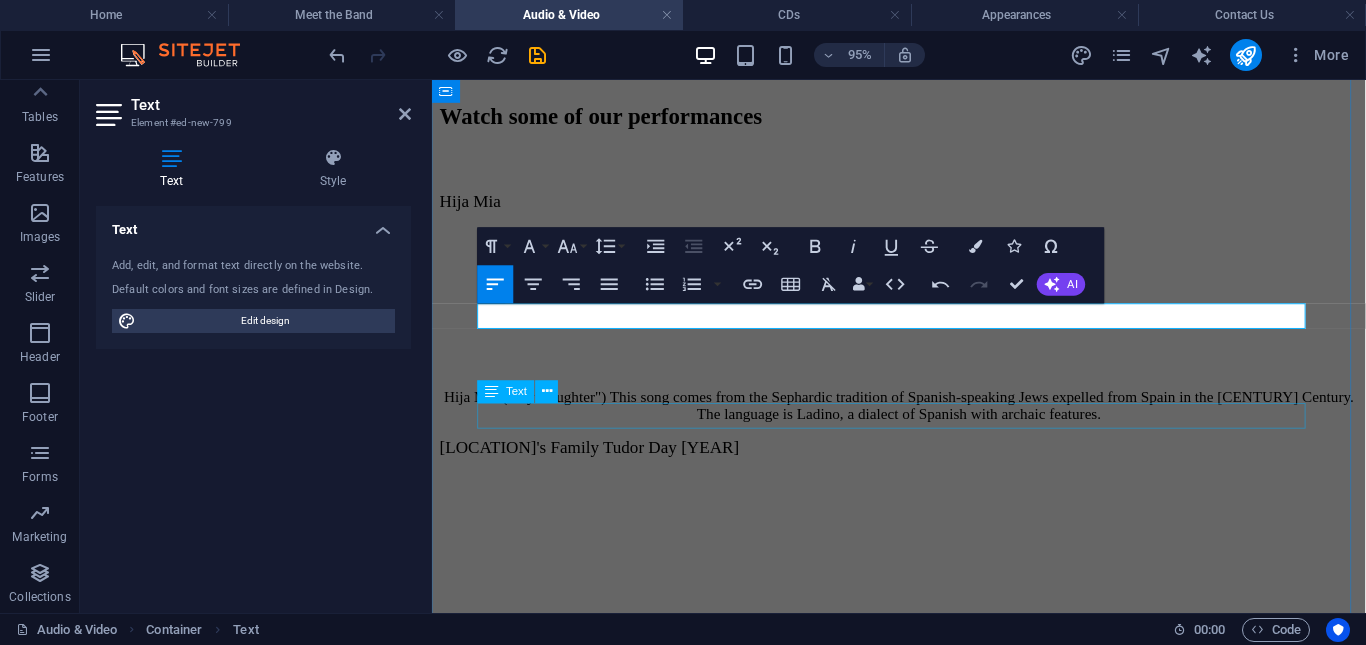 click on "Putta Nera Ballo Furlano" at bounding box center (923, 2362) 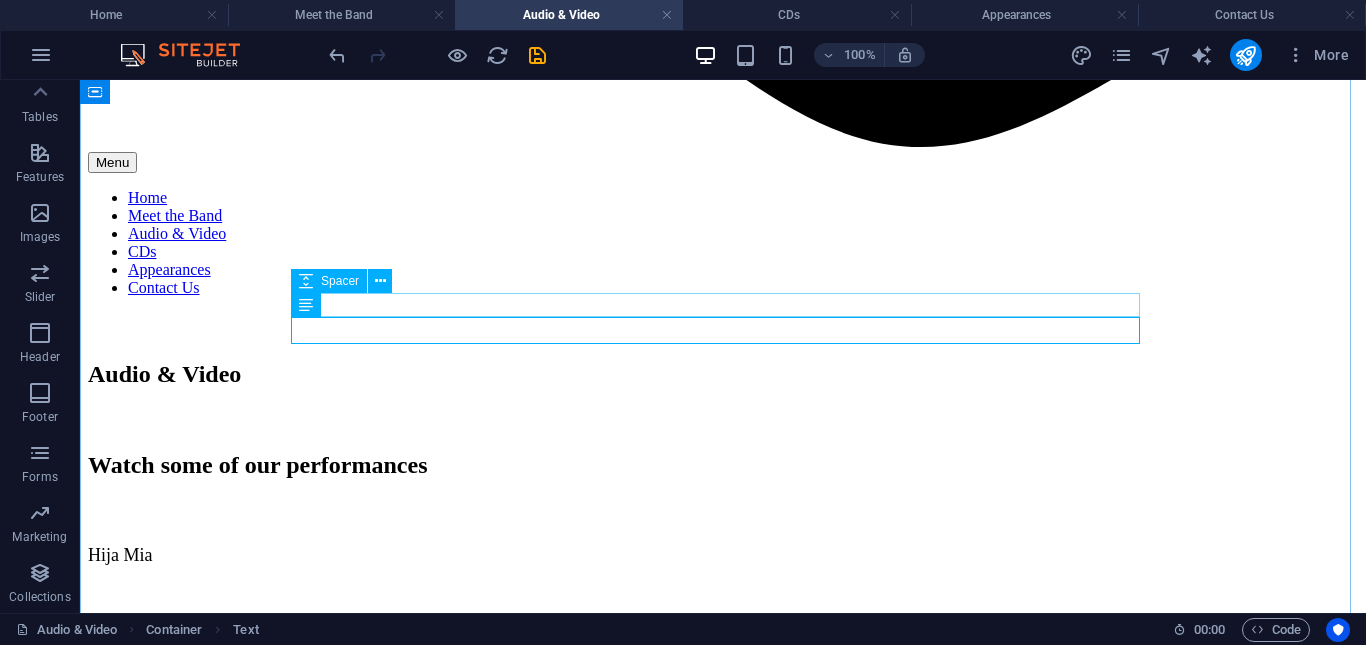 scroll, scrollTop: 1898, scrollLeft: 0, axis: vertical 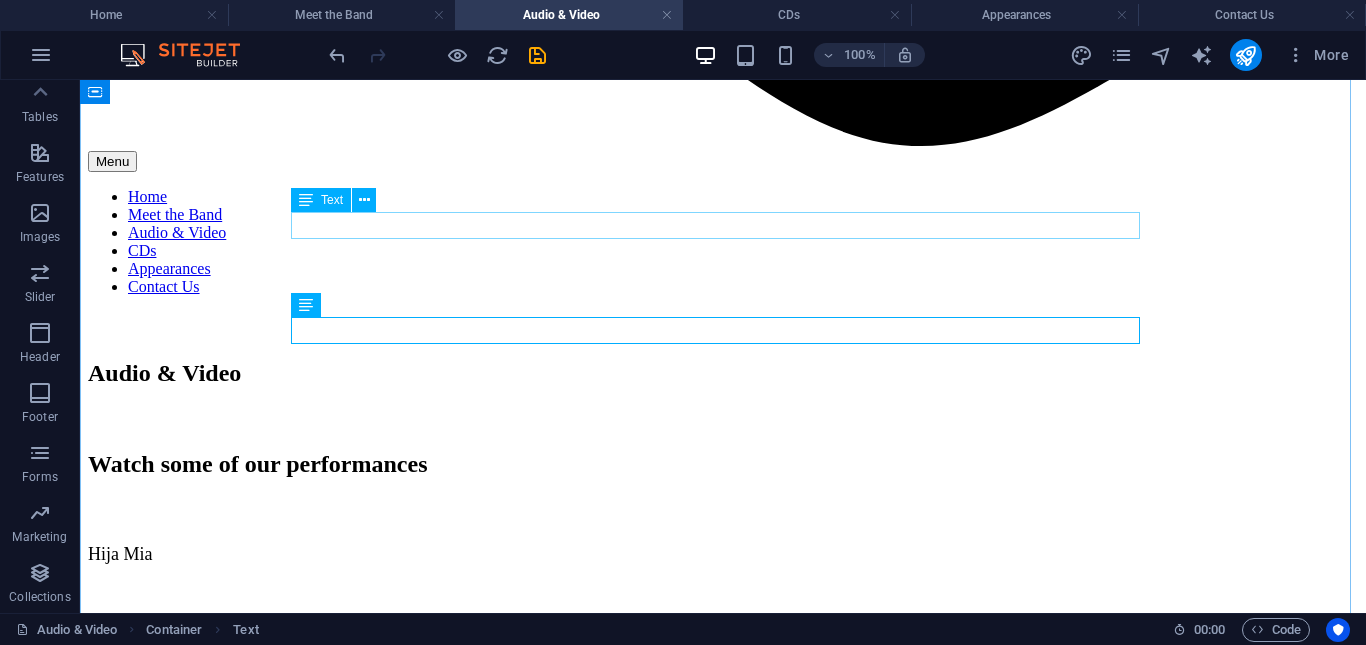 click on "[SONG TITLE]" at bounding box center [723, 2605] 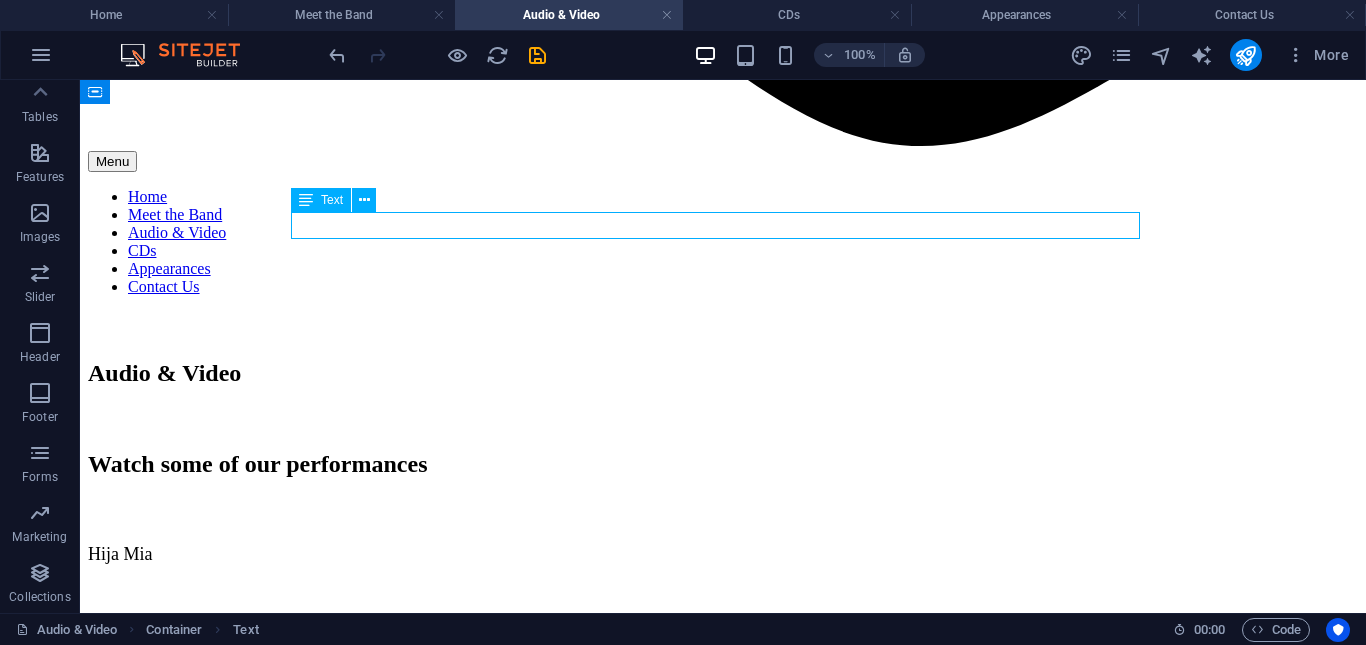 click on "[SONG TITLE]" at bounding box center (723, 2605) 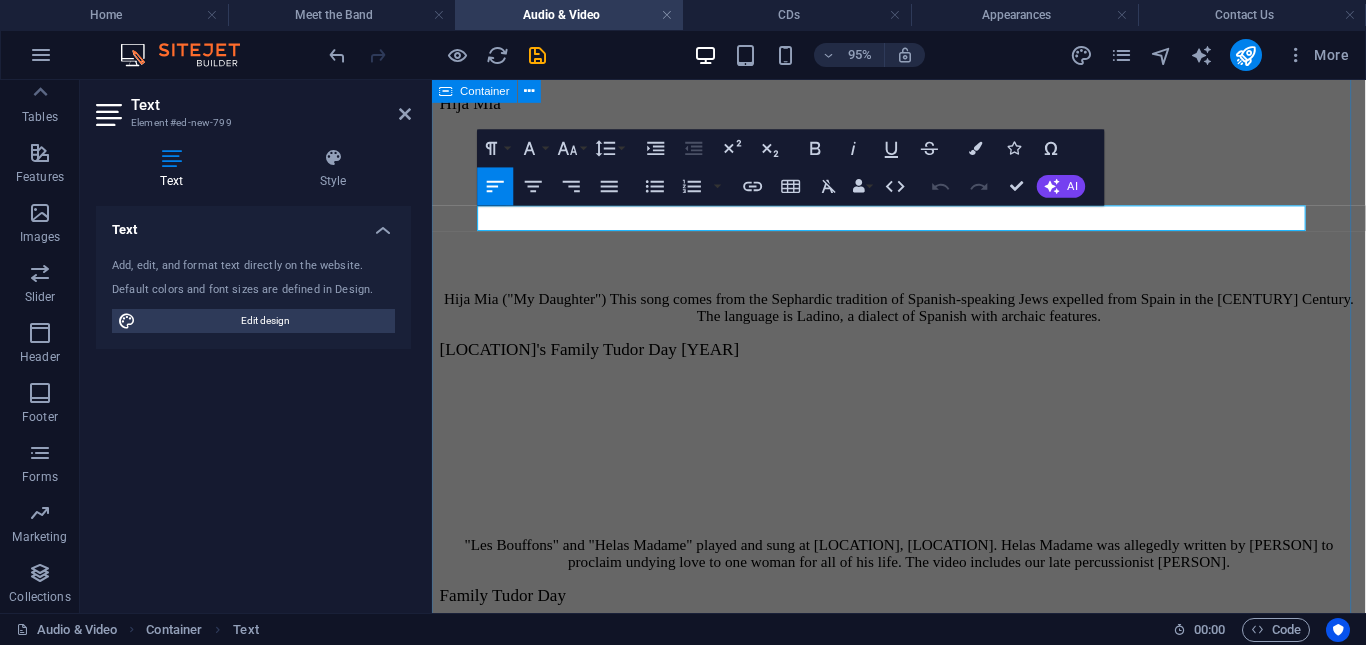 drag, startPoint x: 558, startPoint y: 215, endPoint x: 454, endPoint y: 214, distance: 104.00481 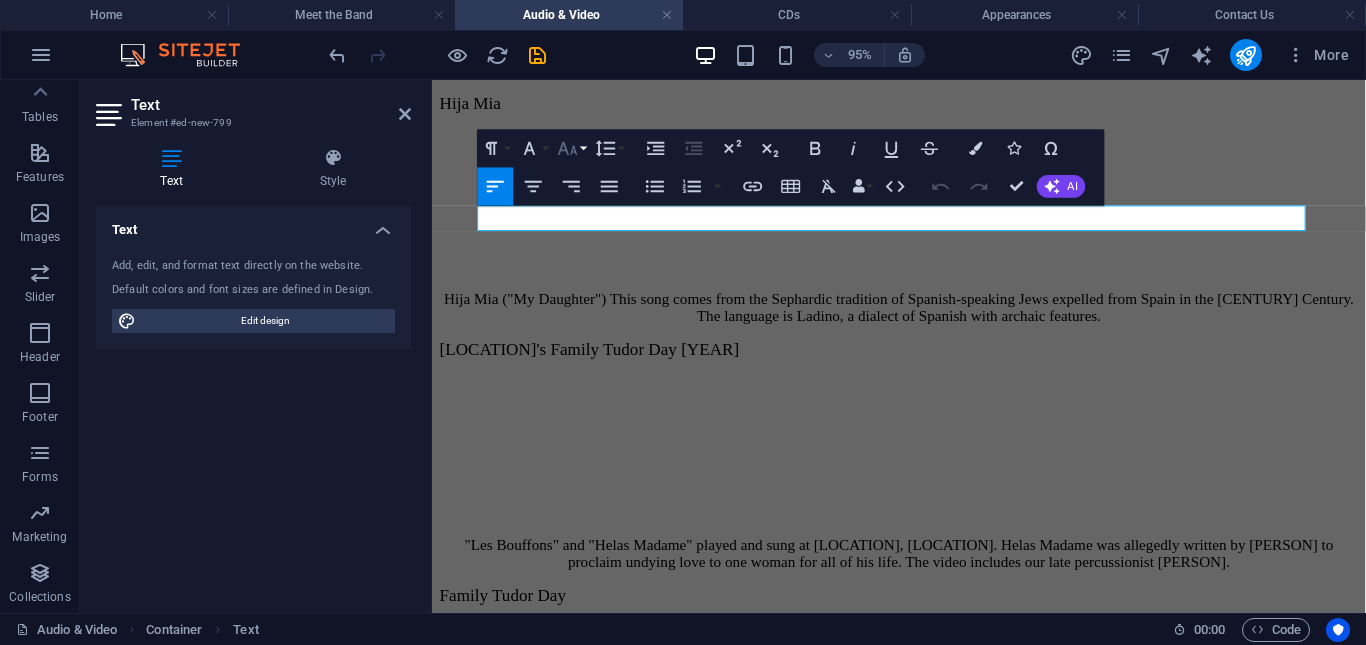 click 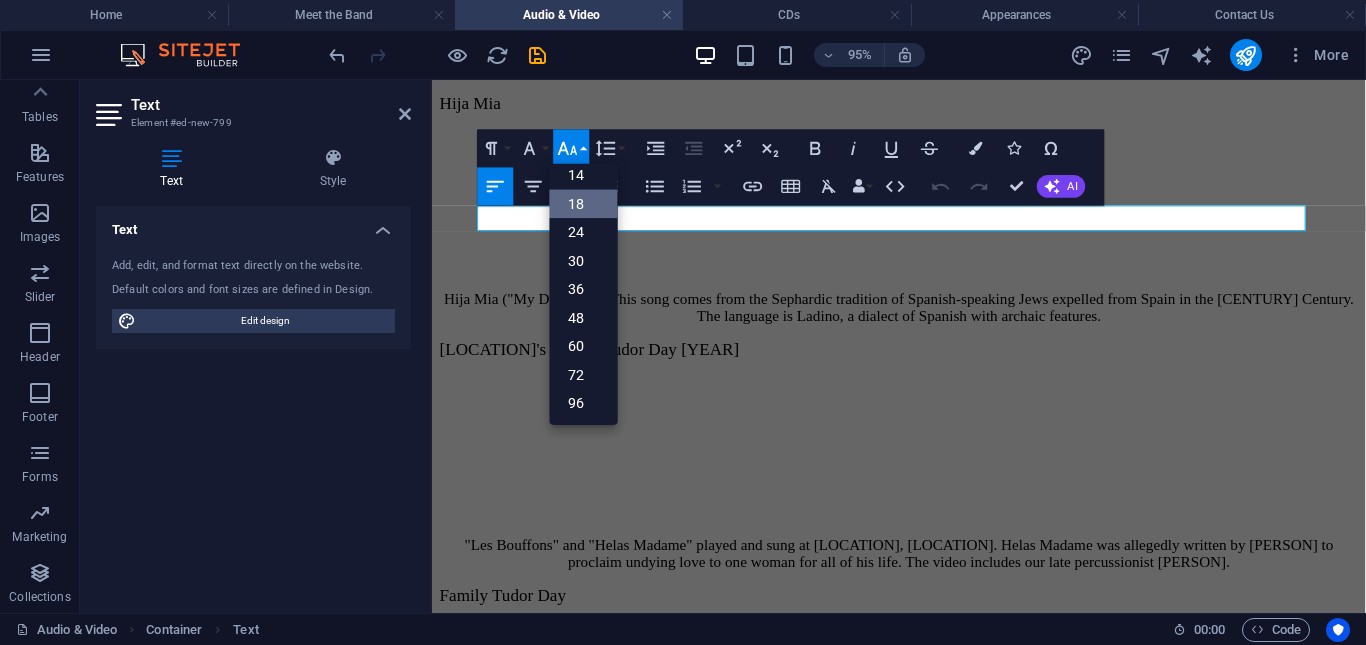 scroll, scrollTop: 161, scrollLeft: 0, axis: vertical 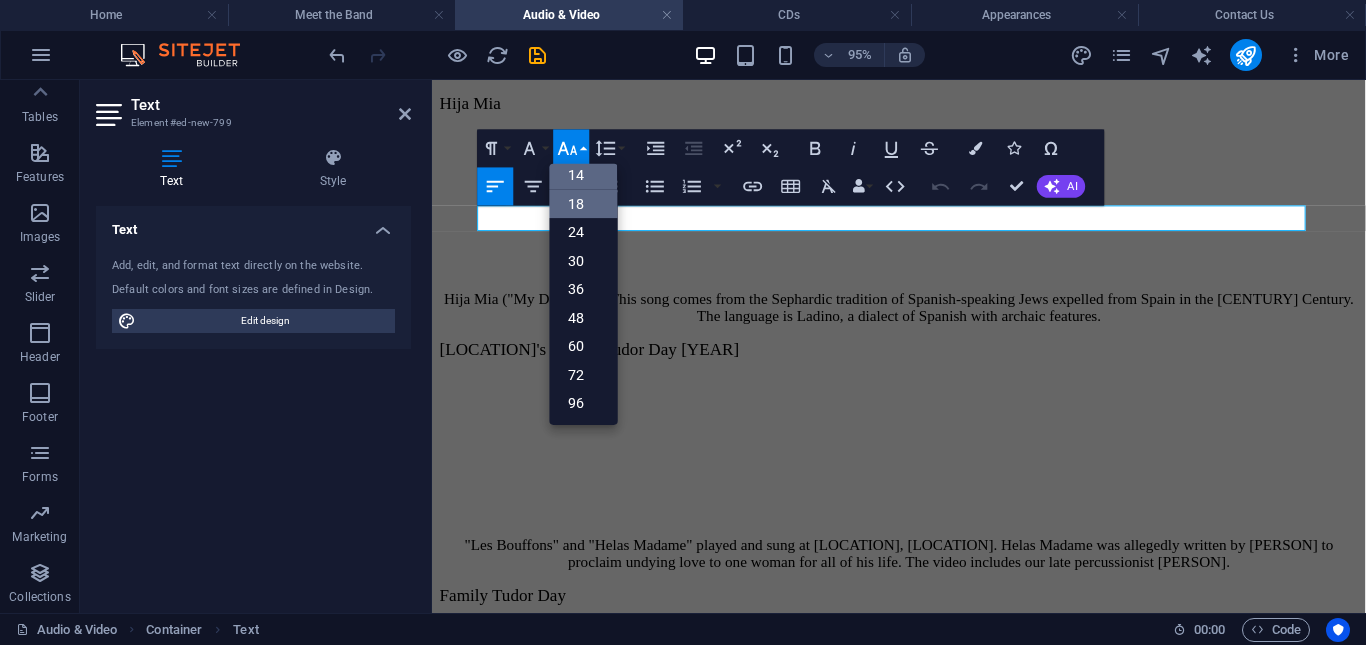 click on "14" at bounding box center (584, 175) 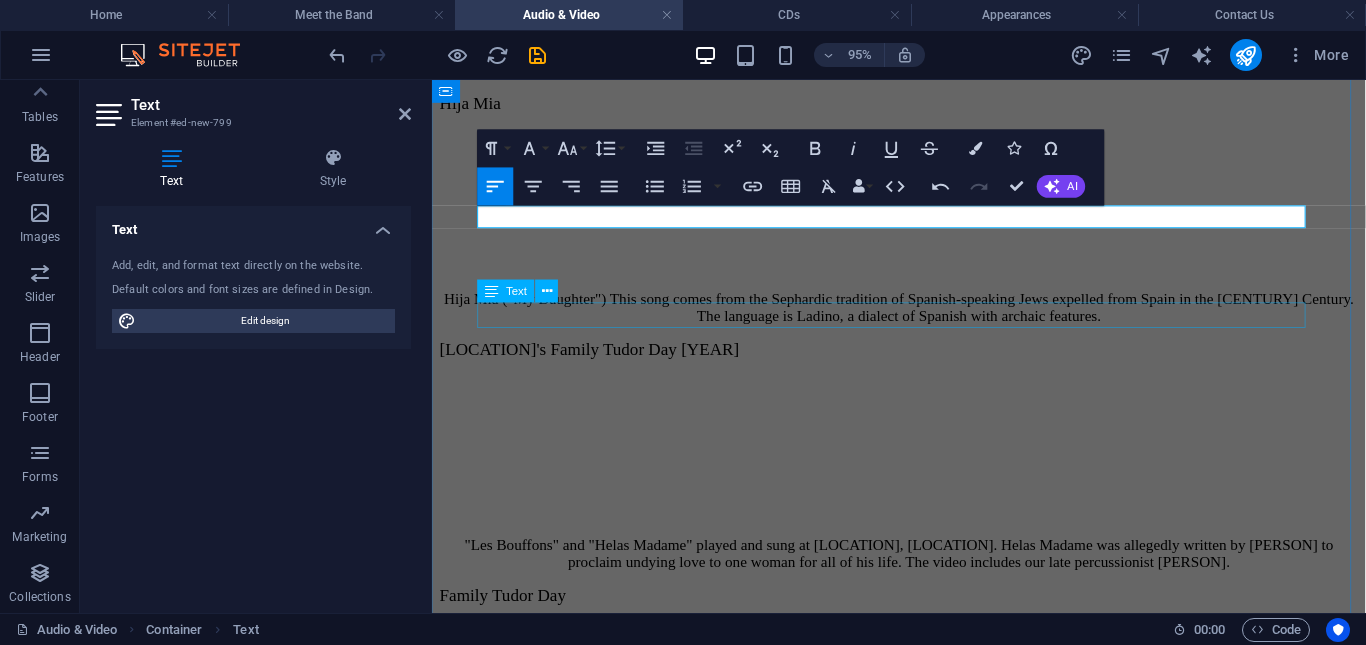 click on "Putta Nera Ballo Furlano" at bounding box center [923, 2256] 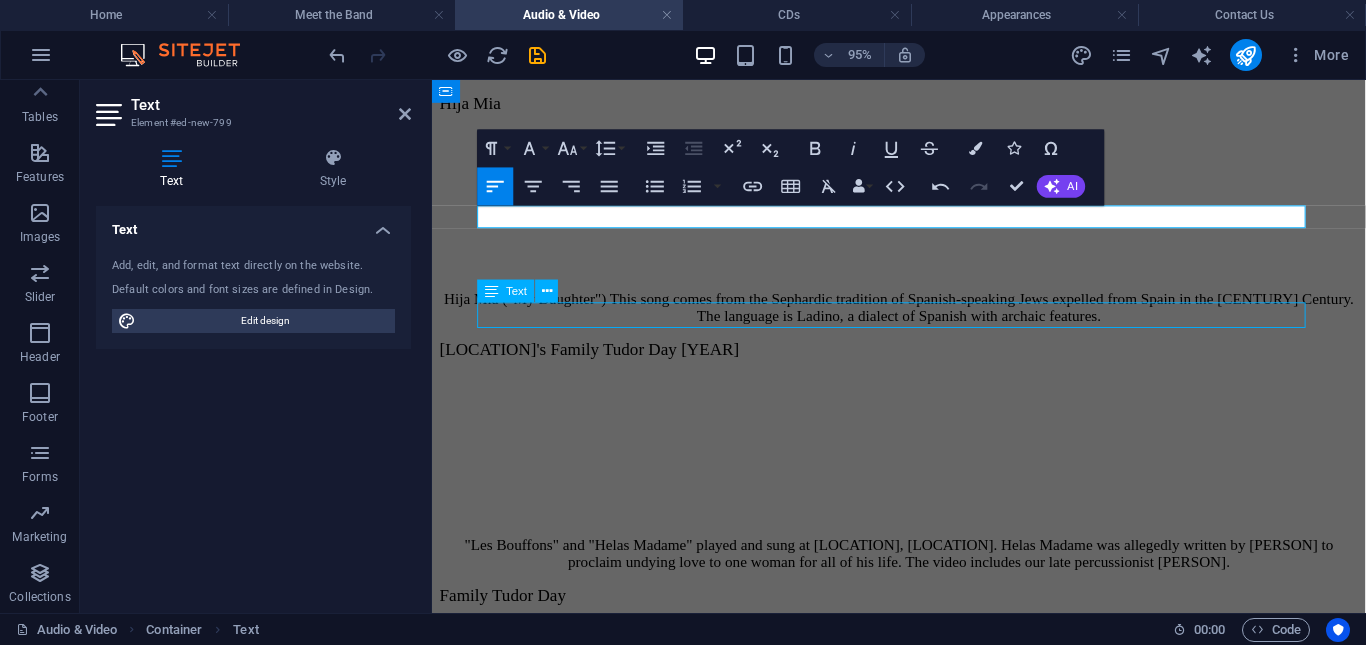 click on "Putta Nera Ballo Furlano" at bounding box center (923, 2256) 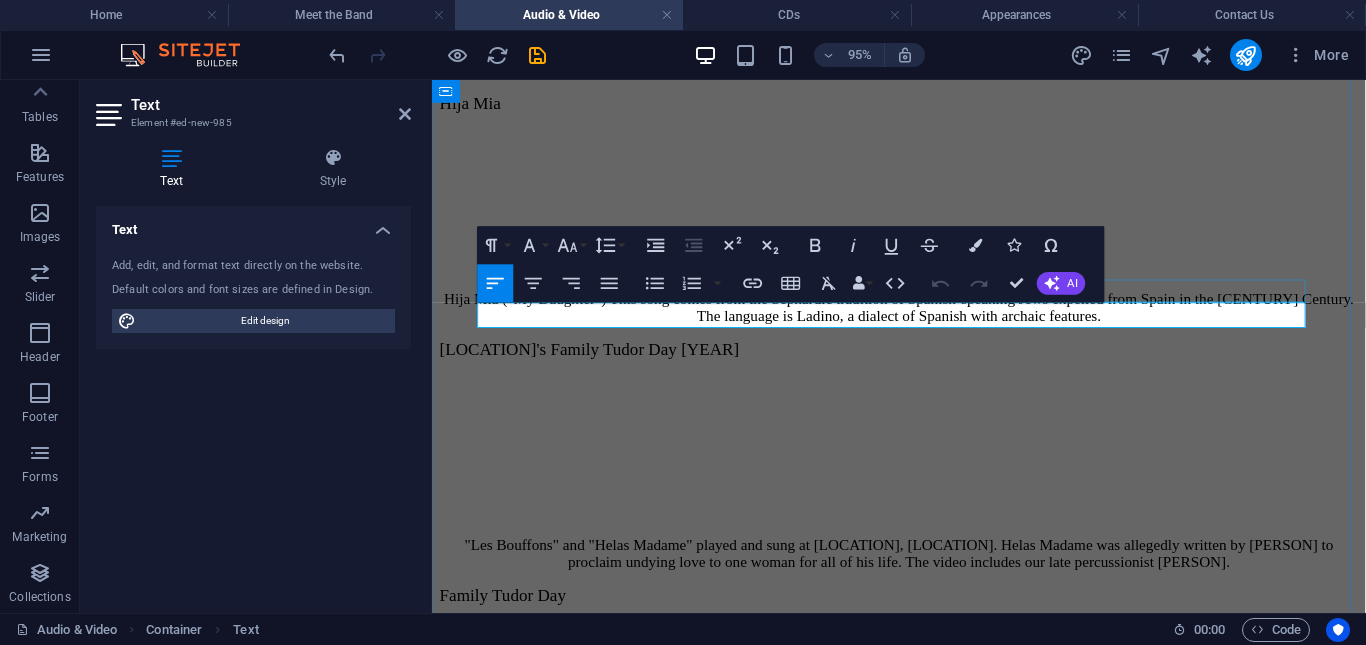 drag, startPoint x: 750, startPoint y: 329, endPoint x: 479, endPoint y: 308, distance: 271.81244 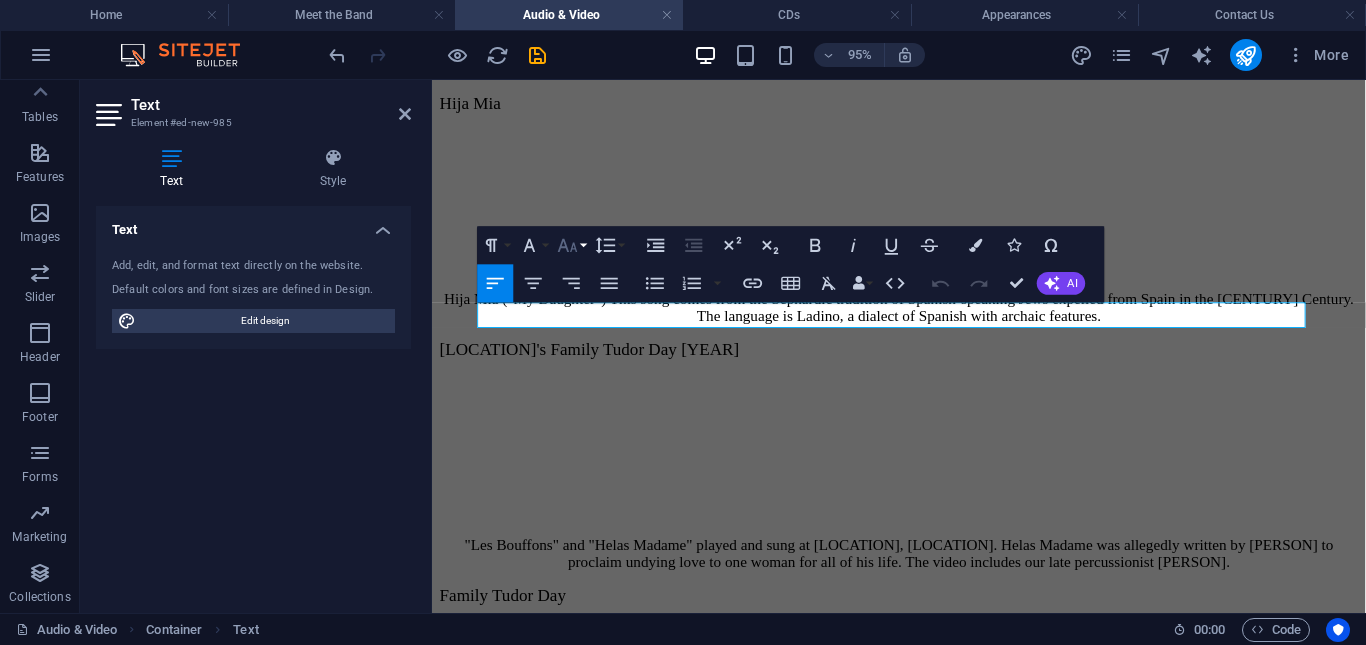 click 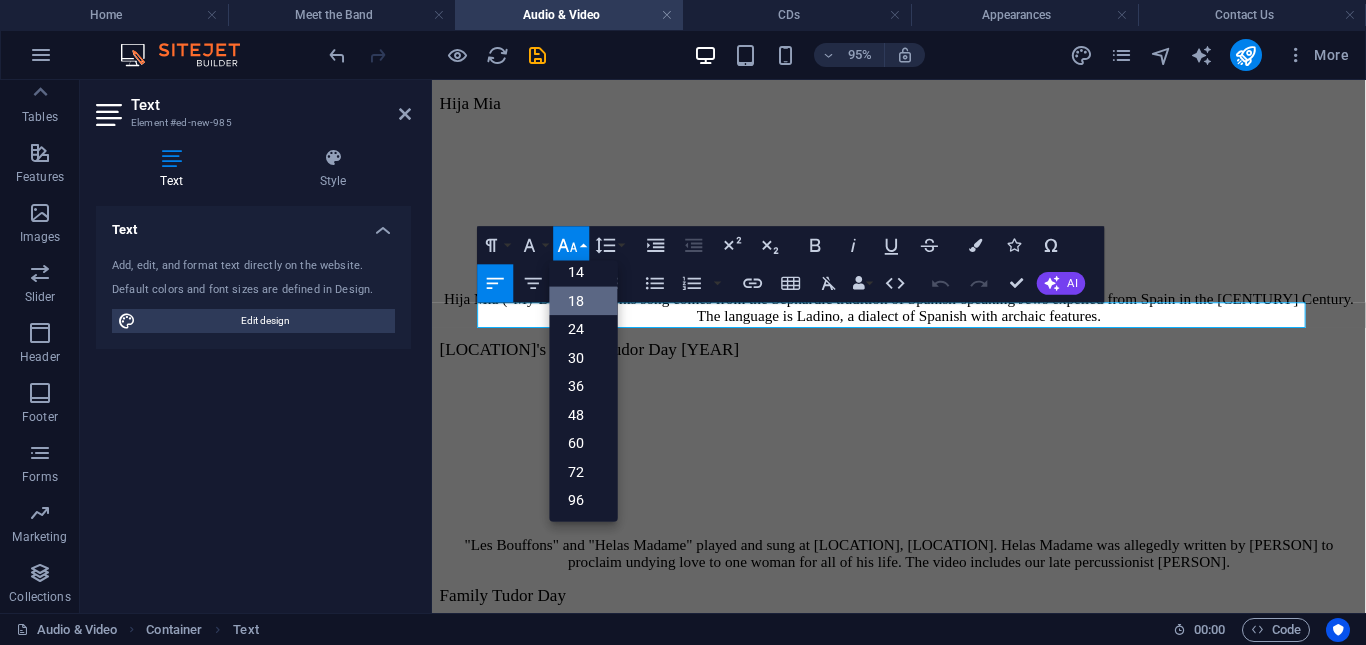 scroll, scrollTop: 161, scrollLeft: 0, axis: vertical 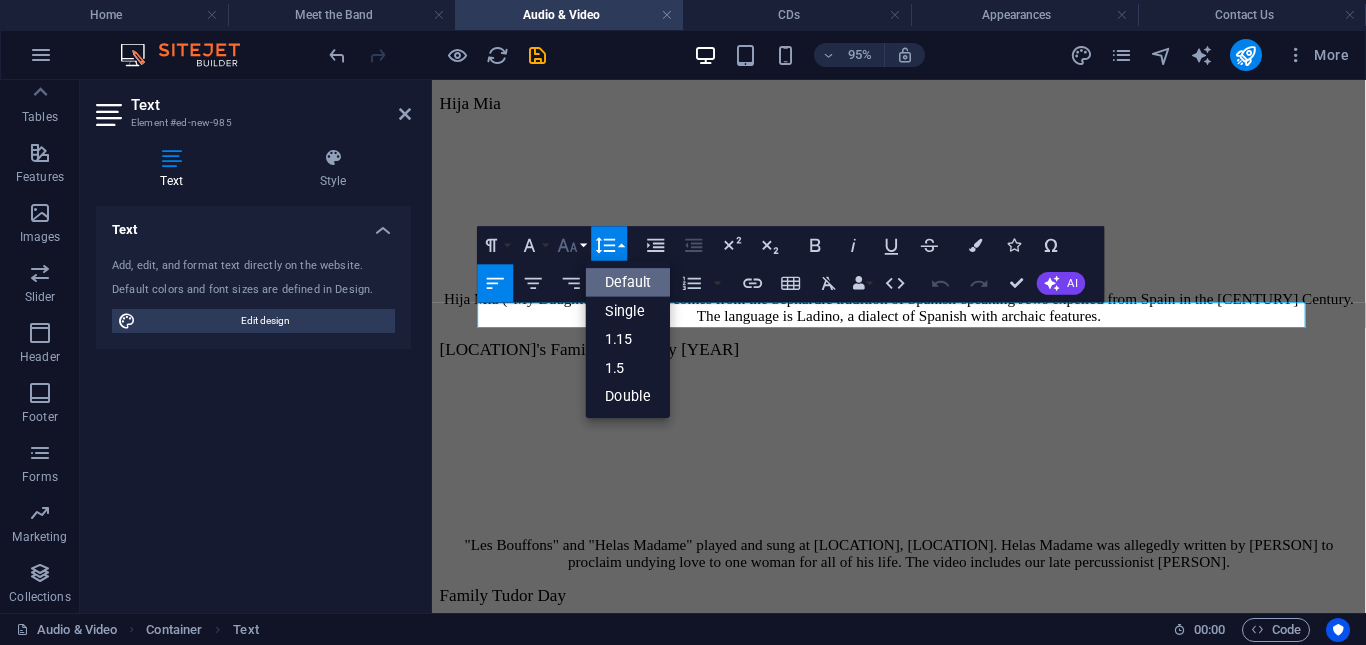 click 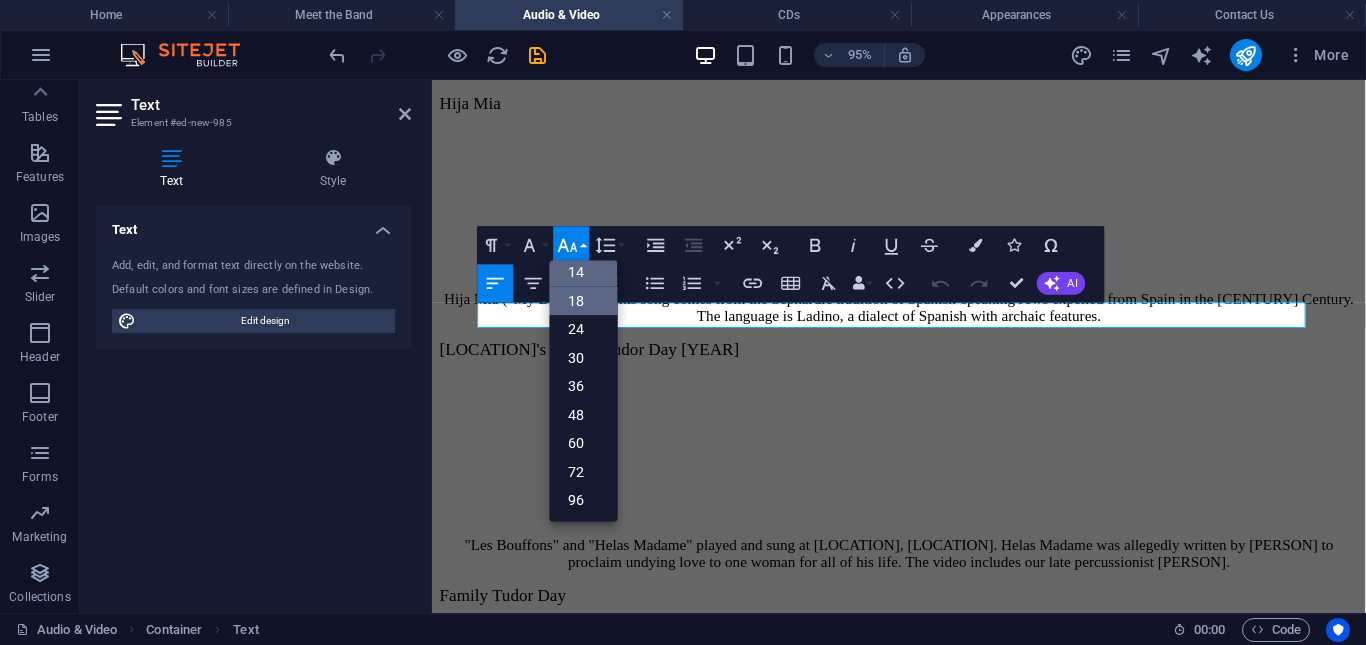 scroll, scrollTop: 161, scrollLeft: 0, axis: vertical 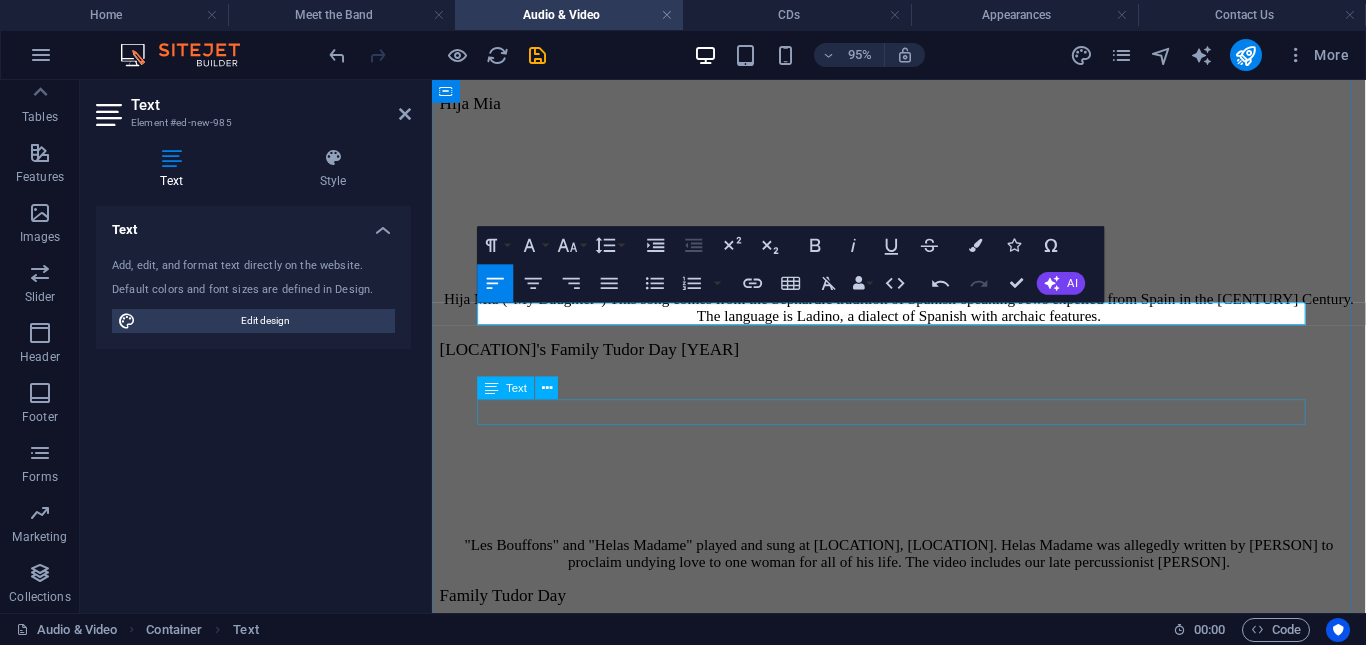 click on "Angelus ad Virginem" at bounding box center [923, 2388] 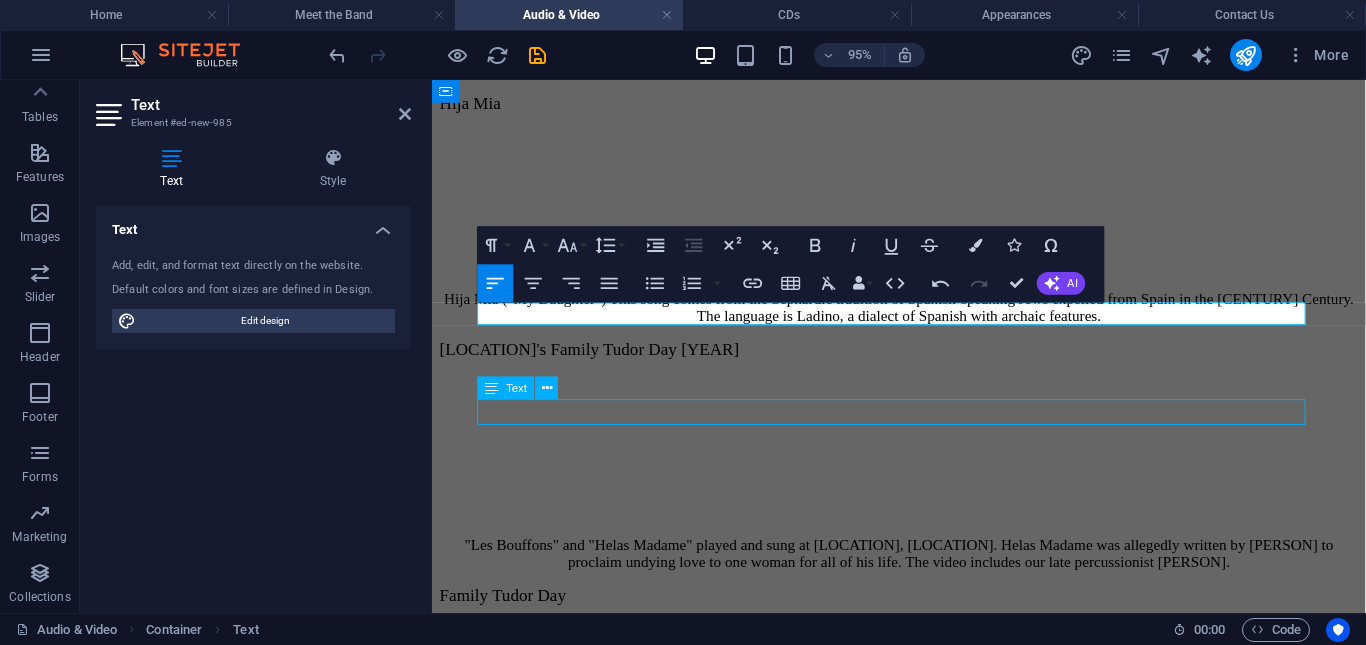 click on "Angelus ad Virginem" at bounding box center (923, 2388) 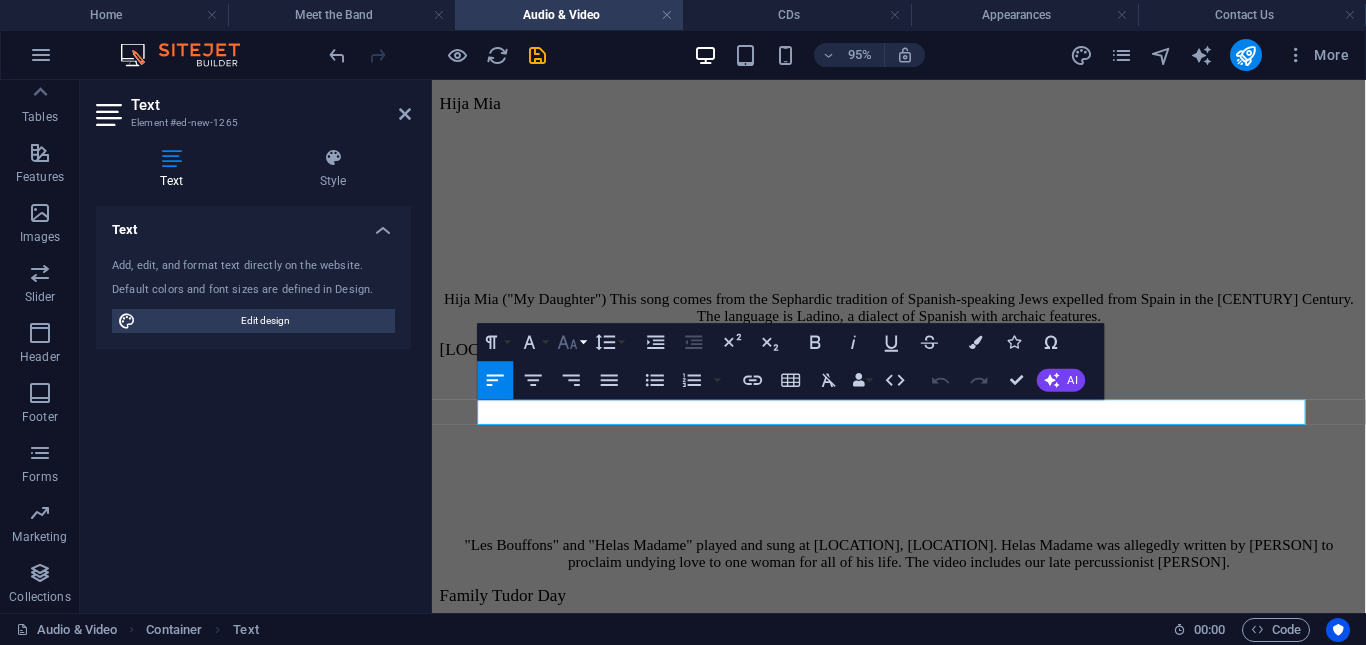 click 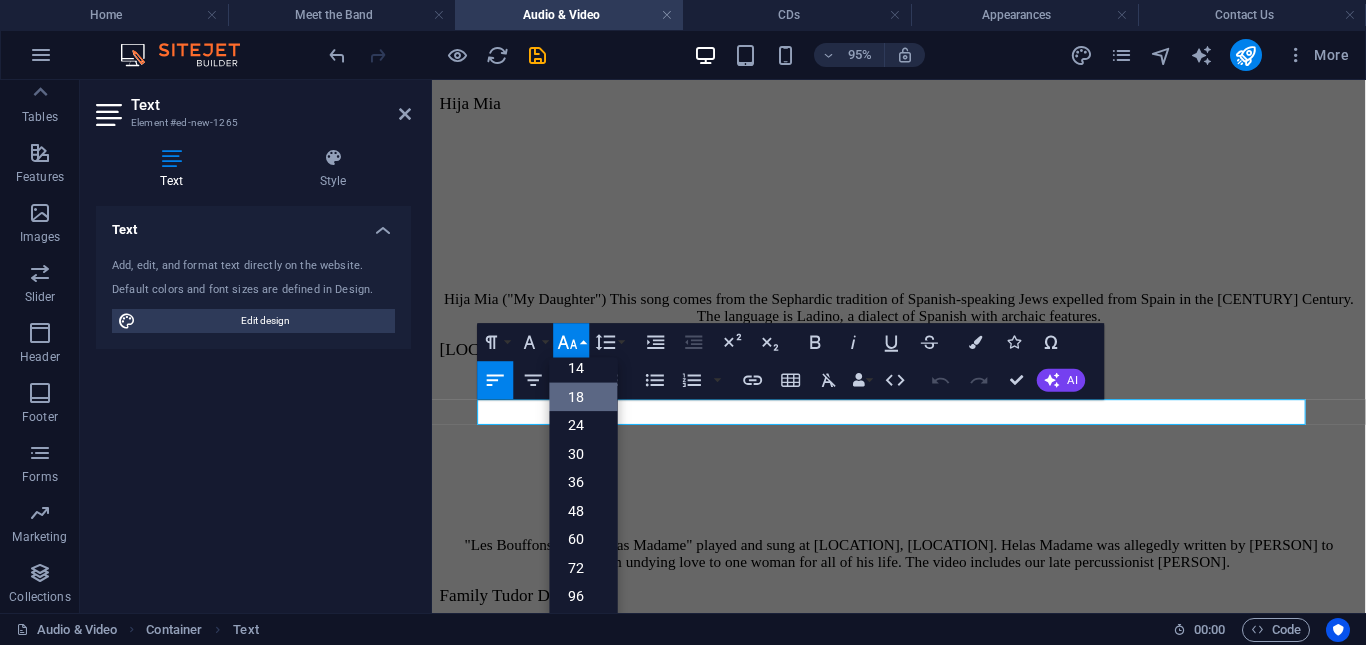 scroll, scrollTop: 161, scrollLeft: 0, axis: vertical 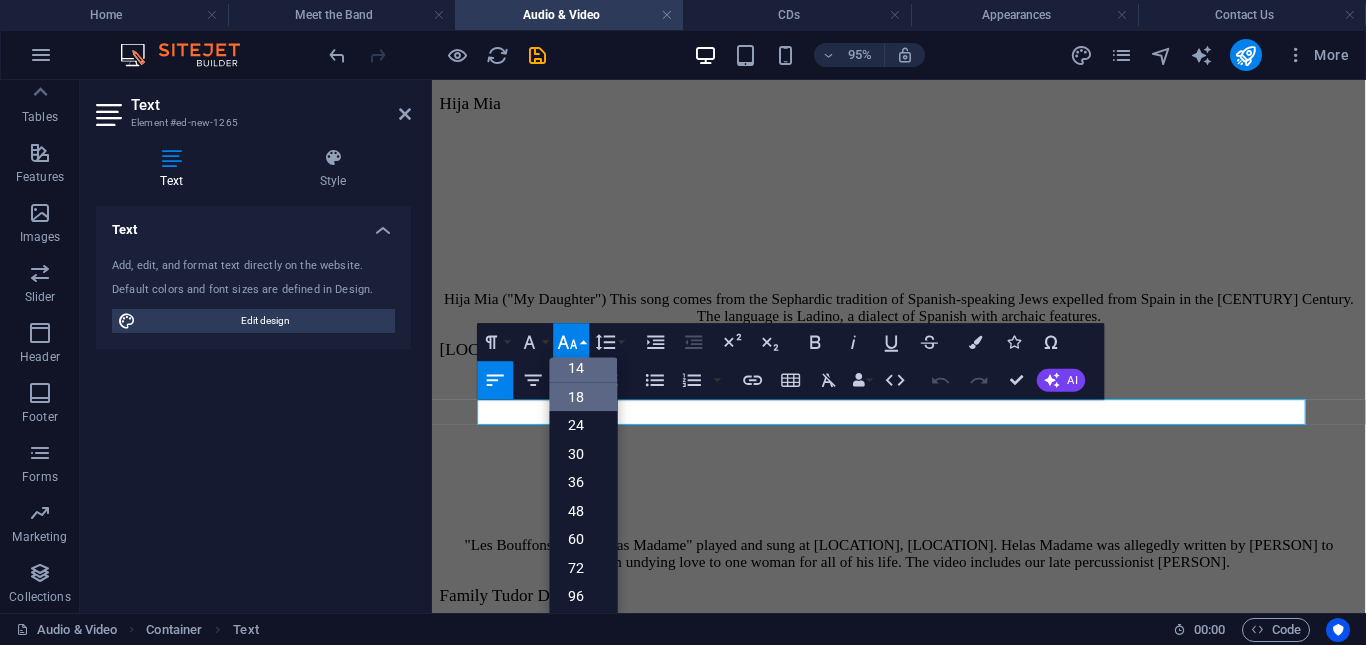 click on "14" at bounding box center [584, 369] 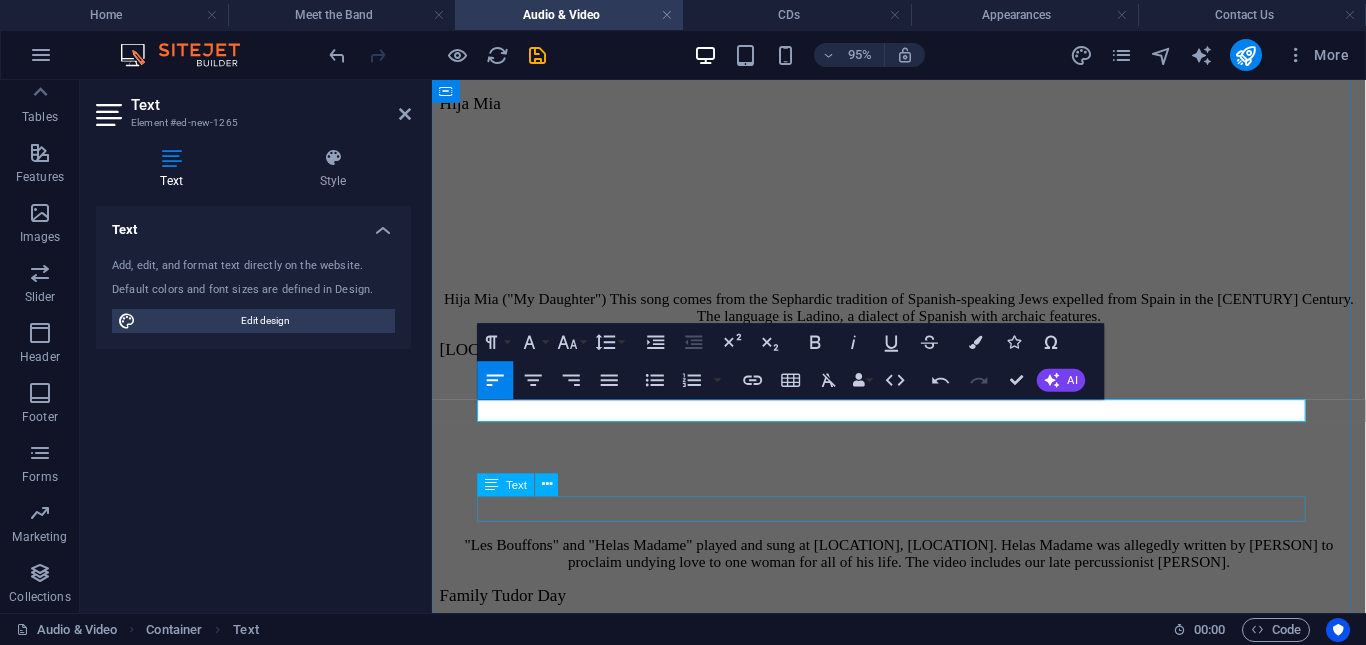 click on "[SONG TITLE]" at bounding box center (923, 2520) 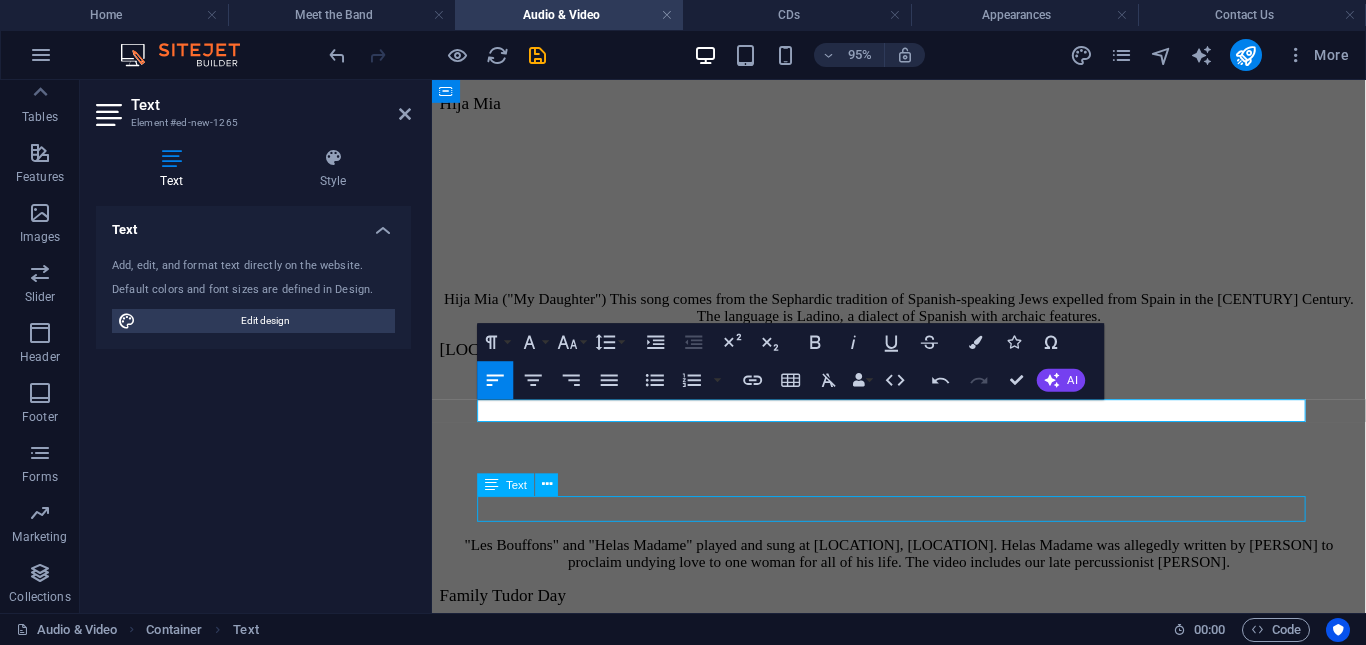 click on "[SONG TITLE]" at bounding box center [923, 2520] 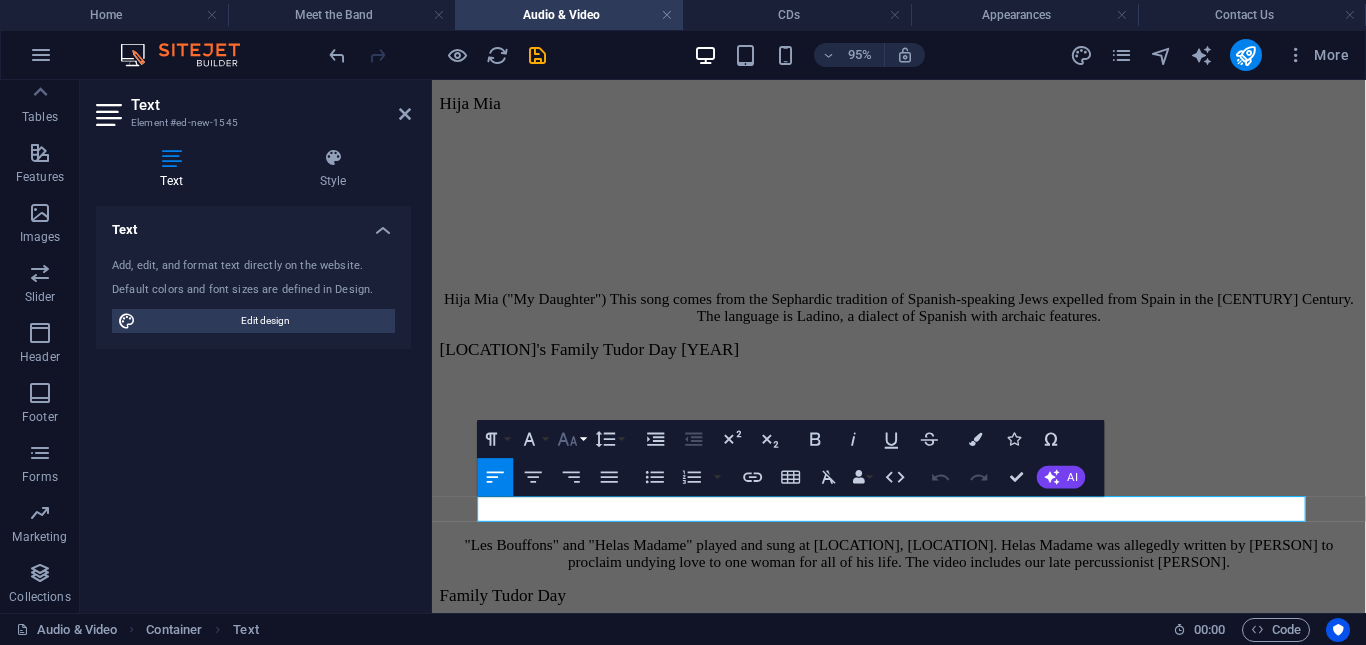 click 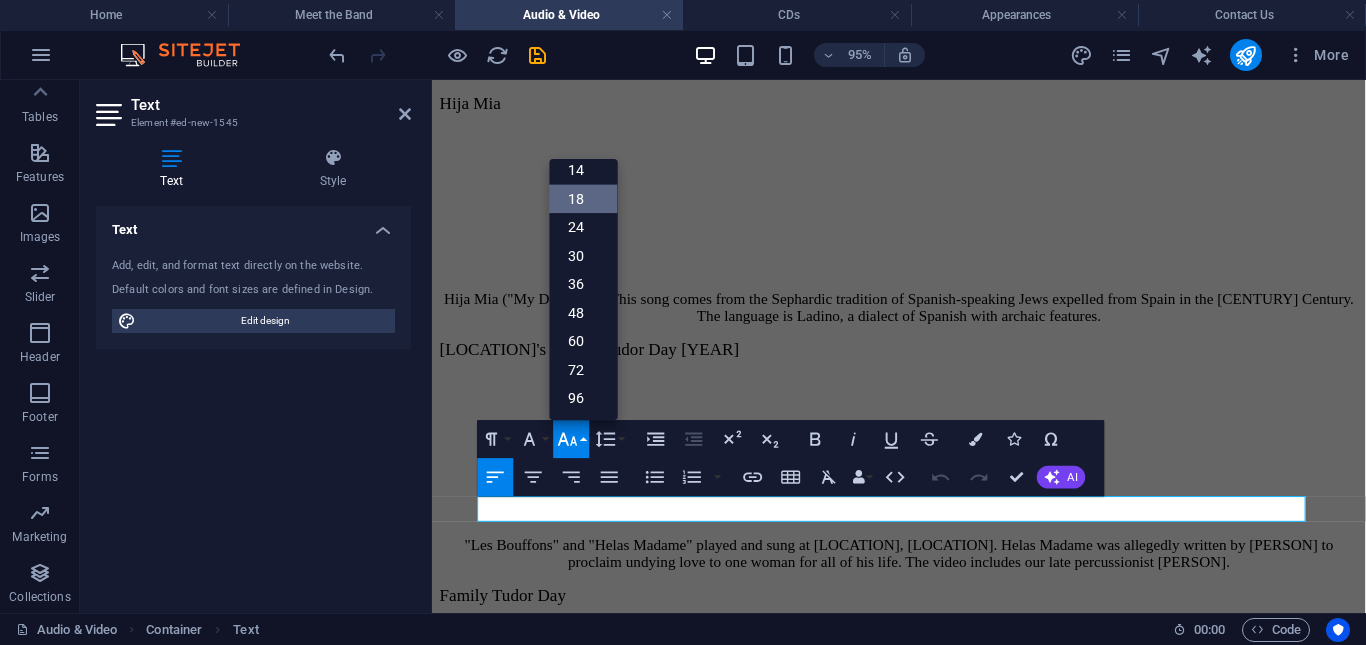 scroll, scrollTop: 161, scrollLeft: 0, axis: vertical 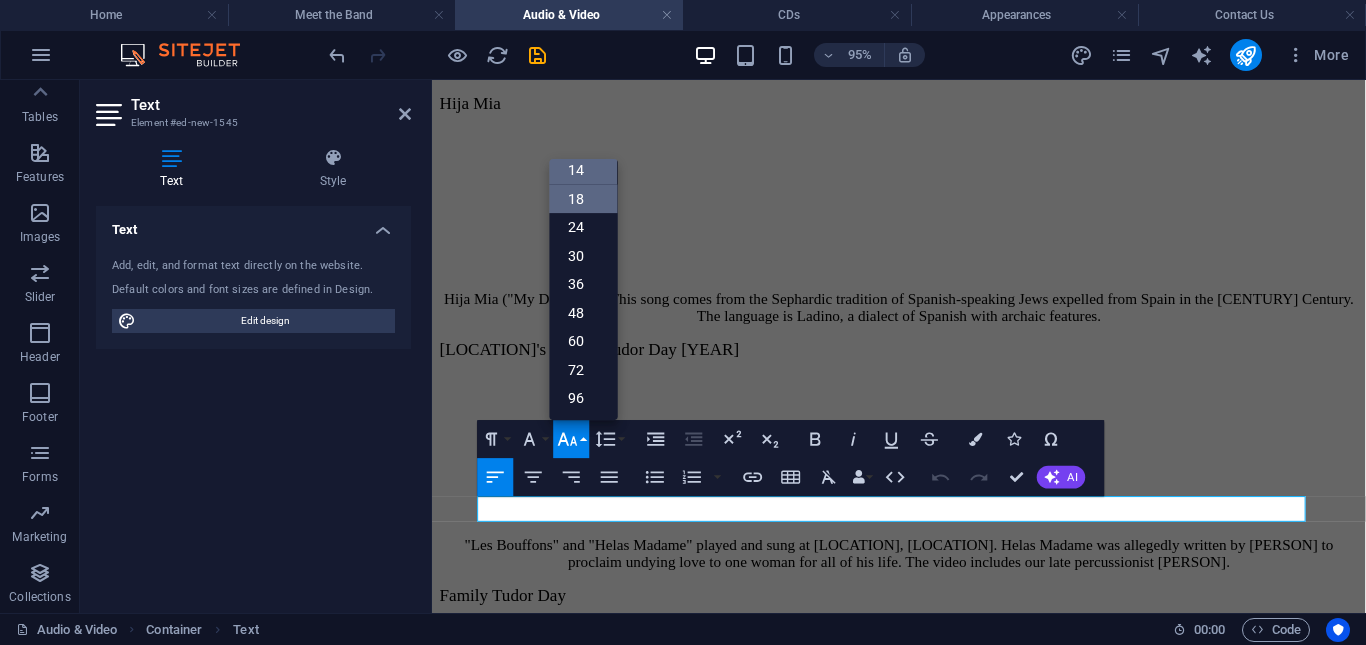 click on "14" at bounding box center [584, 170] 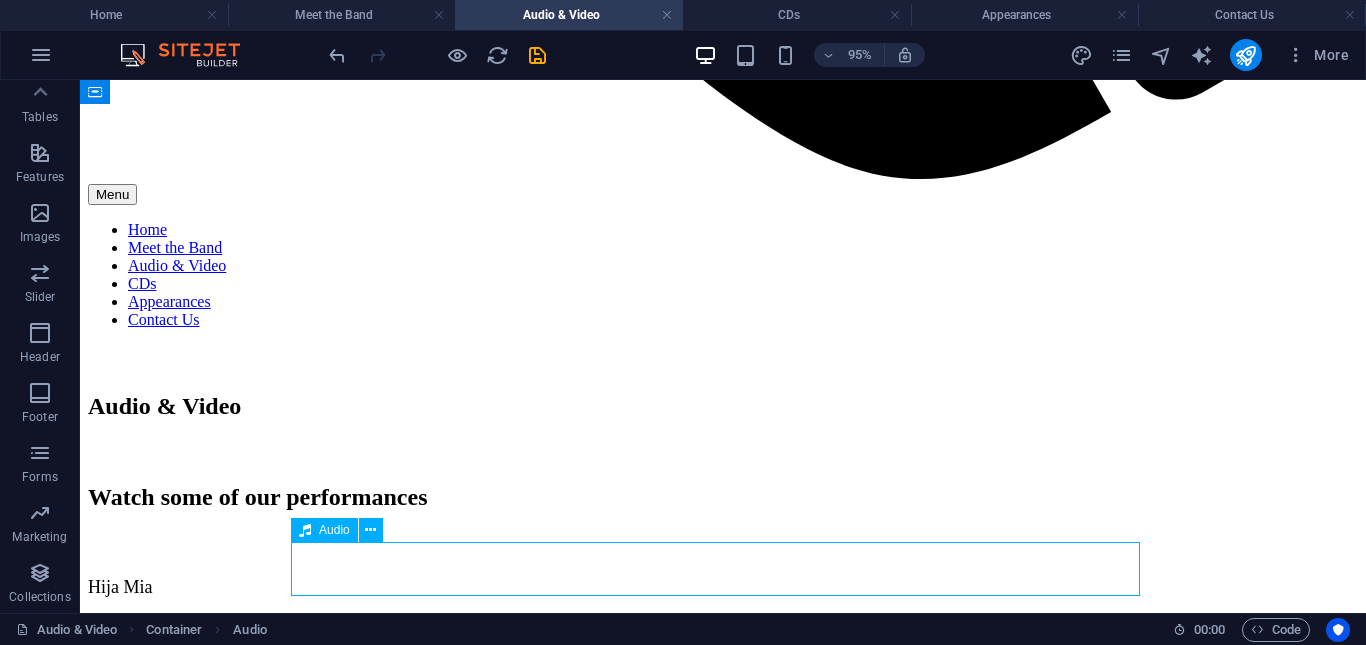 drag, startPoint x: 365, startPoint y: 593, endPoint x: 705, endPoint y: 589, distance: 340.02353 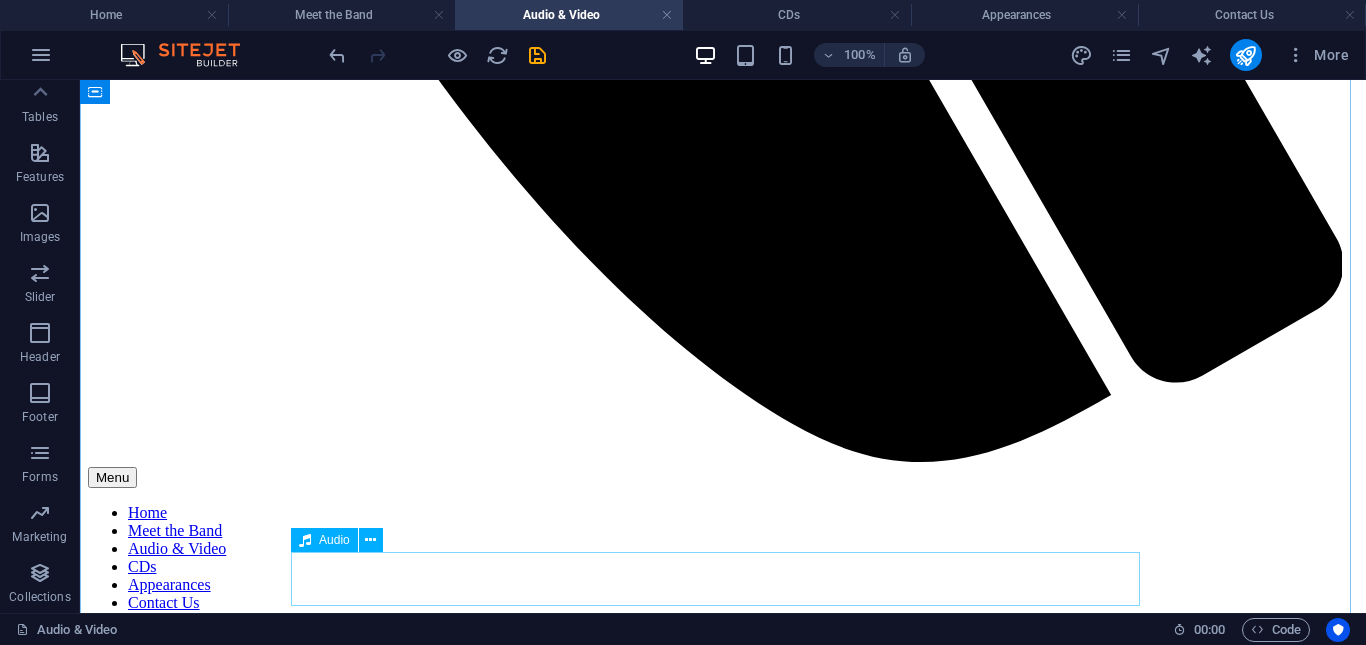 scroll, scrollTop: 1673, scrollLeft: 0, axis: vertical 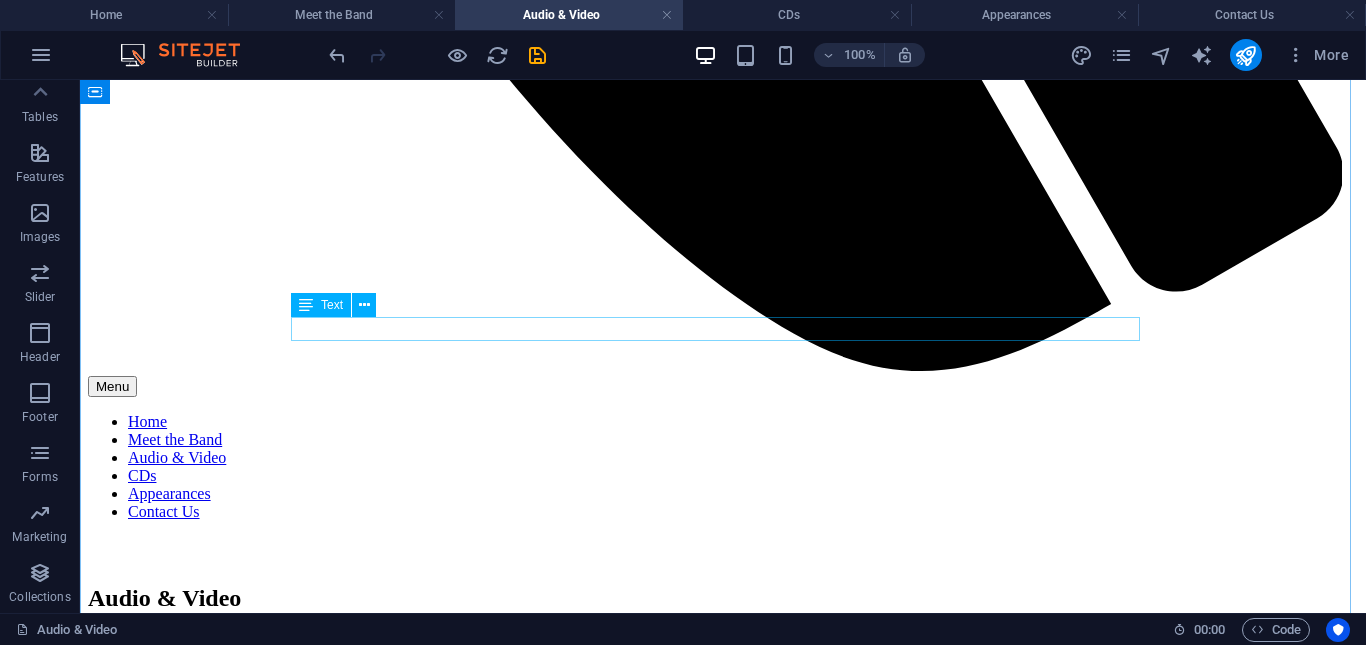 click on "Pastime with Good Company" at bounding box center (723, 2684) 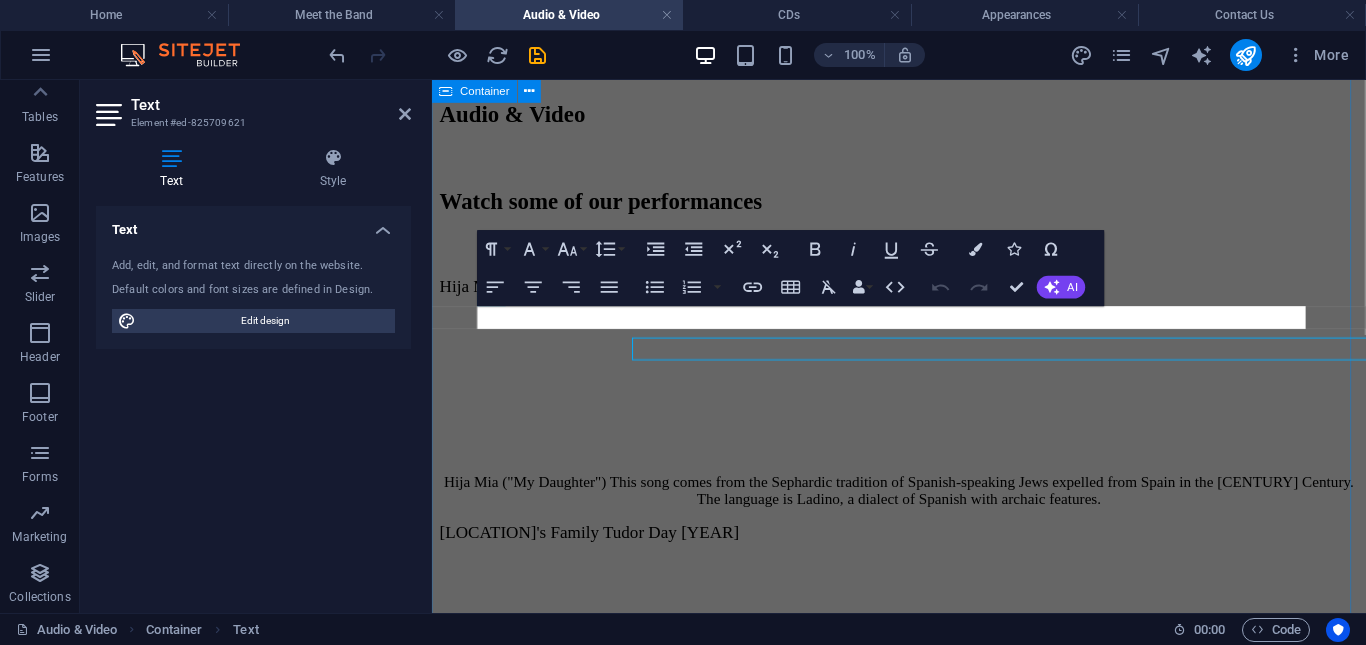scroll, scrollTop: 1639, scrollLeft: 0, axis: vertical 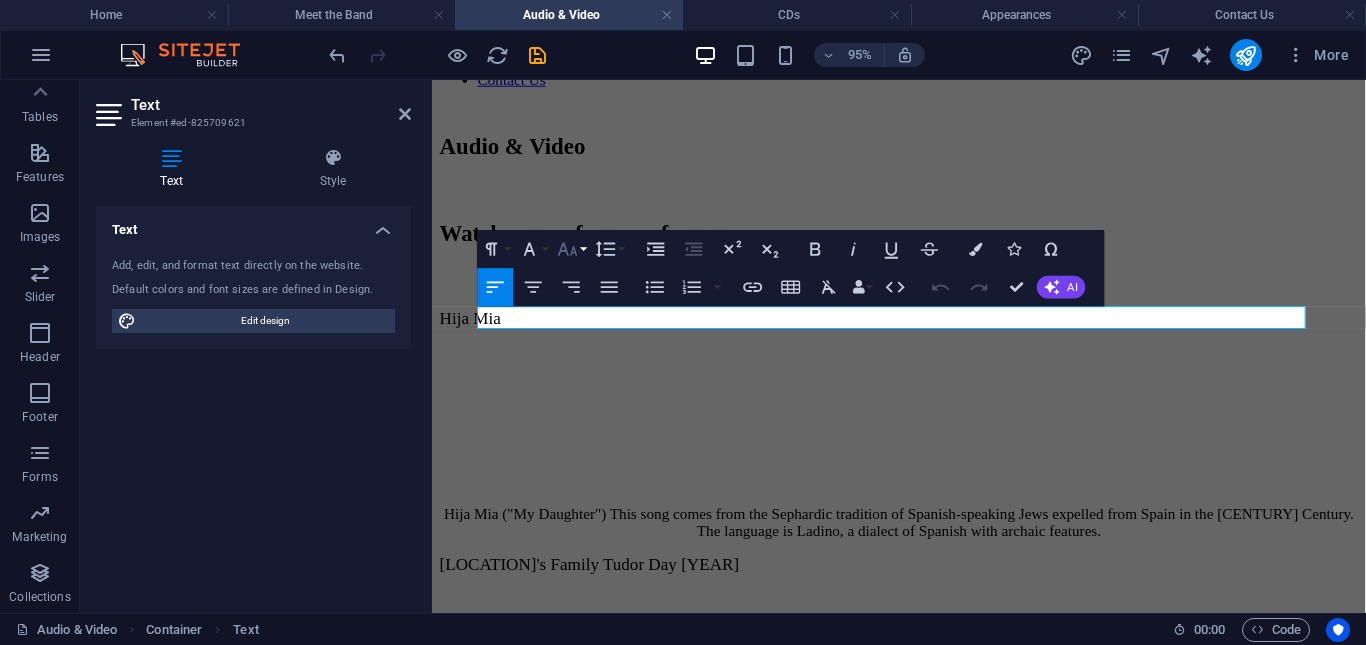 click 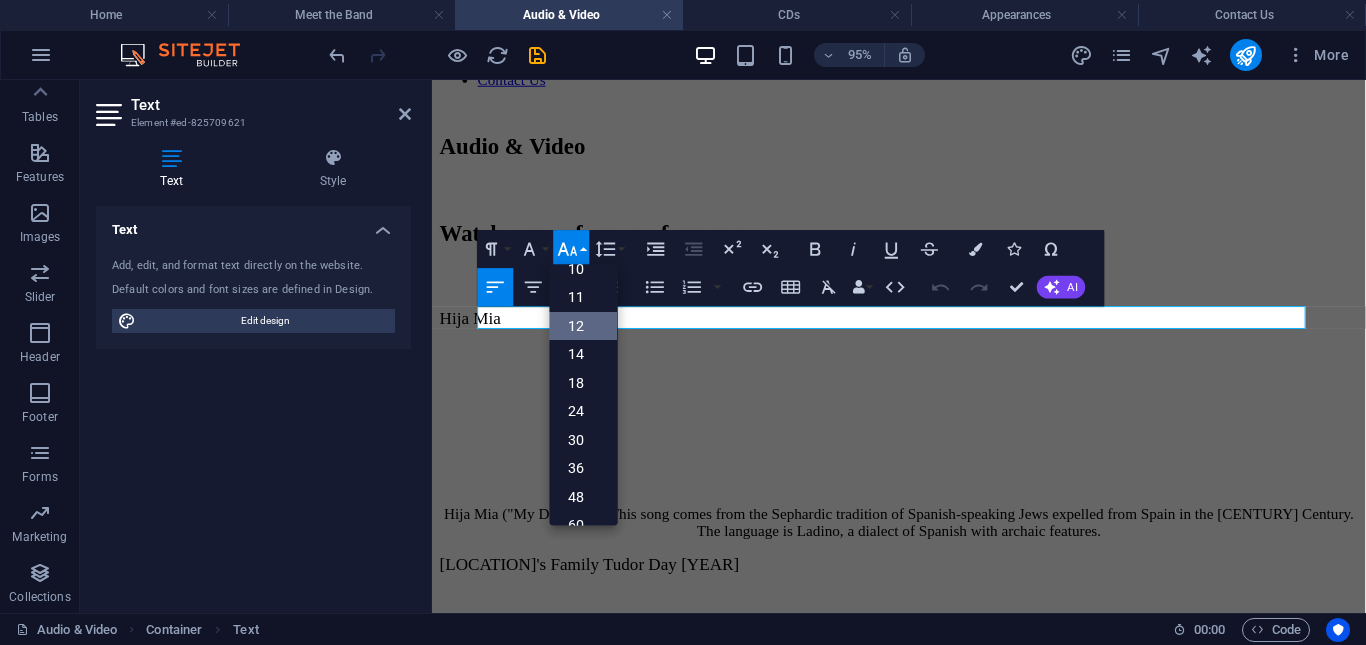 scroll, scrollTop: 79, scrollLeft: 0, axis: vertical 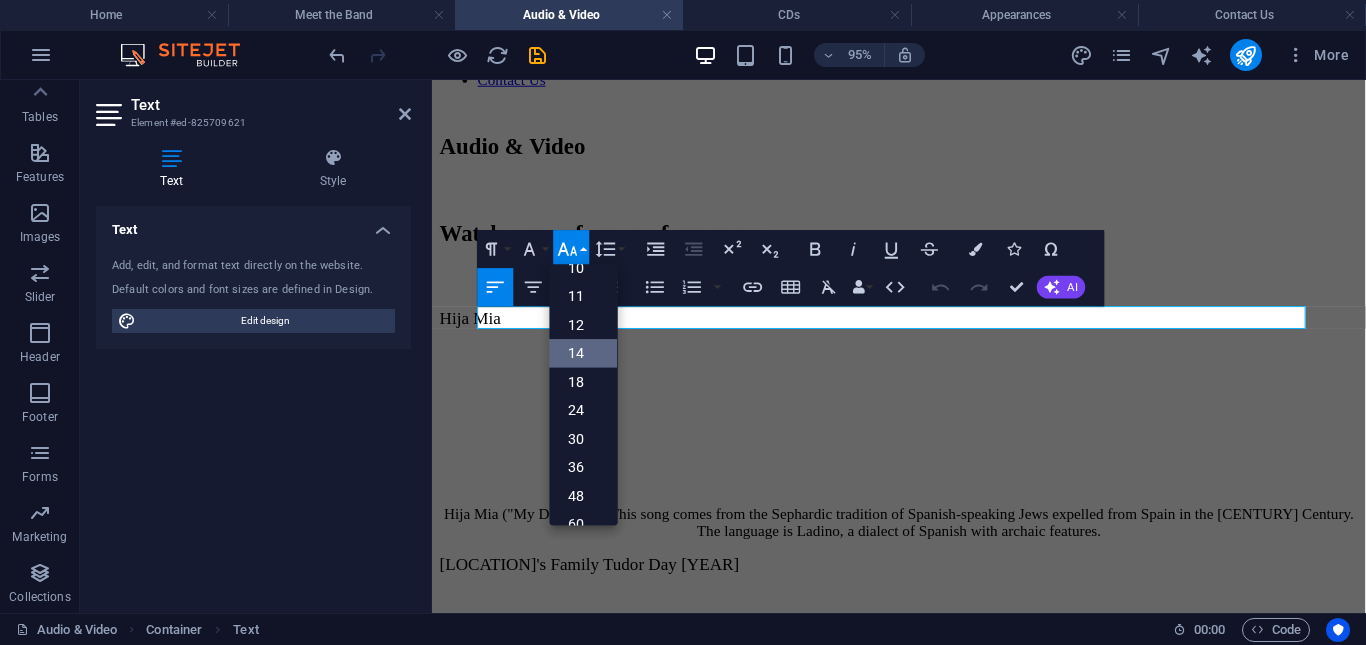 click on "14" at bounding box center [584, 353] 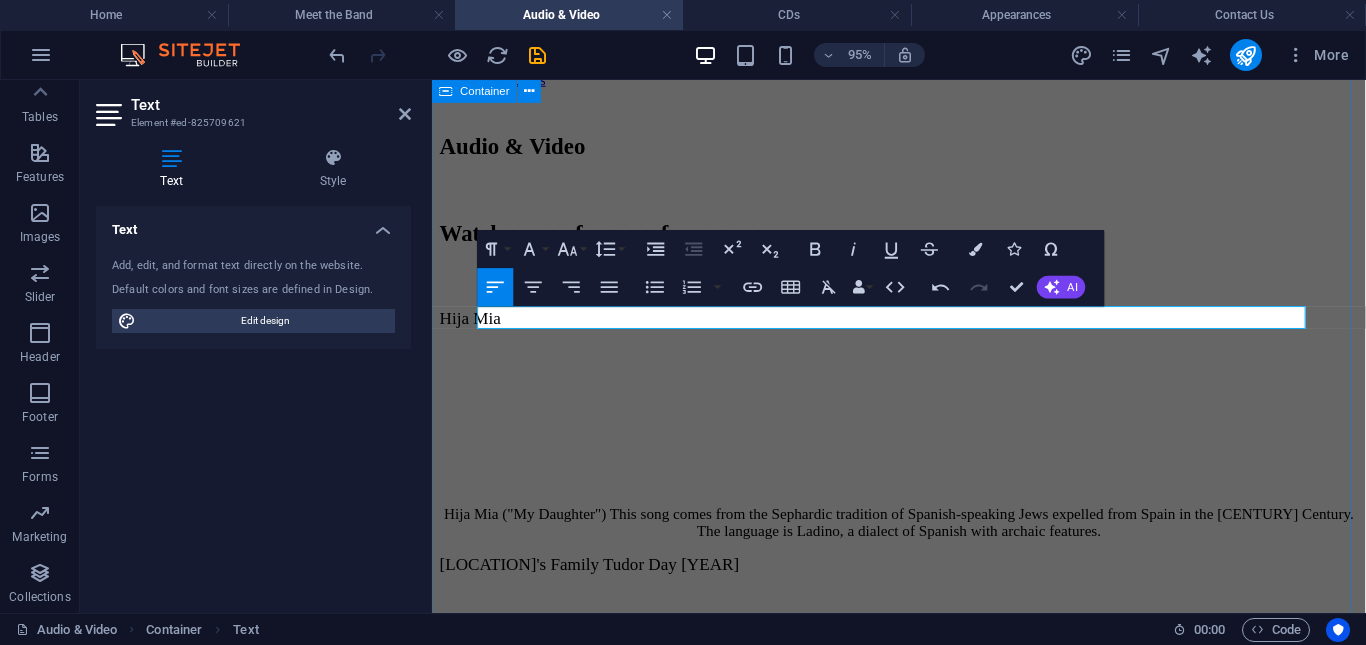 click on "Listen to some of our Songs Como Podem Hija Mia Lamento de Tristano / La Rotta Bring us in Good Ale Bergerette Sans Roche ​ Pastime with Good Company Mandad e'i Comigo Putta Nera Ballo Furlano Angelus ad Virginem The Boar's Head" at bounding box center [923, 2107] 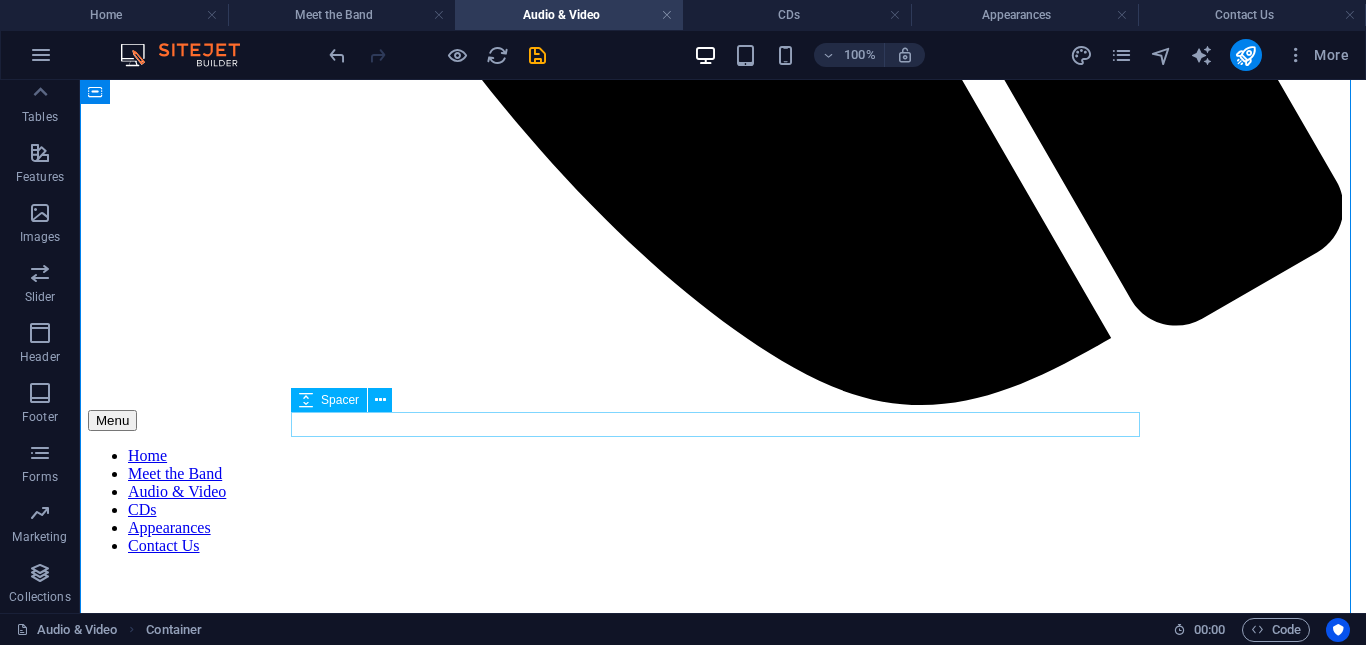 scroll, scrollTop: 1673, scrollLeft: 0, axis: vertical 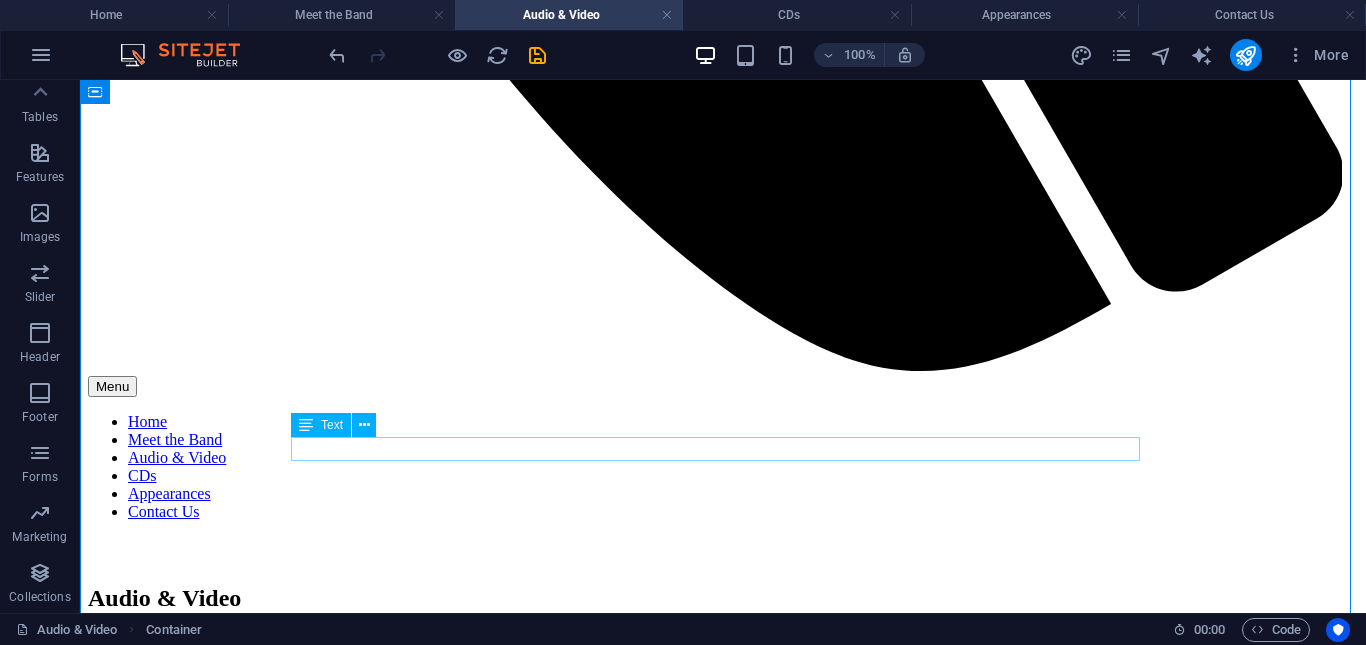 click on "[SONG TITLE]" at bounding box center [723, 2829] 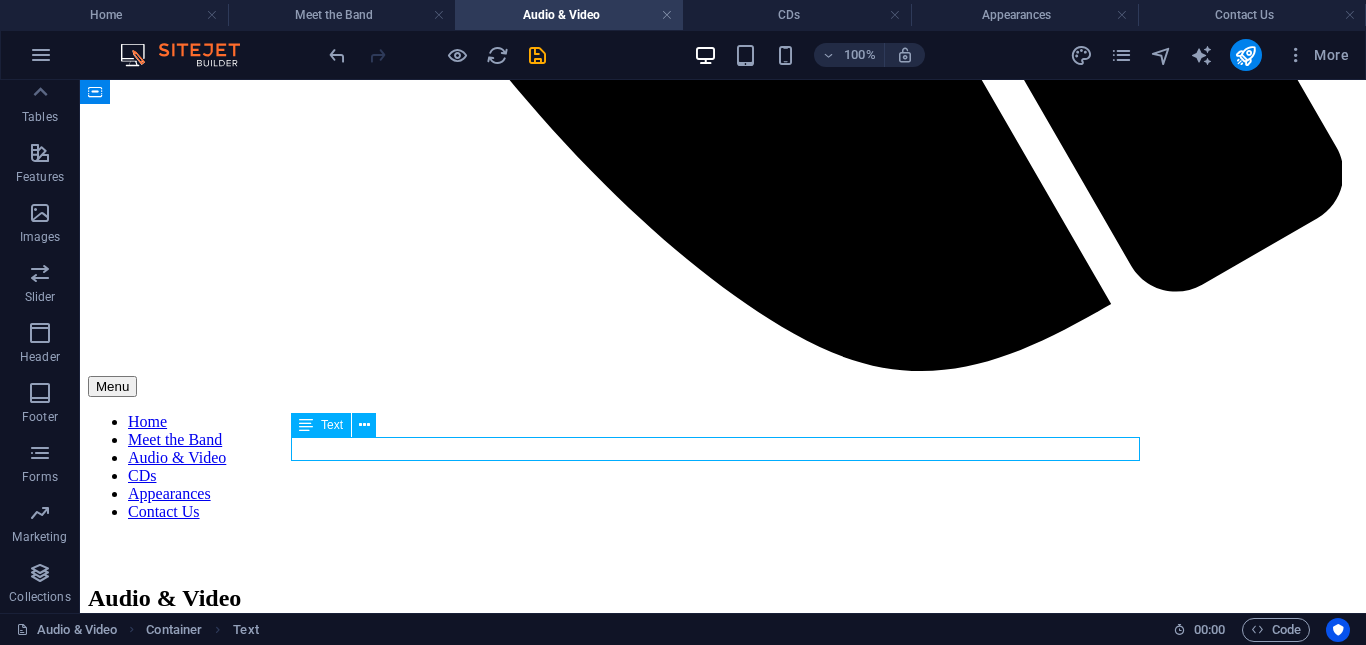 click on "[SONG TITLE]" at bounding box center [723, 2829] 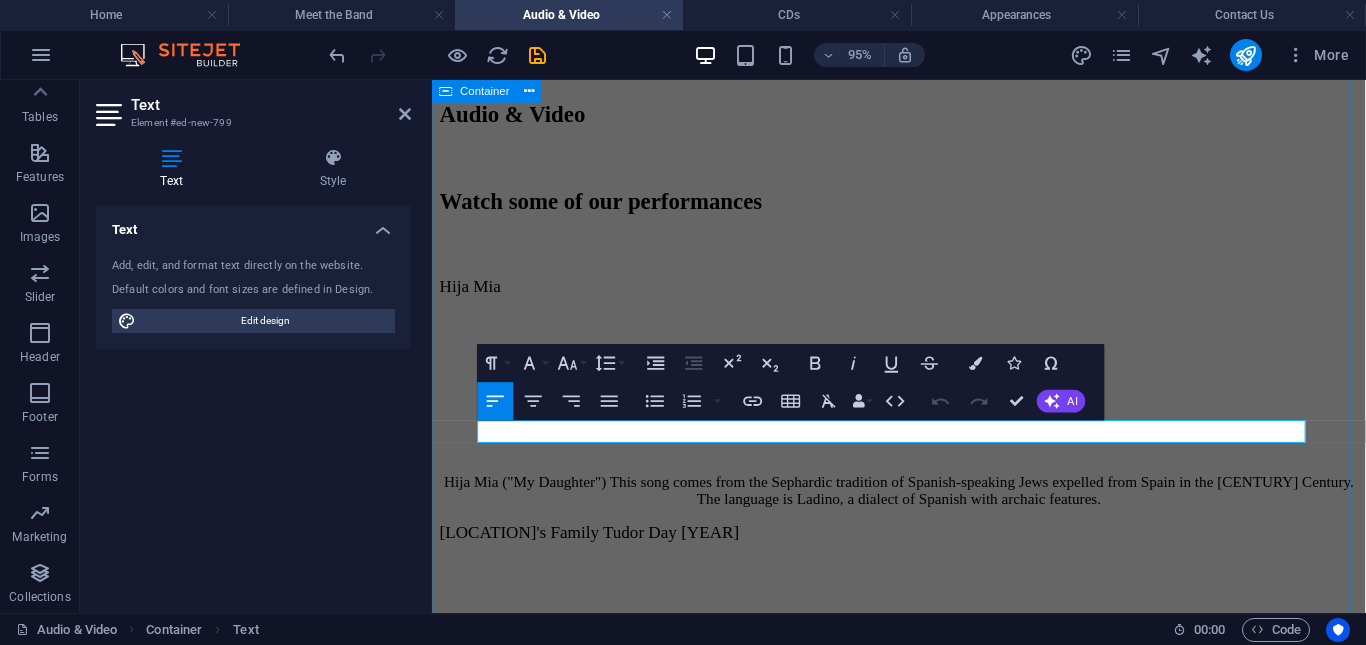 scroll, scrollTop: 1639, scrollLeft: 0, axis: vertical 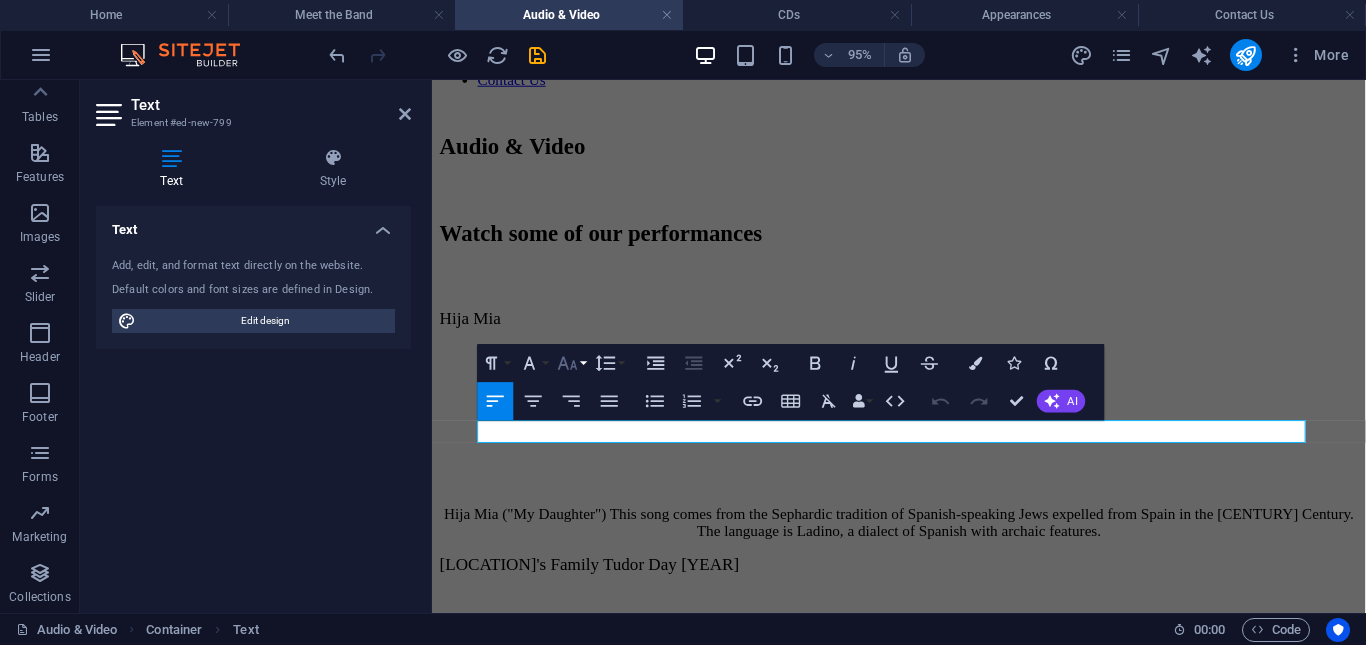 click 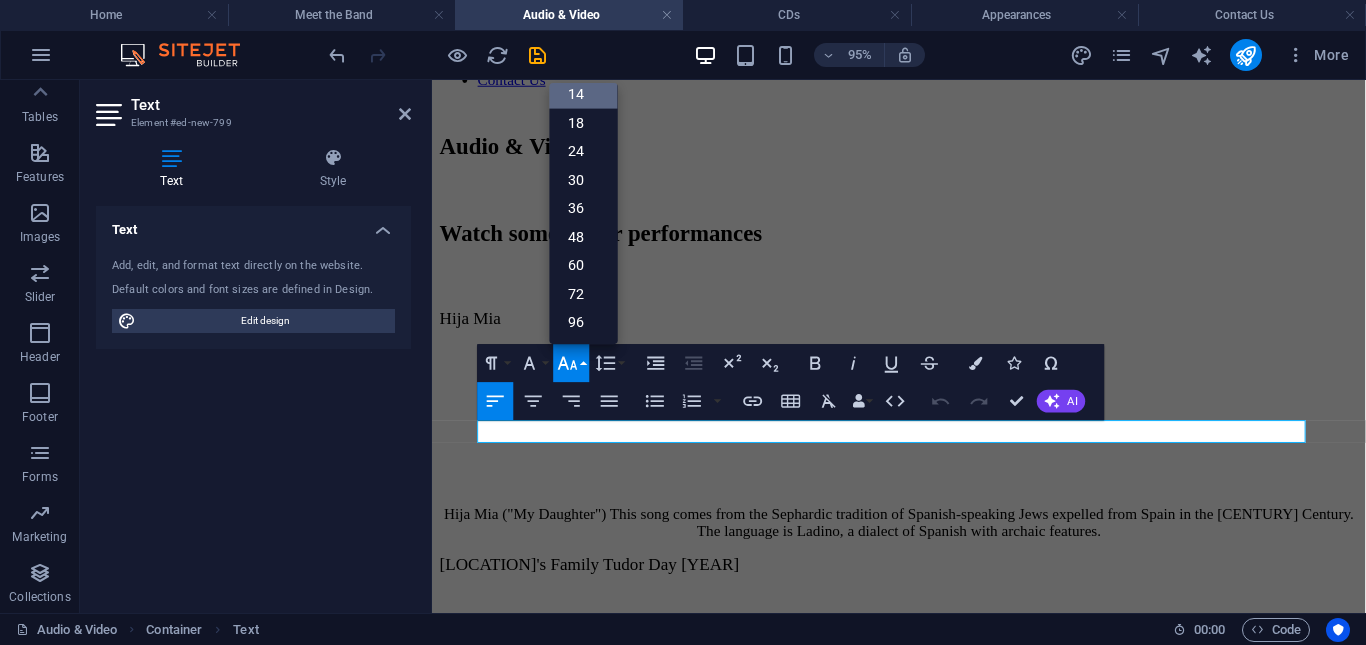 scroll, scrollTop: 161, scrollLeft: 0, axis: vertical 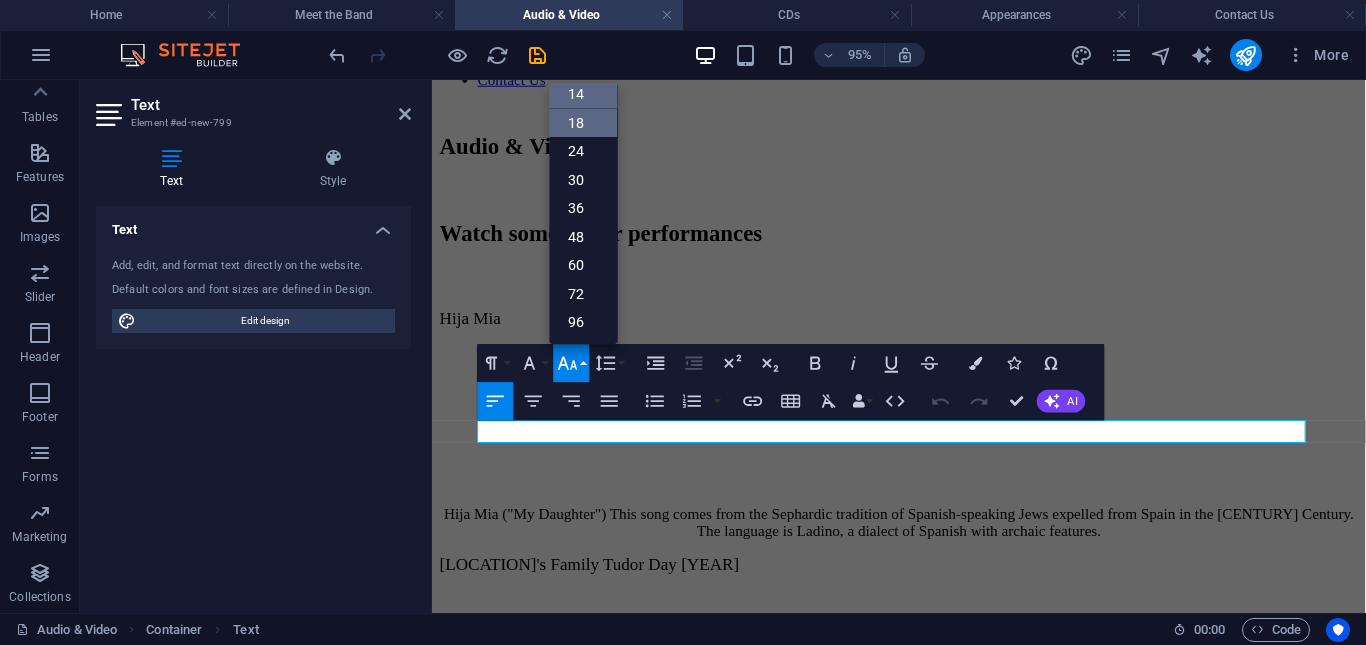 click on "18" at bounding box center [584, 123] 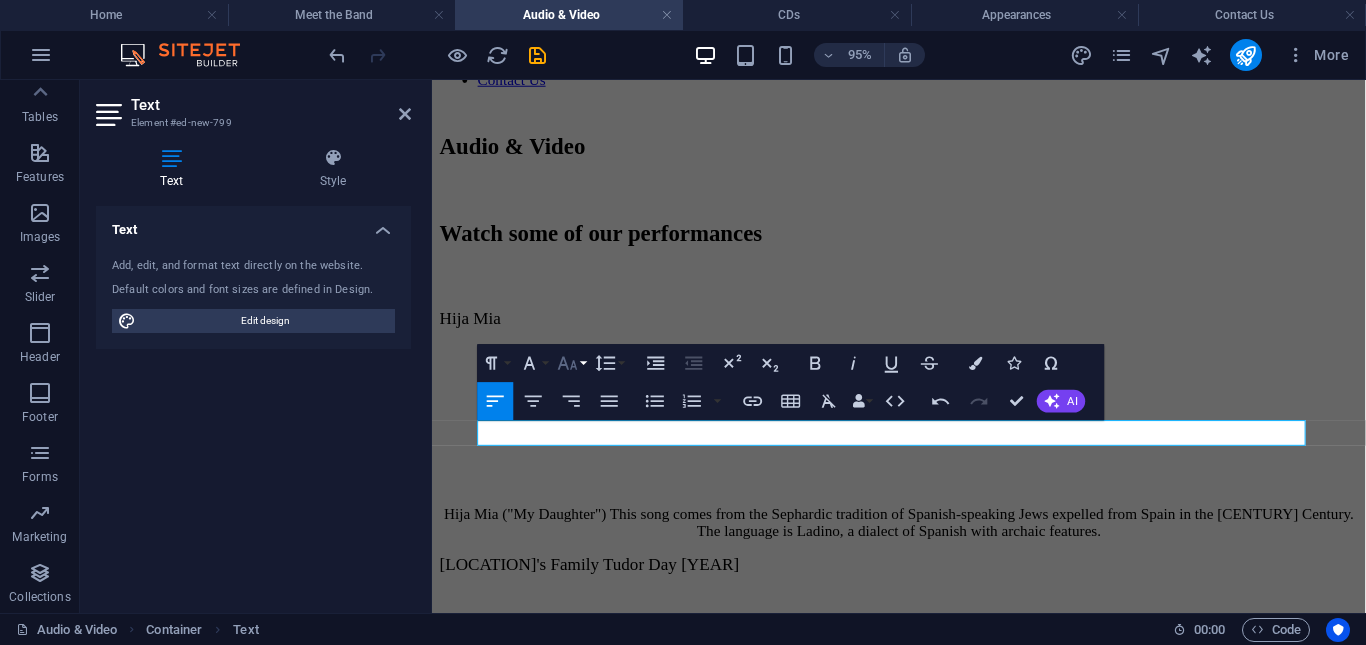 click on "Font Size" at bounding box center (572, 363) 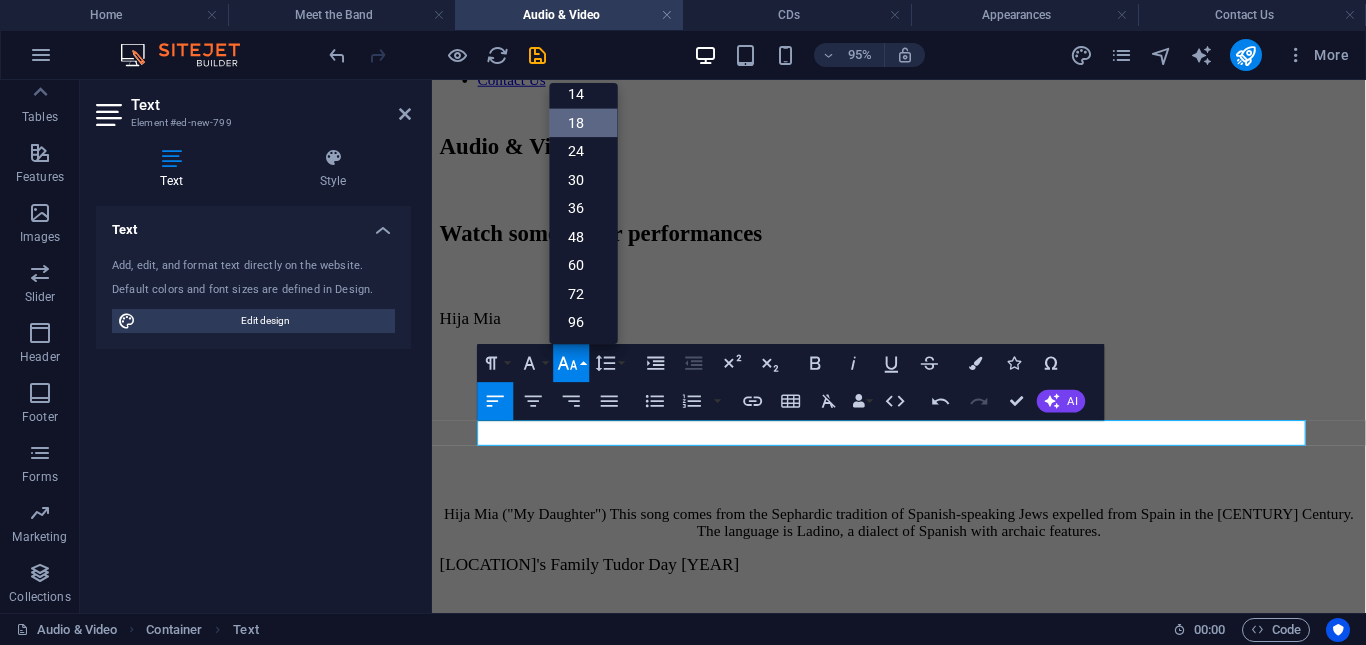 scroll, scrollTop: 161, scrollLeft: 0, axis: vertical 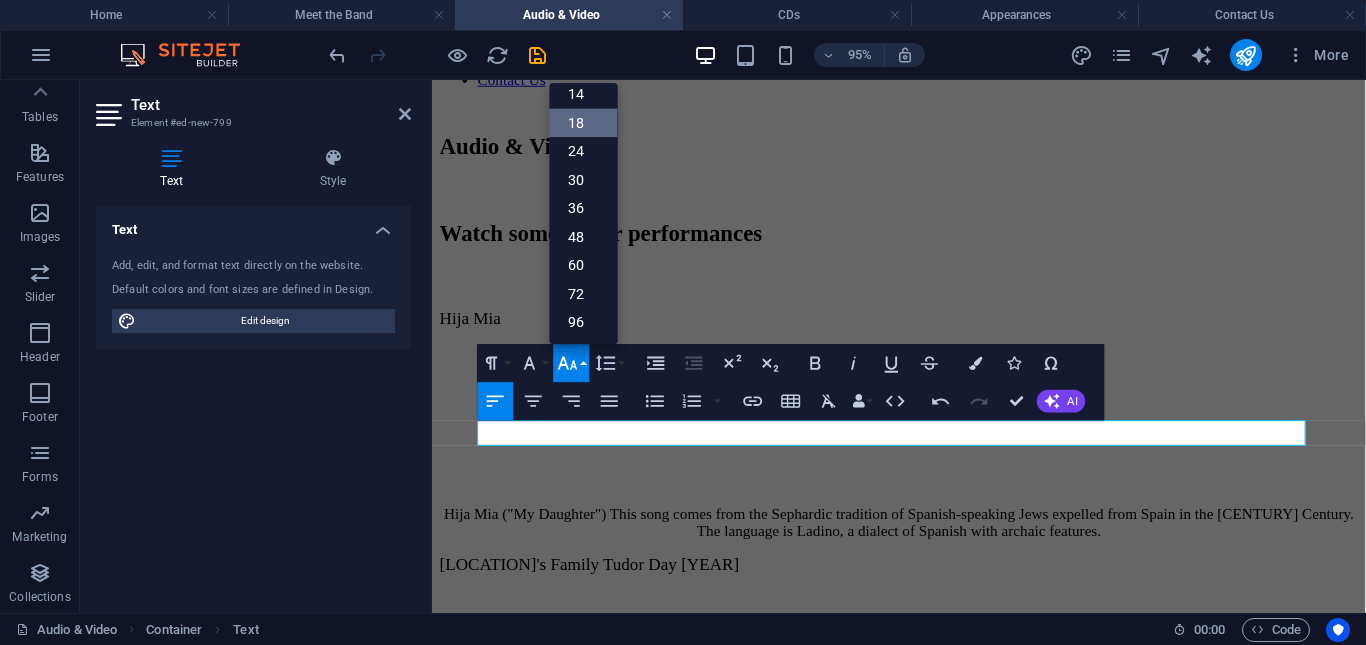 click on "18" at bounding box center [584, 123] 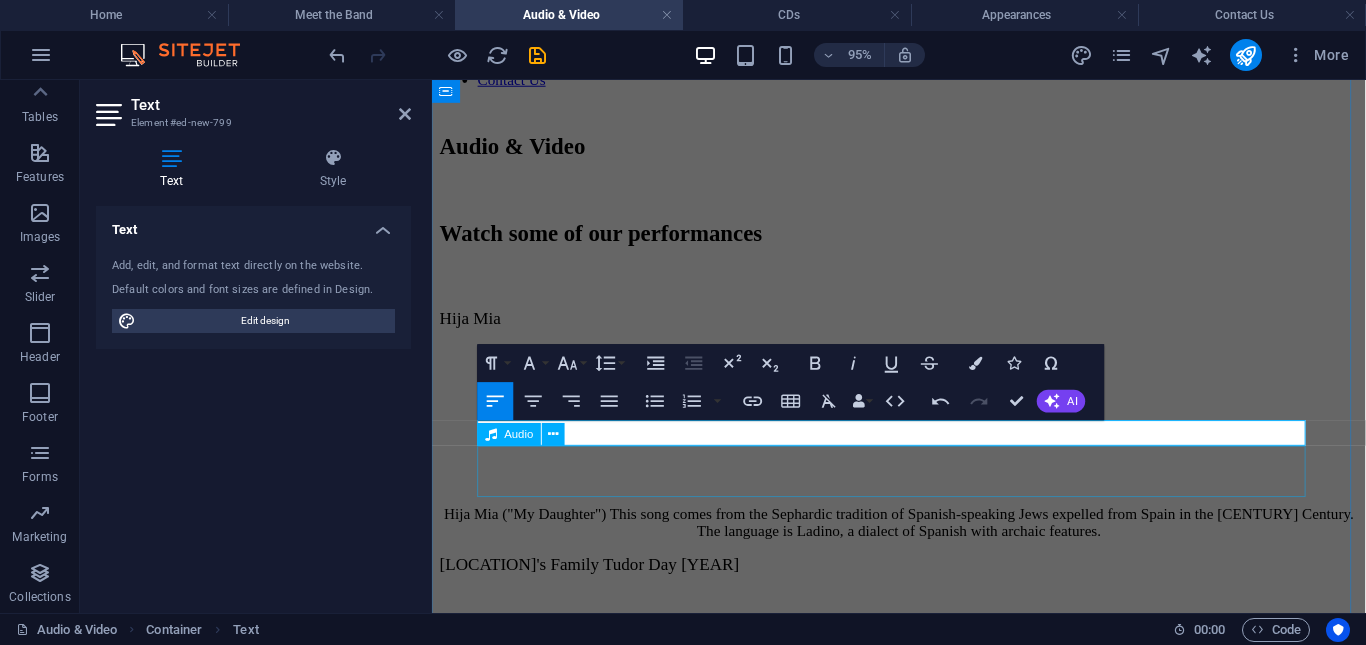 click at bounding box center (923, 2406) 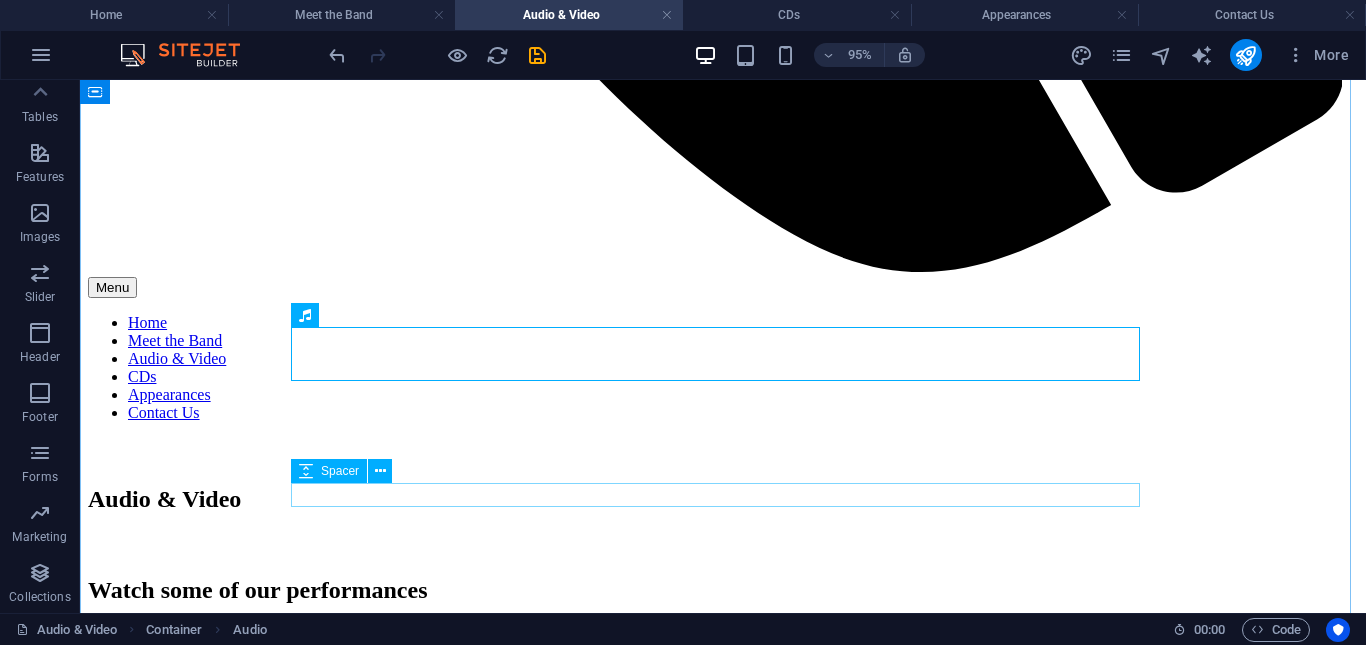 scroll, scrollTop: 1807, scrollLeft: 0, axis: vertical 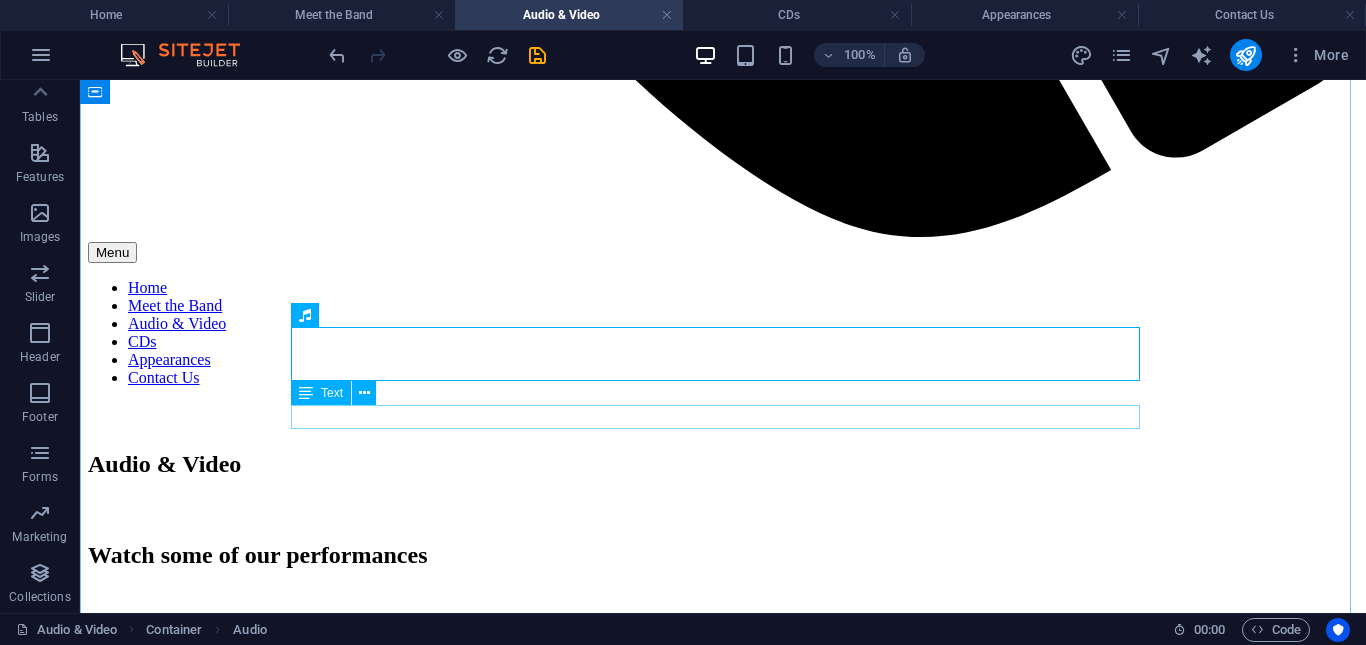 click on "Putta Nera Ballo Furlano" at bounding box center [723, 2827] 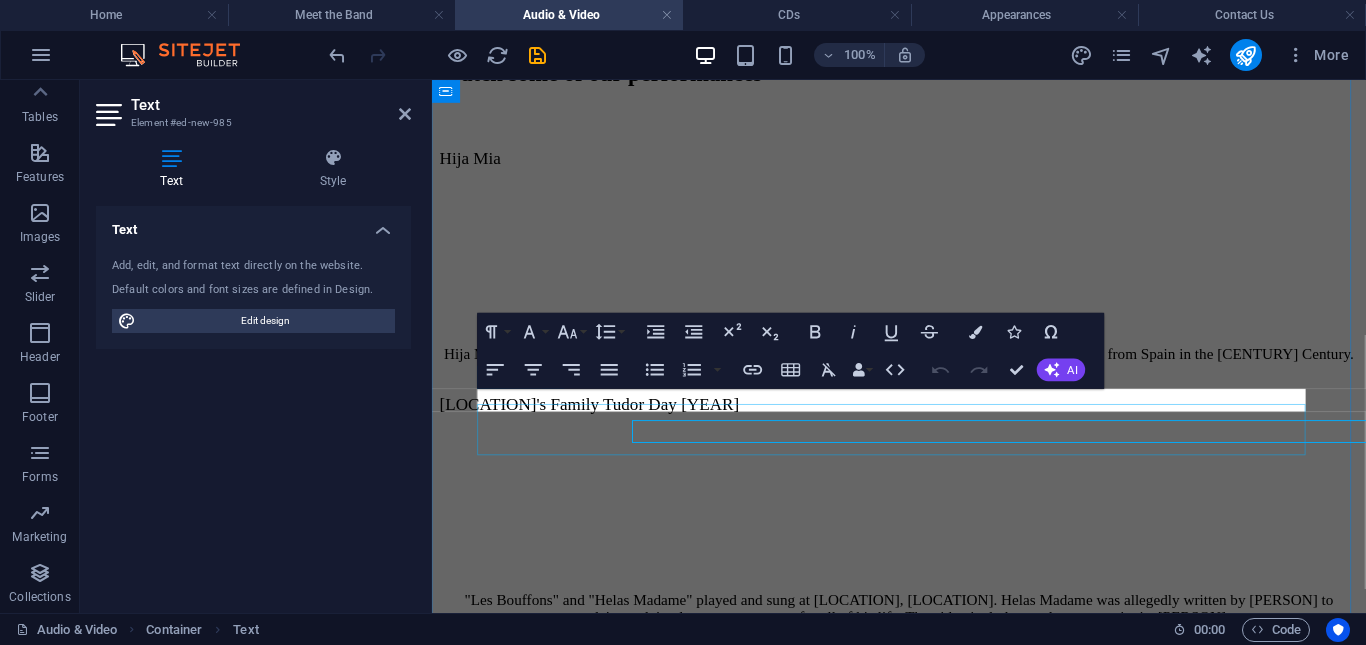 scroll, scrollTop: 1774, scrollLeft: 0, axis: vertical 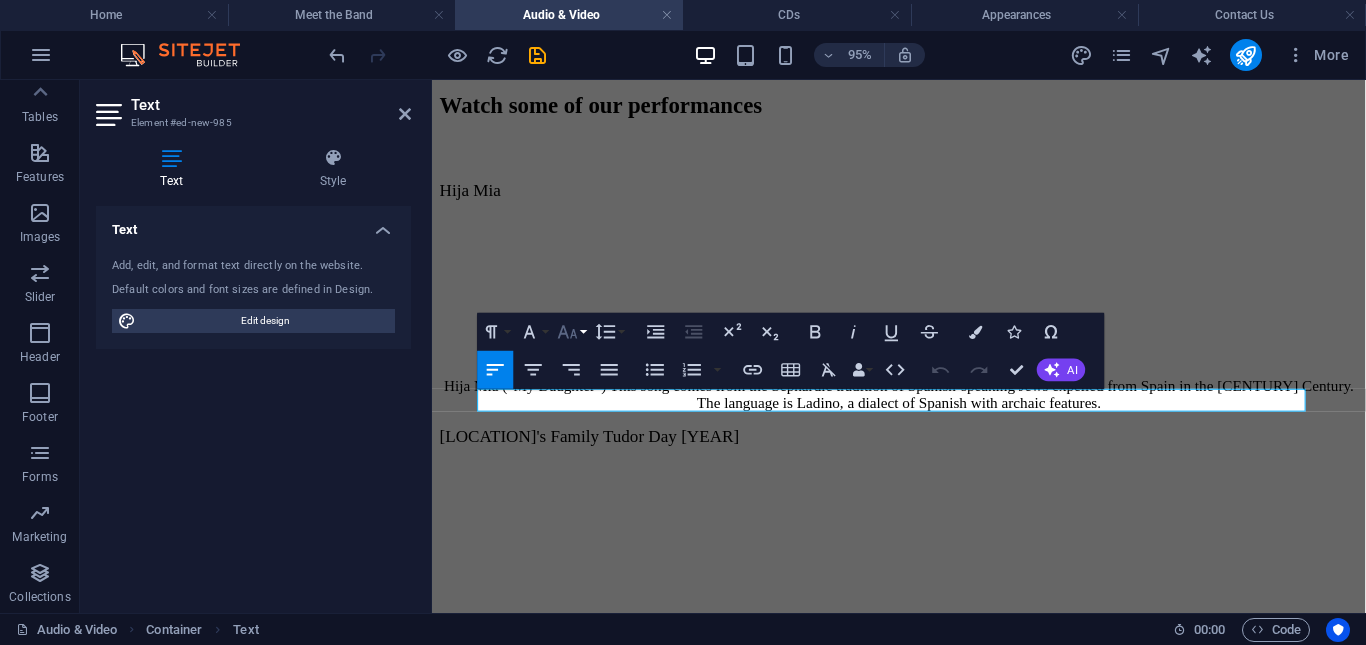 click 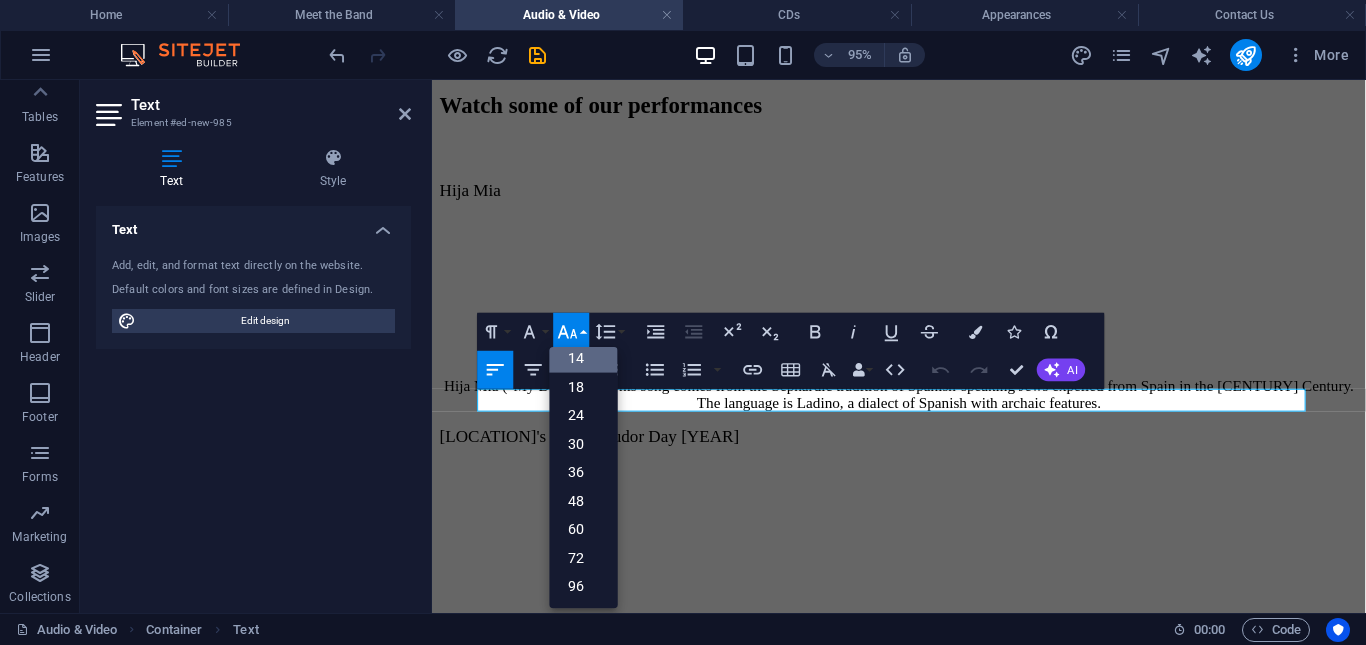 scroll, scrollTop: 161, scrollLeft: 0, axis: vertical 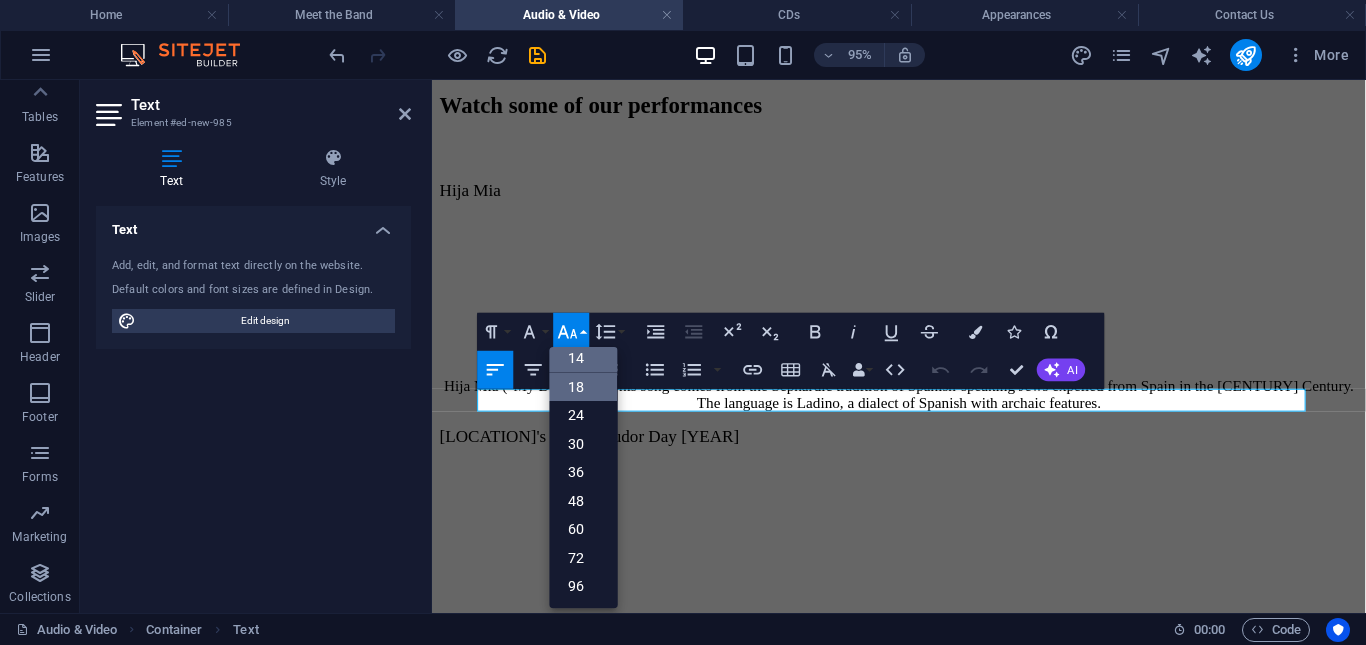 click on "18" at bounding box center [584, 387] 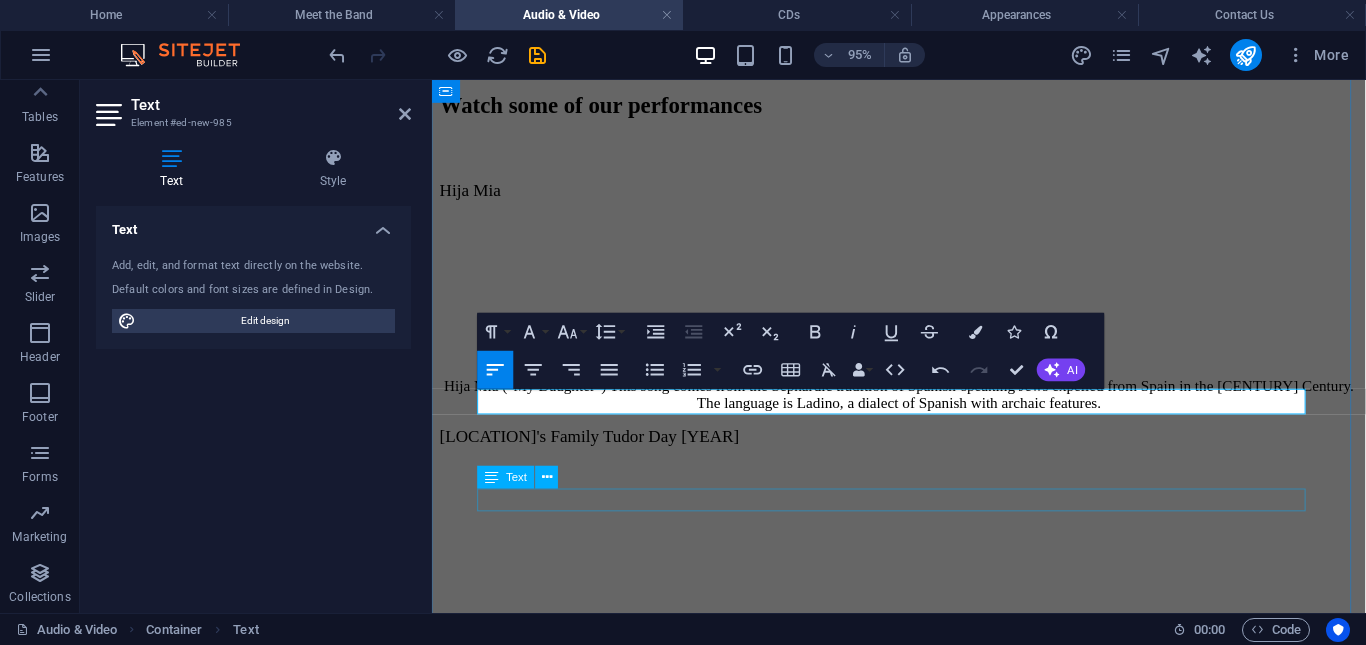 click on "Angelus ad Virginem" at bounding box center [923, 2481] 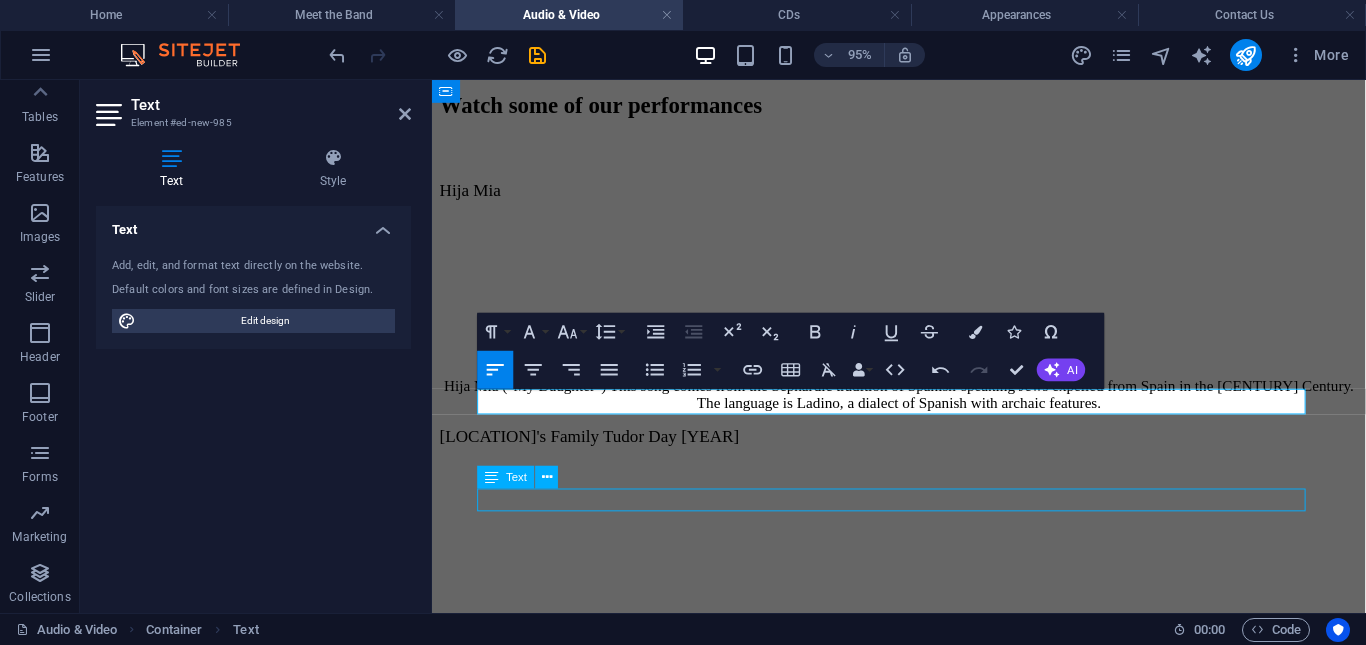 click on "Angelus ad Virginem" at bounding box center (923, 2481) 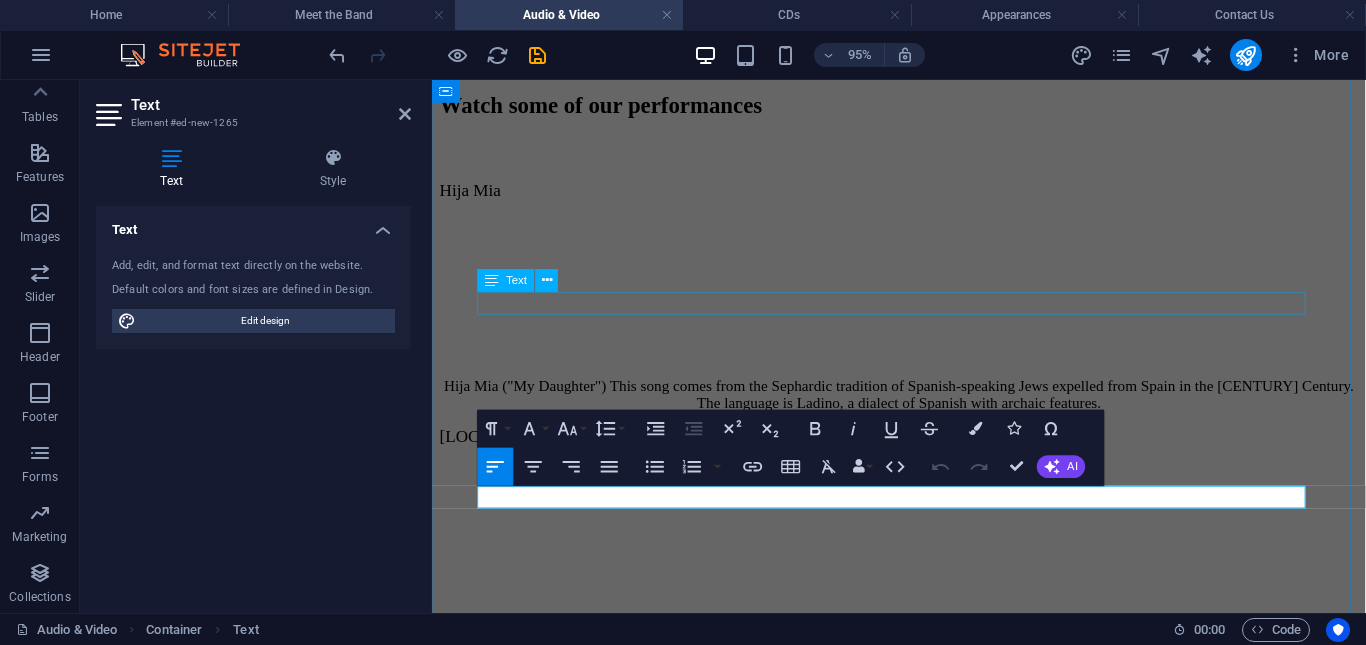 click on "[SONG TITLE]" at bounding box center [923, 2214] 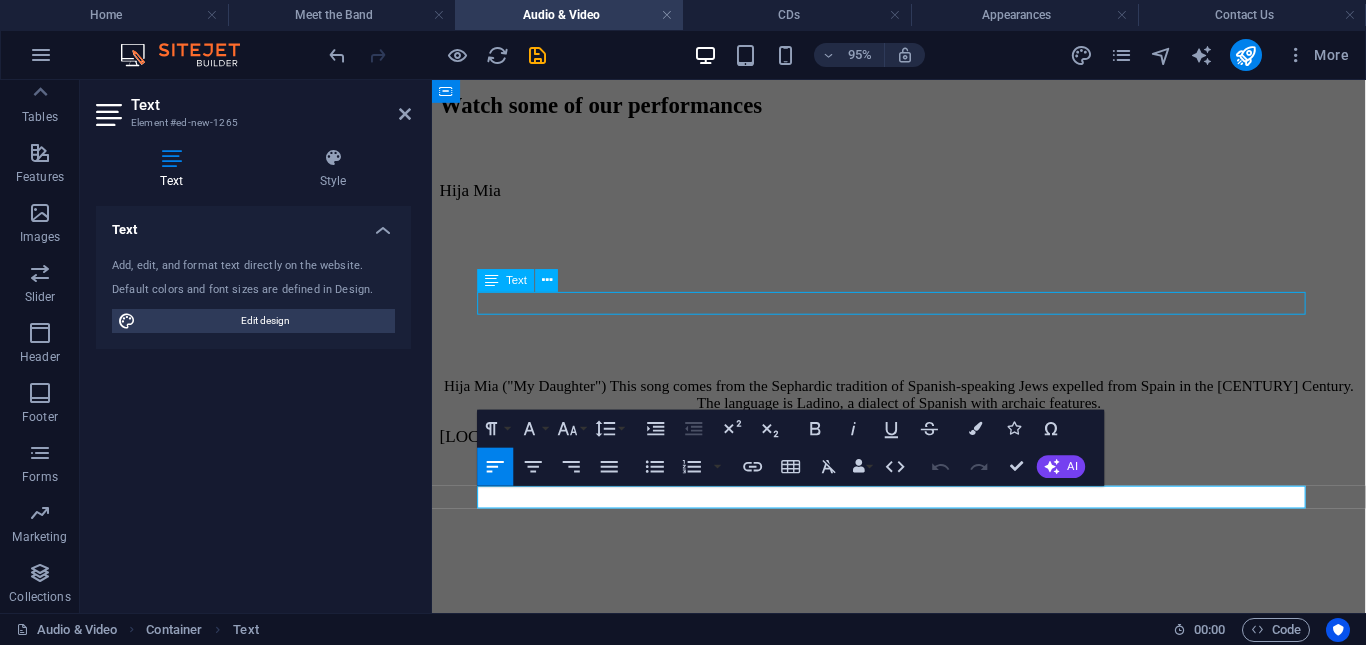 click on "[SONG TITLE]" at bounding box center [923, 2214] 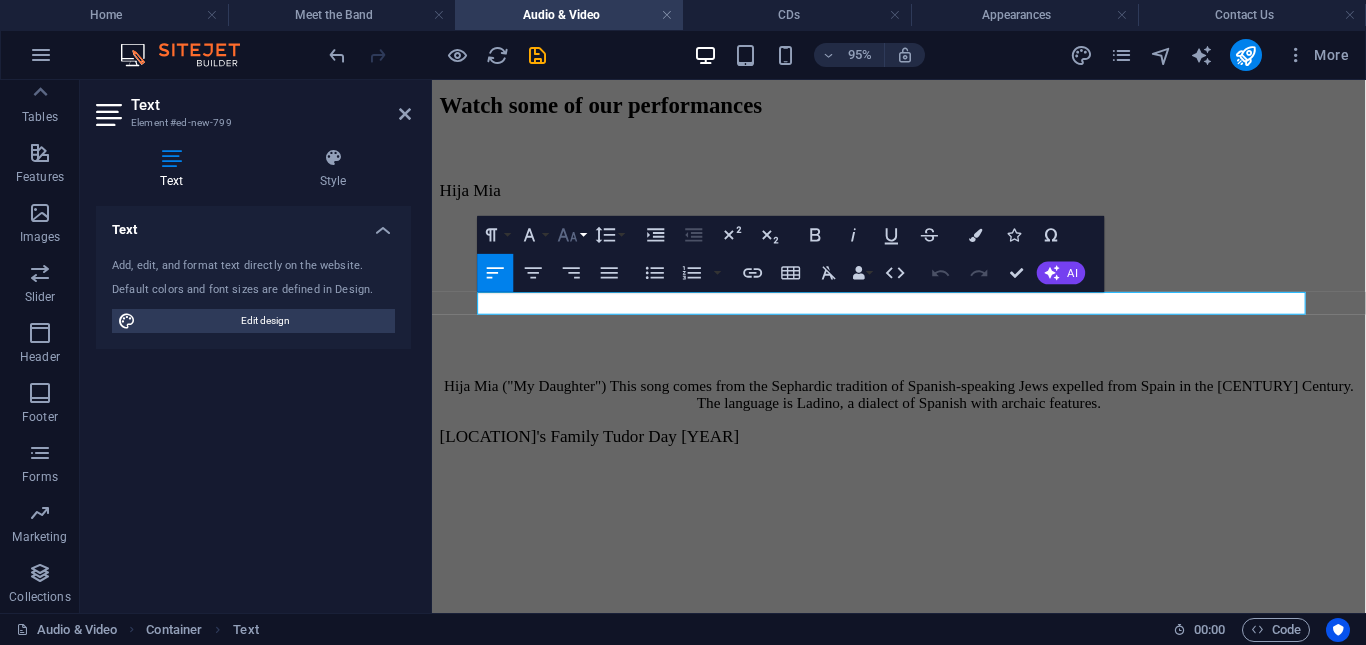 click on "Font Size" at bounding box center (572, 235) 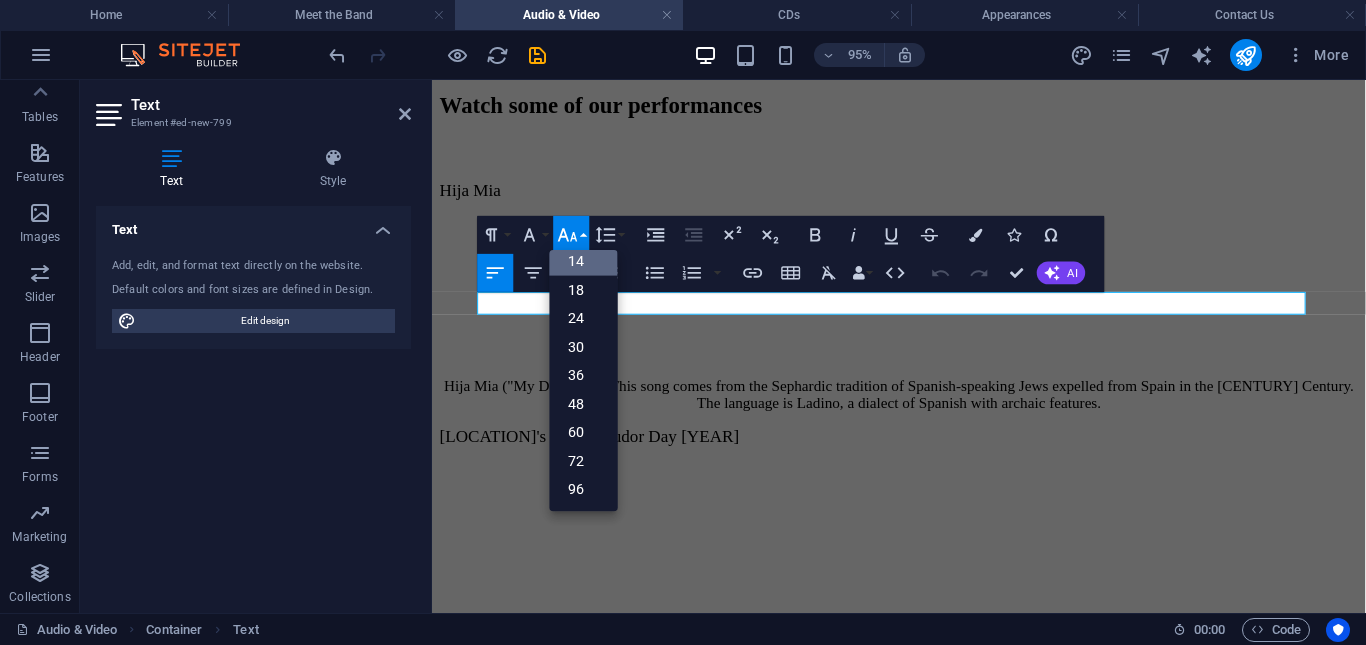 scroll, scrollTop: 161, scrollLeft: 0, axis: vertical 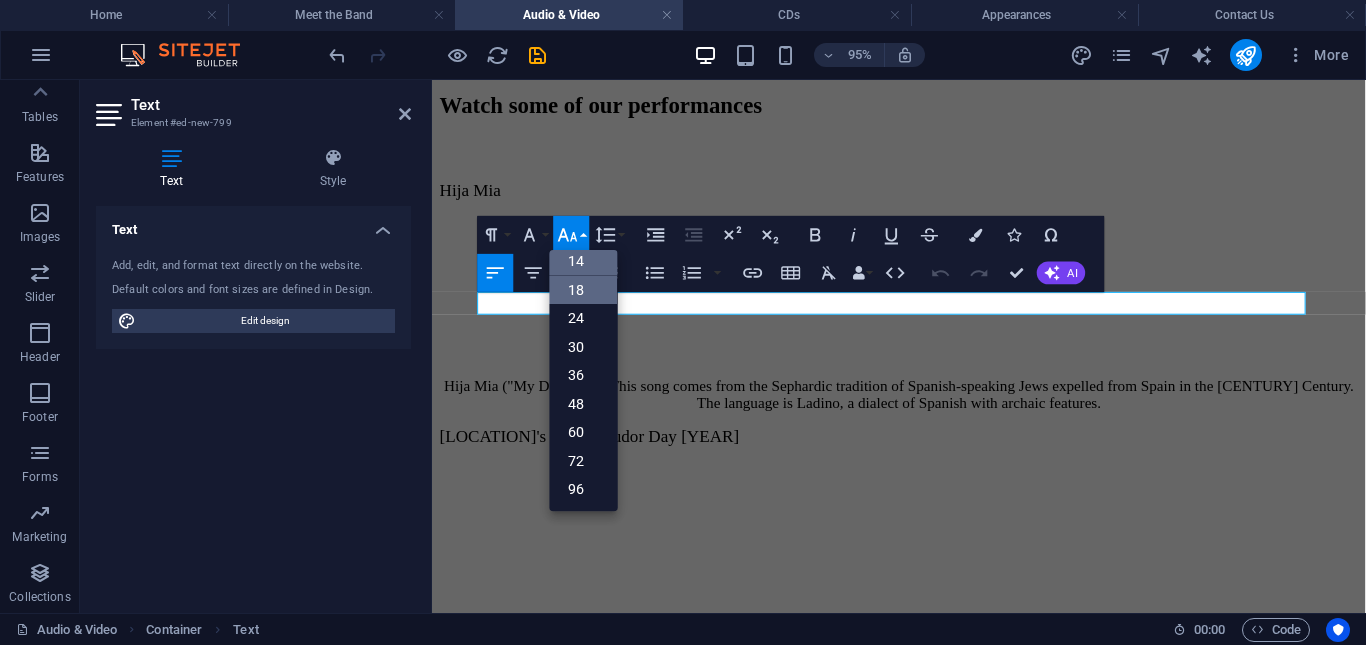 click on "18" at bounding box center [584, 290] 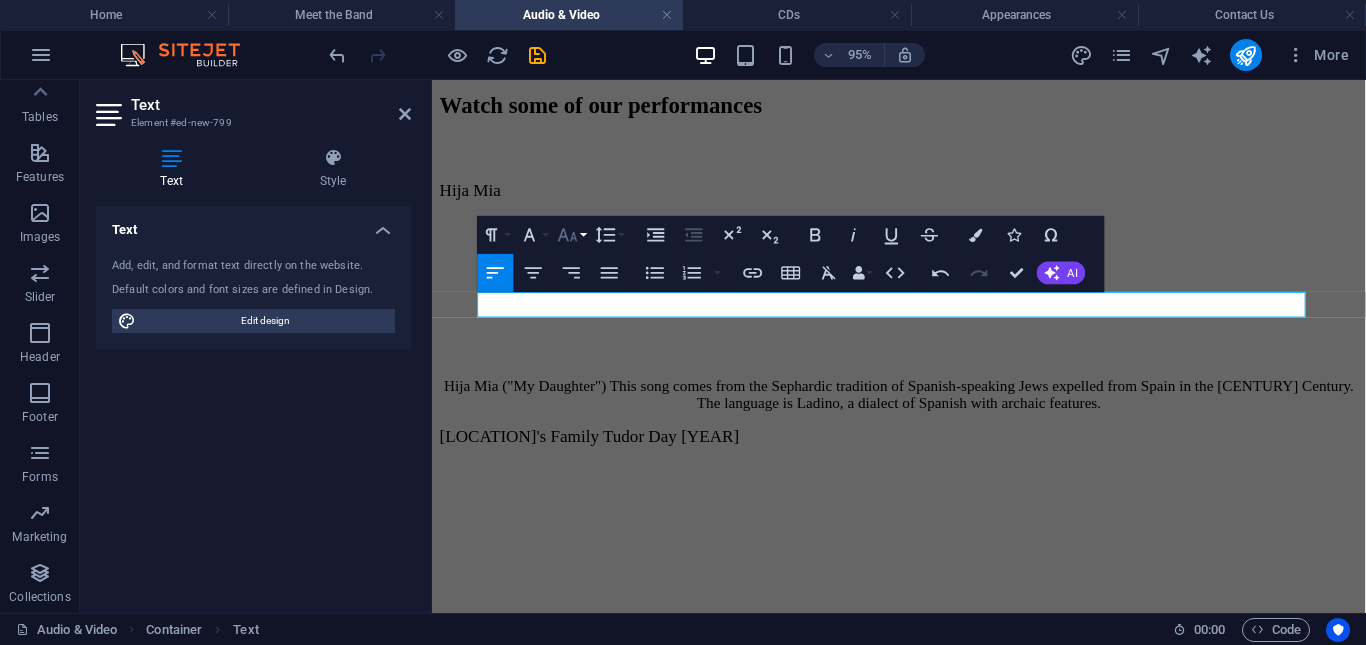 click 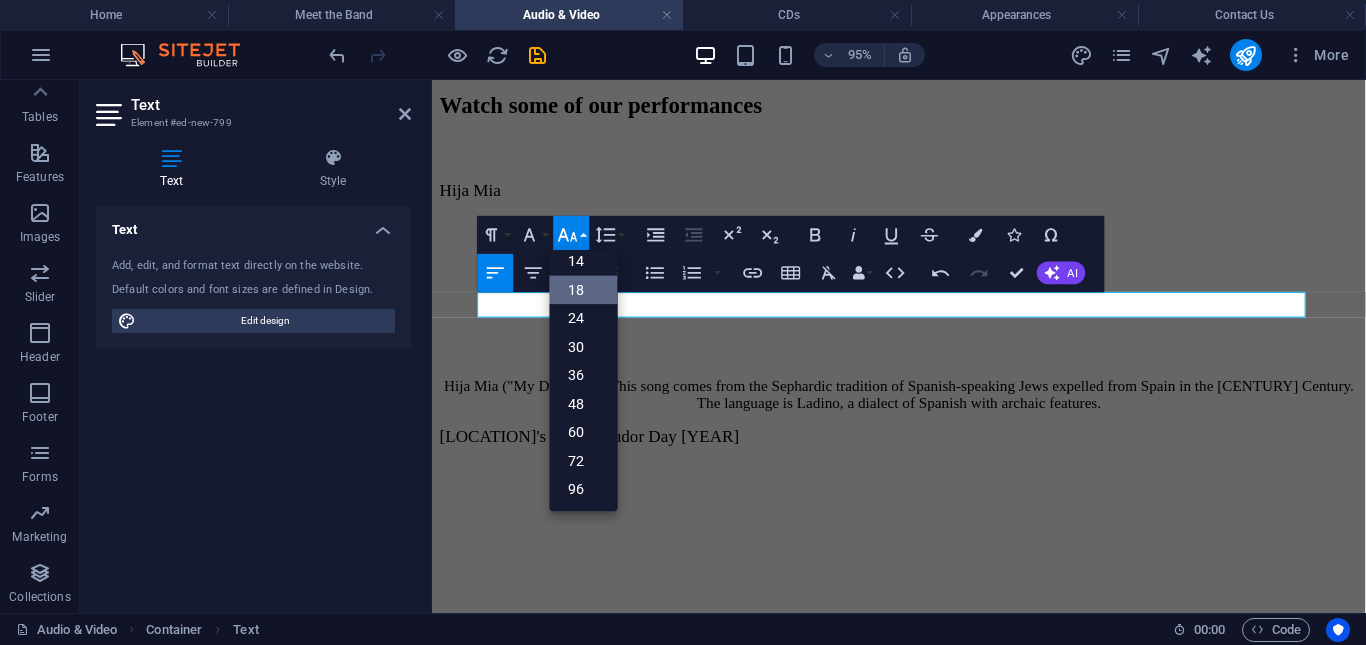 scroll, scrollTop: 161, scrollLeft: 0, axis: vertical 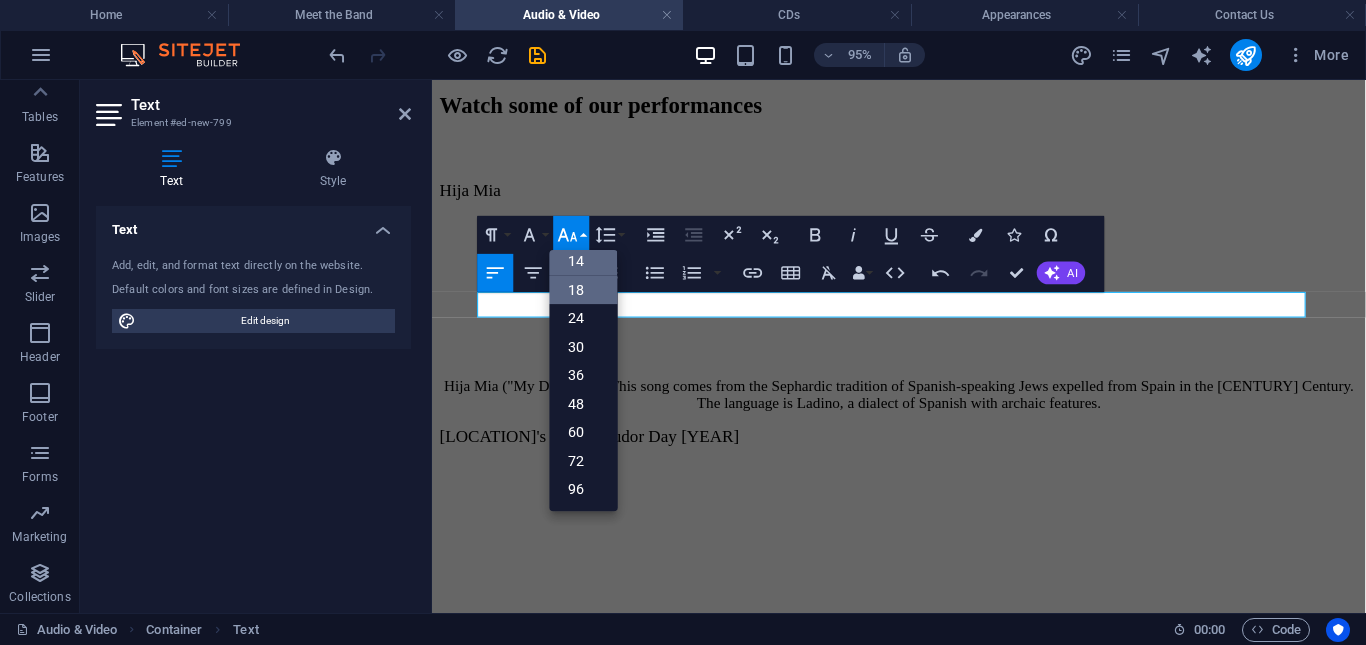 click on "14" at bounding box center [584, 262] 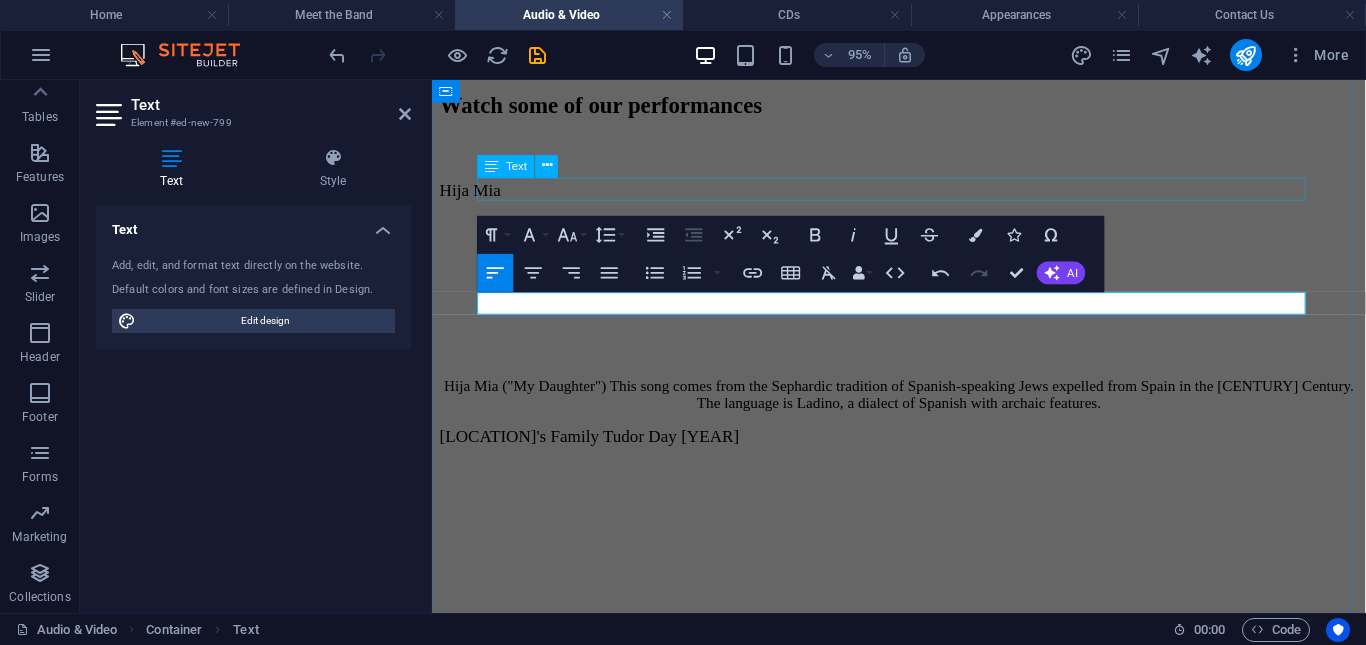 click on "Pastime with Good Company" at bounding box center [923, 2073] 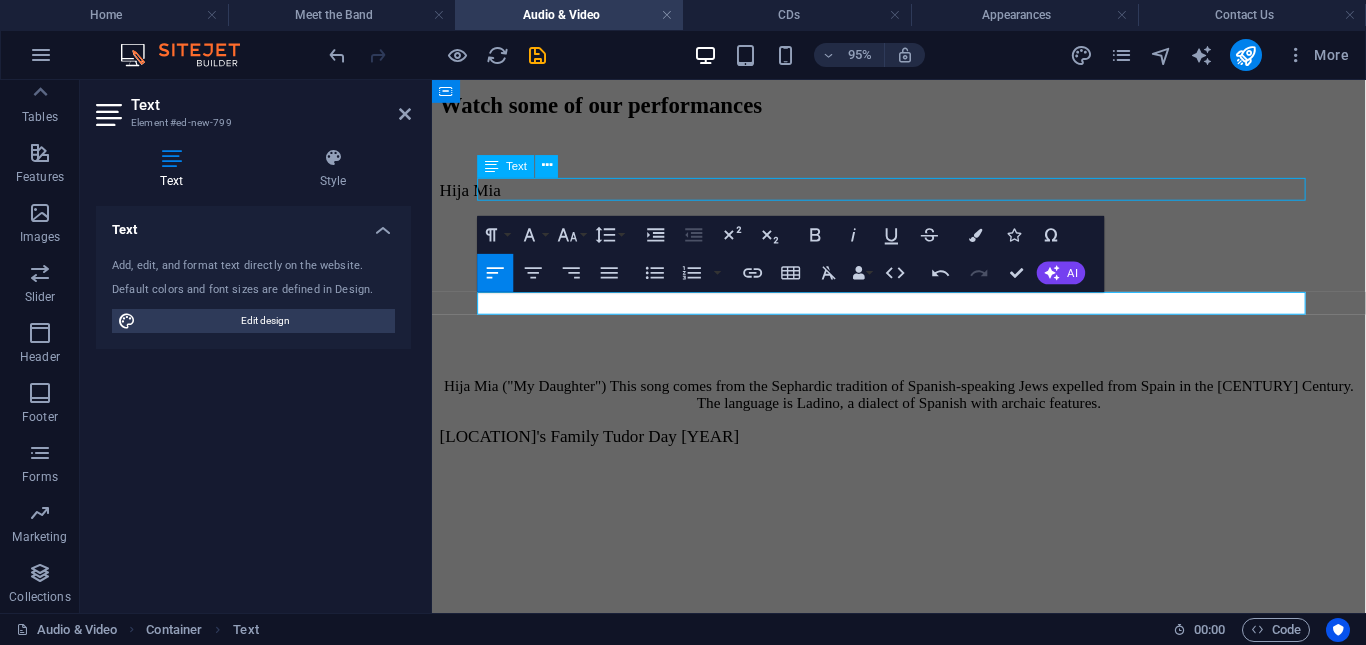 click on "Pastime with Good Company" at bounding box center [923, 2073] 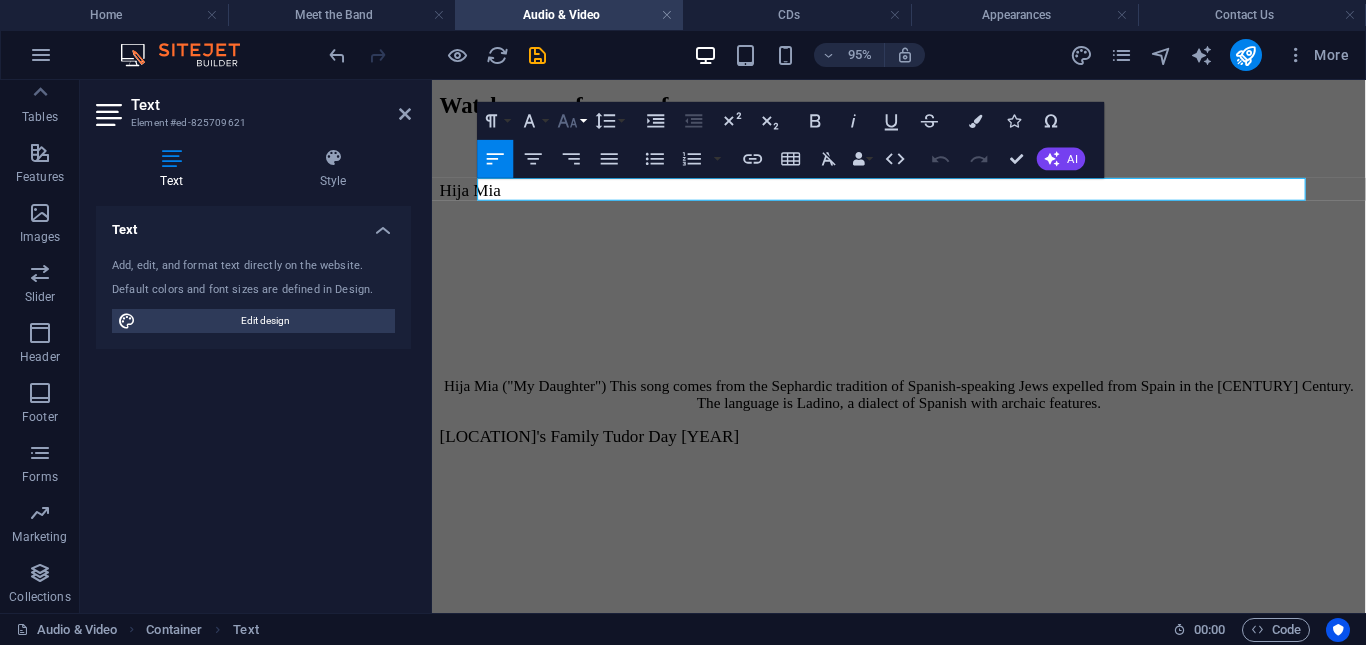 click 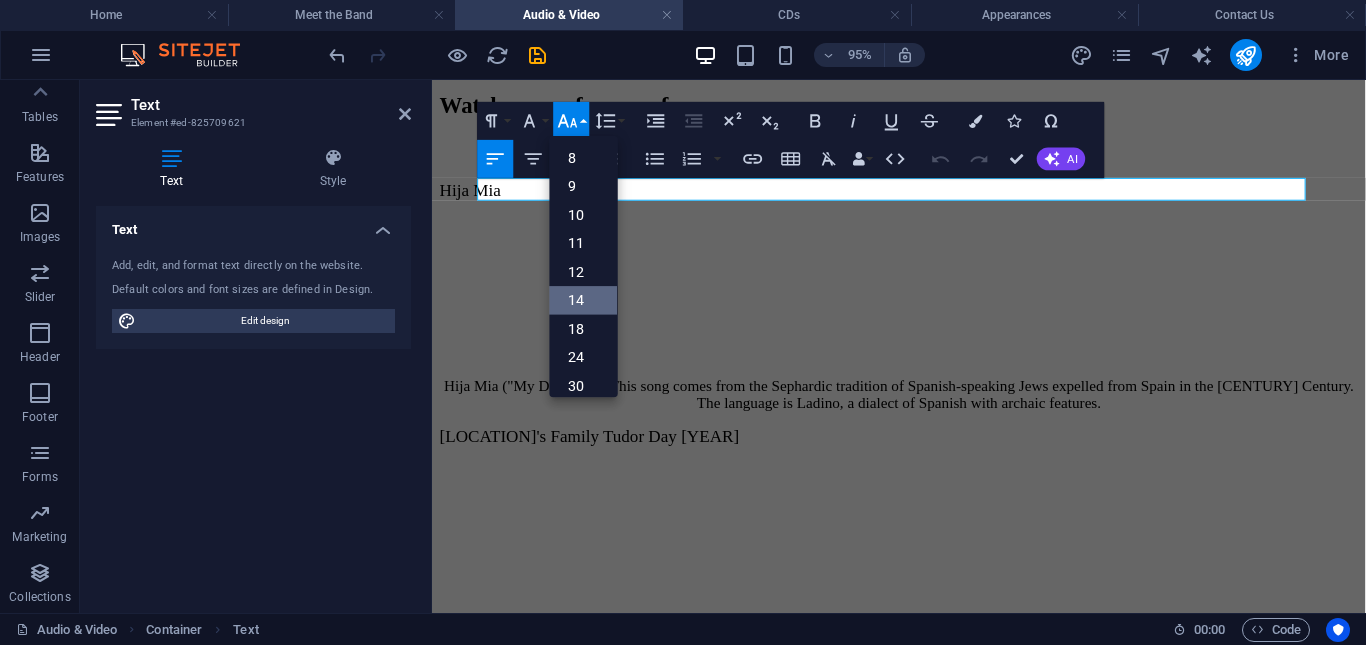 click on "14" at bounding box center [584, 300] 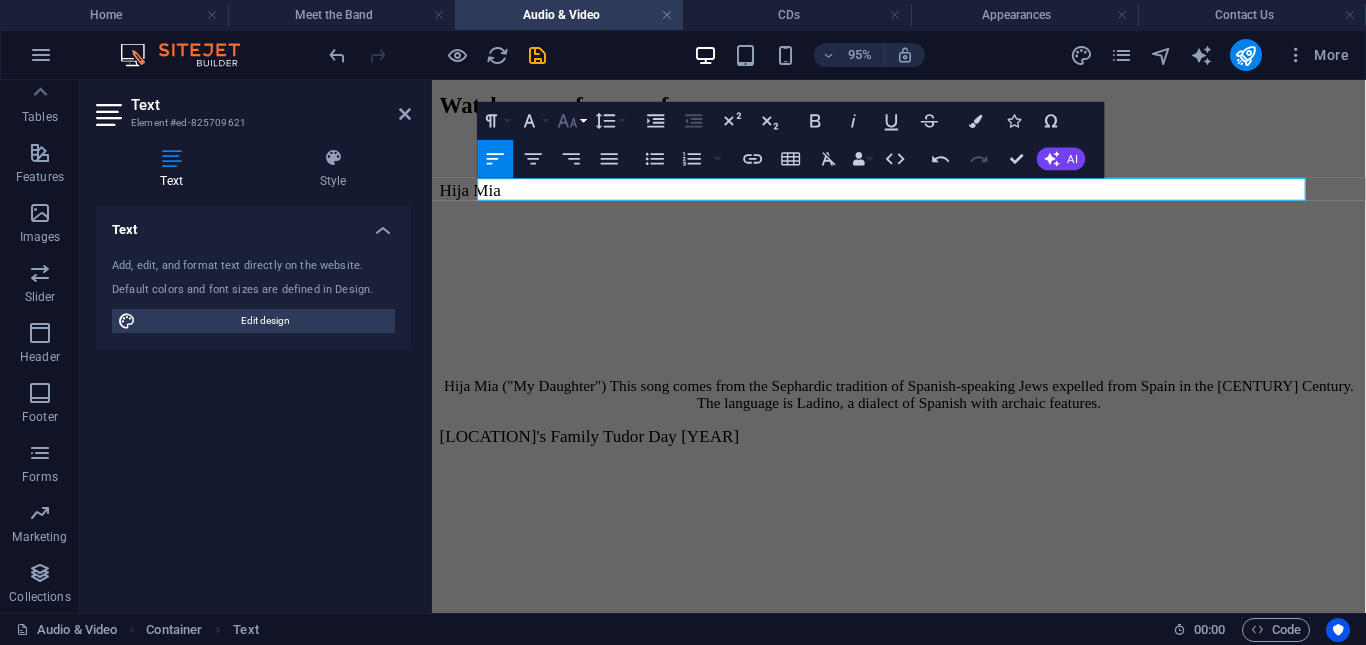 click on "Font Size" at bounding box center [572, 121] 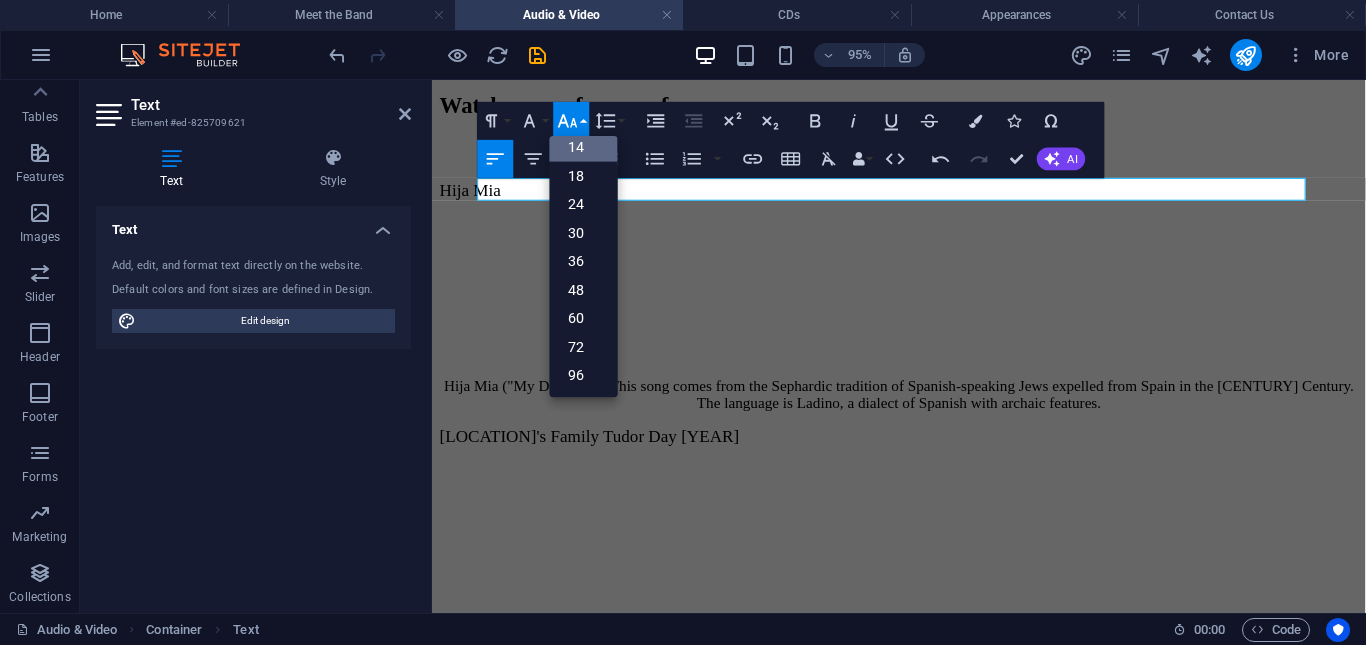 scroll, scrollTop: 161, scrollLeft: 0, axis: vertical 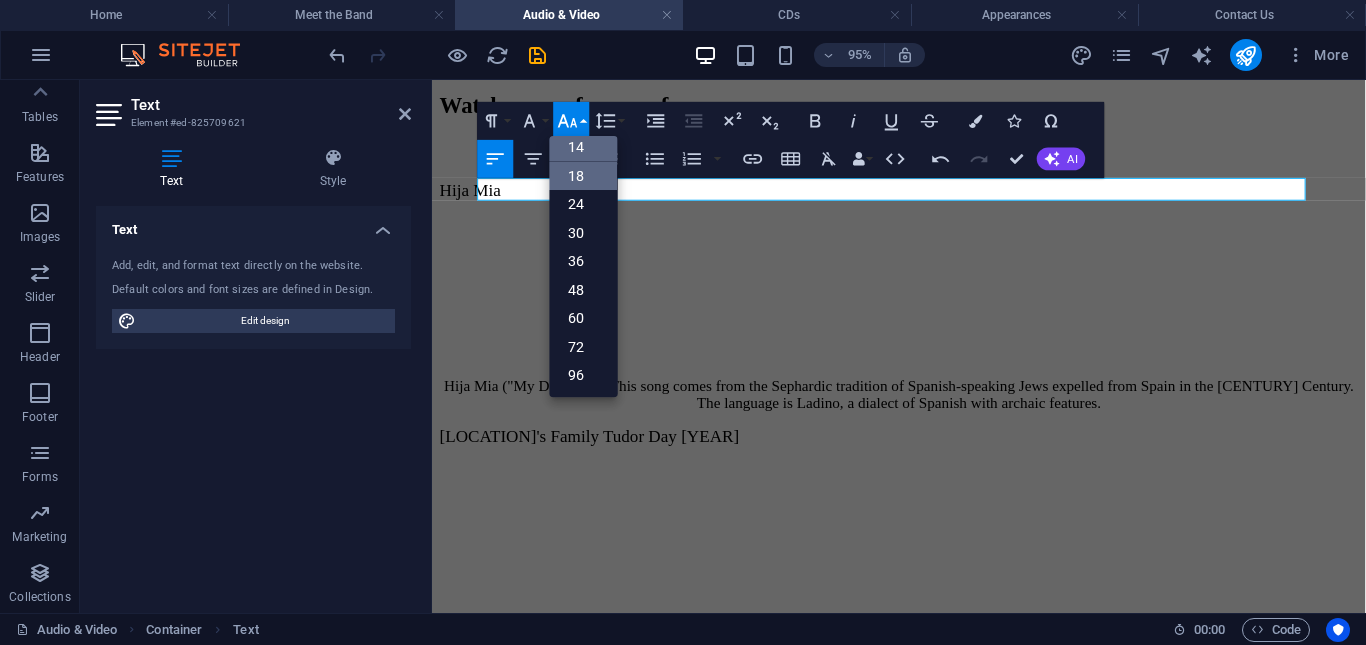 click on "18" at bounding box center [584, 176] 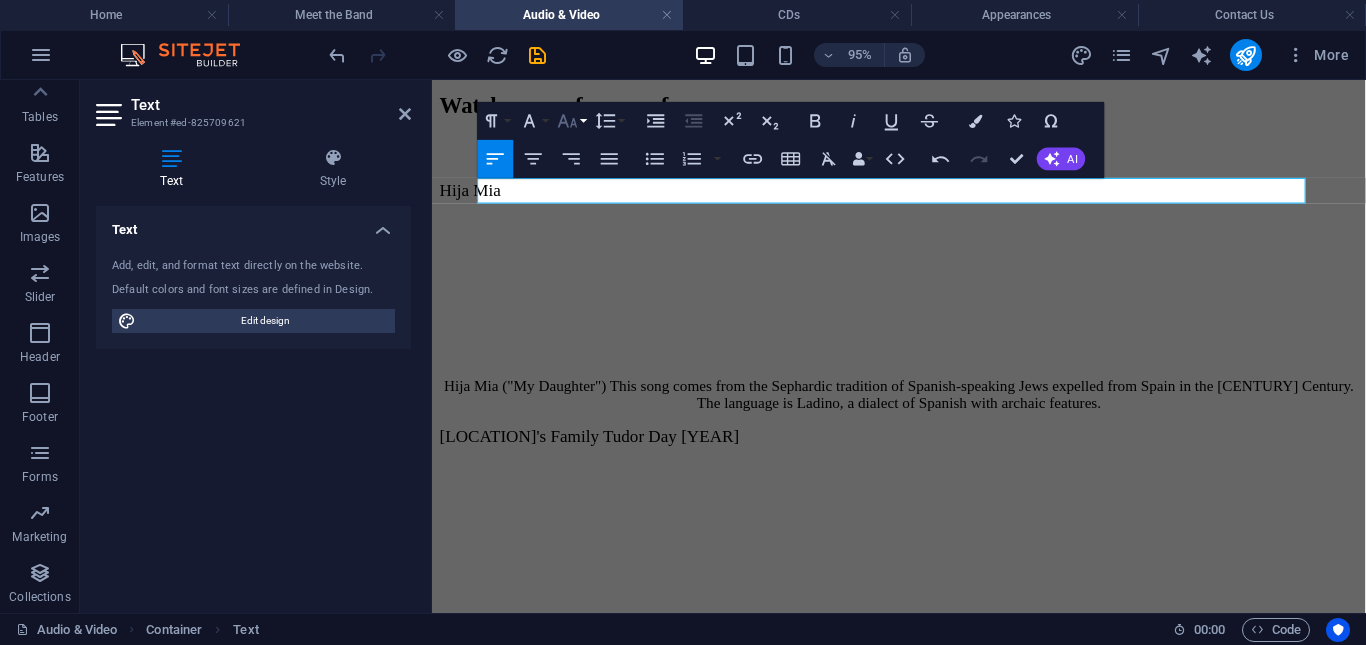 click on "Font Size" at bounding box center [572, 121] 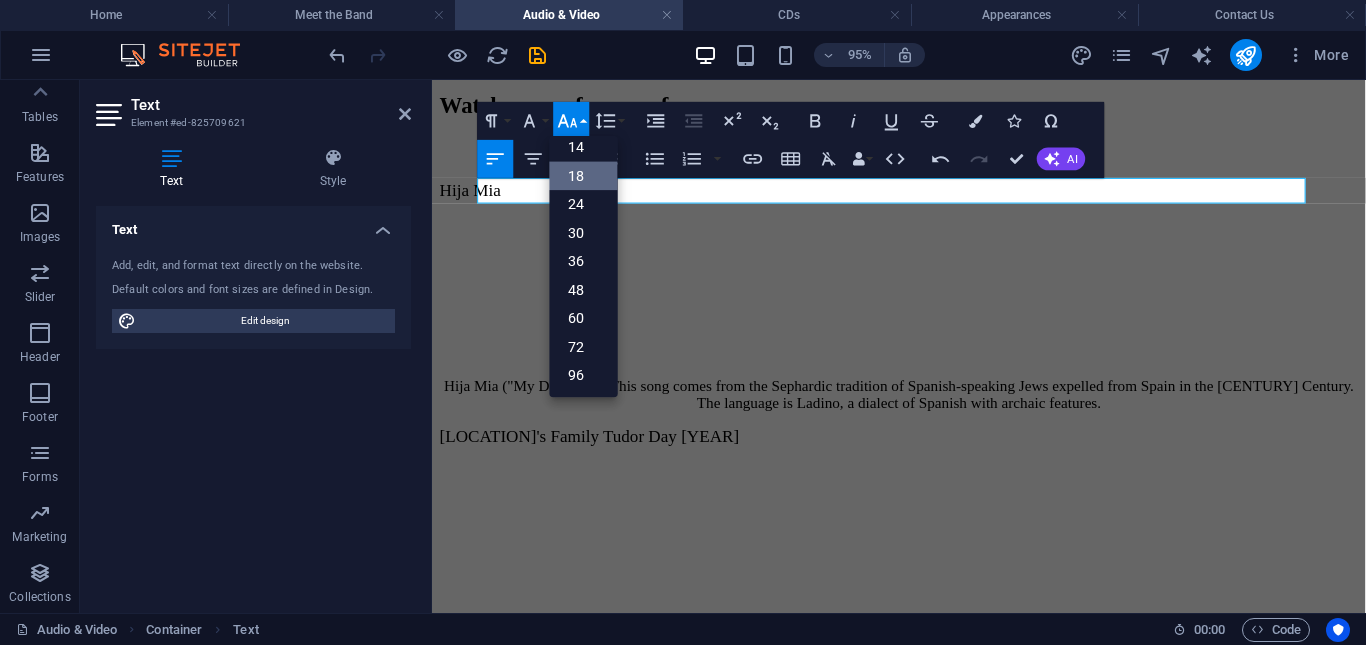 scroll, scrollTop: 161, scrollLeft: 0, axis: vertical 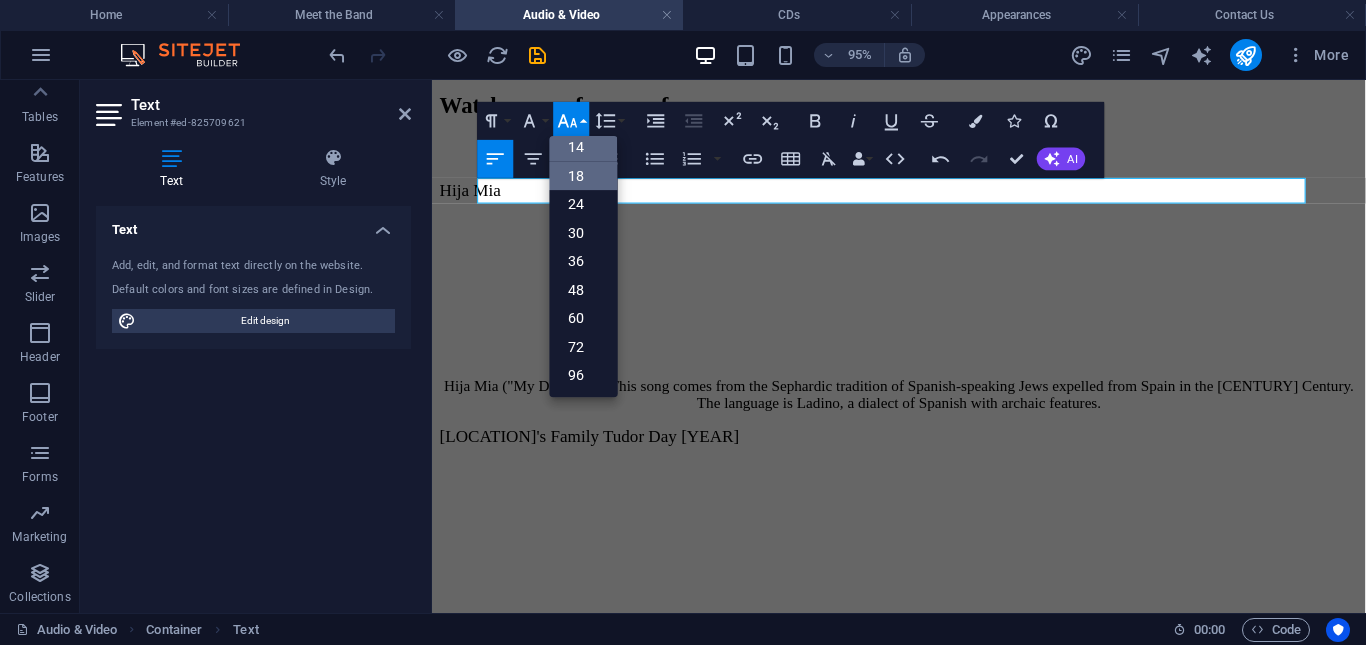 click on "14" at bounding box center (584, 147) 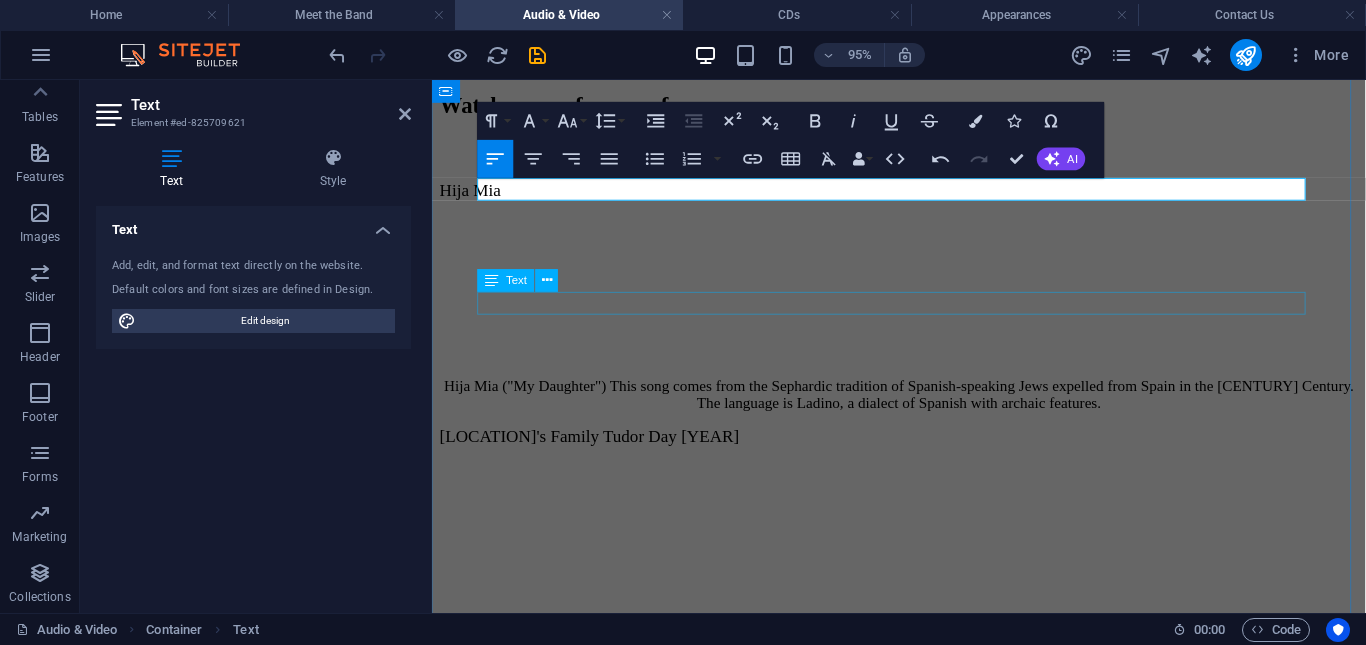 click on "[SONG TITLE]" at bounding box center (923, 2214) 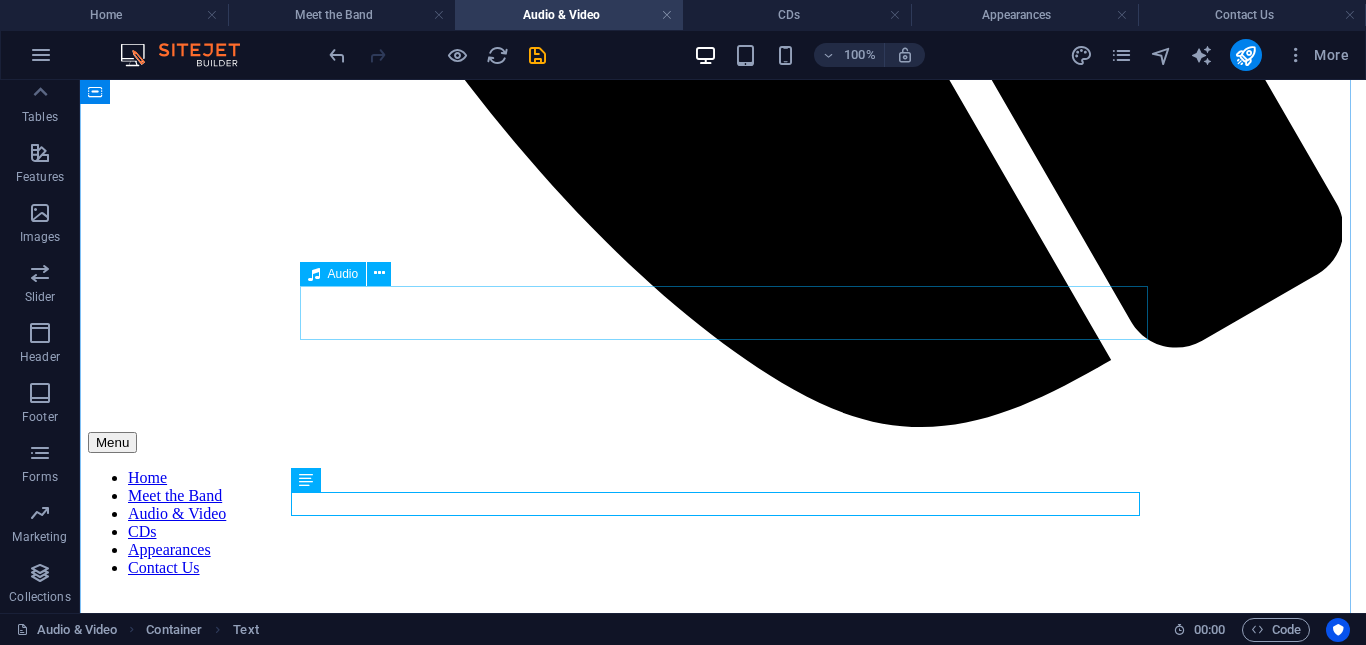 scroll, scrollTop: 1609, scrollLeft: 0, axis: vertical 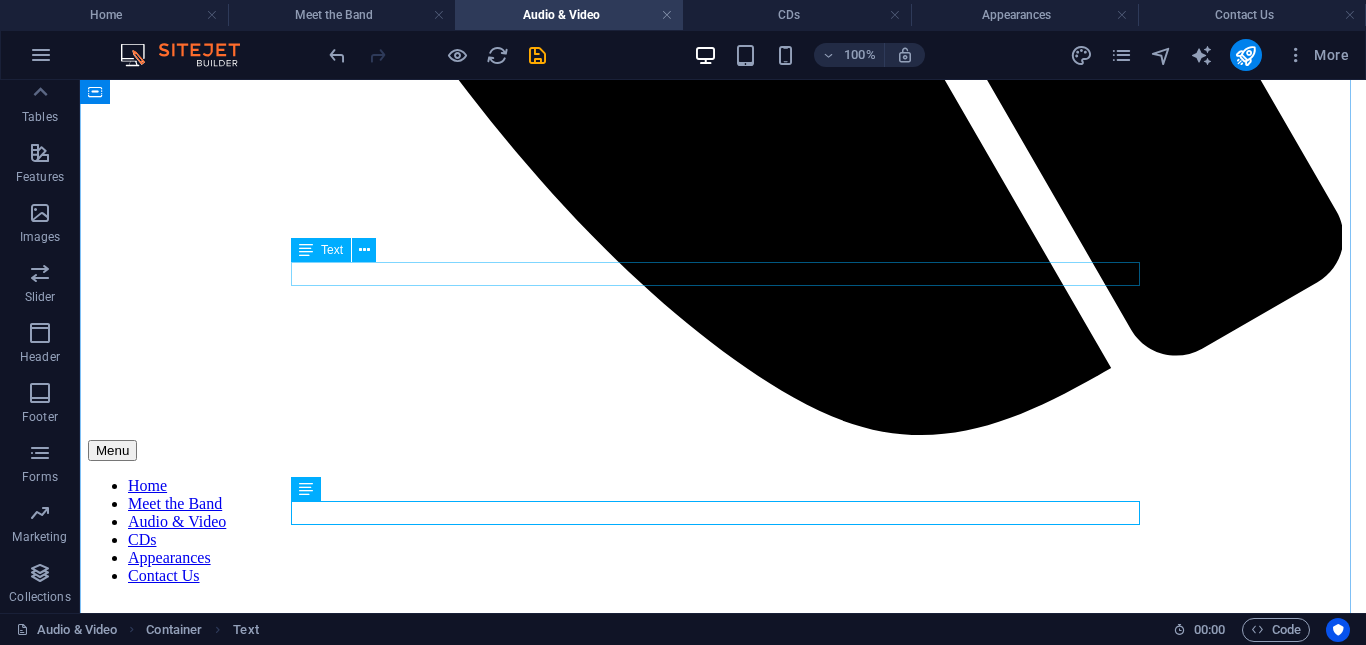click on "Bergerette Sans Roche" at bounding box center [723, 2605] 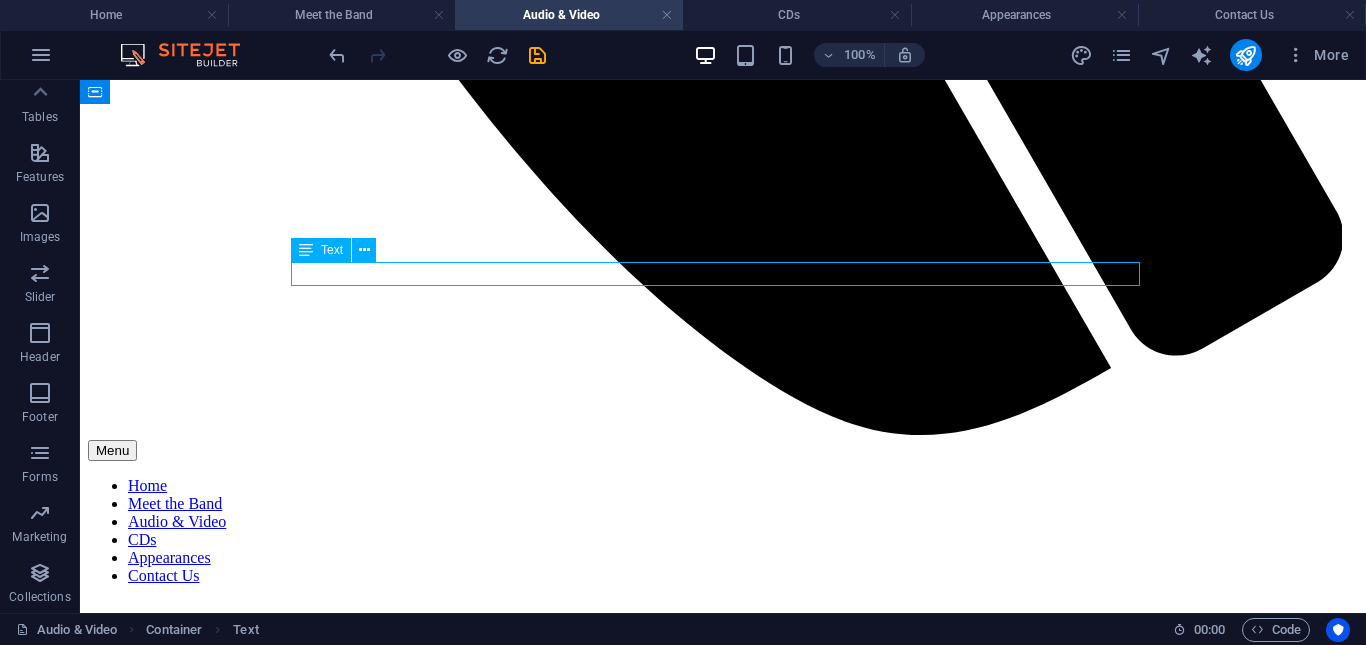 click on "Bergerette Sans Roche" at bounding box center (723, 2605) 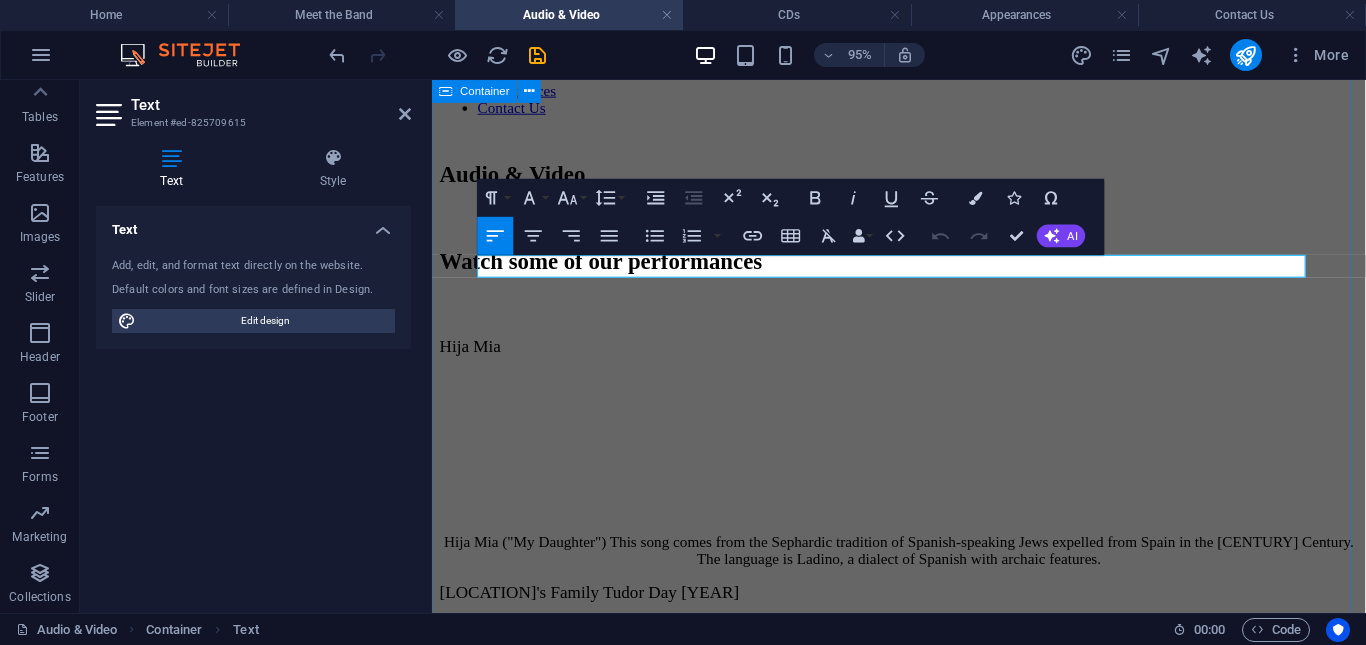 scroll, scrollTop: 1574, scrollLeft: 0, axis: vertical 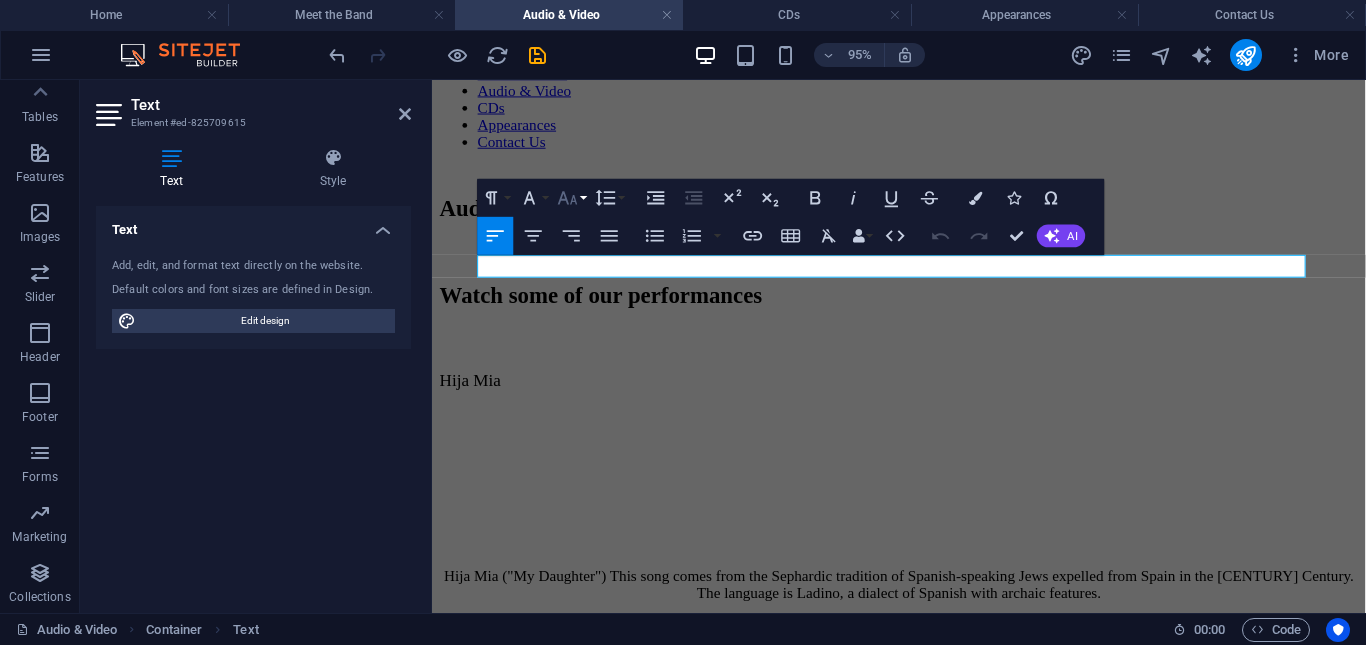 click 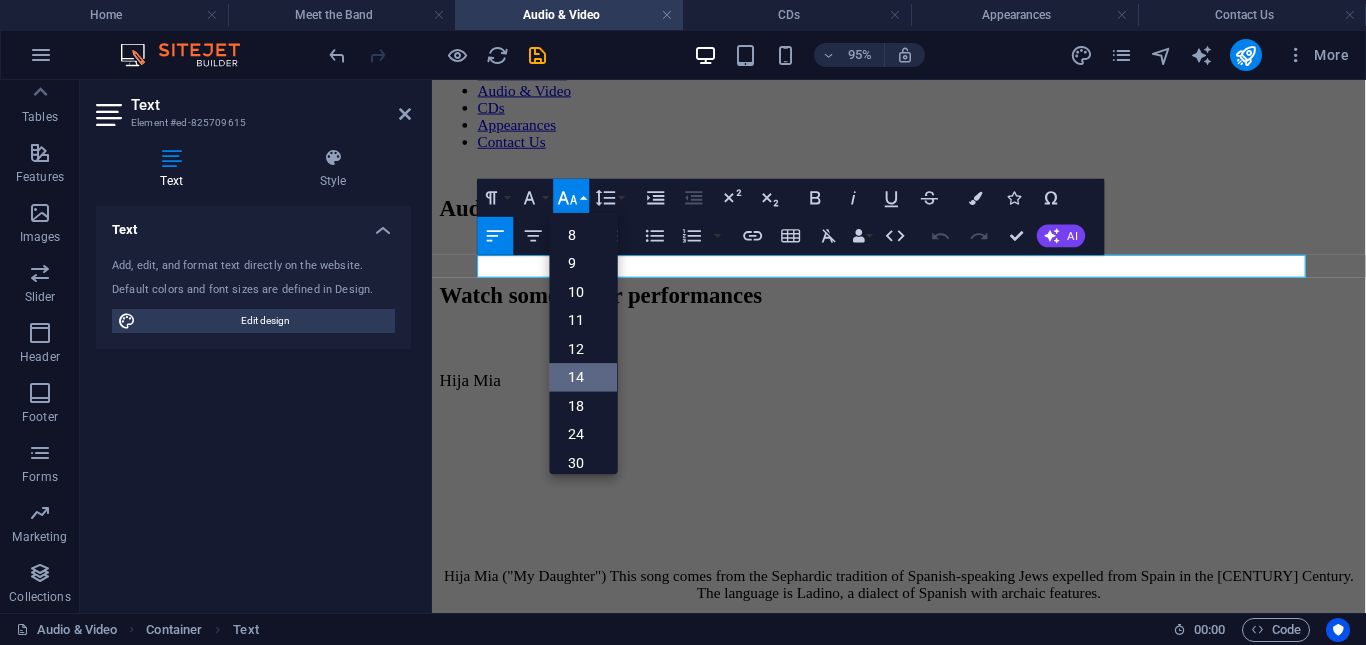 click on "14" at bounding box center [584, 377] 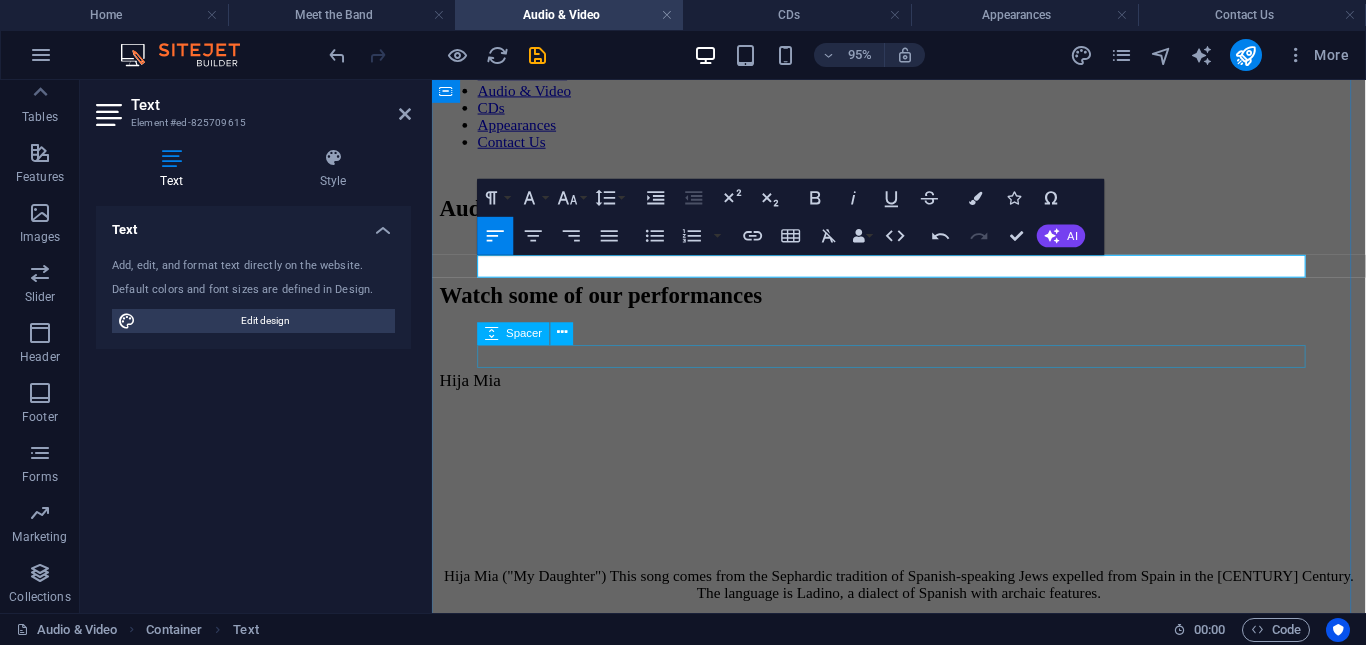 click at bounding box center [923, 2236] 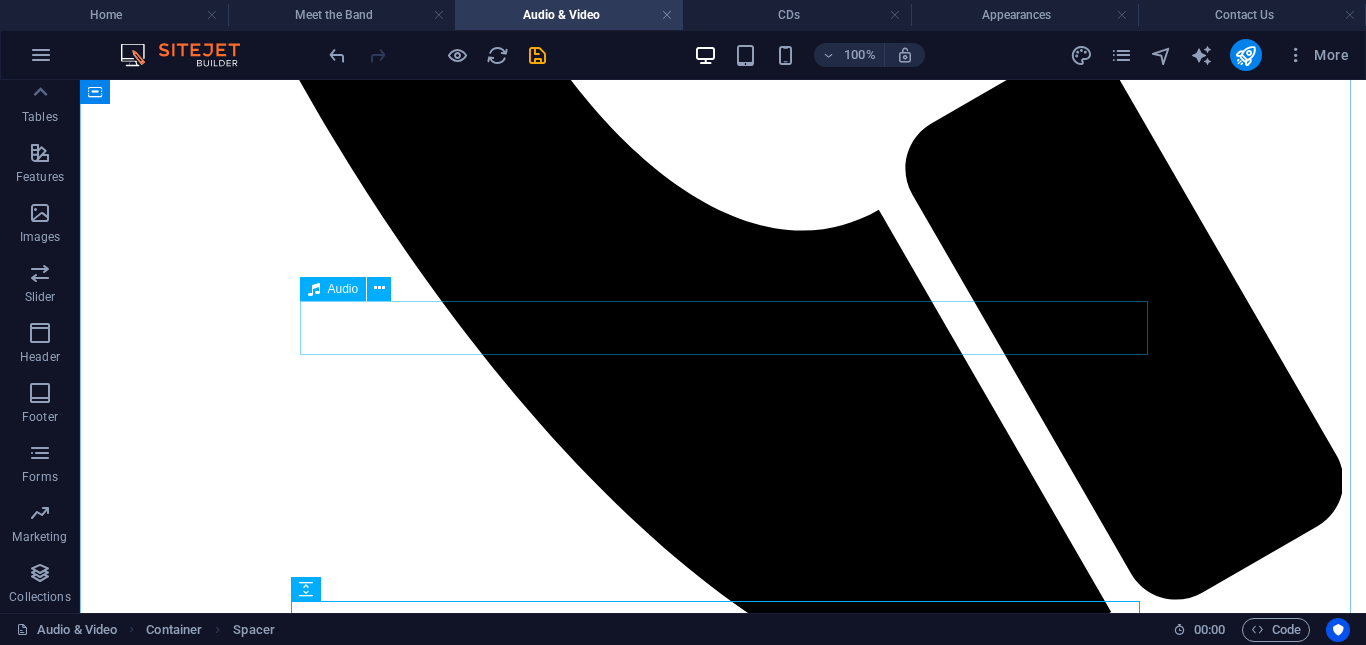scroll, scrollTop: 1364, scrollLeft: 0, axis: vertical 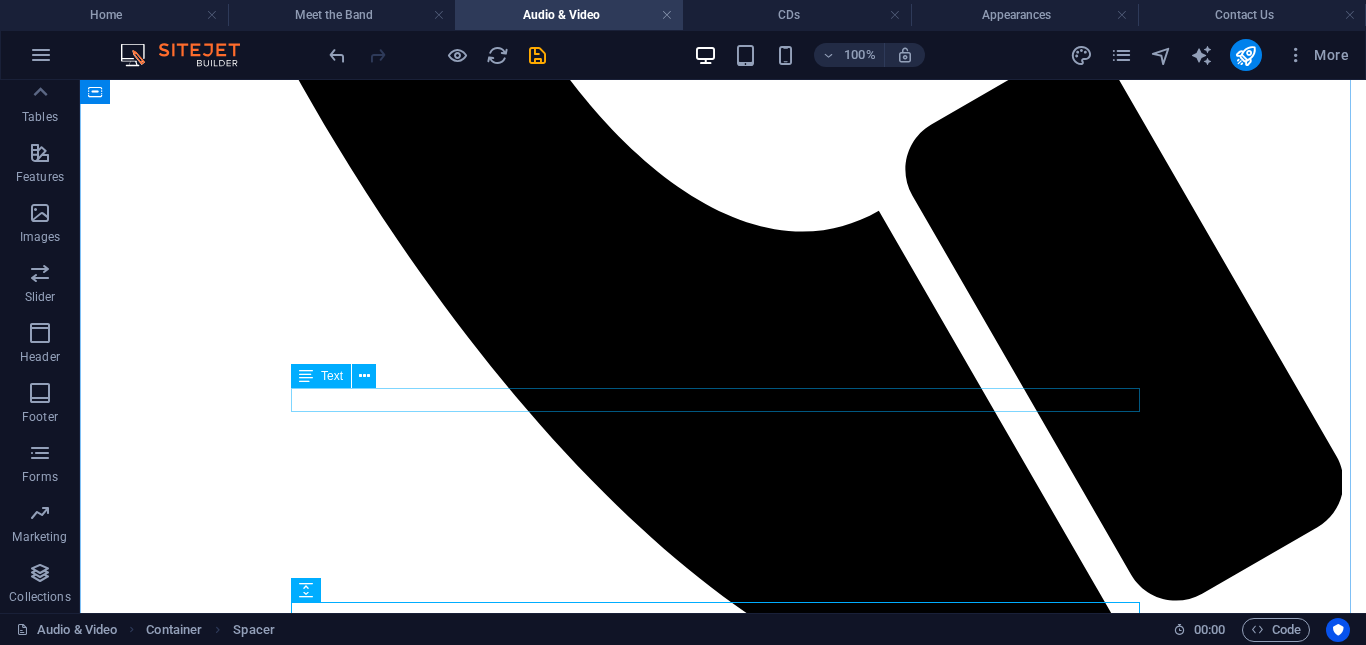click on "[SONG TITLE]" at bounding box center [723, 2706] 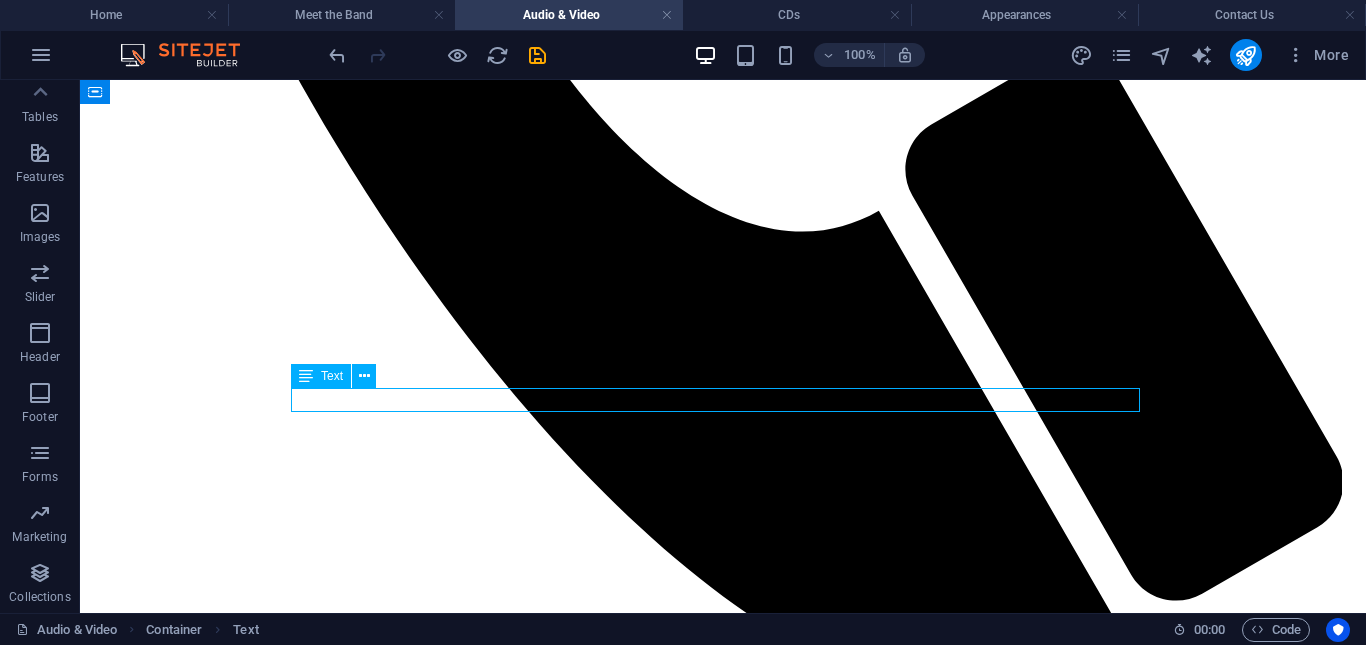 click on "[SONG TITLE]" at bounding box center (723, 2706) 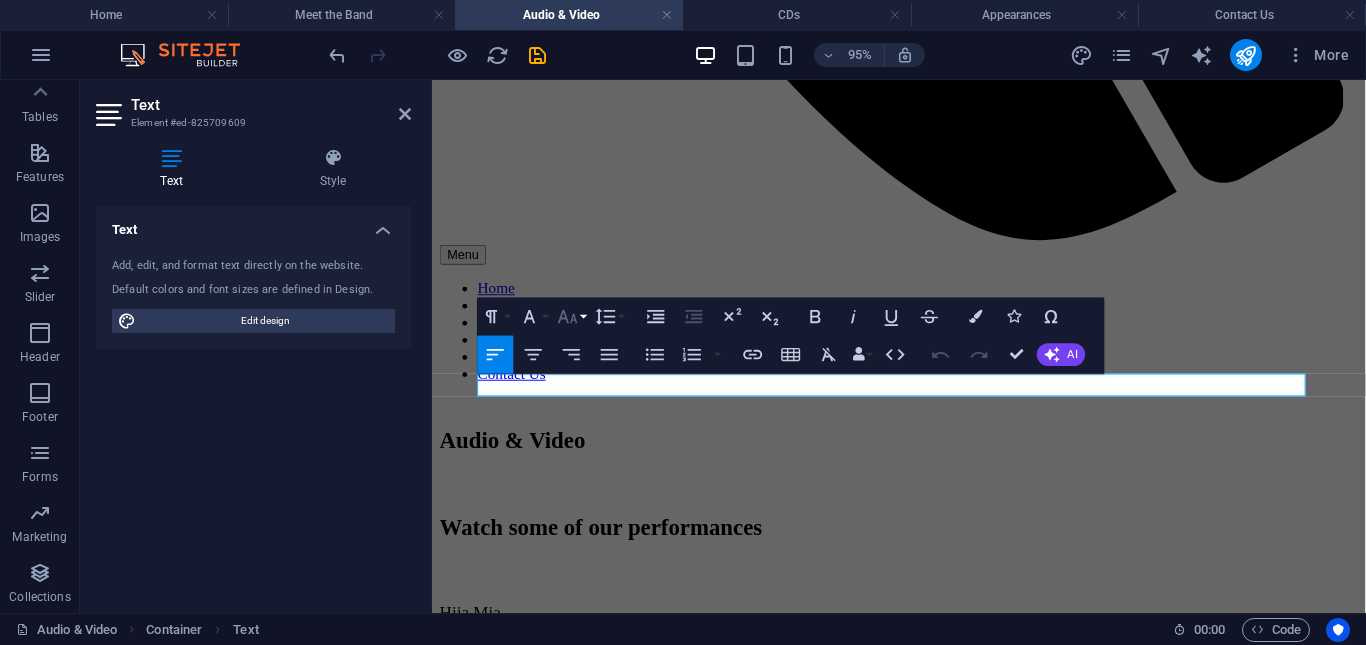 click 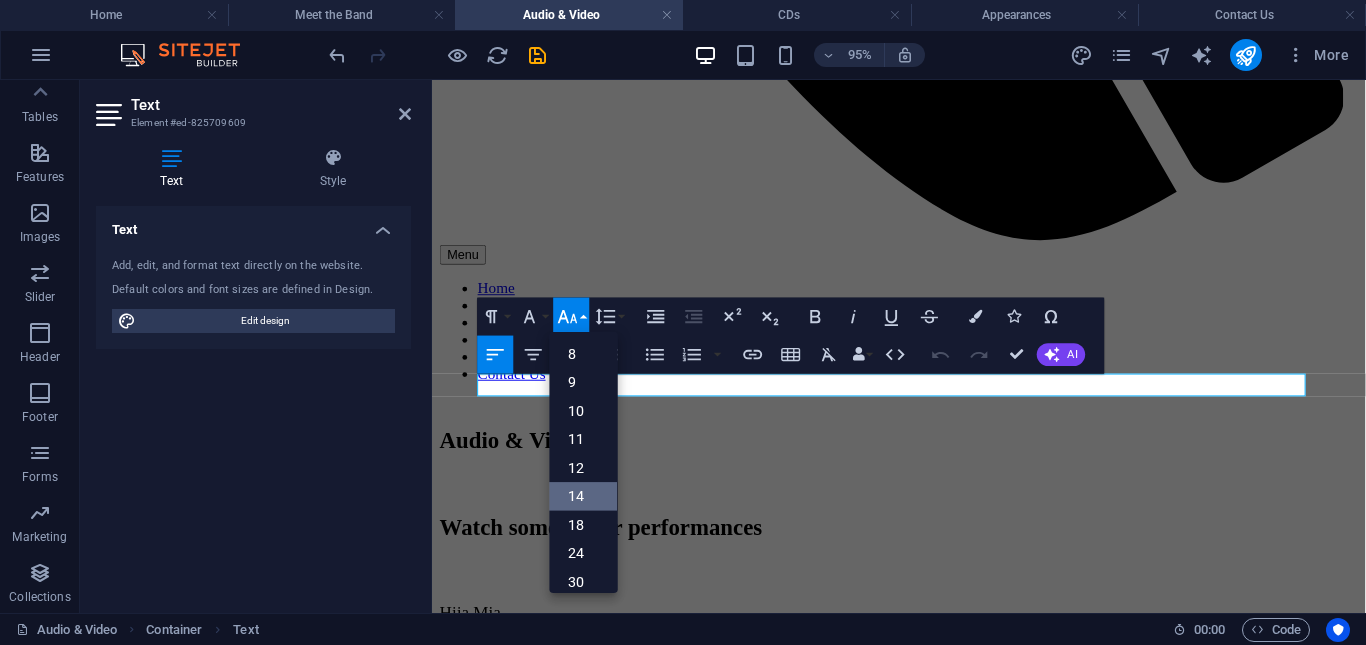 click on "14" at bounding box center [584, 496] 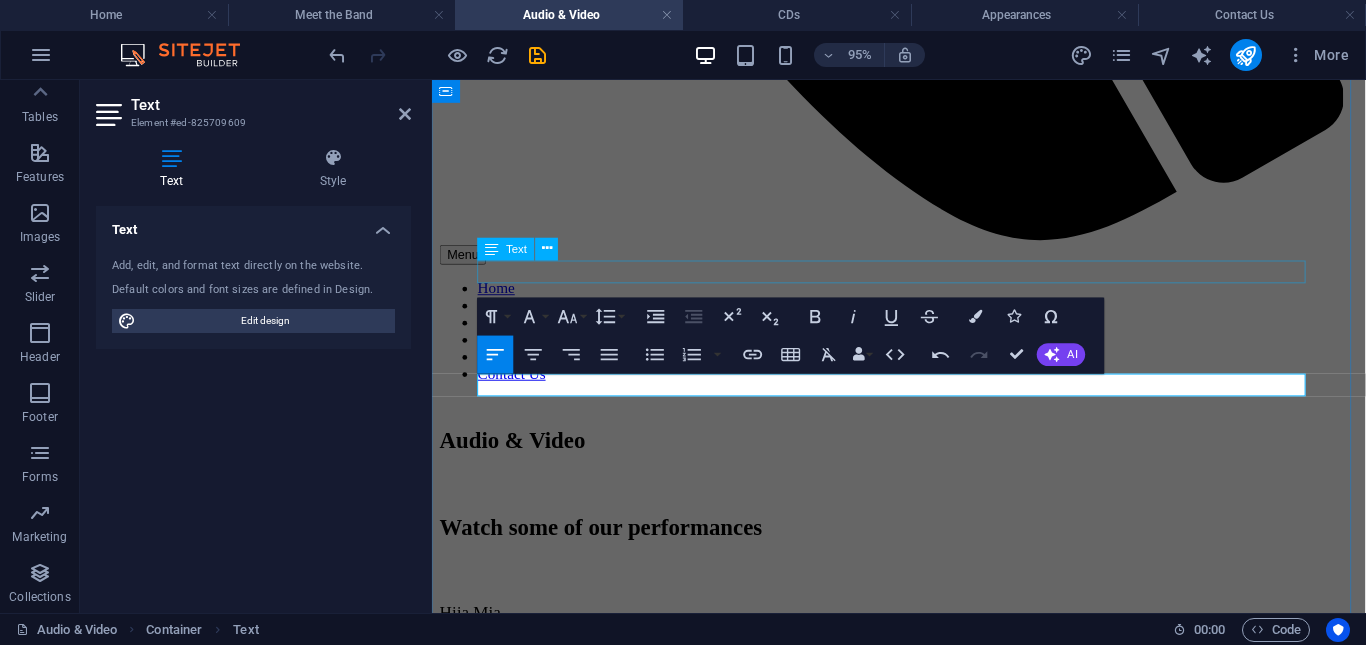 click on "[SONG TITLE]" at bounding box center [923, 2095] 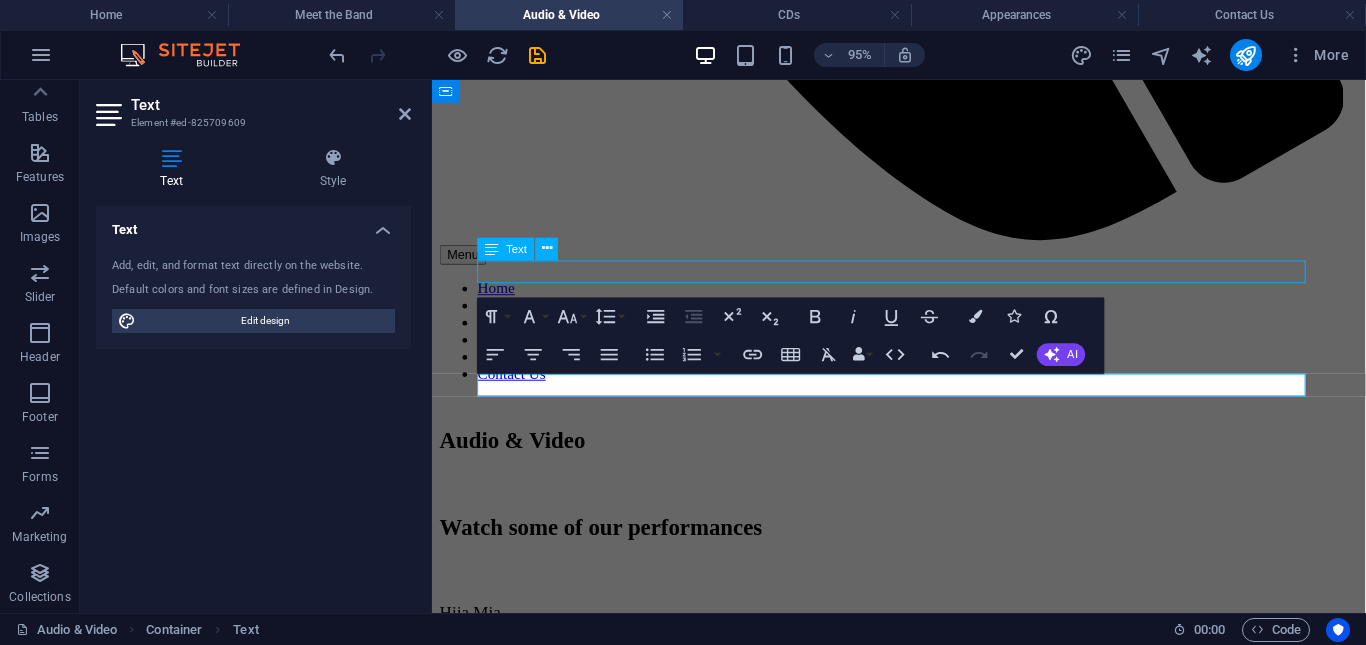 click on "[SONG TITLE]" at bounding box center (923, 2095) 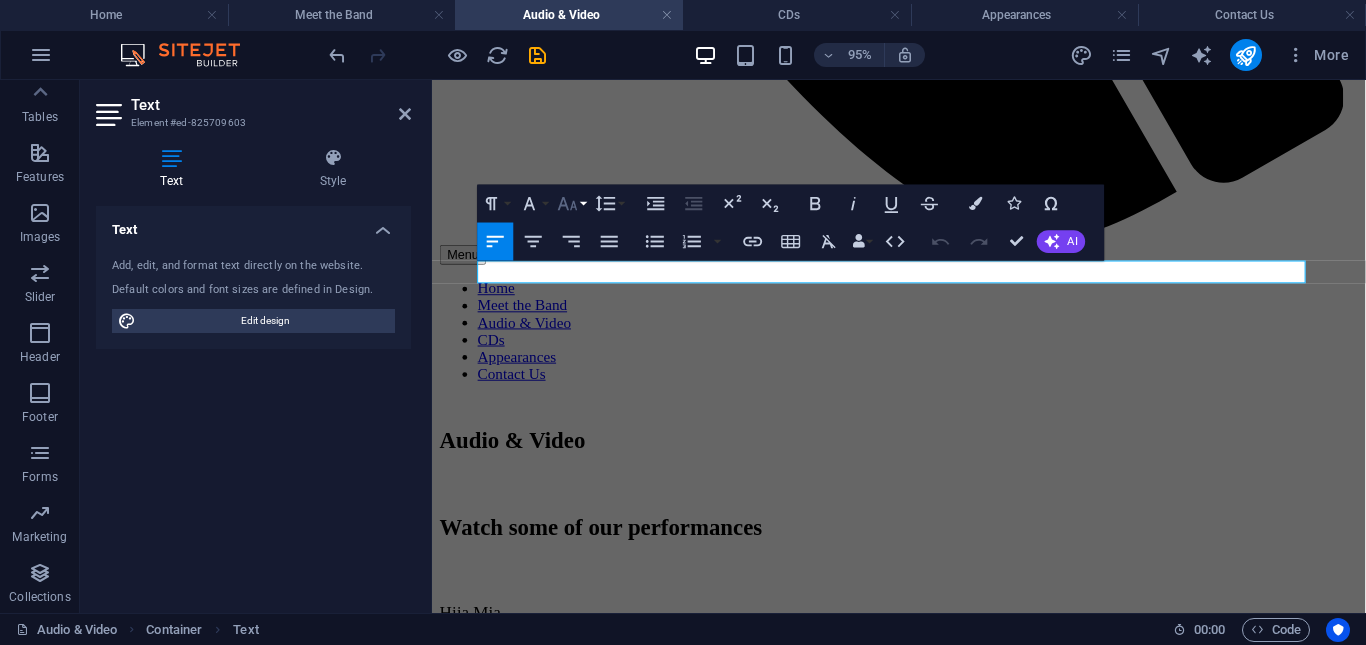 click 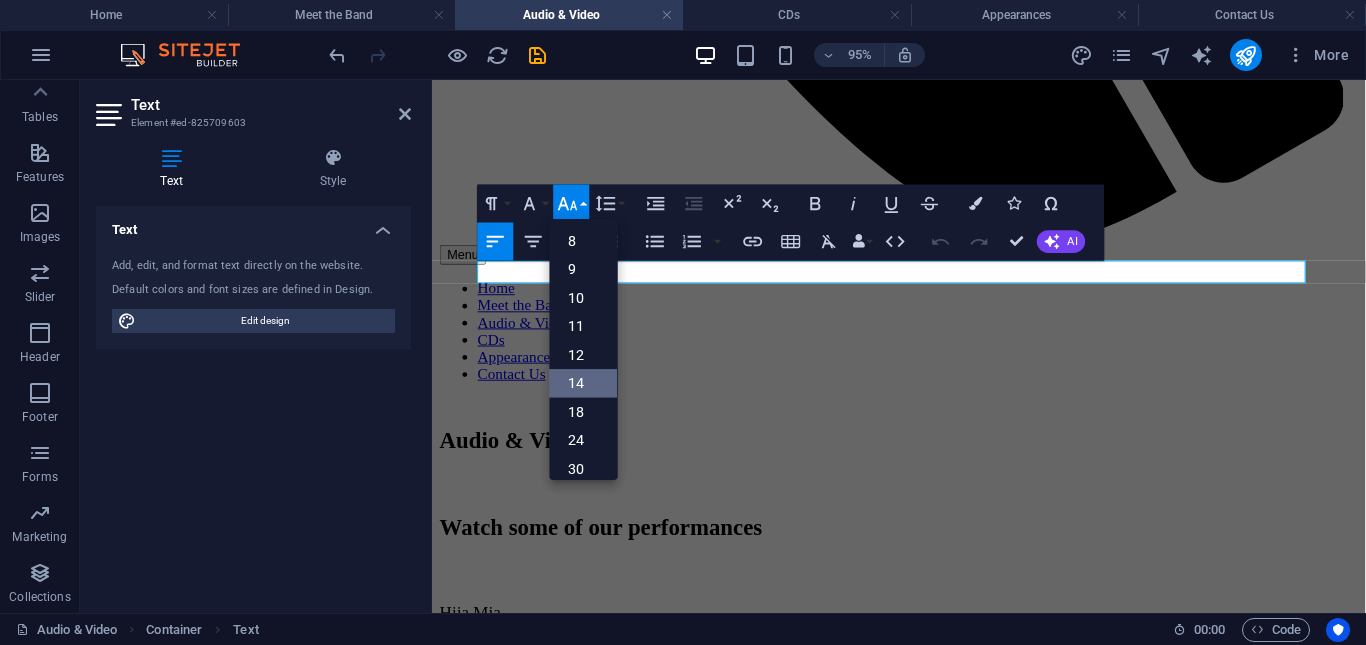 click on "14" at bounding box center (584, 383) 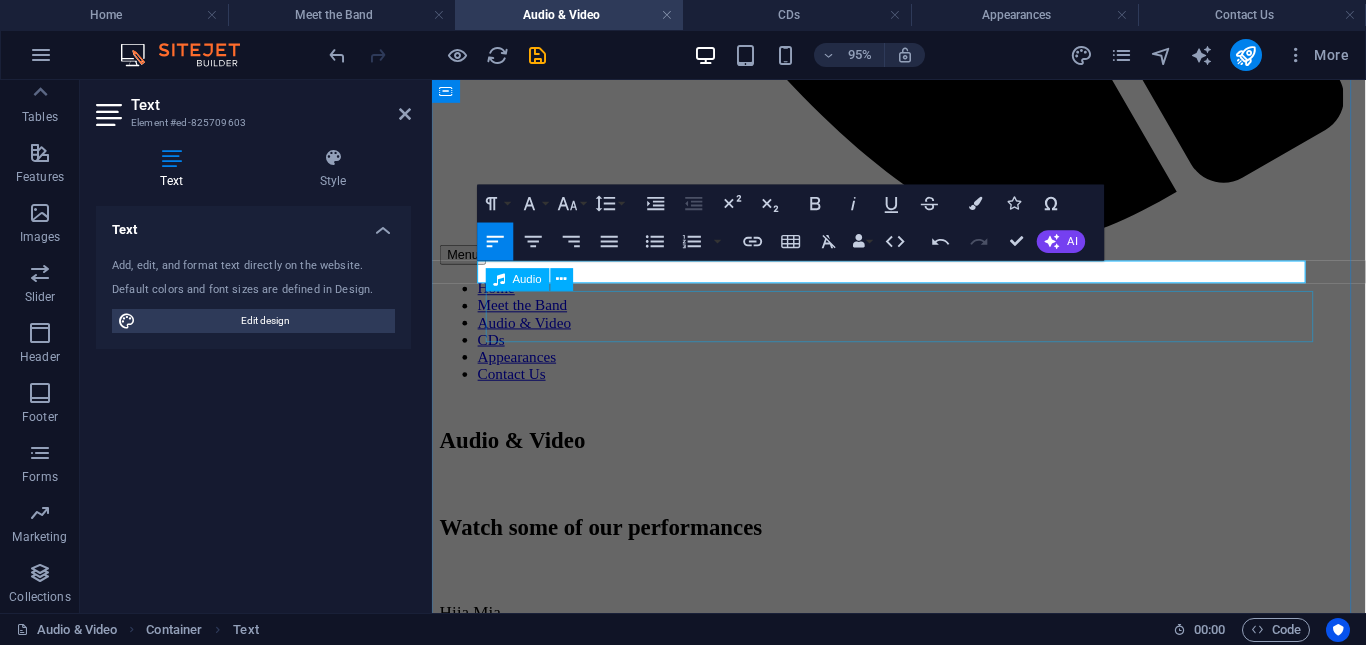 click at bounding box center (923, 2149) 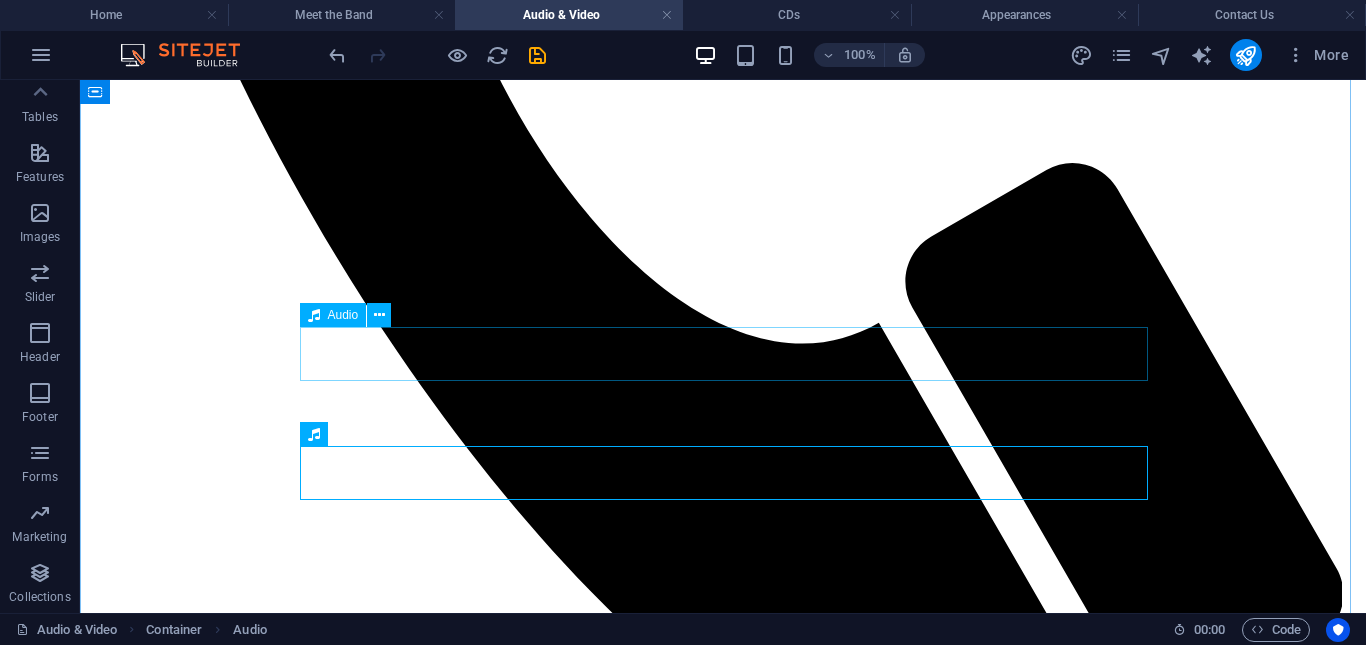 scroll, scrollTop: 1131, scrollLeft: 0, axis: vertical 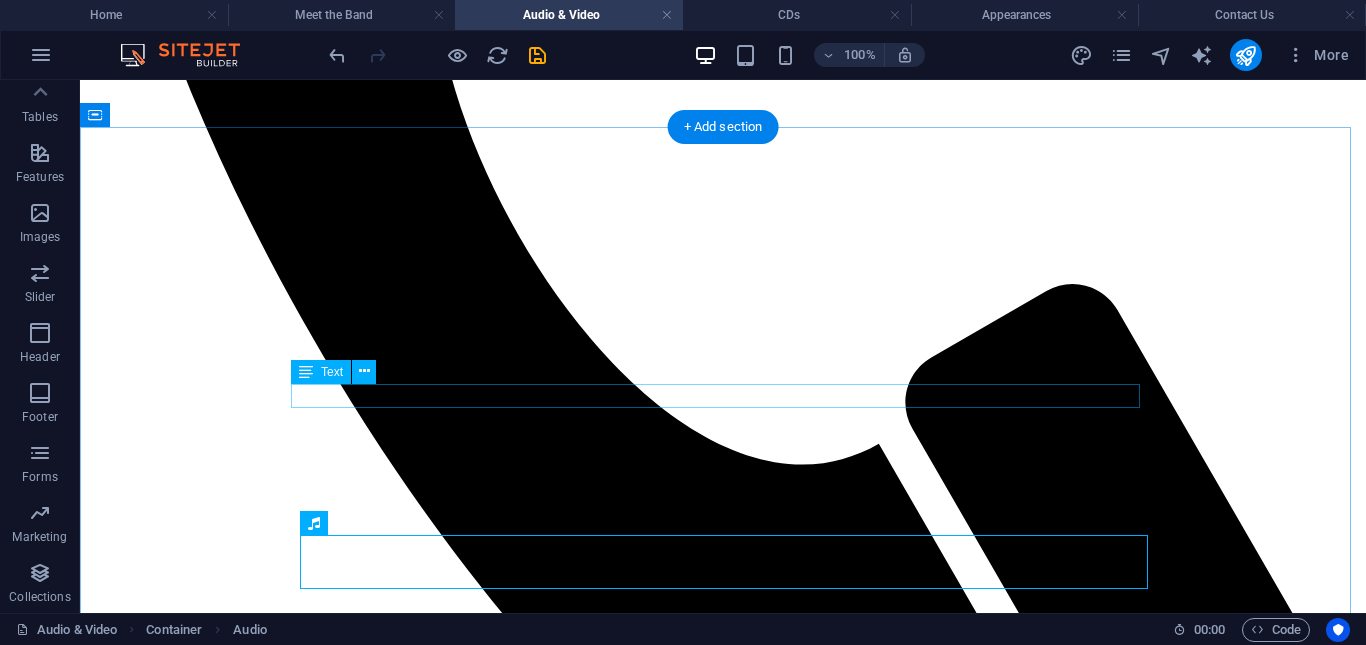 click on "Hija Mia" at bounding box center (723, 2653) 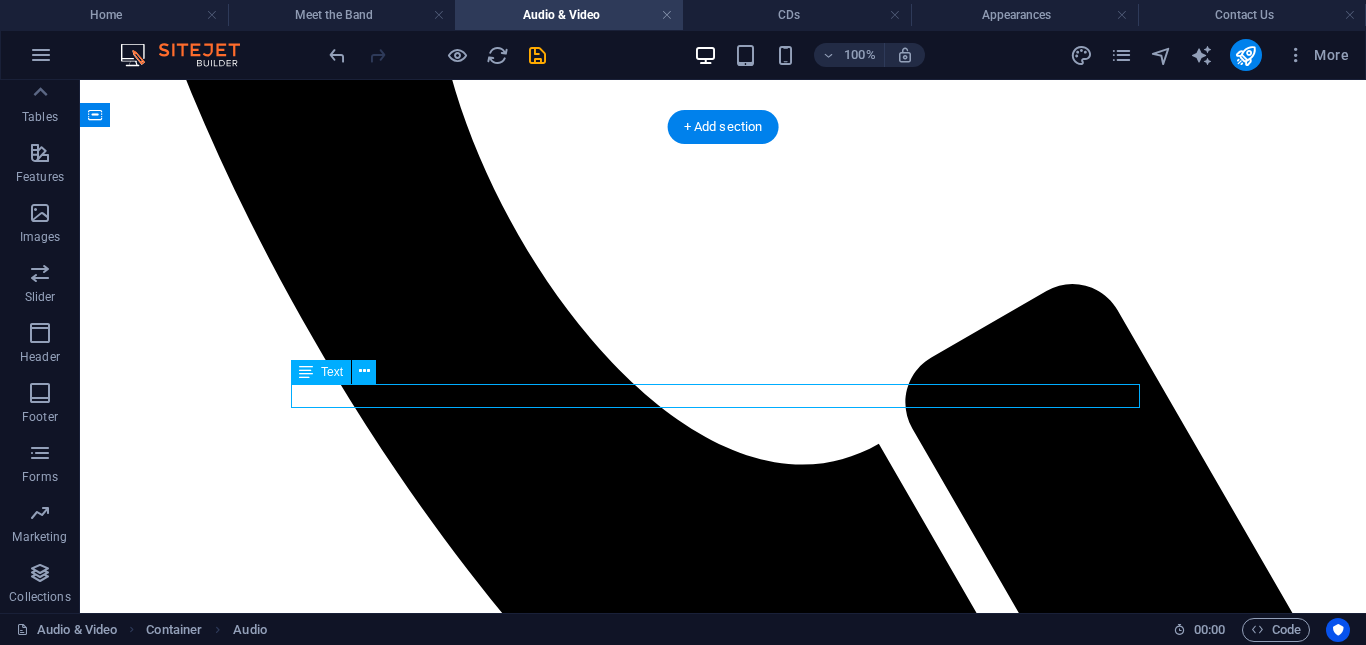click on "Hija Mia" at bounding box center [723, 2653] 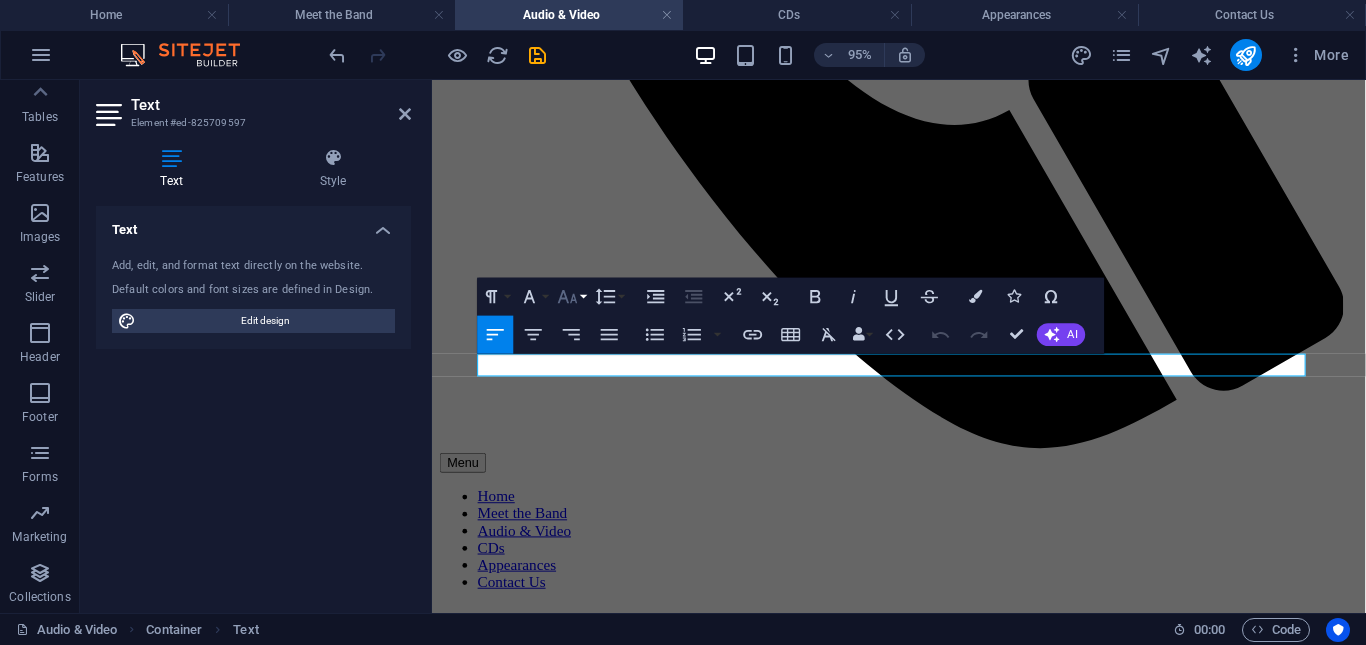 click 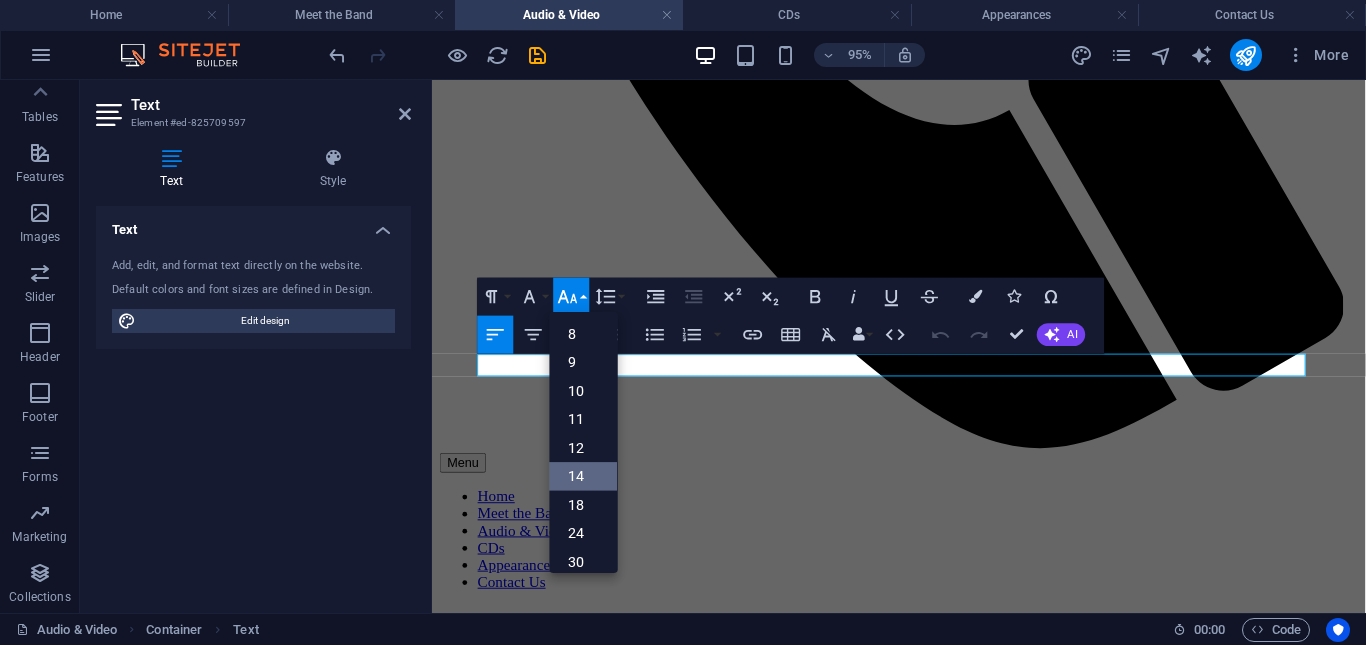 click on "14" at bounding box center (584, 476) 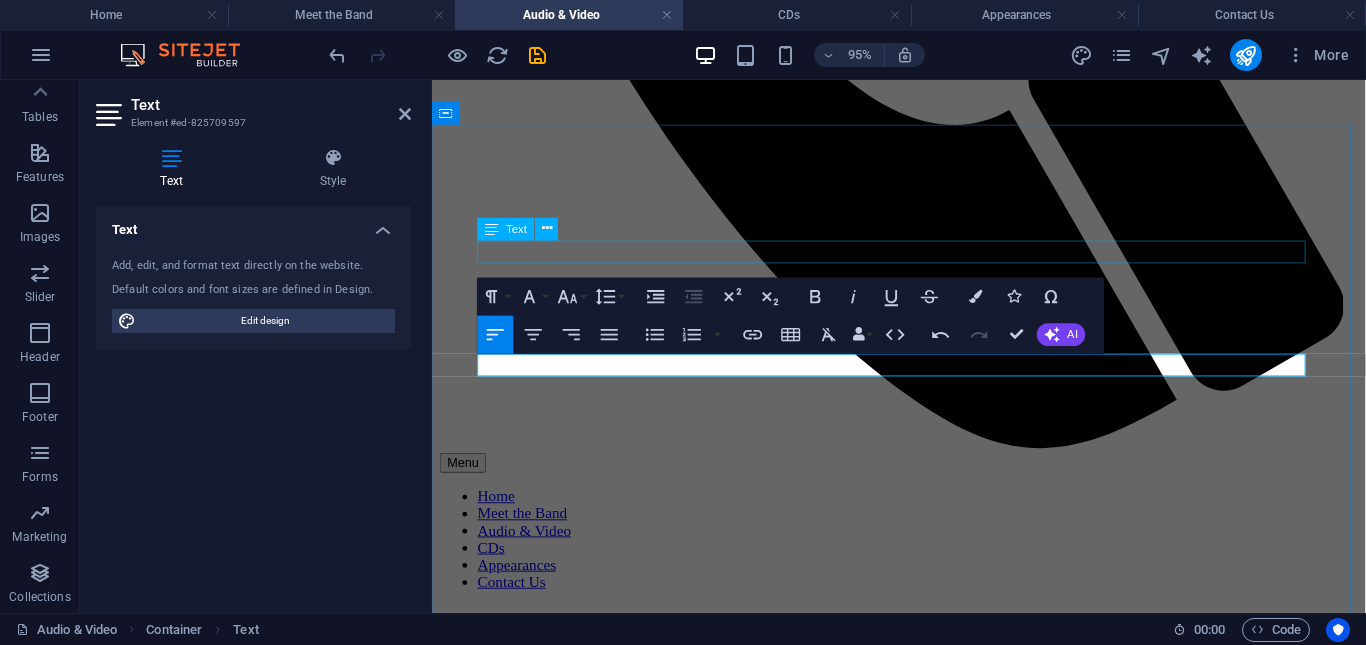 click on "Como Podem" at bounding box center (923, 2032) 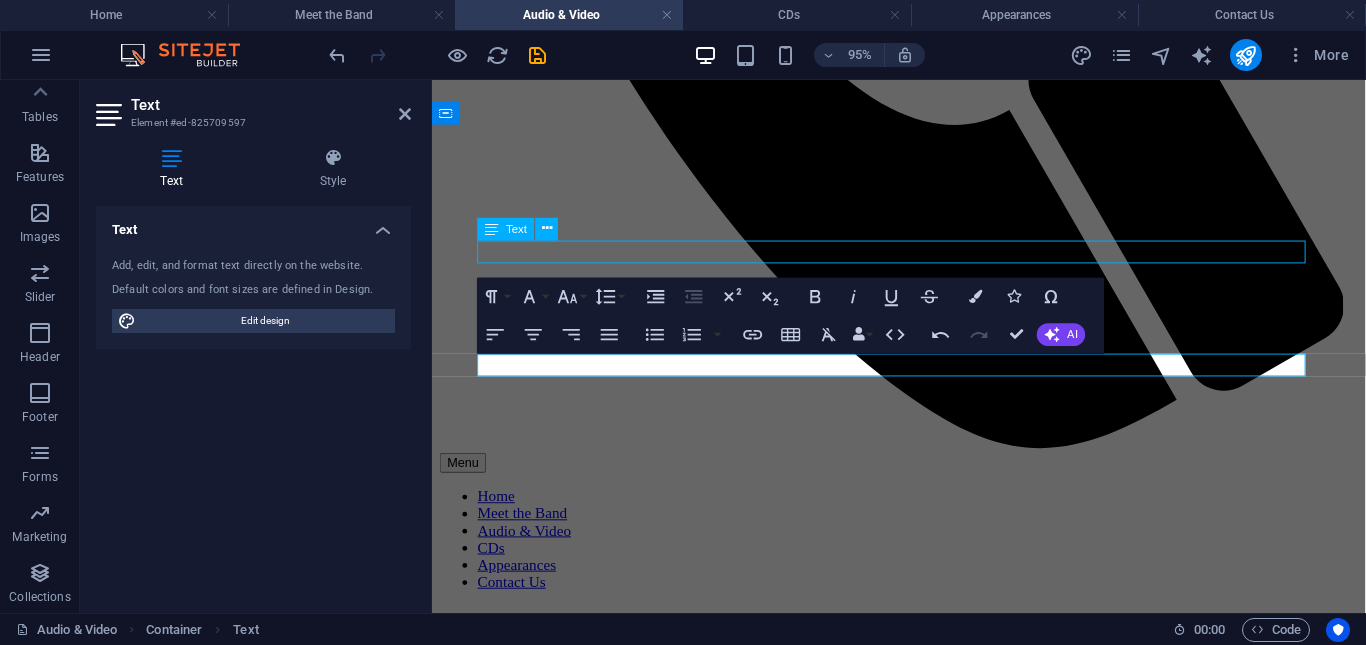 click on "Como Podem" at bounding box center (923, 2032) 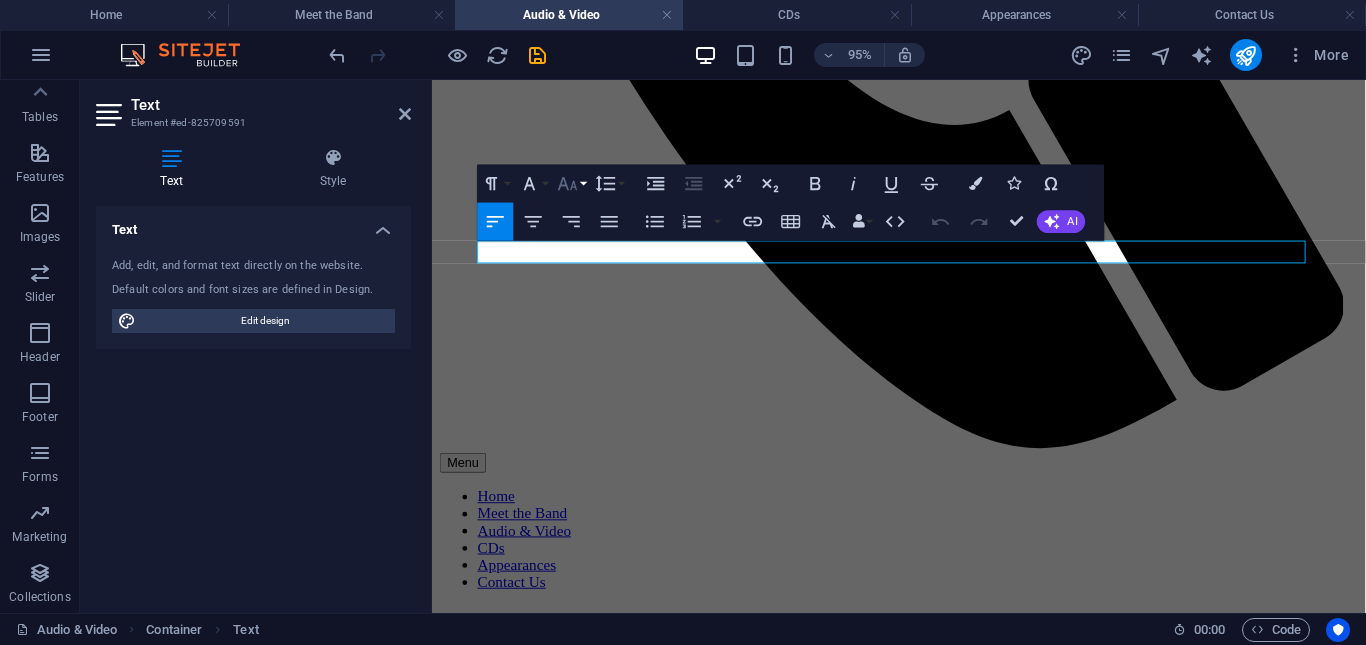 click 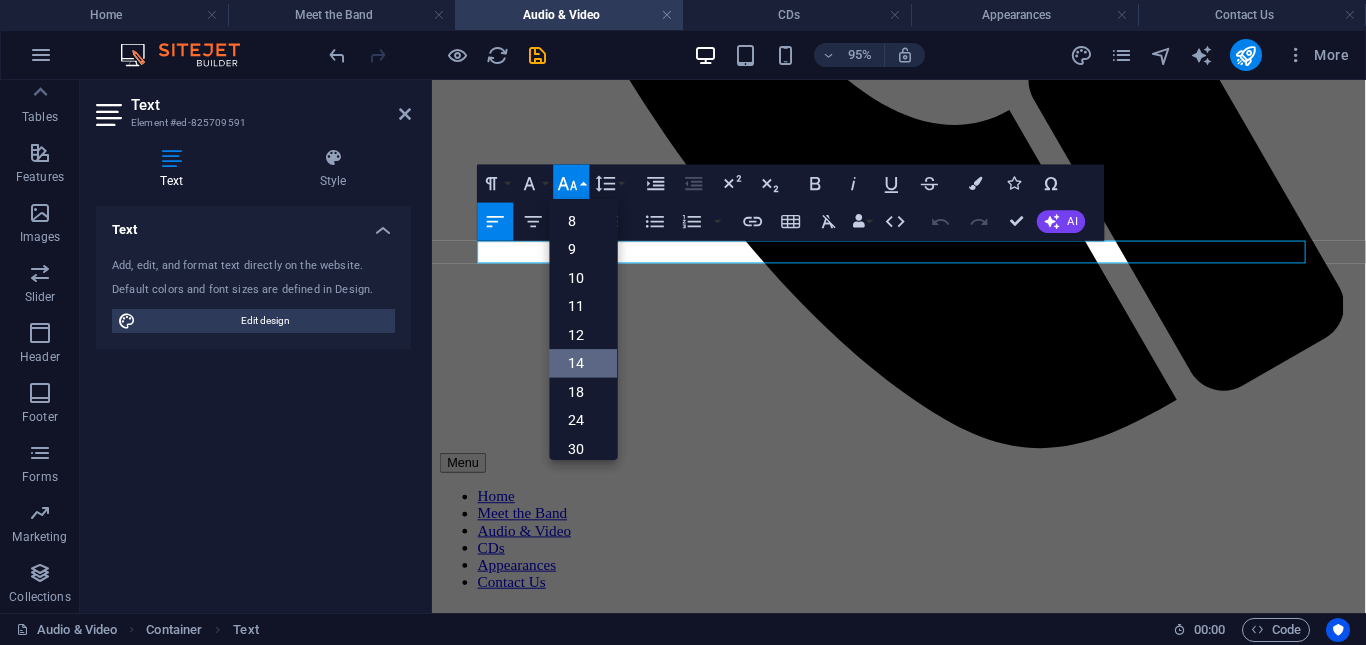 click on "14" at bounding box center [584, 363] 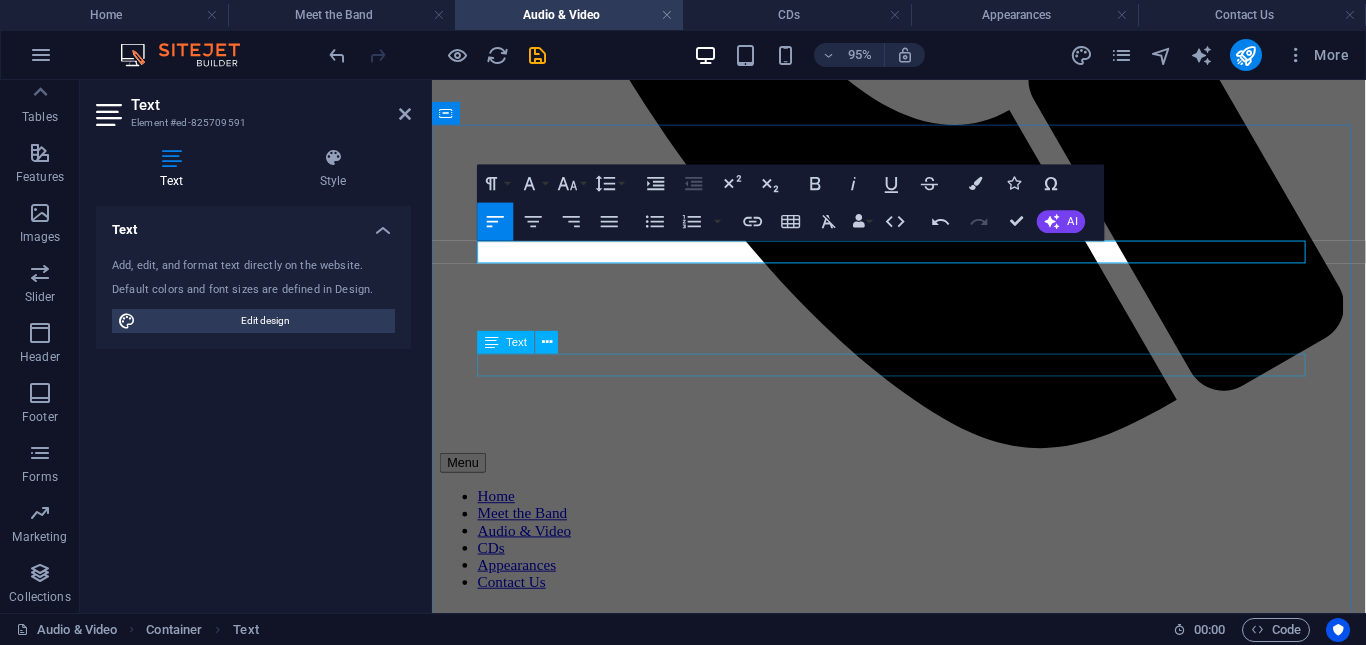 scroll, scrollTop: 1147, scrollLeft: 0, axis: vertical 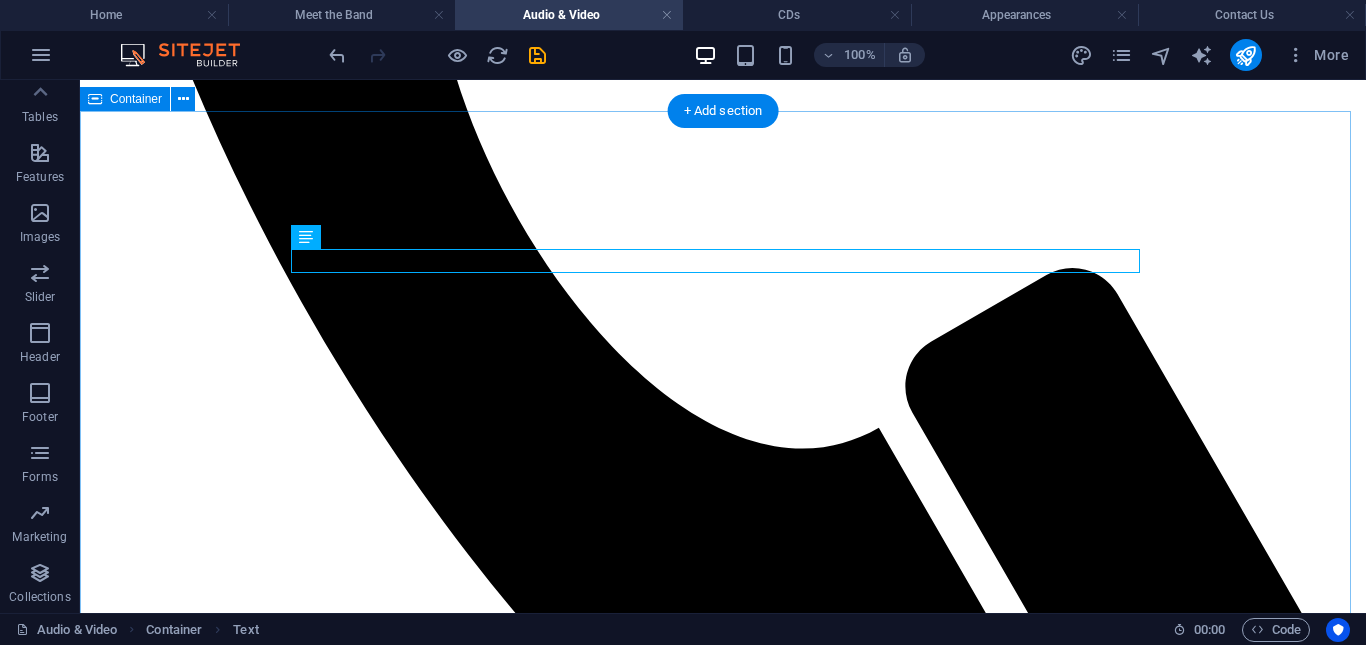 click on "Listen to some of our Songs Como Podem Hija Mia Lamento de Tristano / La Rotta Bring us in Good Ale Bergerette Sans Roche Pastime with Good Company Mandad e'i Comigo Putta Nera Ballo Furlano Angelus ad Virginem The Boar's Head" at bounding box center [723, 3105] 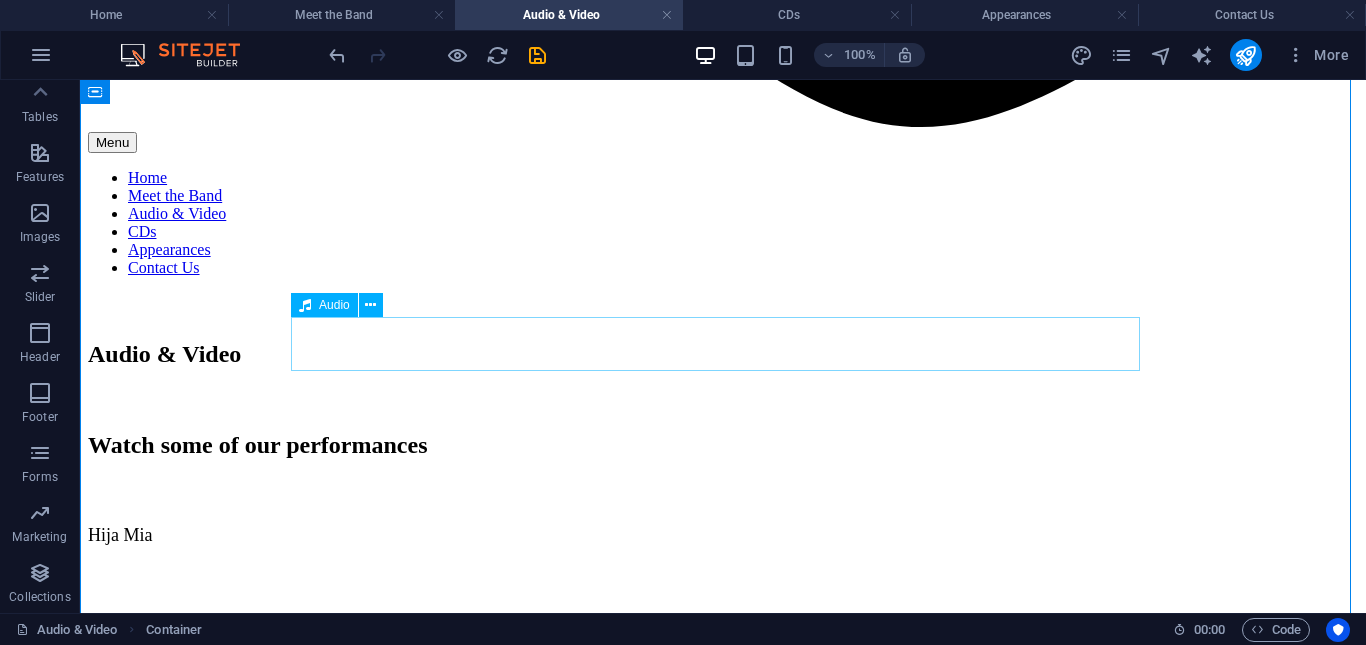 scroll, scrollTop: 1945, scrollLeft: 0, axis: vertical 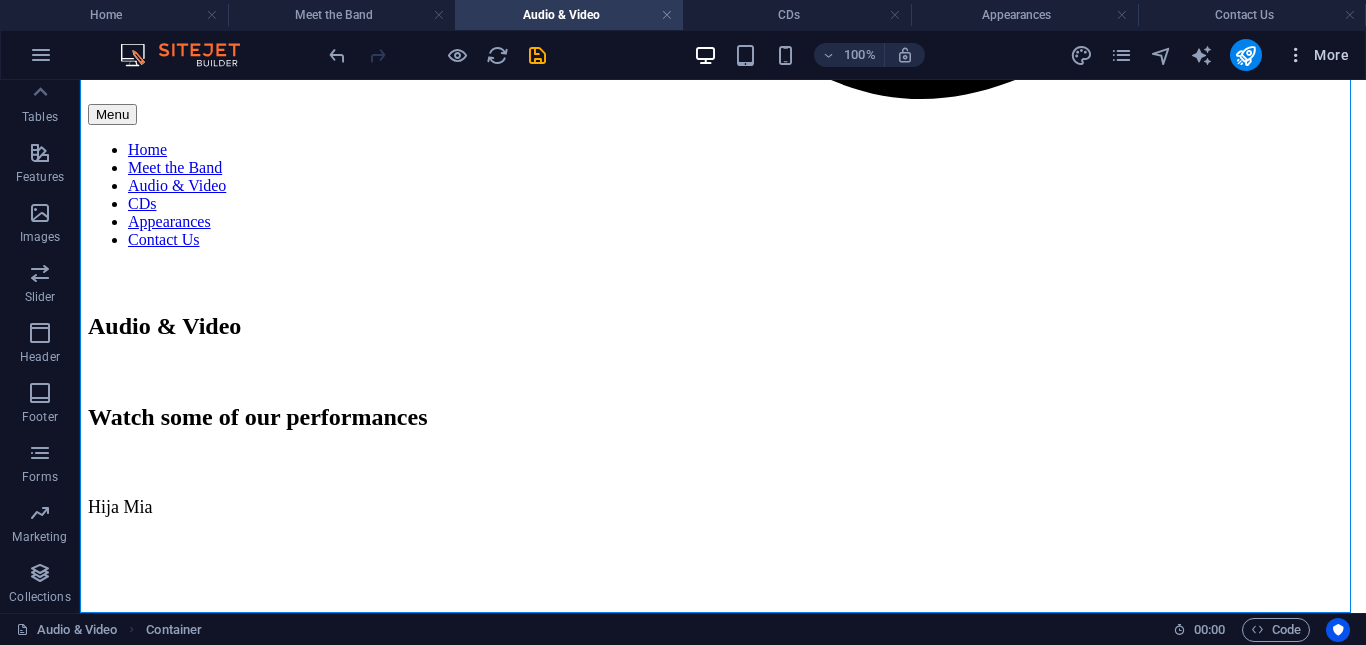 click on "More" at bounding box center [1317, 55] 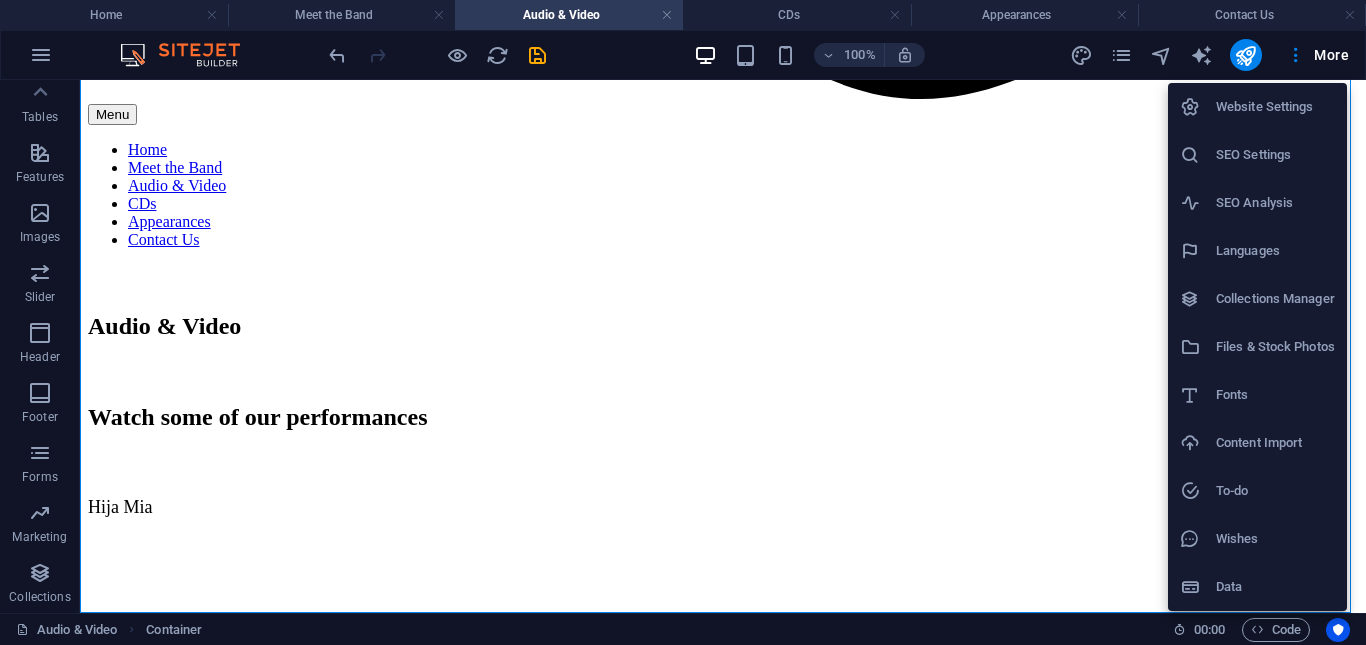 click on "Files & Stock Photos" at bounding box center (1275, 347) 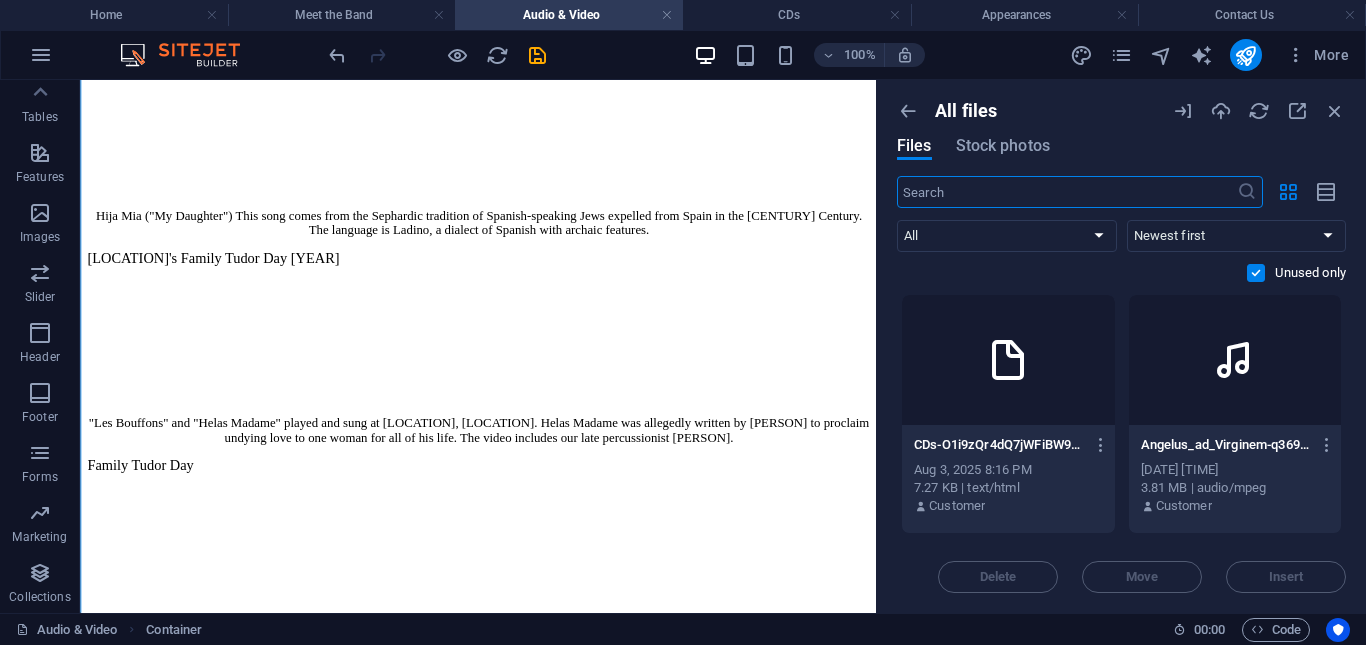 scroll, scrollTop: 1771, scrollLeft: 0, axis: vertical 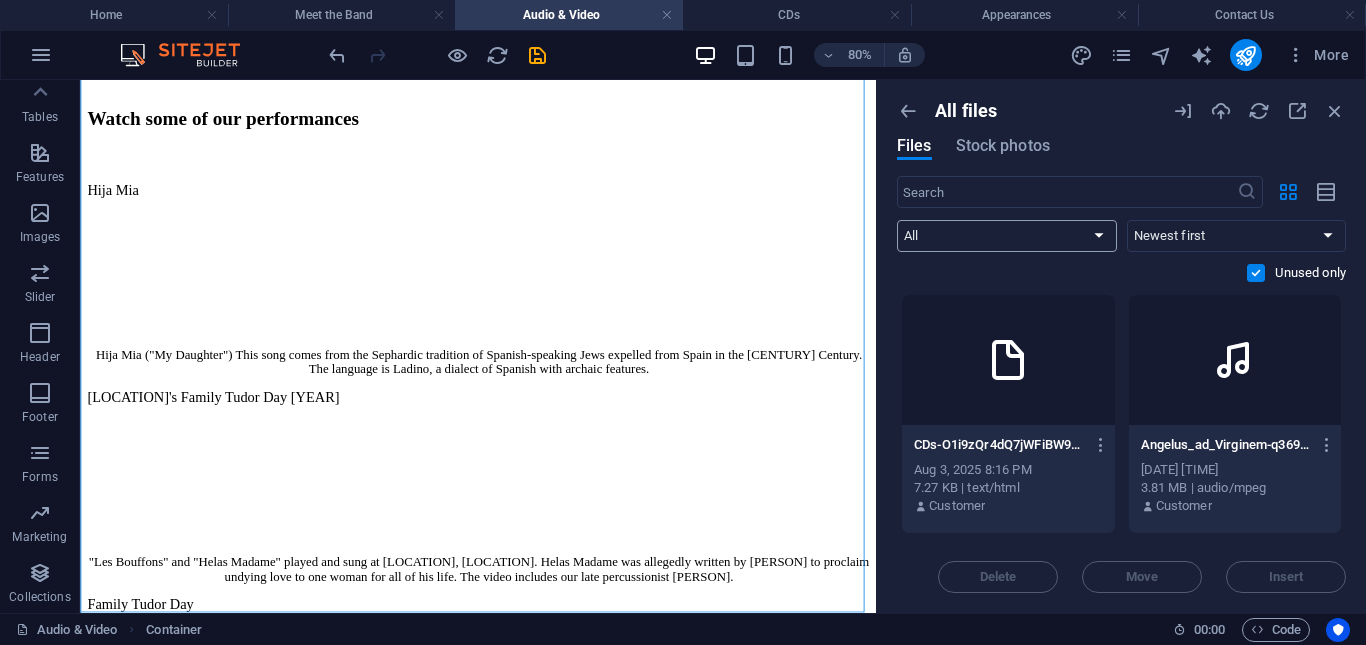 click on "All Images Documents Audio Video Vector Other" at bounding box center [1007, 236] 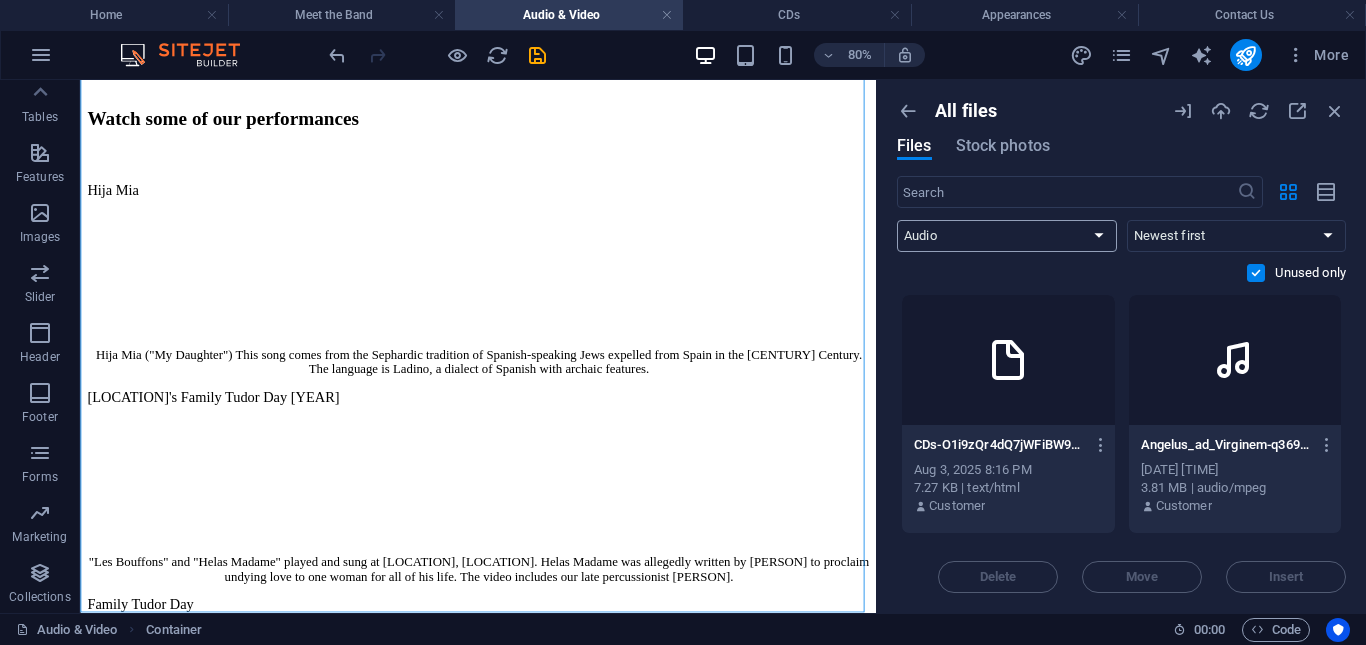 click on "All Images Documents Audio Video Vector Other" at bounding box center (1007, 236) 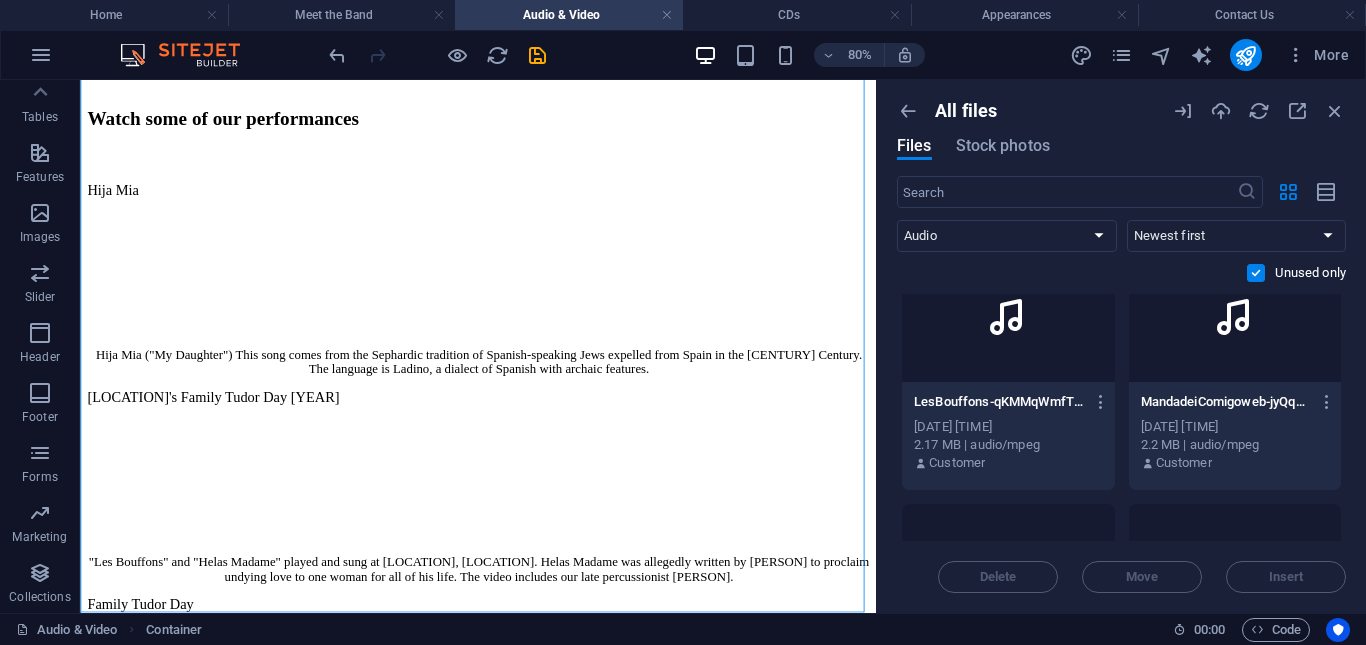 scroll, scrollTop: 1054, scrollLeft: 0, axis: vertical 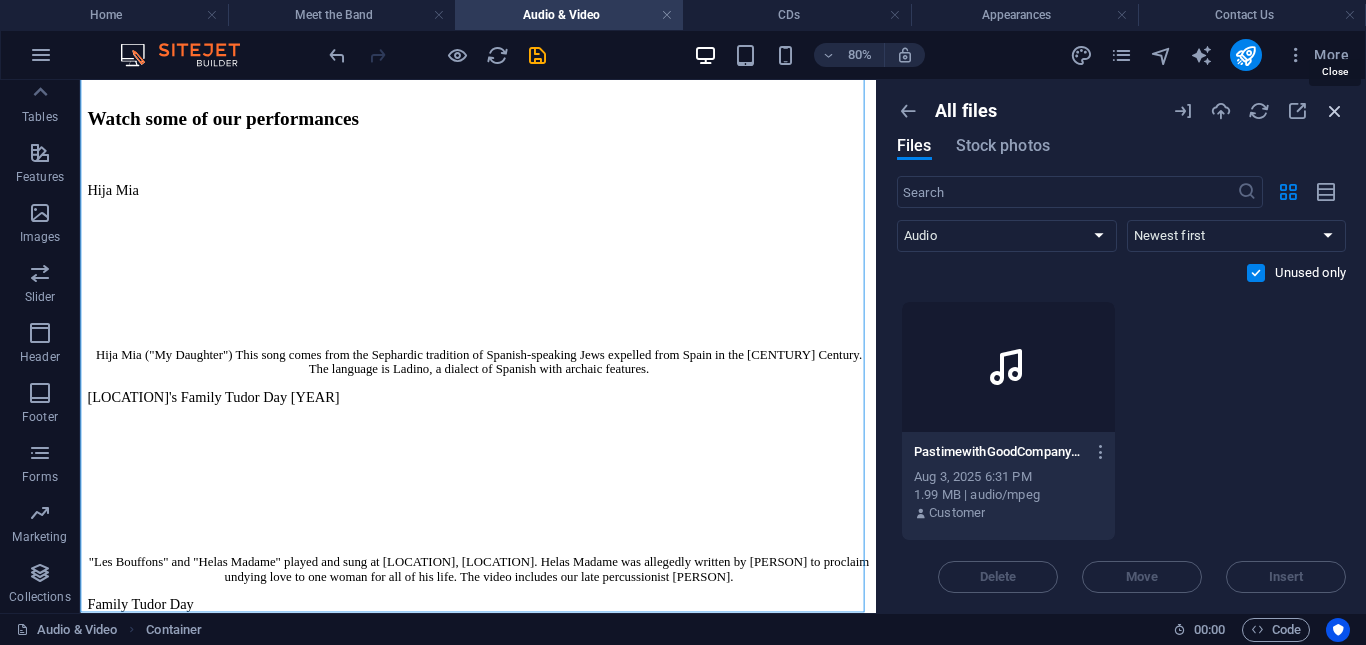 click at bounding box center (1335, 111) 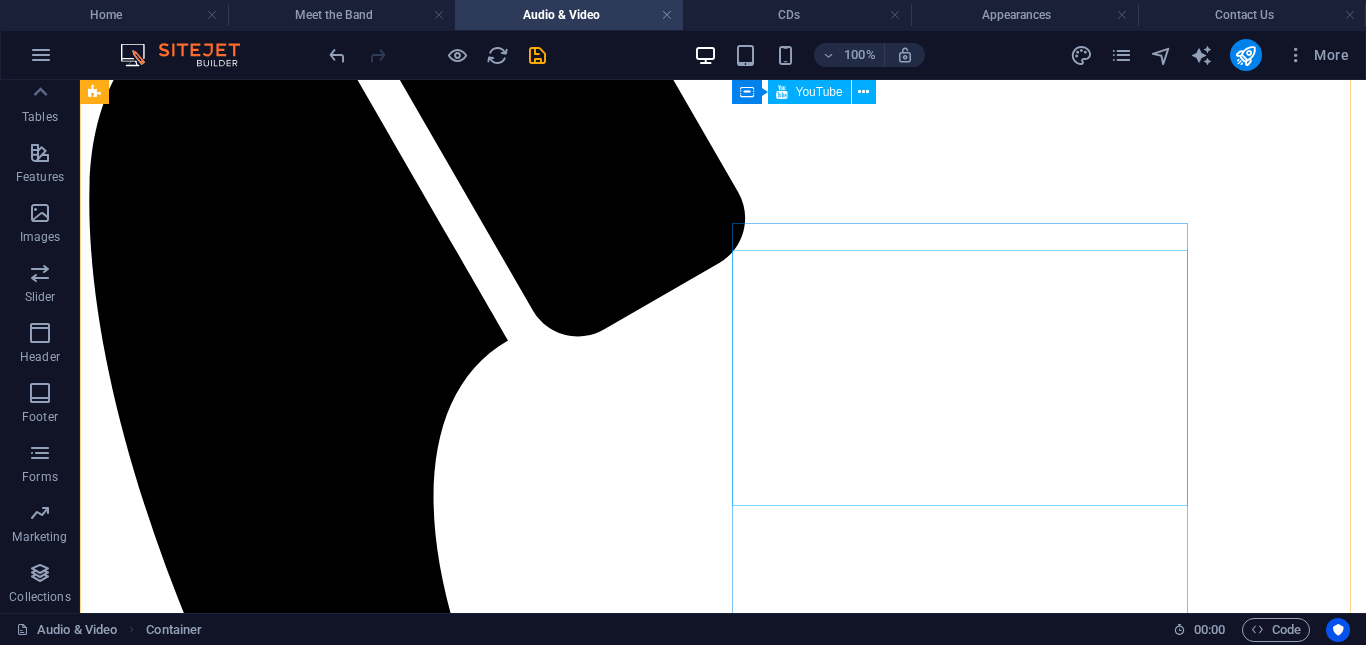 scroll, scrollTop: 467, scrollLeft: 0, axis: vertical 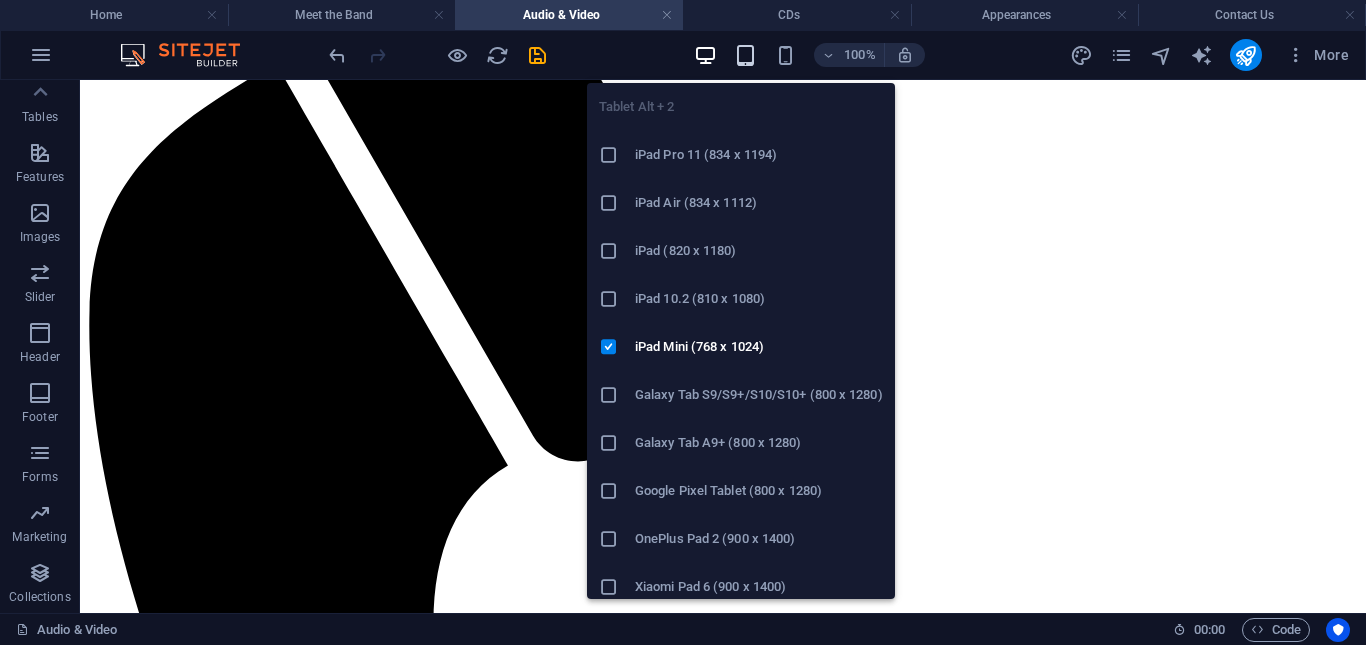 click at bounding box center (745, 55) 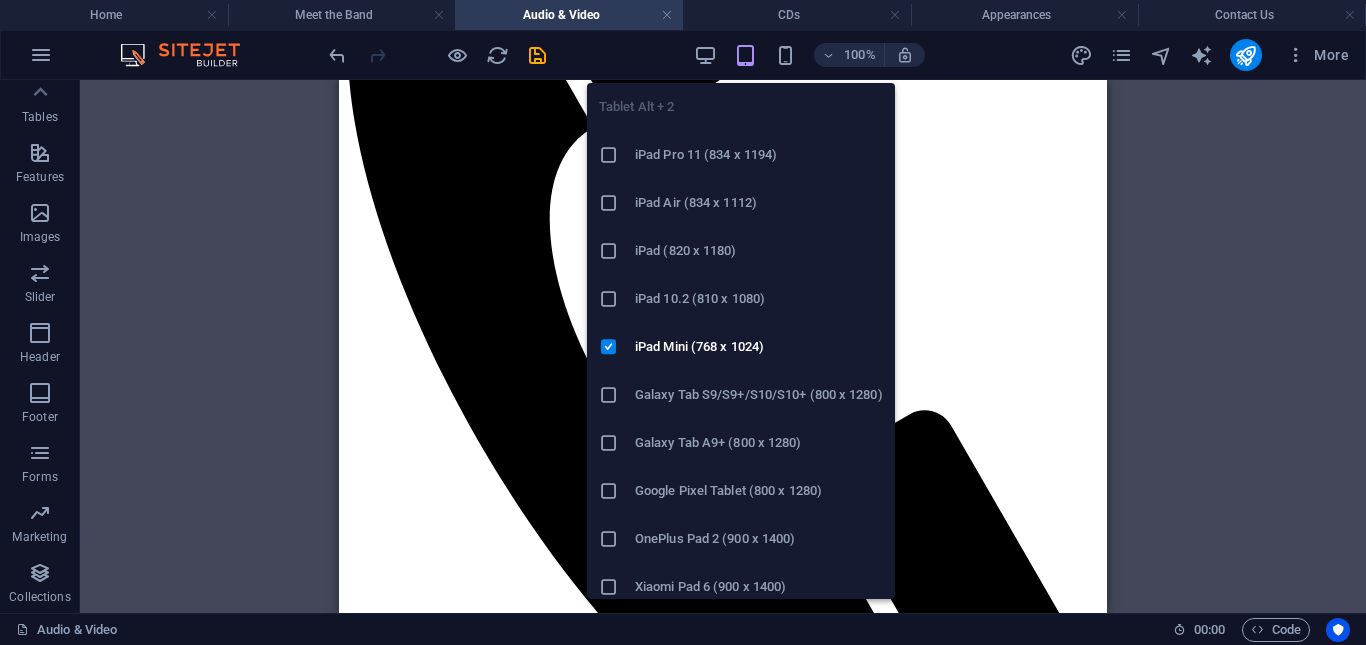 scroll, scrollTop: 531, scrollLeft: 0, axis: vertical 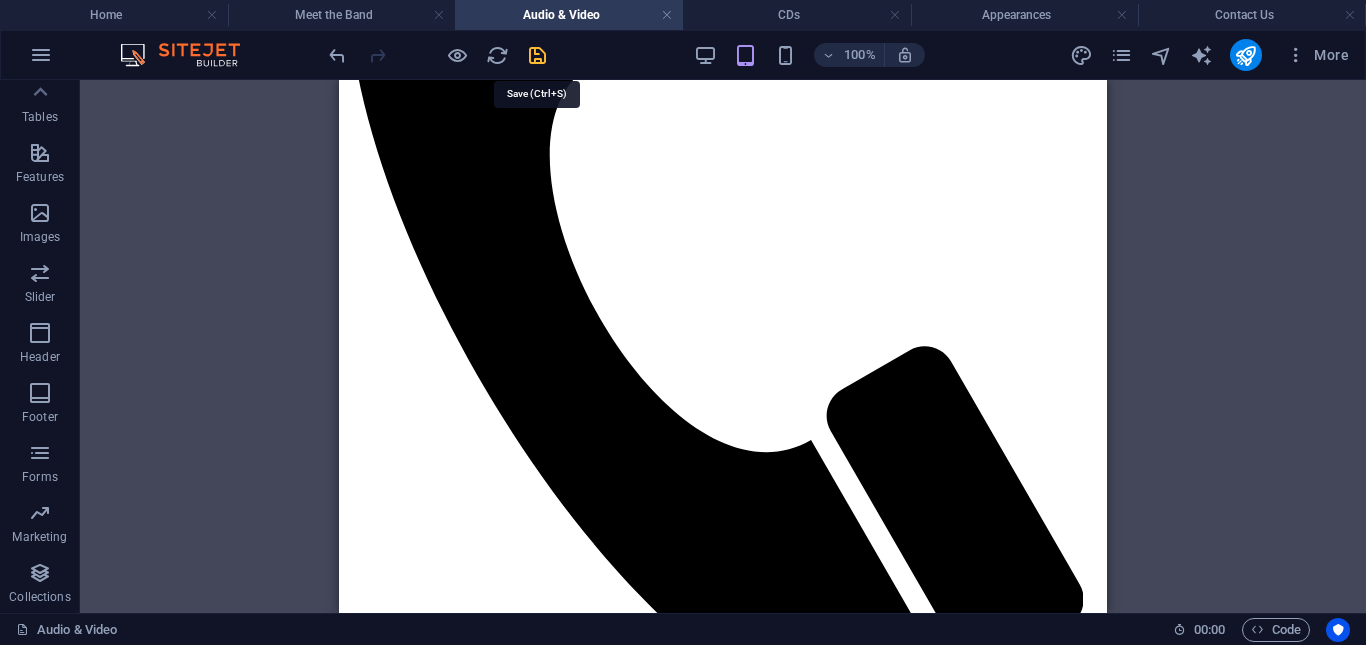 click at bounding box center [537, 55] 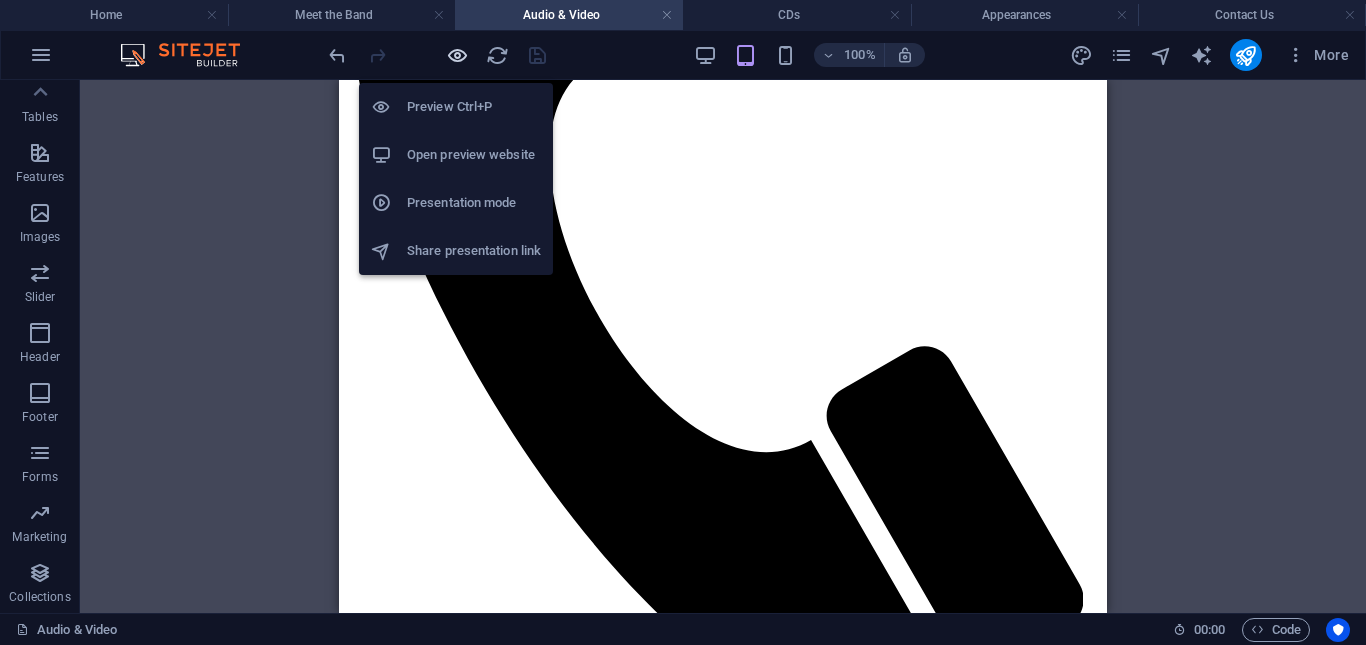 click at bounding box center (457, 55) 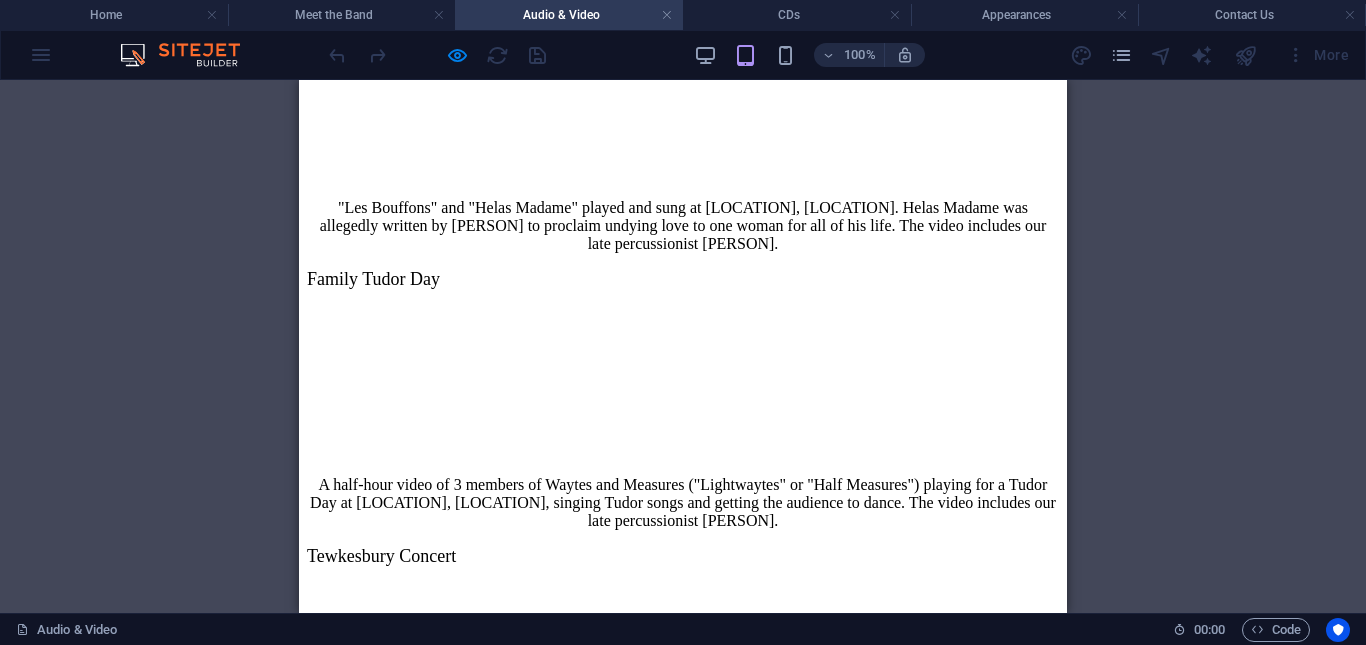 scroll, scrollTop: 1952, scrollLeft: 0, axis: vertical 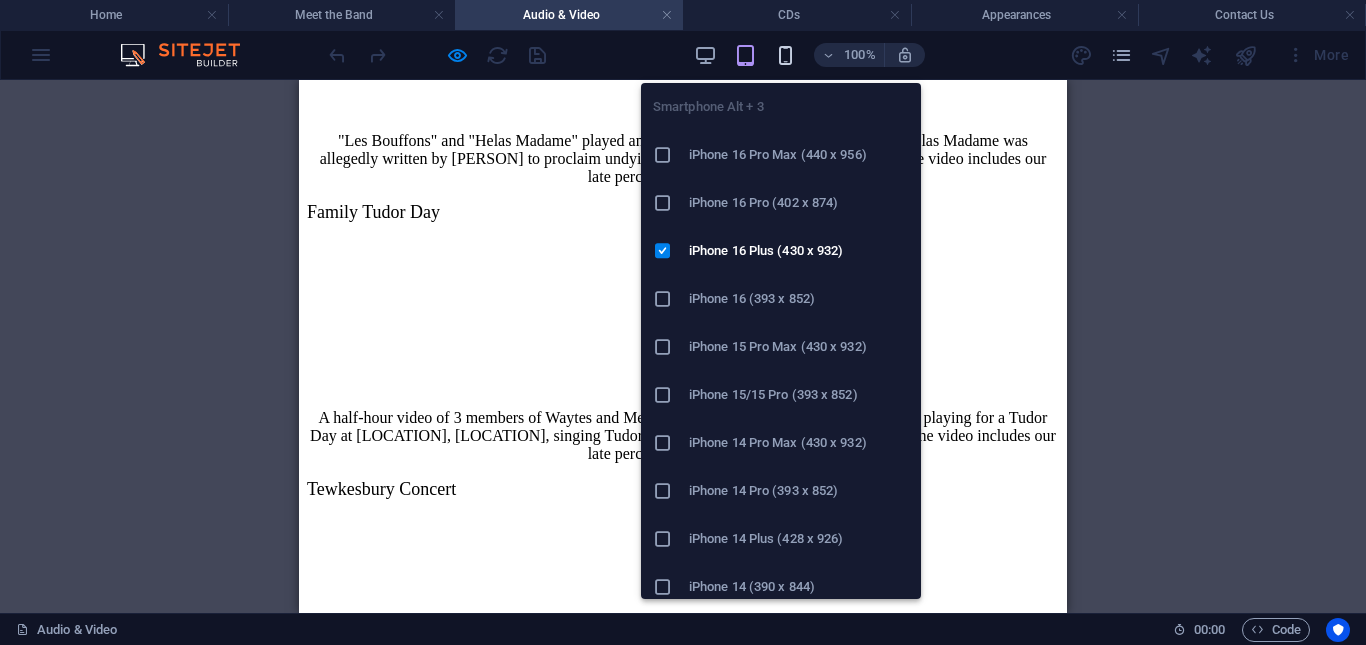 click at bounding box center (785, 55) 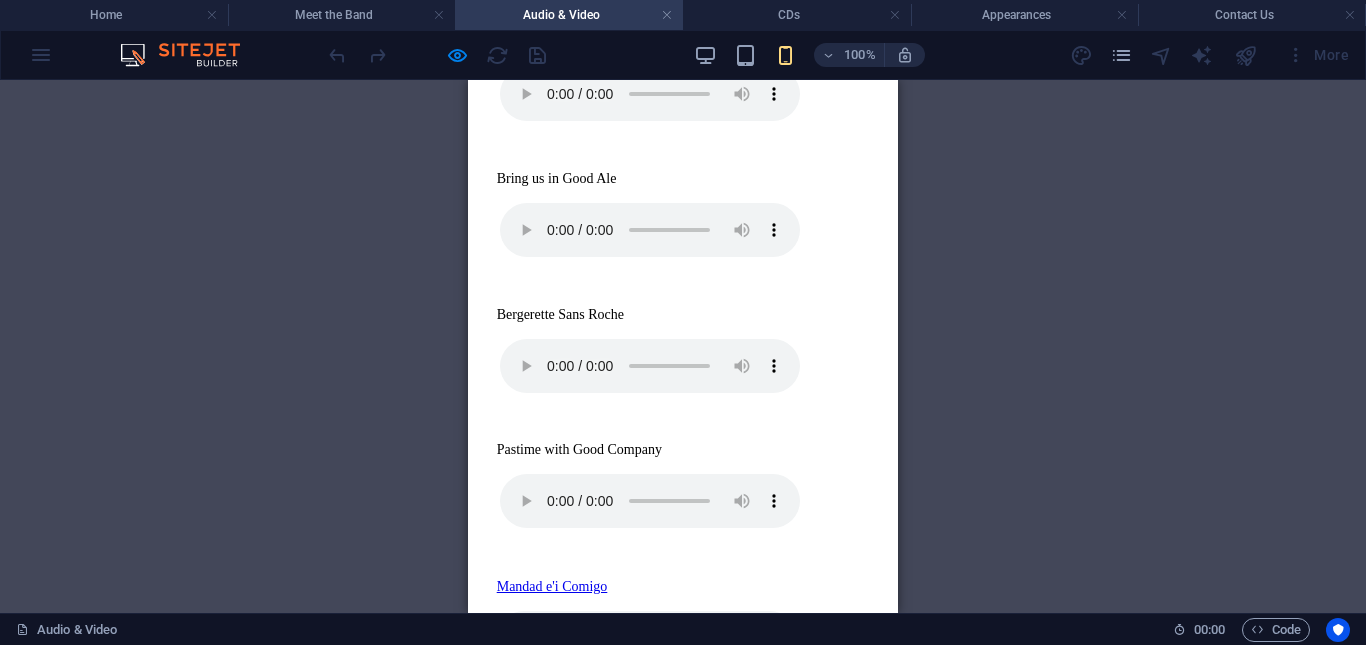 scroll, scrollTop: 2648, scrollLeft: 0, axis: vertical 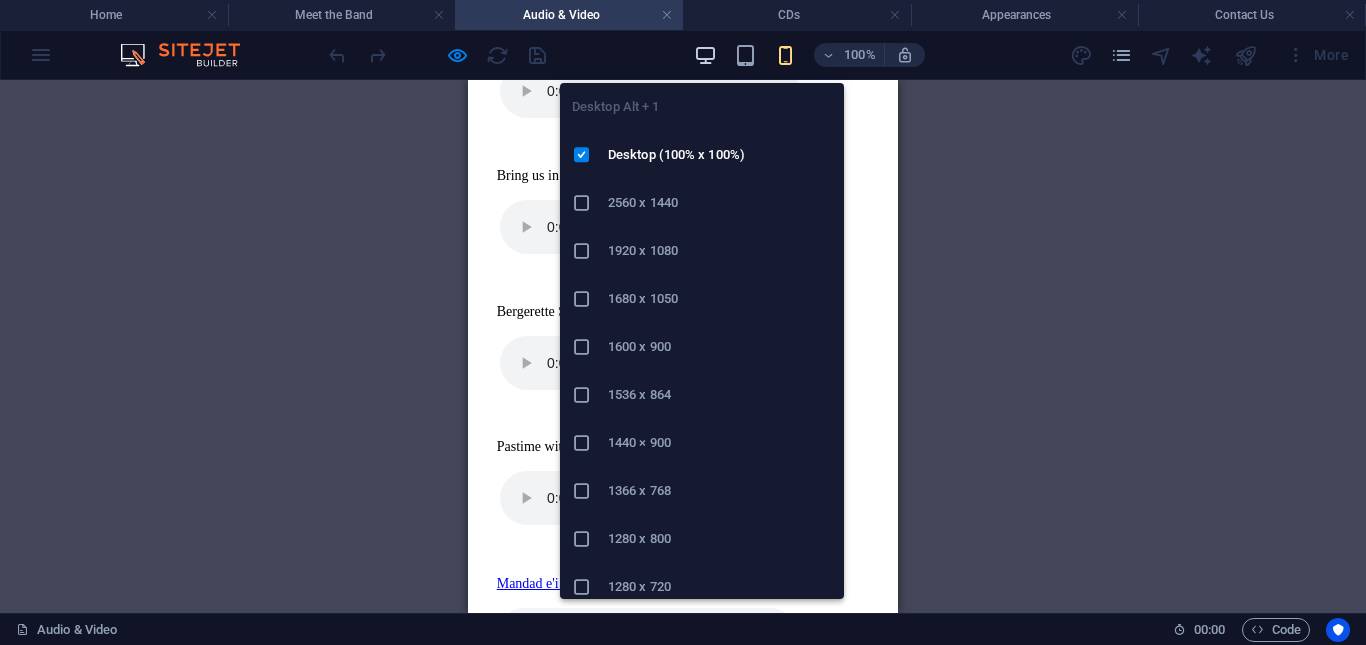 click at bounding box center (705, 55) 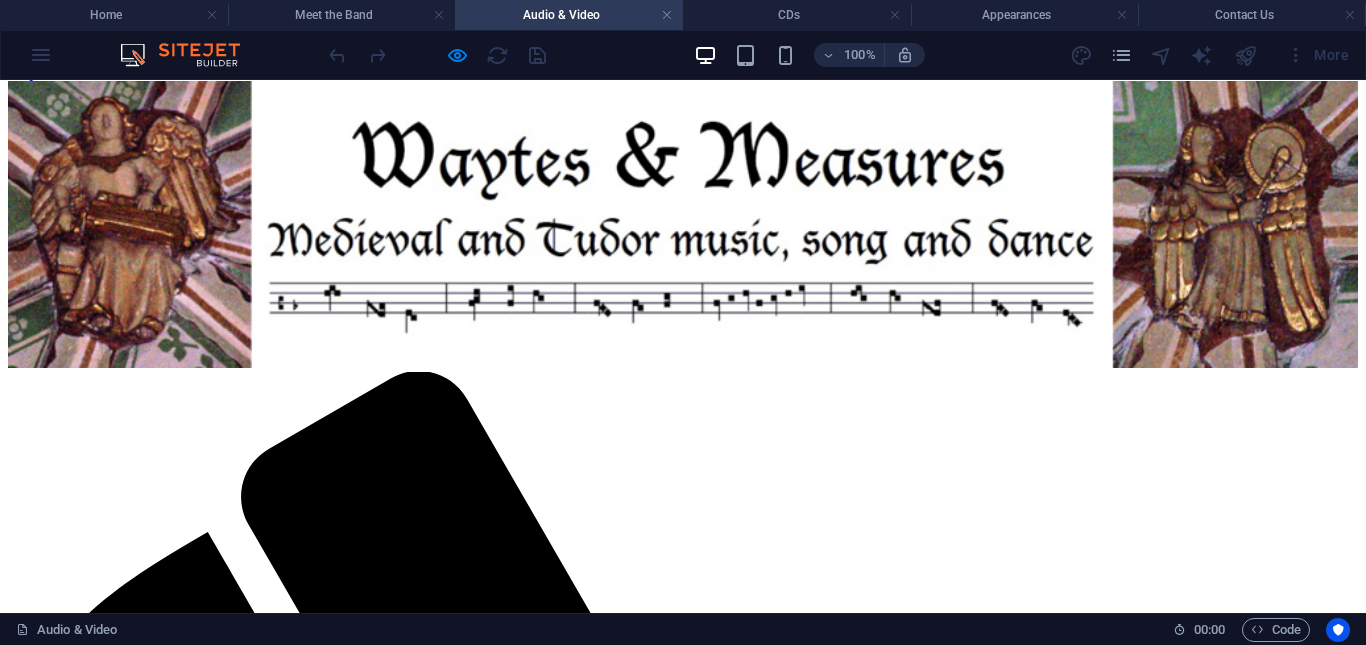 scroll, scrollTop: 0, scrollLeft: 0, axis: both 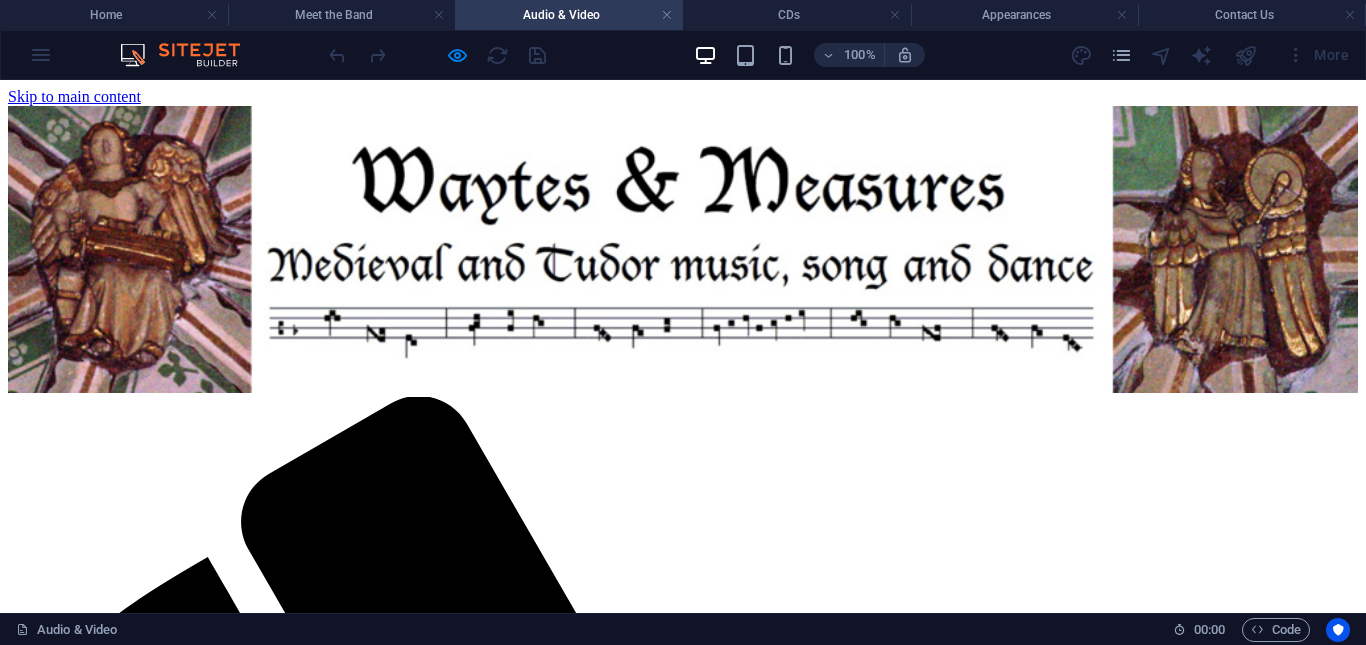 click on "Home" at bounding box center [67, 2218] 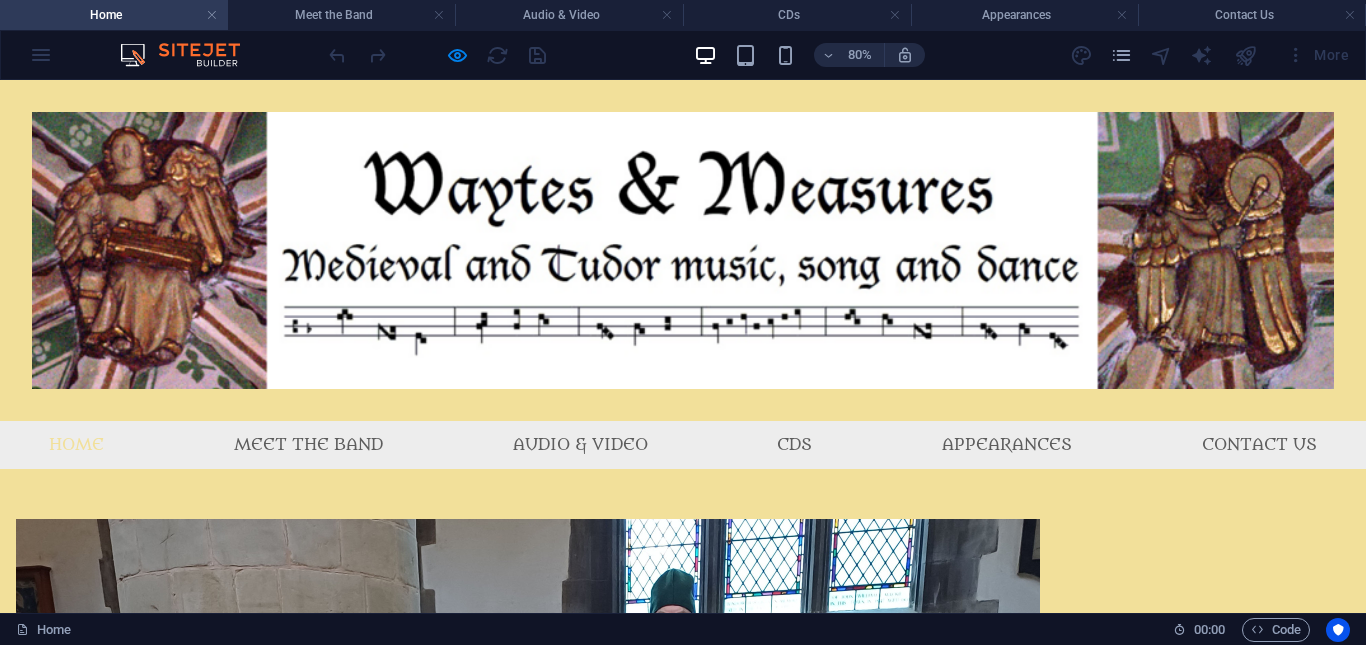 scroll, scrollTop: 58, scrollLeft: 0, axis: vertical 